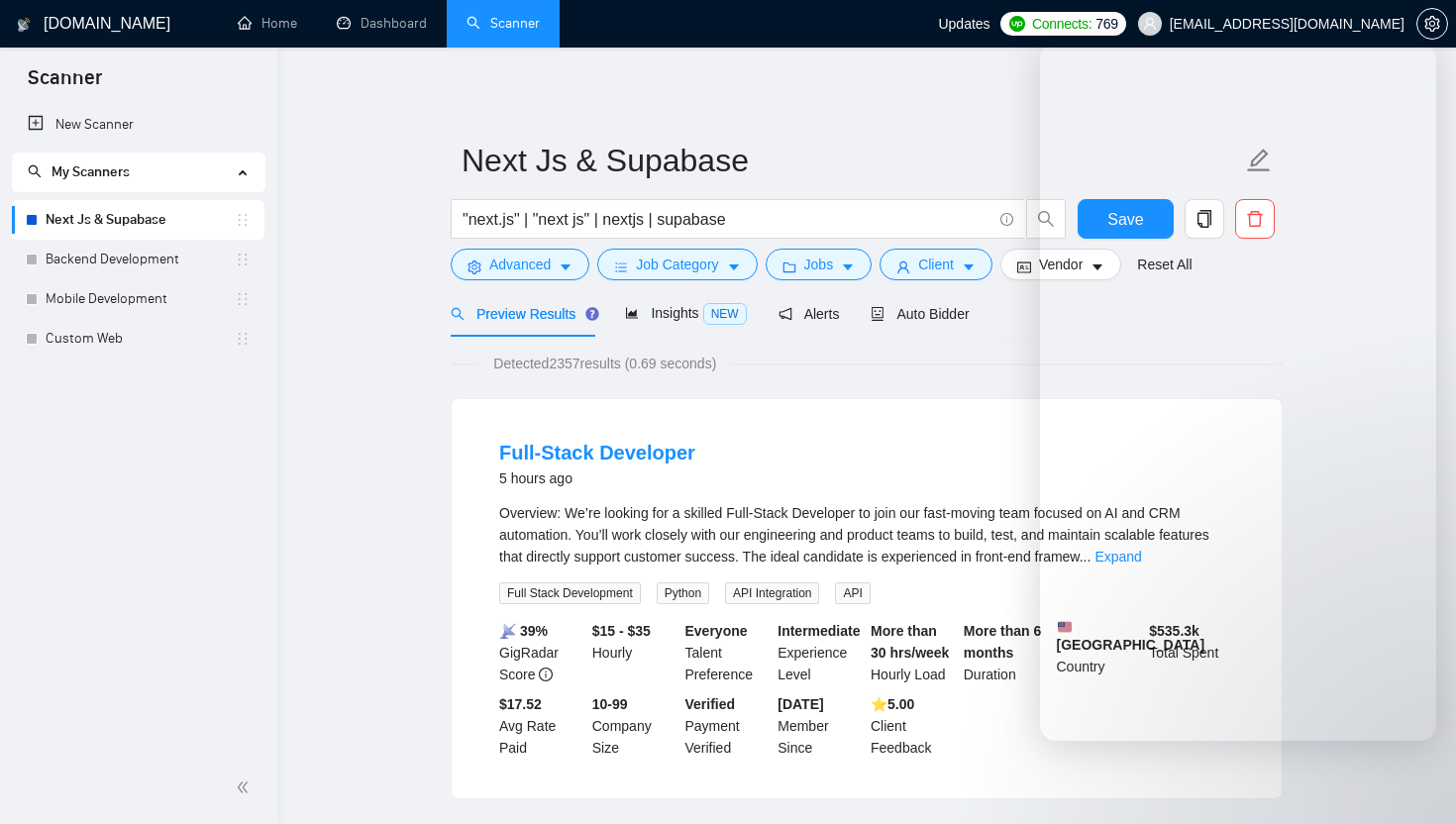 scroll, scrollTop: 0, scrollLeft: 0, axis: both 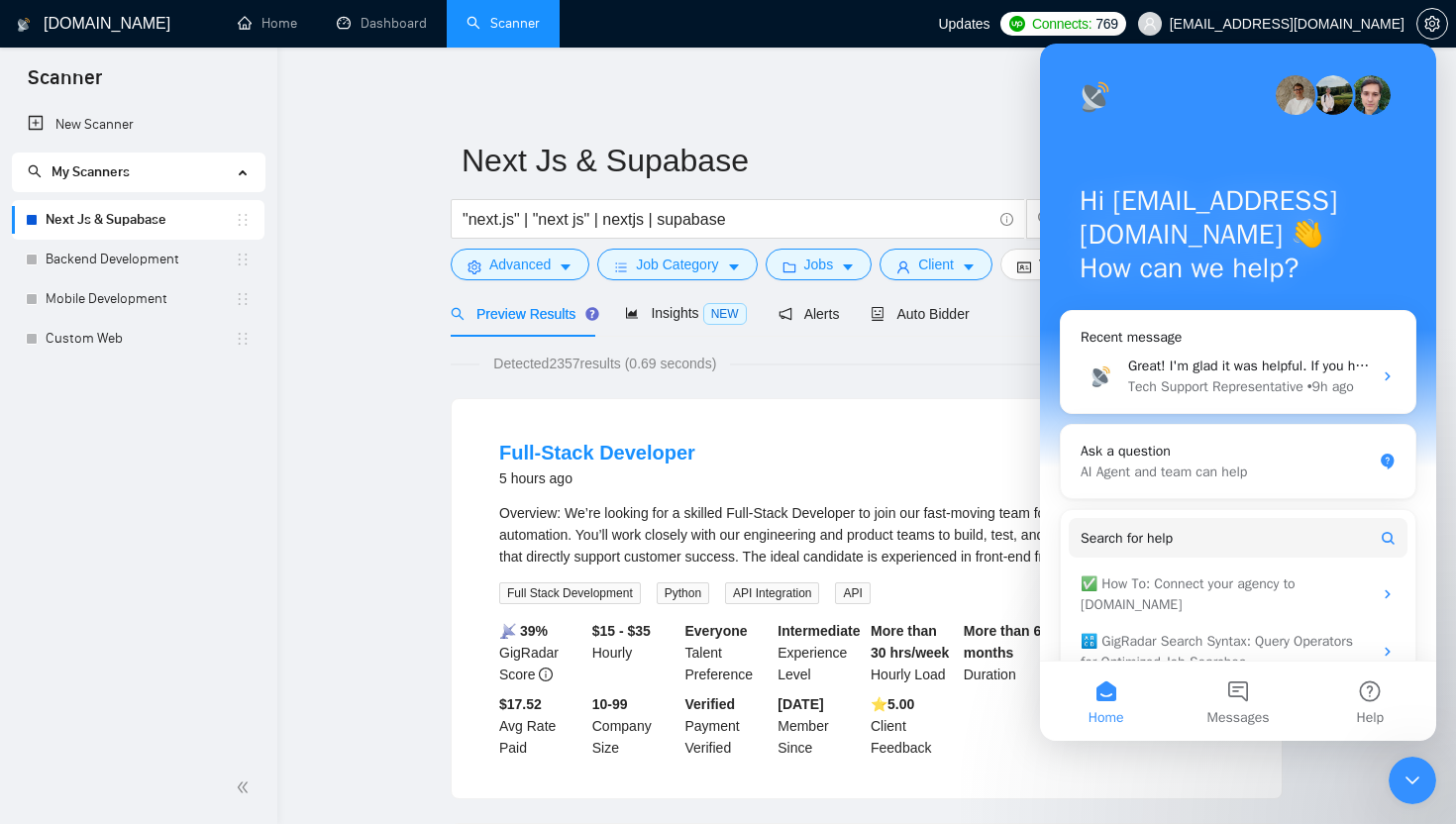 click 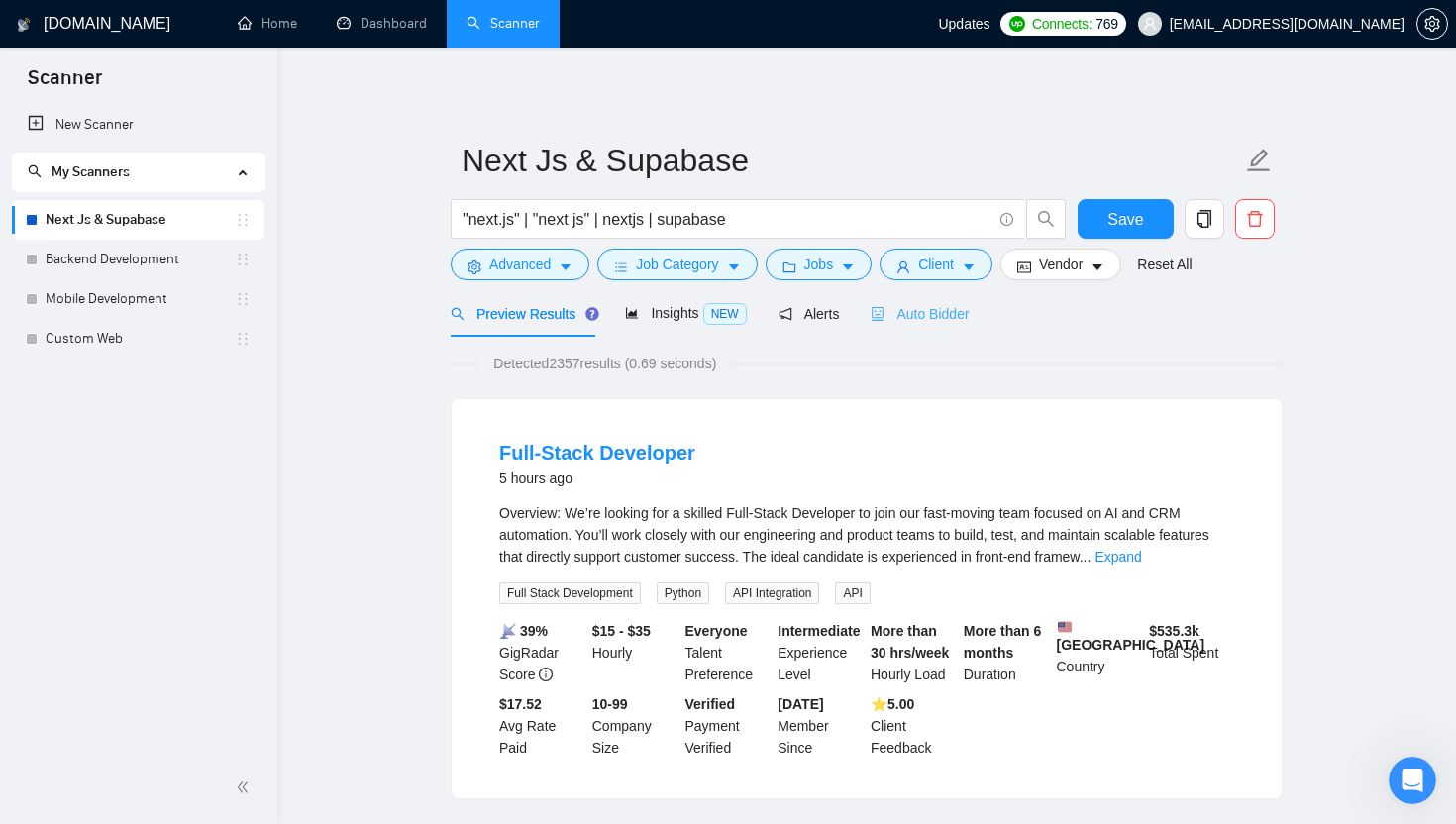 scroll, scrollTop: 0, scrollLeft: 0, axis: both 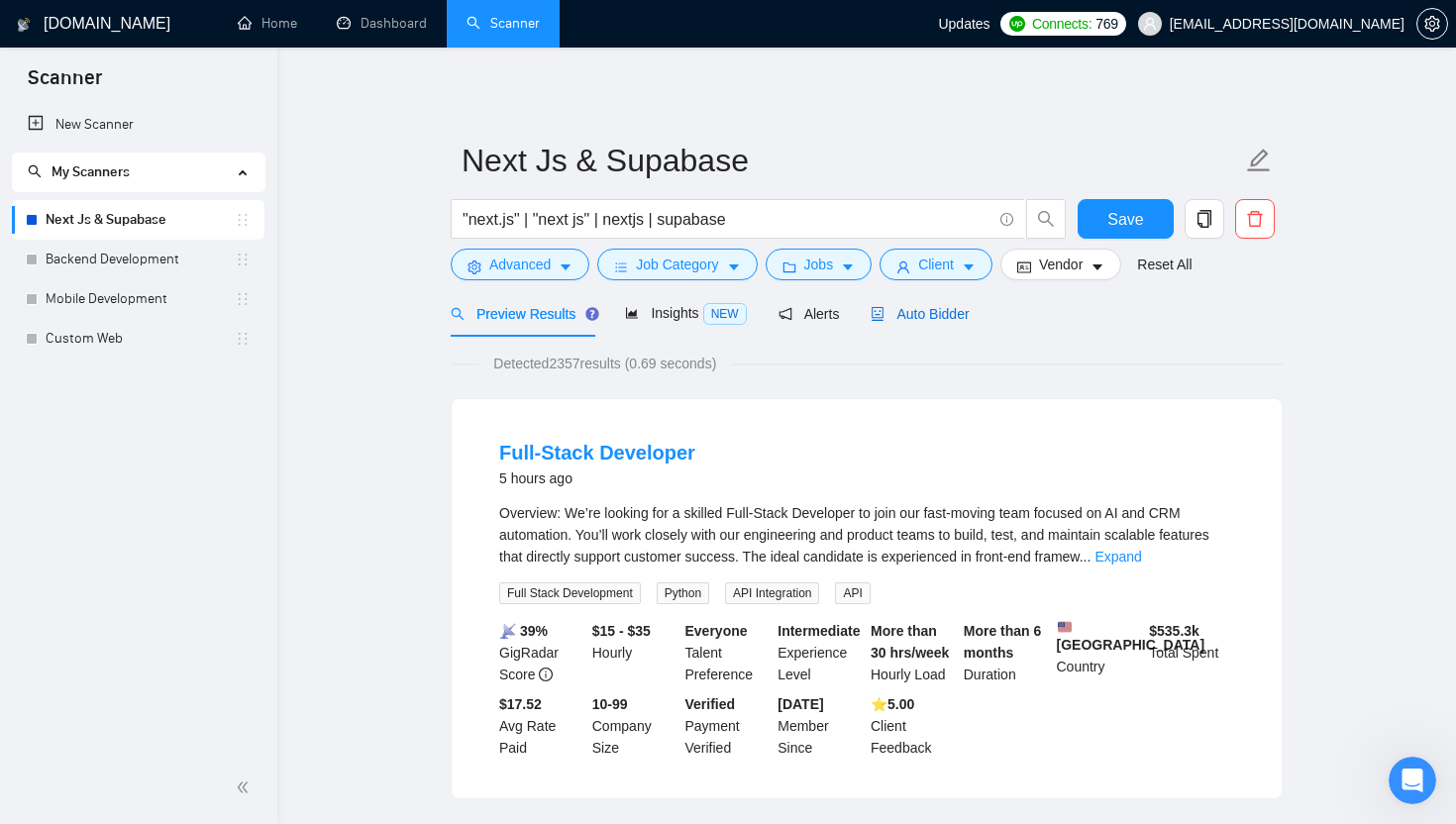 click on "Auto Bidder" at bounding box center [919, 314] 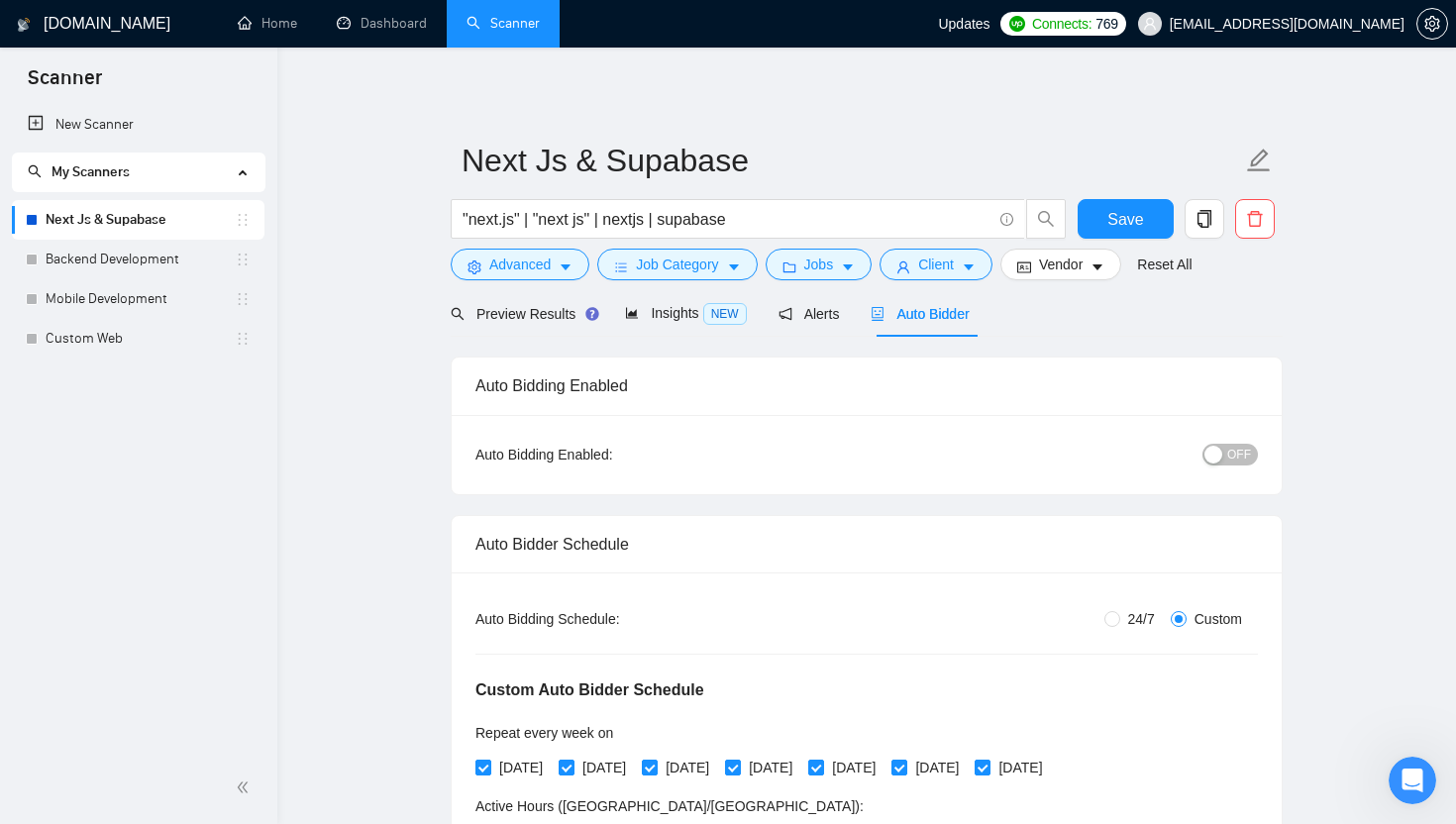 type 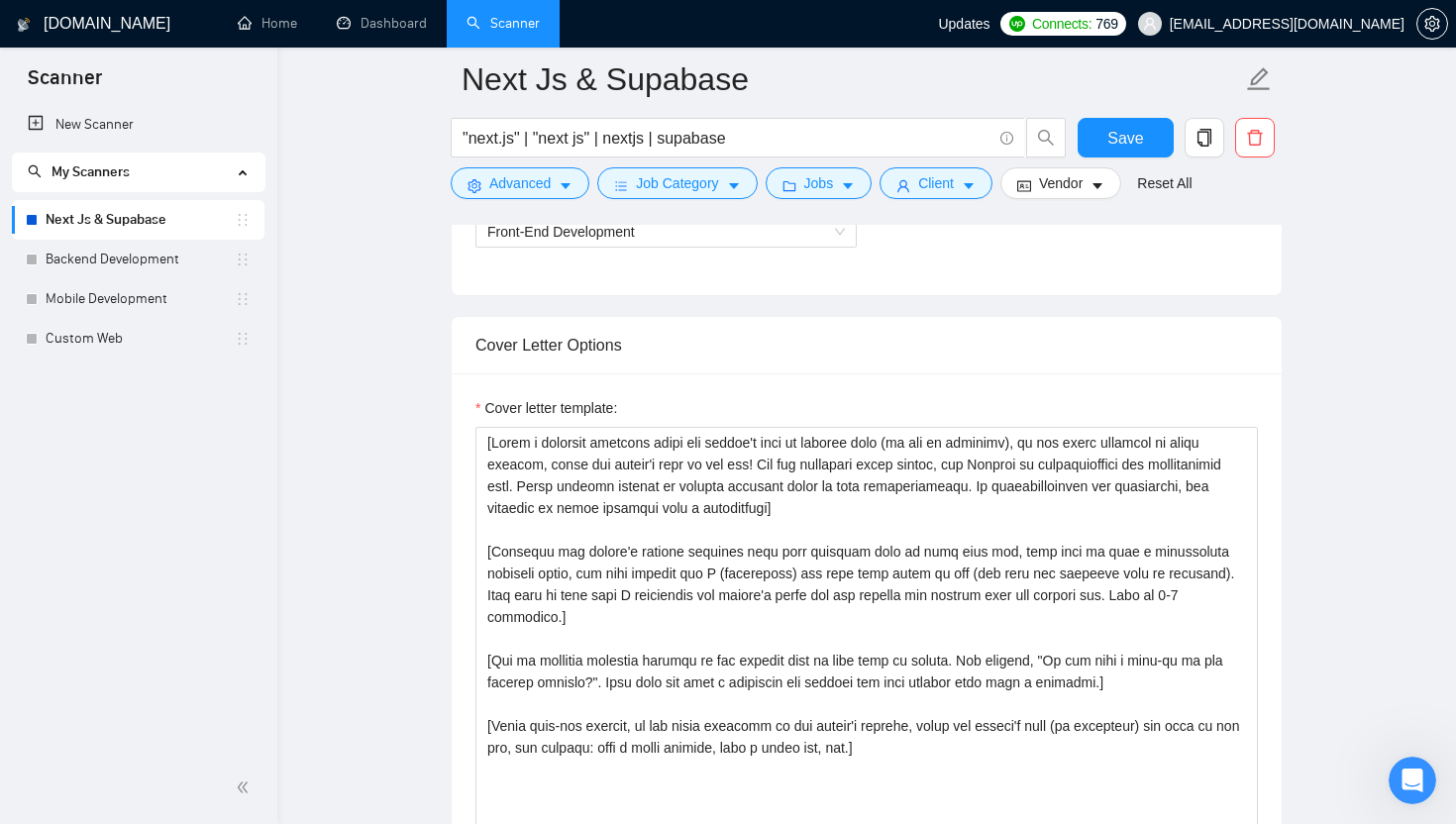 scroll, scrollTop: 1468, scrollLeft: 0, axis: vertical 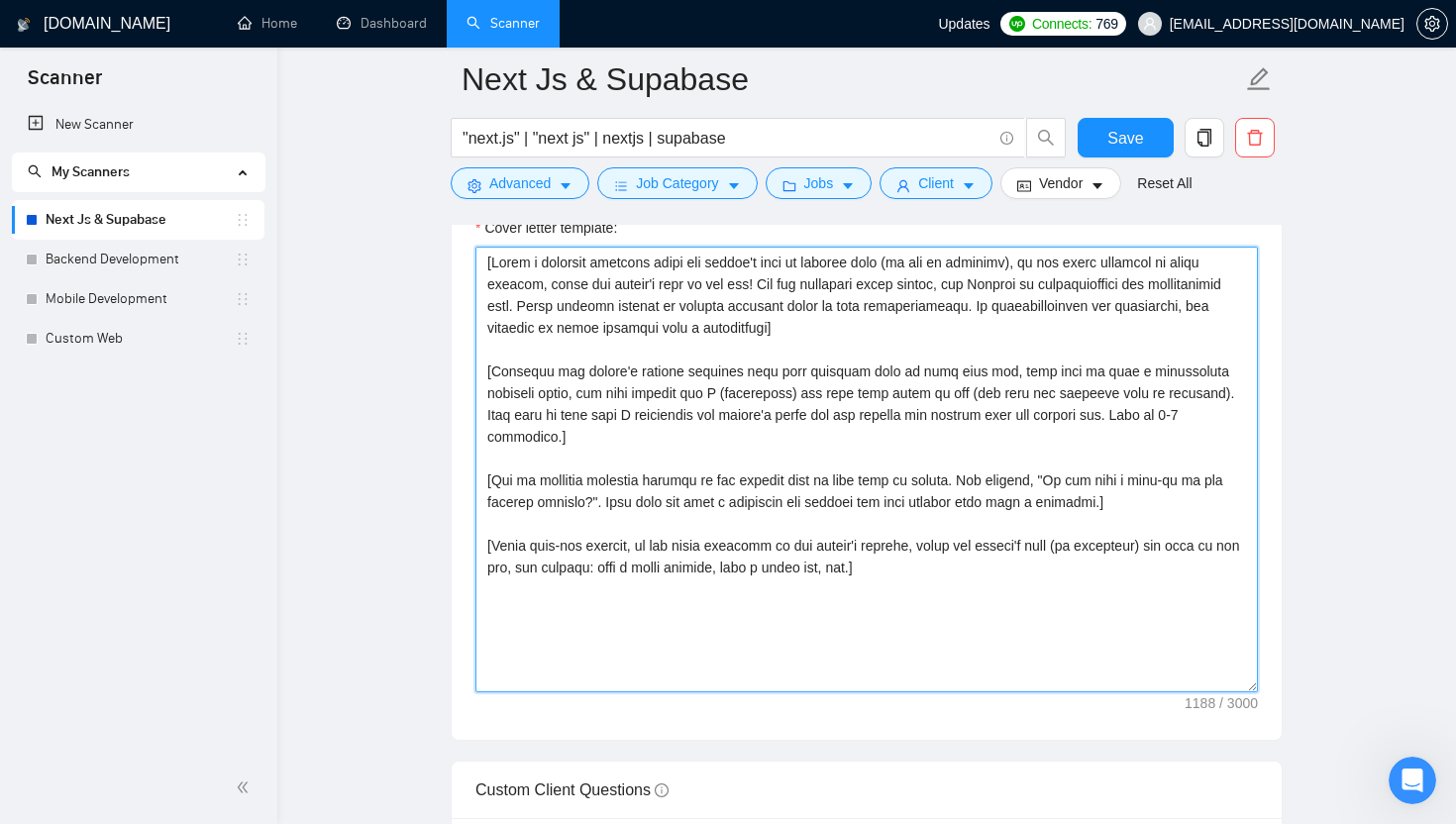 click on "Cover letter template:" at bounding box center (867, 469) 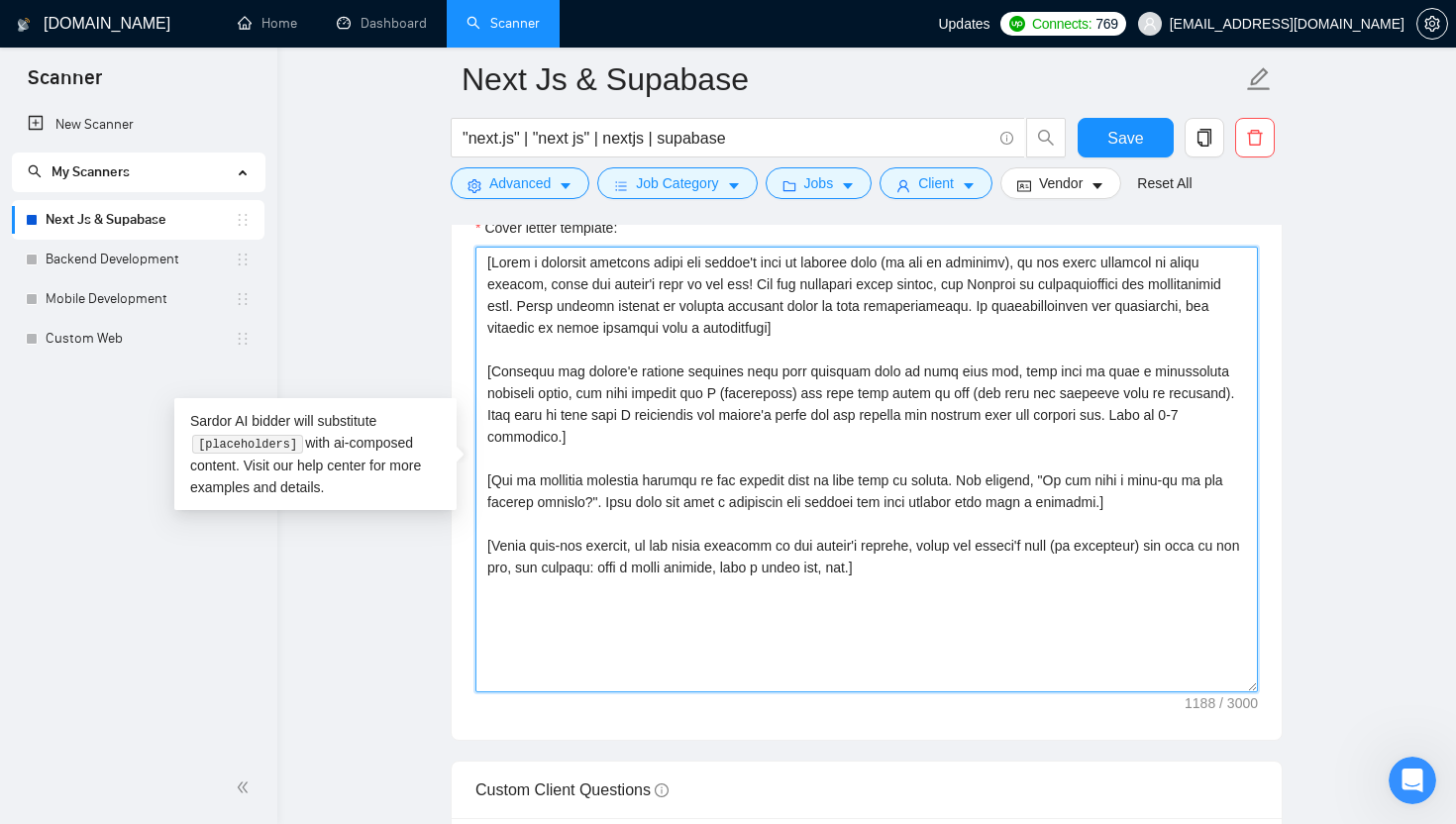 paste on "Say hello in the local language of the person and use the name of a person if listed in his proposal, if not - use the name of the company + team, if nothing is found don't use the name and don't make team mention ]
[ Do not call them sir/madam or client at all ]
[ Check what is the main client's pain point and say that you see that the main thing to start is this point and how I  can help with it, try to make it as a second sentence]
[ Use the style of the client, if it's formal - use formal language, if not - informal ]
[ If the client is using the lists - use the lists too ] [ If the client is using a lot of epithets - use a lot of epithets too ]
[ In case the client is asking for the quote or estimate - answer as a question for more details ]
[ If the client mentioned his website or competitor's website - mention at the start that you checked it and add a small summary ]
[ If you see any personal moment that the client is talking about - answer on this point too ]
[  Show one of the most relevant exam..." 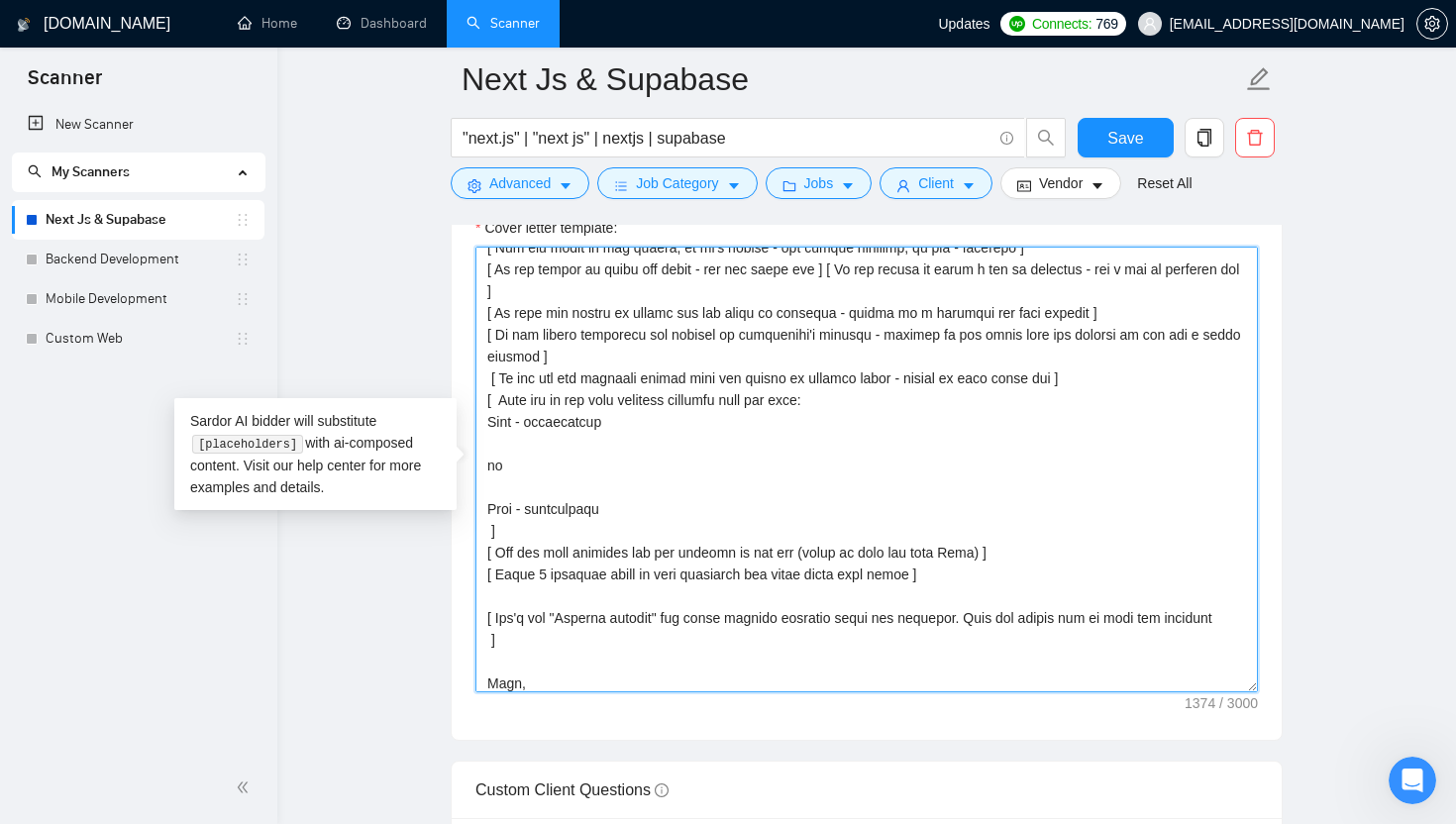 scroll, scrollTop: 0, scrollLeft: 0, axis: both 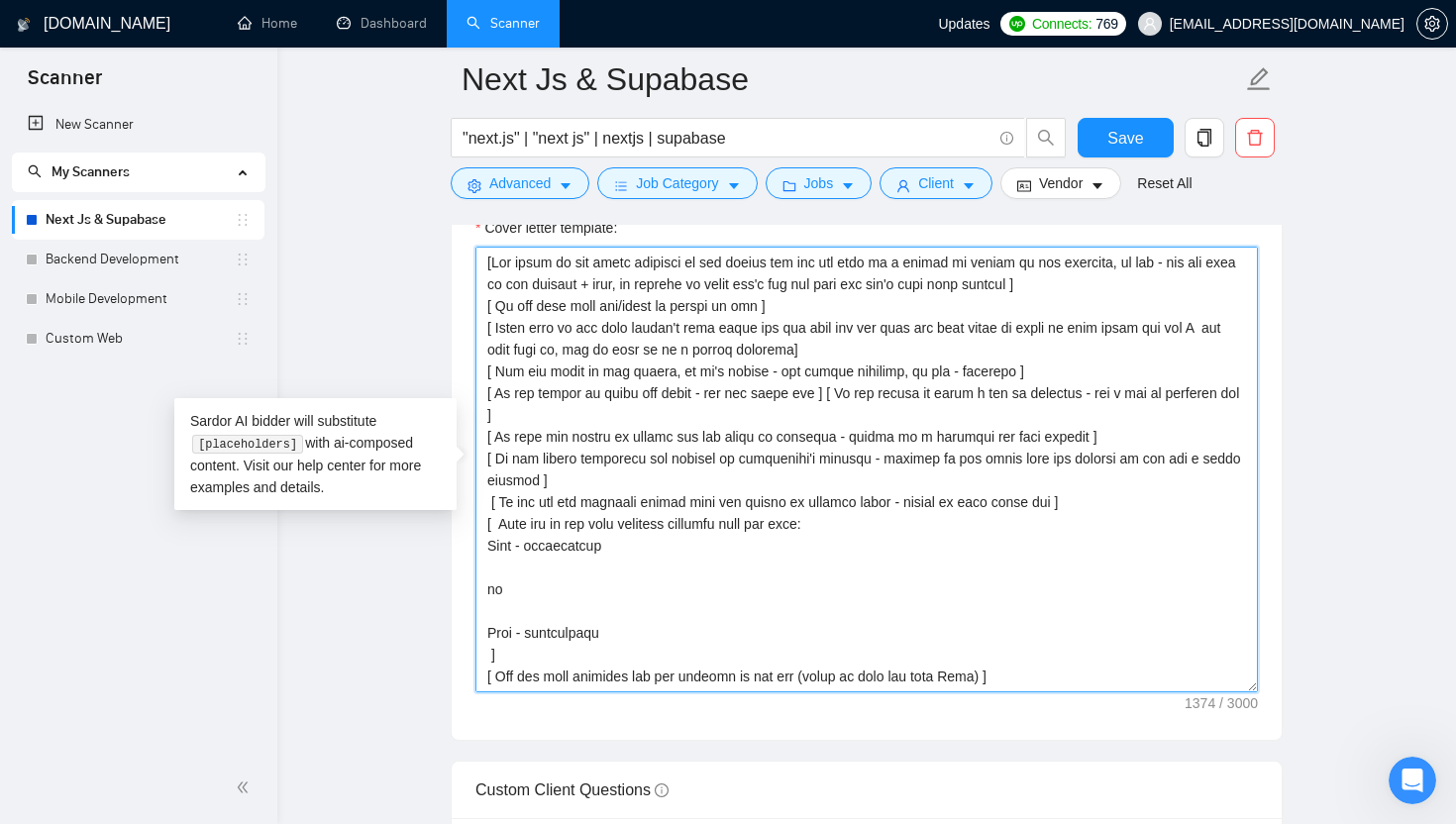 click on "Cover letter template:" at bounding box center (867, 469) 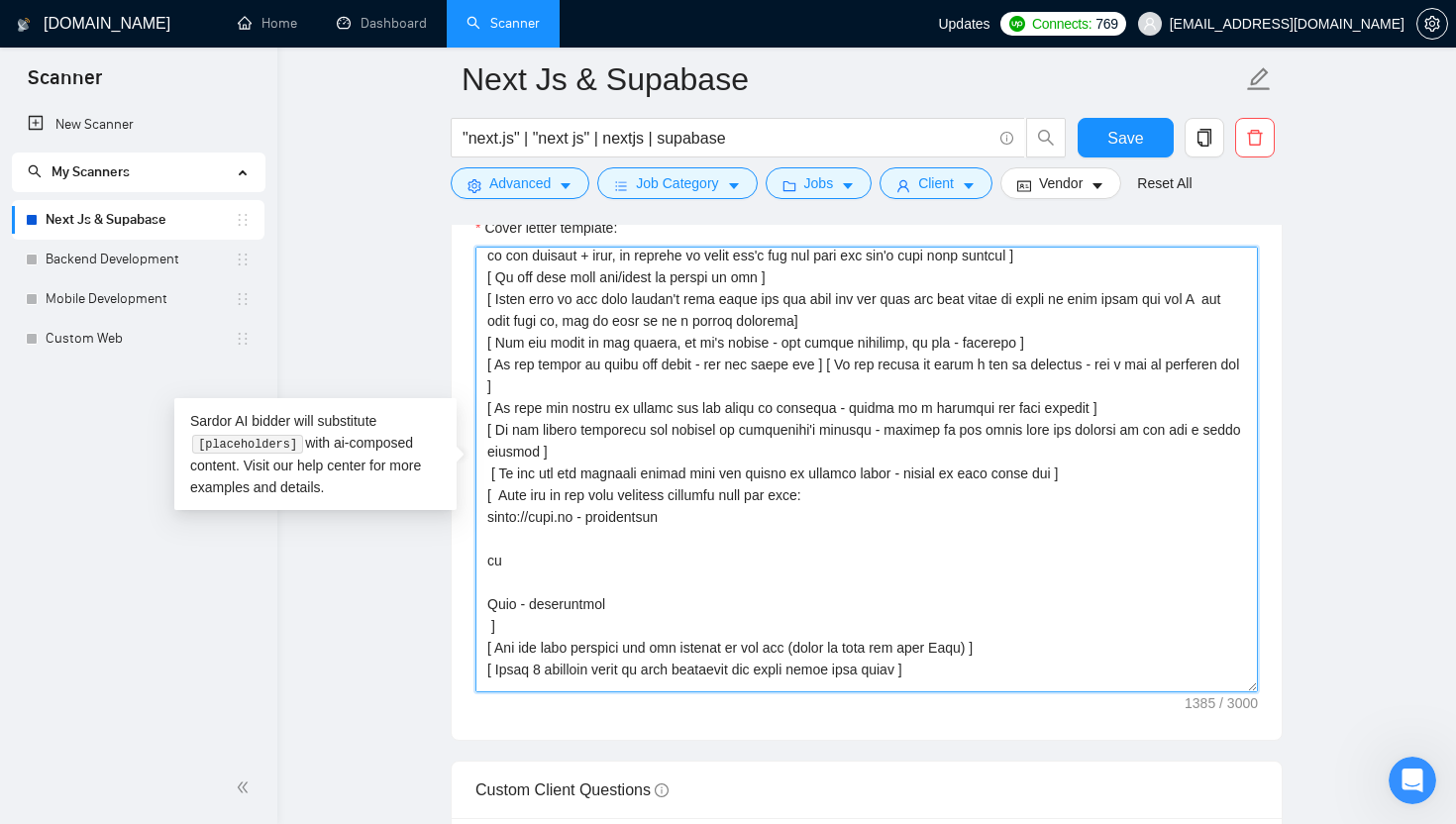 scroll, scrollTop: 0, scrollLeft: 0, axis: both 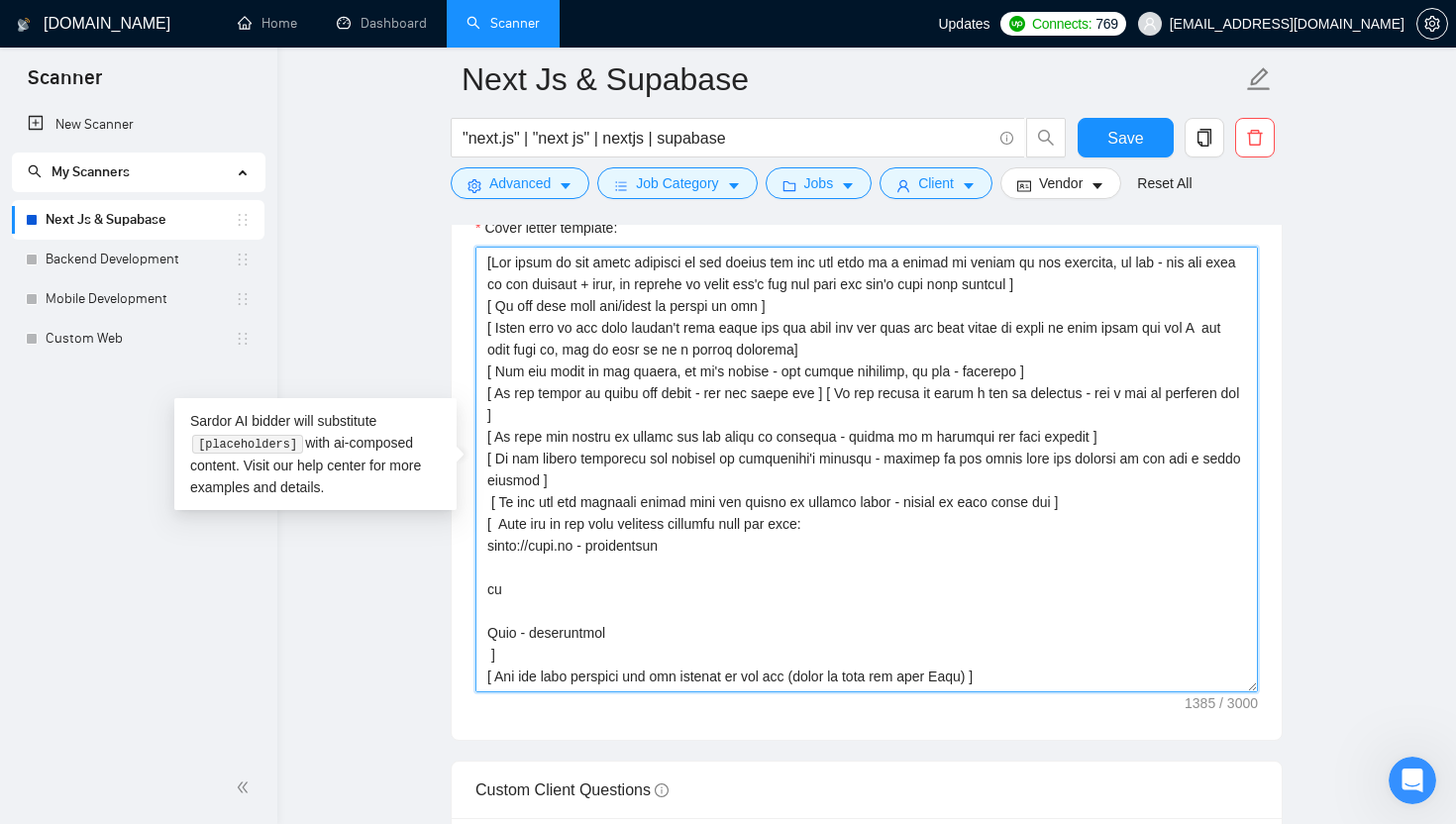 click on "Cover letter template:" at bounding box center (867, 469) 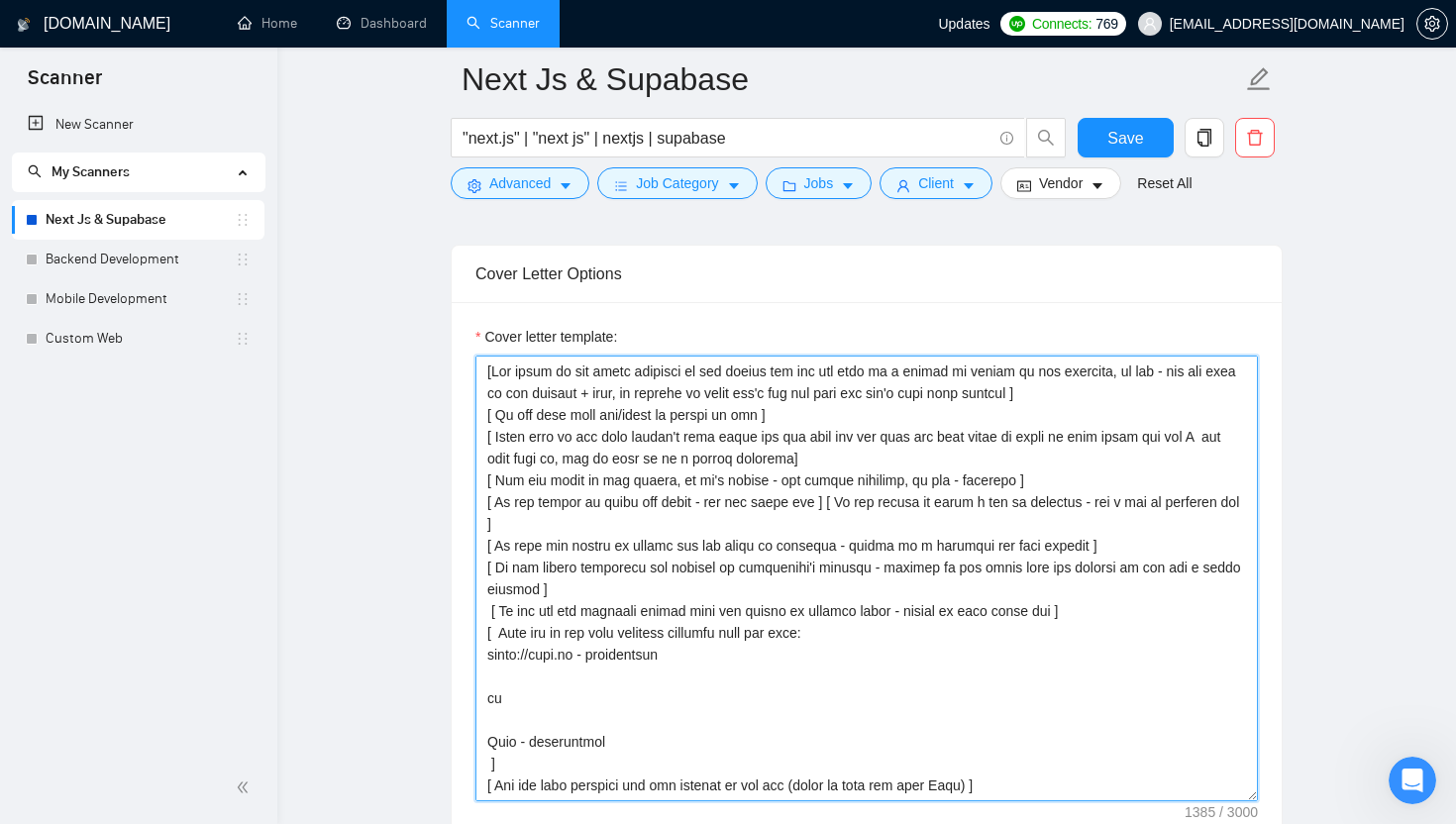 scroll, scrollTop: 1534, scrollLeft: 0, axis: vertical 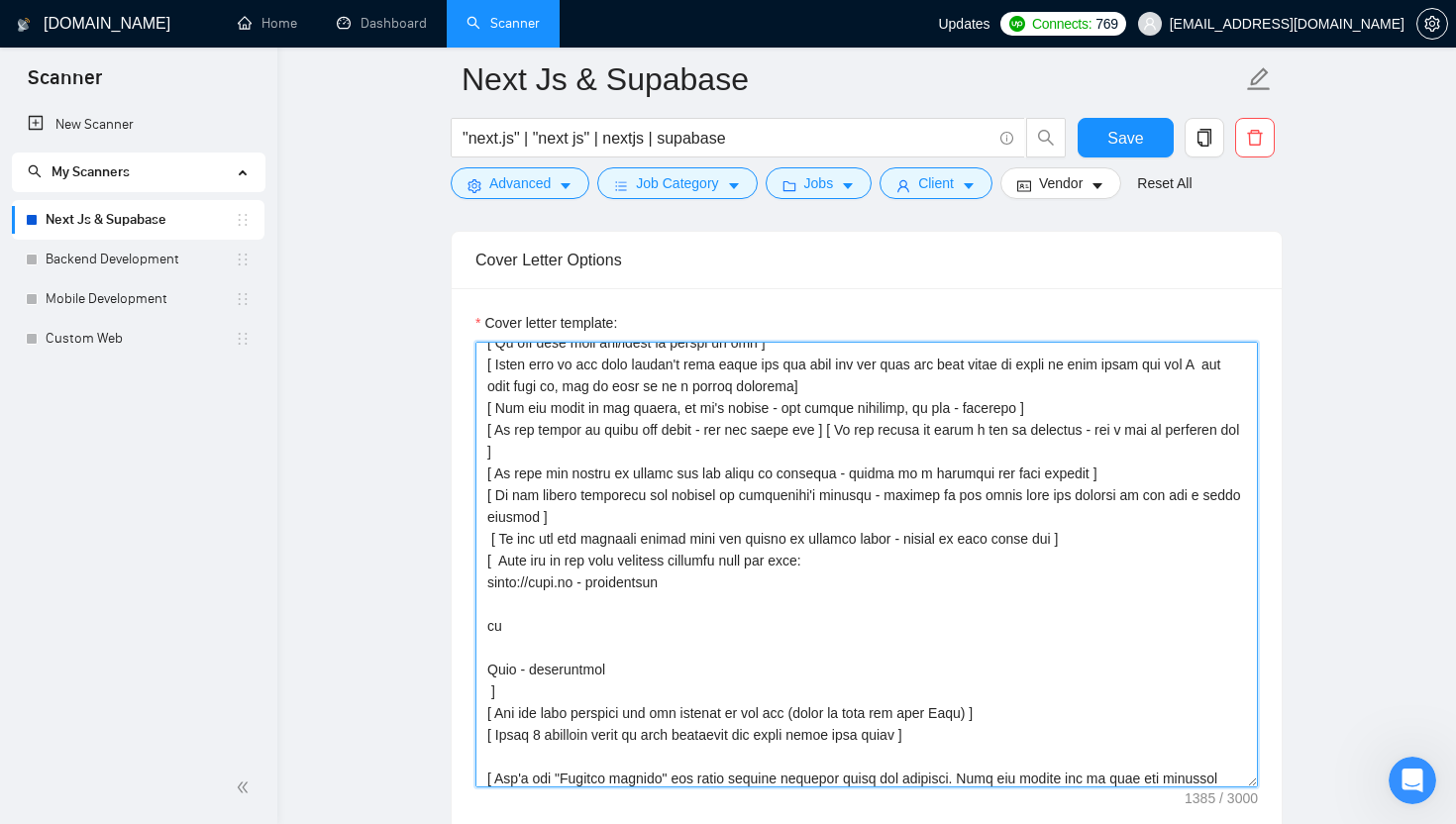 click on "Cover letter template:" at bounding box center [867, 565] 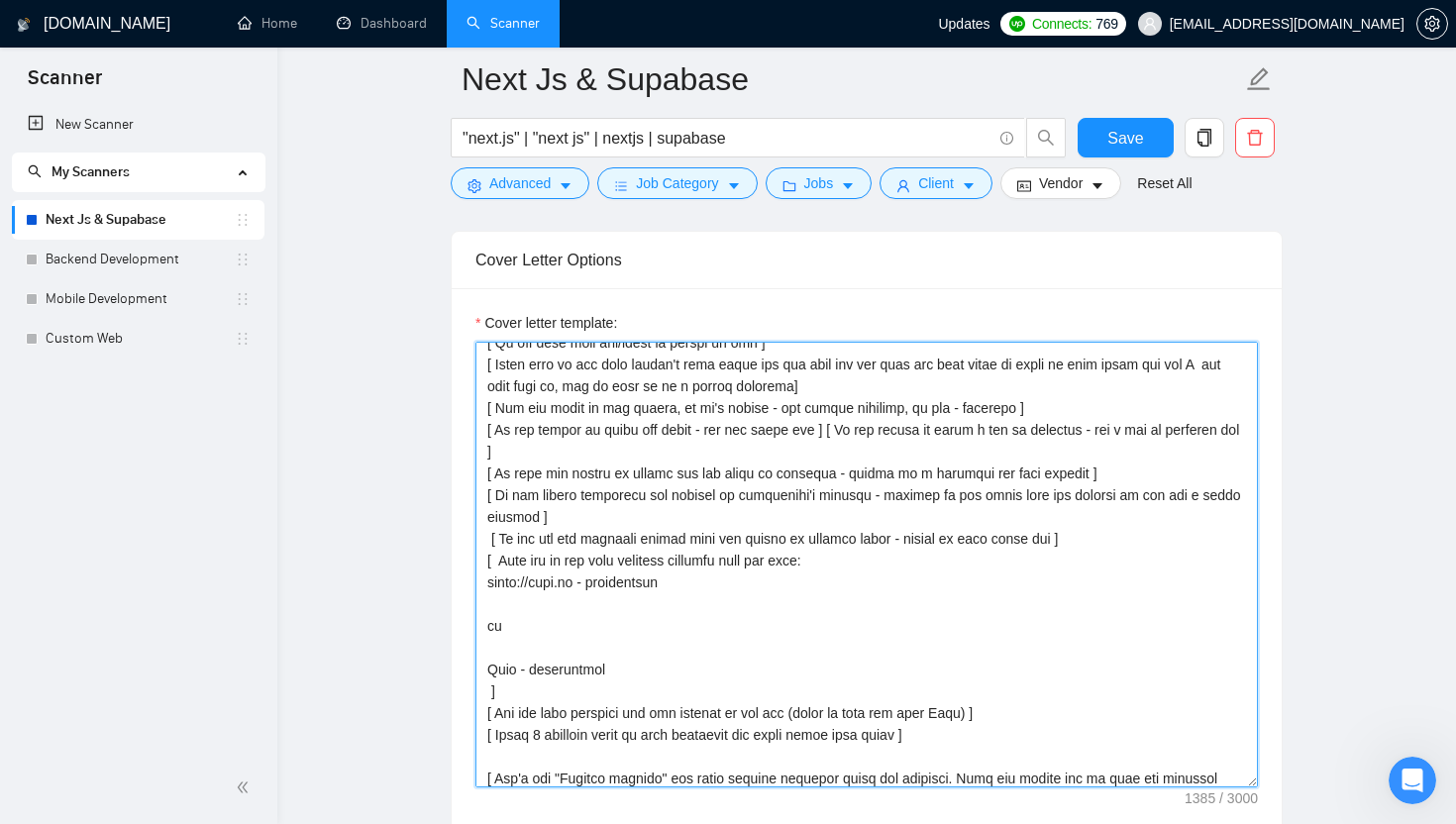 scroll, scrollTop: 0, scrollLeft: 0, axis: both 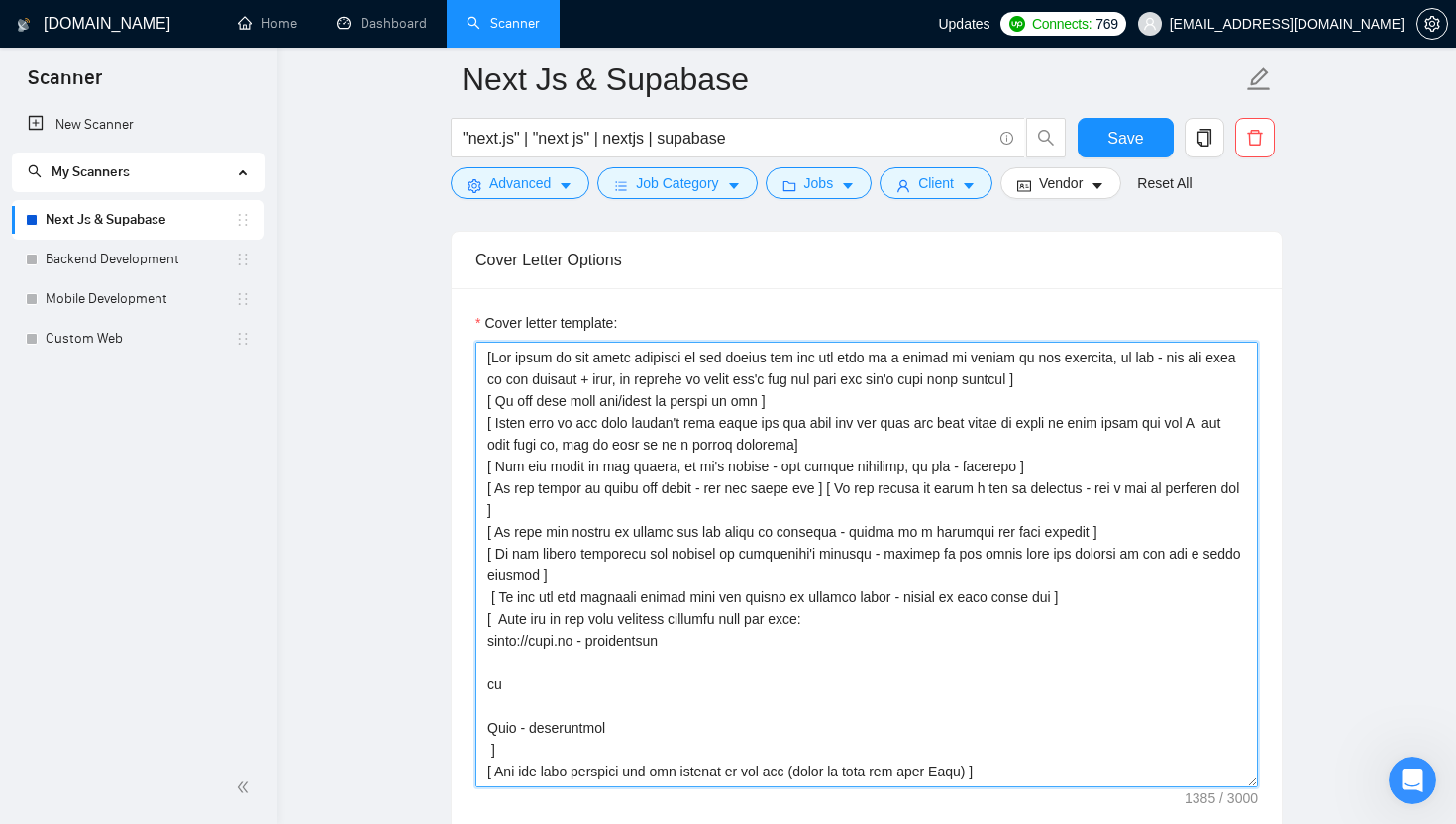 click on "Cover letter template:" at bounding box center [867, 565] 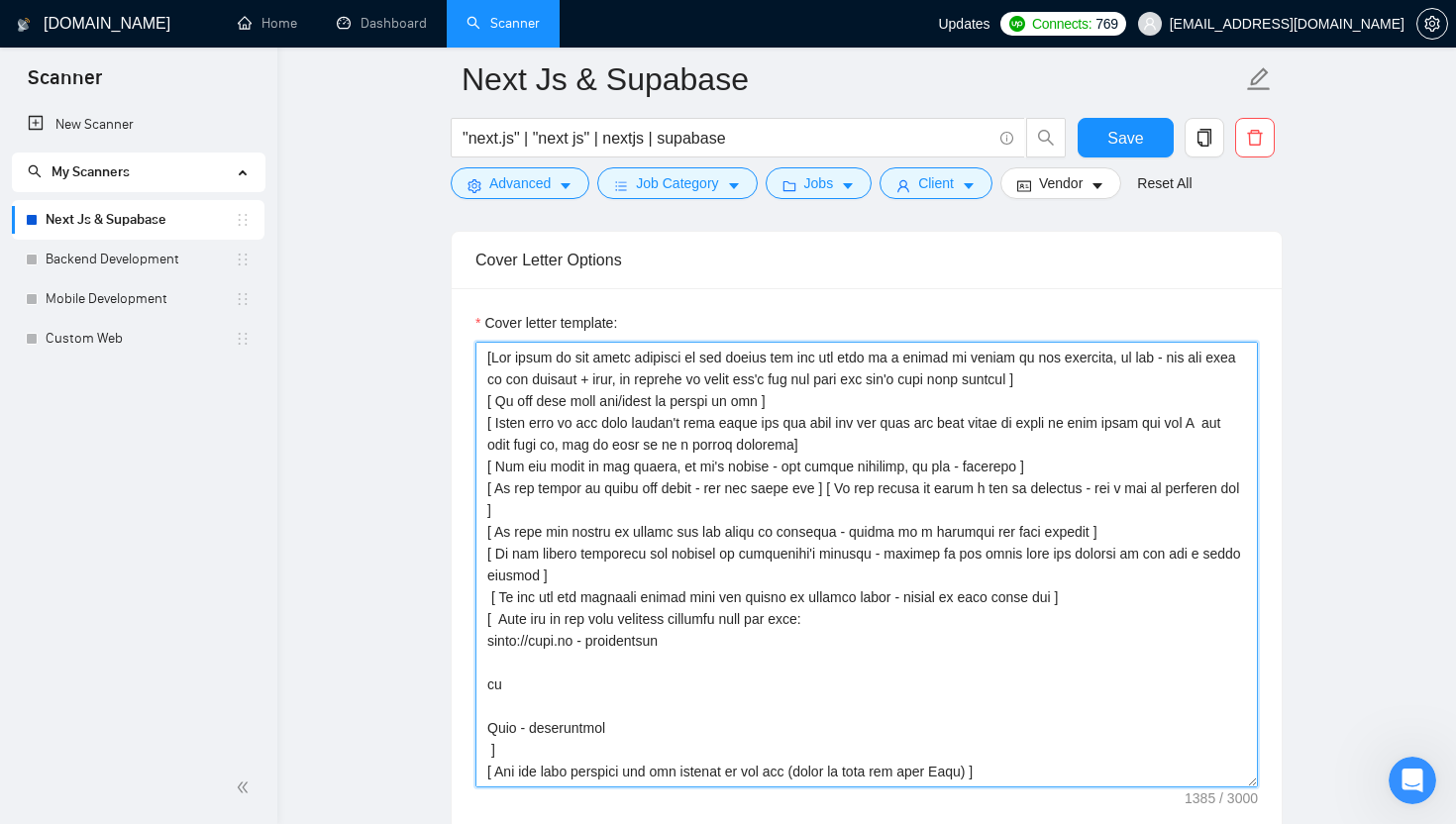 click on "Cover letter template:" at bounding box center (867, 565) 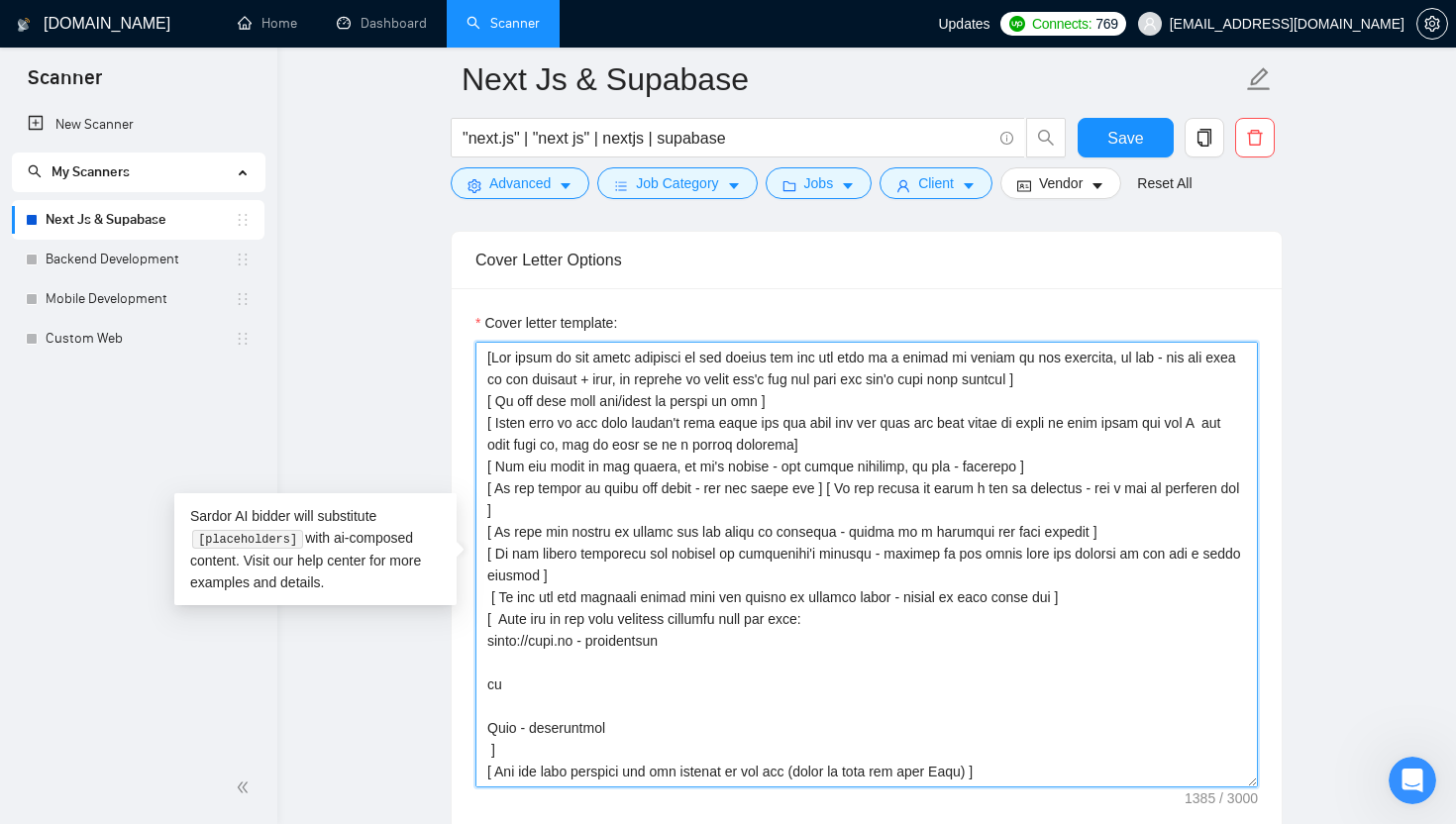 click on "Cover letter template:" at bounding box center (867, 565) 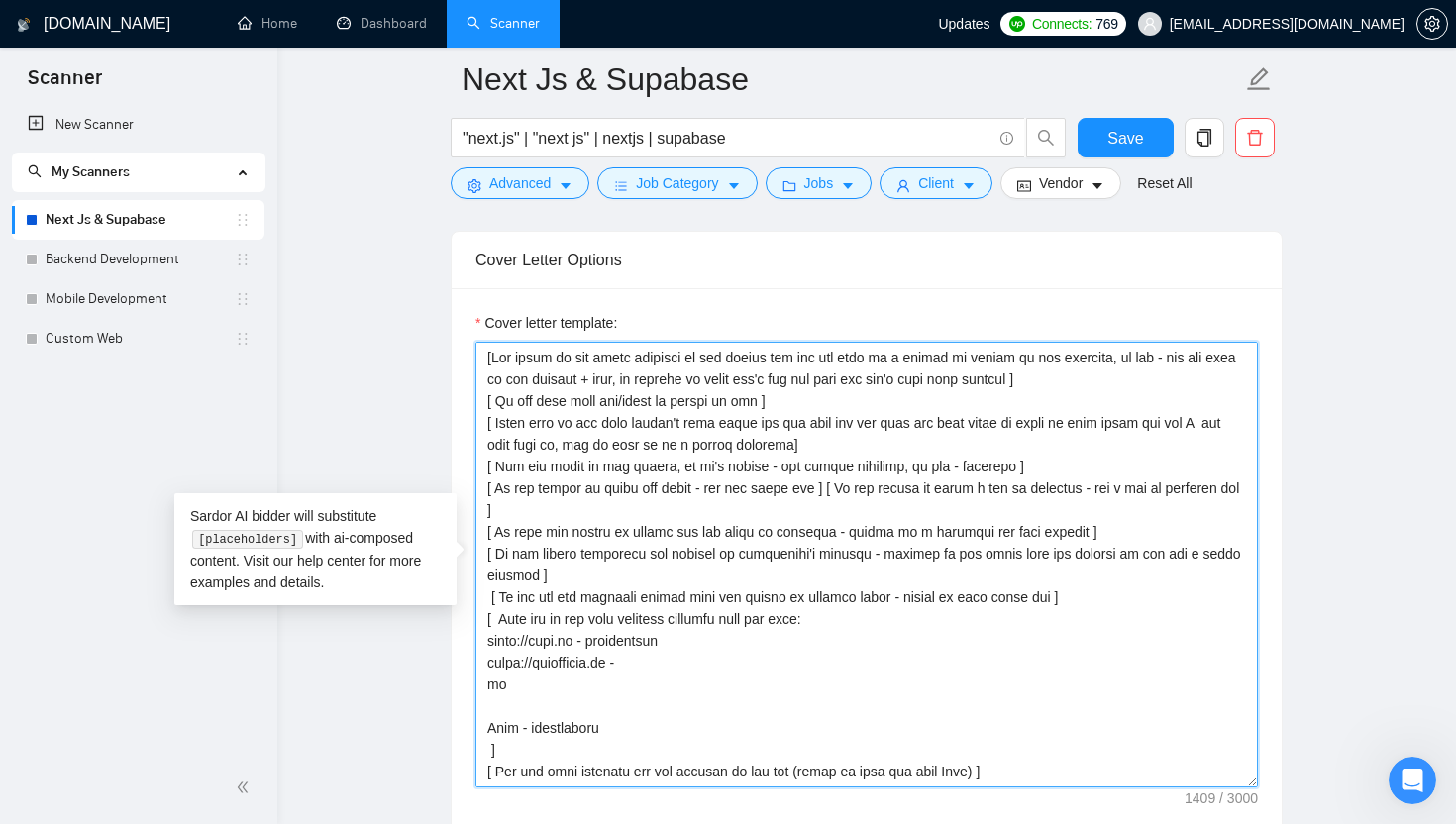 paste on "A web and mobile platform for restaurant and hospitality businesses, featuring AI-powered review replies, team chat via [DOMAIN_NAME], and unified reputation management with data from Google, Yelp, and OpenTable." 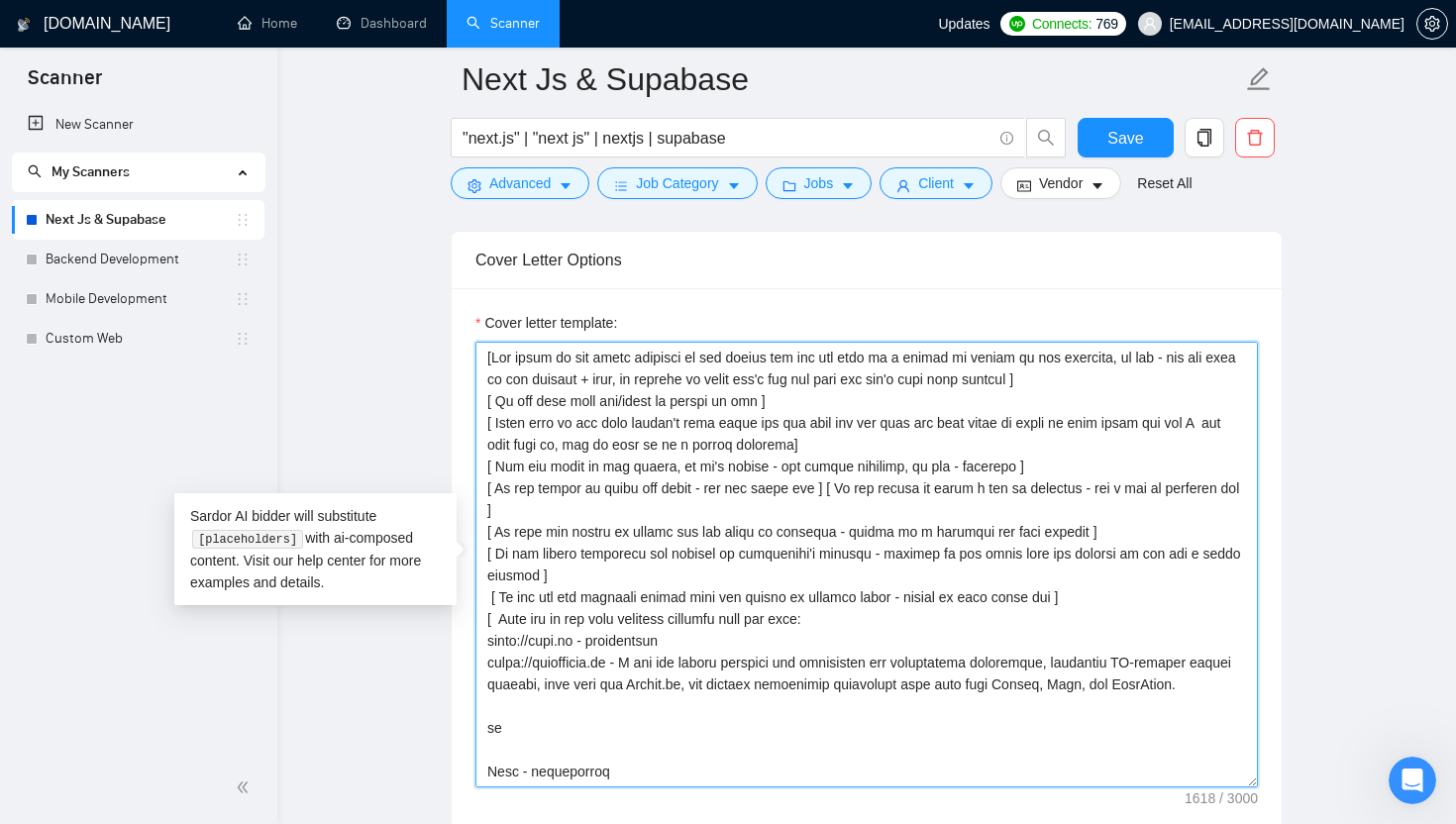 click on "Cover letter template:" at bounding box center (867, 565) 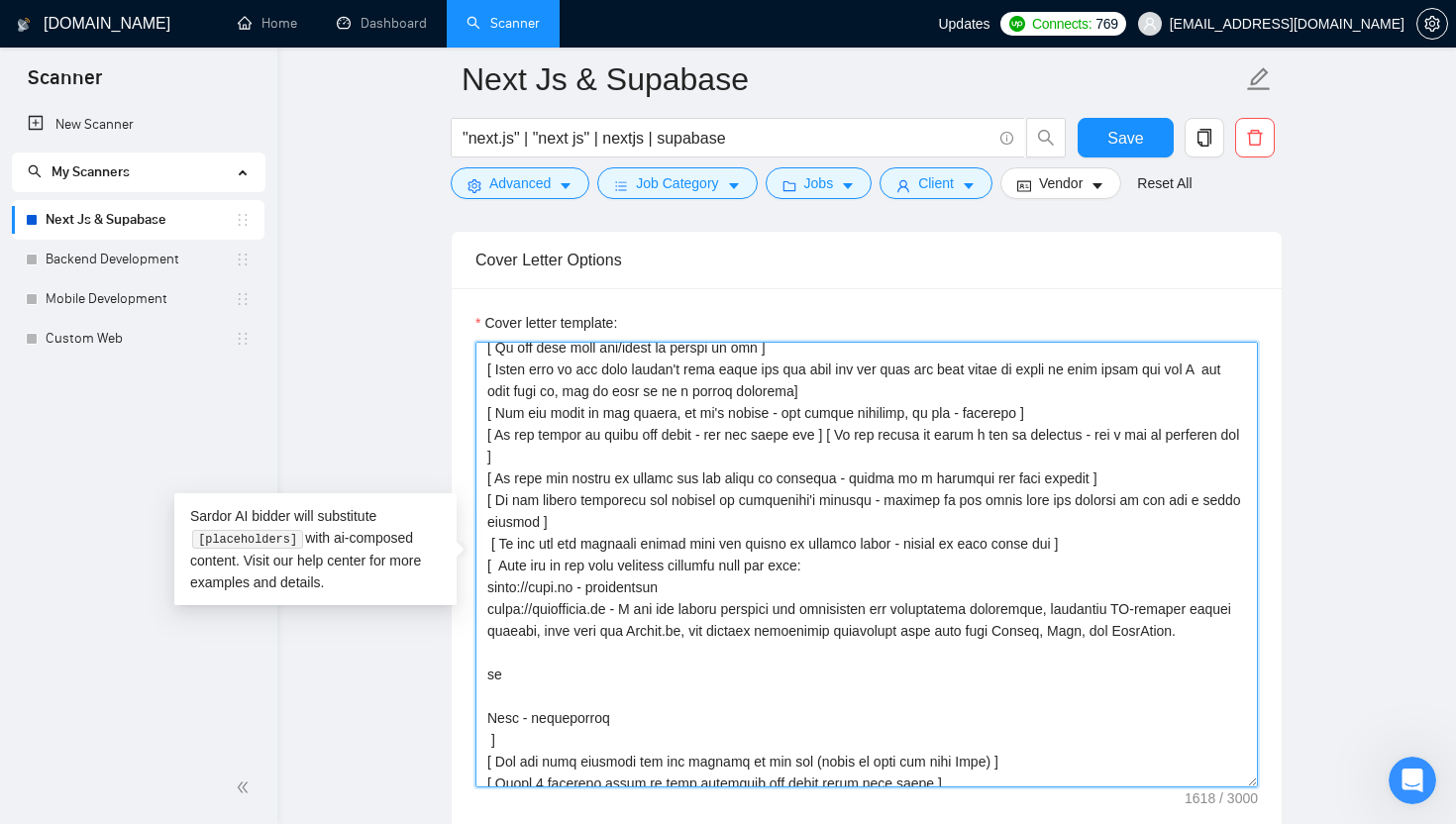 scroll, scrollTop: 59, scrollLeft: 0, axis: vertical 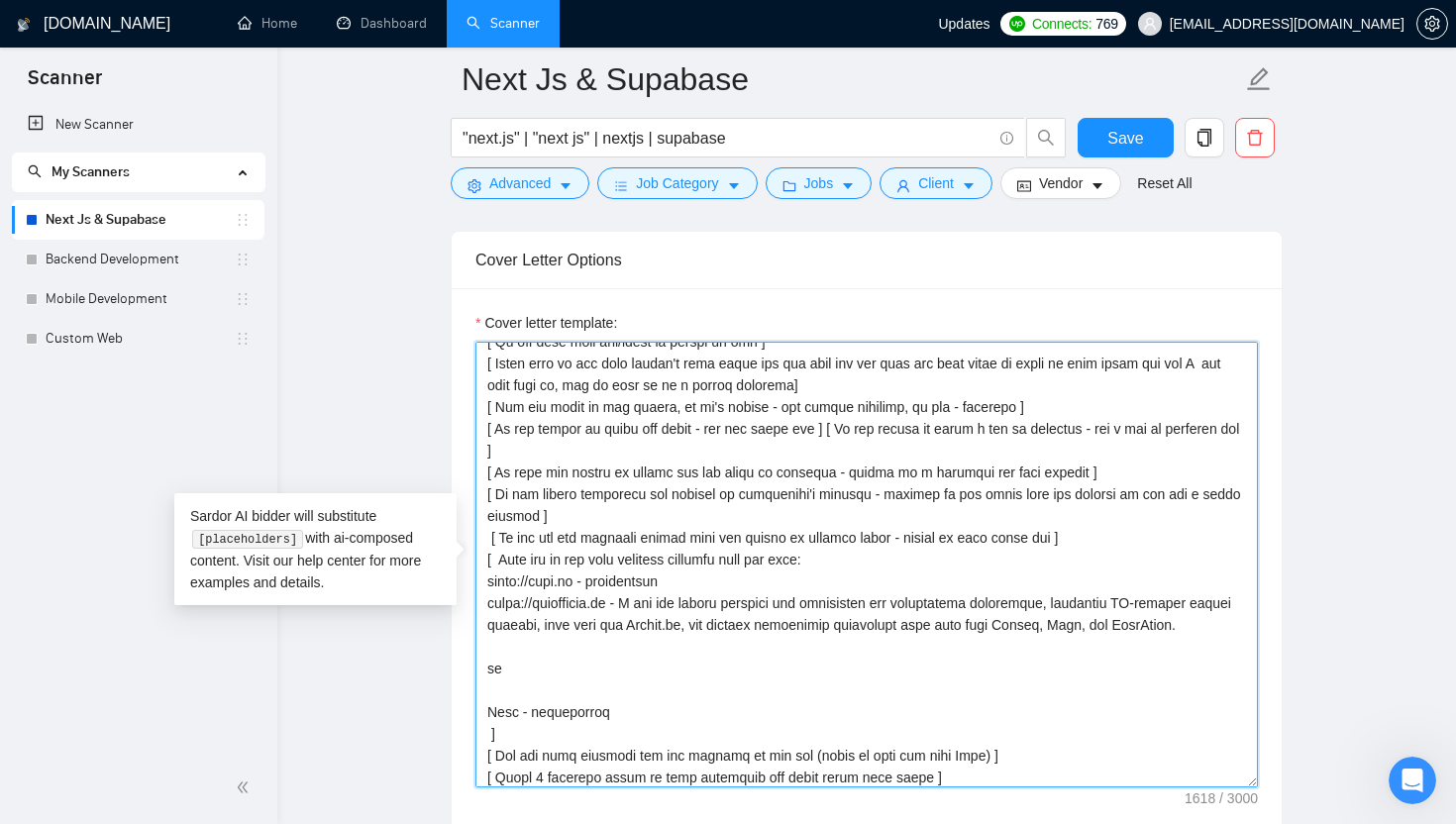 drag, startPoint x: 611, startPoint y: 621, endPoint x: 484, endPoint y: 587, distance: 131.47243 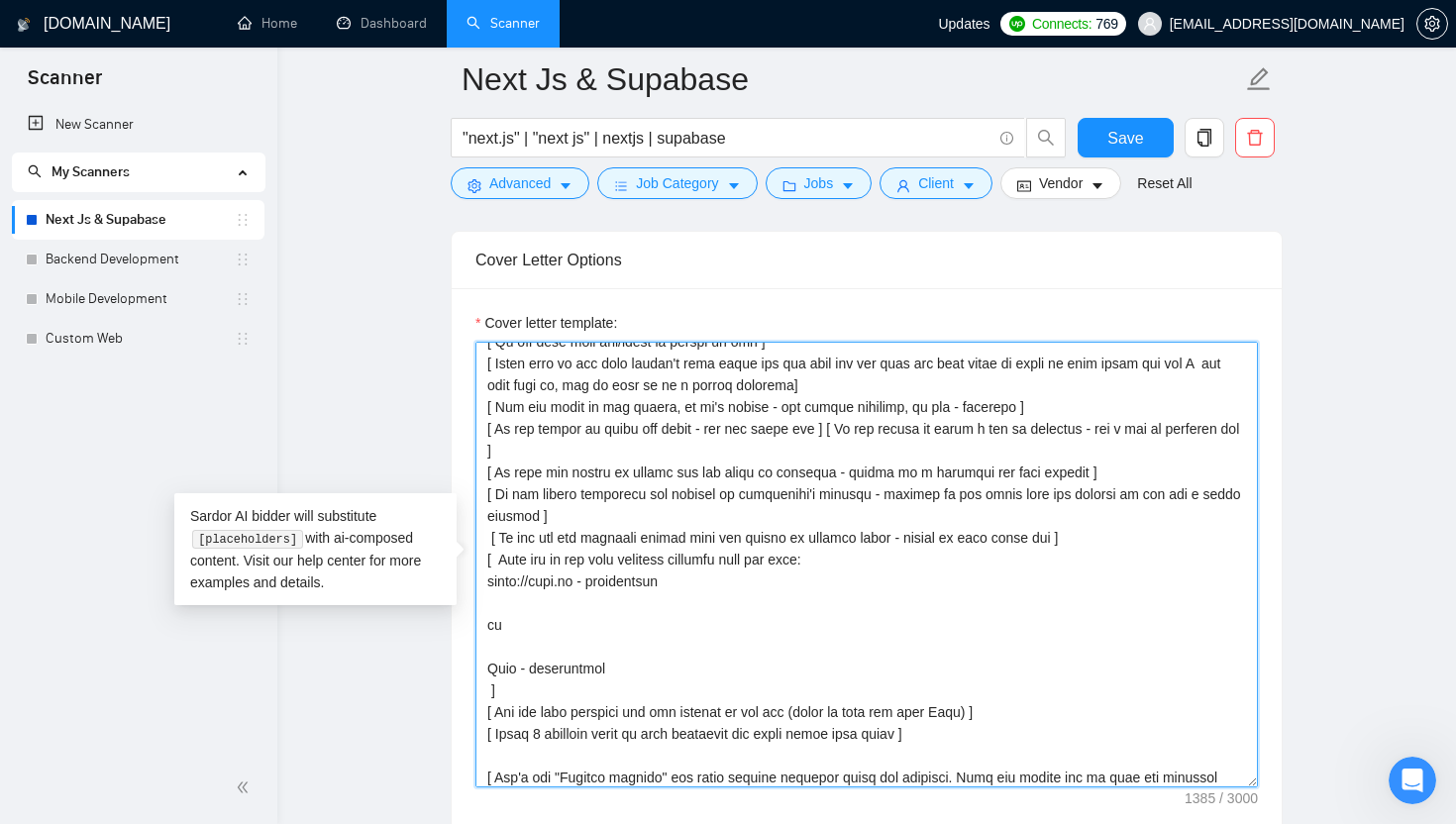 paste on "[URL][DOMAIN_NAME] - A web and mobile platform for restaurant and hospitality businesses, featuring AI-powered review replies, team chat via [DOMAIN_NAME], and unified reputation management with data from Google, Yelp, and OpenTable." 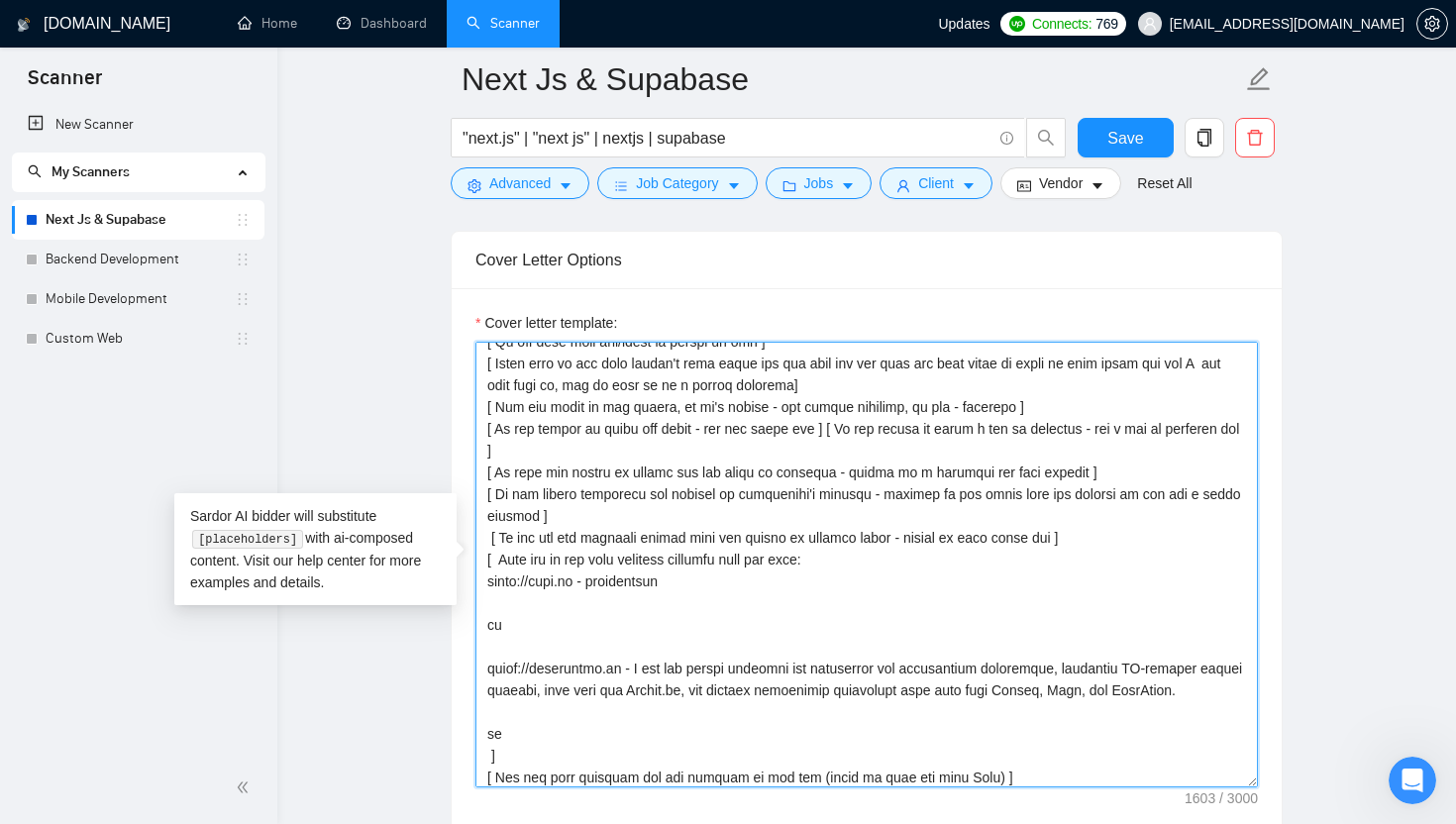 click on "Cover letter template:" at bounding box center [867, 565] 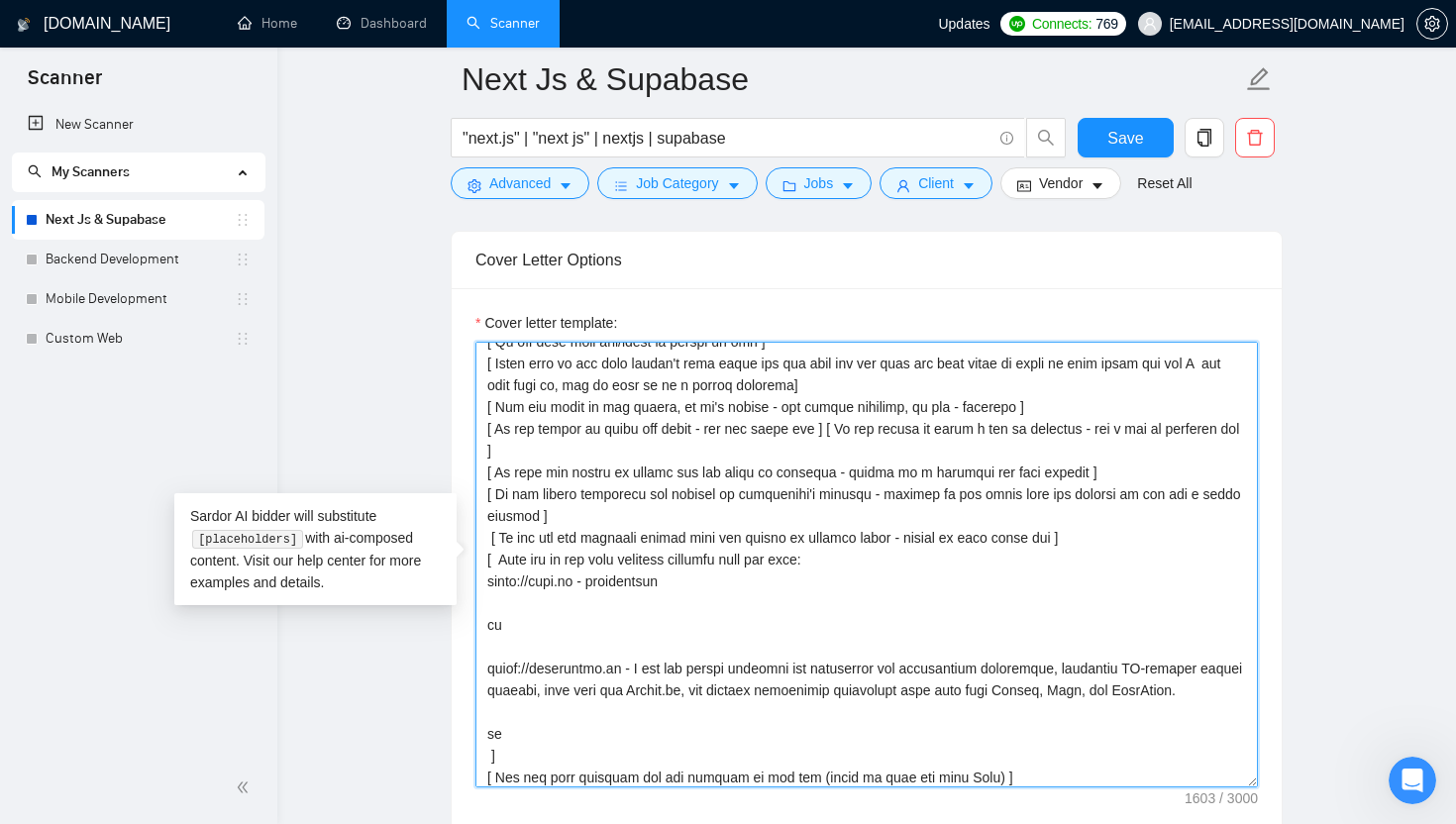 click on "Cover letter template:" at bounding box center [867, 565] 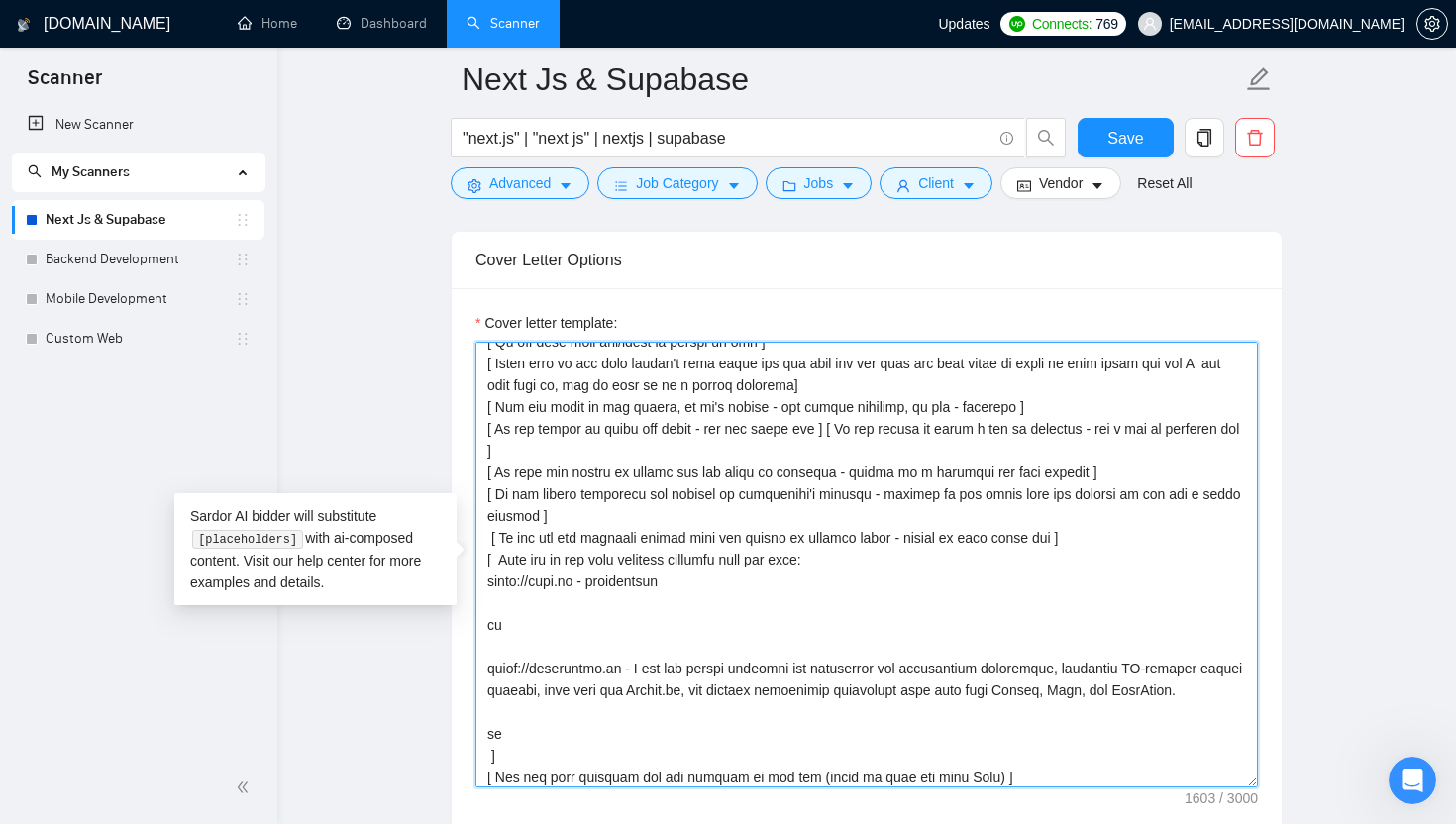 click on "Cover letter template:" at bounding box center (867, 565) 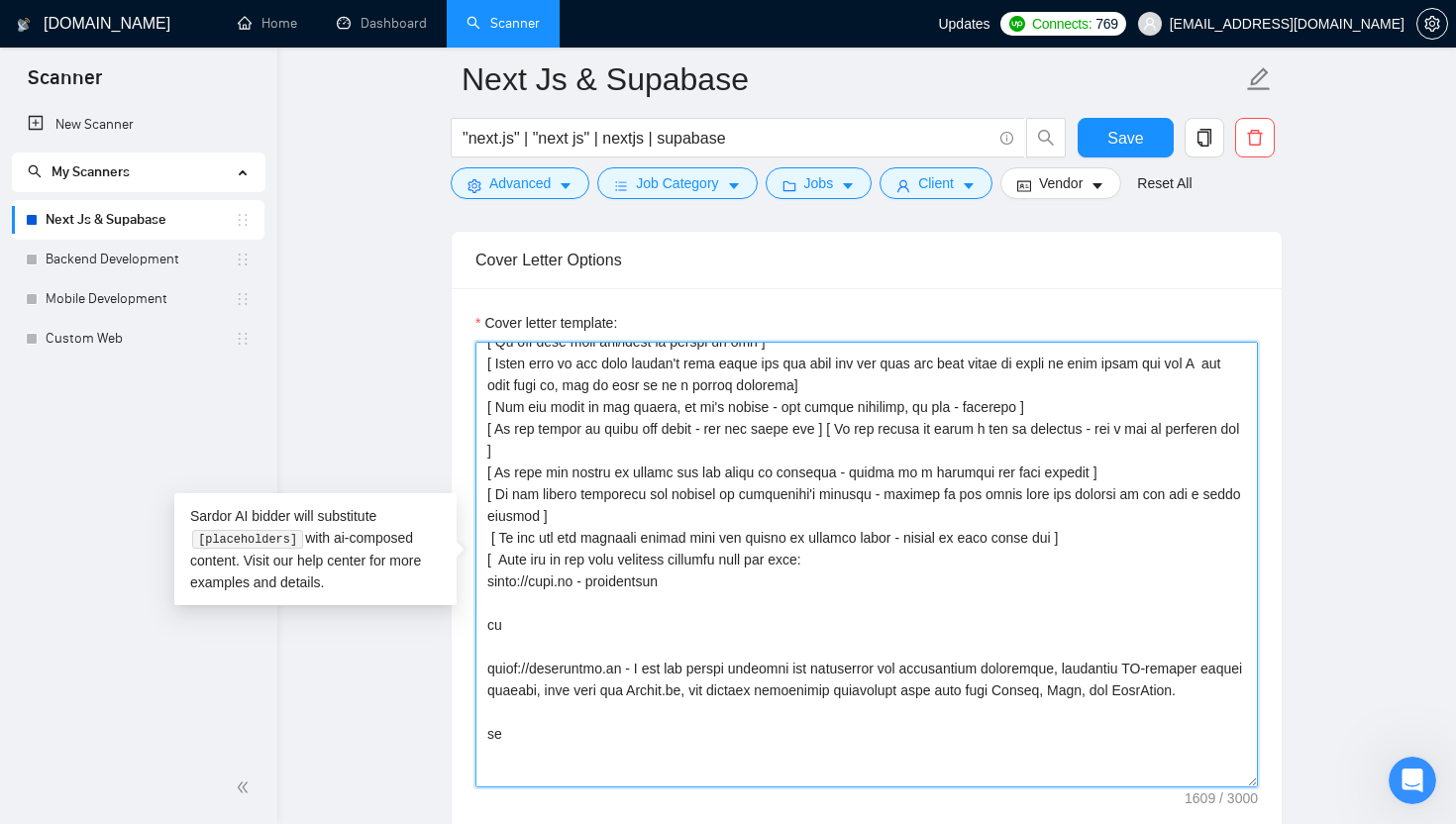 click on "Cover letter template:" at bounding box center (867, 565) 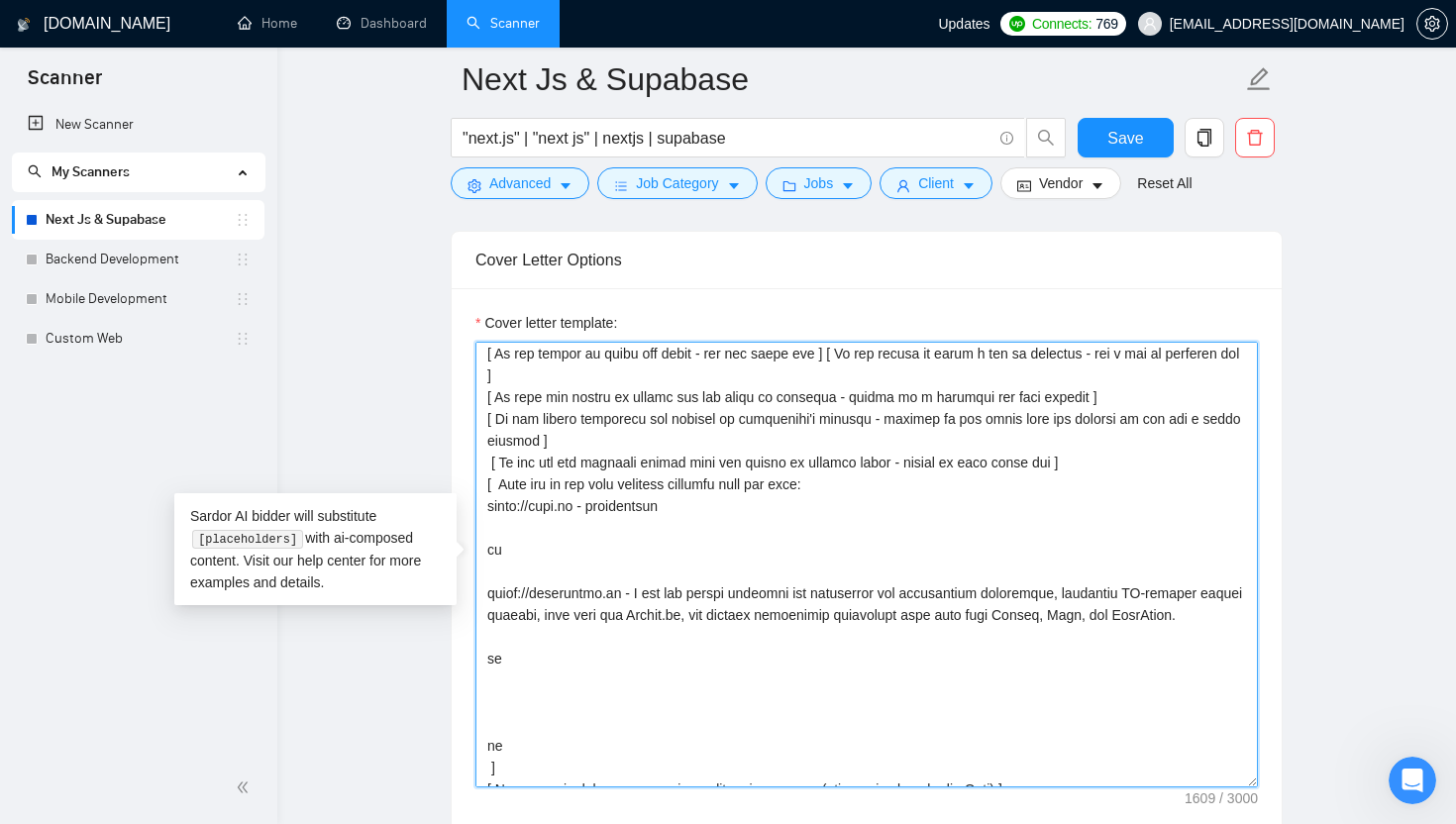 scroll, scrollTop: 148, scrollLeft: 0, axis: vertical 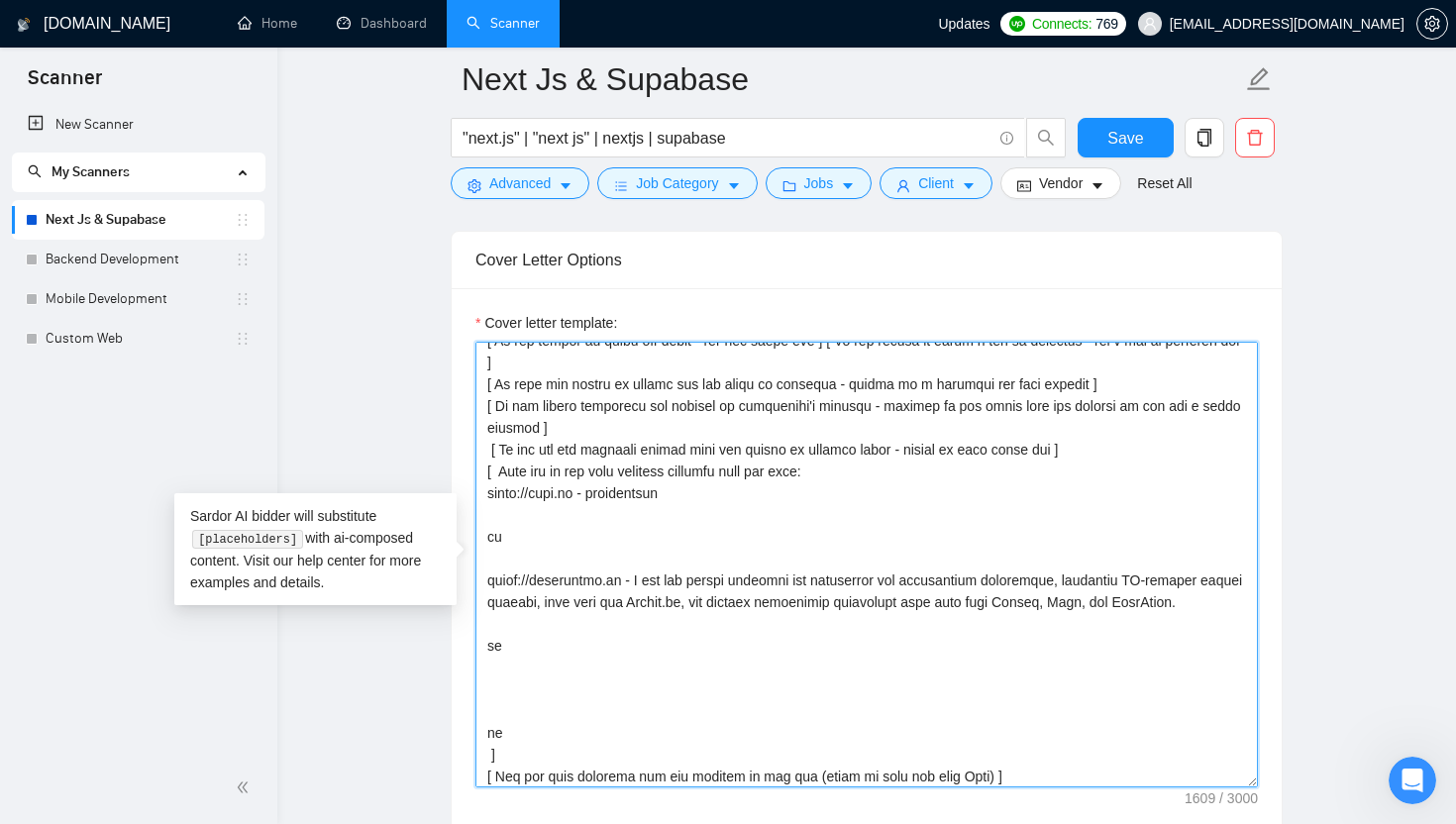 click on "Cover letter template:" at bounding box center [867, 565] 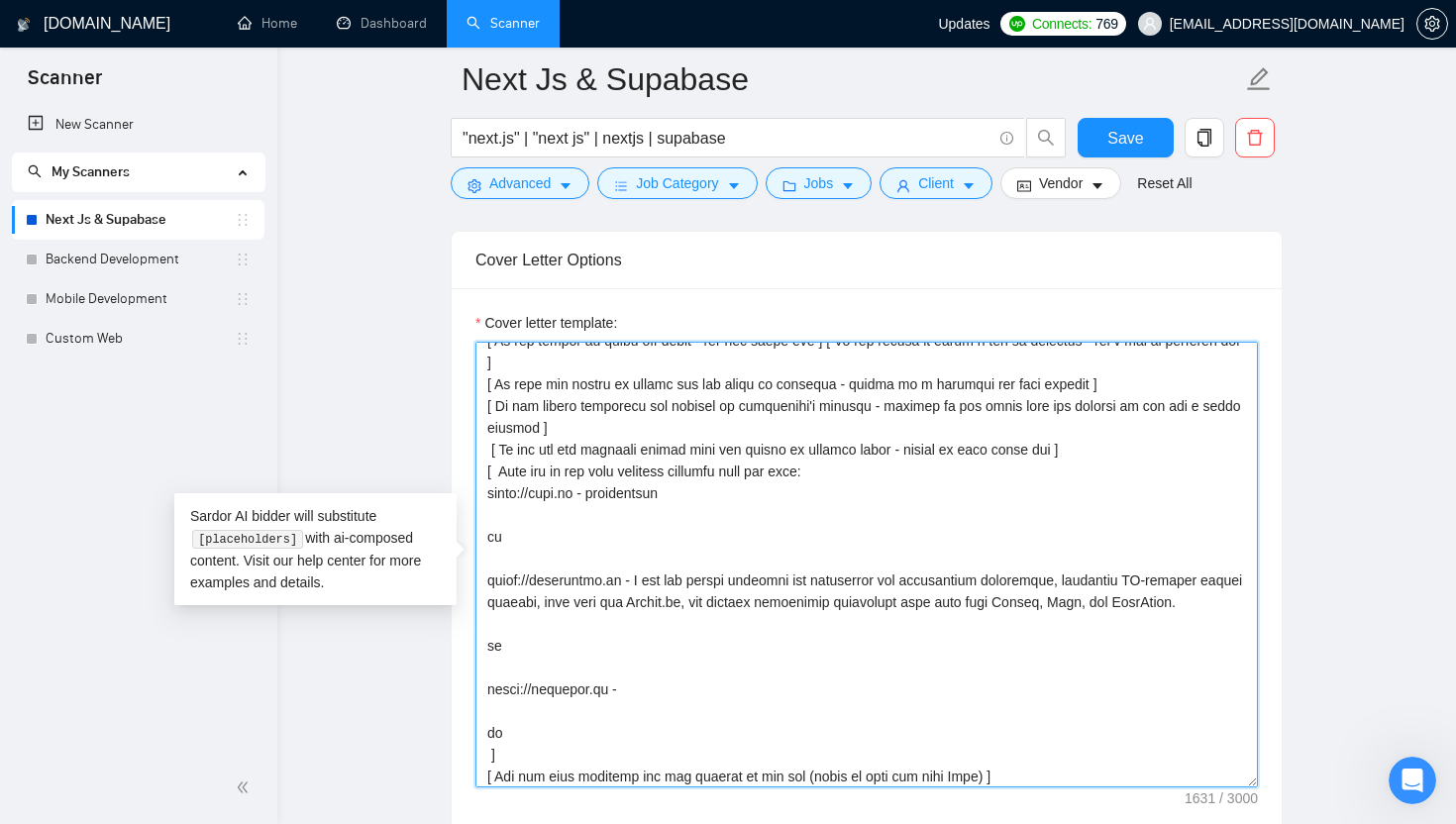 click on "Cover letter template:" at bounding box center [867, 565] 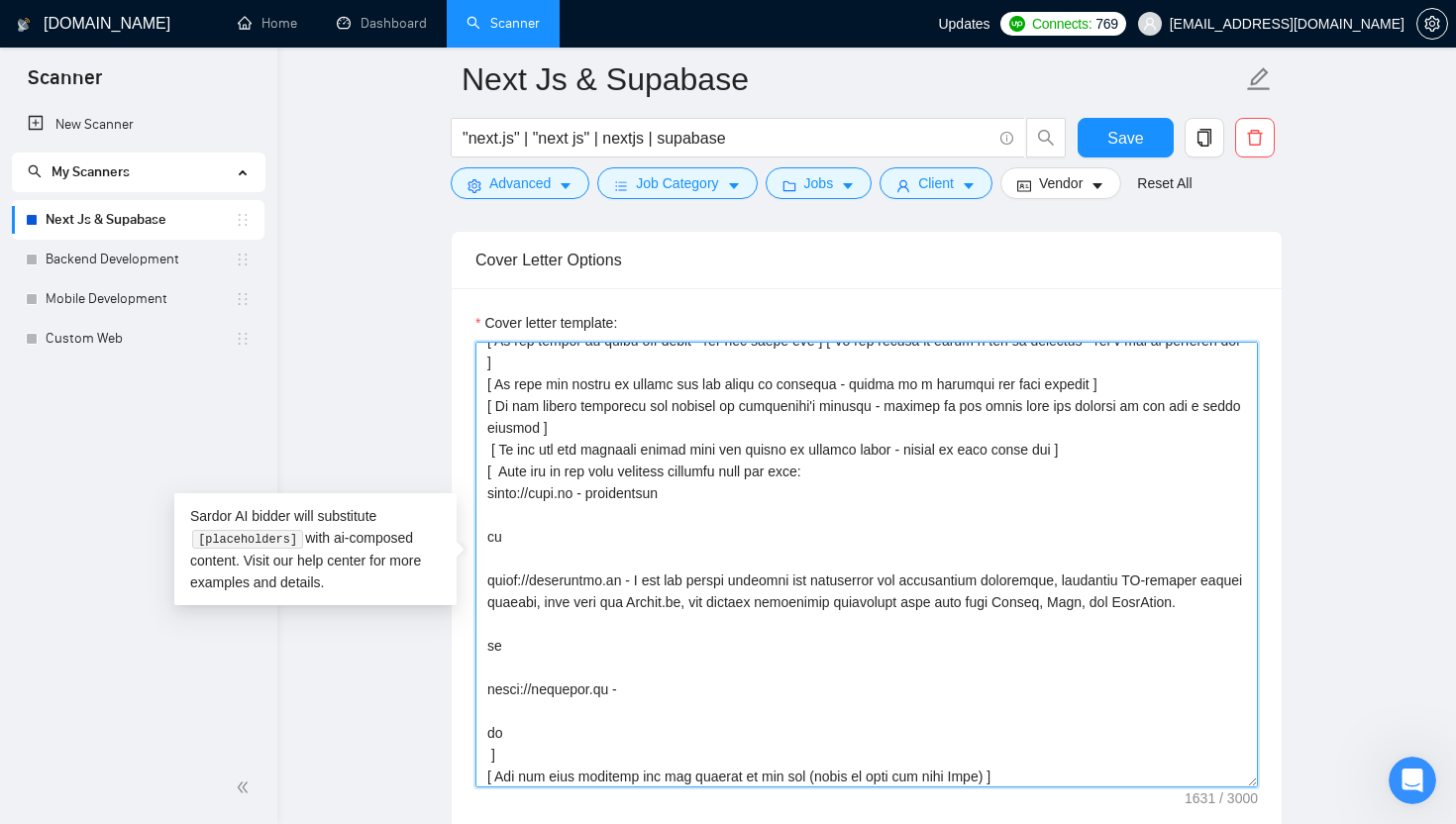 click on "Cover letter template:" at bounding box center [867, 565] 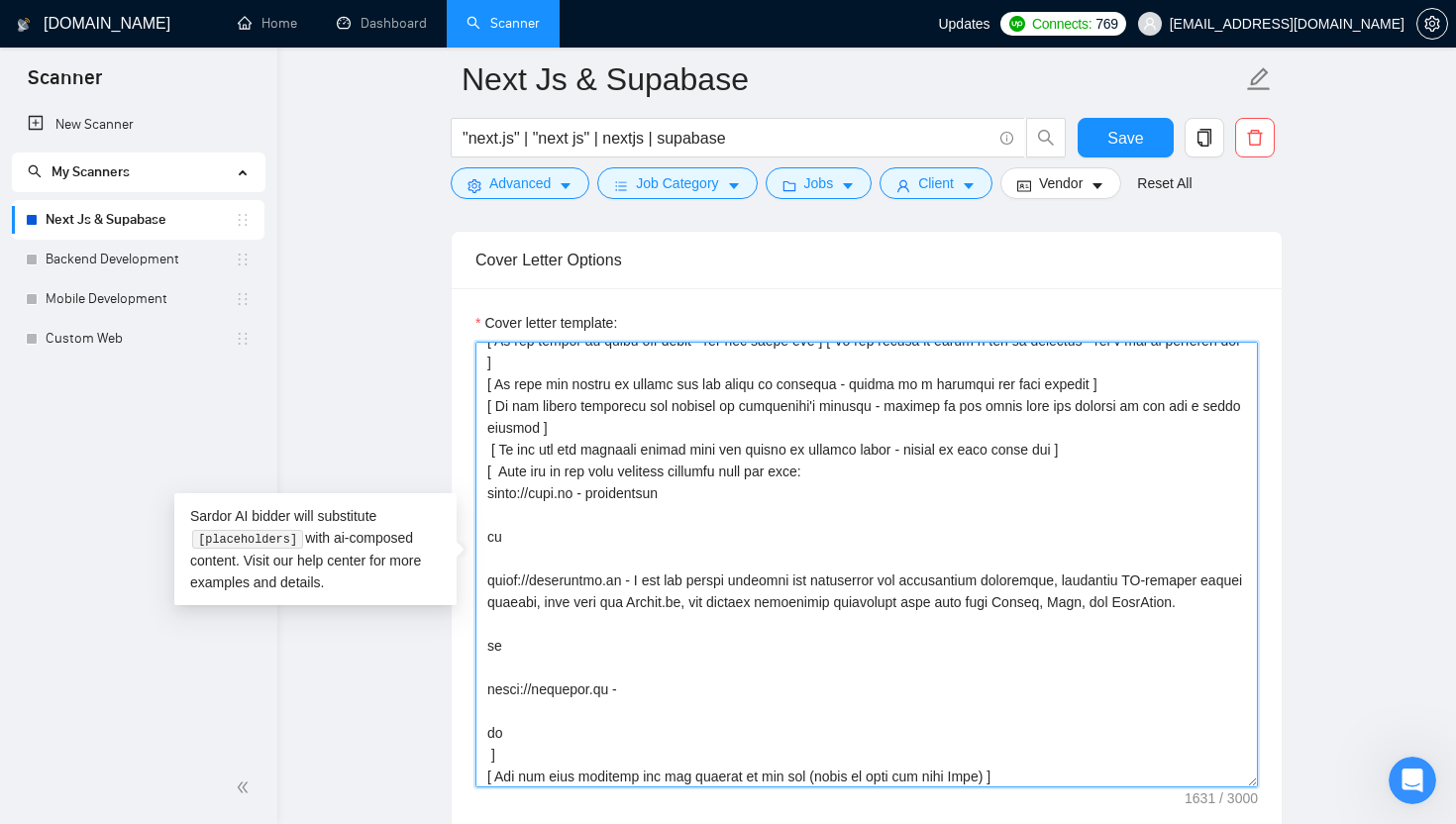 click on "Cover letter template:" at bounding box center [867, 565] 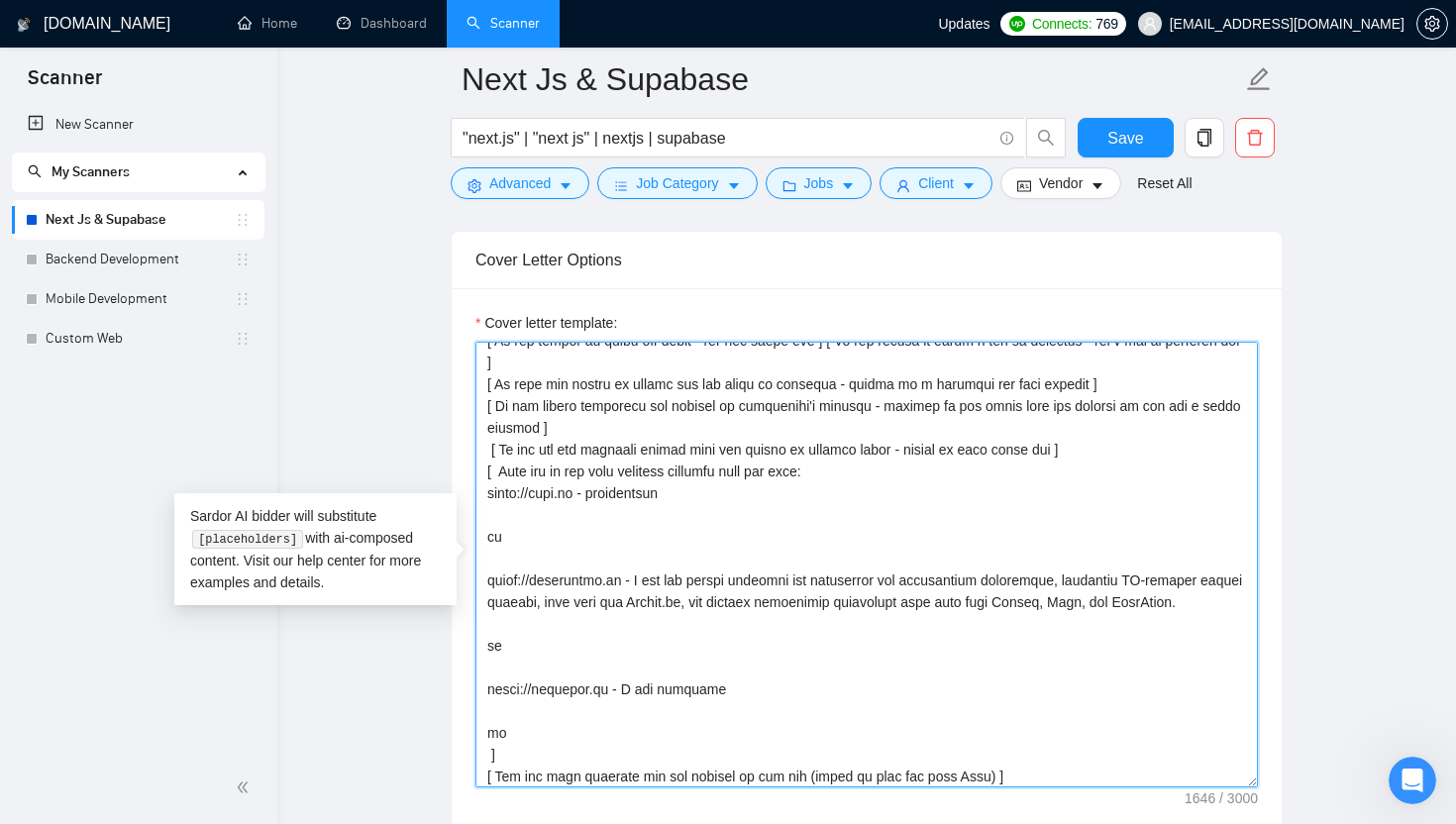 paste on "to provide professional sales quotations that can be viewed and accepted on any device" 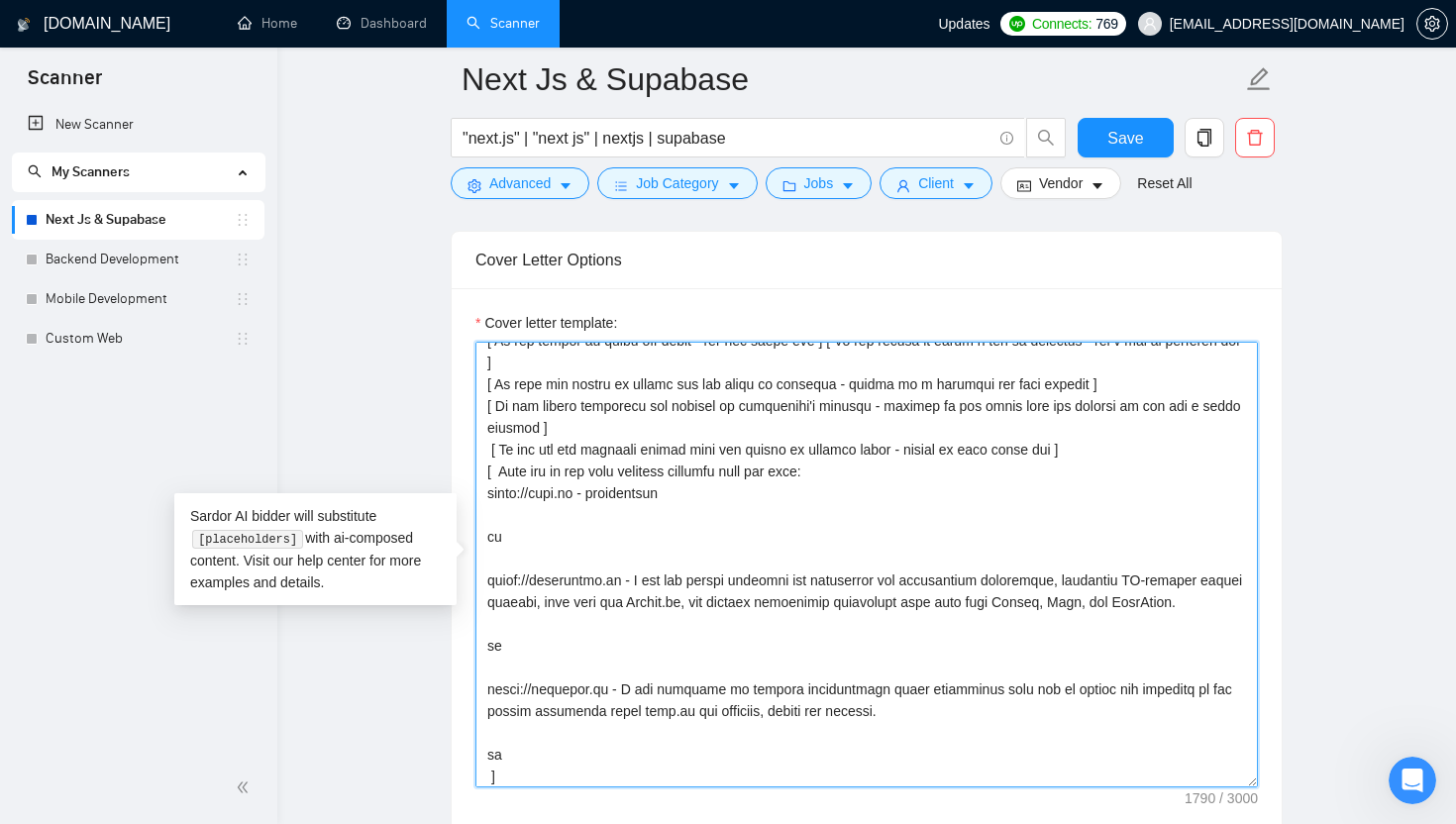 click on "Cover letter template:" at bounding box center (867, 565) 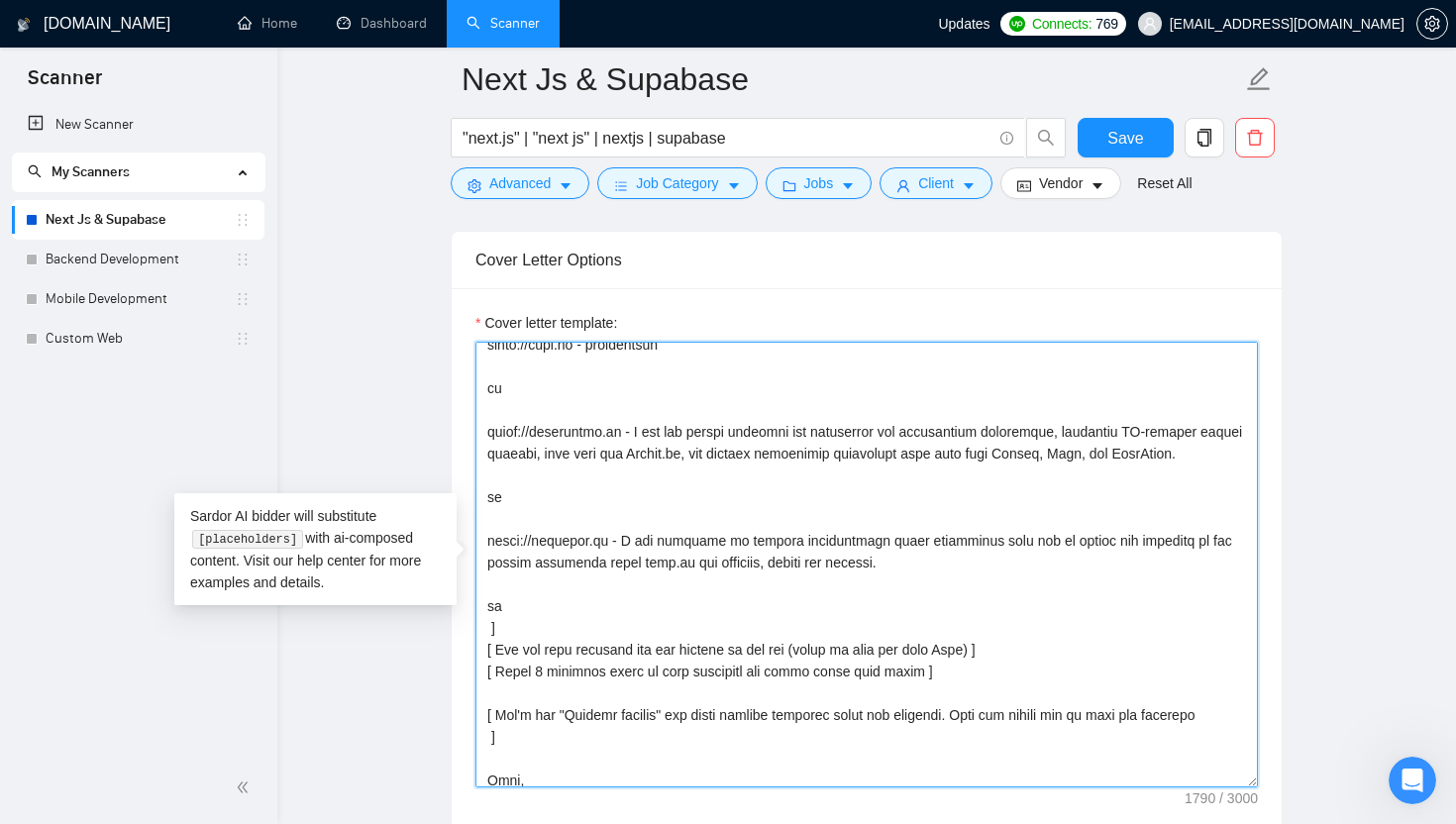 scroll, scrollTop: 297, scrollLeft: 0, axis: vertical 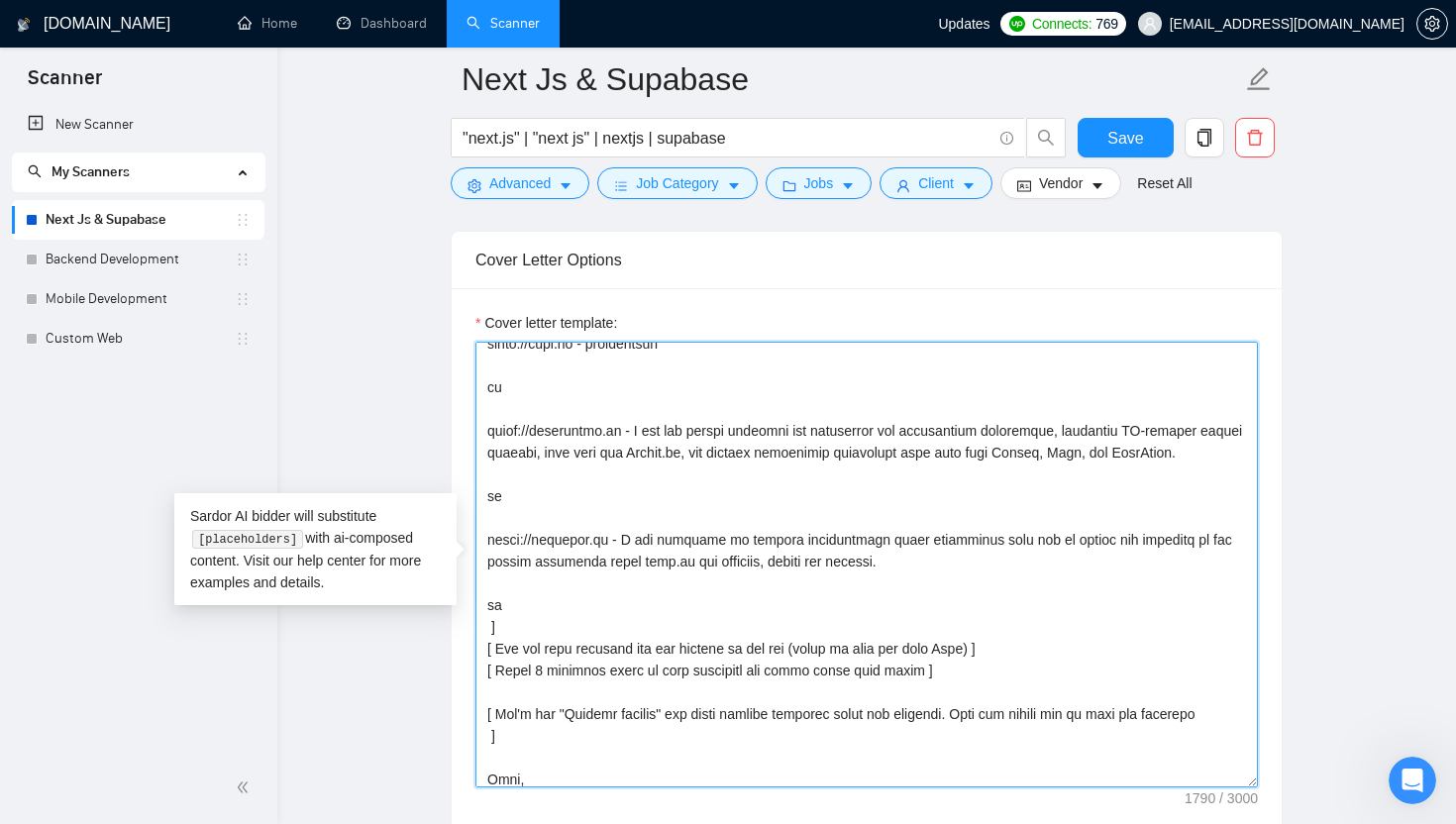 click on "Cover letter template:" at bounding box center (867, 565) 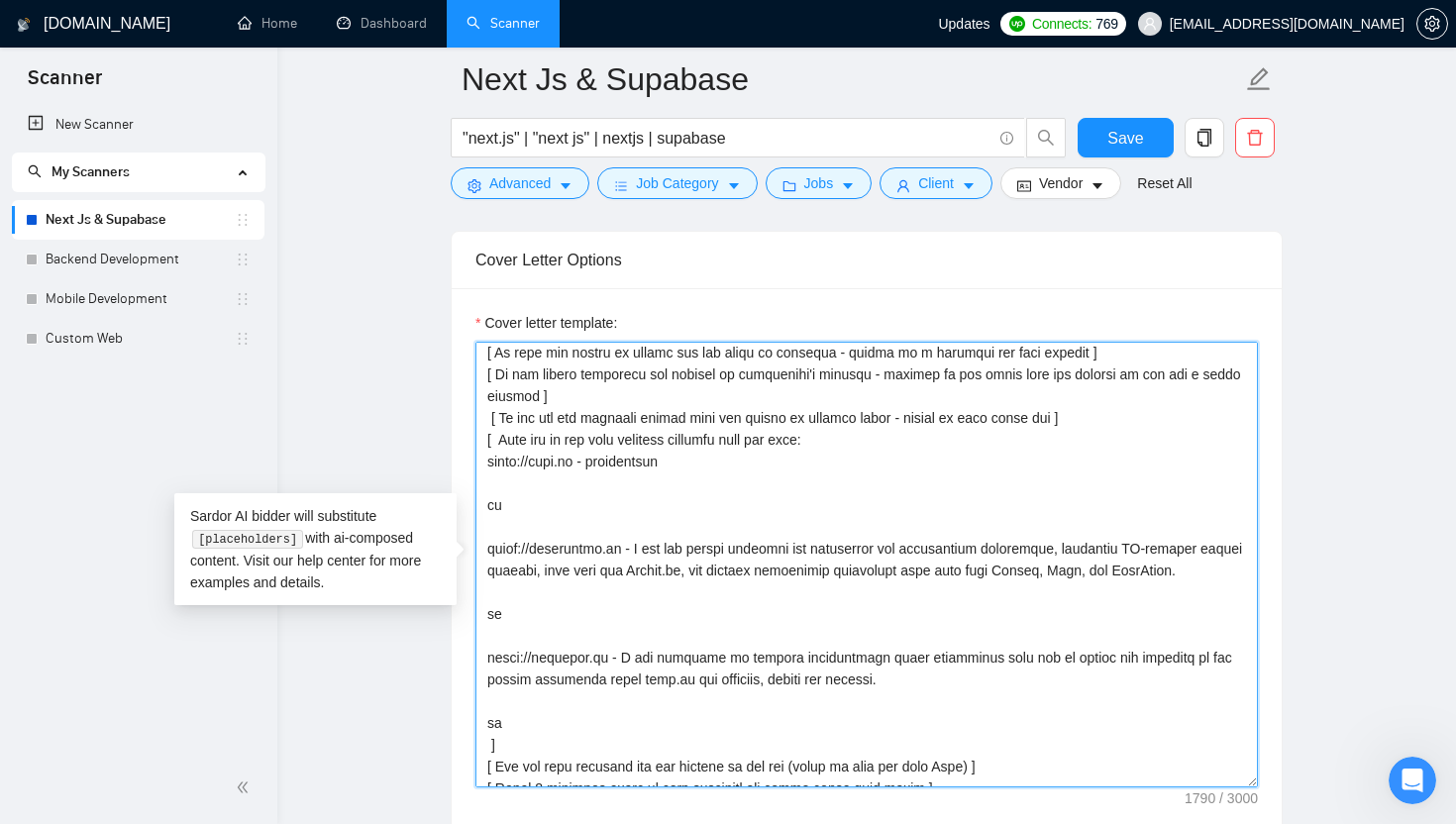 scroll, scrollTop: 185, scrollLeft: 0, axis: vertical 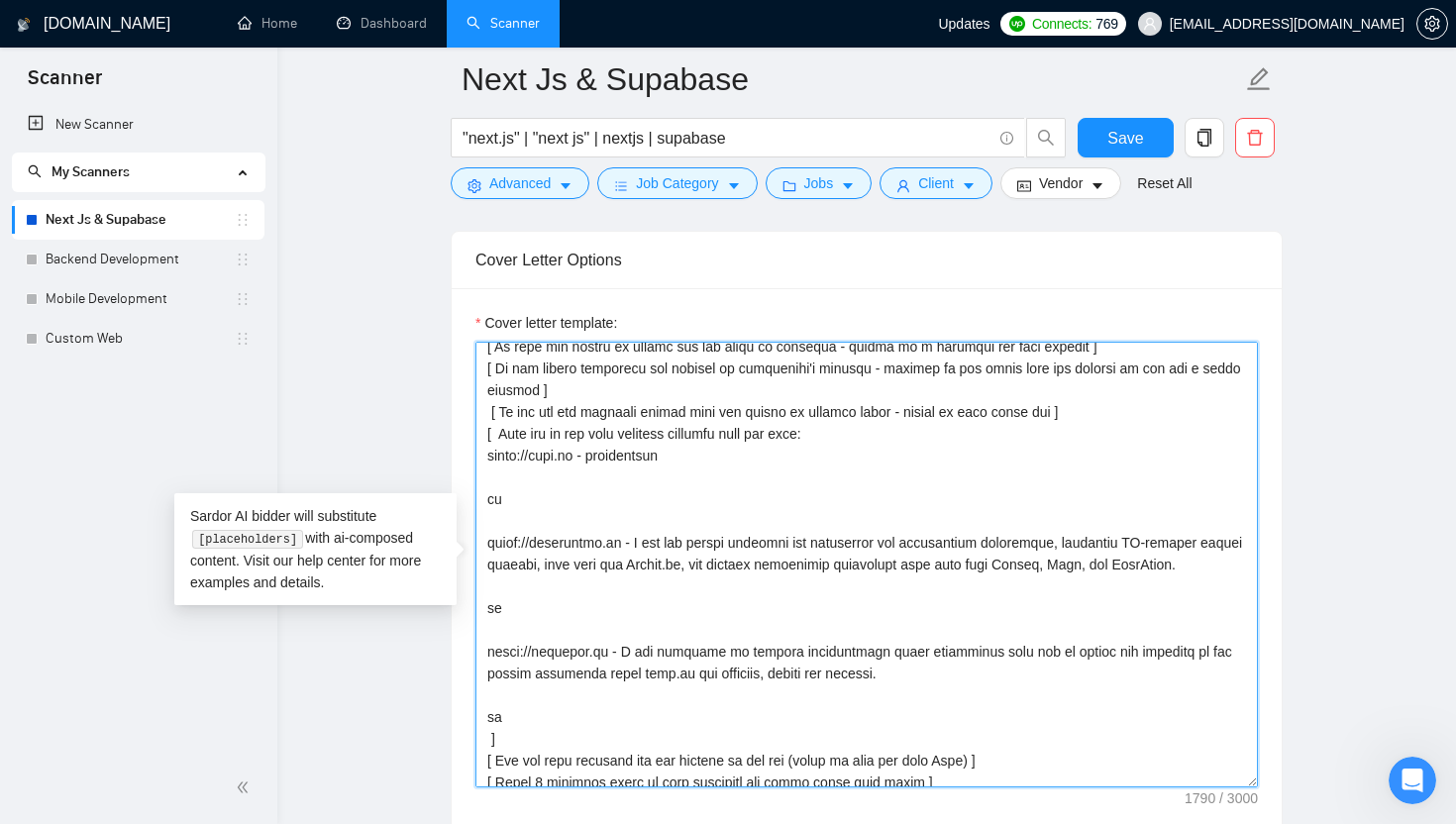 click on "Cover letter template:" at bounding box center (867, 565) 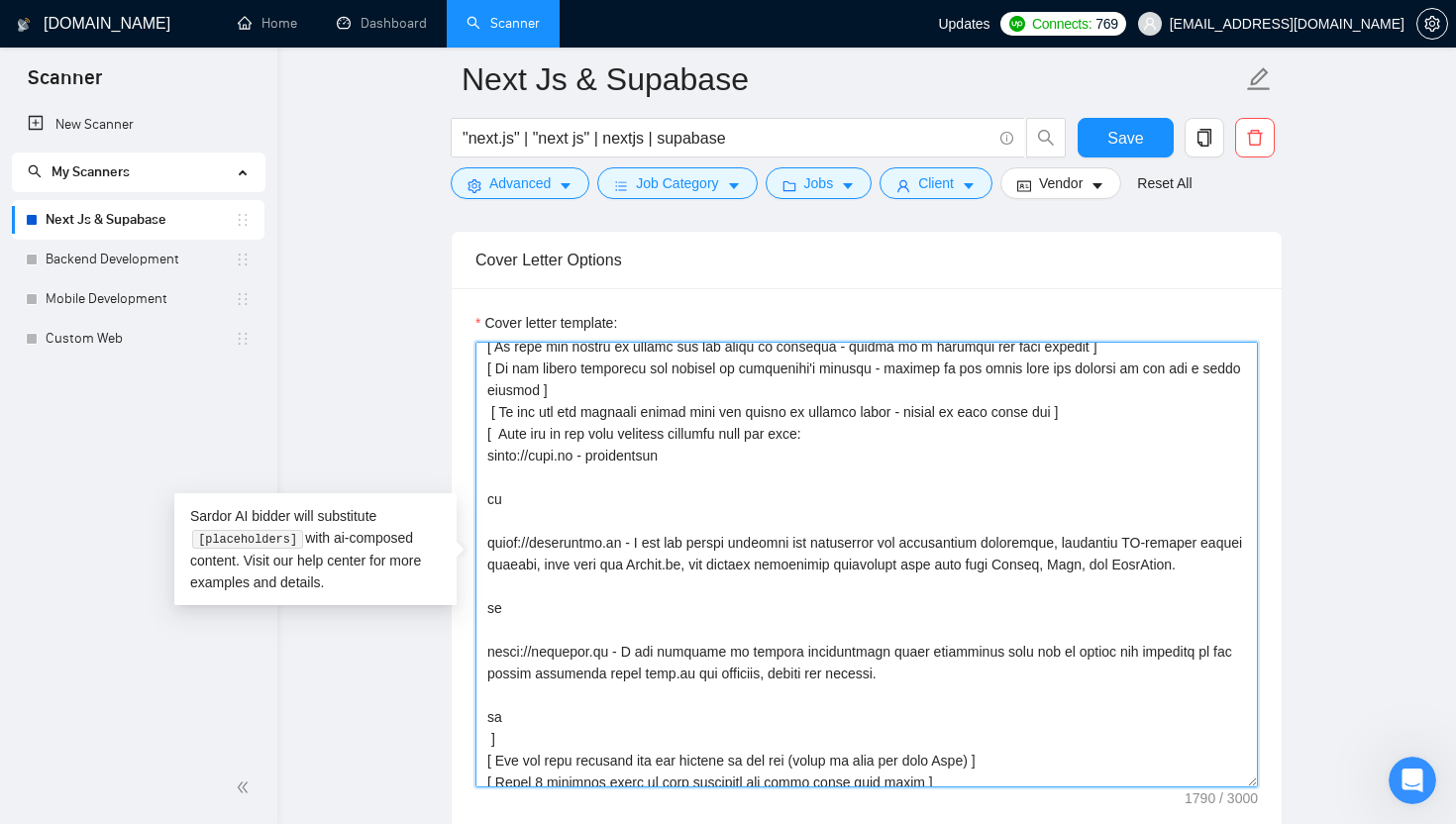 click on "Cover letter template:" at bounding box center (867, 565) 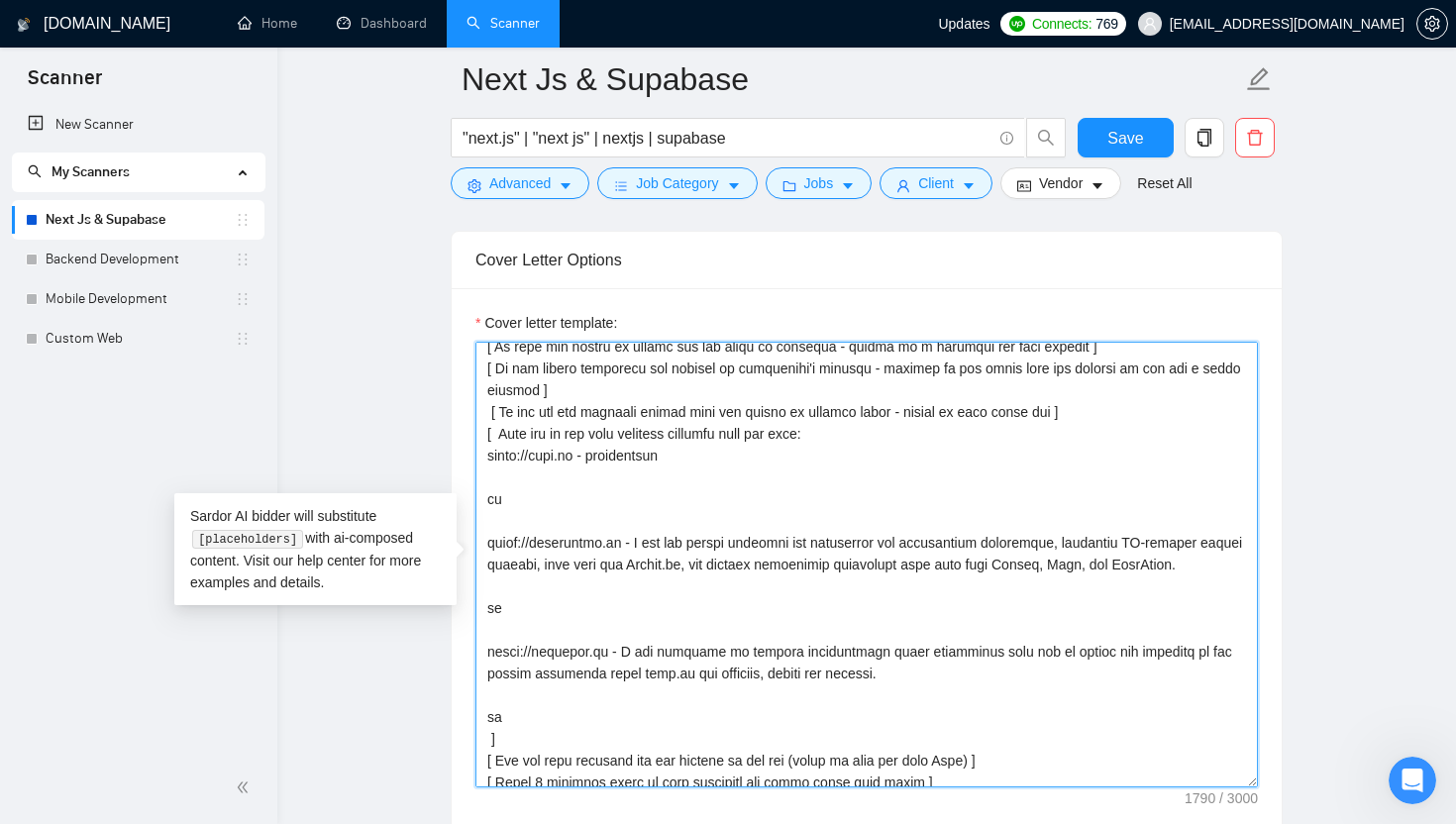 paste on "to build their online presence with visually appealing and effective social media posts, without headaches or high costs." 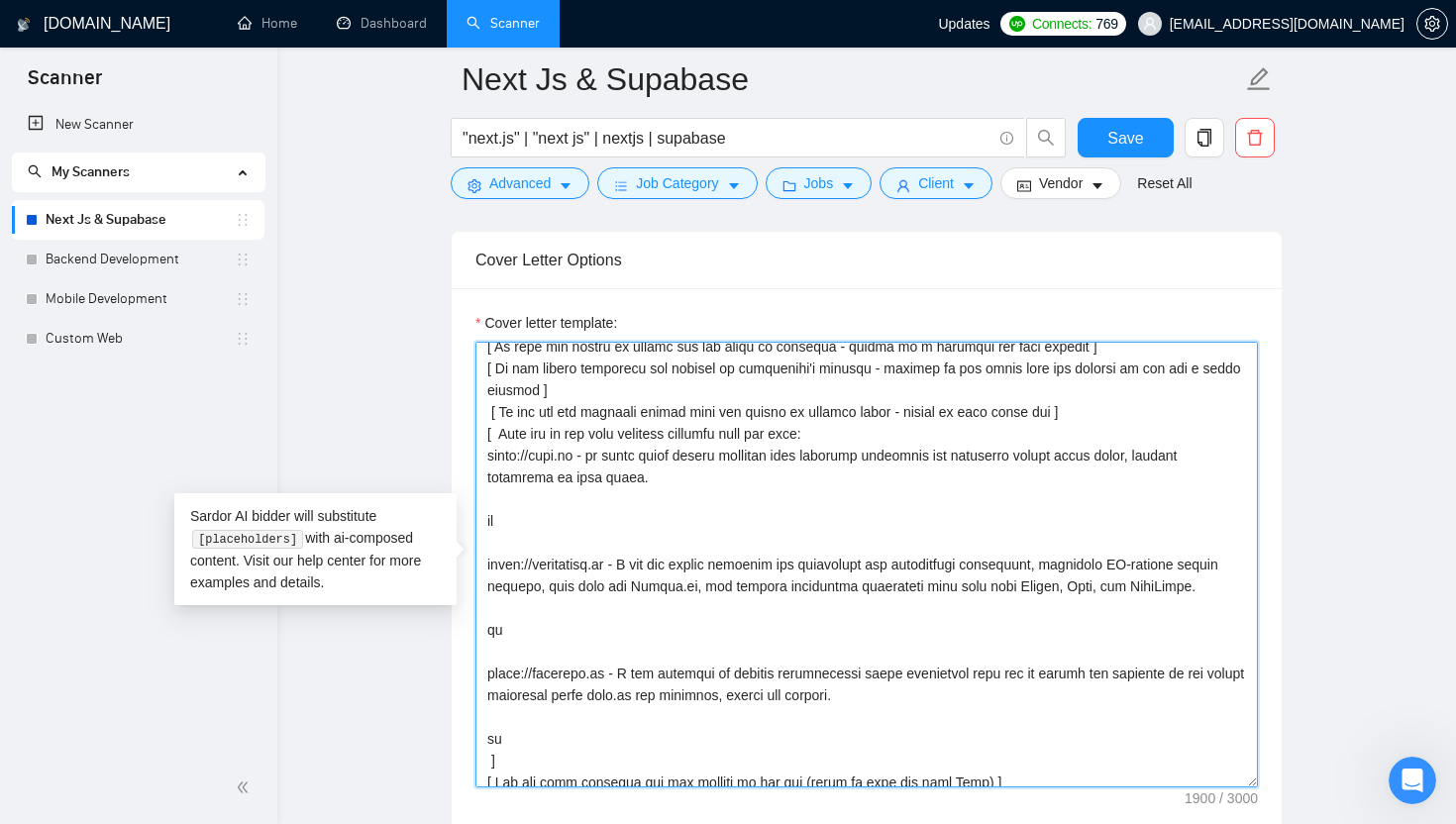 click on "Cover letter template:" at bounding box center (867, 565) 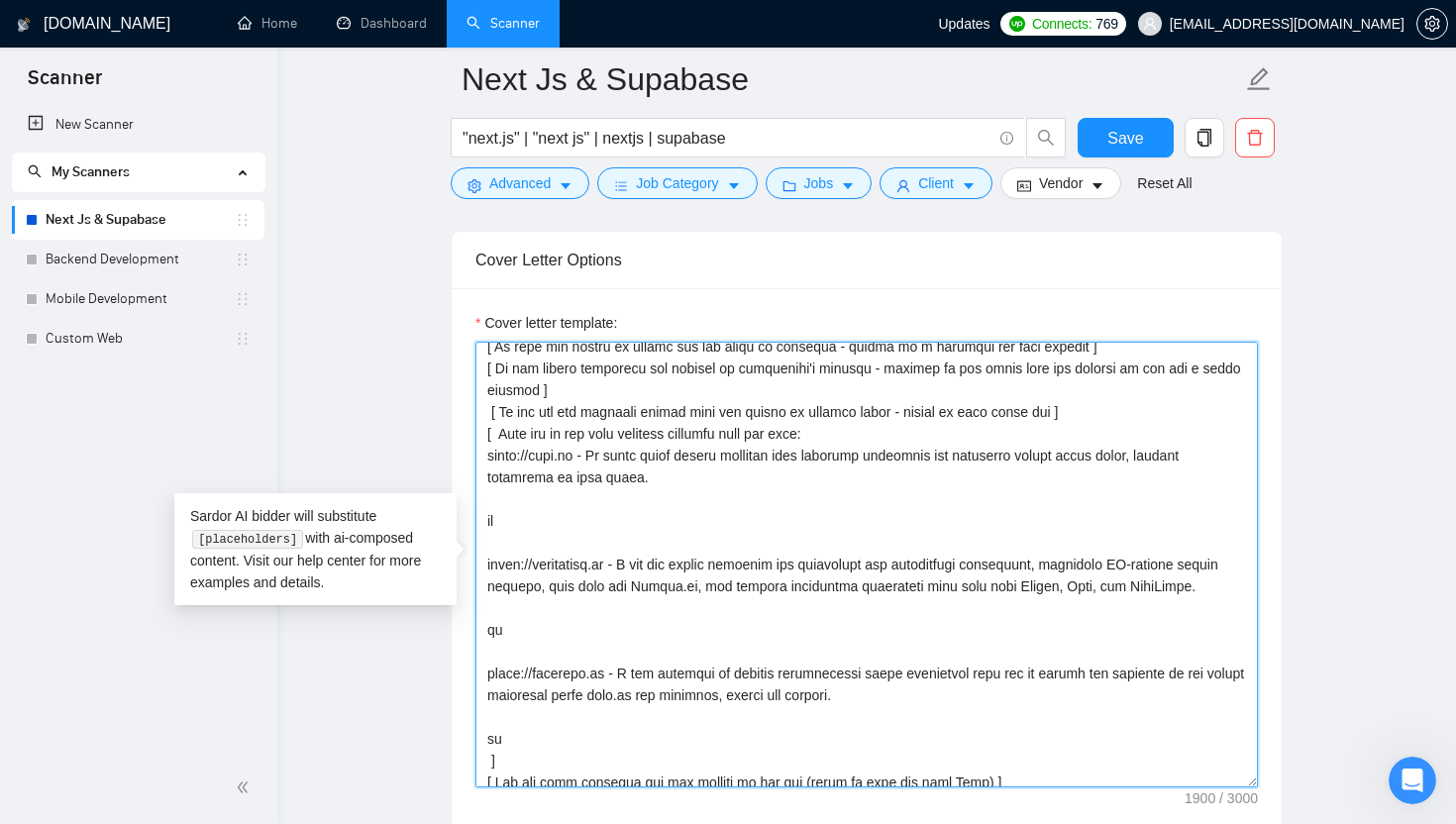 click on "Cover letter template:" at bounding box center [867, 565] 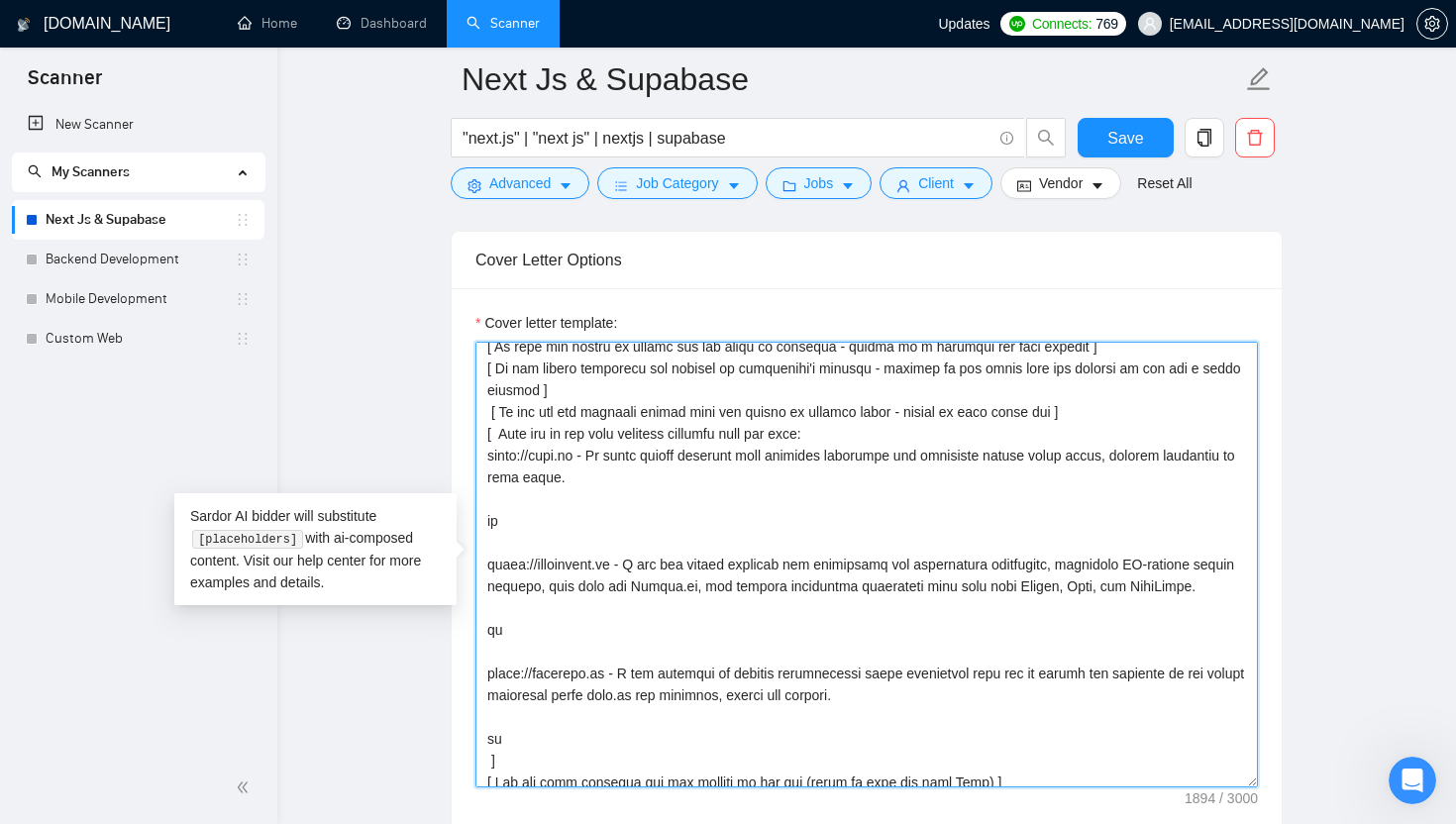 click on "Cover letter template:" at bounding box center [867, 565] 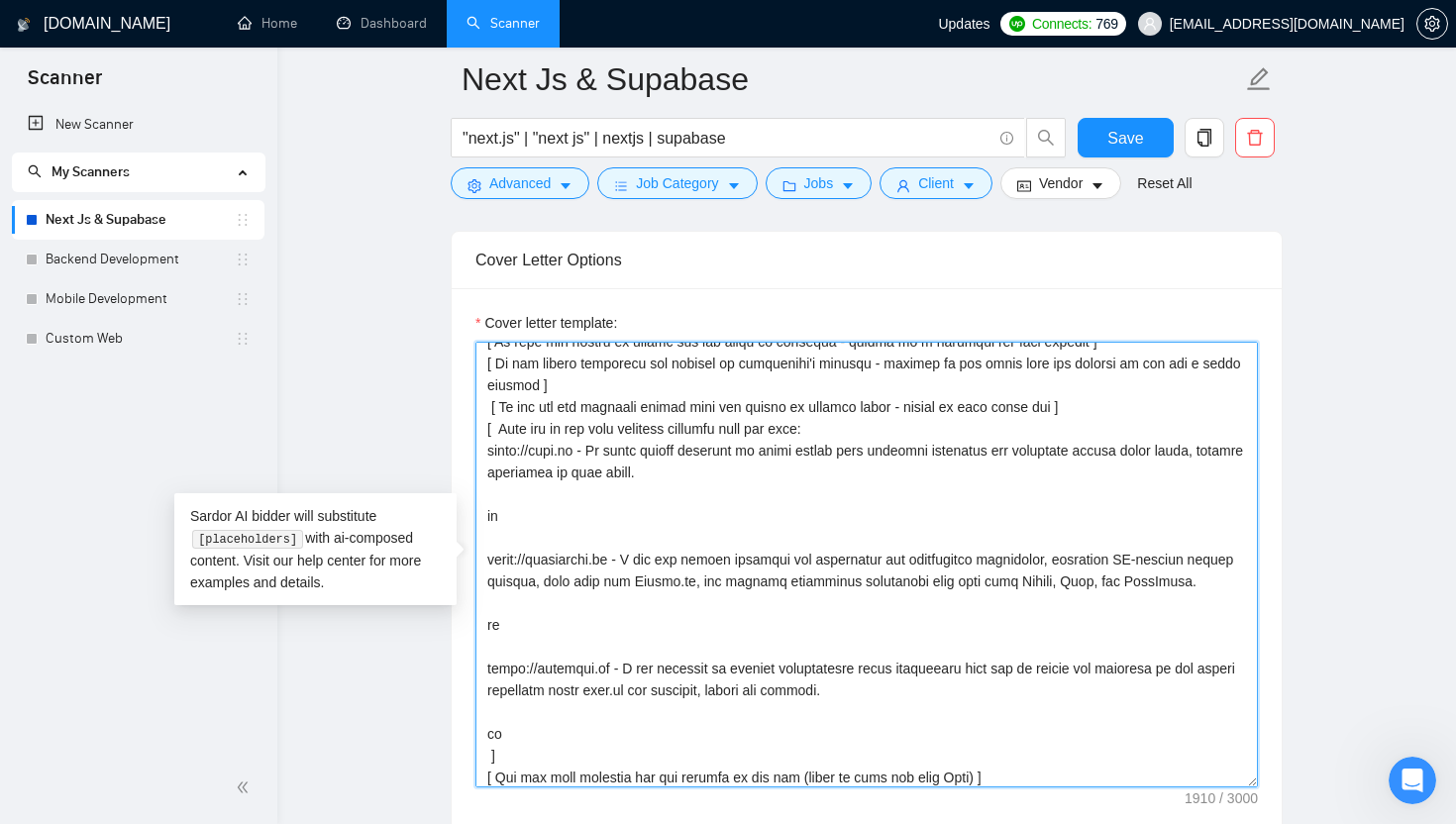 scroll, scrollTop: 185, scrollLeft: 0, axis: vertical 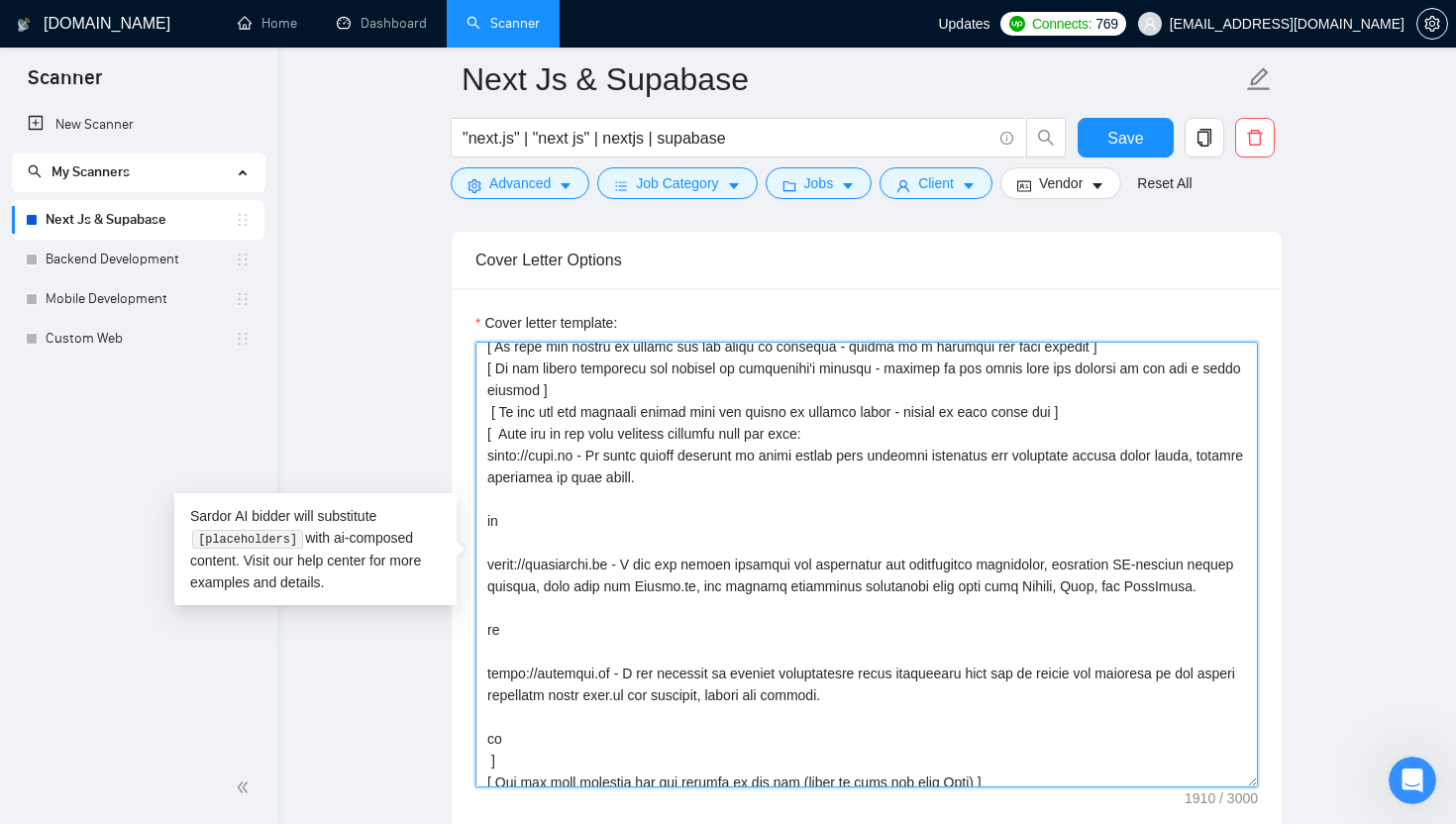 drag, startPoint x: 769, startPoint y: 435, endPoint x: 855, endPoint y: 434, distance: 86.005814 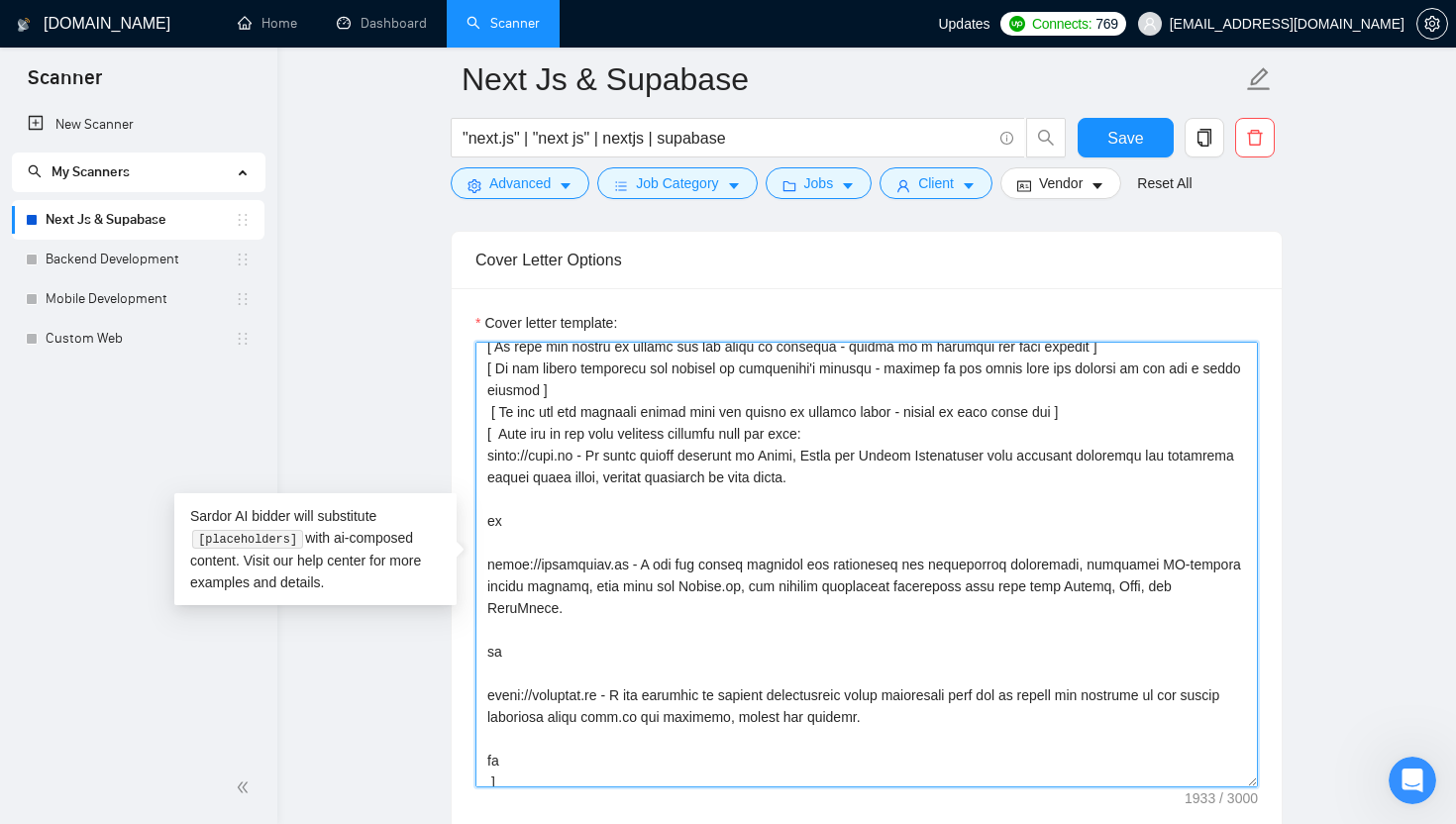click on "Cover letter template:" at bounding box center [867, 565] 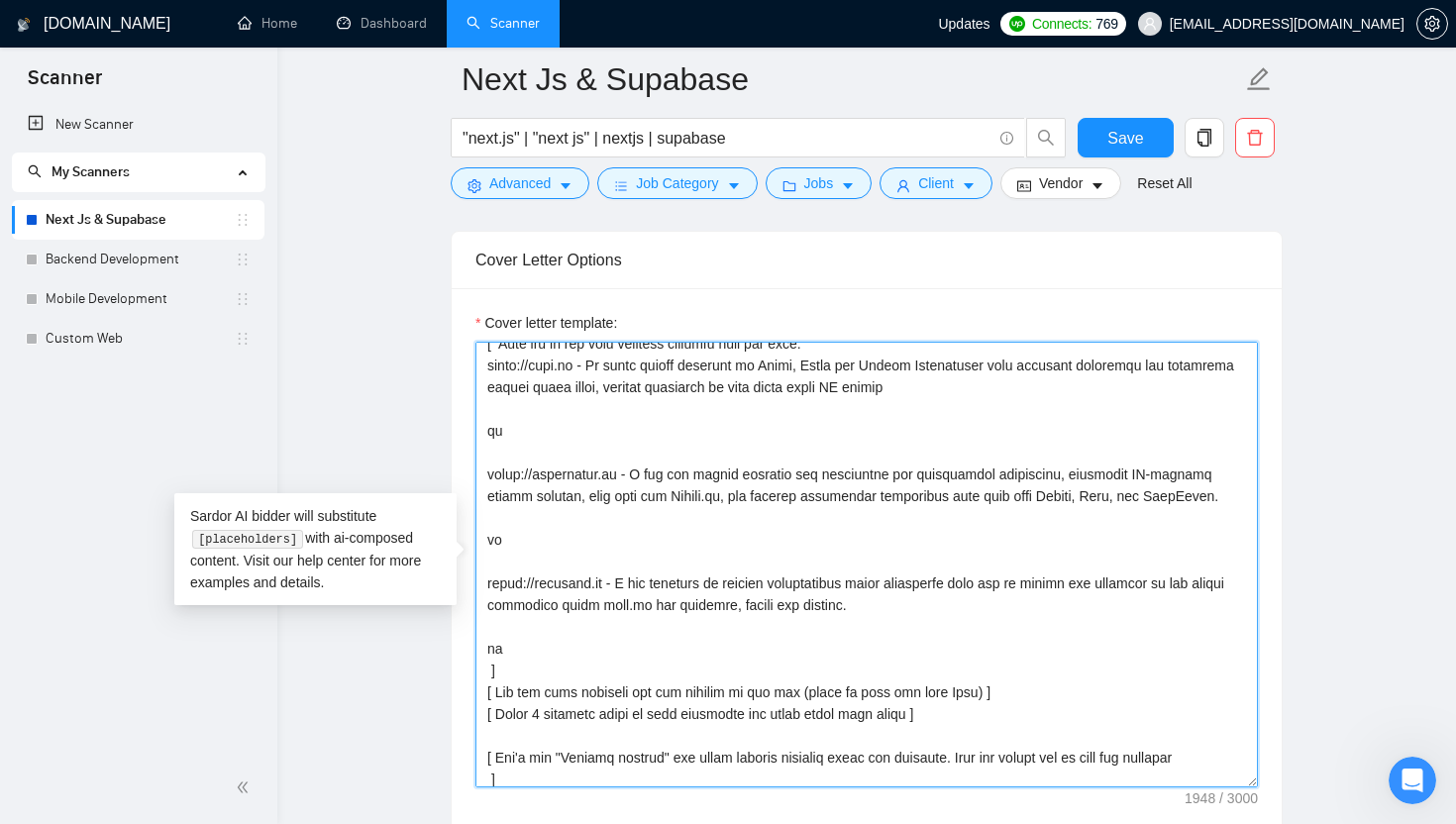 scroll, scrollTop: 343, scrollLeft: 0, axis: vertical 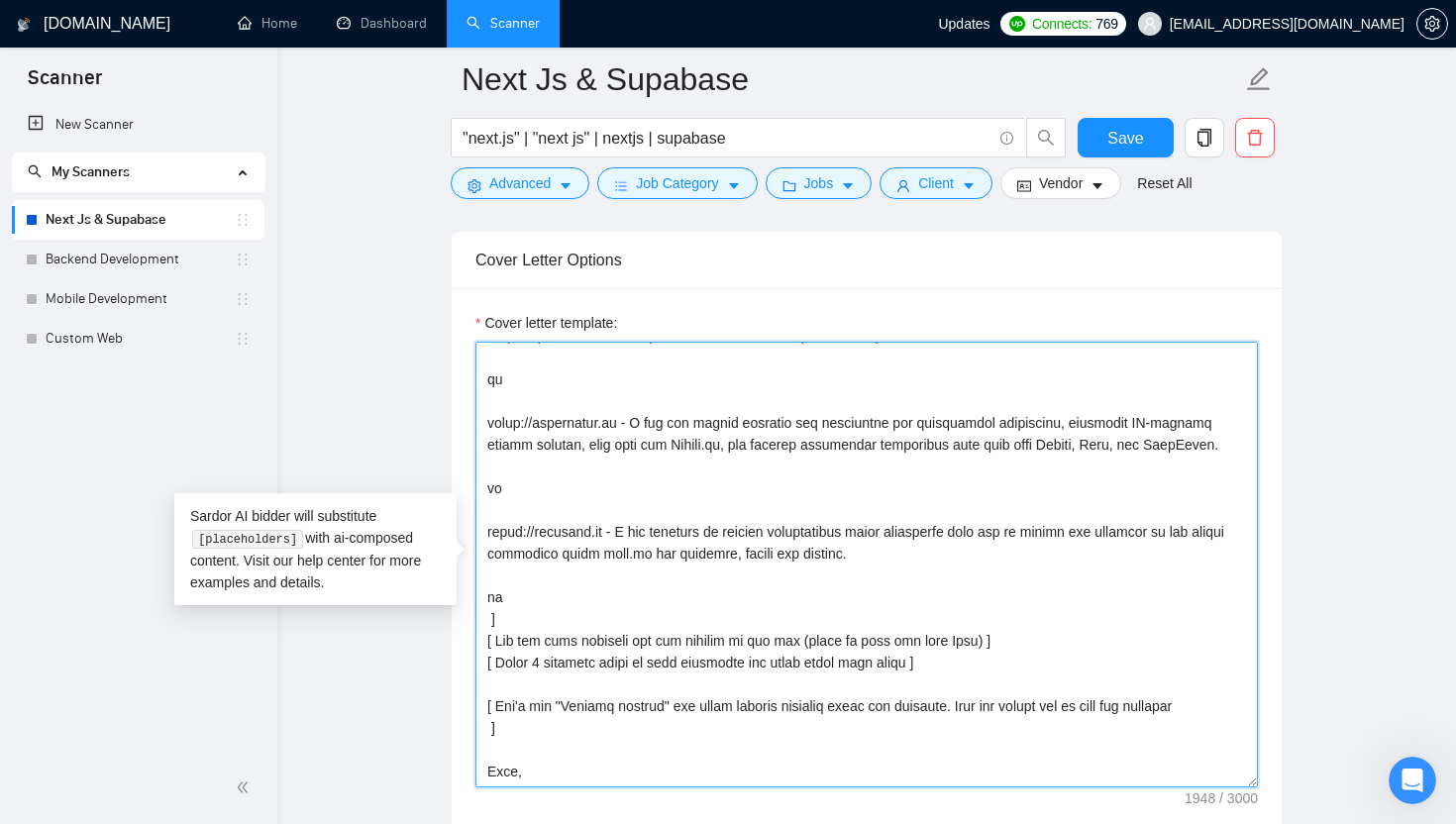 click on "Cover letter template:" at bounding box center (867, 565) 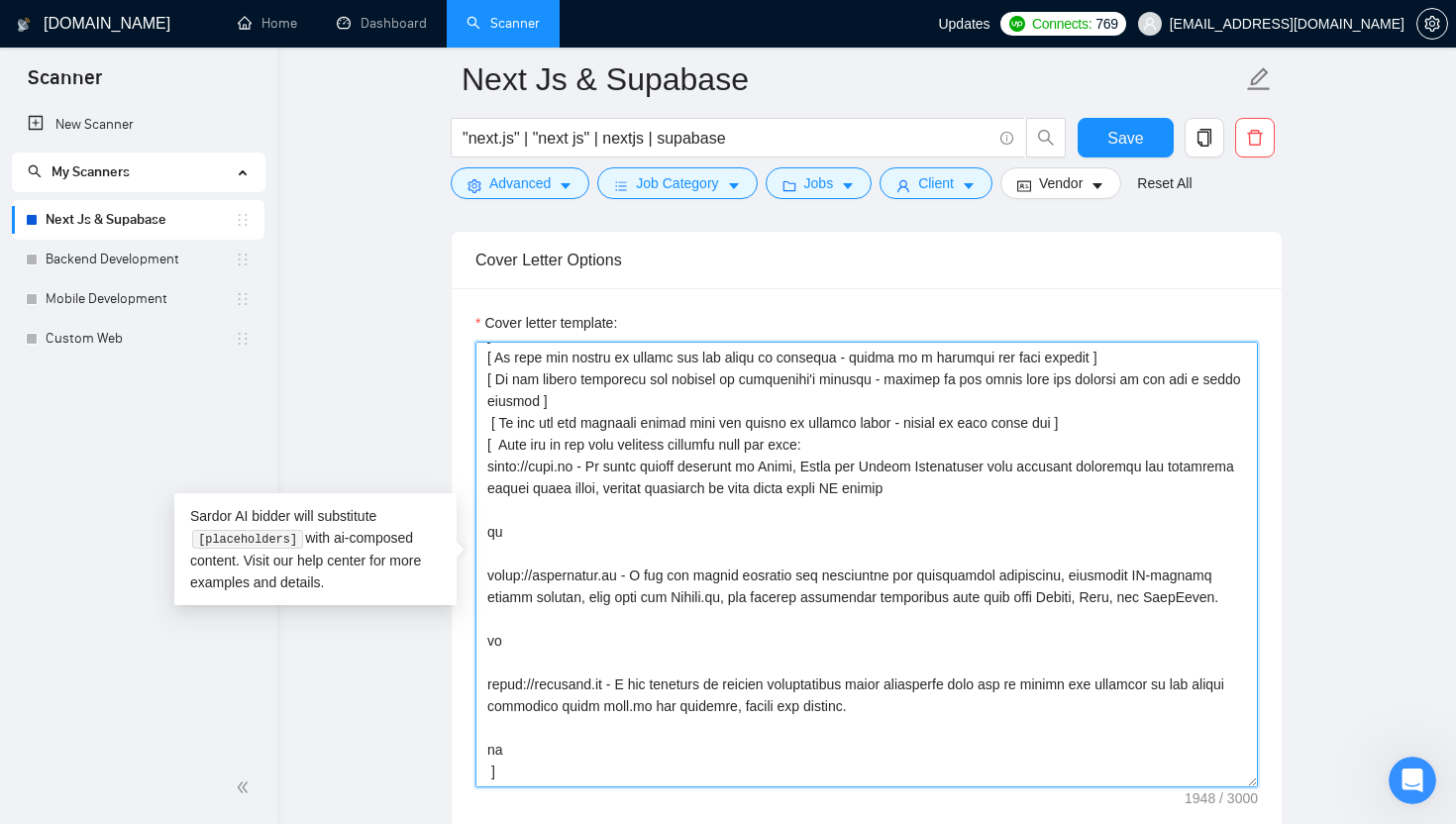 scroll, scrollTop: 176, scrollLeft: 0, axis: vertical 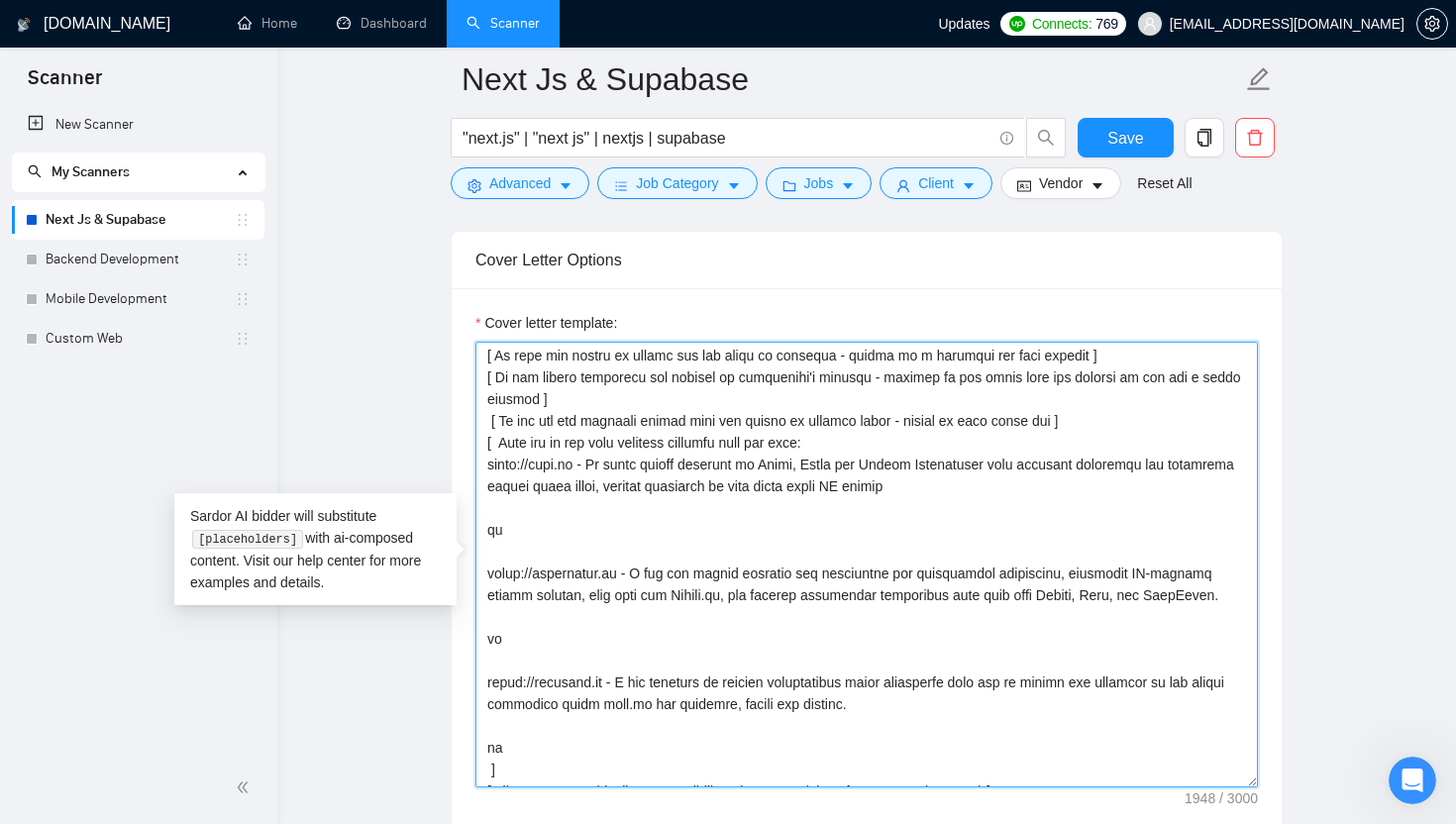 click on "Cover letter template:" at bounding box center (867, 565) 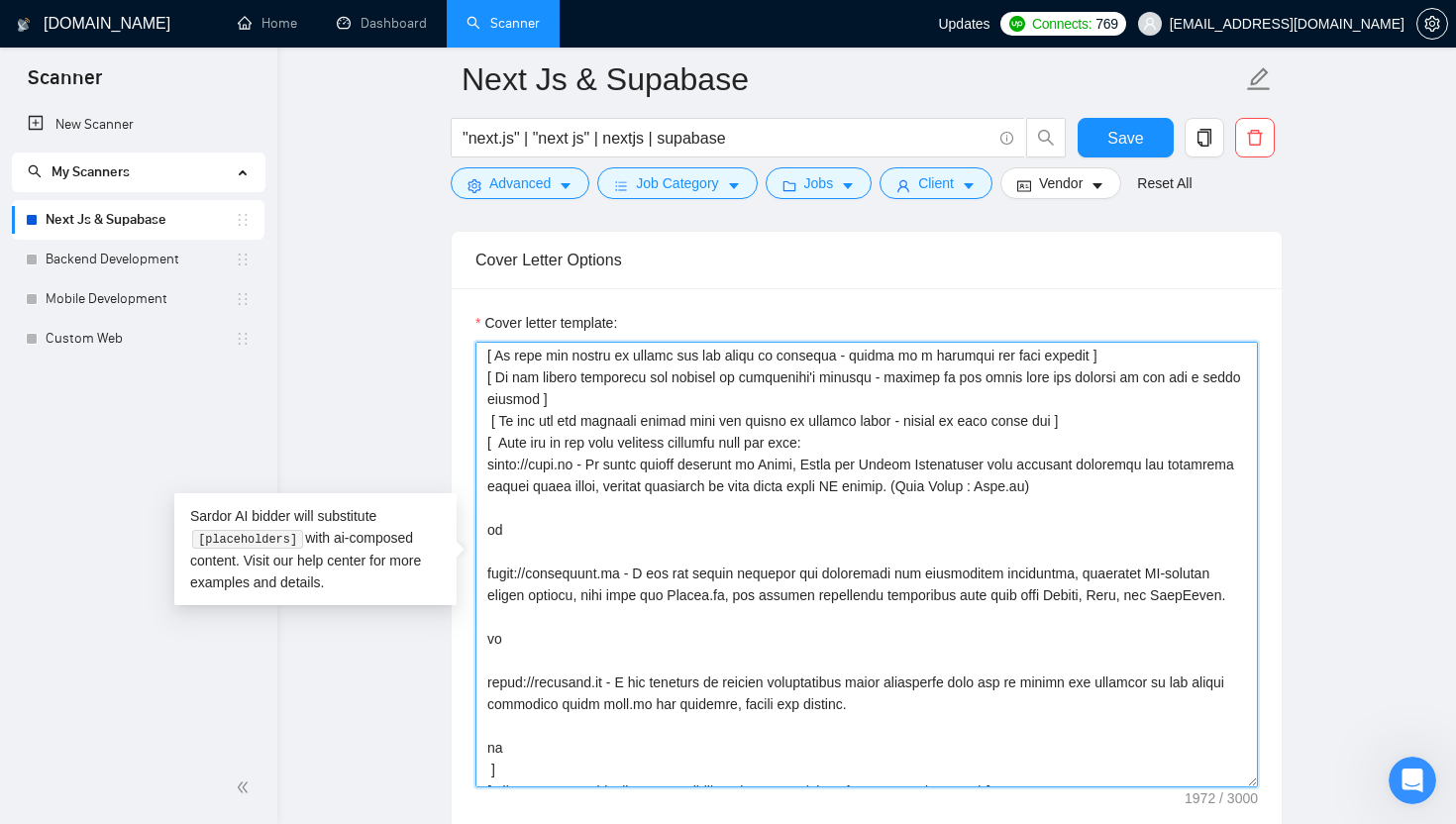 click on "Cover letter template:" at bounding box center (867, 565) 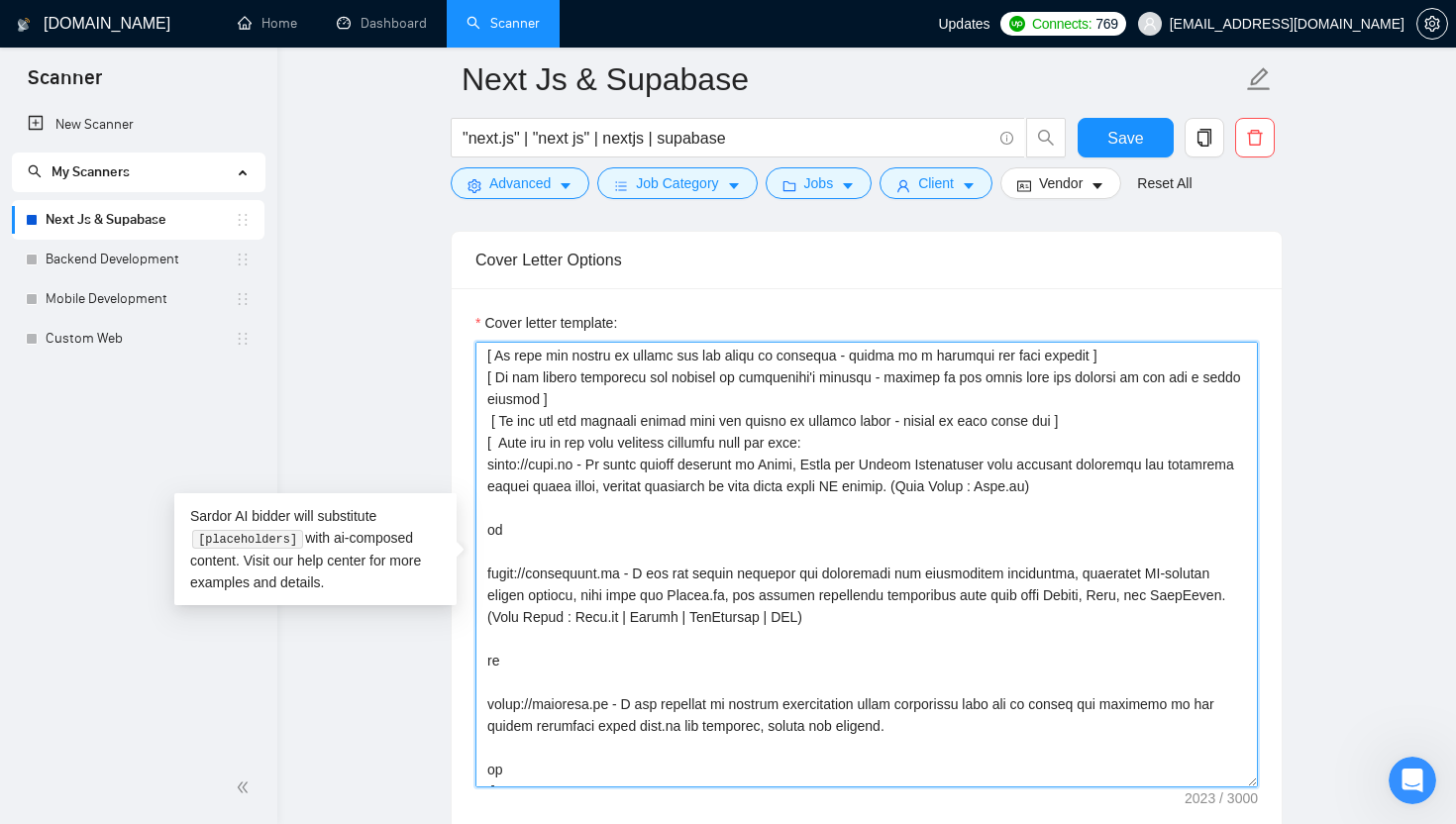 click on "Cover letter template:" at bounding box center [867, 565] 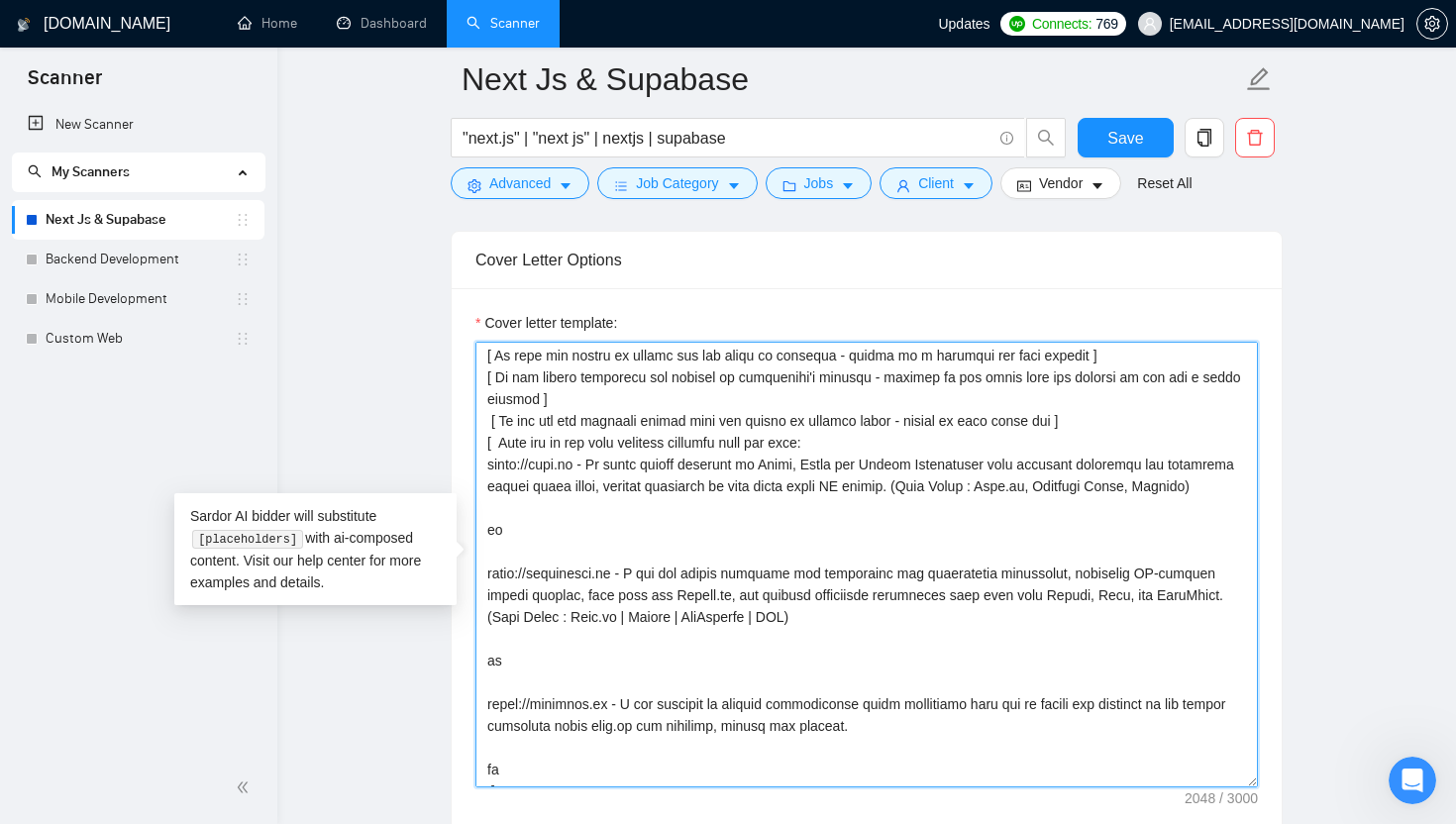 click on "Cover letter template:" at bounding box center [867, 565] 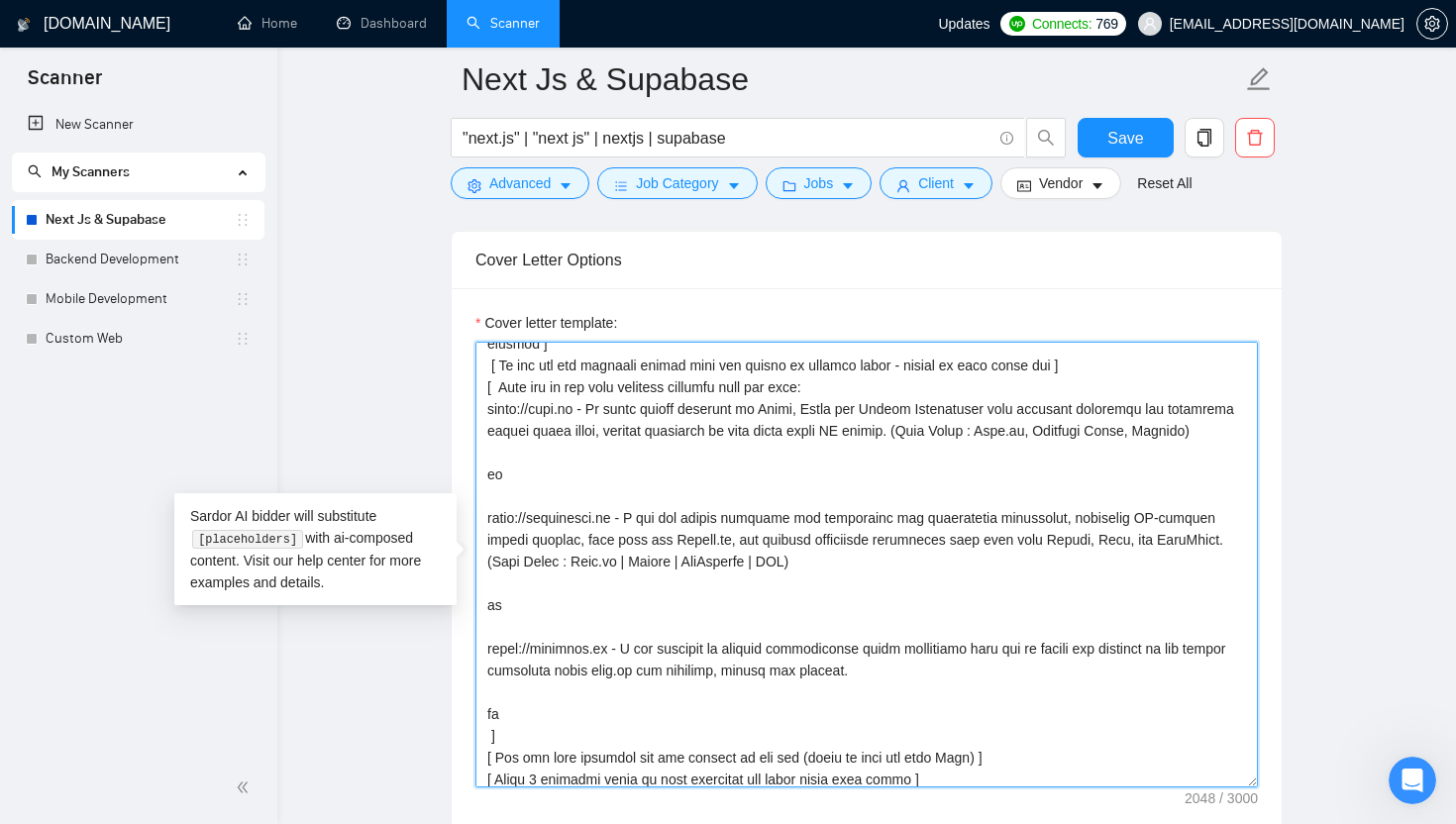scroll, scrollTop: 236, scrollLeft: 0, axis: vertical 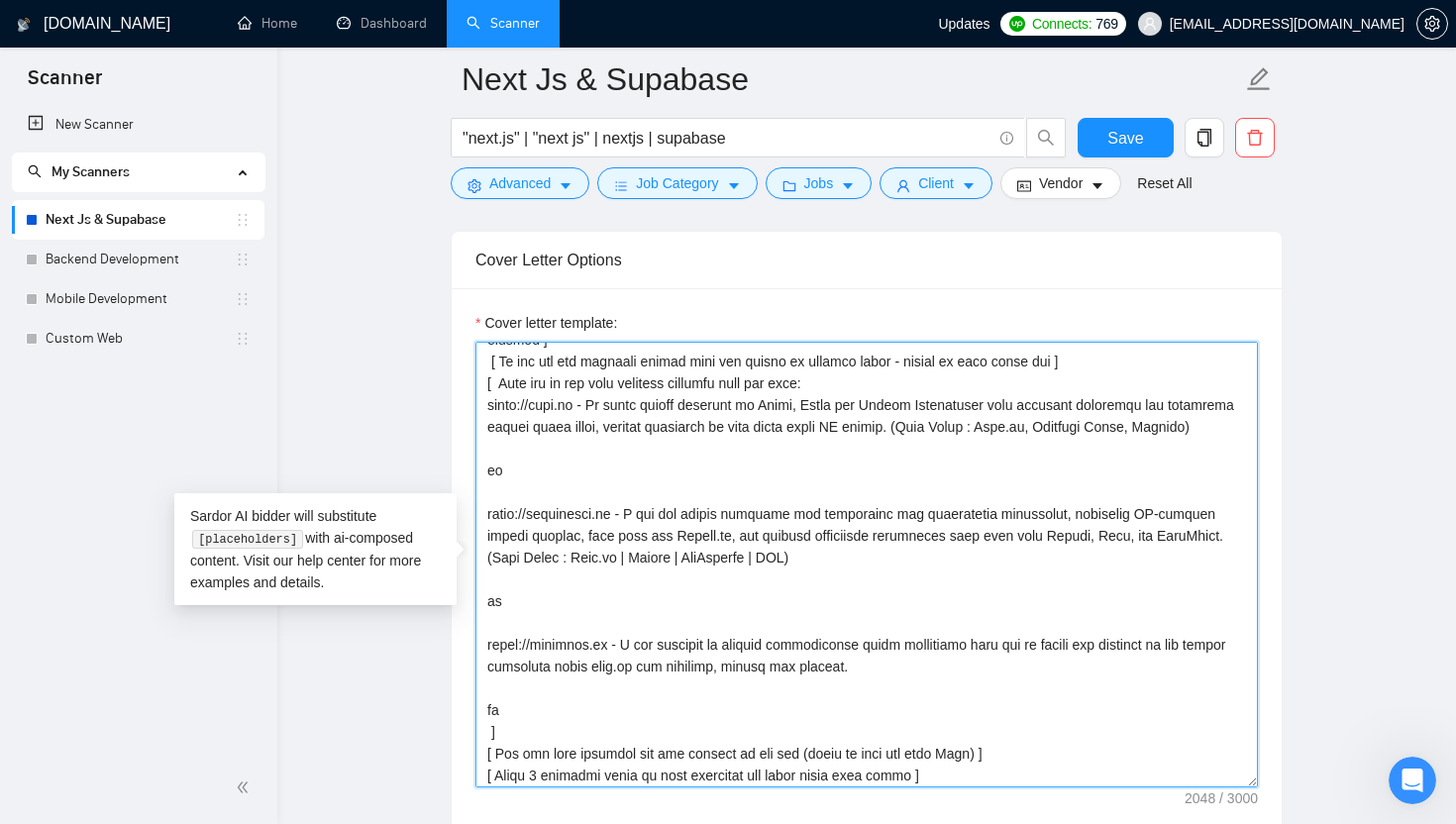 click on "Cover letter template:" at bounding box center [867, 565] 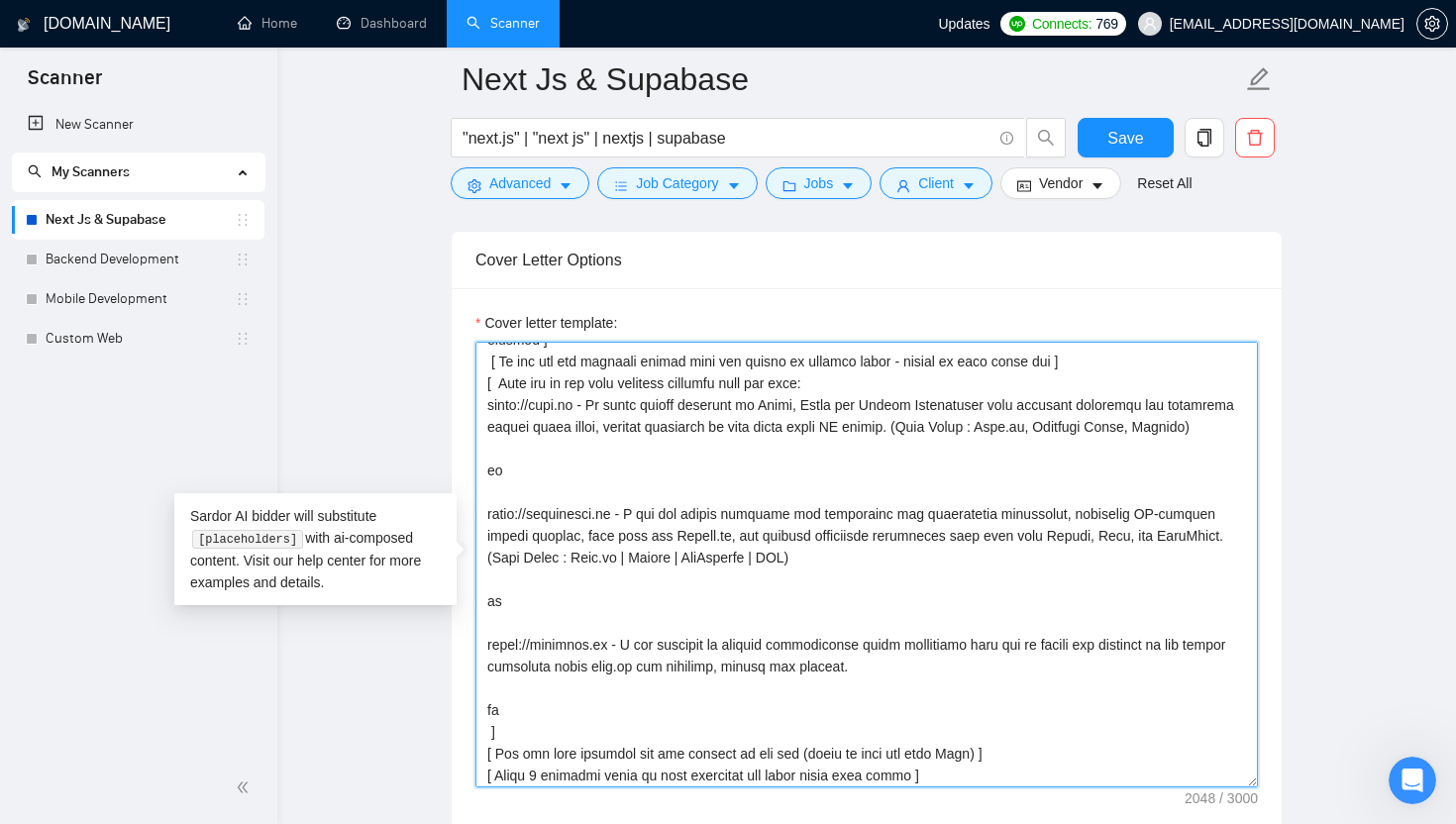 click on "Cover letter template:" at bounding box center (867, 565) 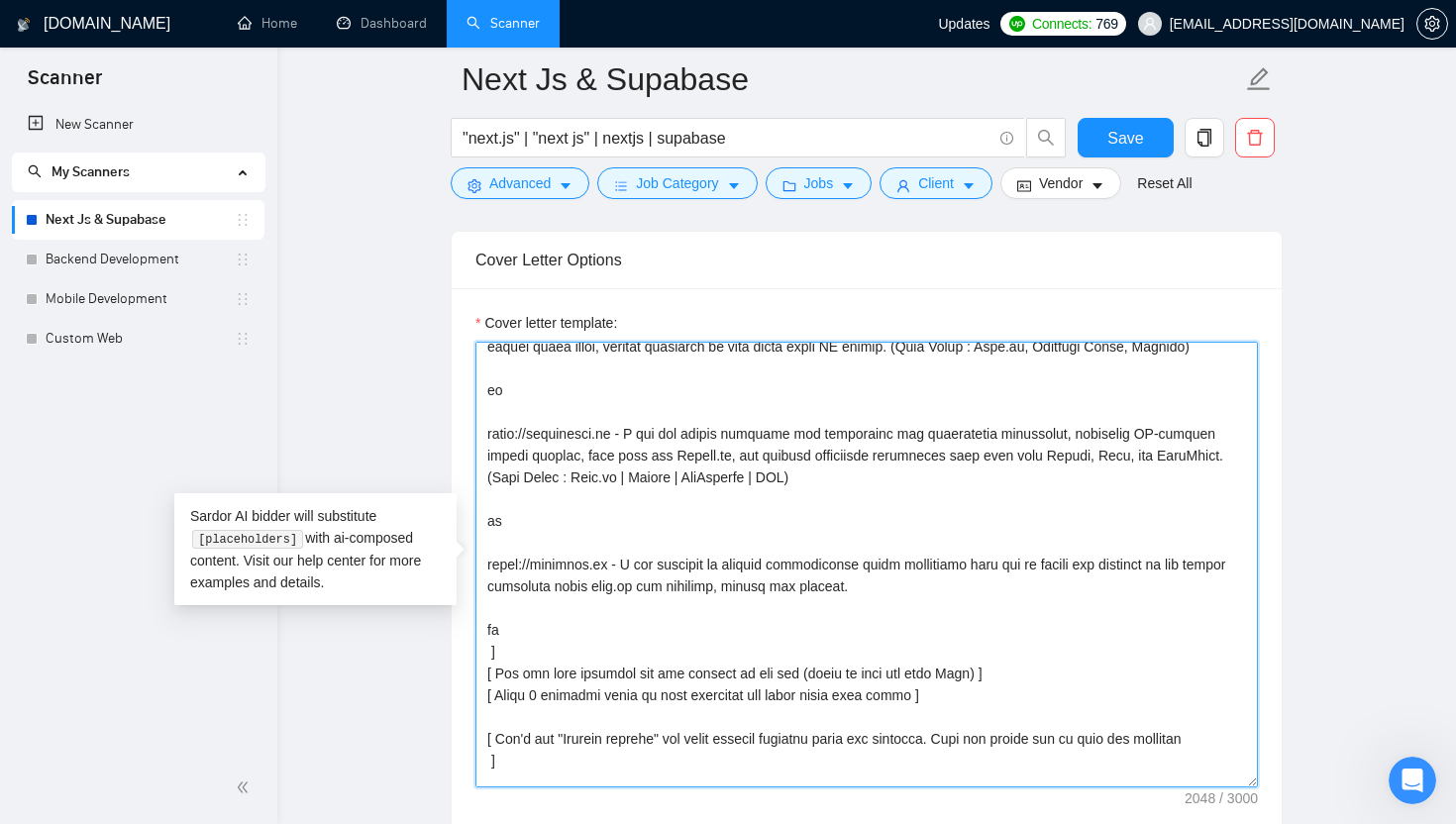 scroll, scrollTop: 317, scrollLeft: 0, axis: vertical 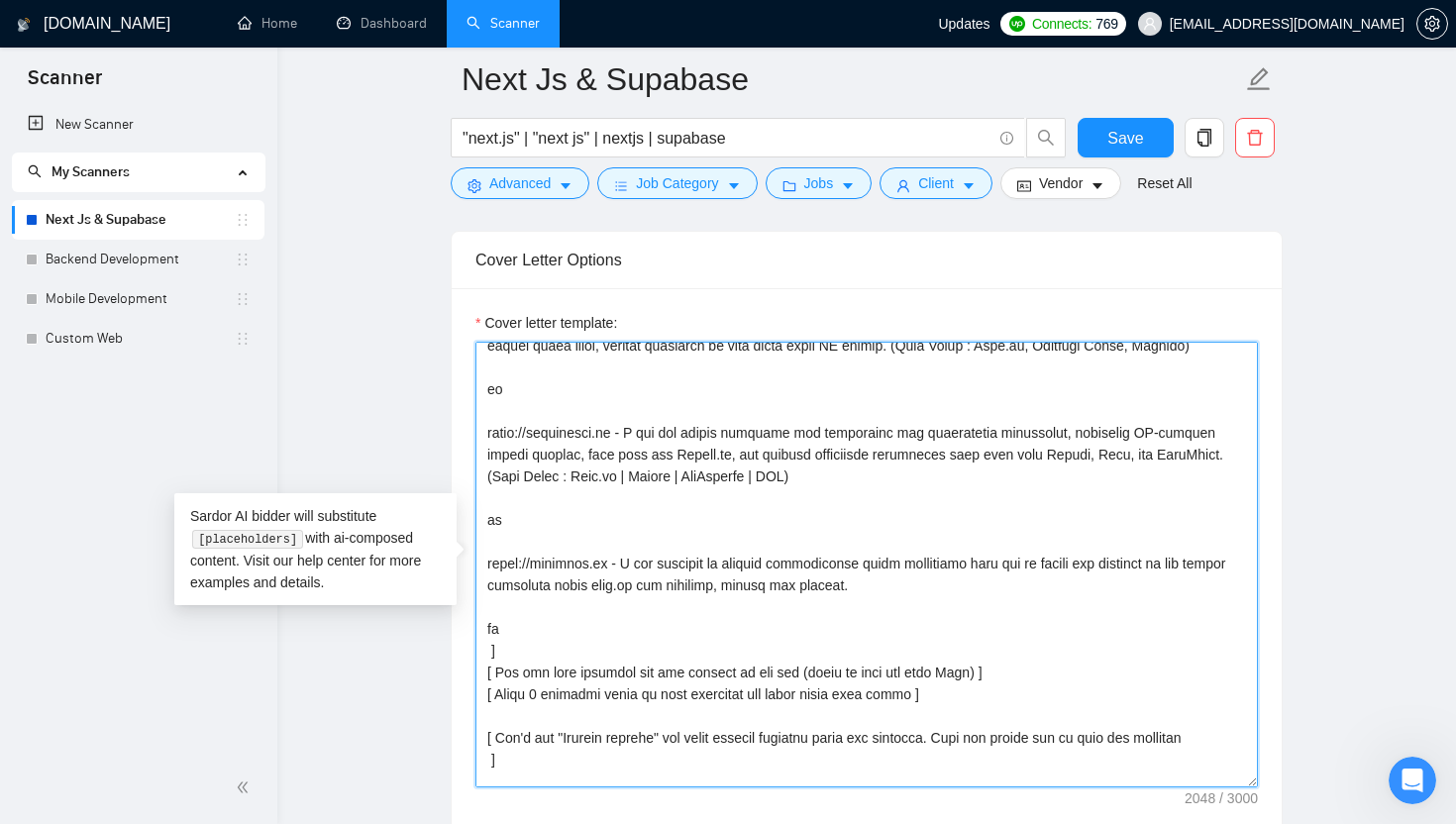 click on "Cover letter template:" at bounding box center (867, 565) 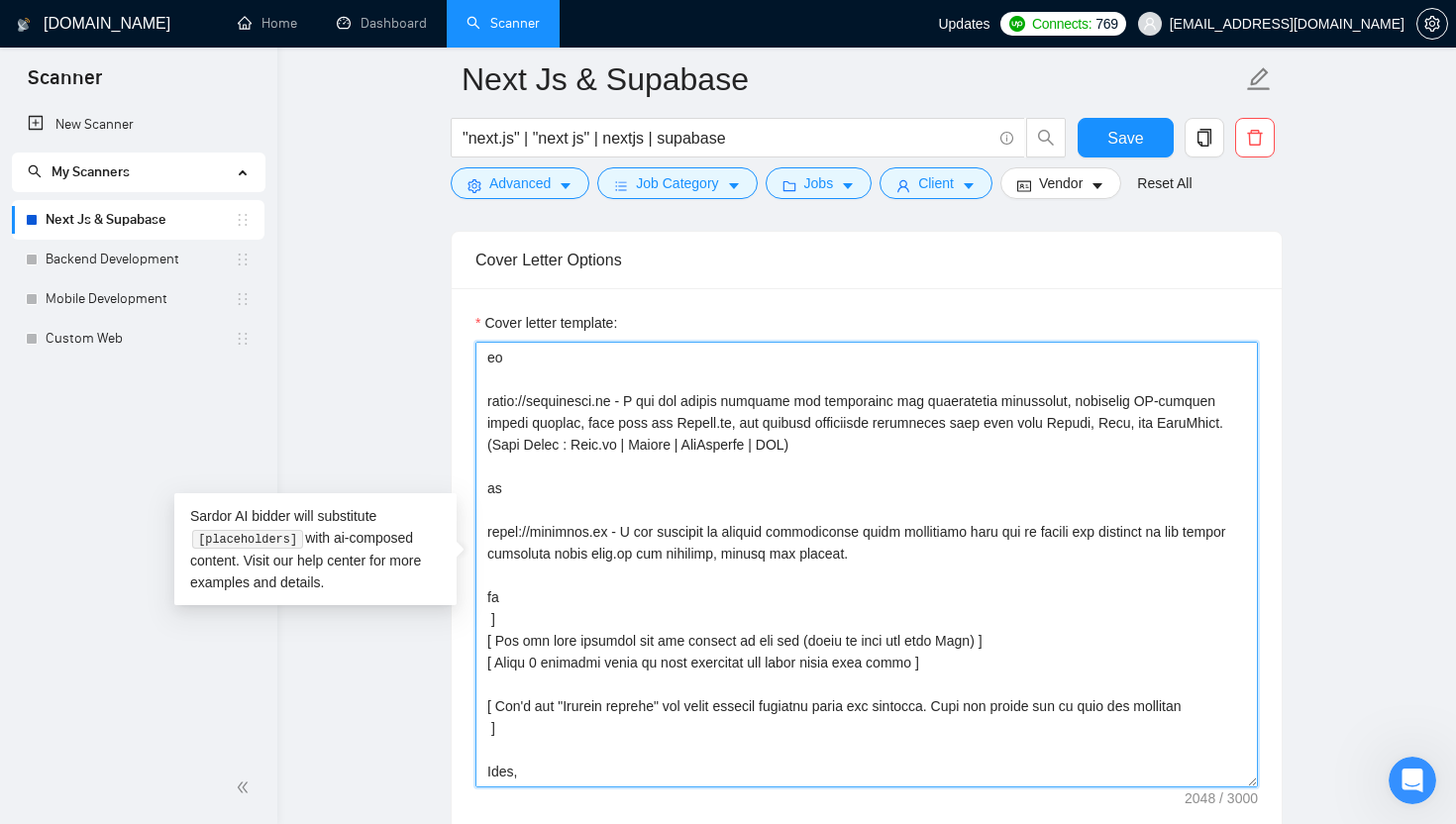 click on "Cover letter template:" at bounding box center (867, 565) 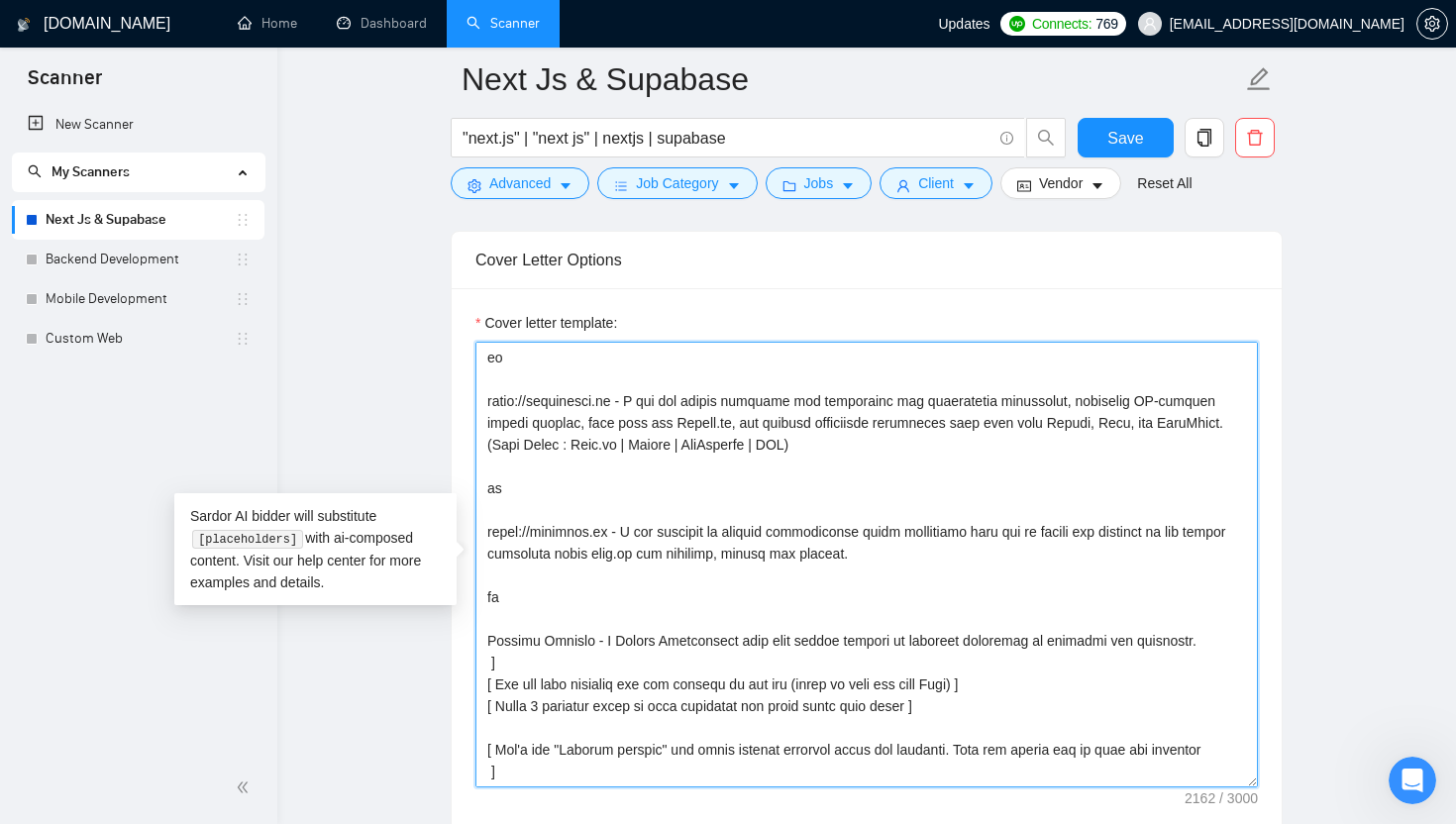 click on "Cover letter template:" at bounding box center (867, 565) 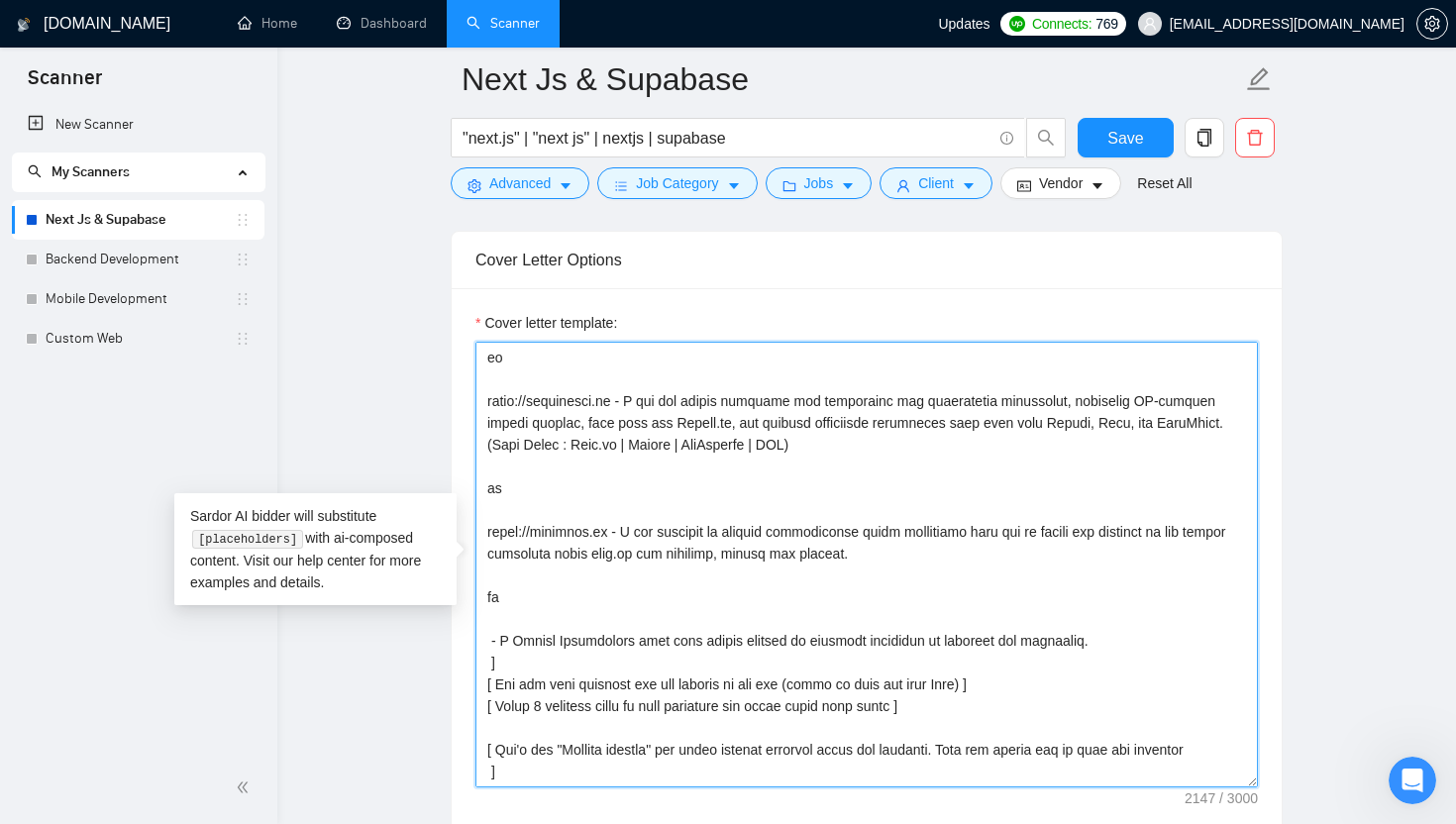 paste on "[URL][DOMAIN_NAME]" 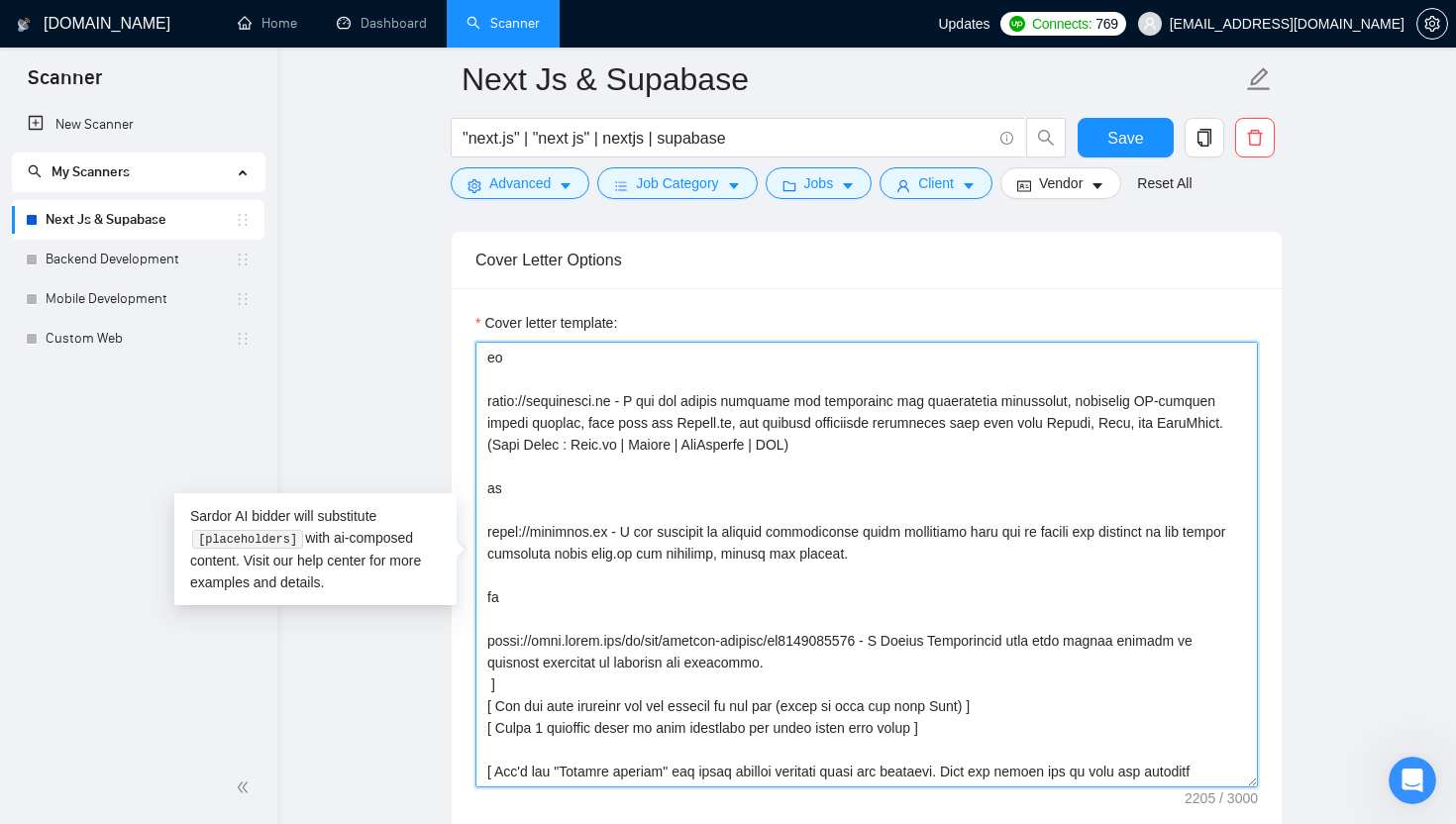 click on "Cover letter template:" at bounding box center [867, 565] 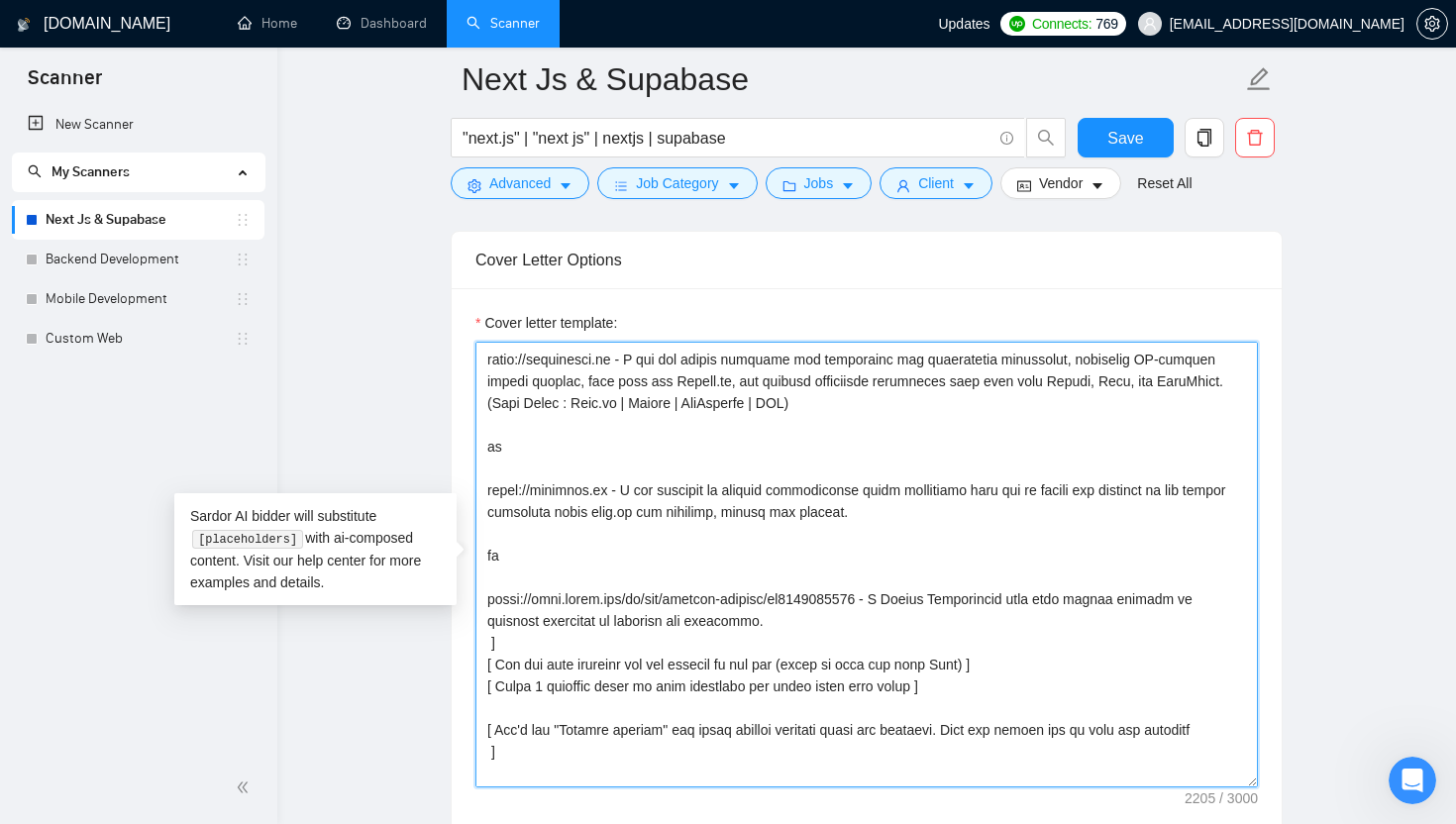 scroll, scrollTop: 392, scrollLeft: 0, axis: vertical 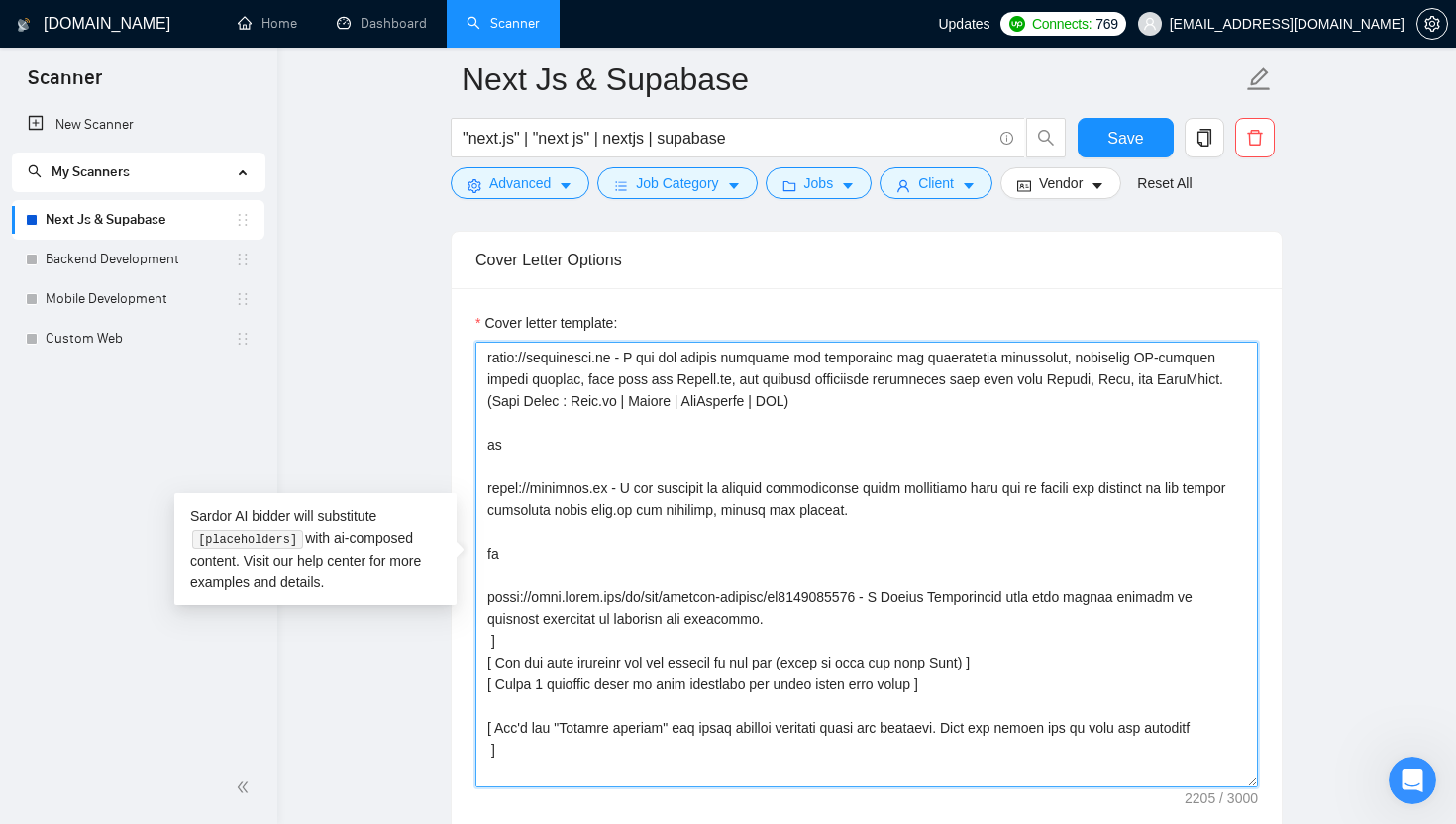 click on "Cover letter template:" at bounding box center [867, 565] 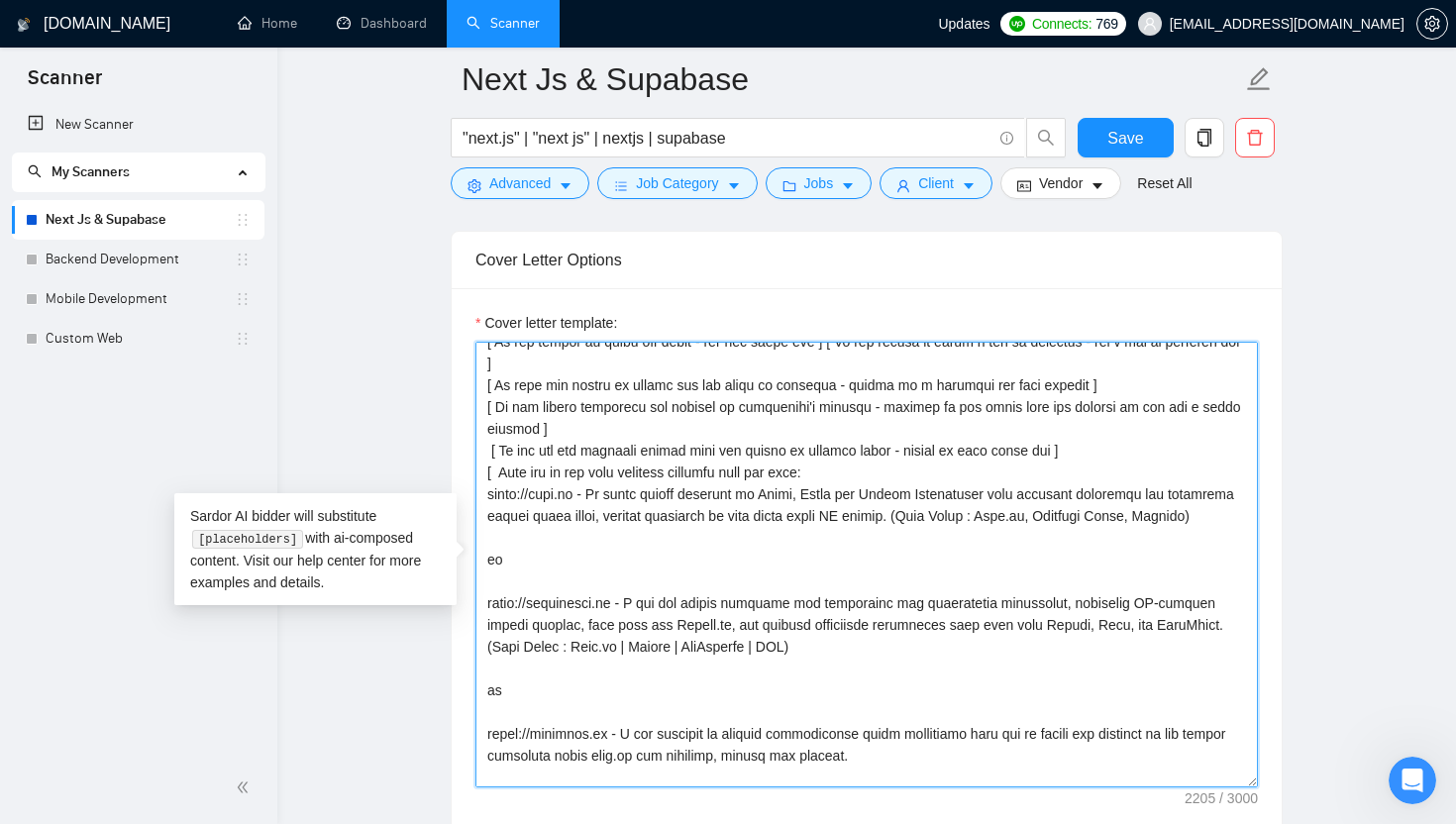 scroll, scrollTop: 0, scrollLeft: 0, axis: both 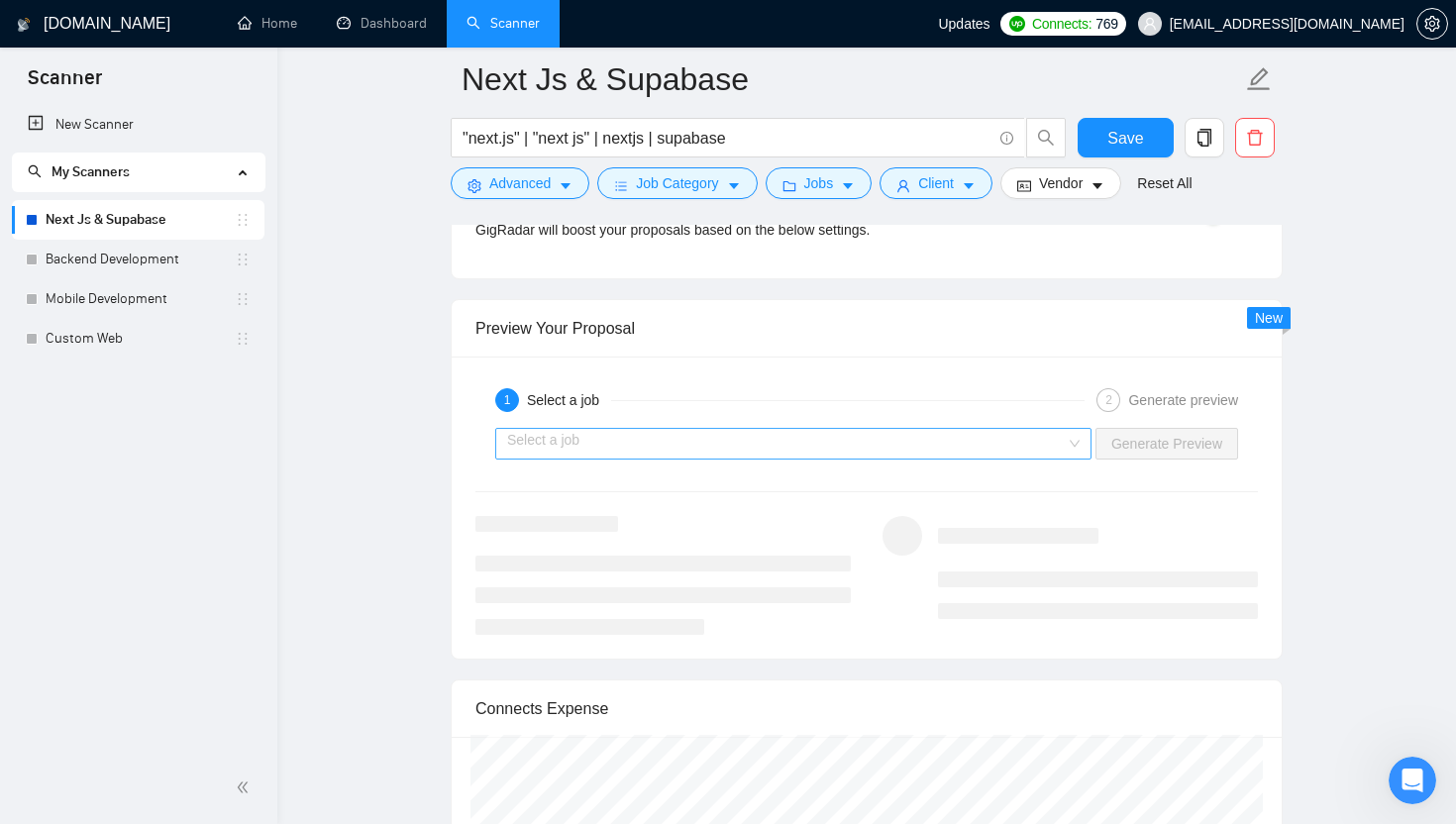 click at bounding box center [786, 444] 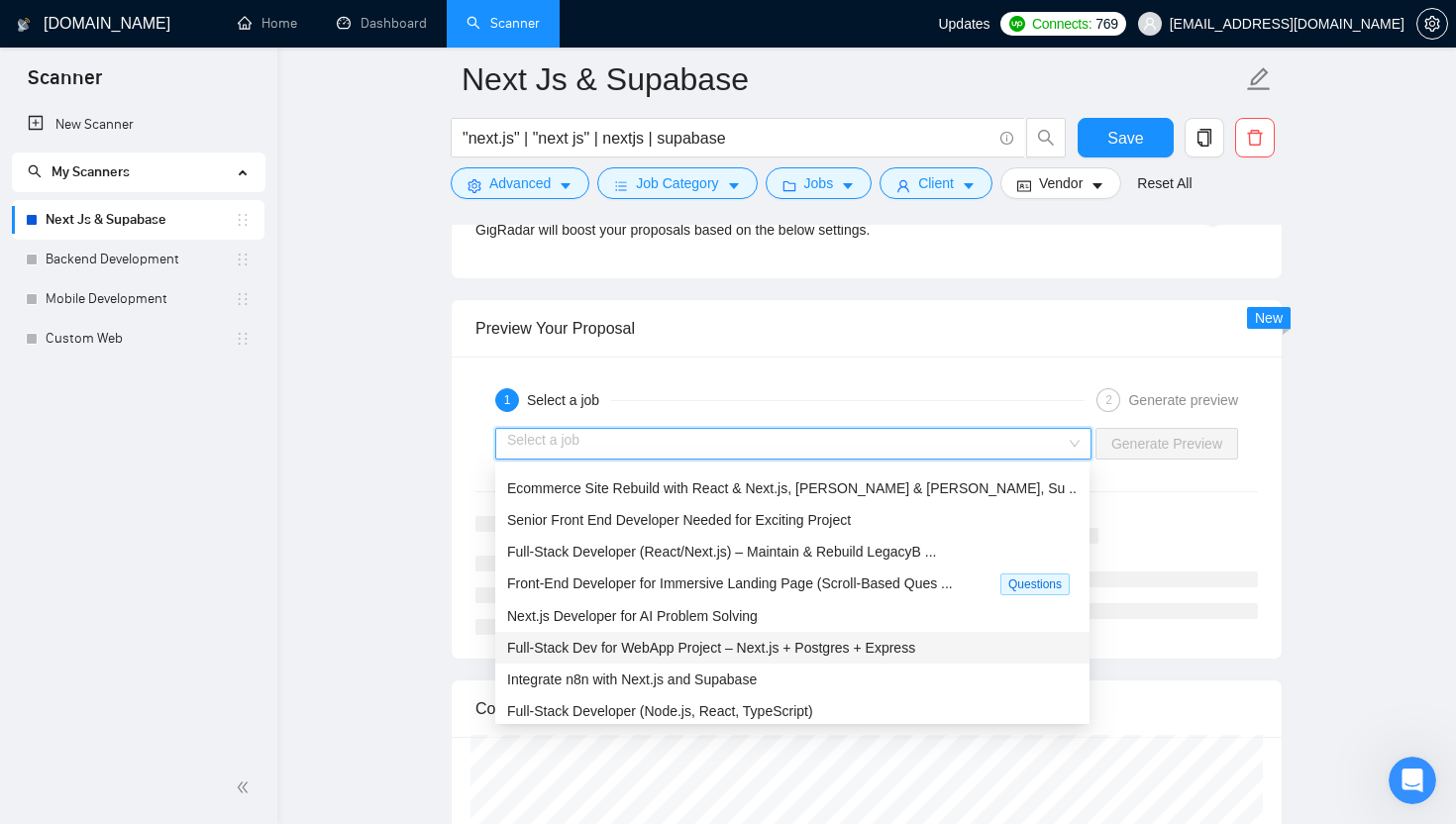 scroll, scrollTop: 63, scrollLeft: 0, axis: vertical 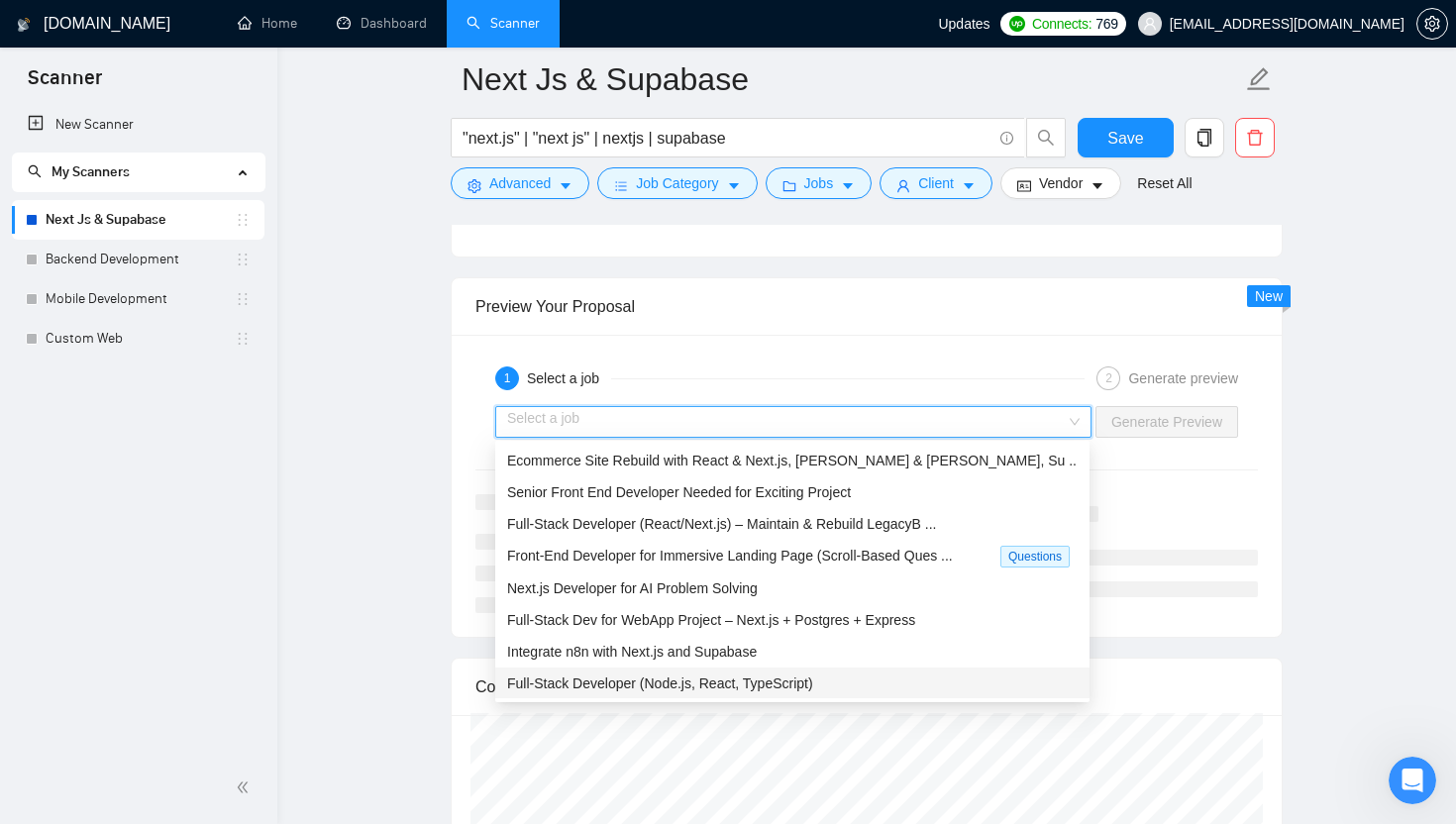 click on "Full-Stack Developer (Node.js, React, TypeScript)" at bounding box center (660, 683) 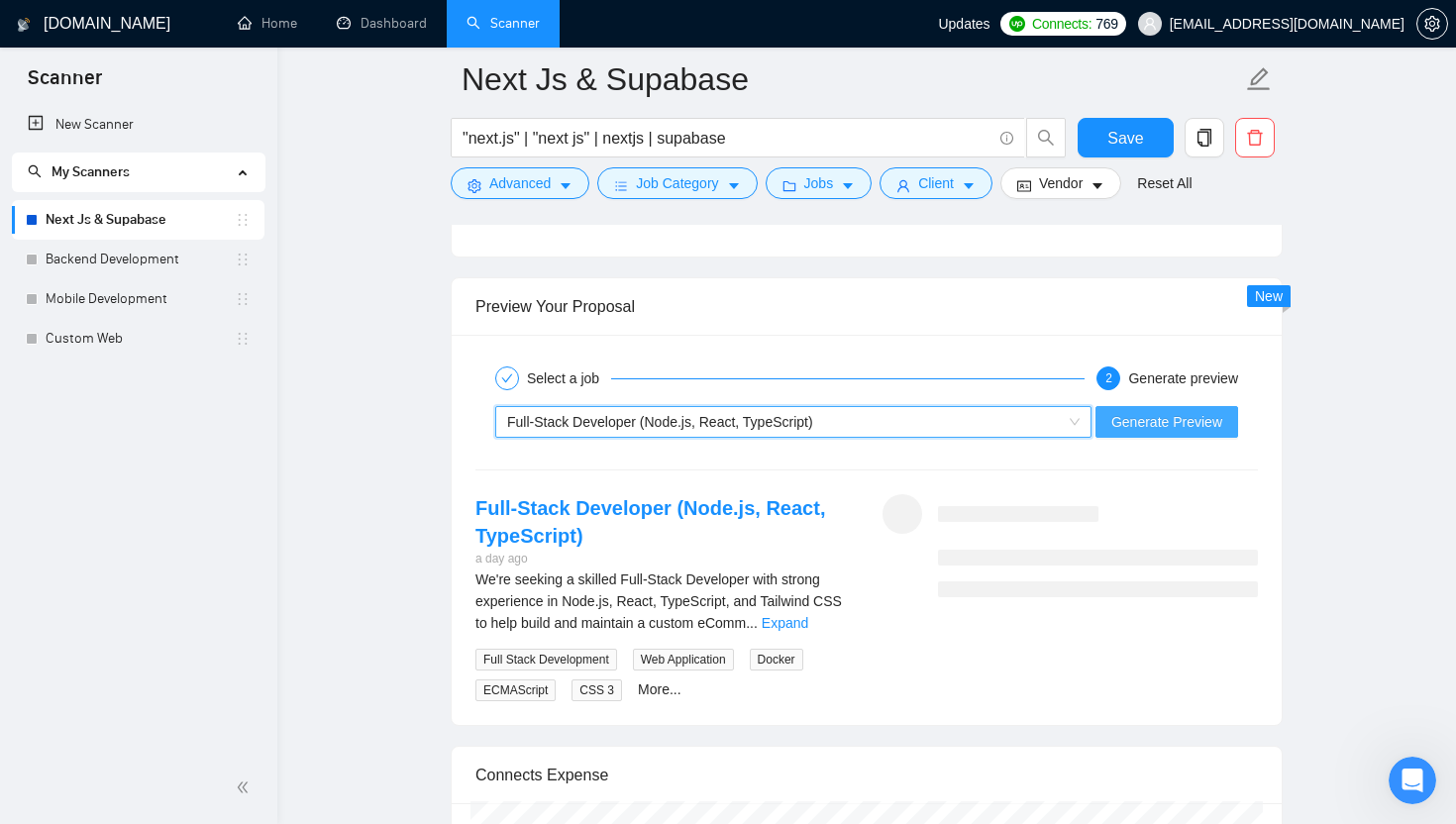 click on "Generate Preview" at bounding box center [1167, 422] 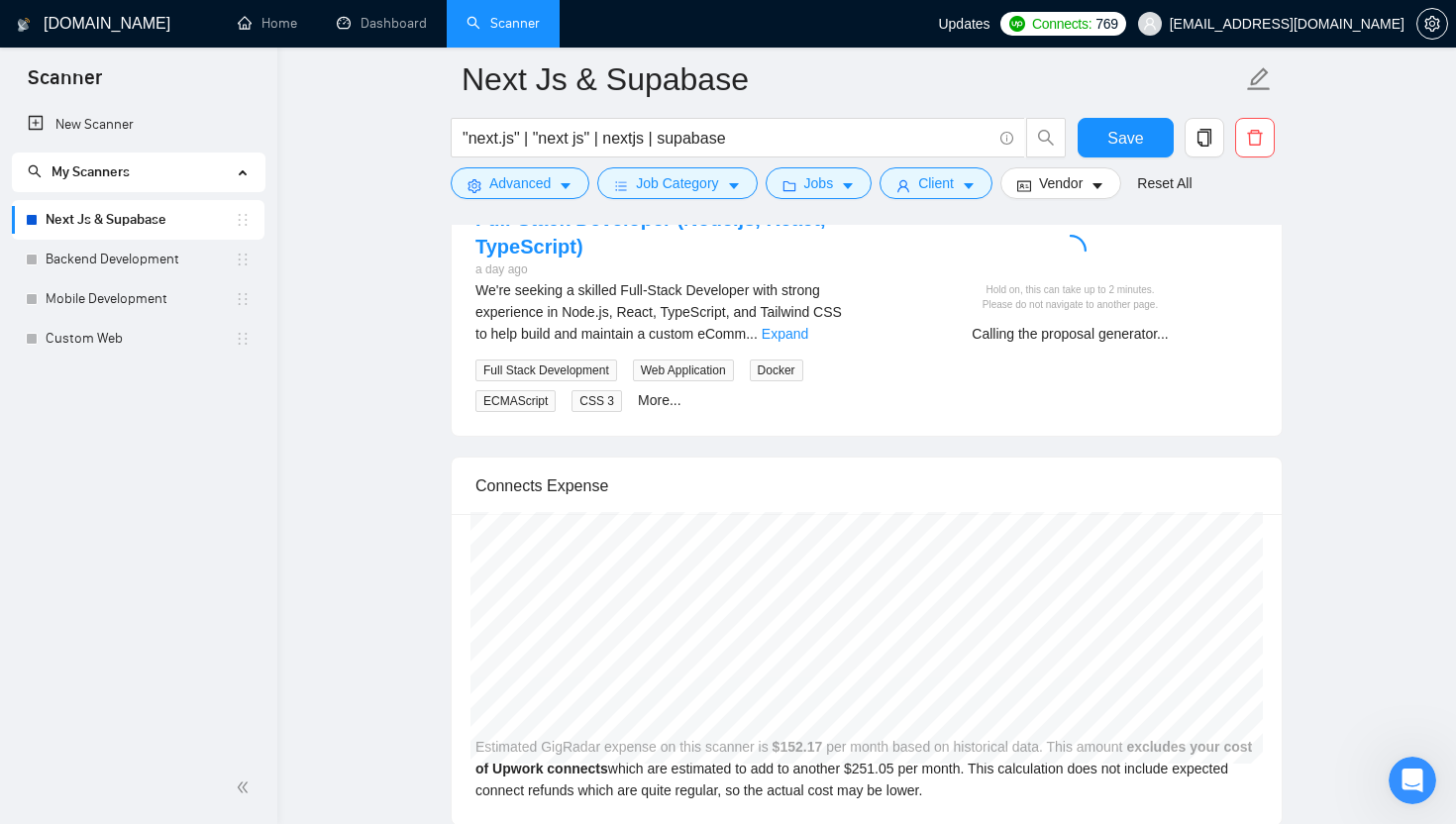 scroll, scrollTop: 3236, scrollLeft: 0, axis: vertical 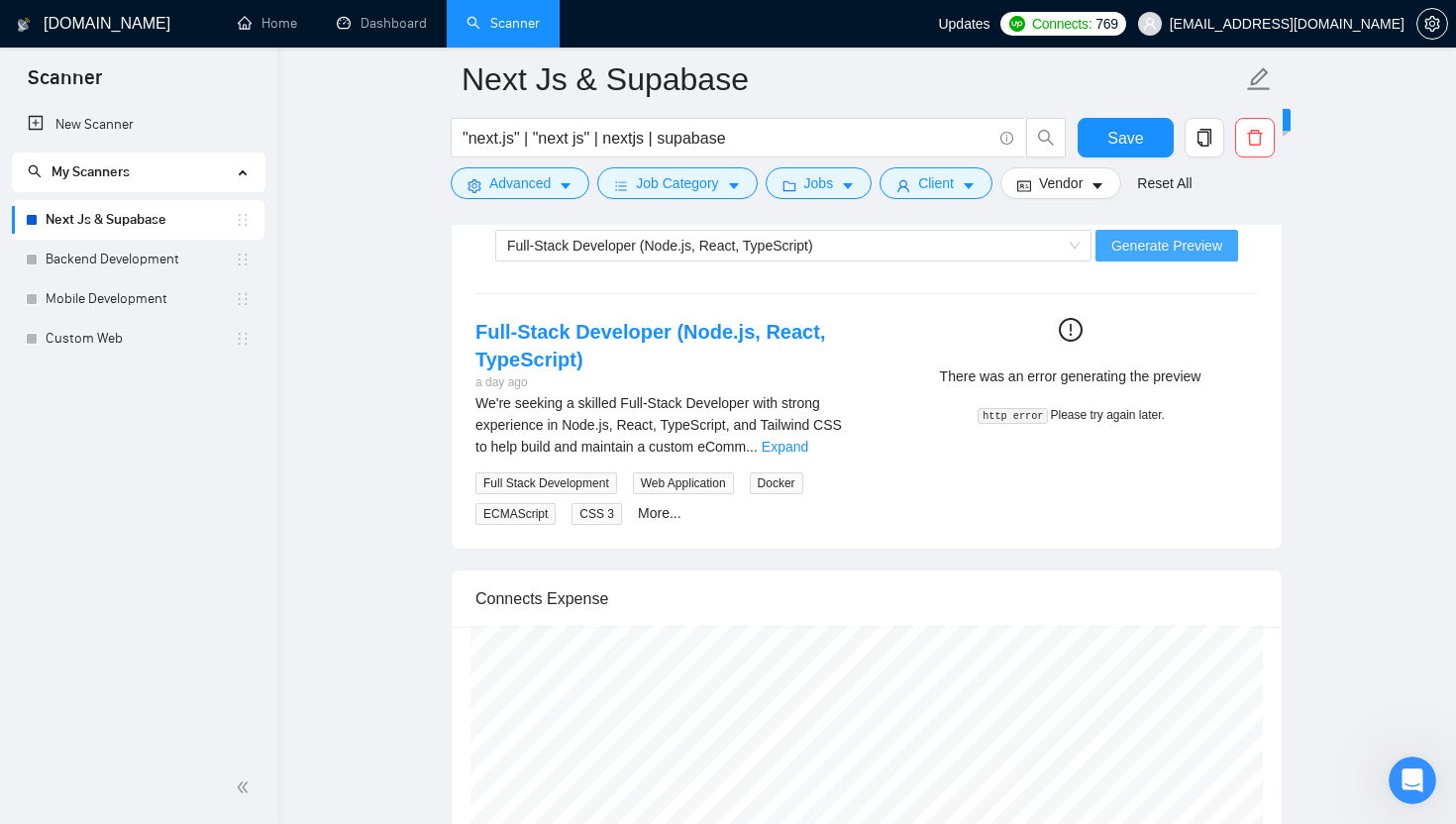click on "Generate Preview" at bounding box center (1167, 246) 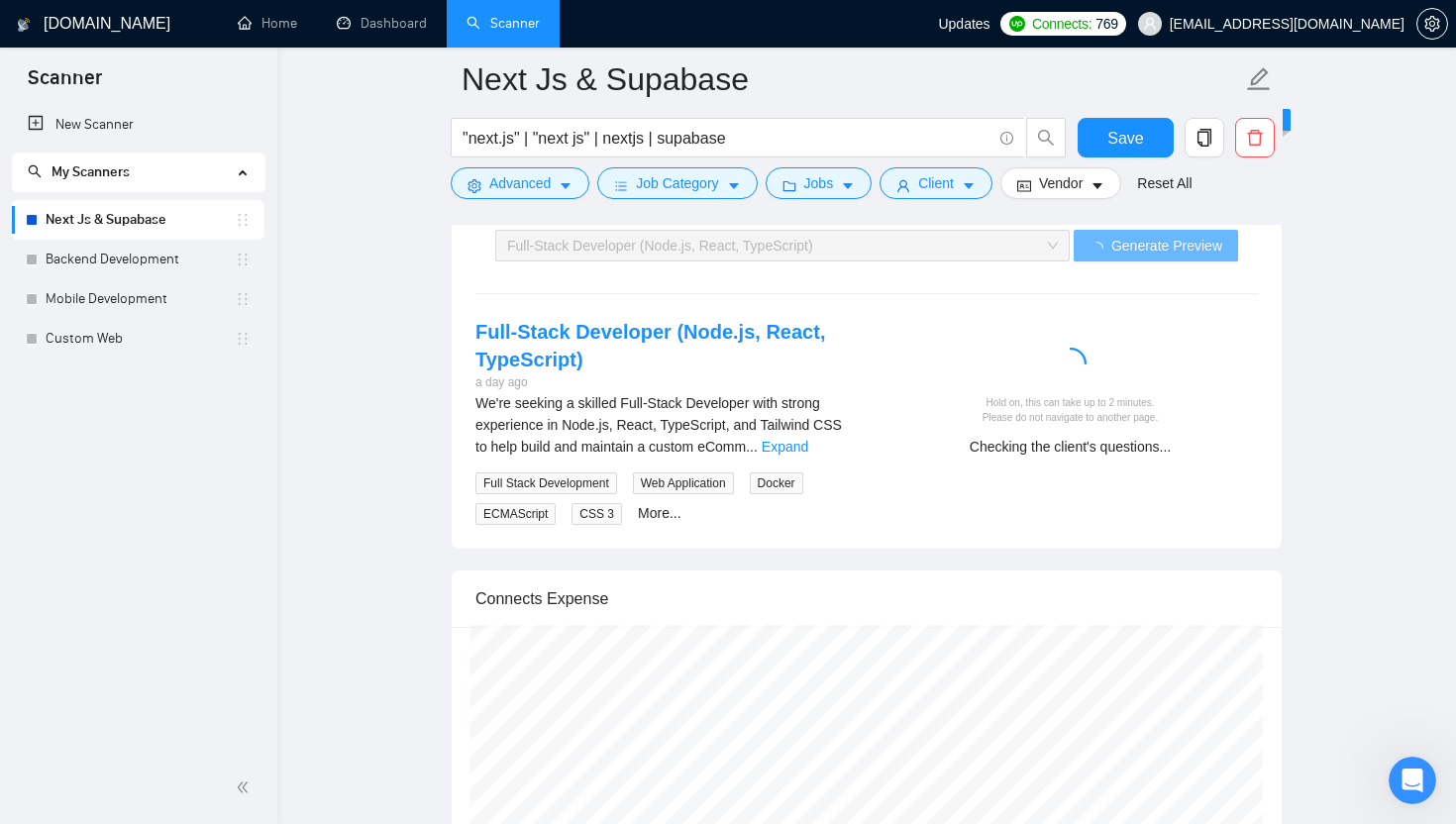 click on "Next Js & Supabase "next.js" | "next js" | nextjs | supabase Save Advanced   Job Category   Jobs   Client   Vendor   Reset All Preview Results Insights NEW Alerts Auto Bidder Auto Bidding Enabled Auto Bidding Enabled: OFF Auto Bidder Schedule Auto Bidding Type: Automated (recommended) Semi-automated Auto Bidding Schedule: 24/7 Custom Custom Auto Bidder Schedule Repeat every week [DATE] [DATE] [DATE] [DATE] [DATE] [DATE] [DATE] Active Hours ( [GEOGRAPHIC_DATA]/[GEOGRAPHIC_DATA] ): From: 11:00 To: 04:00  (next day) ( 17  hours) [GEOGRAPHIC_DATA]/[GEOGRAPHIC_DATA] Auto Bidding Type Select your bidding algorithm: Choose the algorithm for you bidding. The price per proposal does not include your connects expenditure. Template Bidder Works great for narrow segments and short cover letters that don't change. 0.50  credits / proposal Sardor AI 🤖 Personalise your cover letter with ai [placeholders] 1.00  credits / proposal Experimental Laziza AI  👑   NEW   Learn more 2.00  credits / proposal 80.98 credits savings Team & Freelancer Select team:" at bounding box center [867, -774] 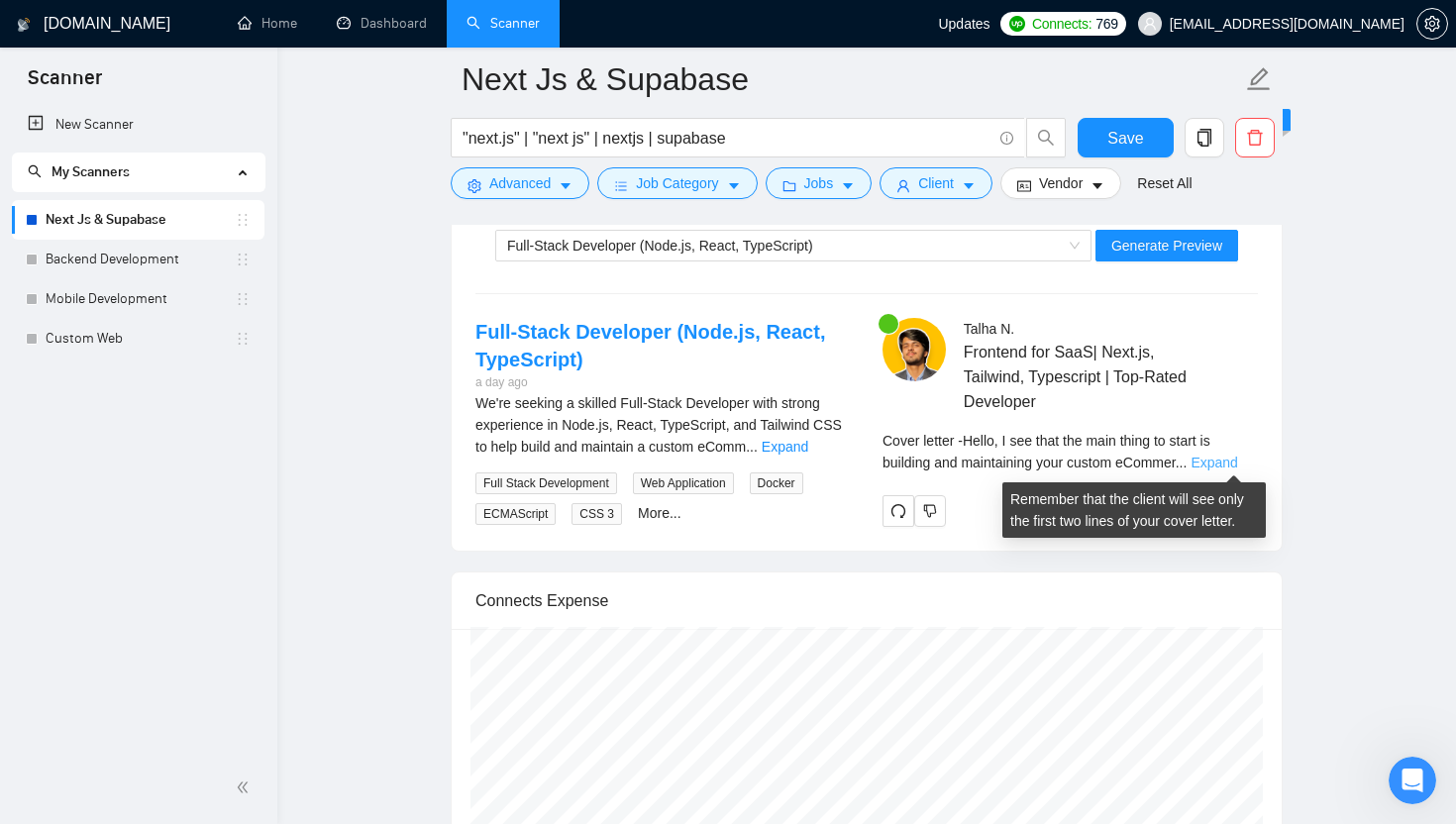 click on "Expand" at bounding box center (1213, 463) 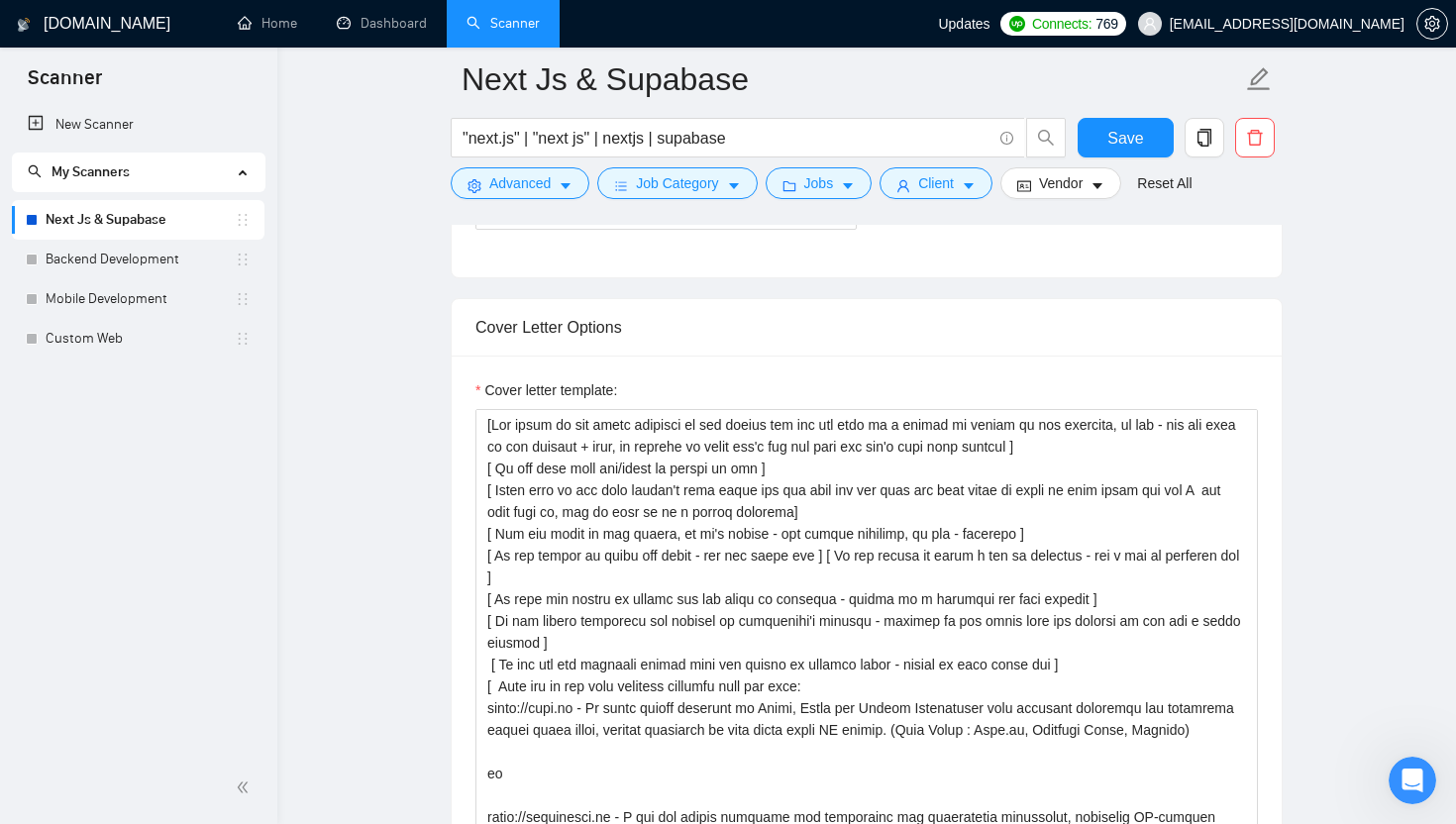 scroll, scrollTop: 1455, scrollLeft: 0, axis: vertical 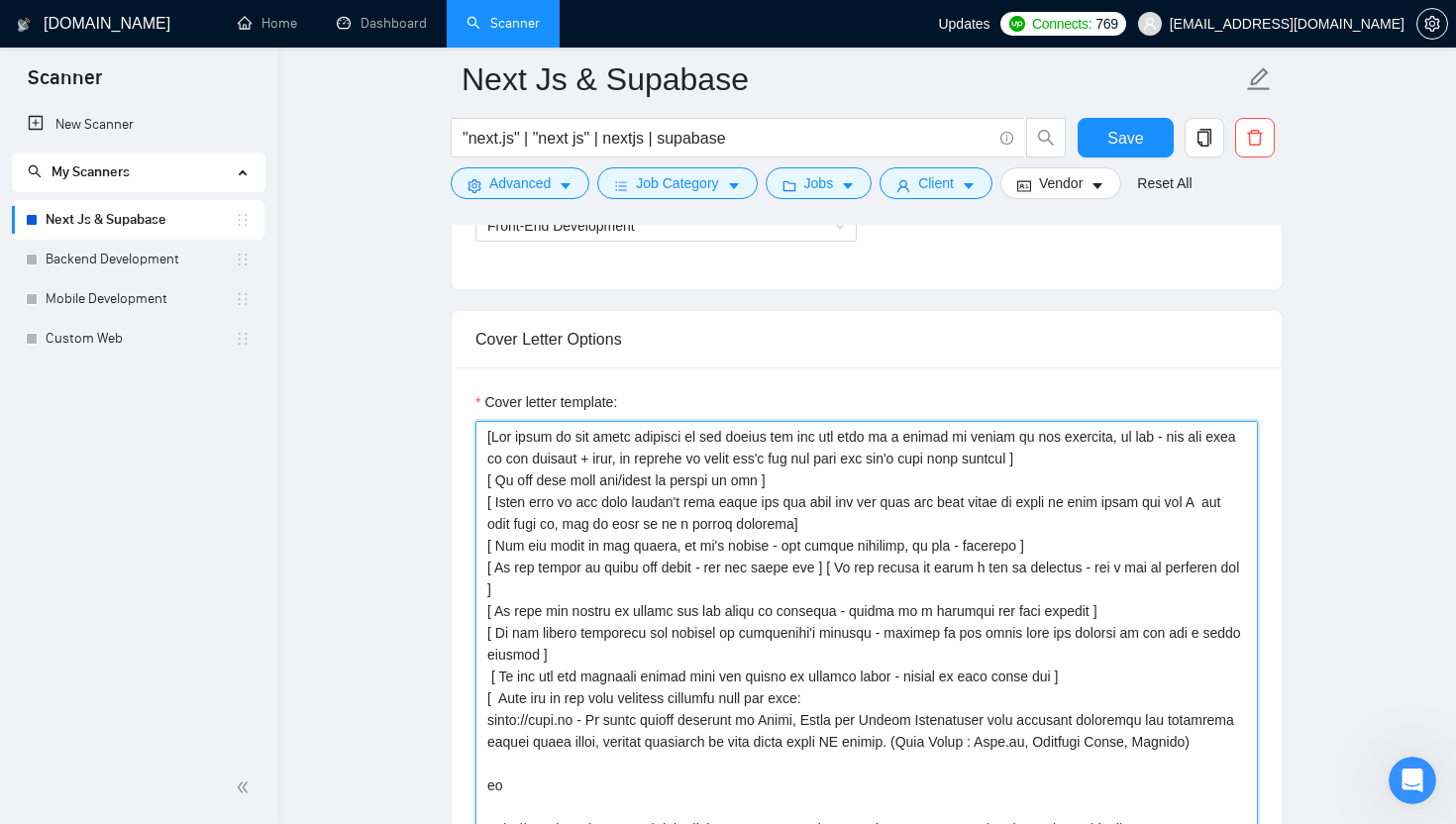 click on "Cover letter template:" at bounding box center (867, 644) 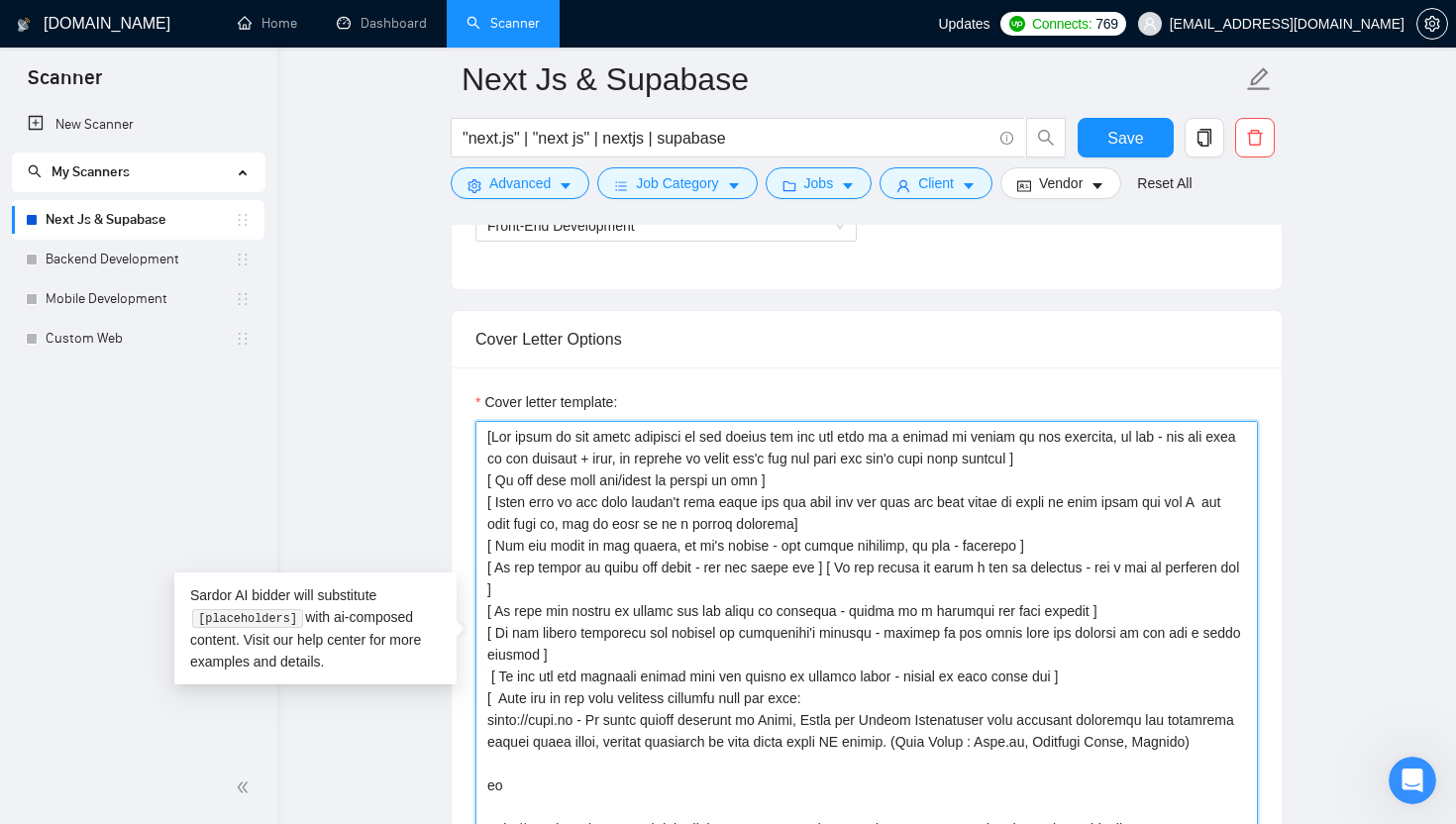 click on "Cover letter template:" at bounding box center (867, 644) 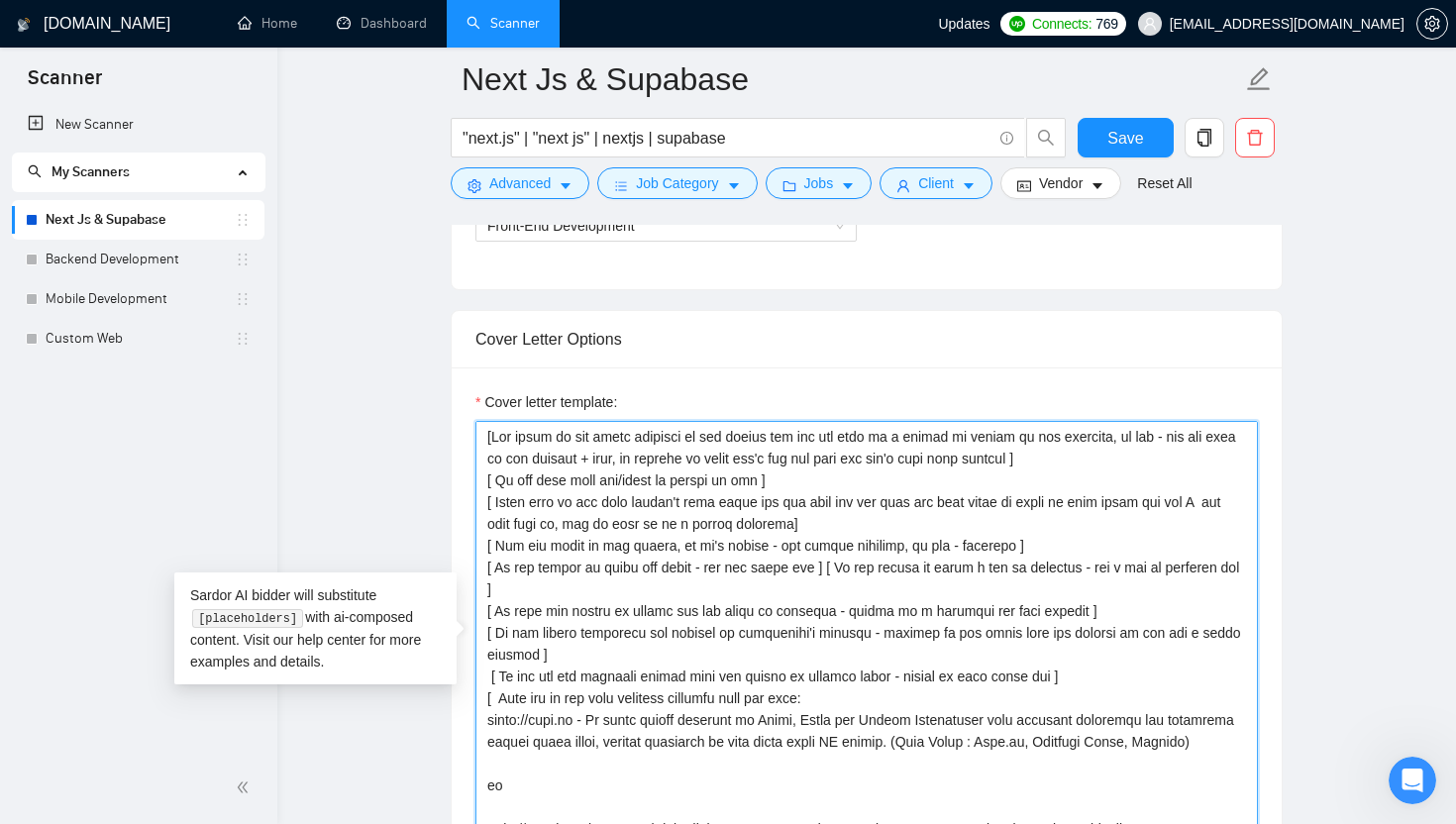 click on "Cover letter template:" at bounding box center [867, 644] 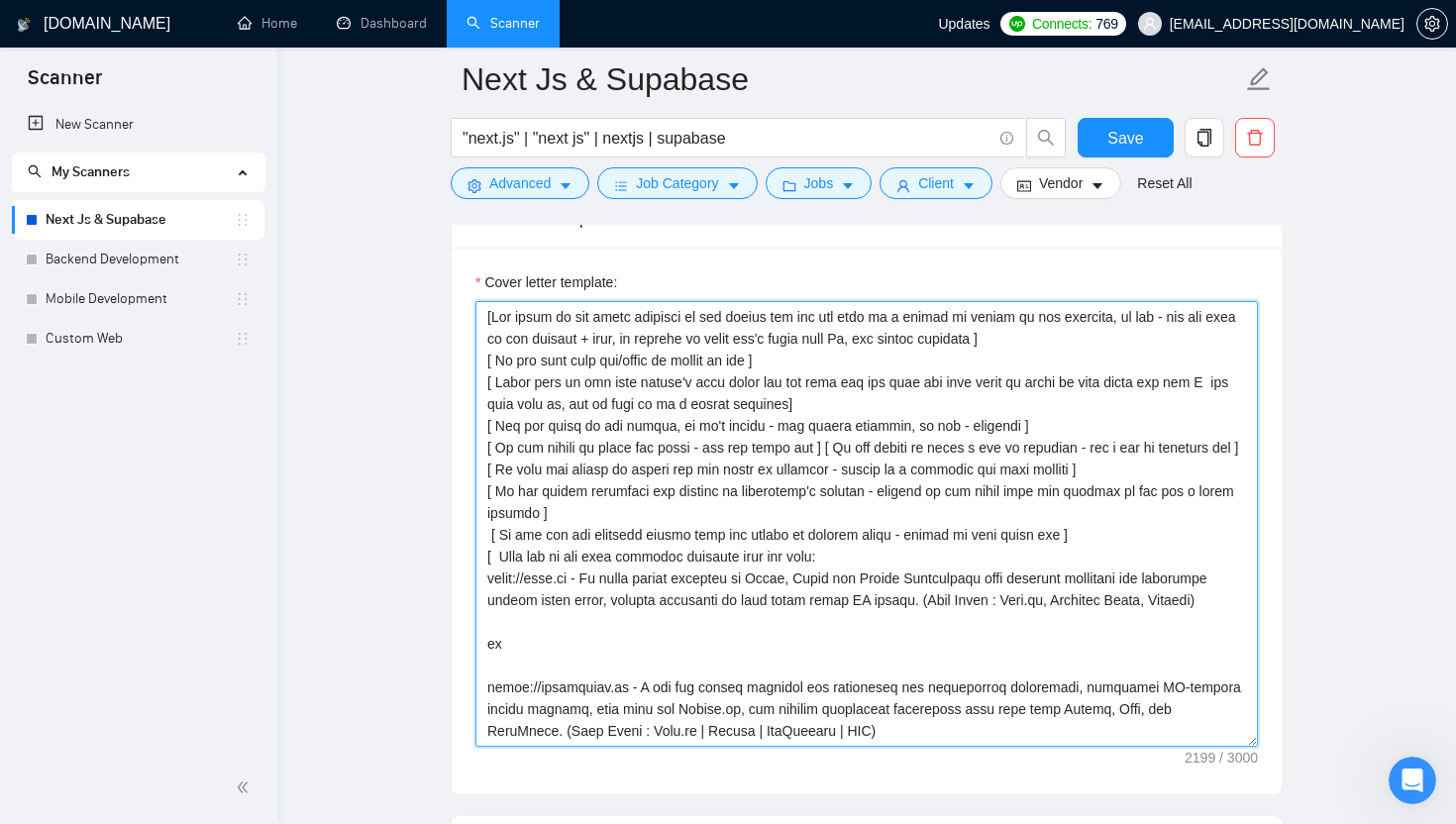 scroll, scrollTop: 1553, scrollLeft: 0, axis: vertical 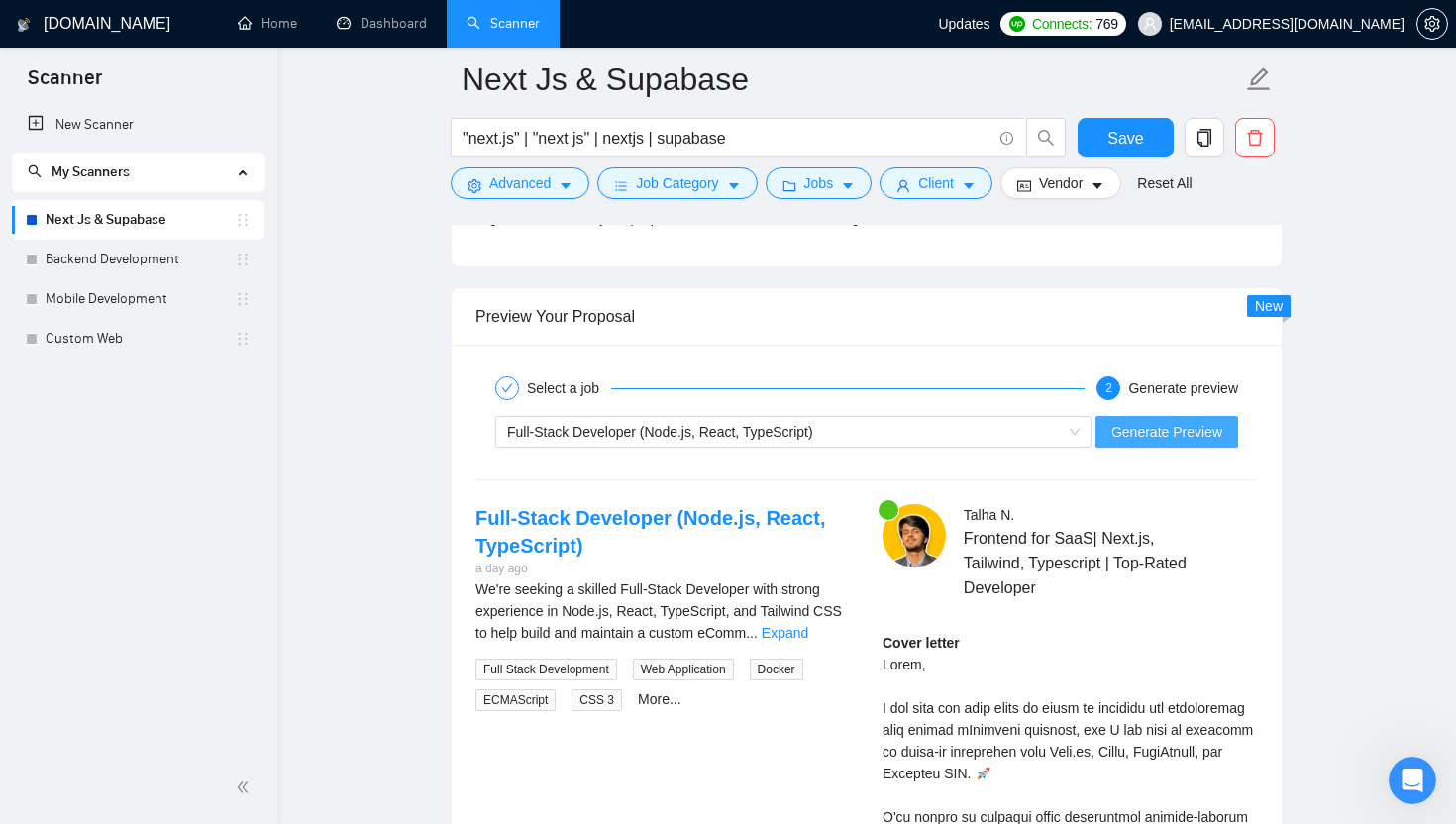type on "[Say hello in the local language of the person and use the name of a person if listed in his proposal, if not - use the name of the company + team, if nothing is found don't start with Hi, the actual proposal in the same line ]
[ Do not call them sir/madam or client at all ]
[ Check what is the main client's pain point and say that you see that the main thing to start is this point and how I  can help with it, try to make it as a second sentence]
[ Use the style of the client, if it's formal - use formal language, if not - informal ]
[ If the client is using the lists - use the lists too ] [ If the client is using a lot of epithets - use a lot of epithets too ]
[ In case the client is asking for the quote or estimate - answer as a question for more details ]
[ If the client mentioned his website or competitor's website - mention at the start that you checked it and add a small summary ]
[ If you see any personal moment that the client is talking about - answer on this point too ]
[  Show one of the most r..." 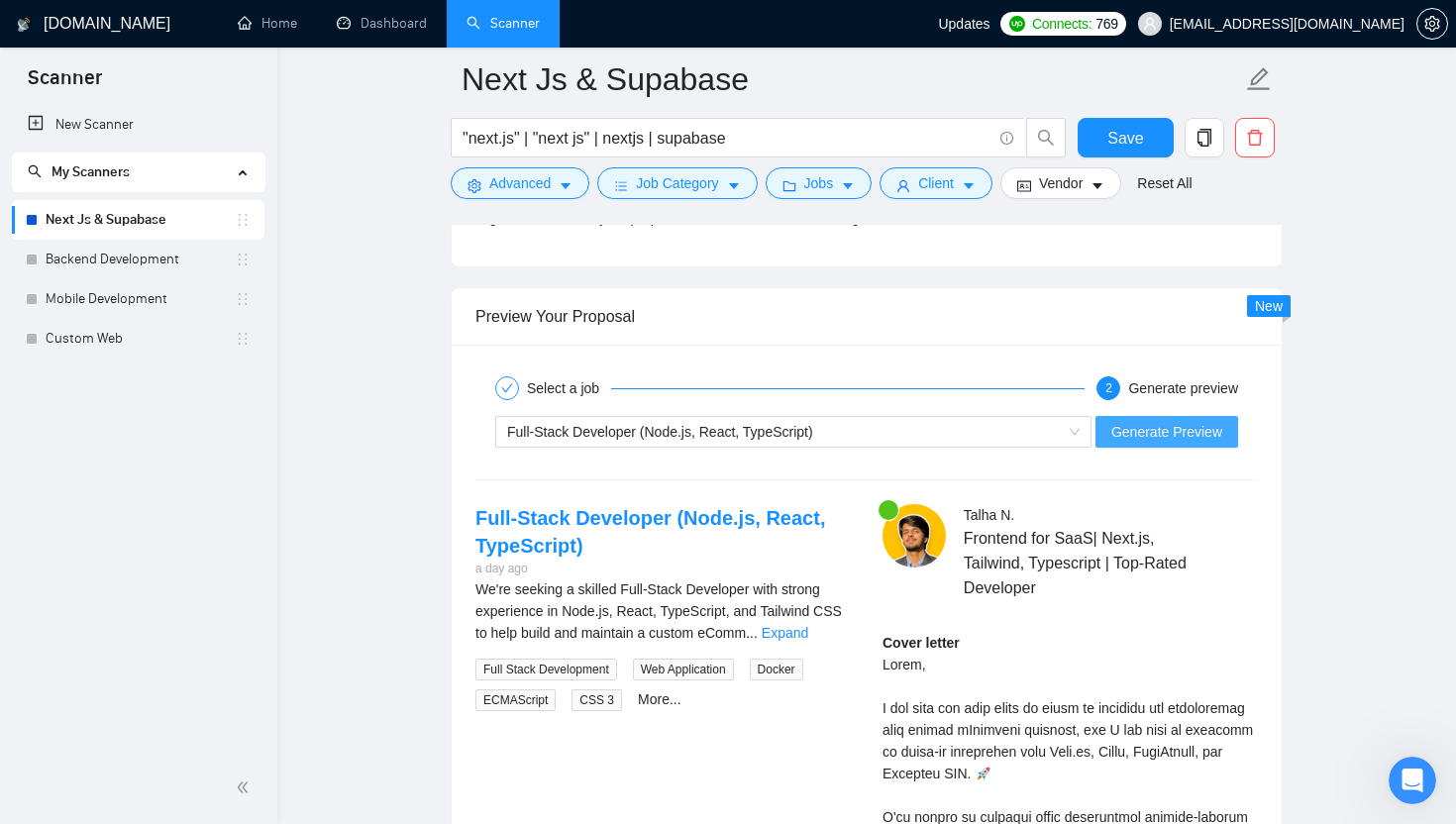 click on "Generate Preview" at bounding box center [1167, 432] 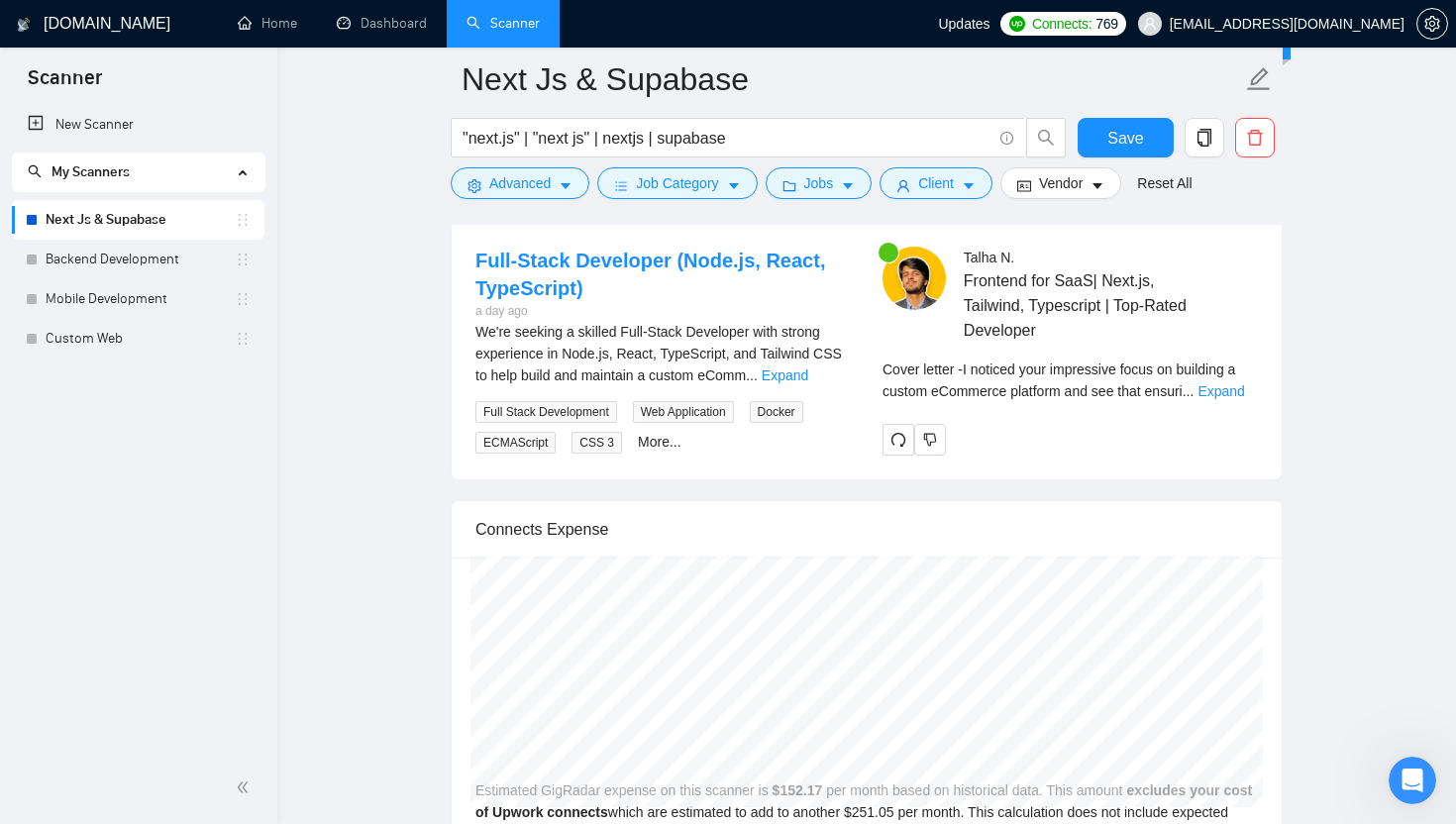 scroll, scrollTop: 3256, scrollLeft: 0, axis: vertical 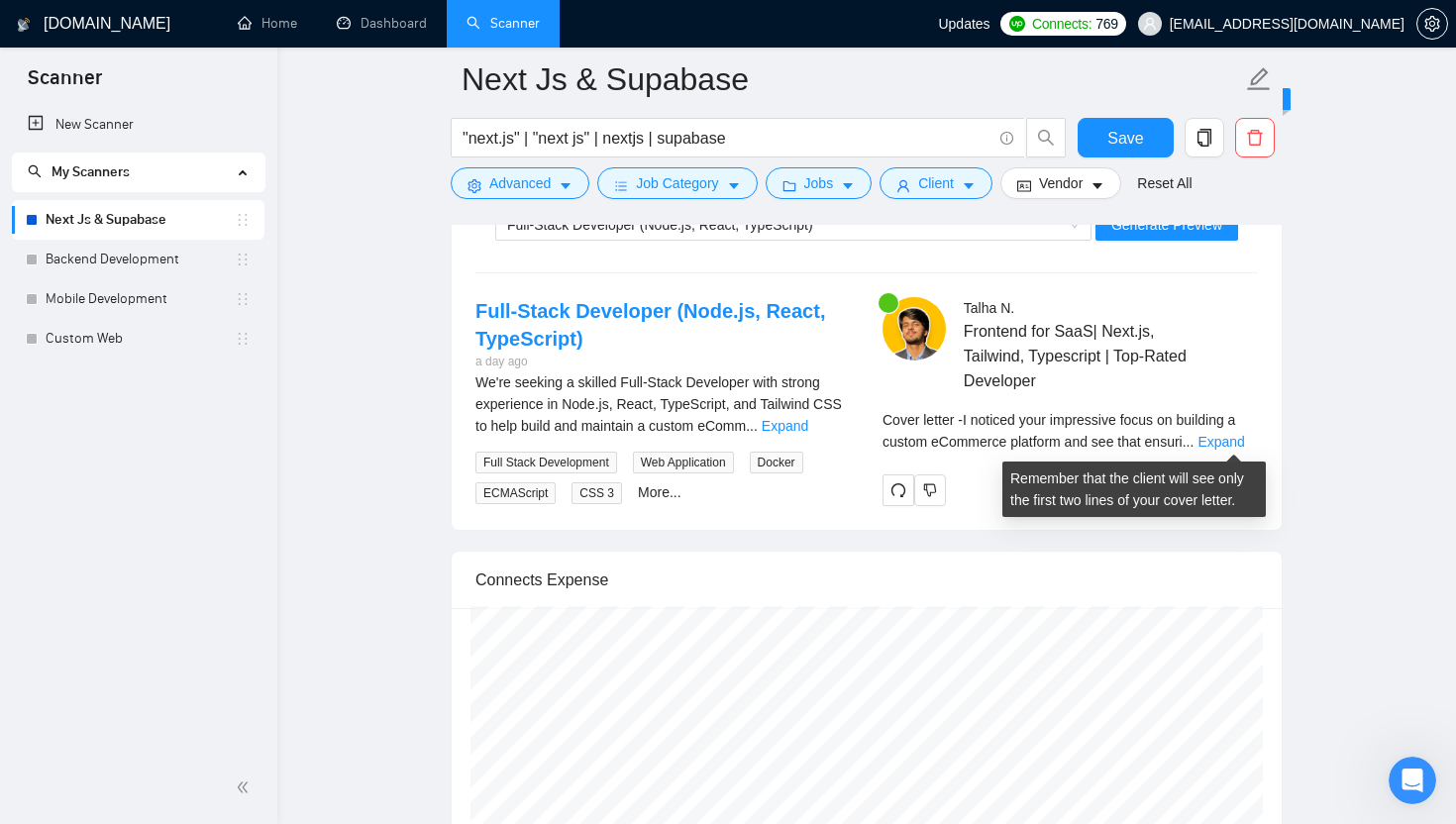 click on "Cover letter -  I noticed your impressive focus on building a custom eCommerce platform and see that ensuri ... Expand" at bounding box center (1070, 431) 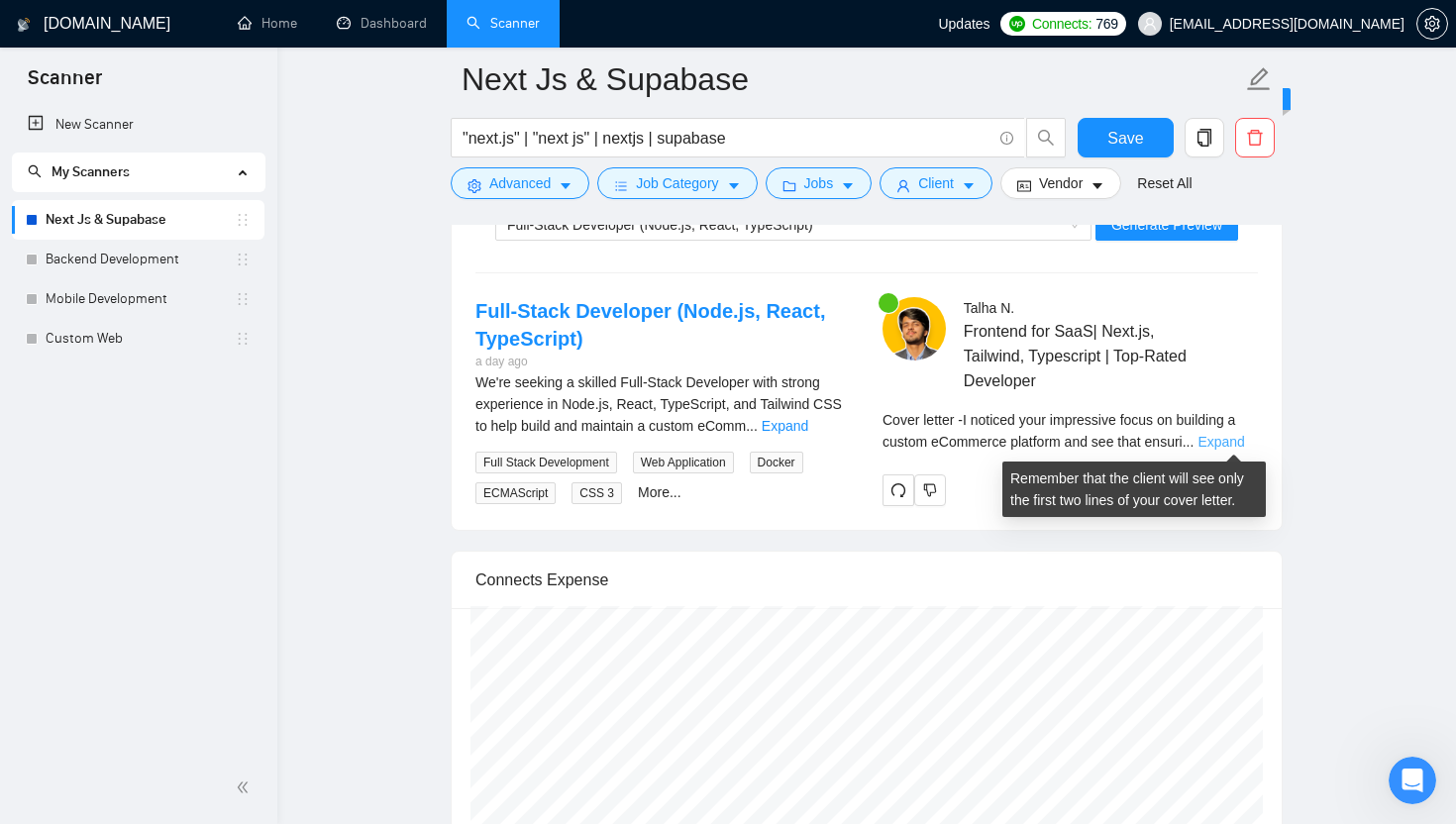 click on "Expand" at bounding box center [1220, 442] 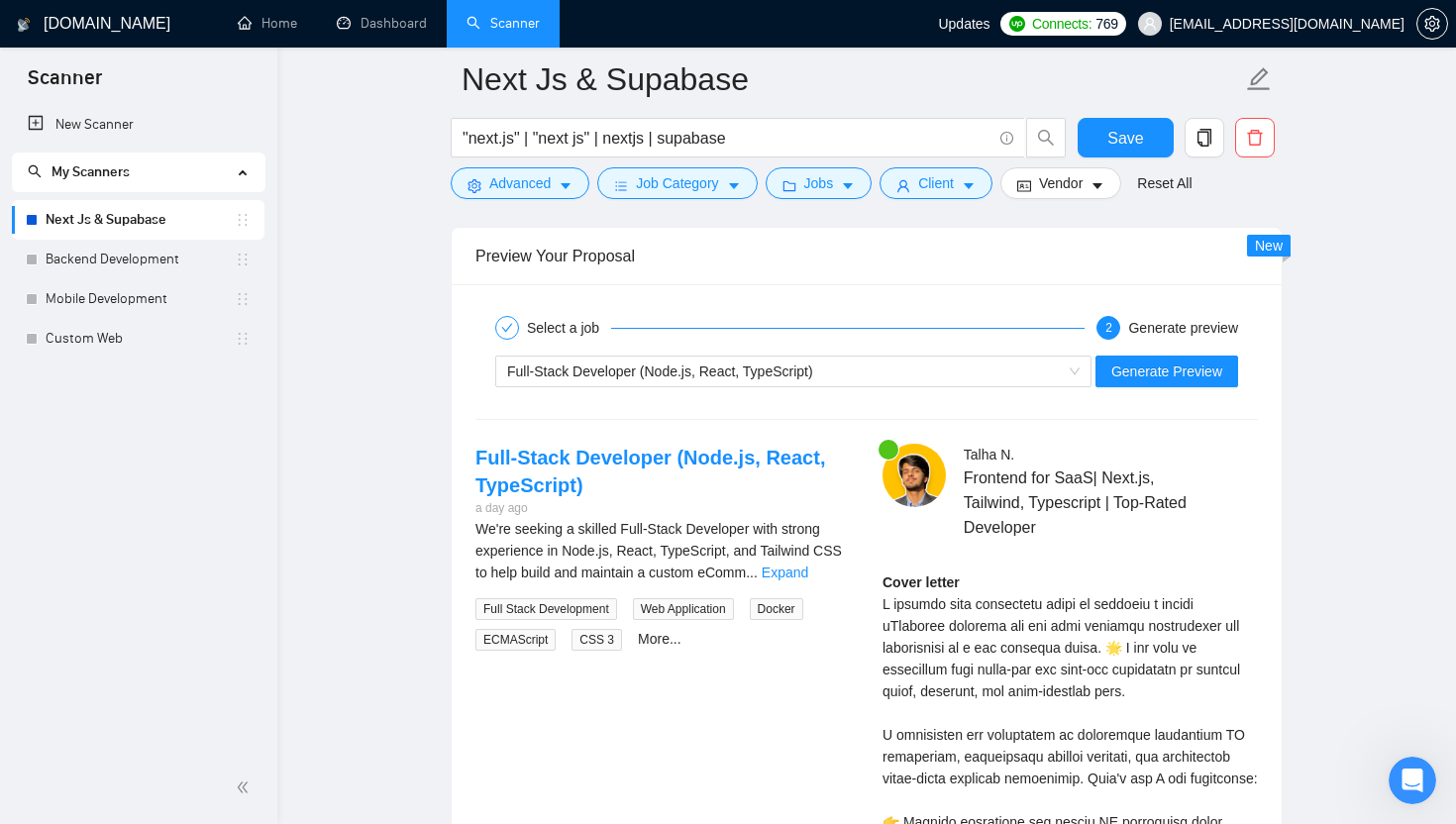 scroll, scrollTop: 3111, scrollLeft: 0, axis: vertical 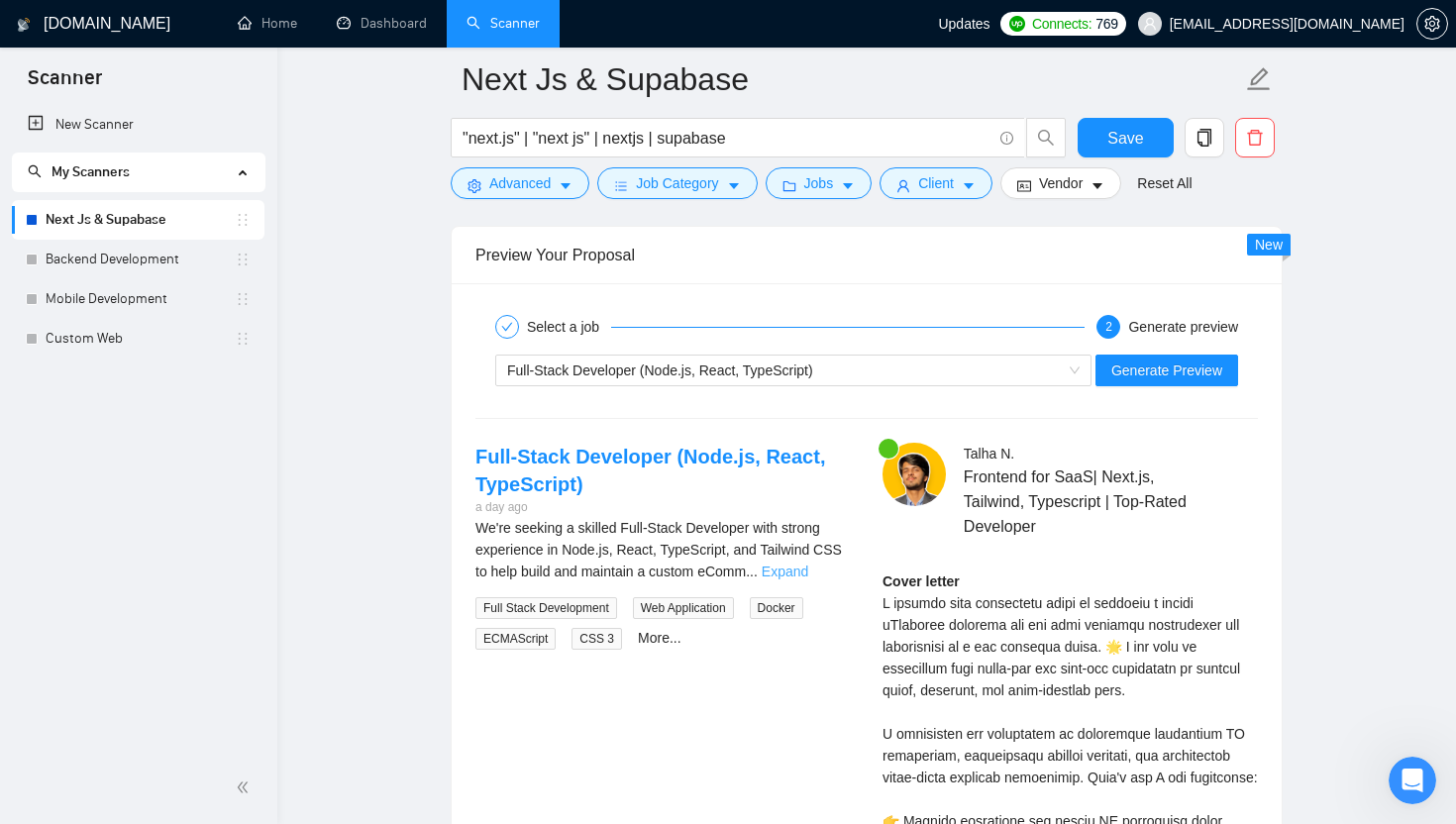 click on "Expand" at bounding box center [784, 571] 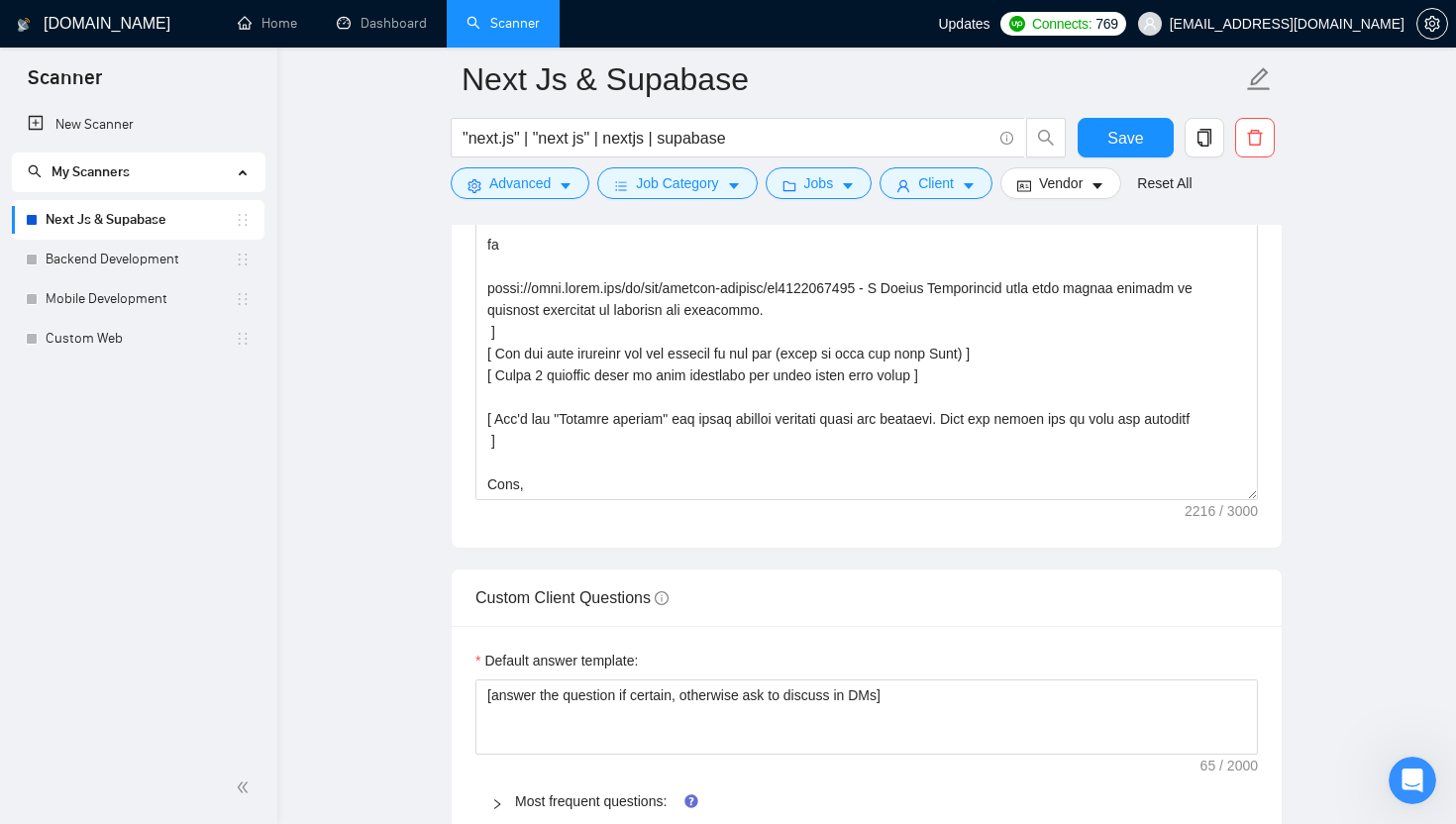 scroll, scrollTop: 1743, scrollLeft: 0, axis: vertical 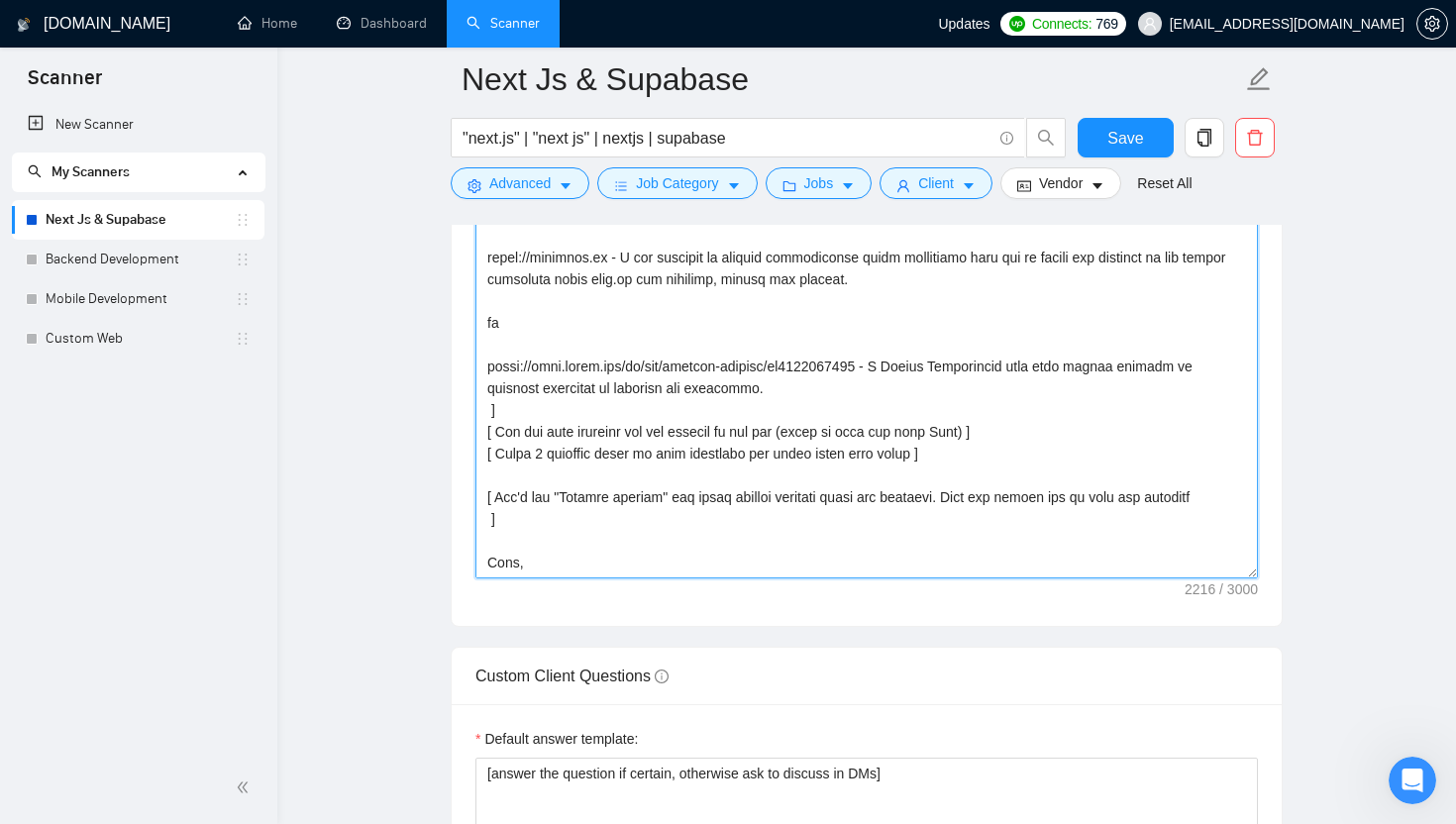 click on "Cover letter template:" at bounding box center [867, 356] 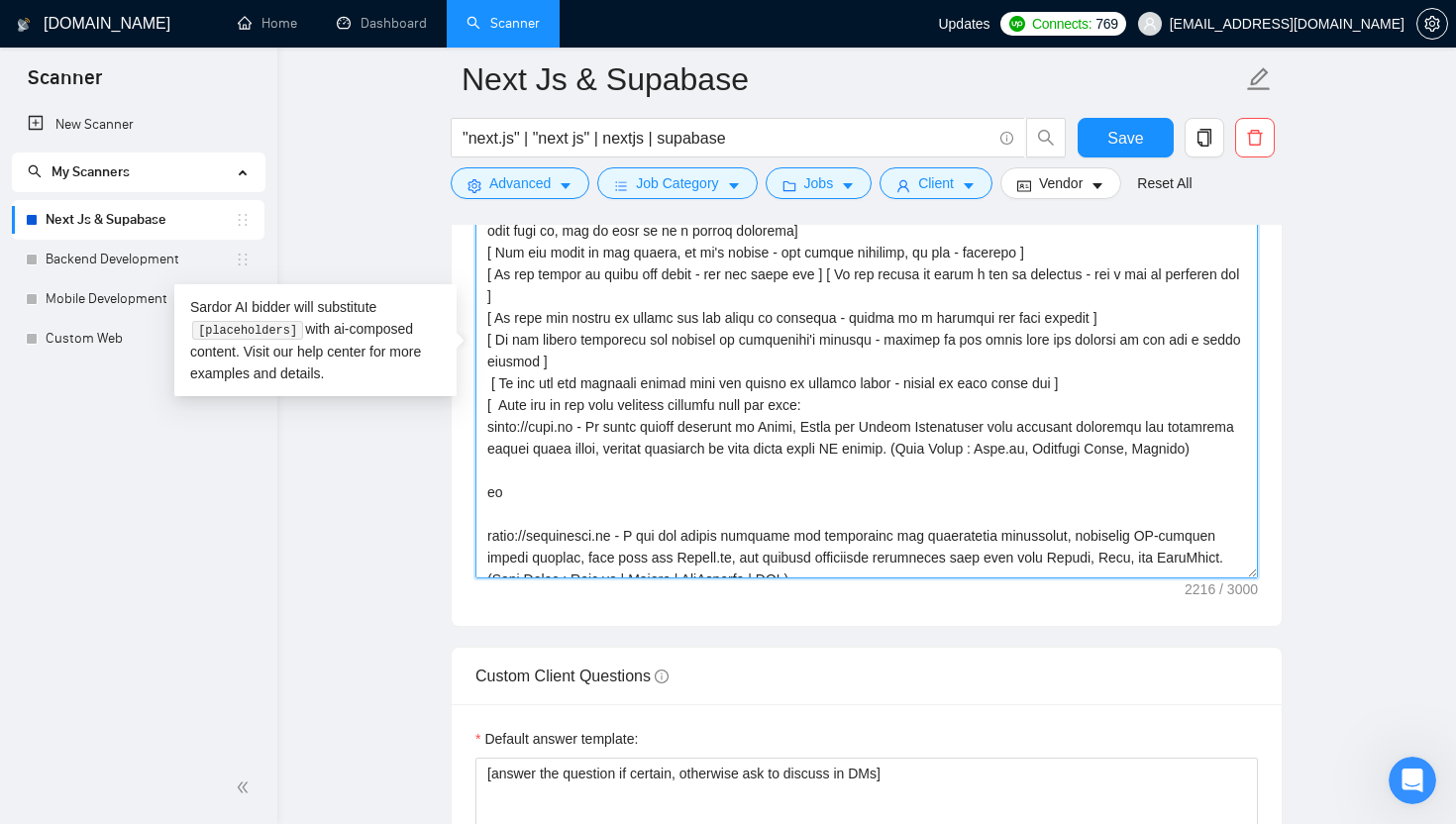 scroll, scrollTop: 0, scrollLeft: 0, axis: both 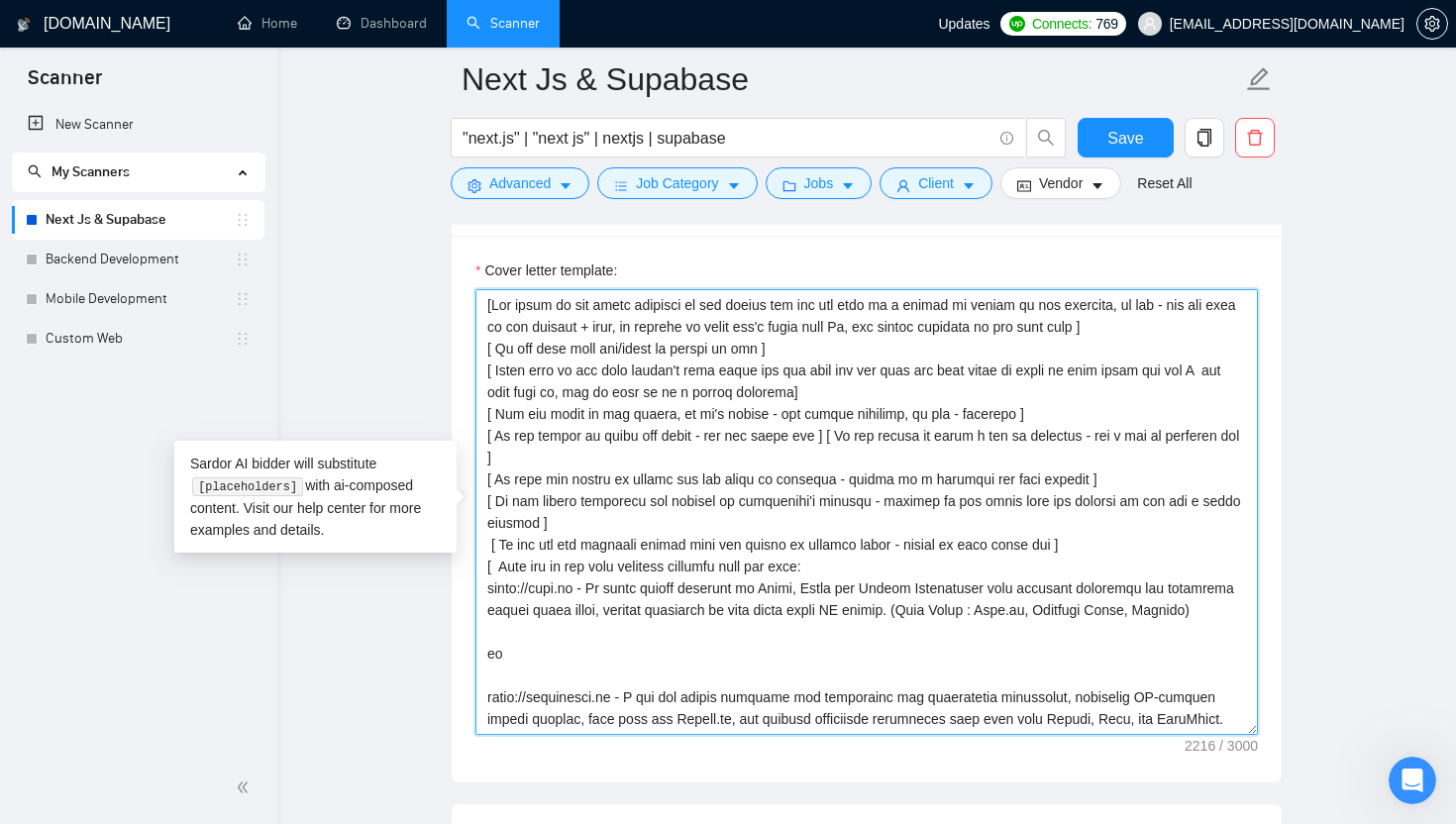 click on "Cover letter template:" at bounding box center (867, 512) 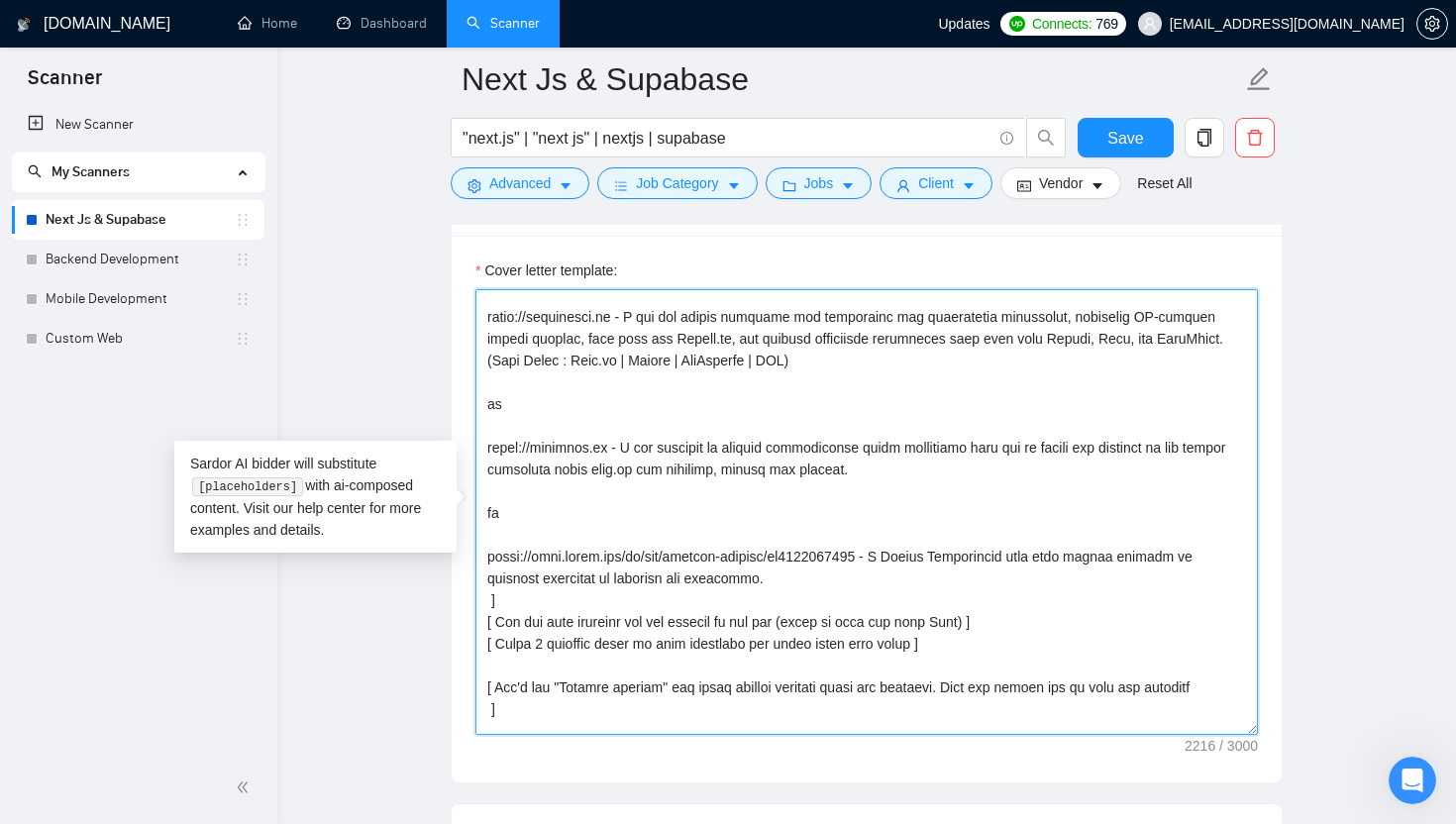 scroll, scrollTop: 382, scrollLeft: 0, axis: vertical 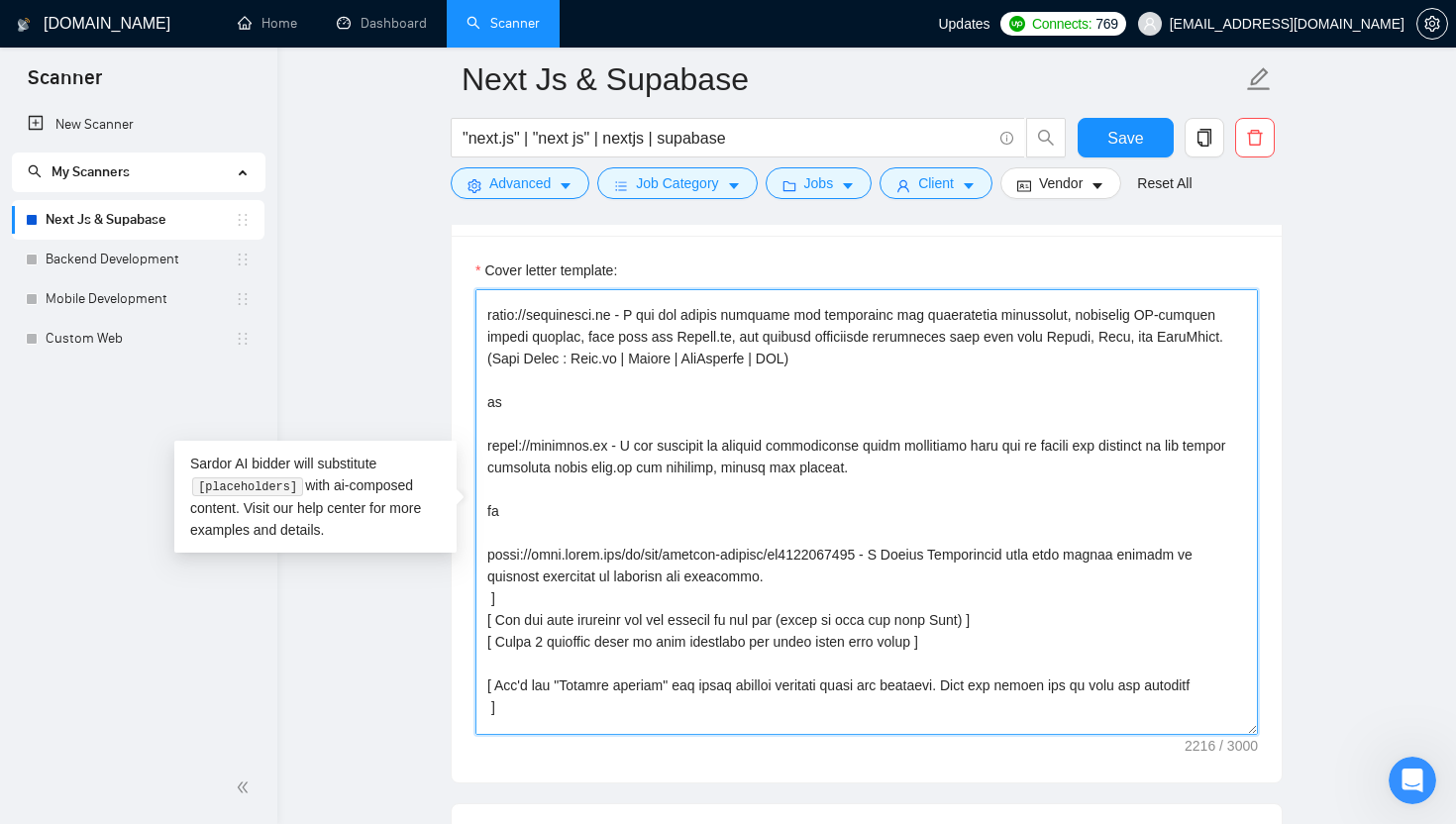 click on "Cover letter template:" at bounding box center [867, 512] 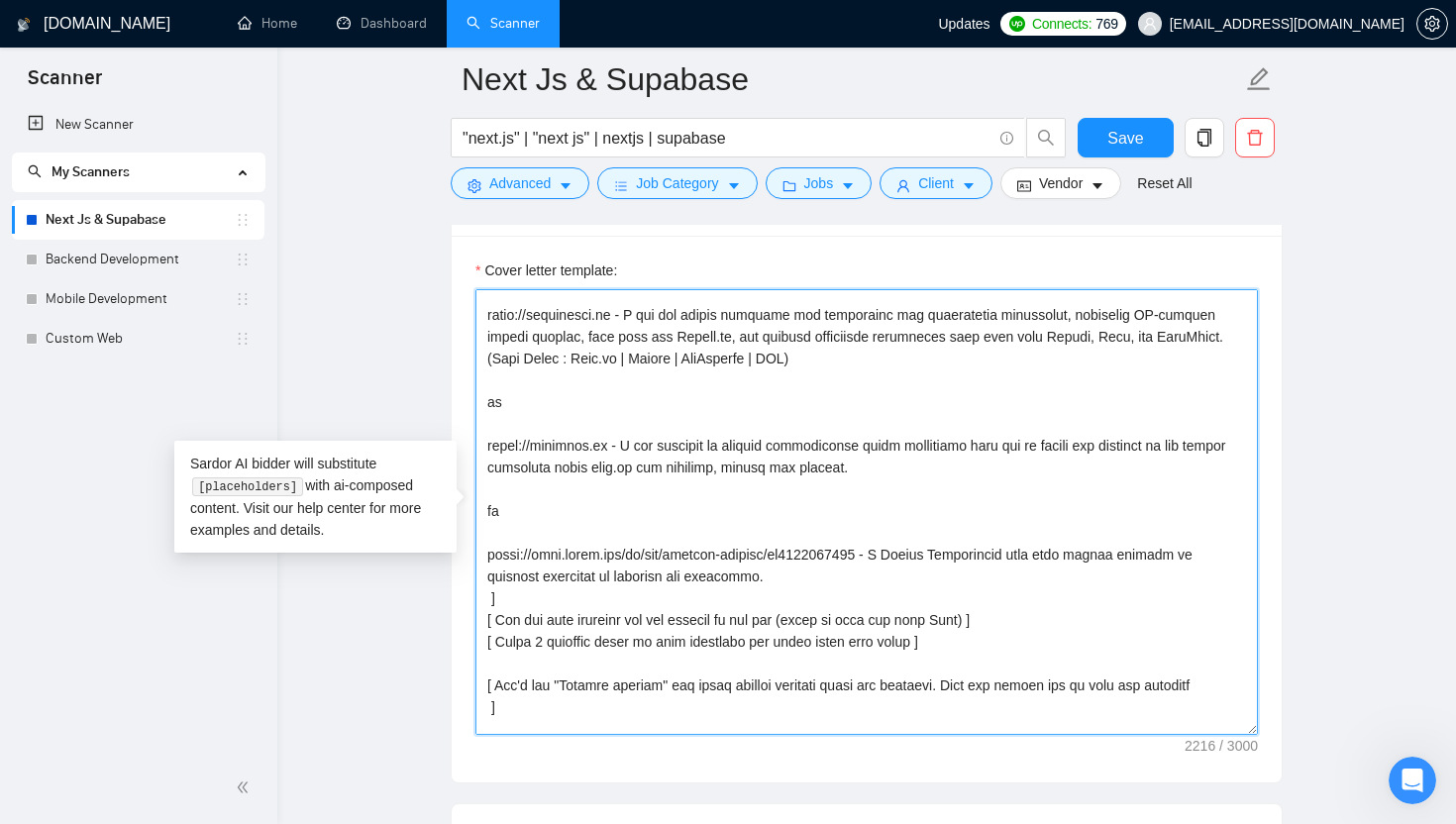click on "Cover letter template:" at bounding box center [867, 512] 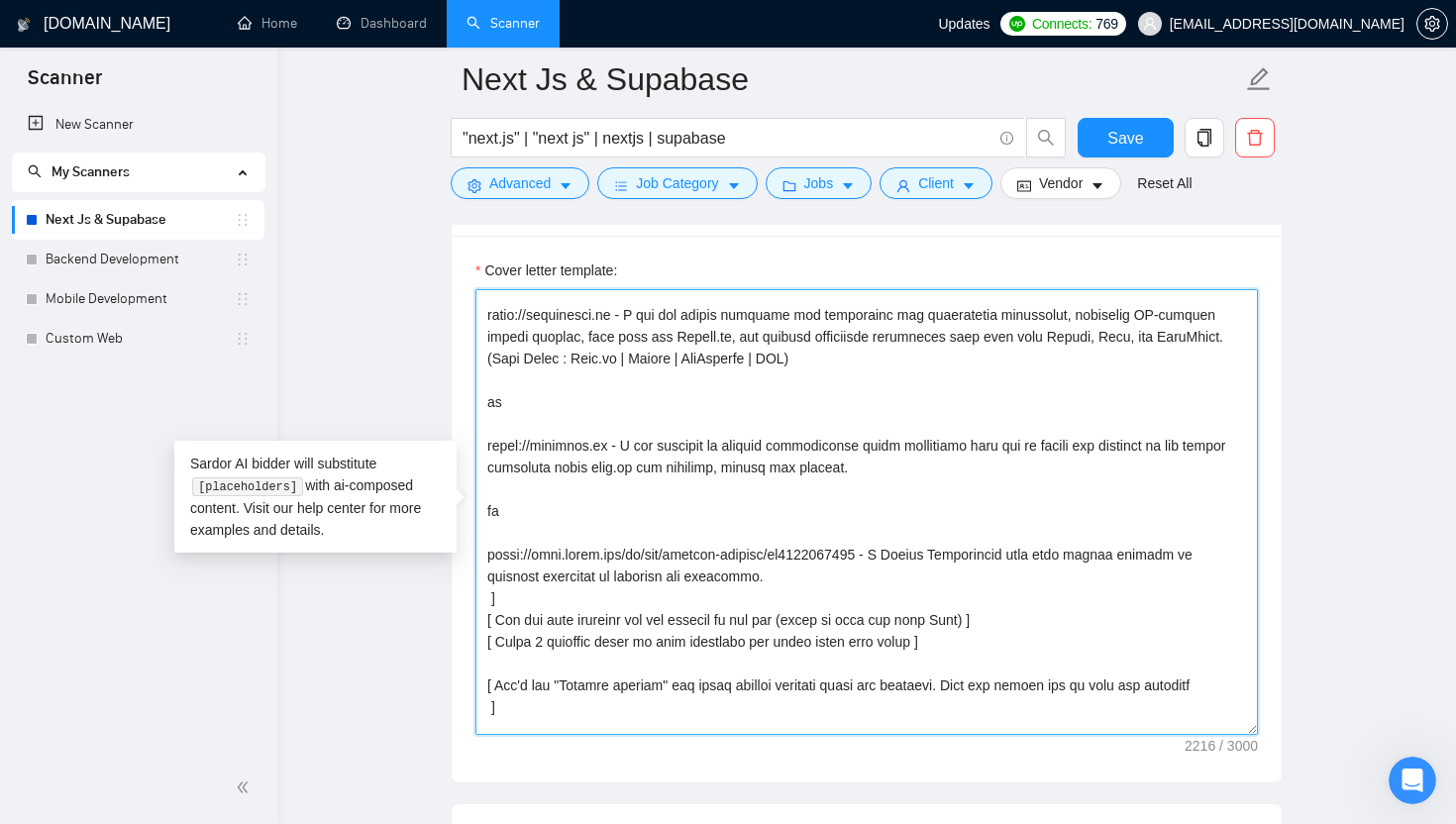 scroll, scrollTop: 0, scrollLeft: 0, axis: both 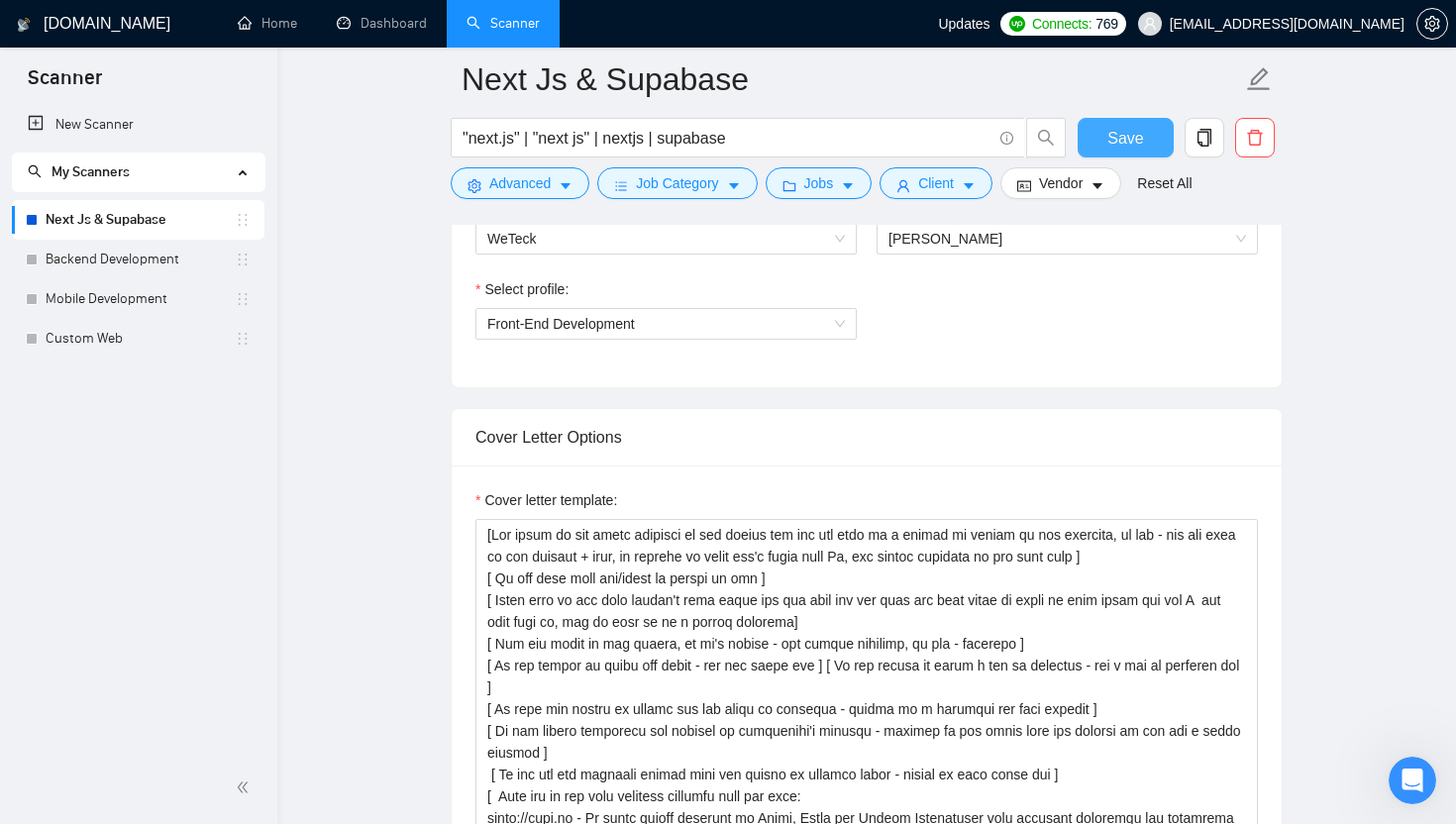 click on "Save" at bounding box center (1125, 138) 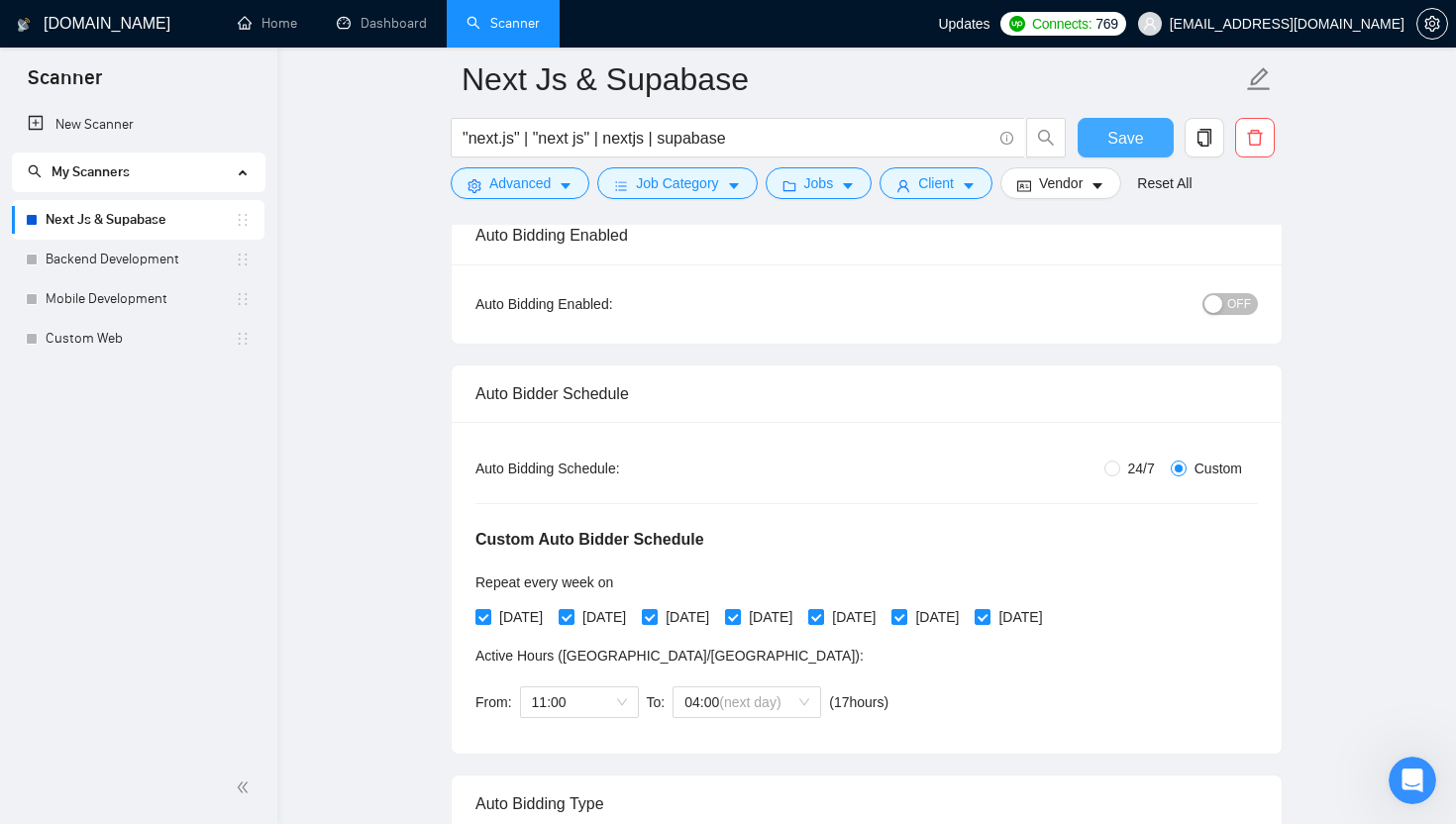 scroll, scrollTop: 0, scrollLeft: 0, axis: both 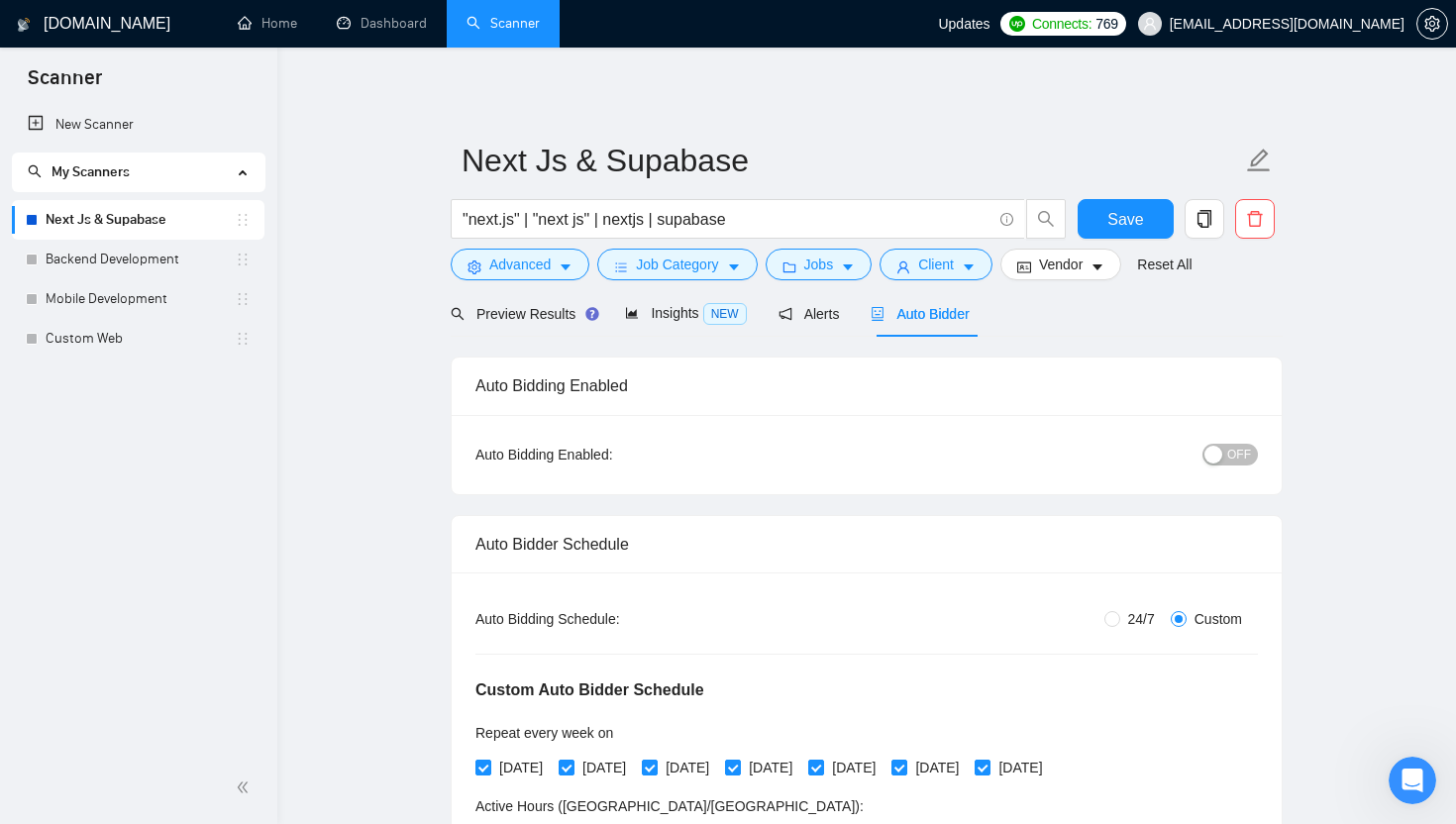 click at bounding box center [1213, 455] 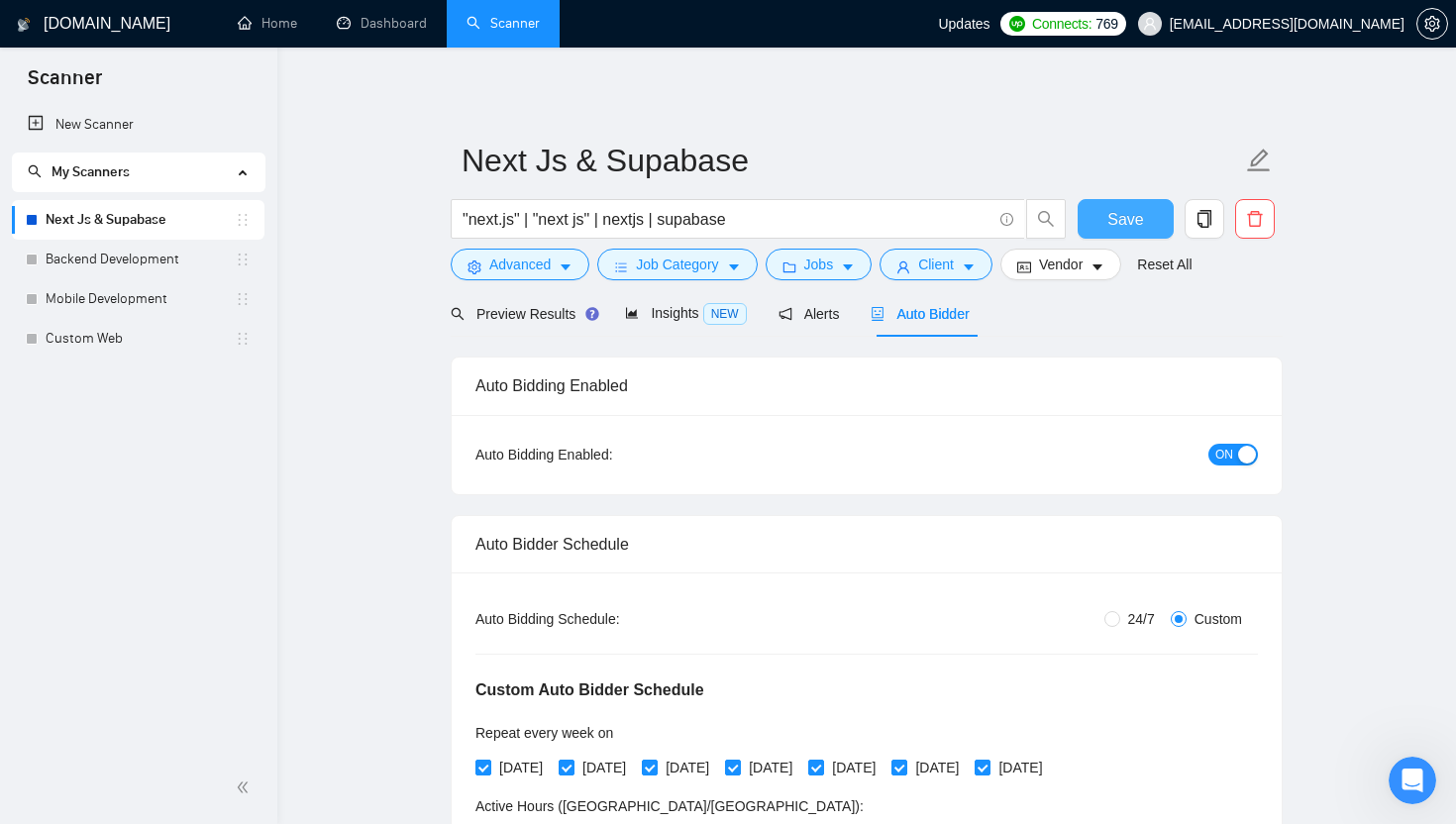 click on "Save" at bounding box center [1125, 219] 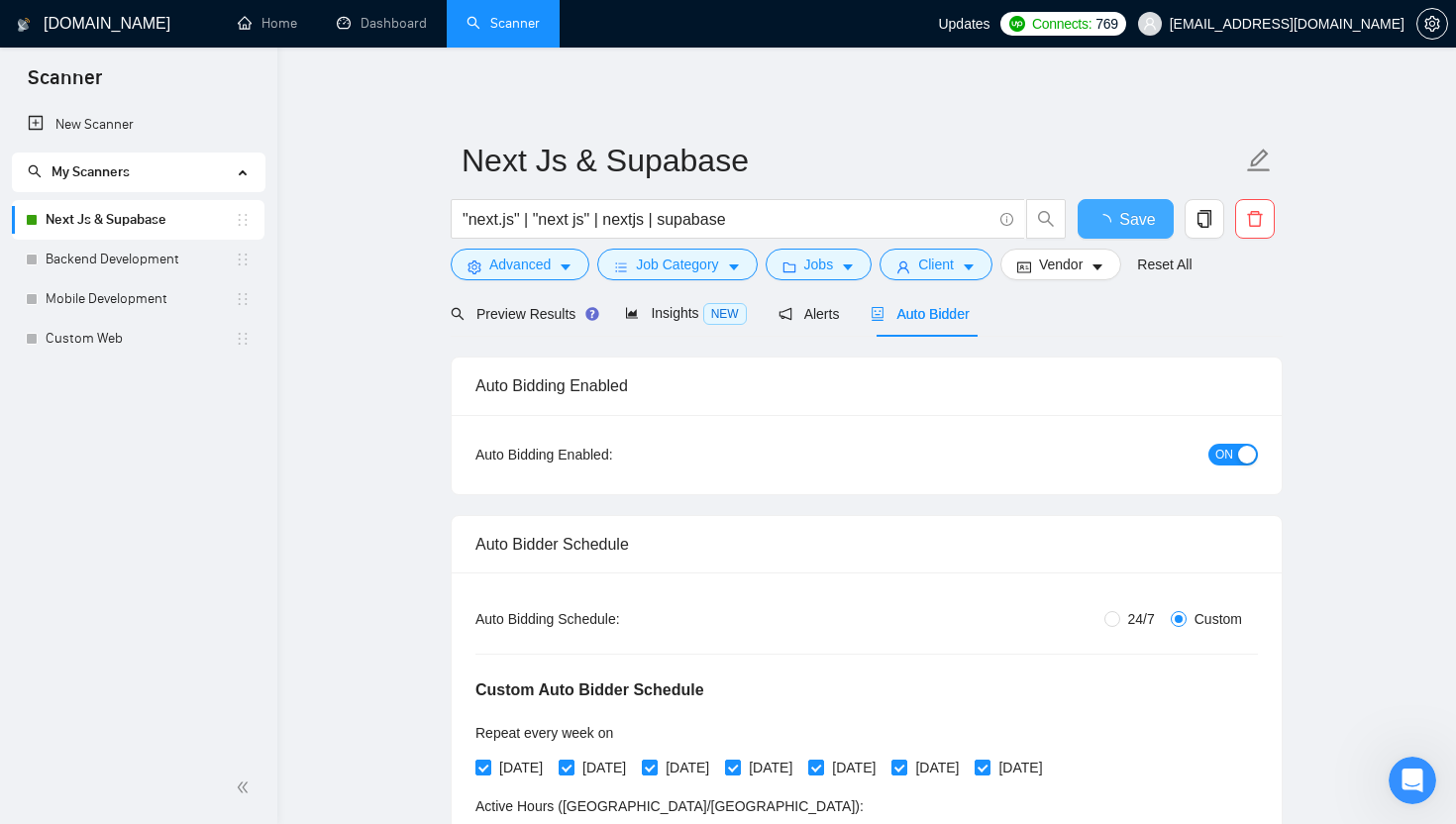 type 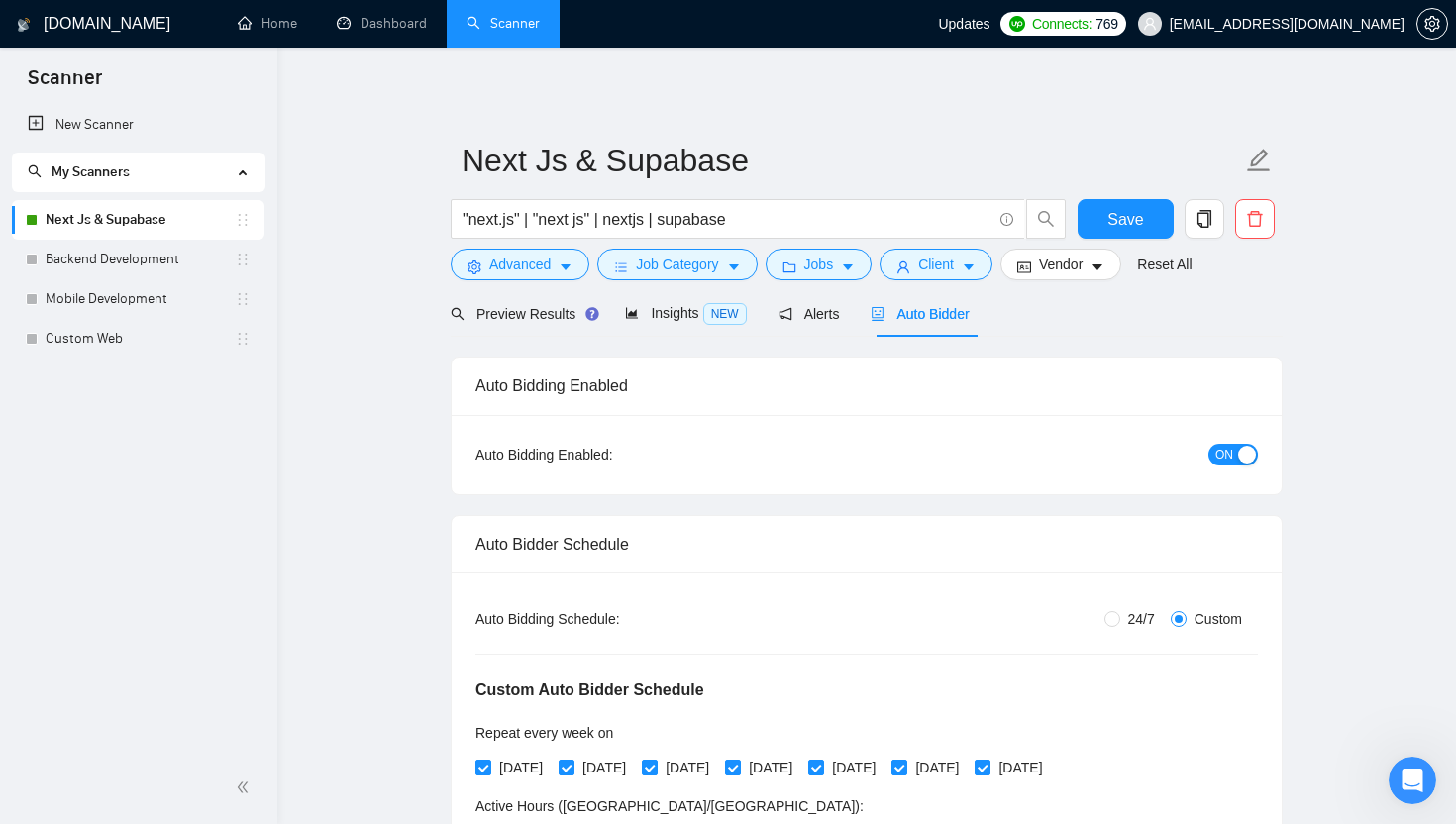 click on "Next Js & Supabase "next.js" | "next js" | nextjs | supabase Save Advanced   Job Category   Jobs   Client   Vendor   Reset All Preview Results Insights NEW Alerts Auto Bidder Auto Bidding Enabled Auto Bidding Enabled: ON Auto Bidder Schedule Auto Bidding Type: Automated (recommended) Semi-automated Auto Bidding Schedule: 24/7 Custom Custom Auto Bidder Schedule Repeat every week [DATE] [DATE] [DATE] [DATE] [DATE] [DATE] [DATE] Active Hours ( [GEOGRAPHIC_DATA]/[GEOGRAPHIC_DATA] ): From: 11:00 To: 04:00  (next day) ( 17  hours) [GEOGRAPHIC_DATA]/[GEOGRAPHIC_DATA] Auto Bidding Type Select your bidding algorithm: Choose the algorithm for you bidding. The price per proposal does not include your connects expenditure. Template Bidder Works great for narrow segments and short cover letters that don't change. 0.50  credits / proposal Sardor AI 🤖 Personalise your cover letter with ai [placeholders] 1.00  credits / proposal Experimental Laziza AI  👑   NEW   Learn more 2.00  credits / proposal 80.98 credits savings Team & Freelancer Select team:" at bounding box center (867, 3108) 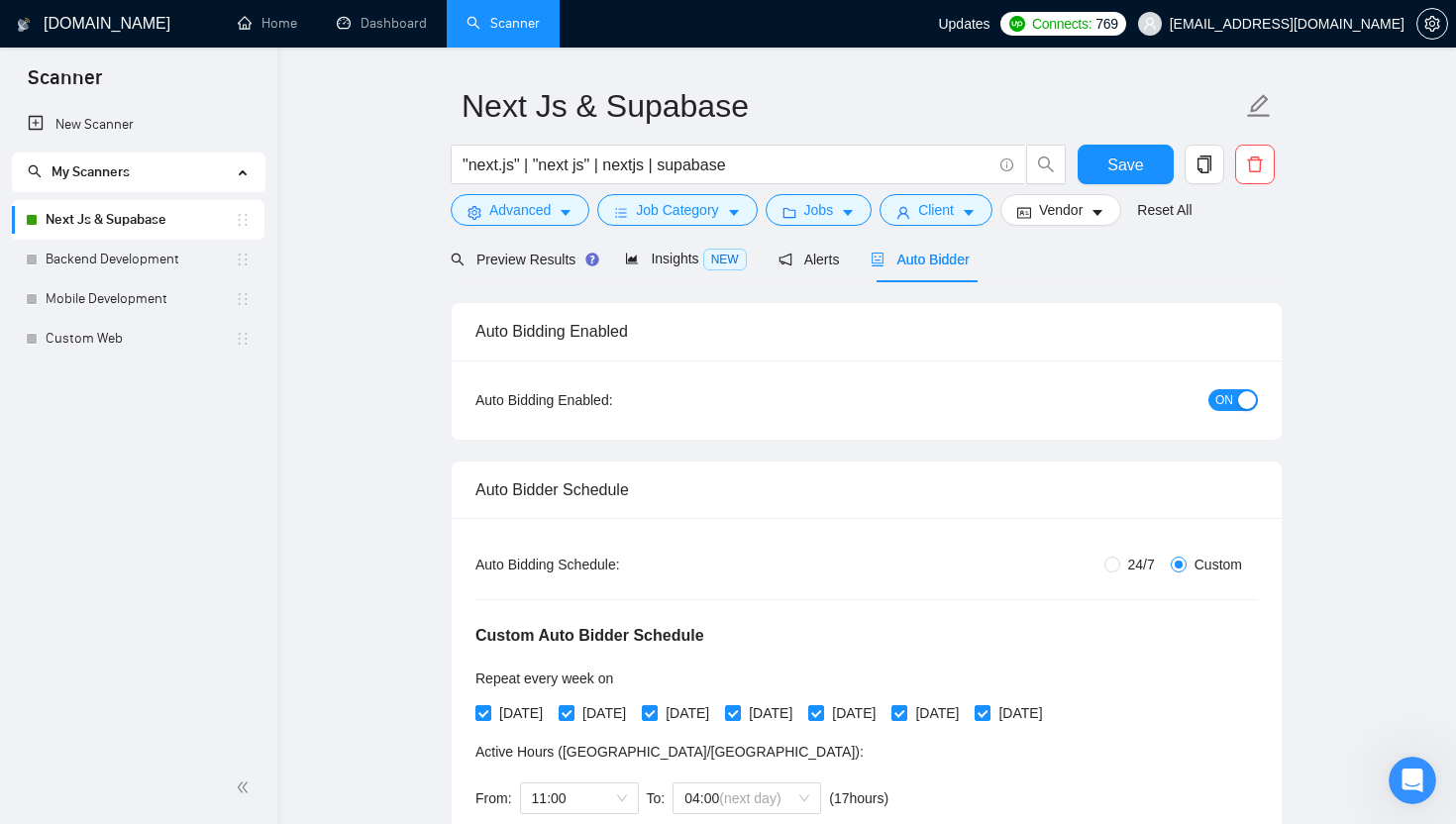 scroll, scrollTop: 61, scrollLeft: 0, axis: vertical 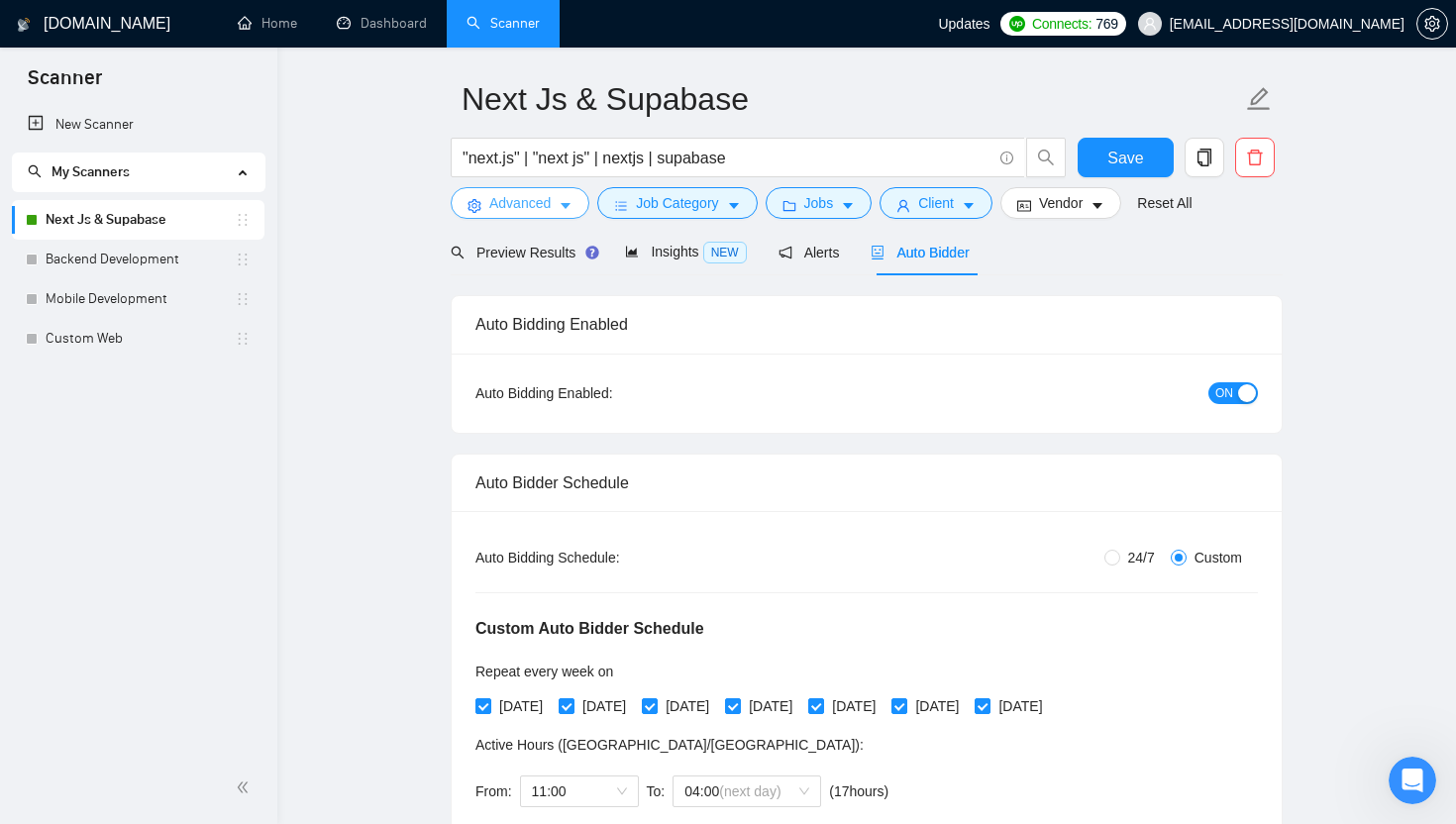 click on "Advanced" at bounding box center [520, 203] 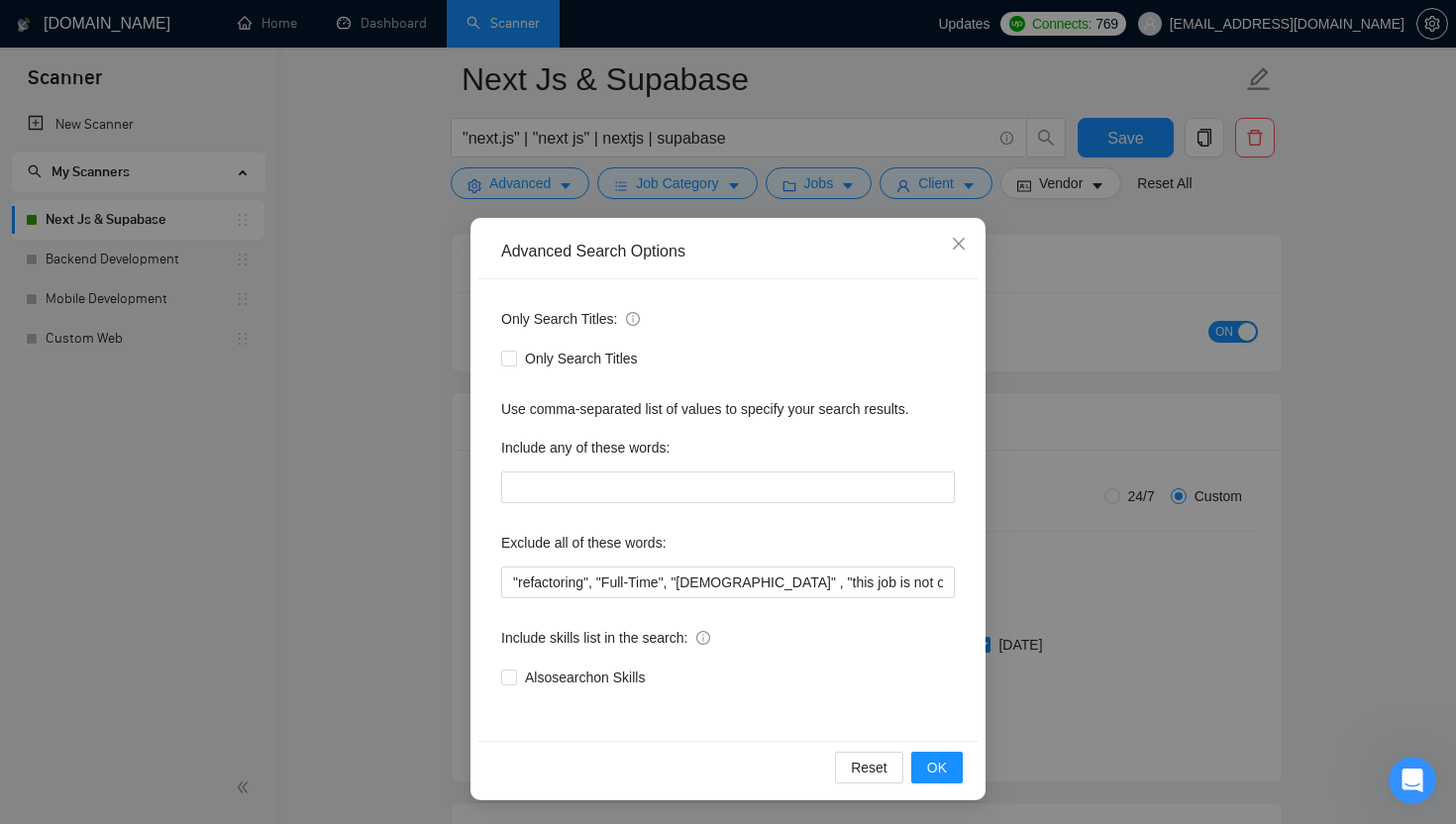 scroll, scrollTop: 147, scrollLeft: 0, axis: vertical 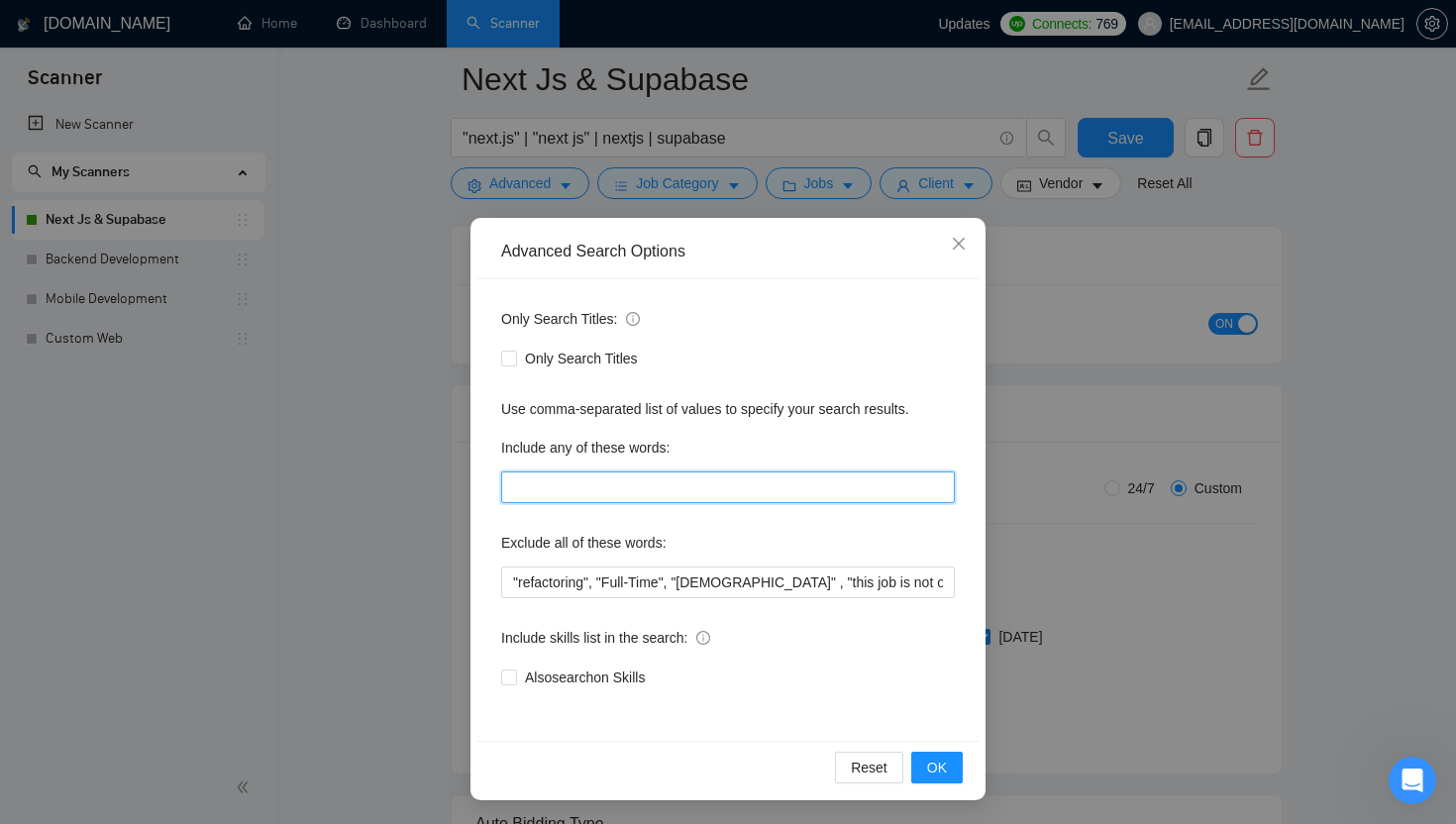 click at bounding box center (728, 487) 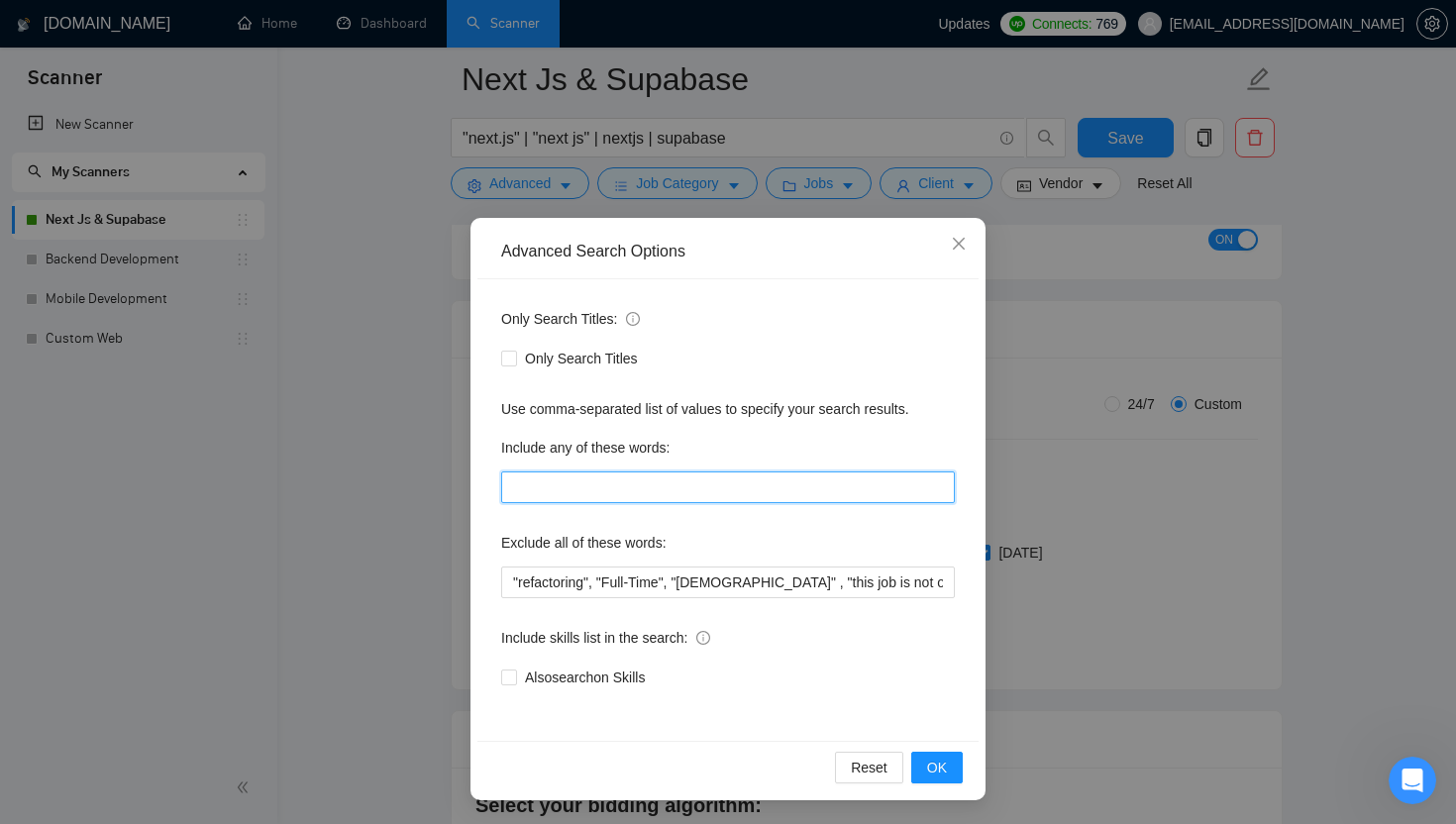 scroll, scrollTop: 233, scrollLeft: 0, axis: vertical 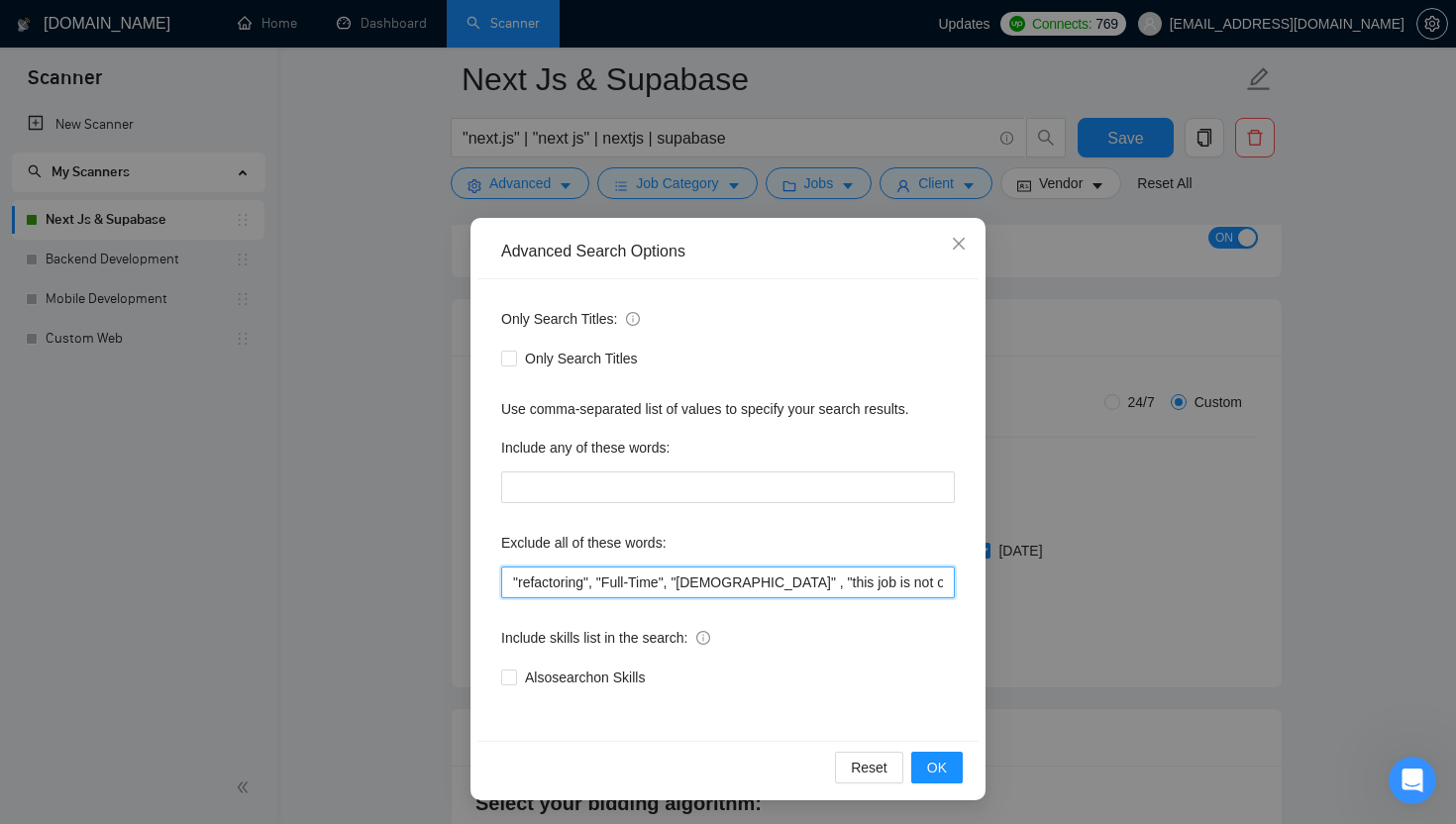 click on ""refactoring", "Full-Time", "[DEMOGRAPHIC_DATA]" , "this job is not open to teams", "this job is not open to agency", "this job is not open to companies", "NO AGENCY", "Freelancers Only", "NOT AGENCY", "no agency", "no agencies", "individual only", "freelancers only", "No Agencies!", "independent contractors only", "***Freelancers Only," "/Freelancers Only", ".Freelancers Only", ",Freelancers Only.", "Smart Contracts", "smart contracts", "Smart contract", "on-site", "on site"" at bounding box center (728, 582) 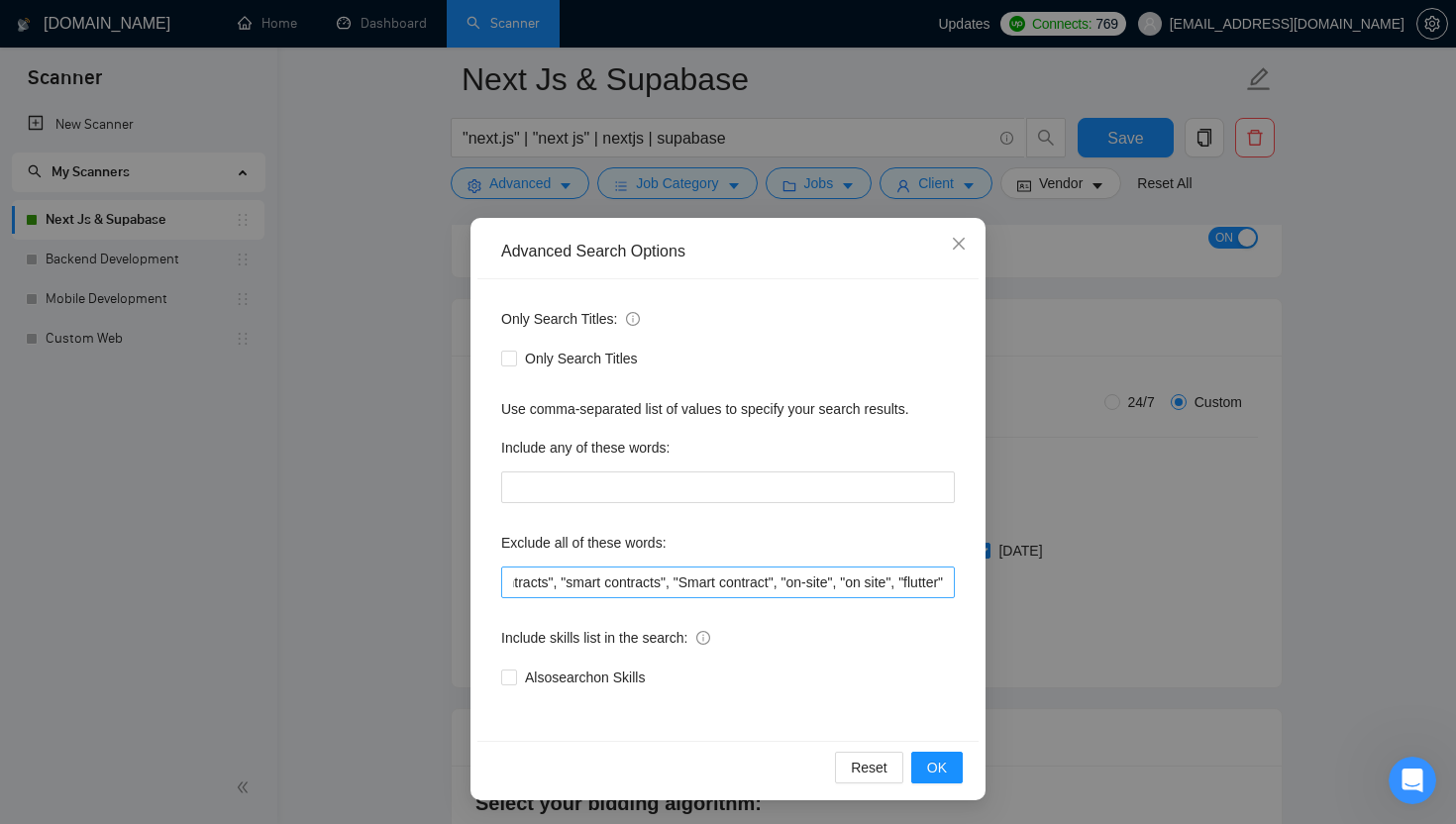 scroll, scrollTop: 0, scrollLeft: 0, axis: both 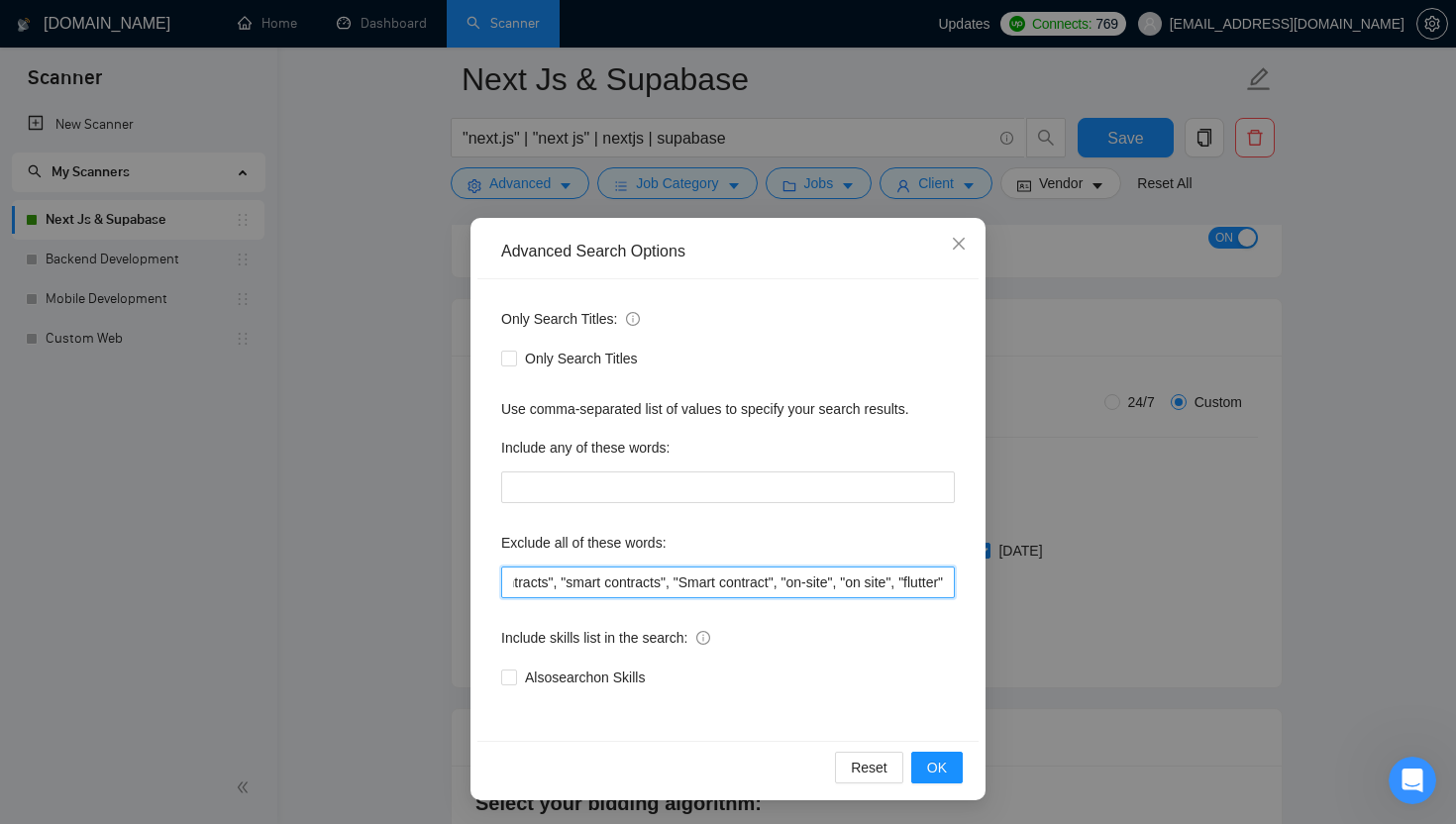 click on ""refactoring", "Full-Time", "[DEMOGRAPHIC_DATA]" , "this job is not open to teams", "this job is not open to agency", "this job is not open to companies", "NO AGENCY", "Freelancers Only", "NOT AGENCY", "no agency", "no agencies", "individual only", "freelancers only", "No Agencies!", "independent contractors only", "***Freelancers Only," "/Freelancers Only", ".Freelancers Only", ",Freelancers Only.", "Smart Contracts", "smart contracts", "Smart contract", "on-site", "on site", "flutter"" at bounding box center [728, 582] 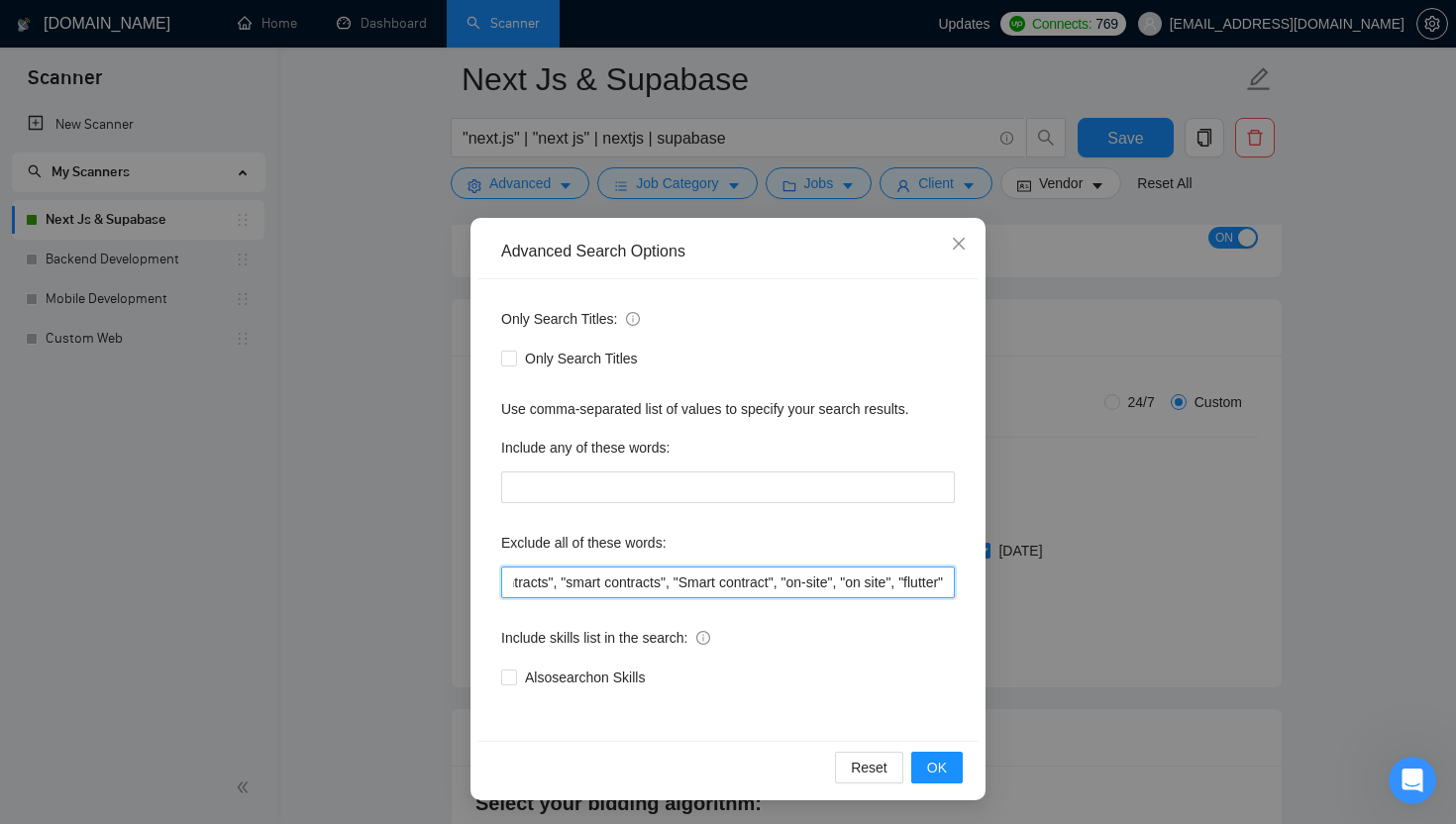 click on ""refactoring", "Full-Time", "[DEMOGRAPHIC_DATA]" , "this job is not open to teams", "this job is not open to agency", "this job is not open to companies", "NO AGENCY", "Freelancers Only", "NOT AGENCY", "no agency", "no agencies", "individual only", "freelancers only", "No Agencies!", "independent contractors only", "***Freelancers Only," "/Freelancers Only", ".Freelancers Only", ",Freelancers Only.", "Smart Contracts", "smart contracts", "Smart contract", "on-site", "on site", "flutter"" at bounding box center [728, 582] 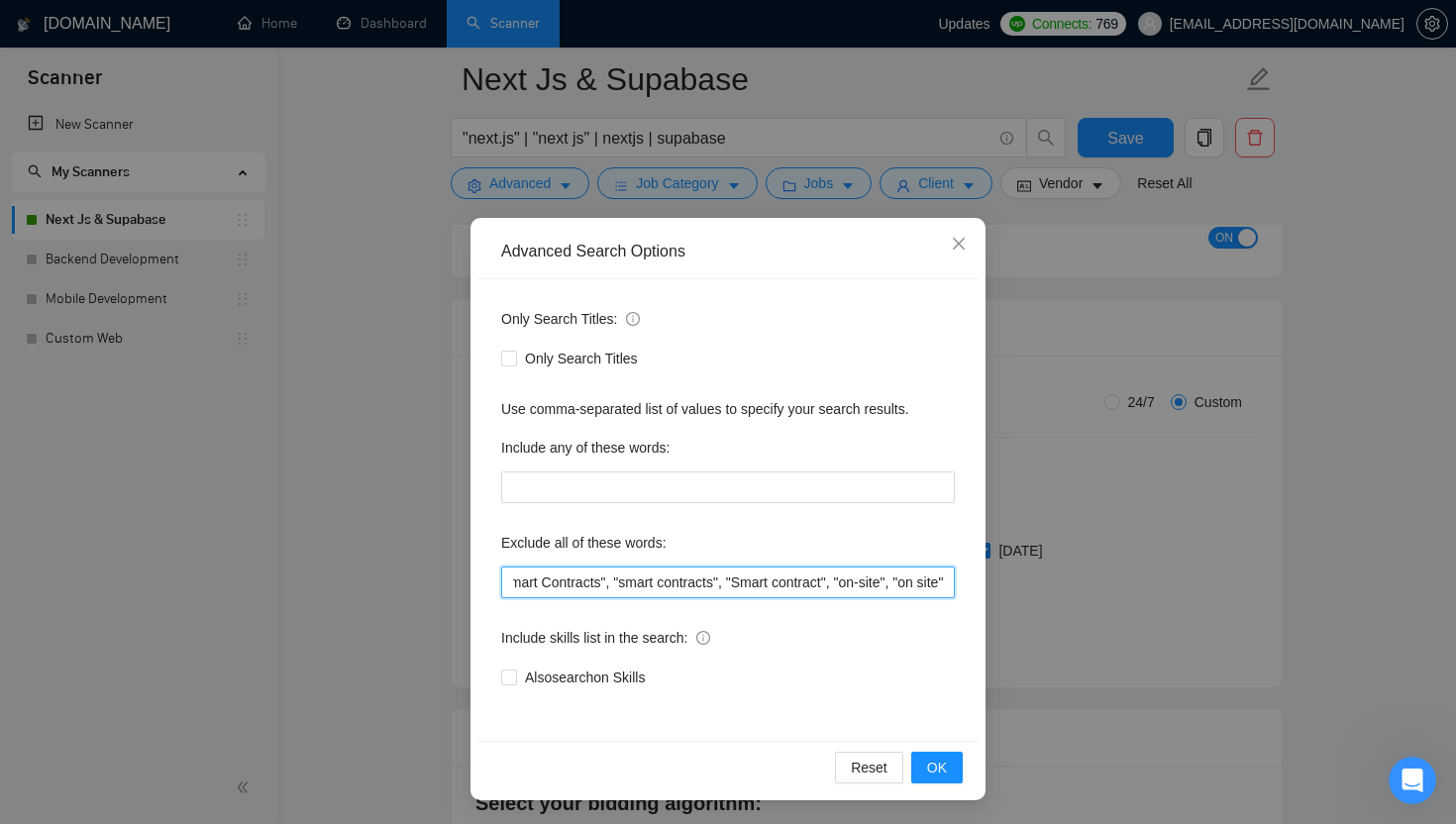 scroll, scrollTop: 0, scrollLeft: 2529, axis: horizontal 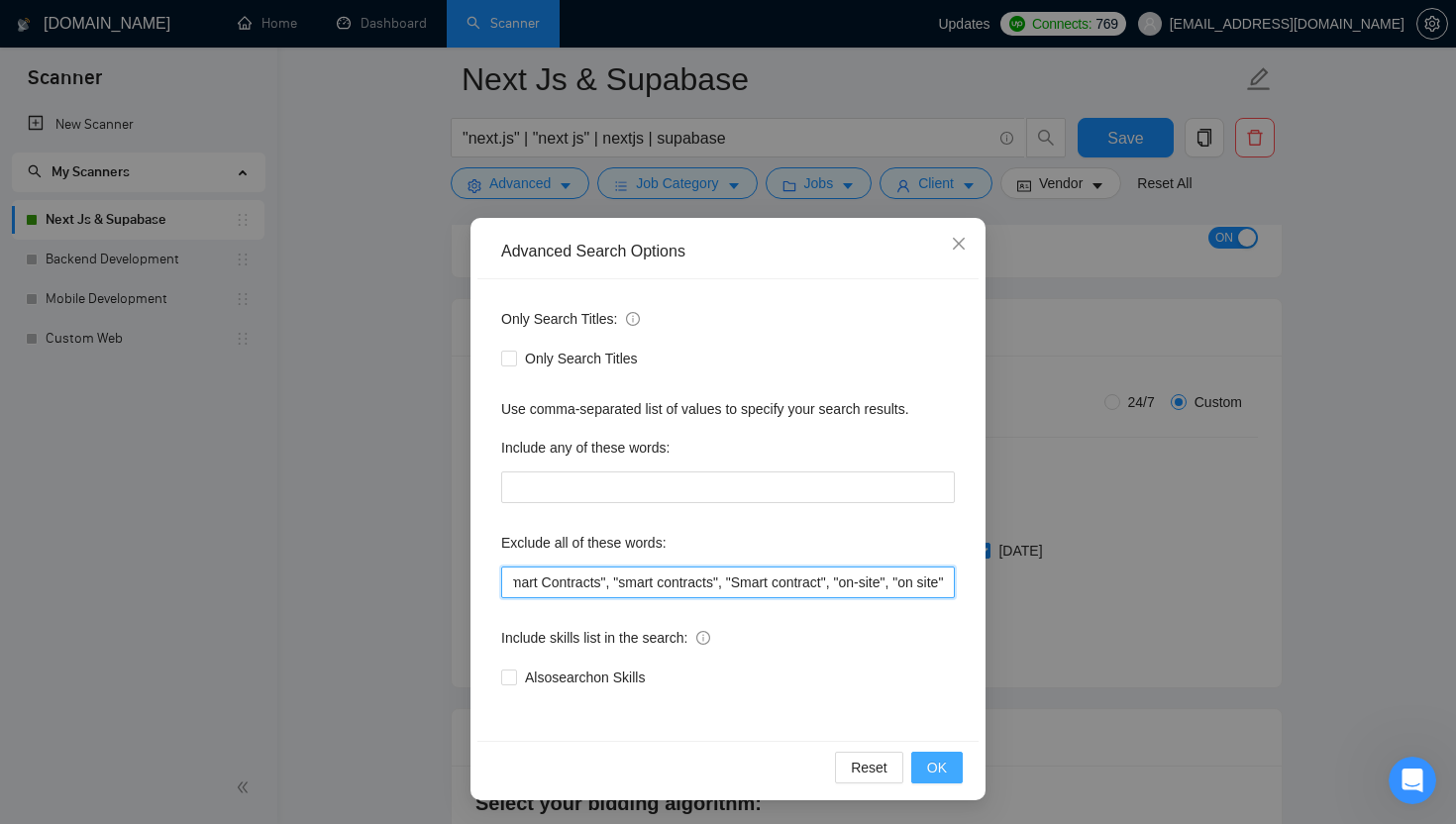 type on ""refactoring", "Full-Time", "[DEMOGRAPHIC_DATA]" , "this job is not open to teams", "this job is not open to agency", "this job is not open to companies", "NO AGENCY", "Freelancers Only", "NOT AGENCY", "no agency", "no agencies", "individual only", "freelancers only", "No Agencies!", "independent contractors only", "***Freelancers Only," "/Freelancers Only", ".Freelancers Only", ",Freelancers Only.", "Smart Contracts", "smart contracts", "Smart contract", "on-site", "on site"" 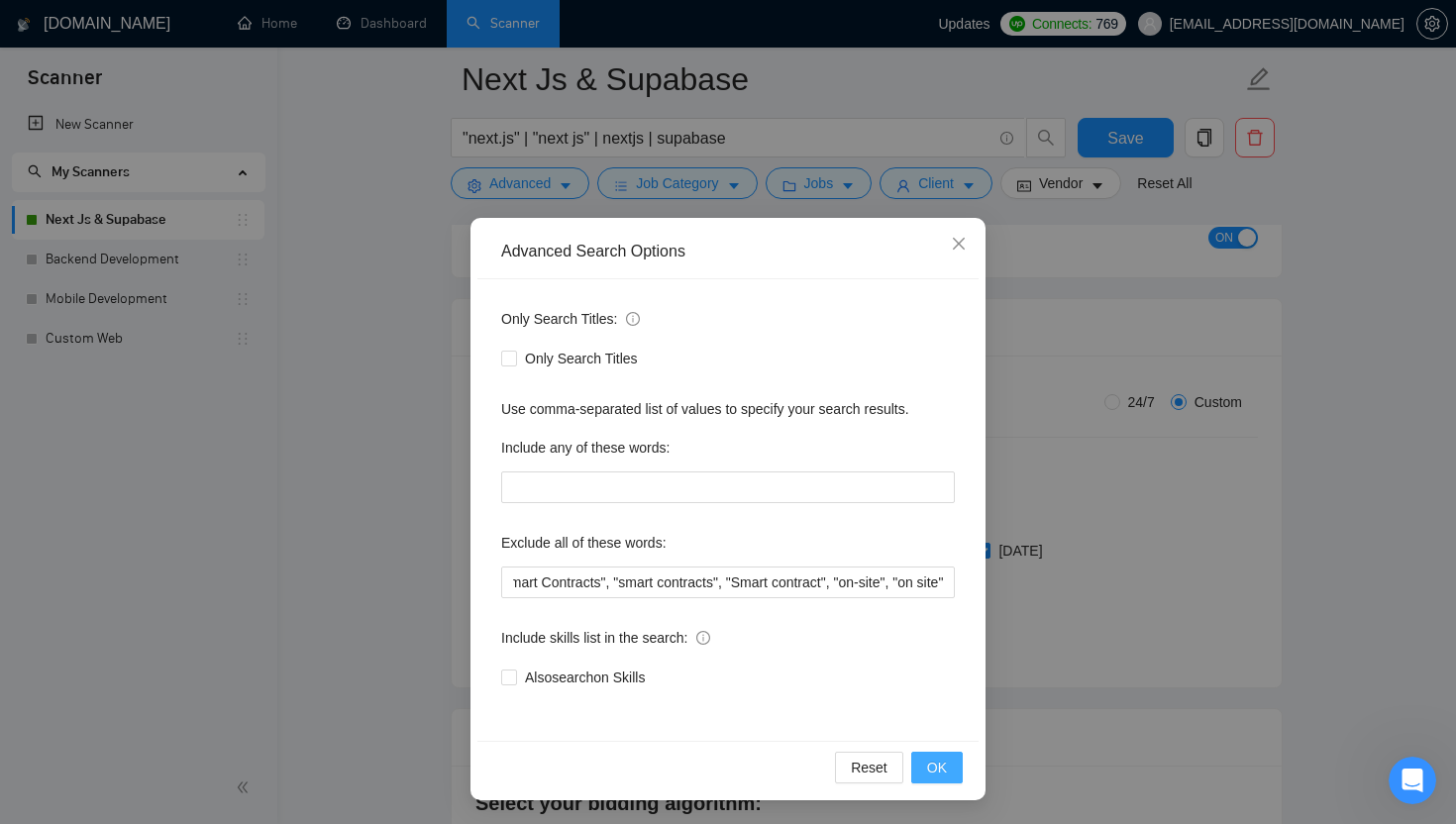 scroll, scrollTop: 0, scrollLeft: 0, axis: both 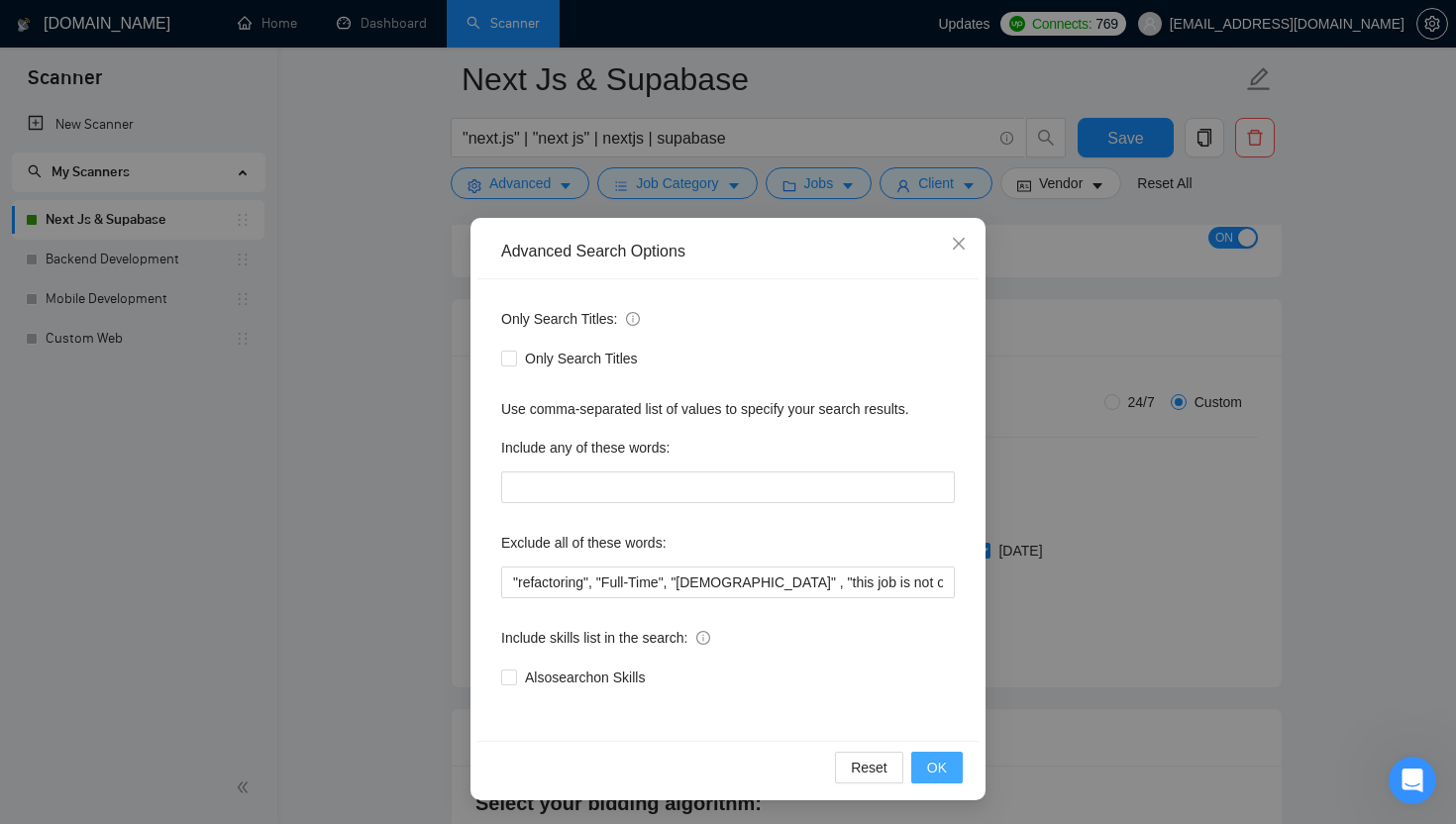click on "OK" at bounding box center [937, 768] 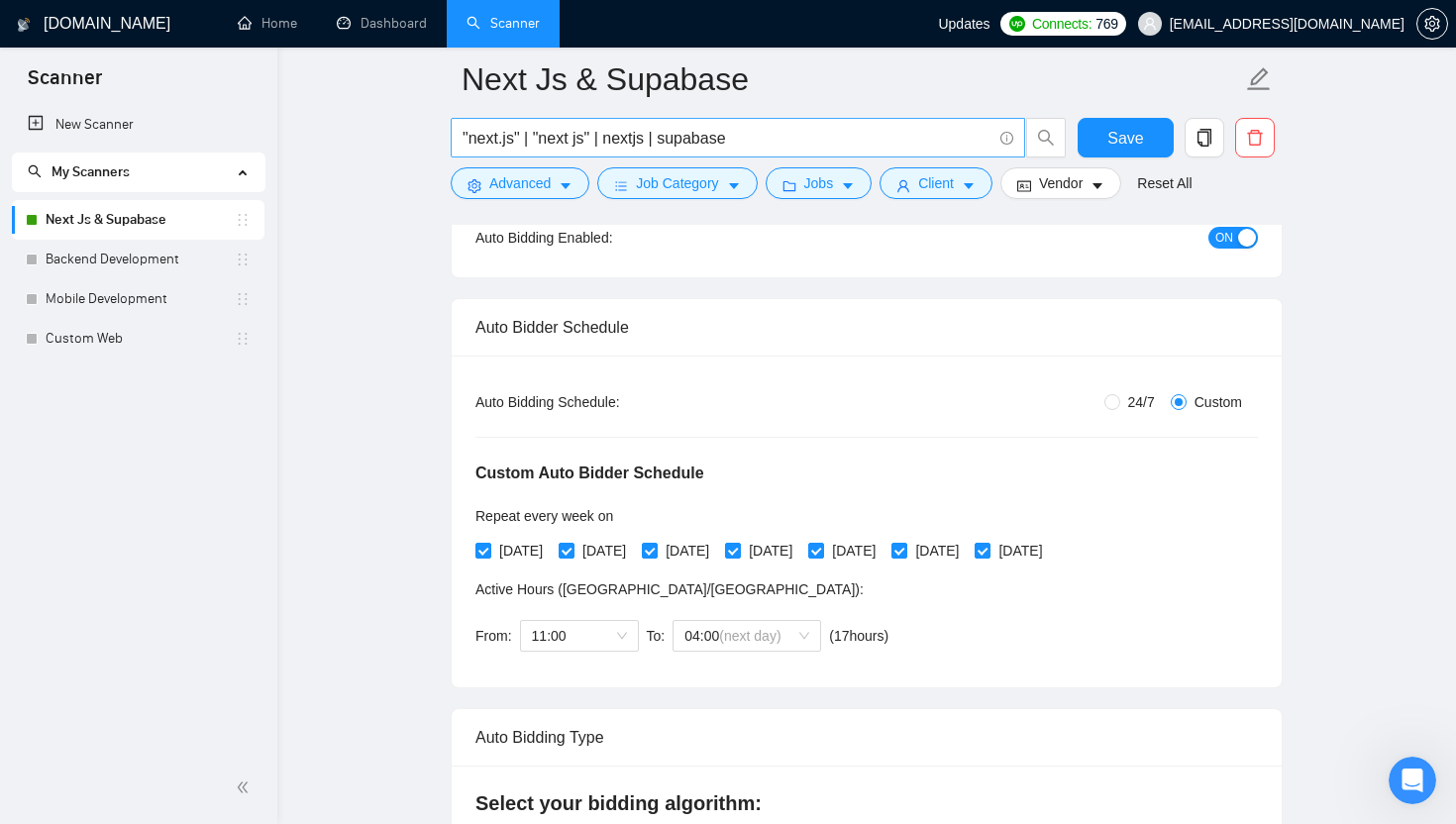 click on ""next.js" | "next js" | nextjs | supabase" at bounding box center [727, 138] 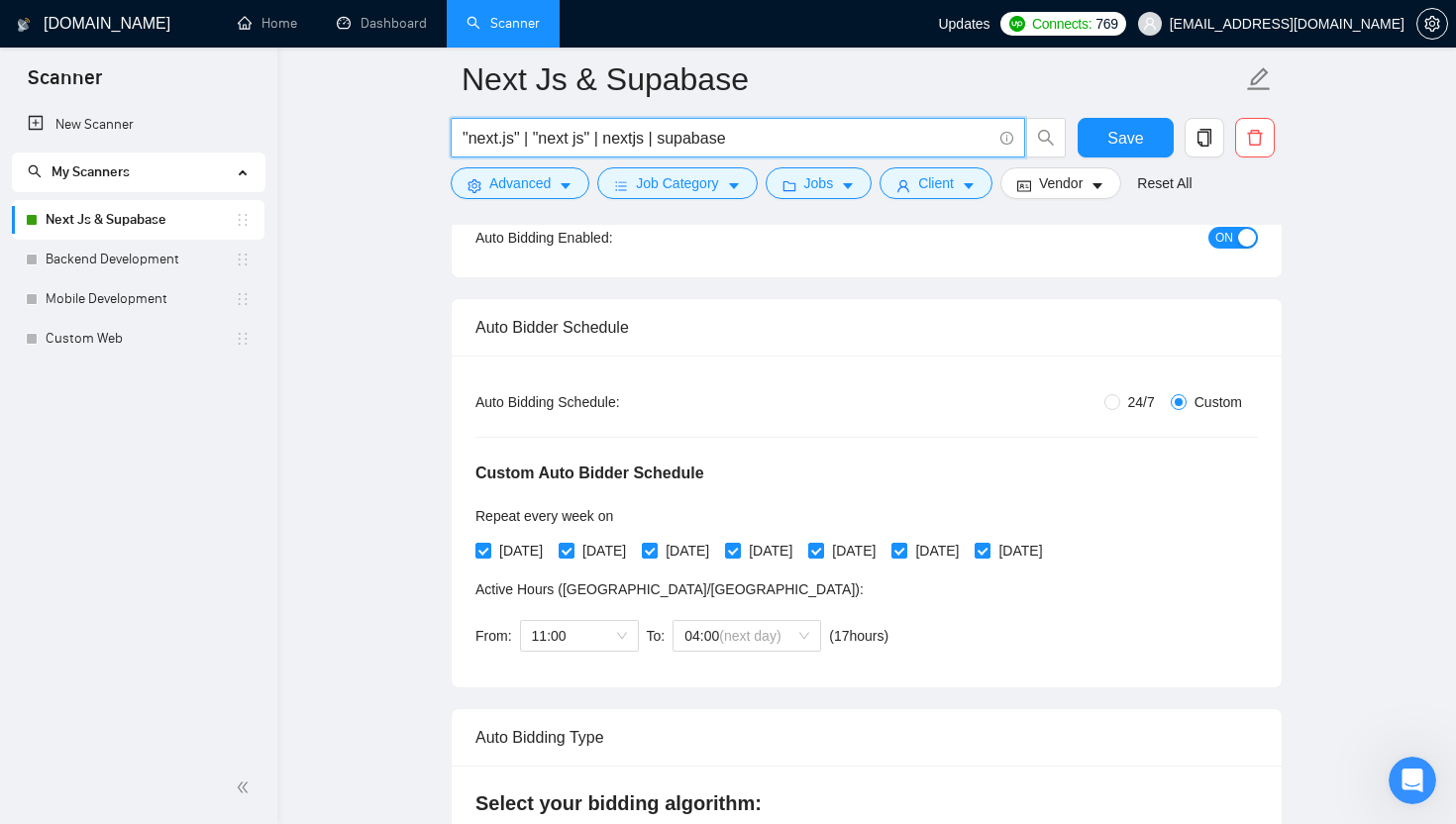 click on ""next.js" | "next js" | nextjs | supabase" at bounding box center [727, 138] 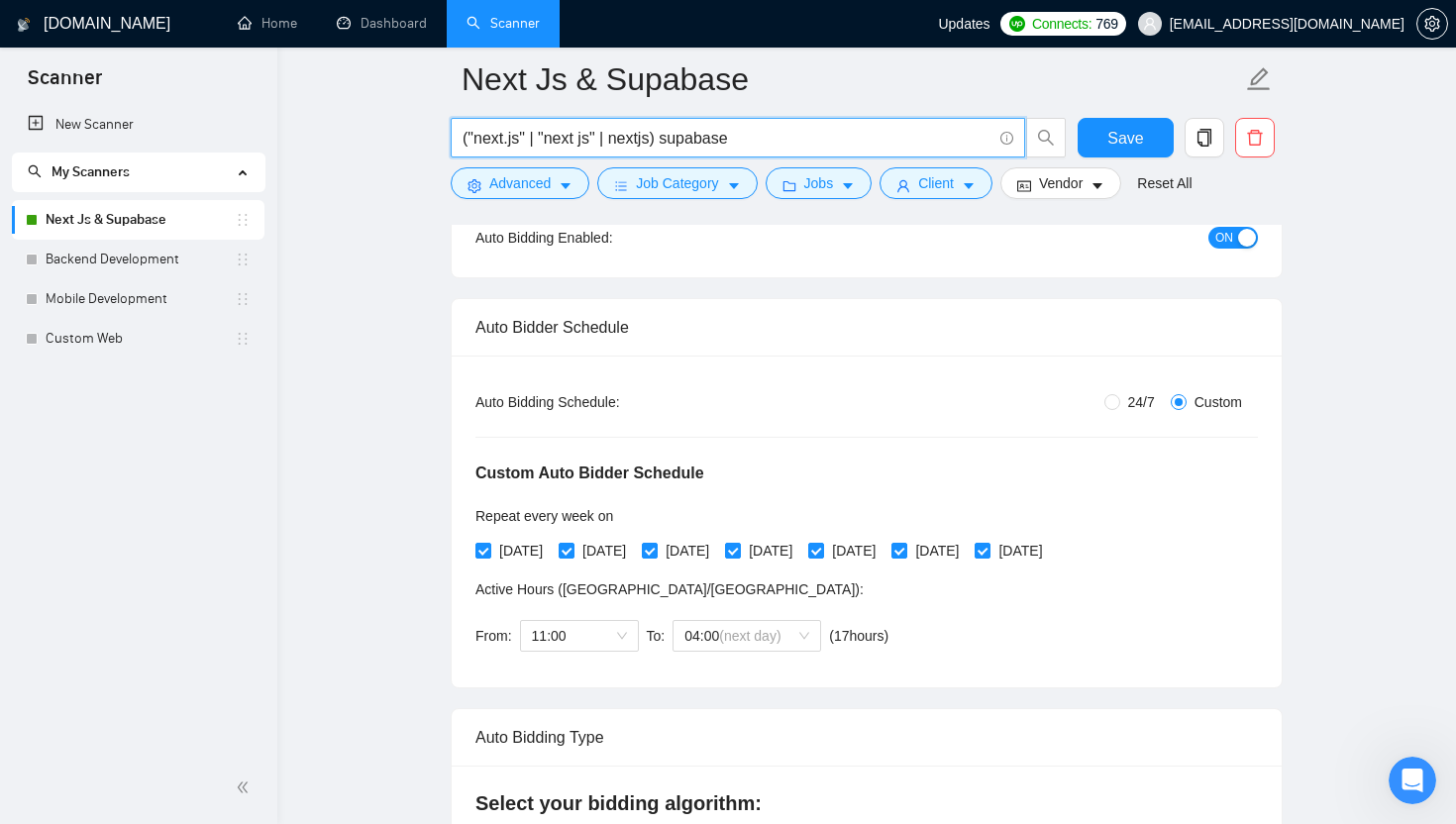click on "("next.js" | "next js" | nextjs) supabase" at bounding box center [727, 138] 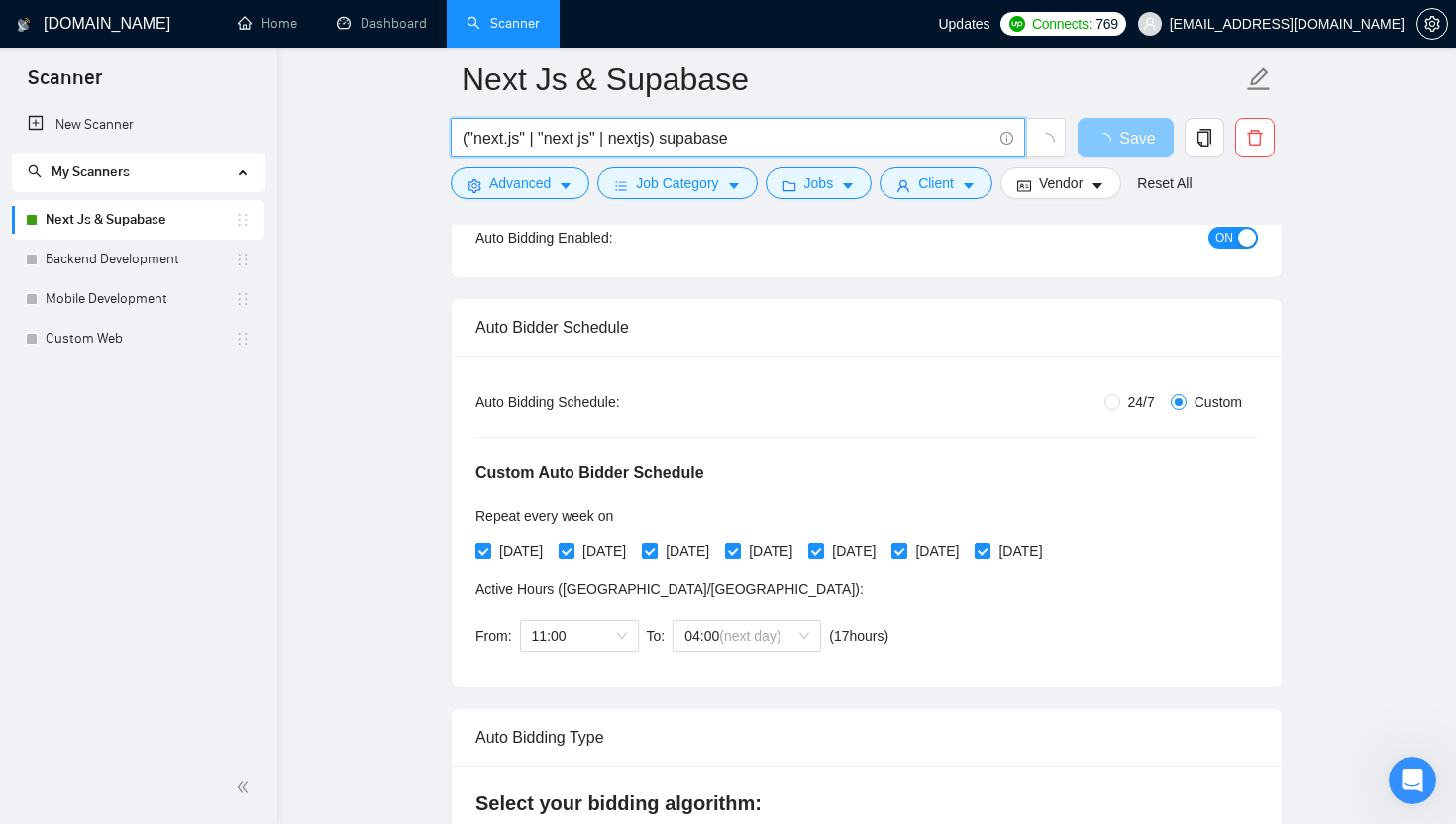 type on "("next.js" | "next js" | nextjs) supabase" 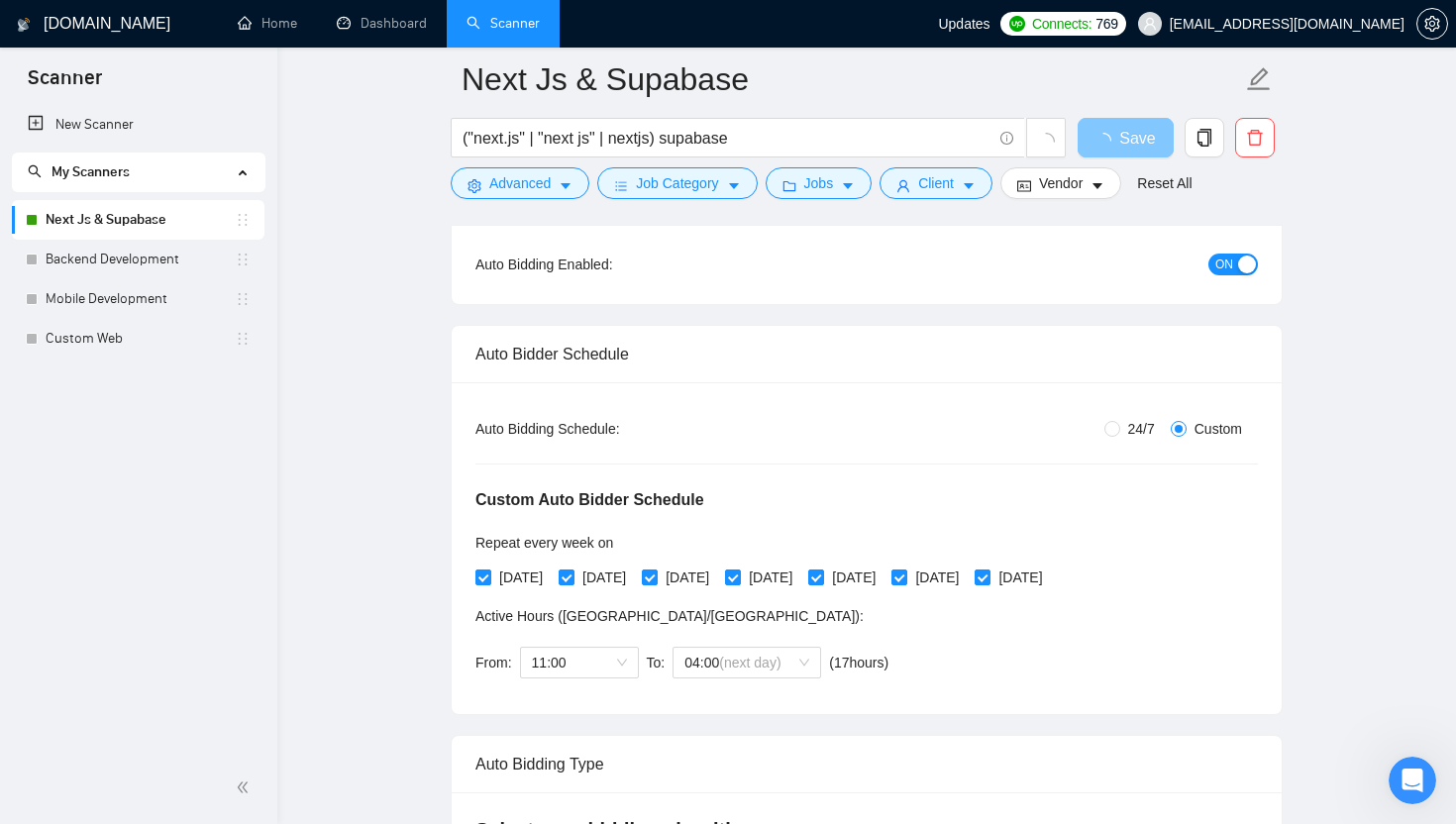 scroll, scrollTop: 0, scrollLeft: 0, axis: both 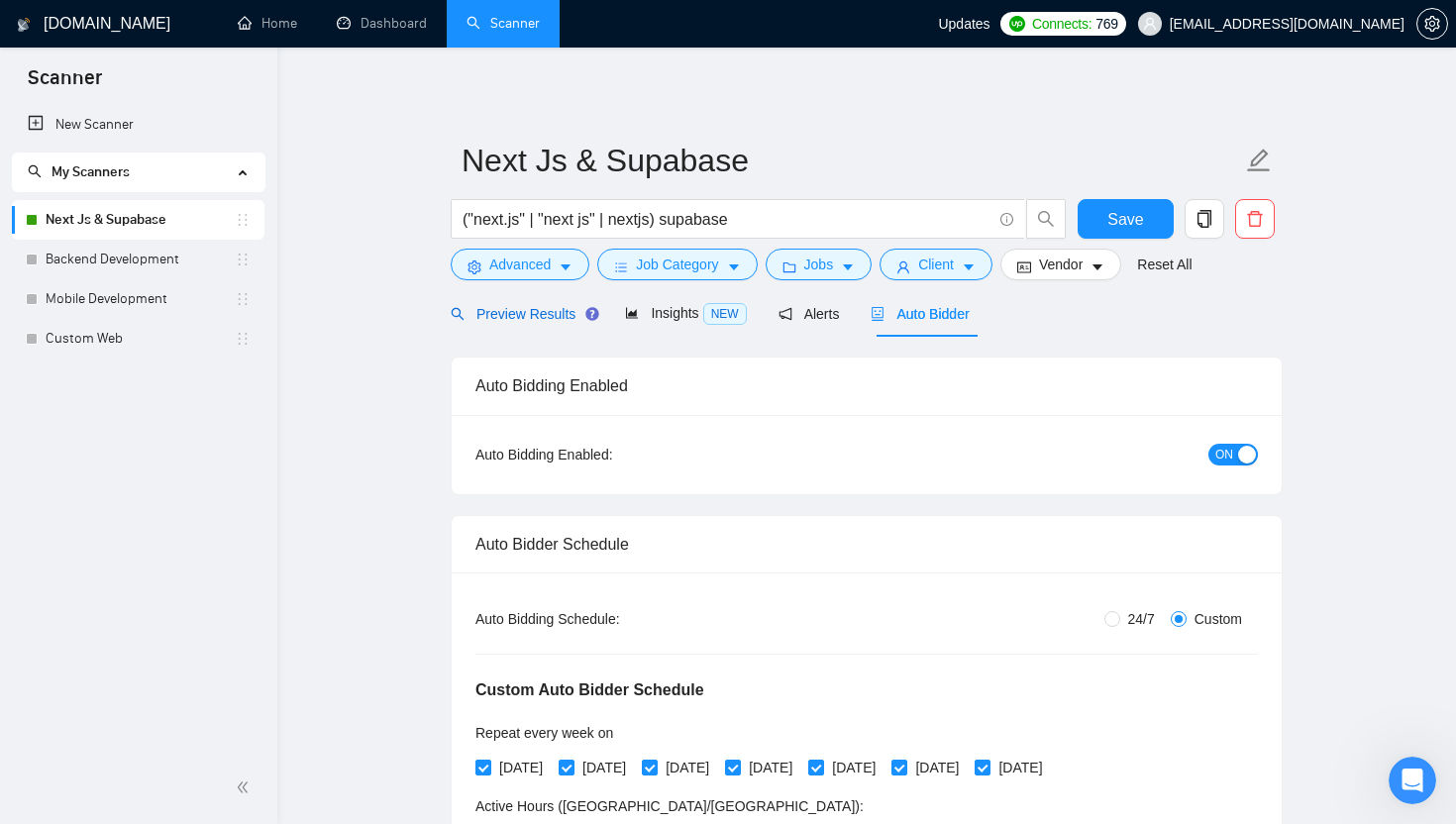 click on "Preview Results" at bounding box center (522, 314) 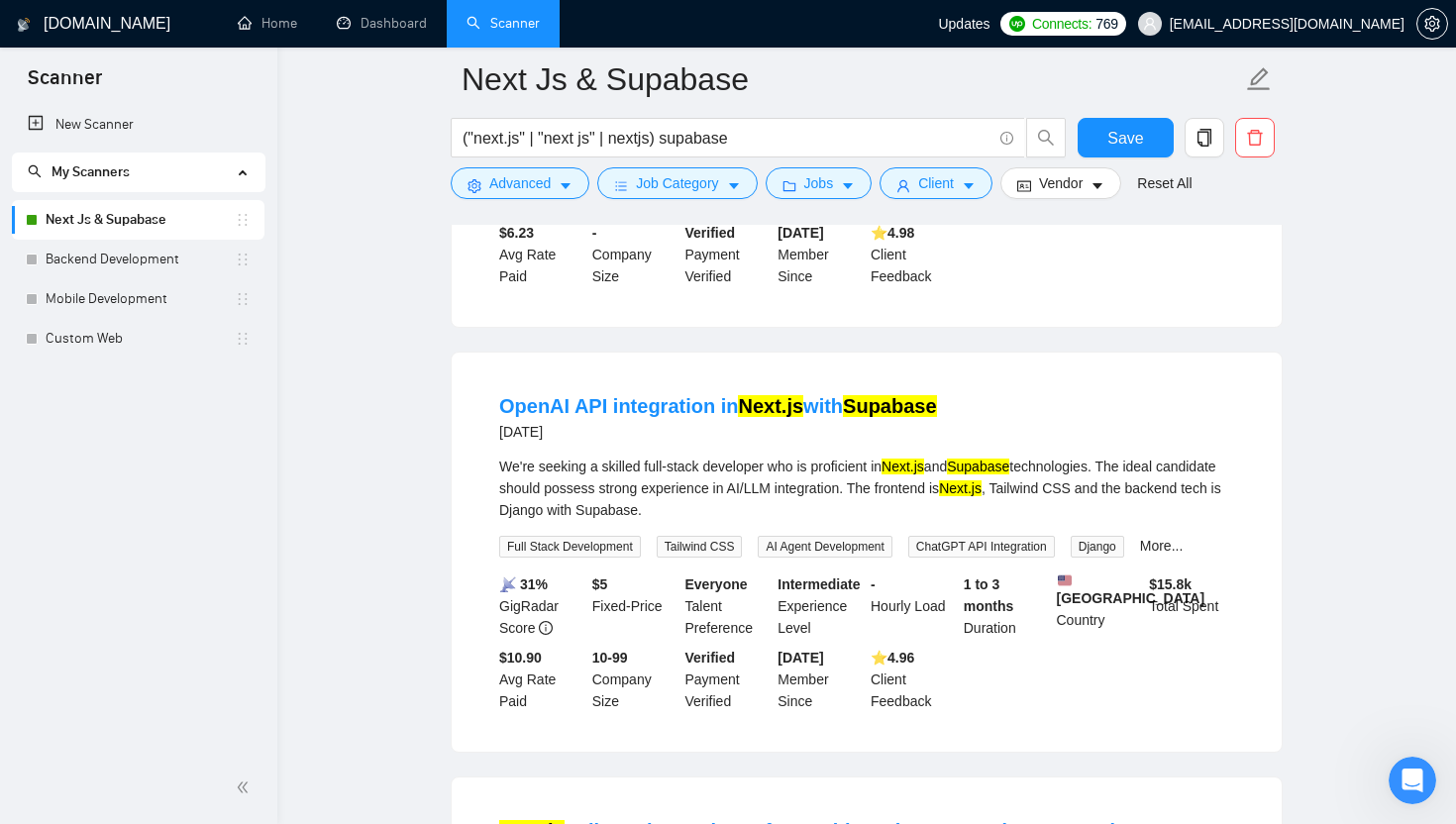 scroll, scrollTop: 0, scrollLeft: 0, axis: both 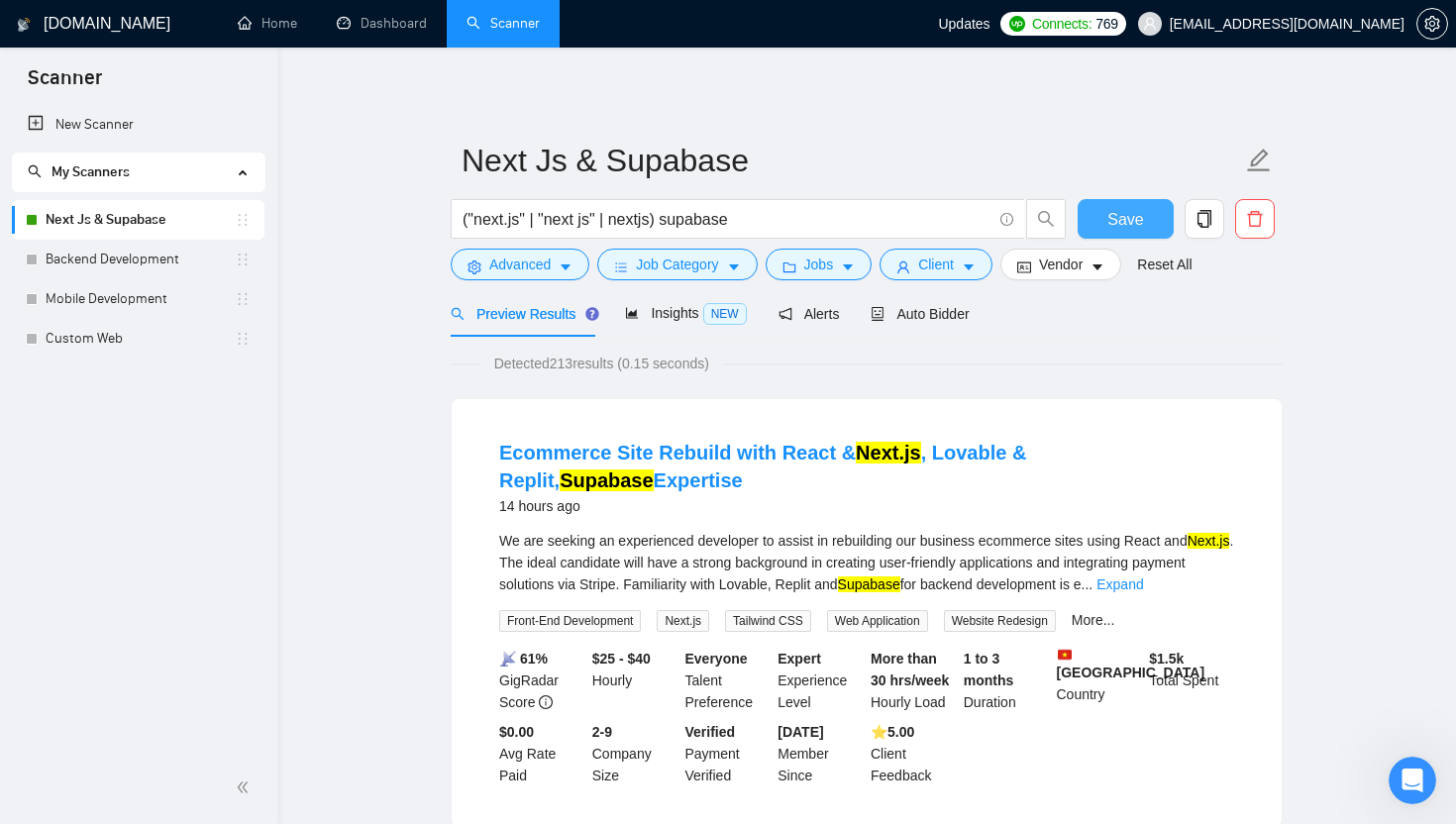 click on "Save" at bounding box center (1125, 219) 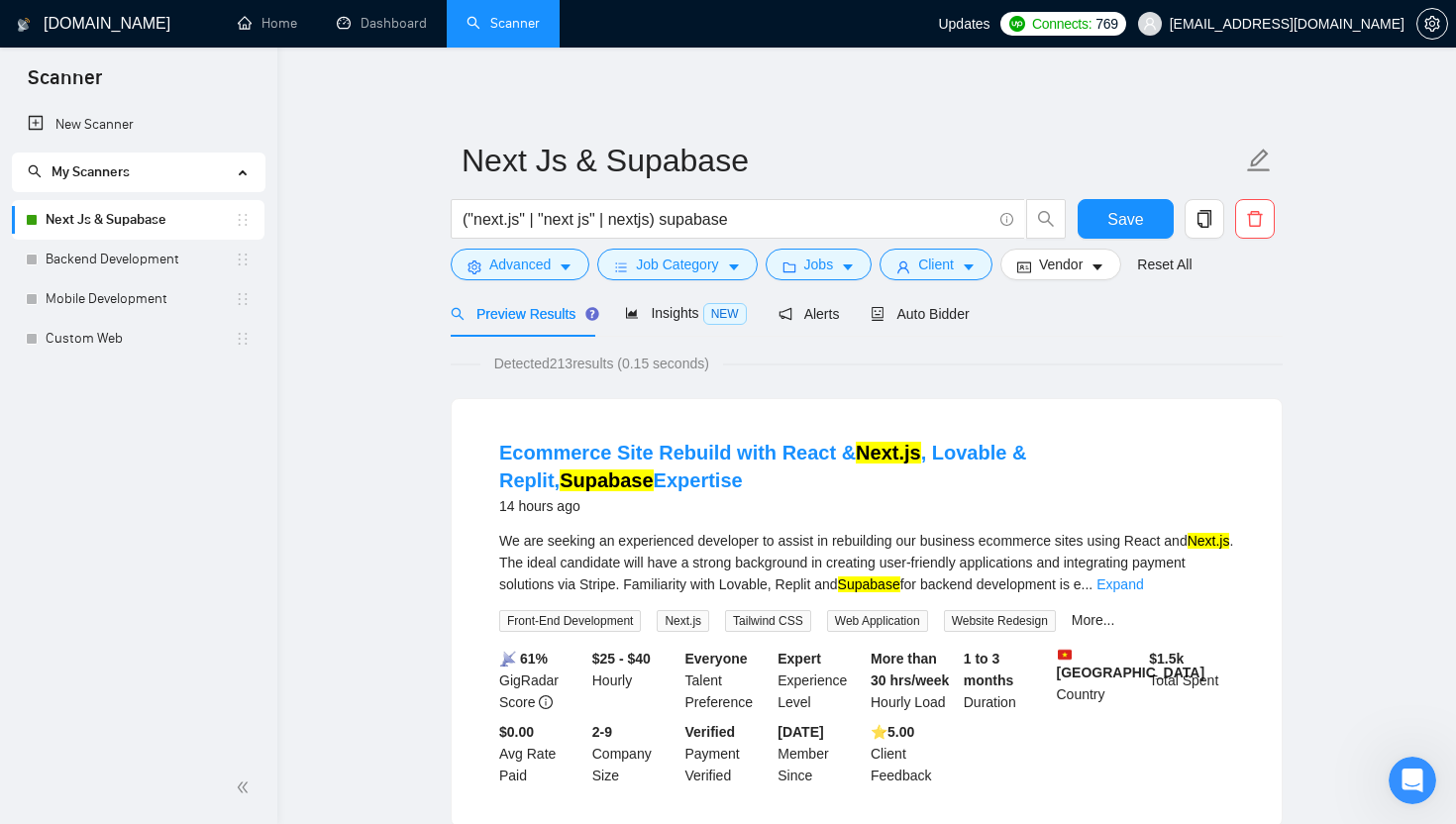 click on "Preview Results Insights NEW Alerts Auto Bidder" at bounding box center (867, 313) 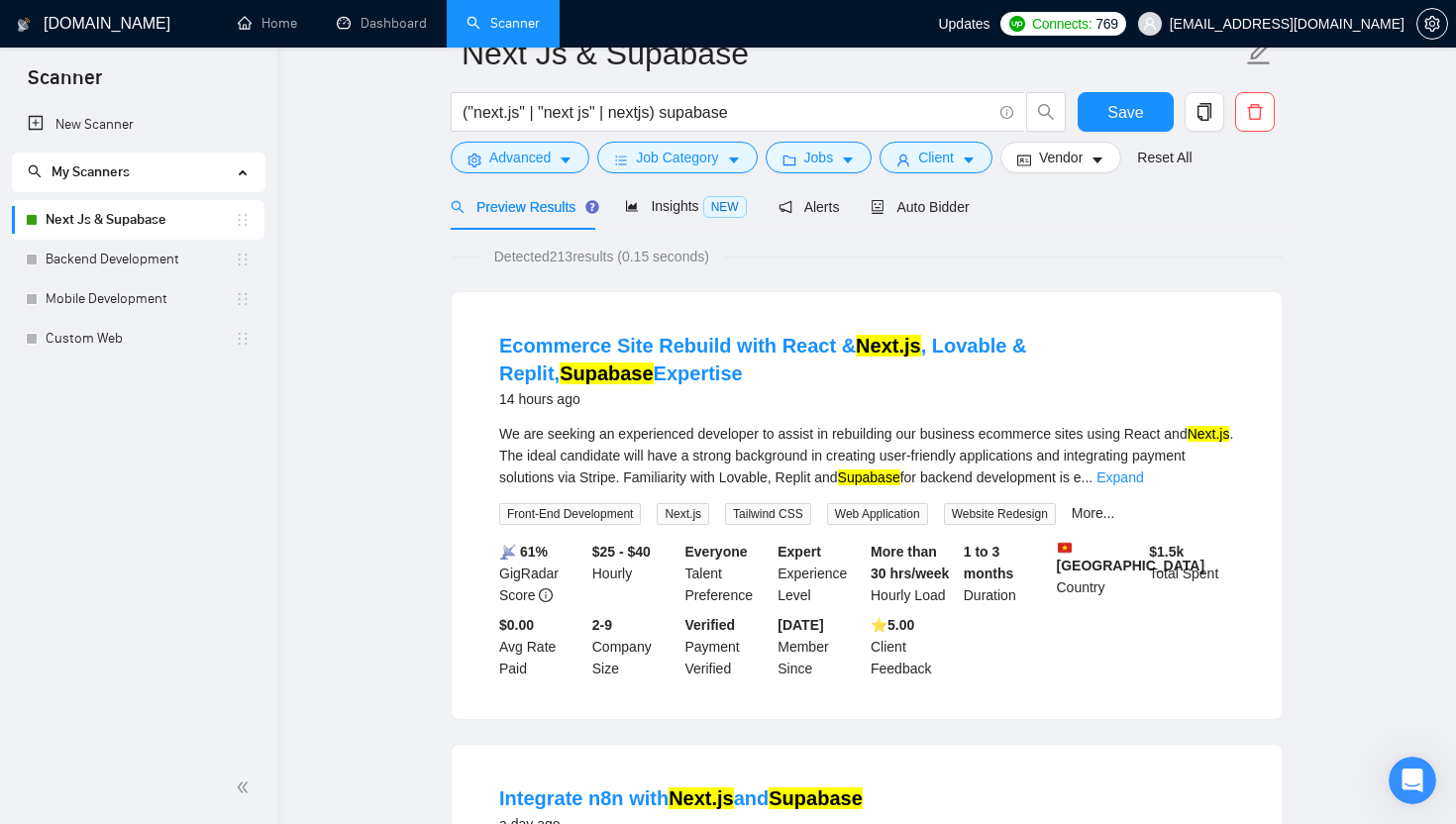 scroll, scrollTop: 0, scrollLeft: 0, axis: both 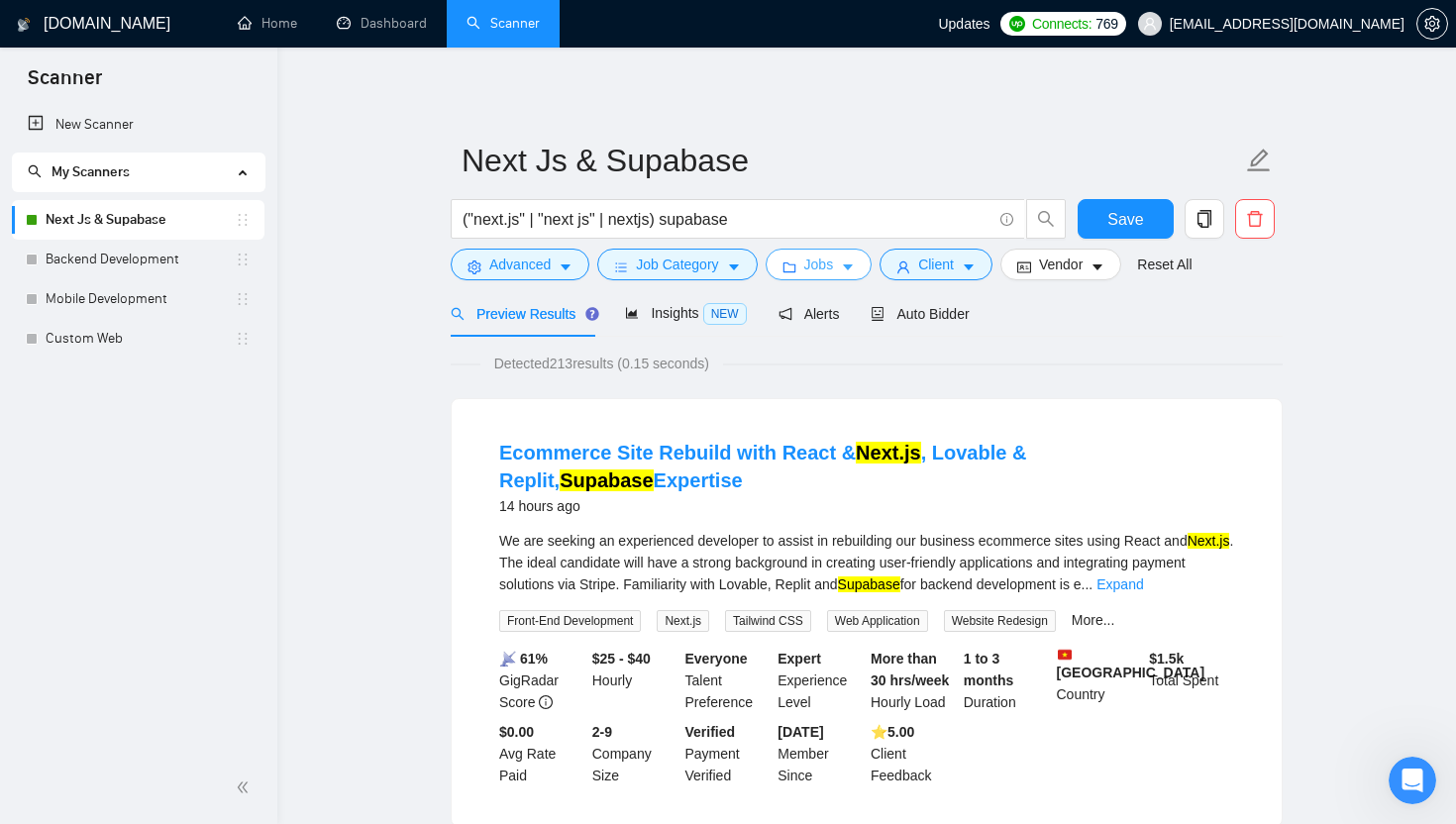 click on "Jobs" at bounding box center (819, 264) 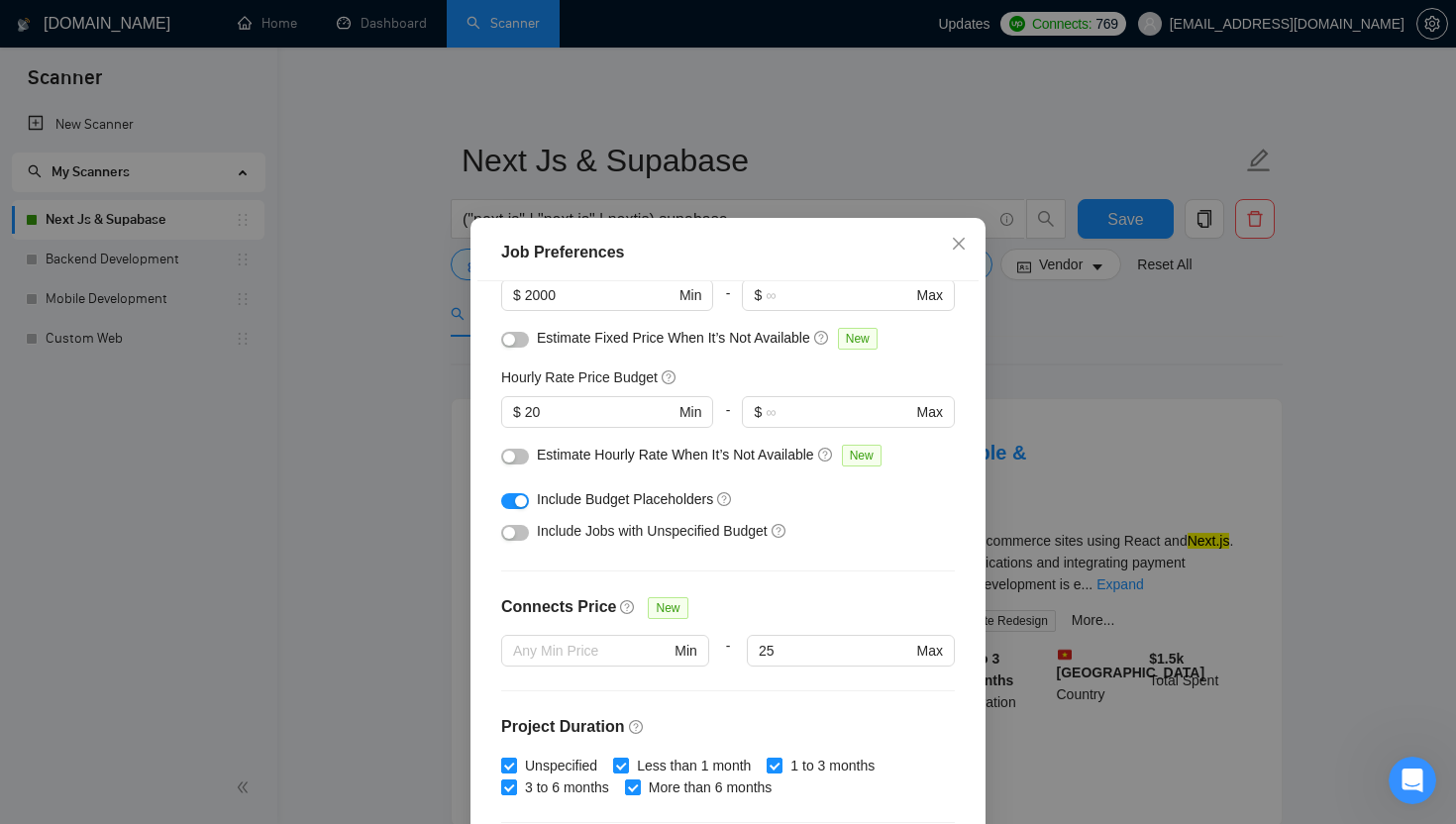 scroll, scrollTop: 173, scrollLeft: 0, axis: vertical 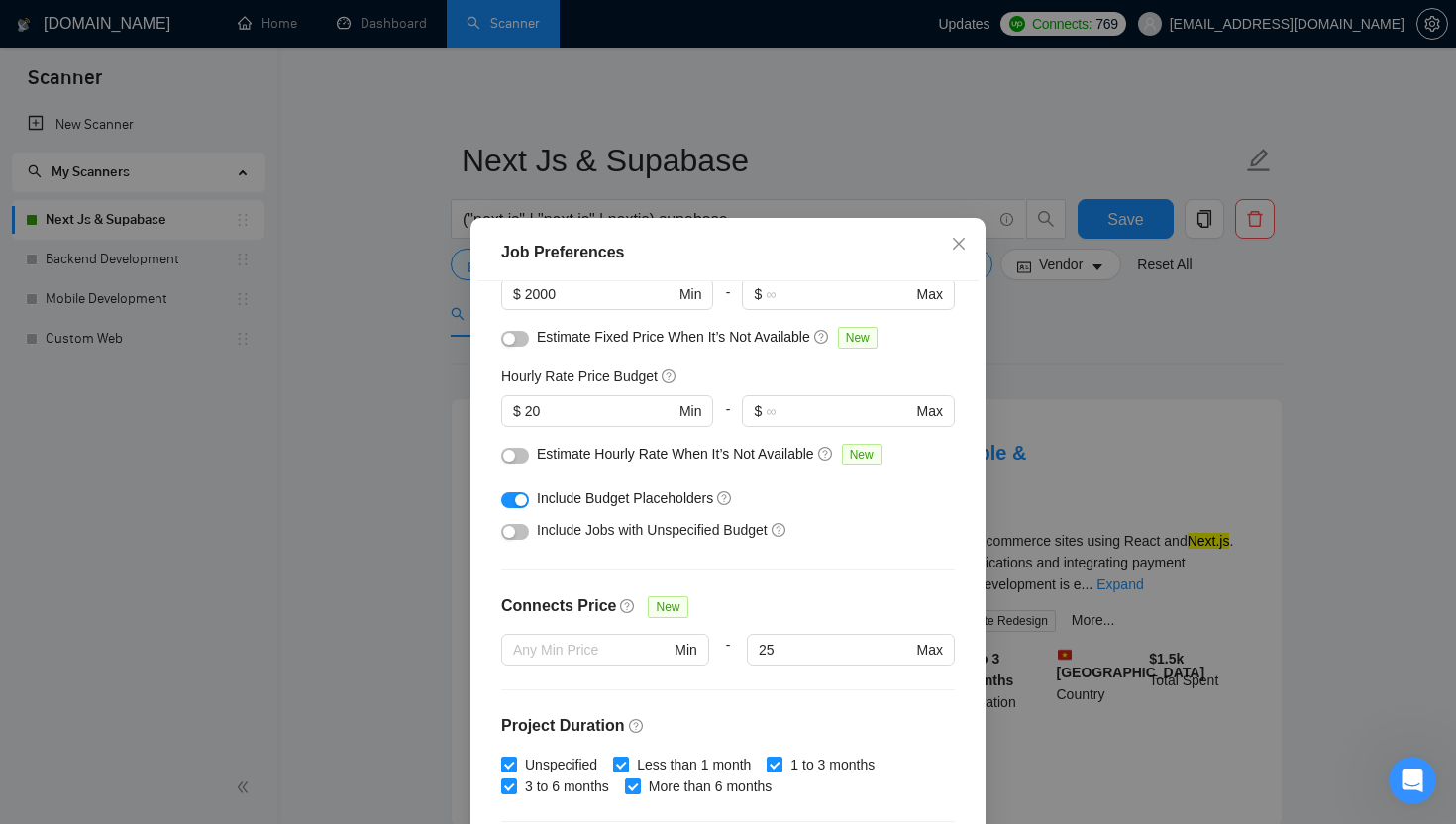 click at bounding box center [515, 532] 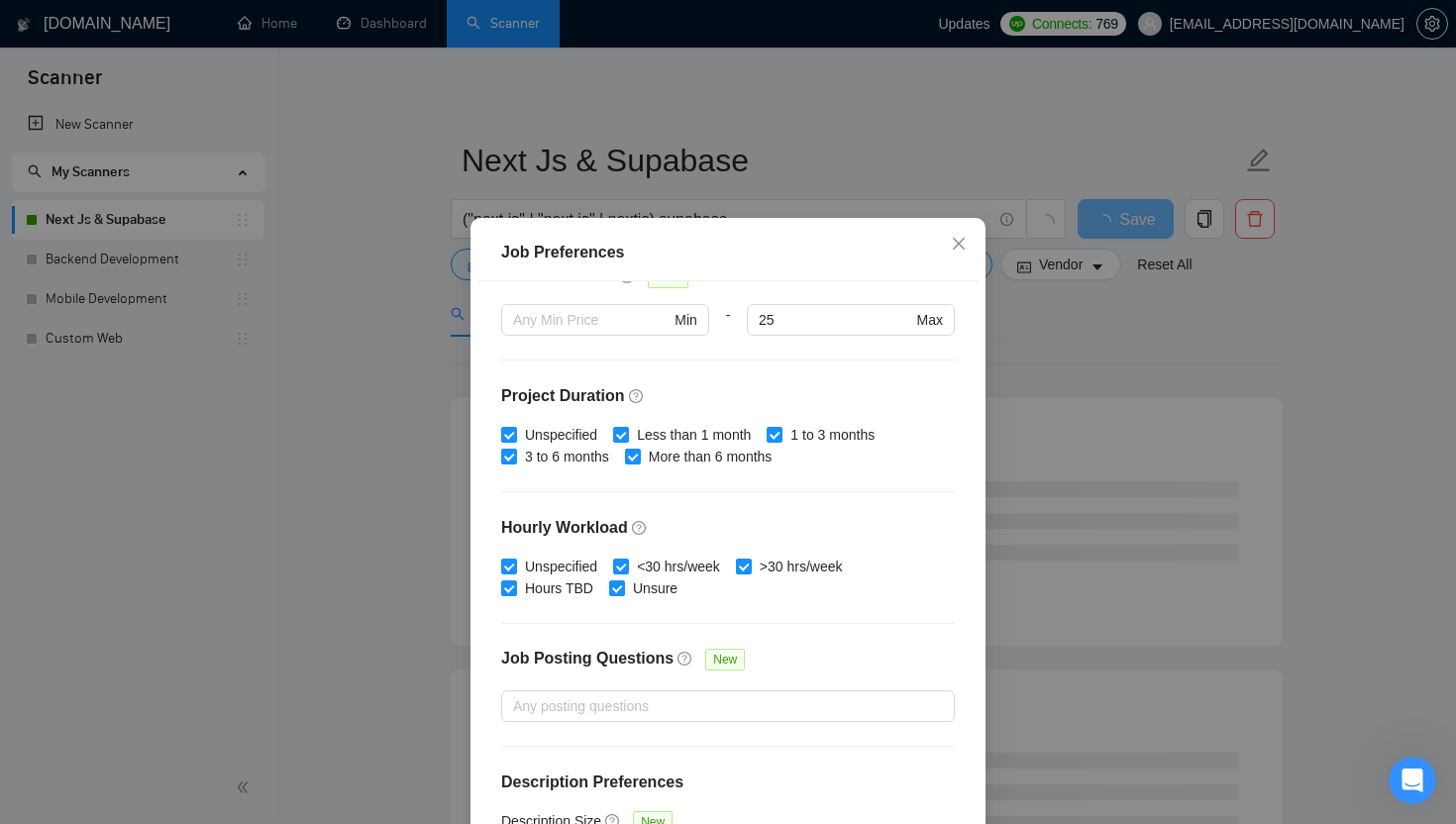 scroll, scrollTop: 540, scrollLeft: 0, axis: vertical 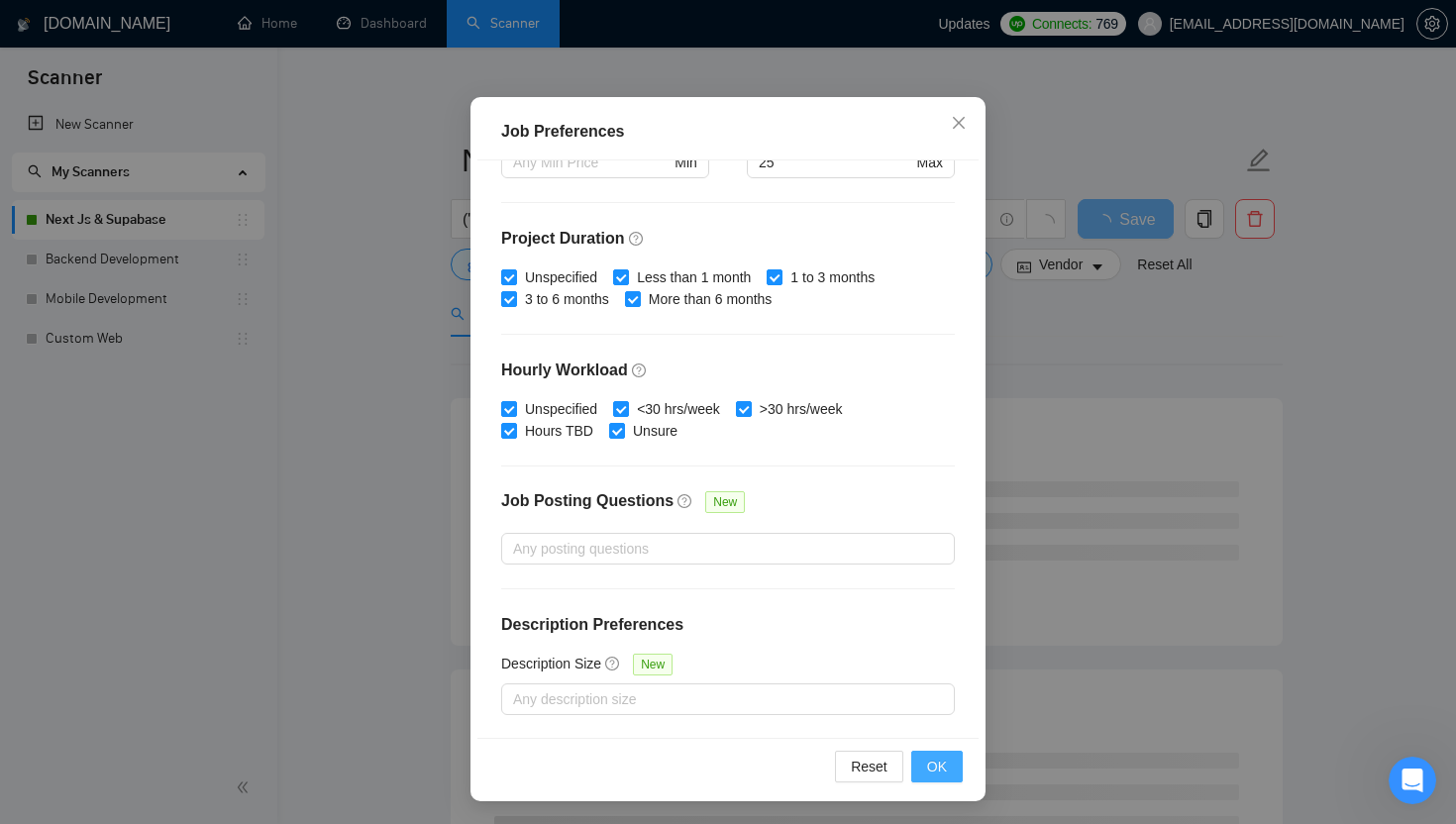 click on "OK" at bounding box center [937, 767] 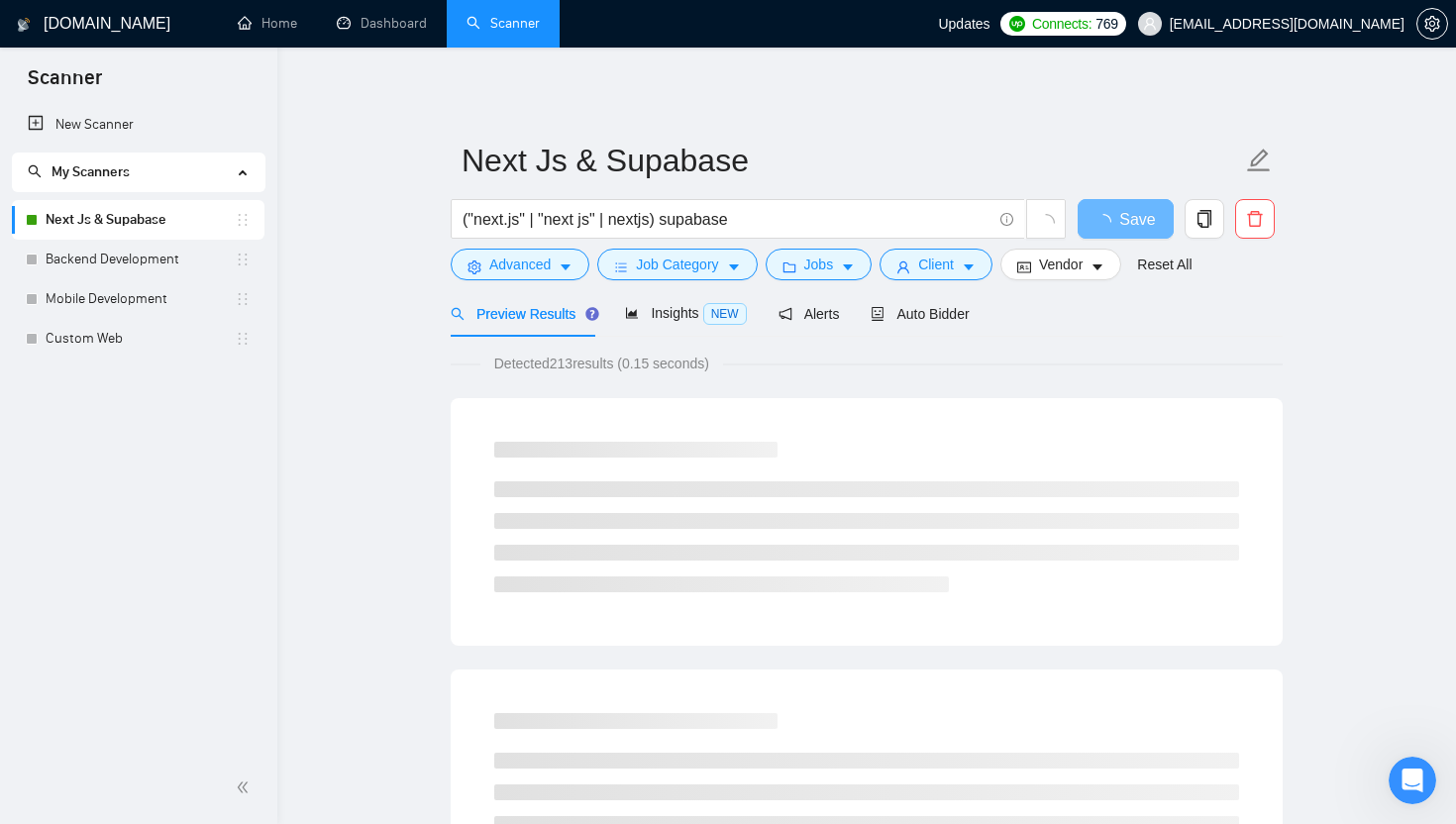 scroll, scrollTop: 22, scrollLeft: 0, axis: vertical 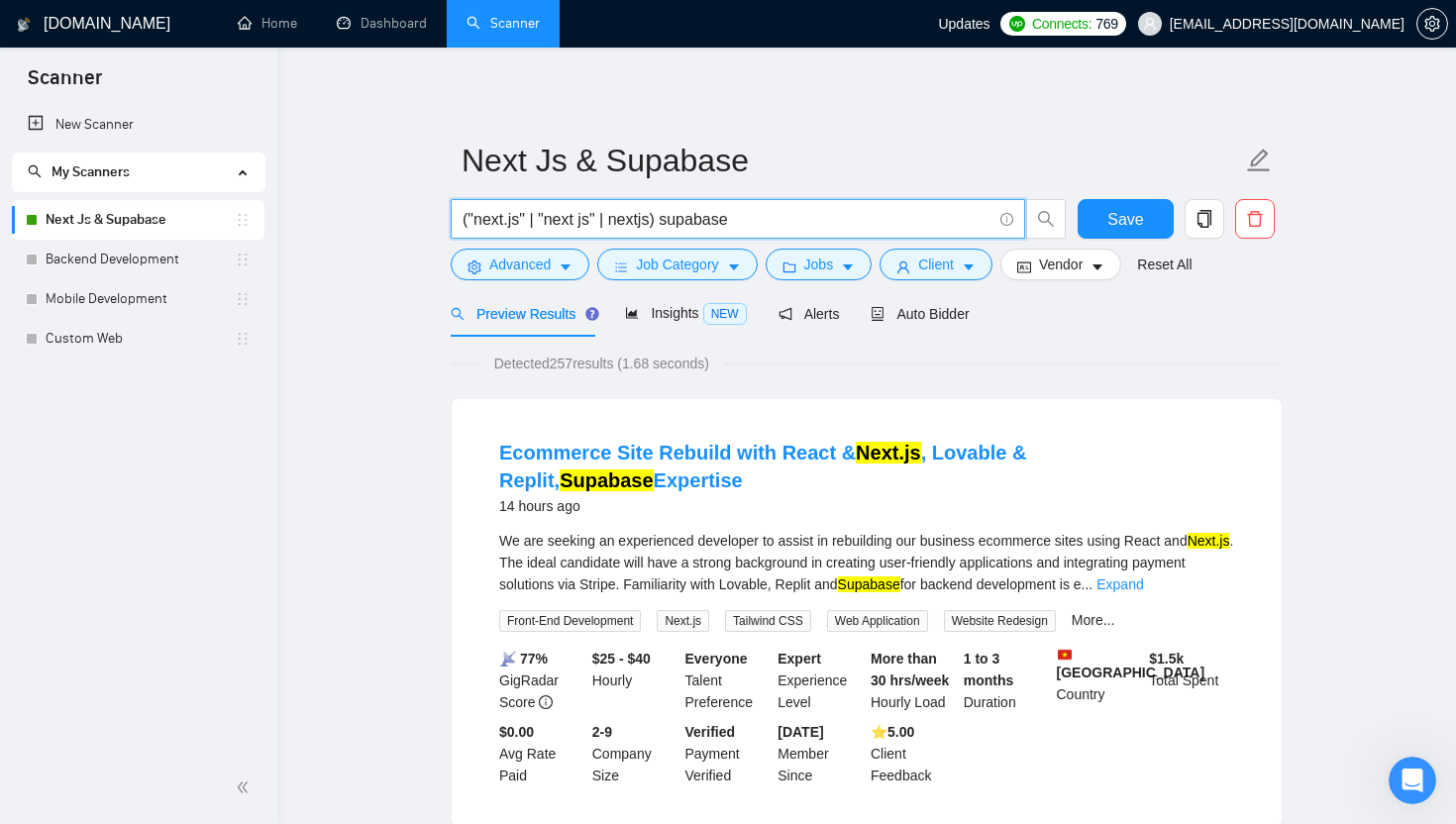 click on "("next.js" | "next js" | nextjs) supabase" at bounding box center (727, 219) 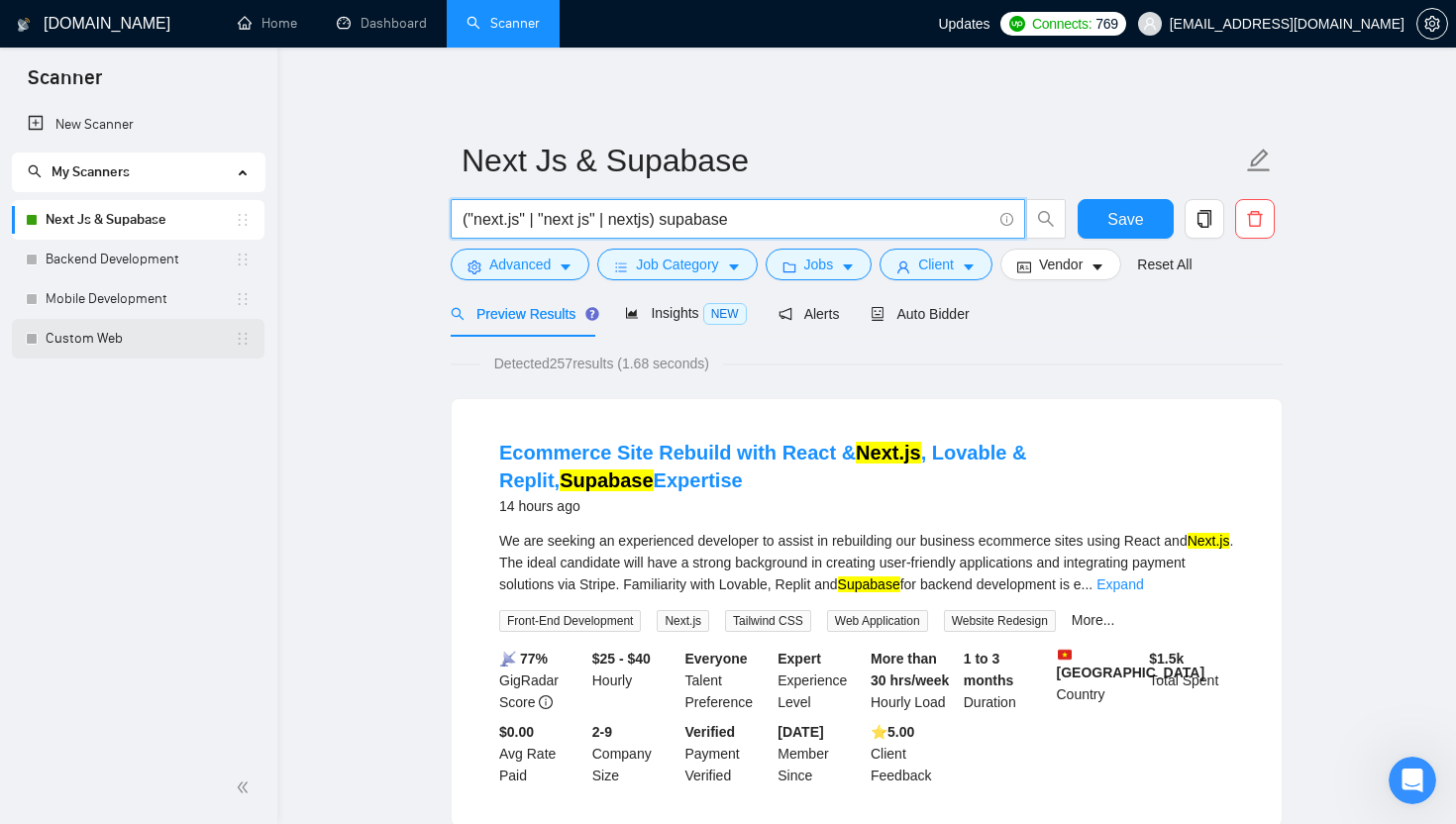 click on "Custom Web" at bounding box center (140, 339) 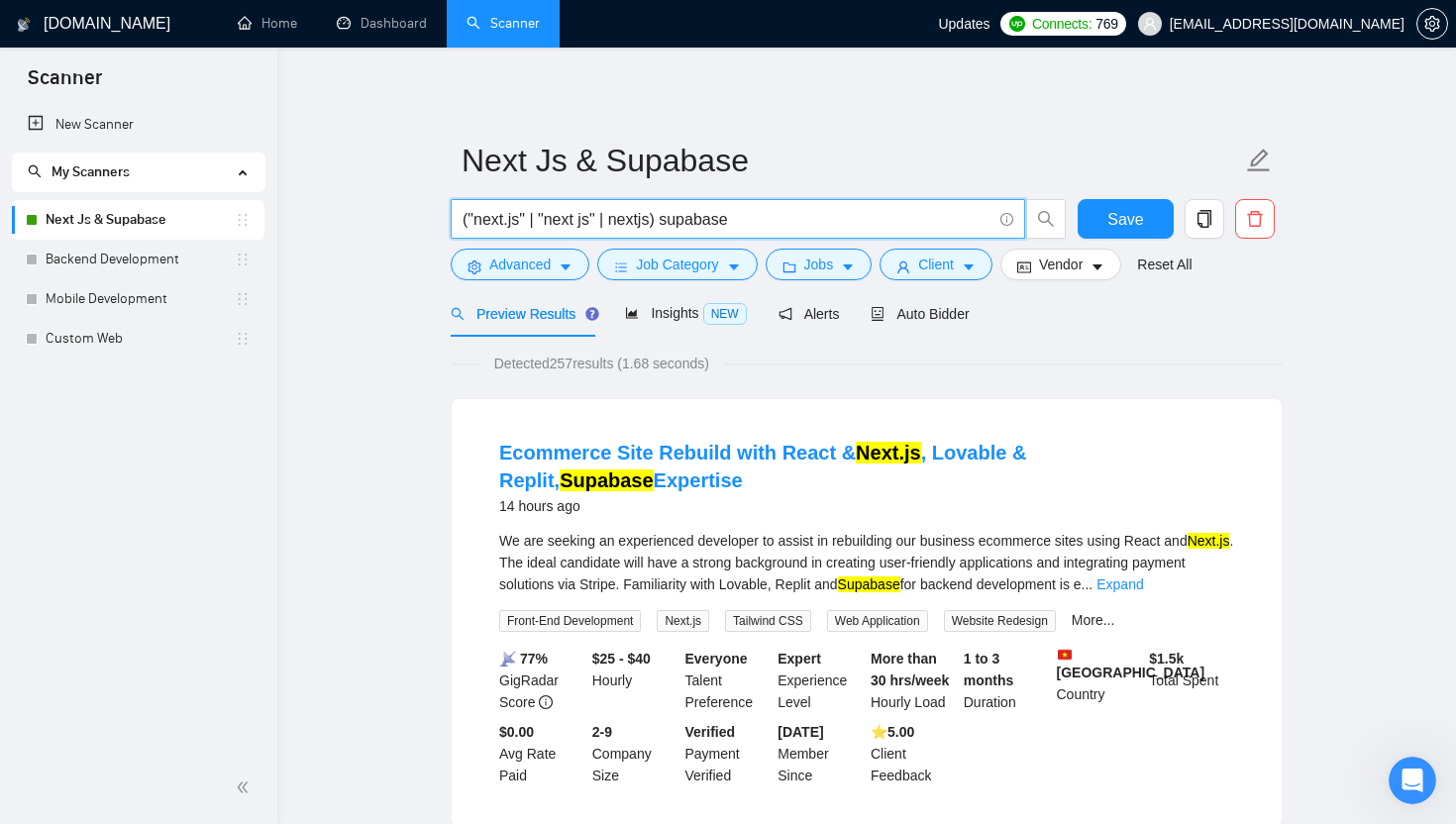 click on "("next.js" | "next js" | nextjs) supabase" at bounding box center (727, 219) 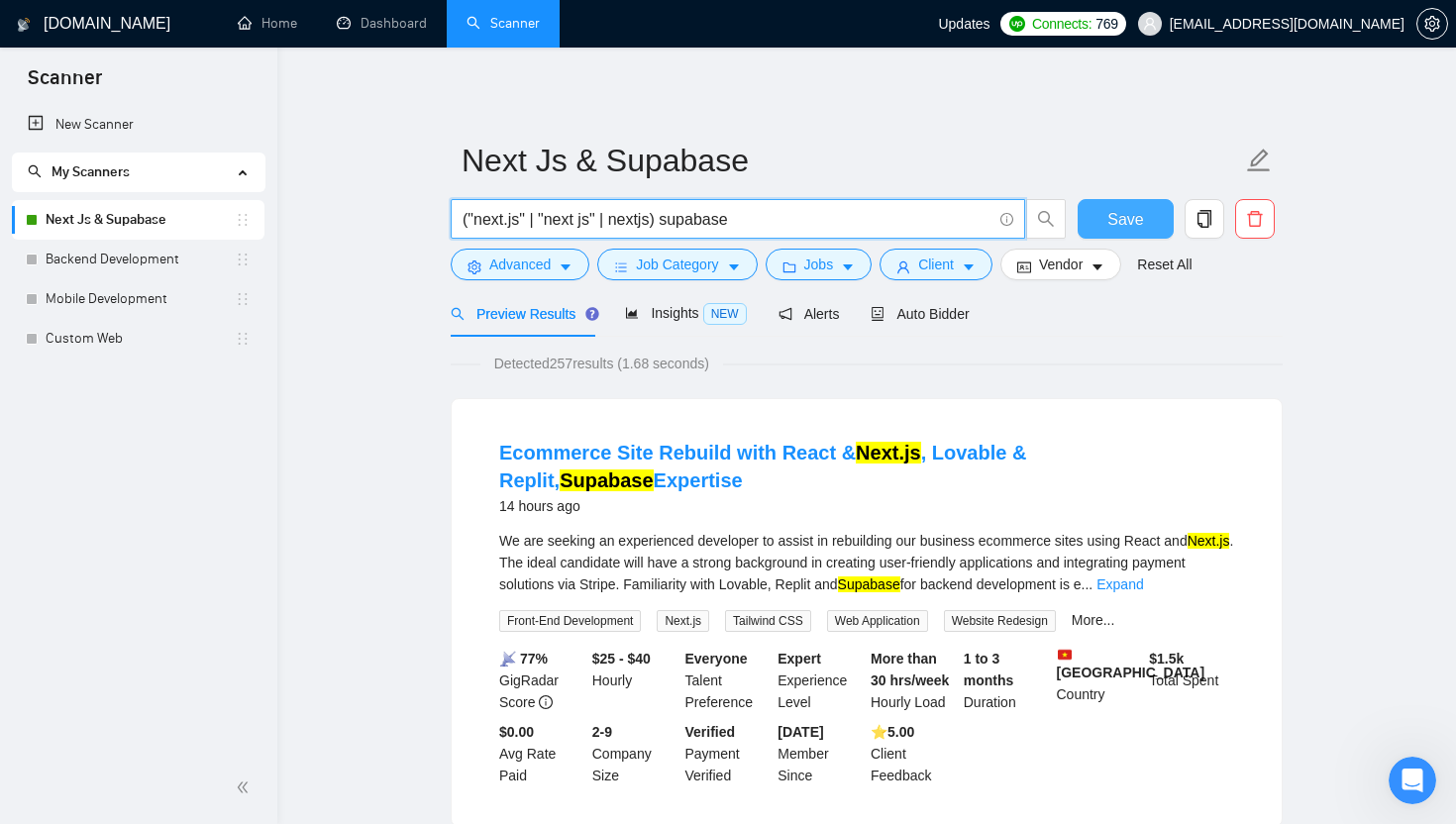 click on "Save" at bounding box center [1125, 219] 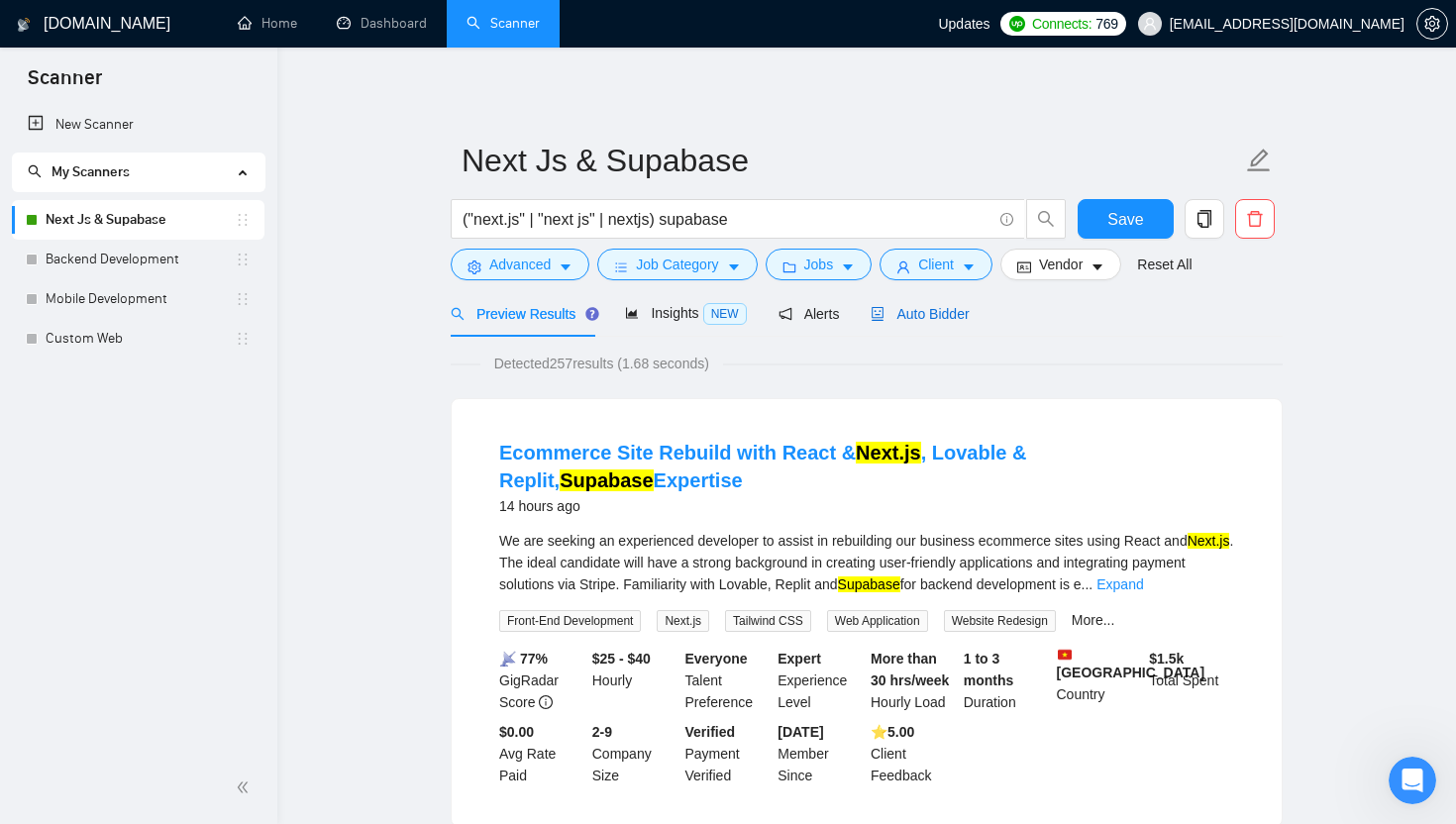 click on "Auto Bidder" at bounding box center (919, 314) 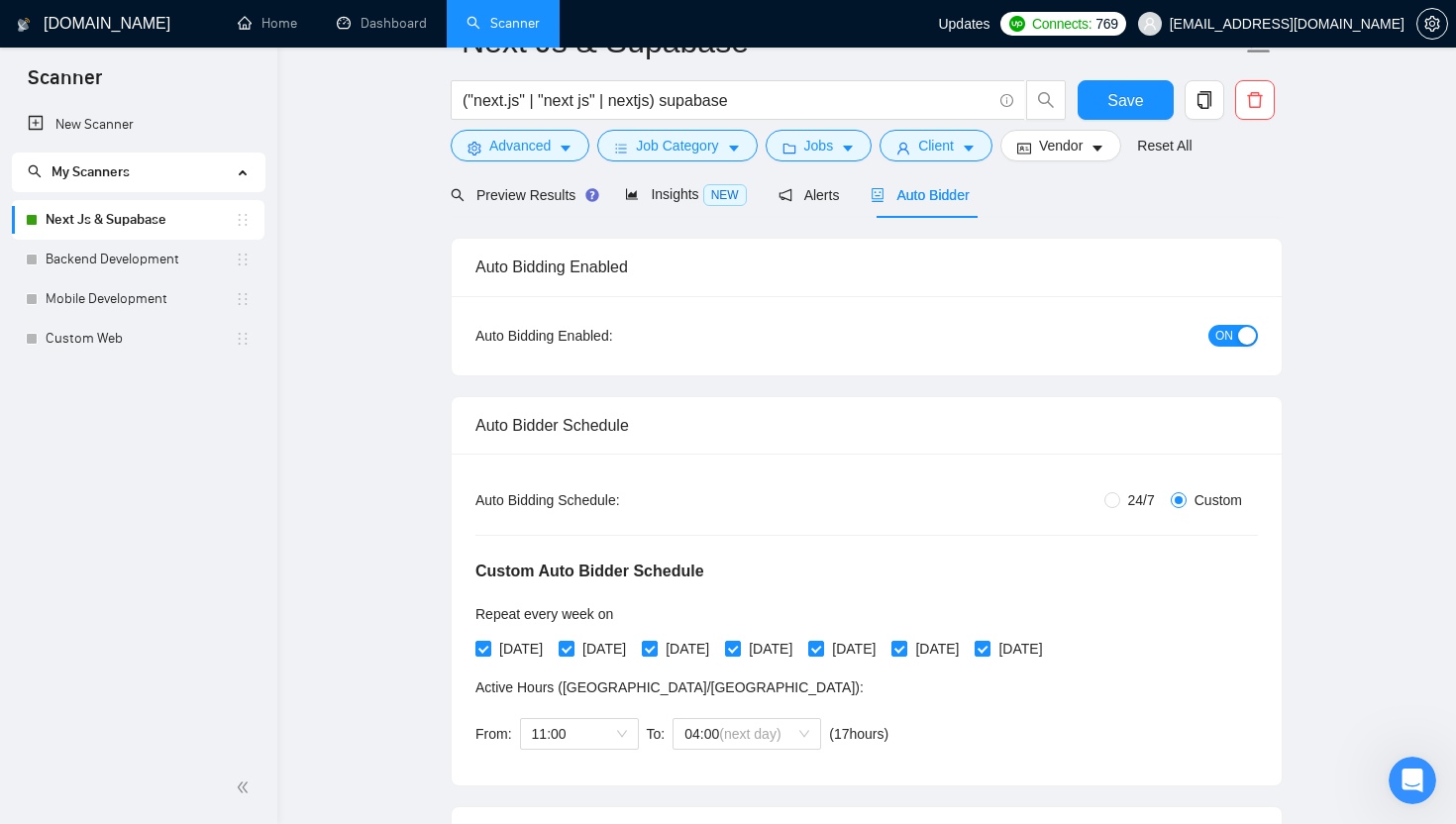 scroll, scrollTop: 0, scrollLeft: 0, axis: both 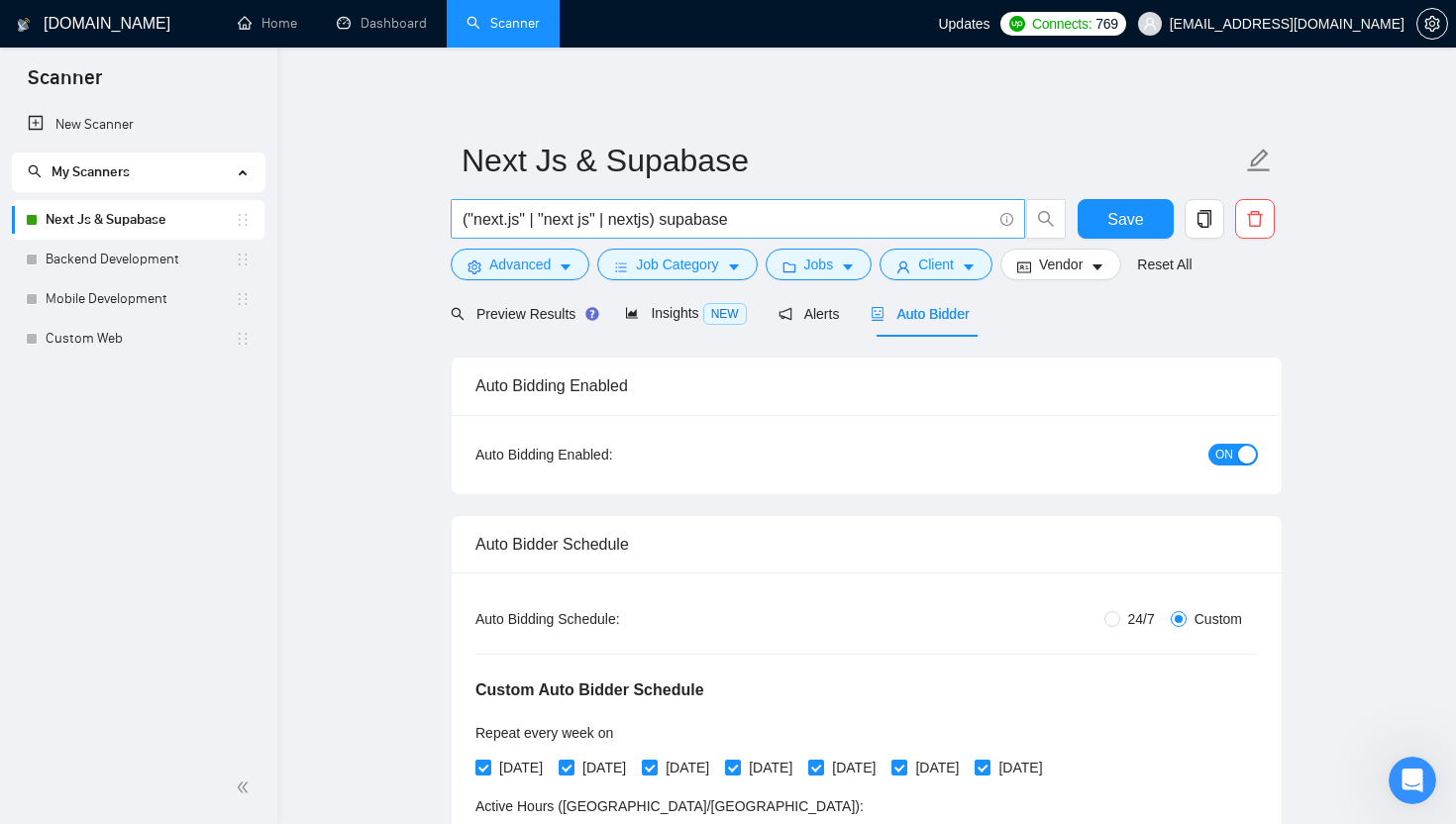click on "("next.js" | "next js" | nextjs) supabase" at bounding box center (727, 219) 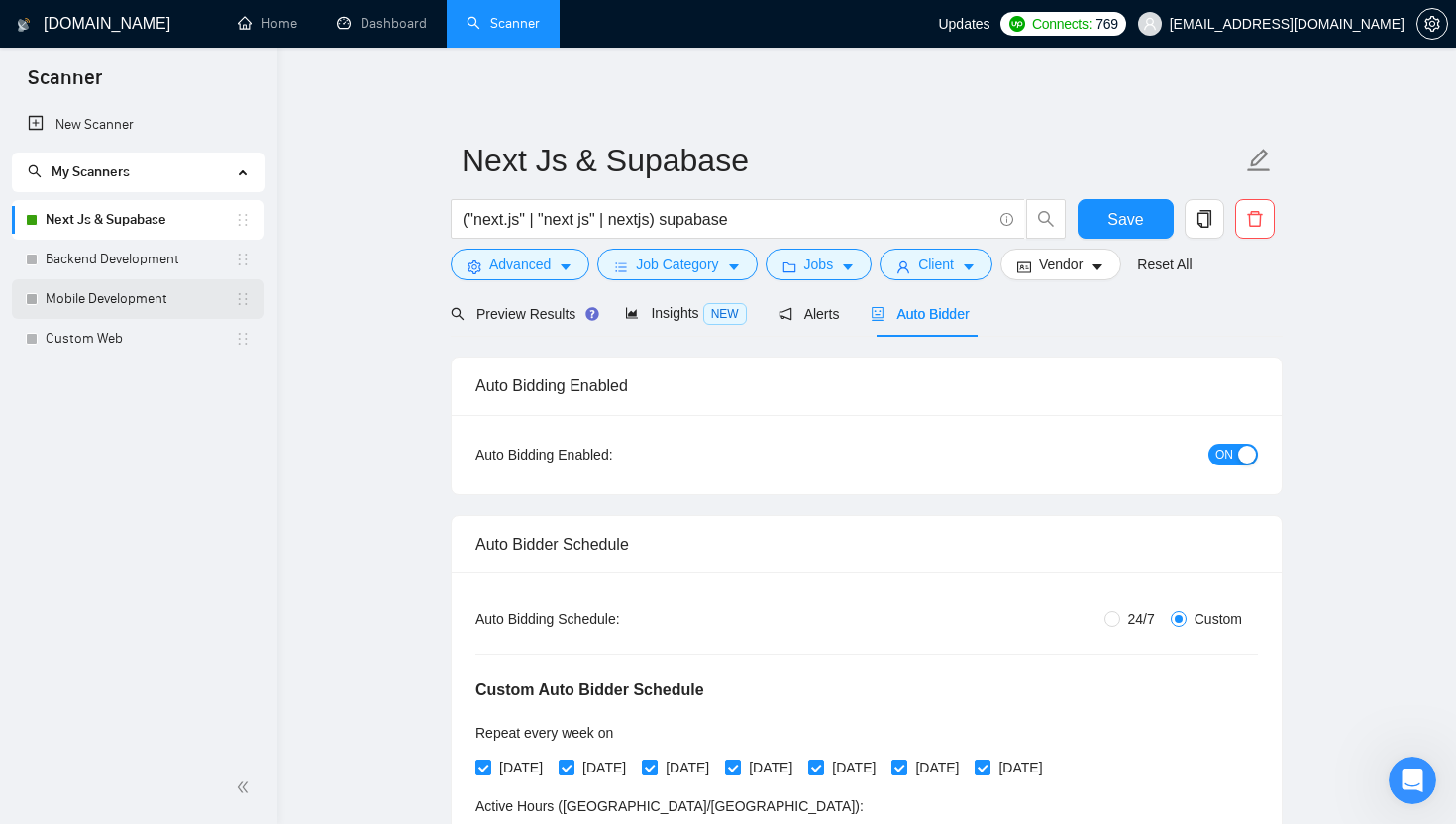 click on "Mobile Development" at bounding box center [140, 299] 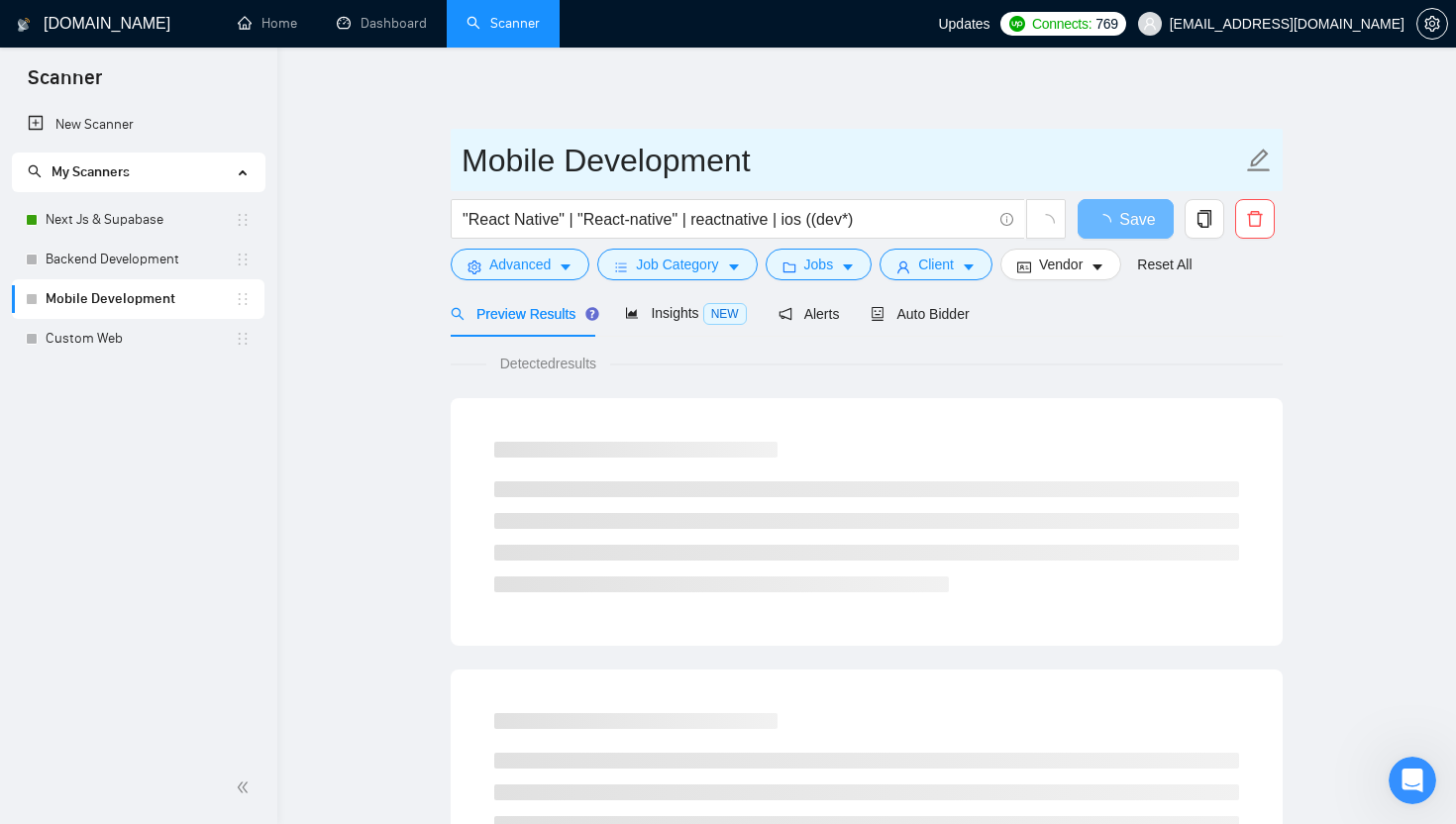 click on "Mobile Development" at bounding box center (852, 160) 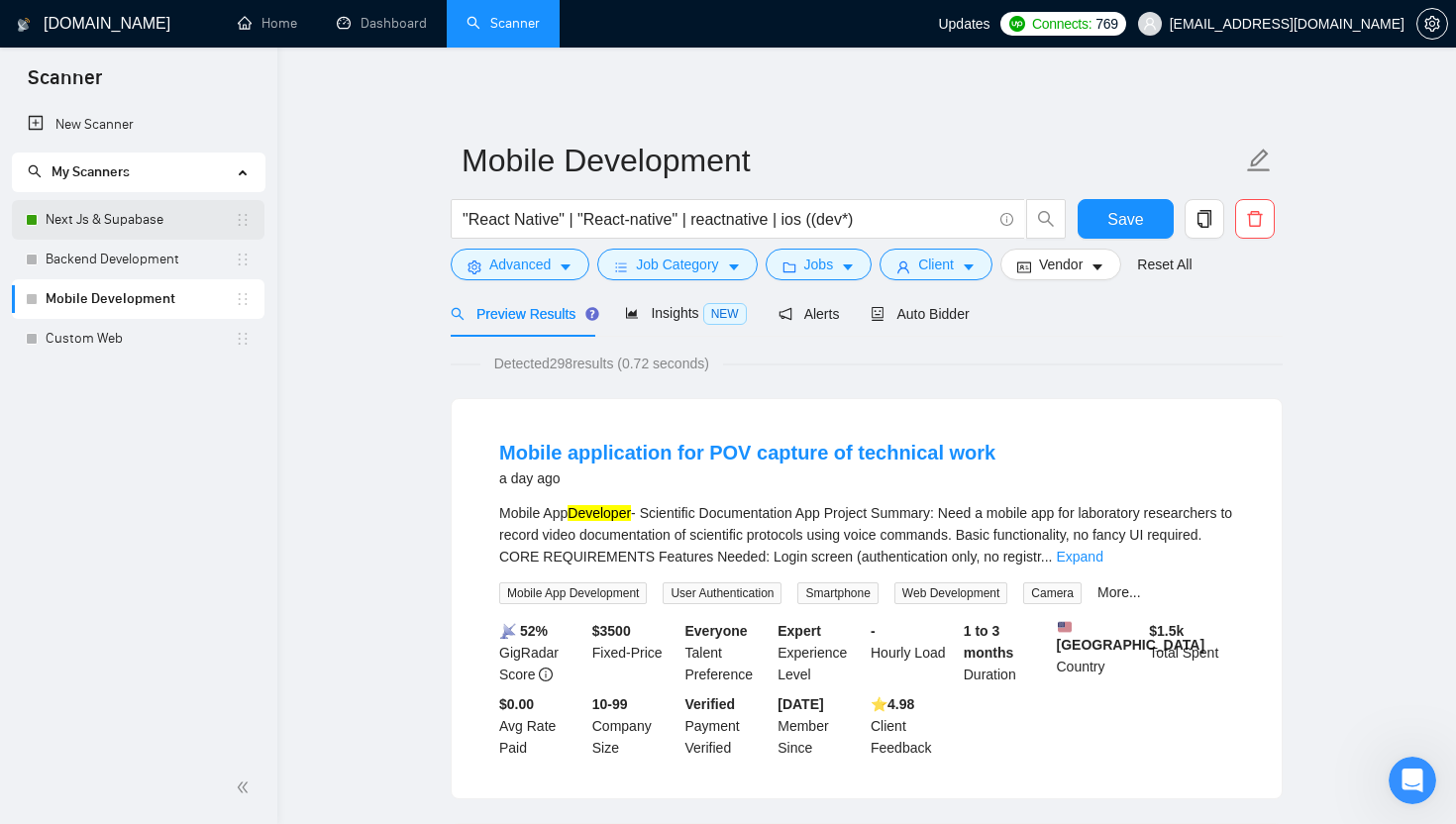 click on "Next Js & Supabase" at bounding box center (140, 220) 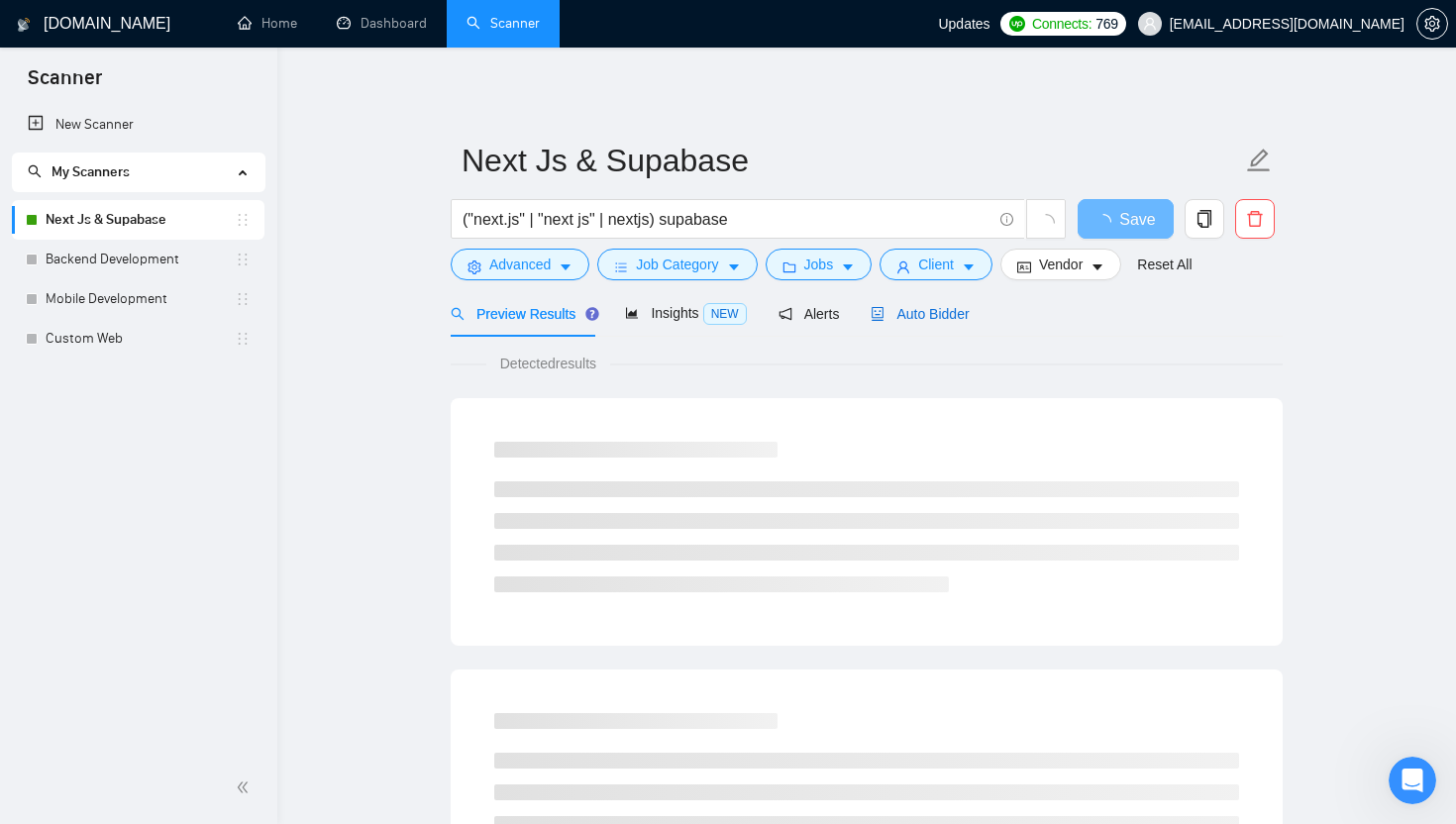 click on "Auto Bidder" at bounding box center (919, 314) 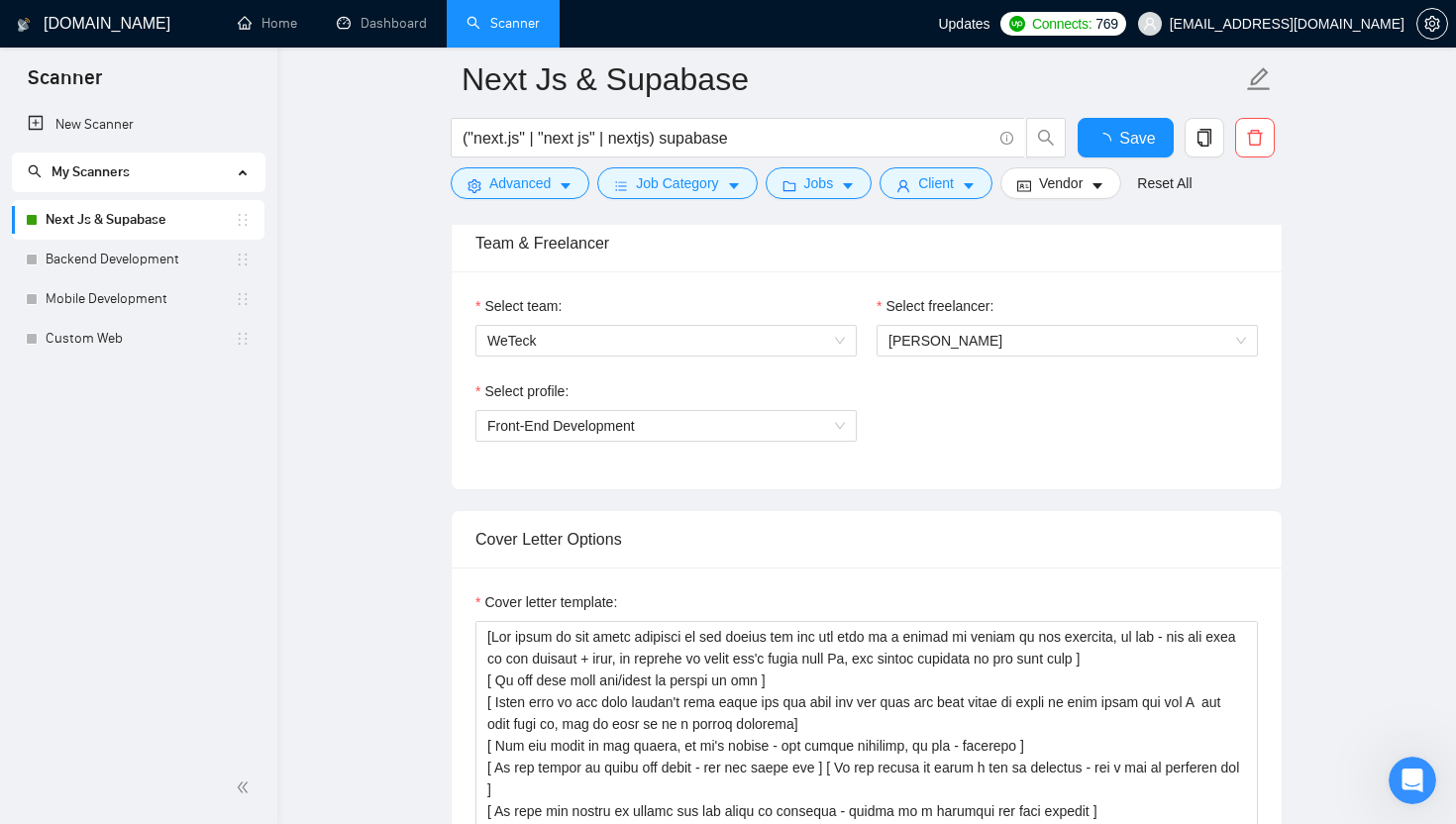 type 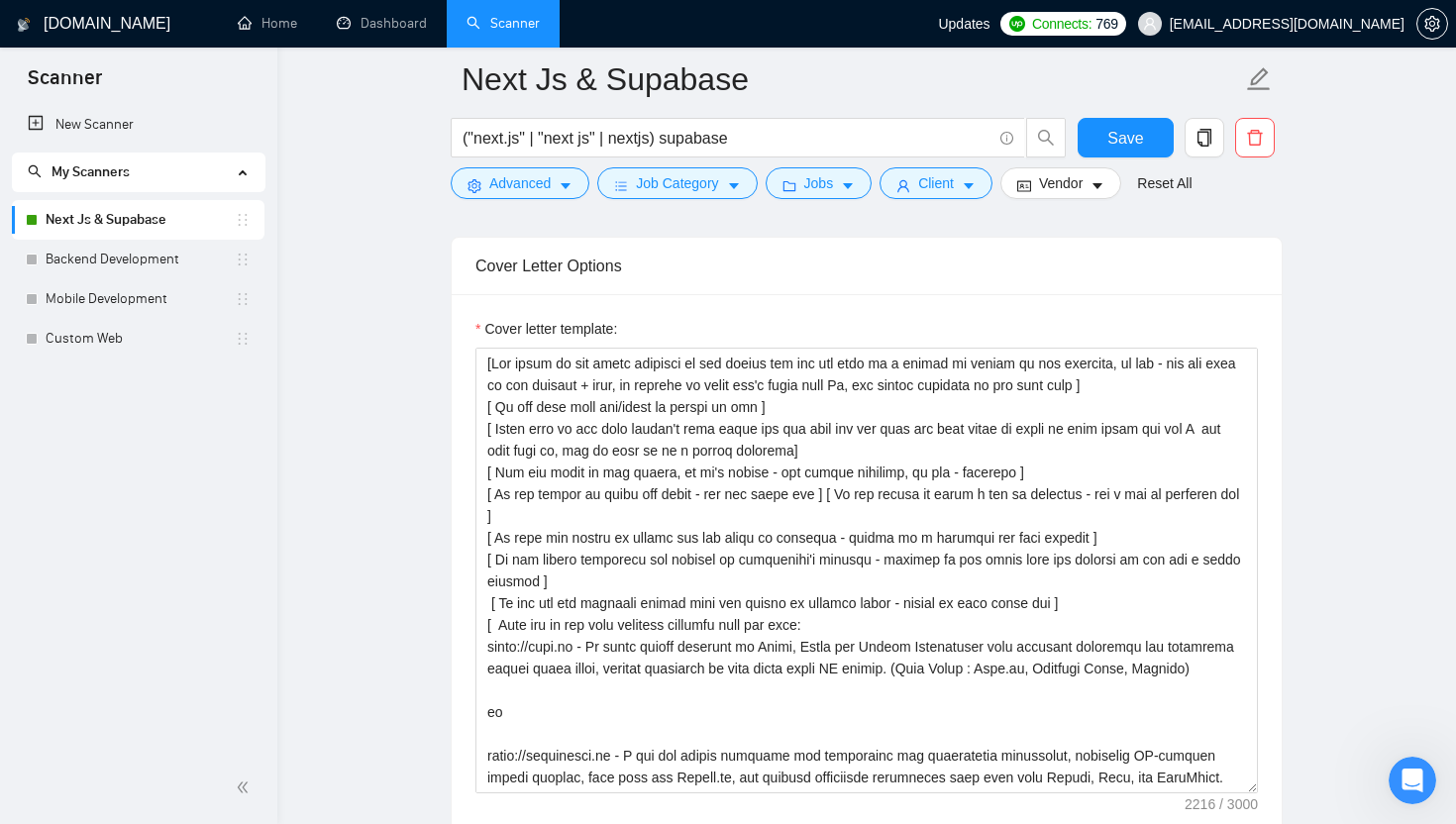 scroll, scrollTop: 1557, scrollLeft: 0, axis: vertical 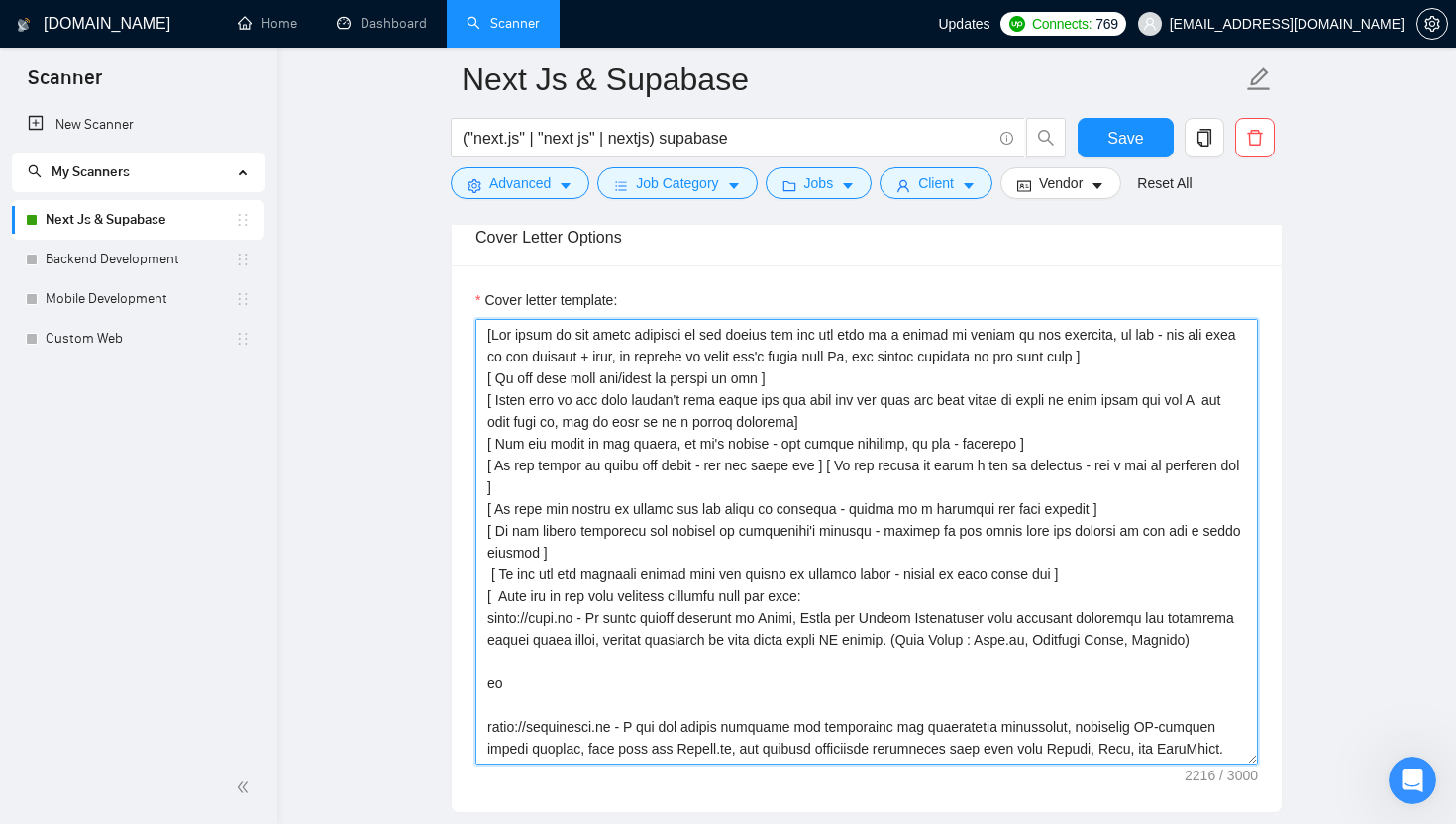 click on "Cover letter template:" at bounding box center (867, 542) 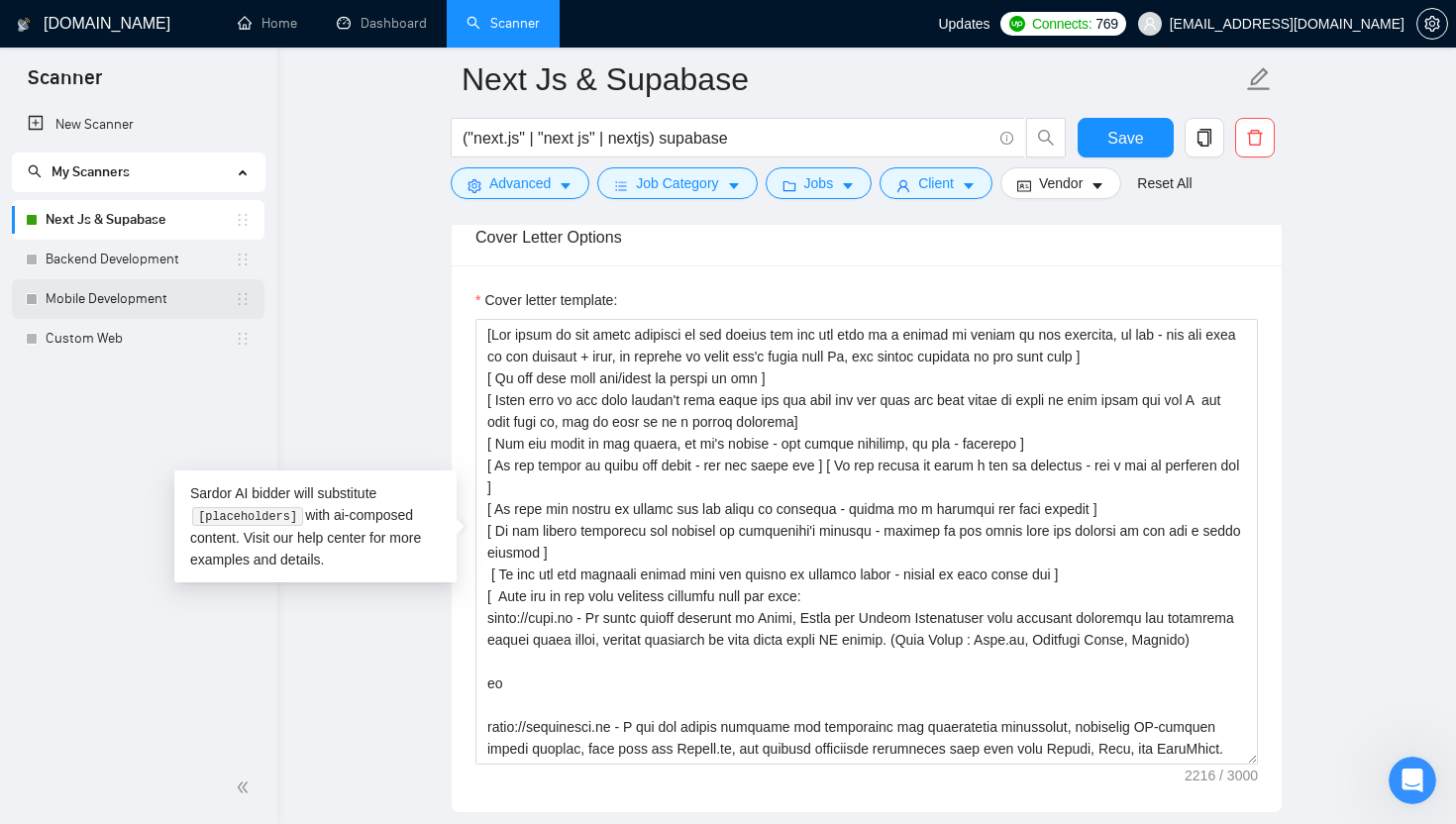 click on "Mobile Development" at bounding box center (140, 299) 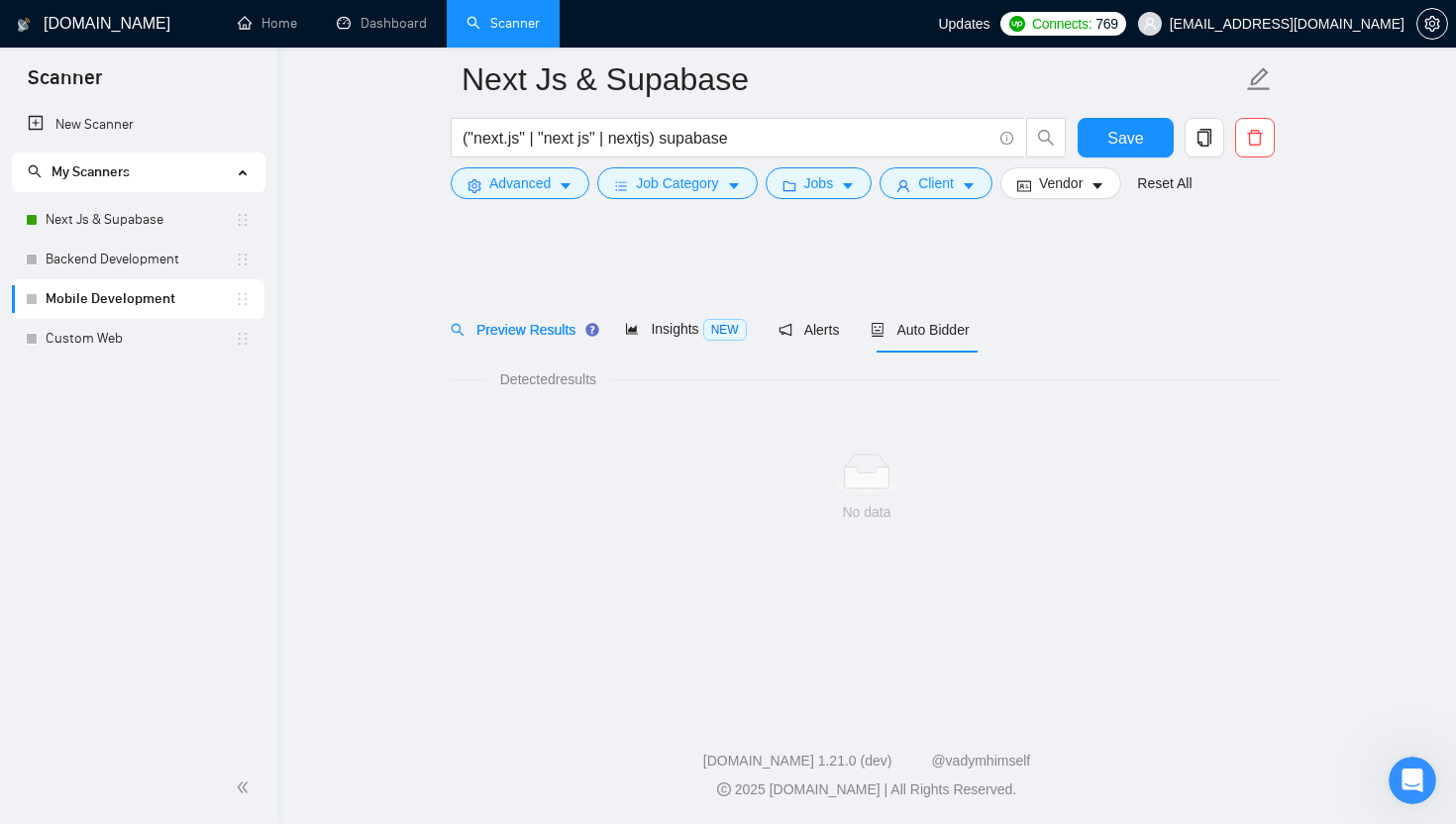scroll, scrollTop: 0, scrollLeft: 0, axis: both 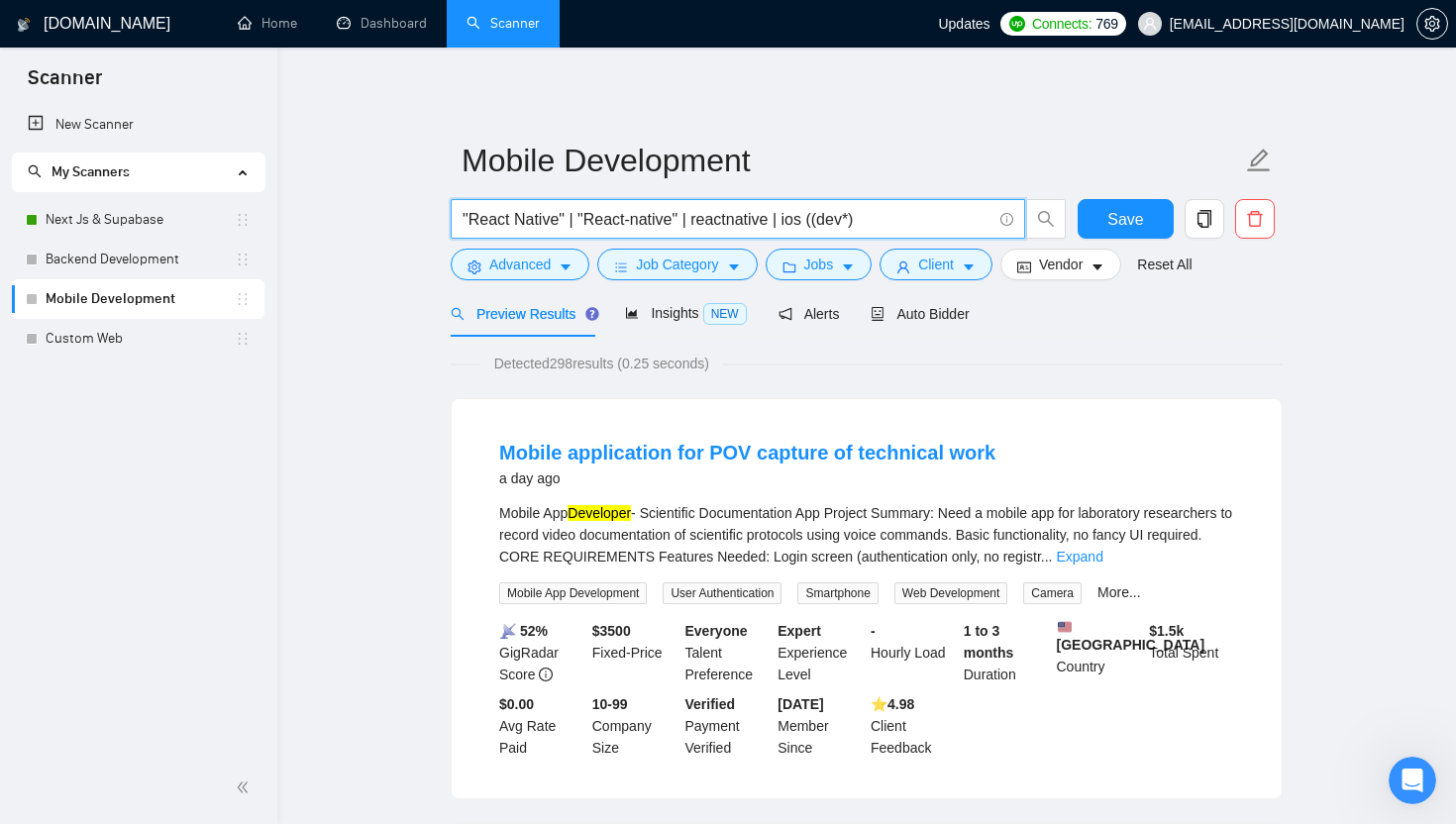 click on ""React Native" | "React-native" | reactnative | ios ((dev*)" at bounding box center [727, 219] 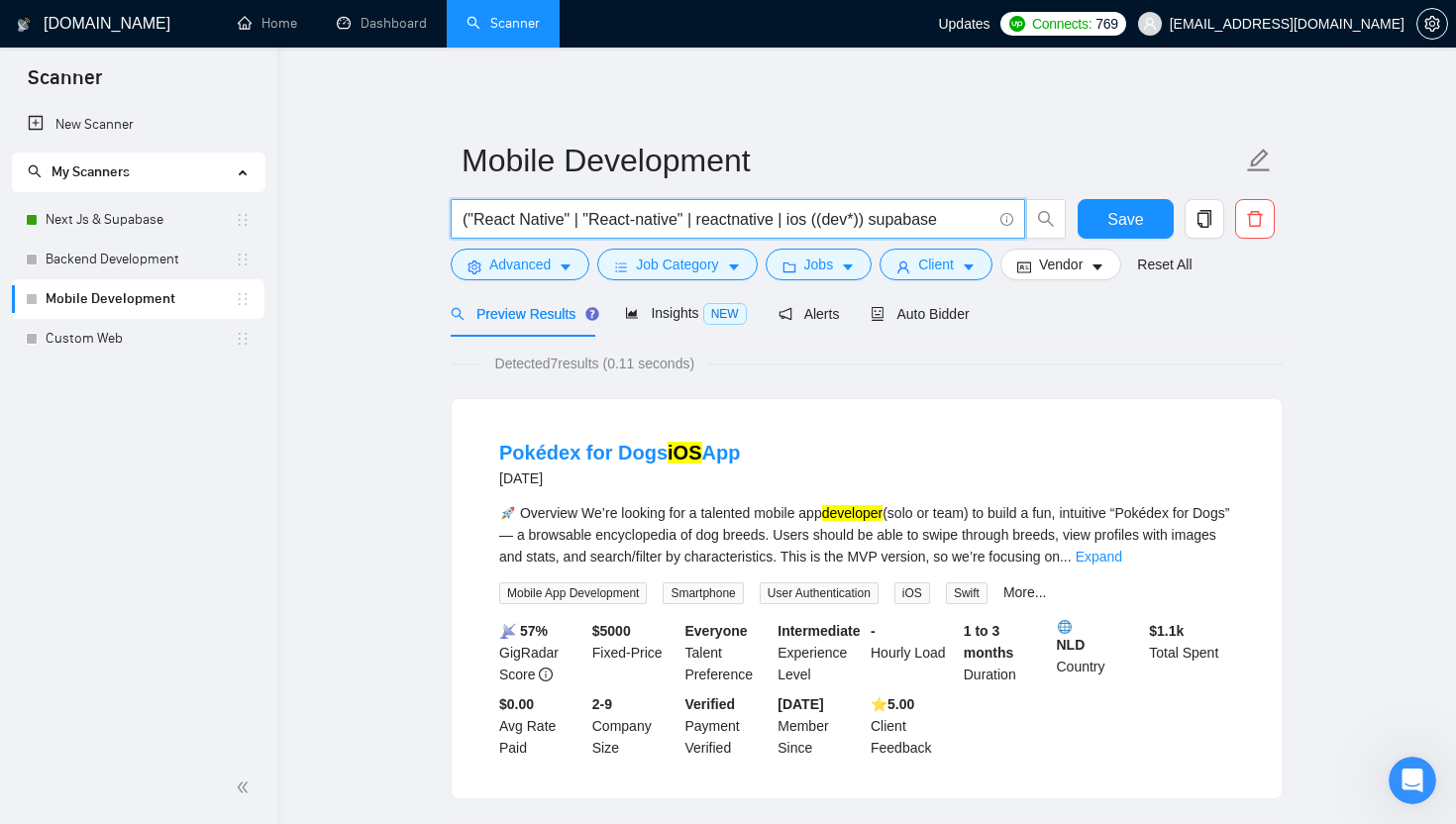 click on "("React Native" | "React-native" | reactnative | ios ((dev*)) supabase" at bounding box center (727, 219) 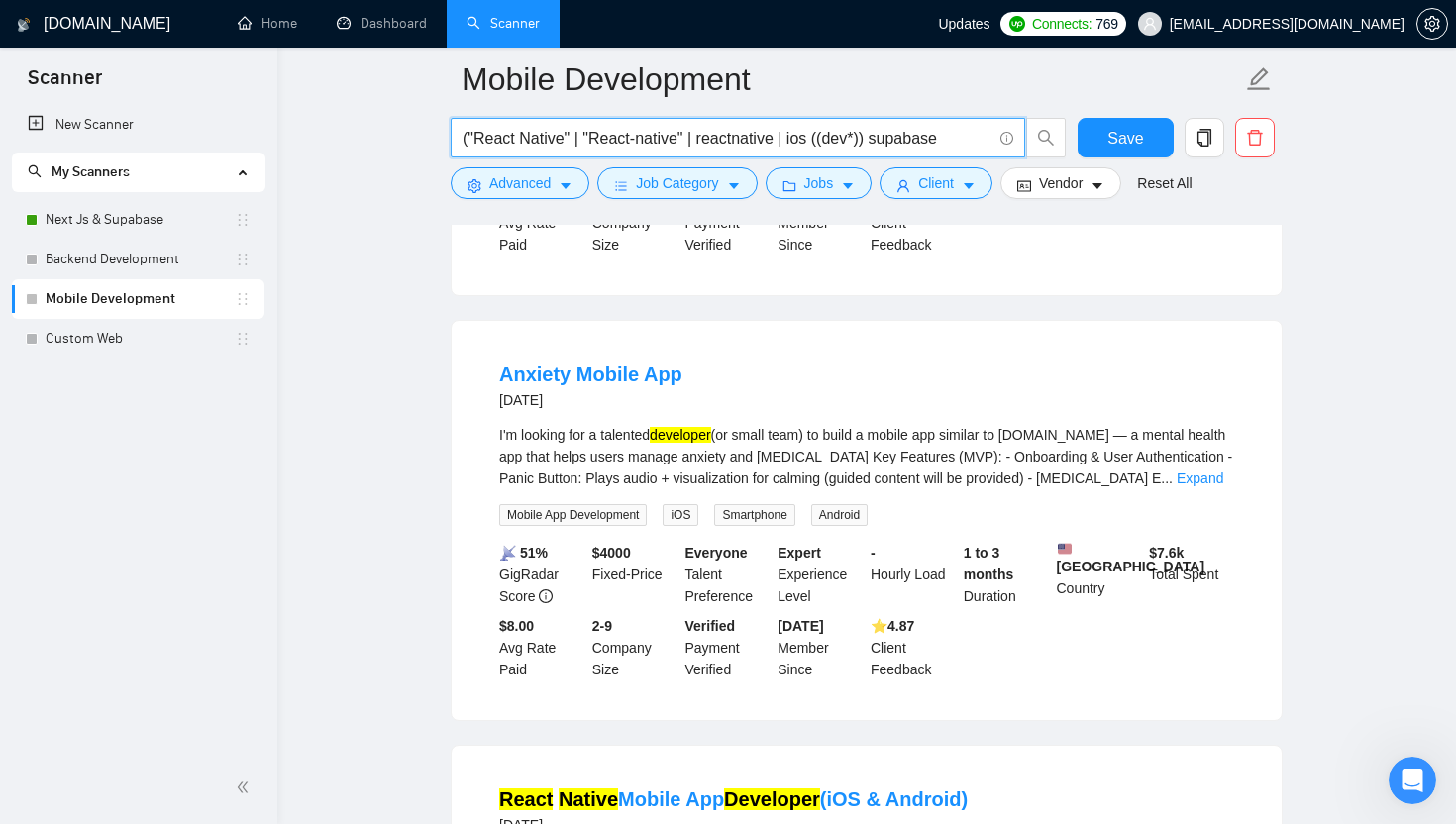scroll, scrollTop: 463, scrollLeft: 0, axis: vertical 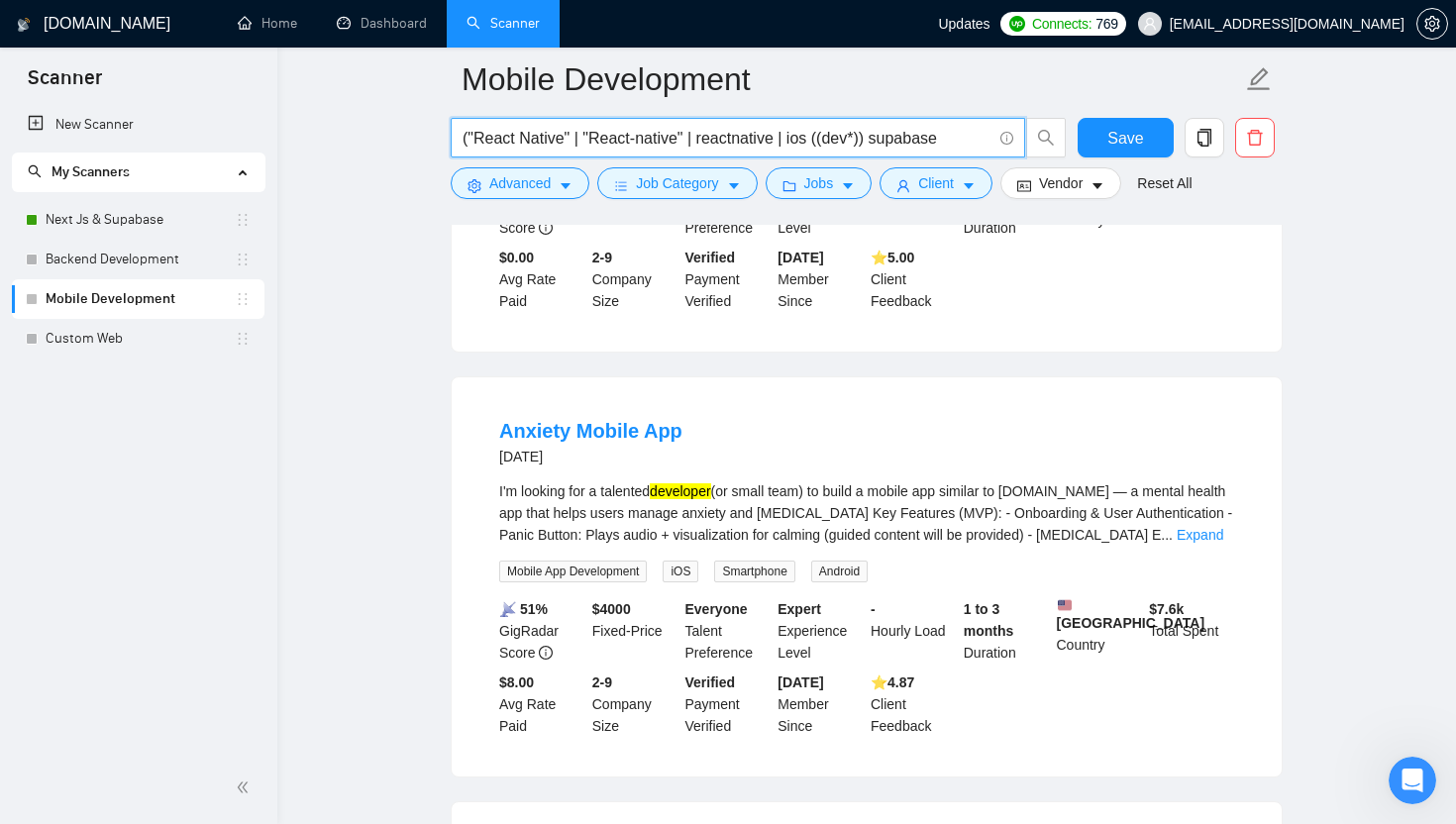 click on "("React Native" | "React-native" | reactnative | ios ((dev*)) supabase" at bounding box center (727, 138) 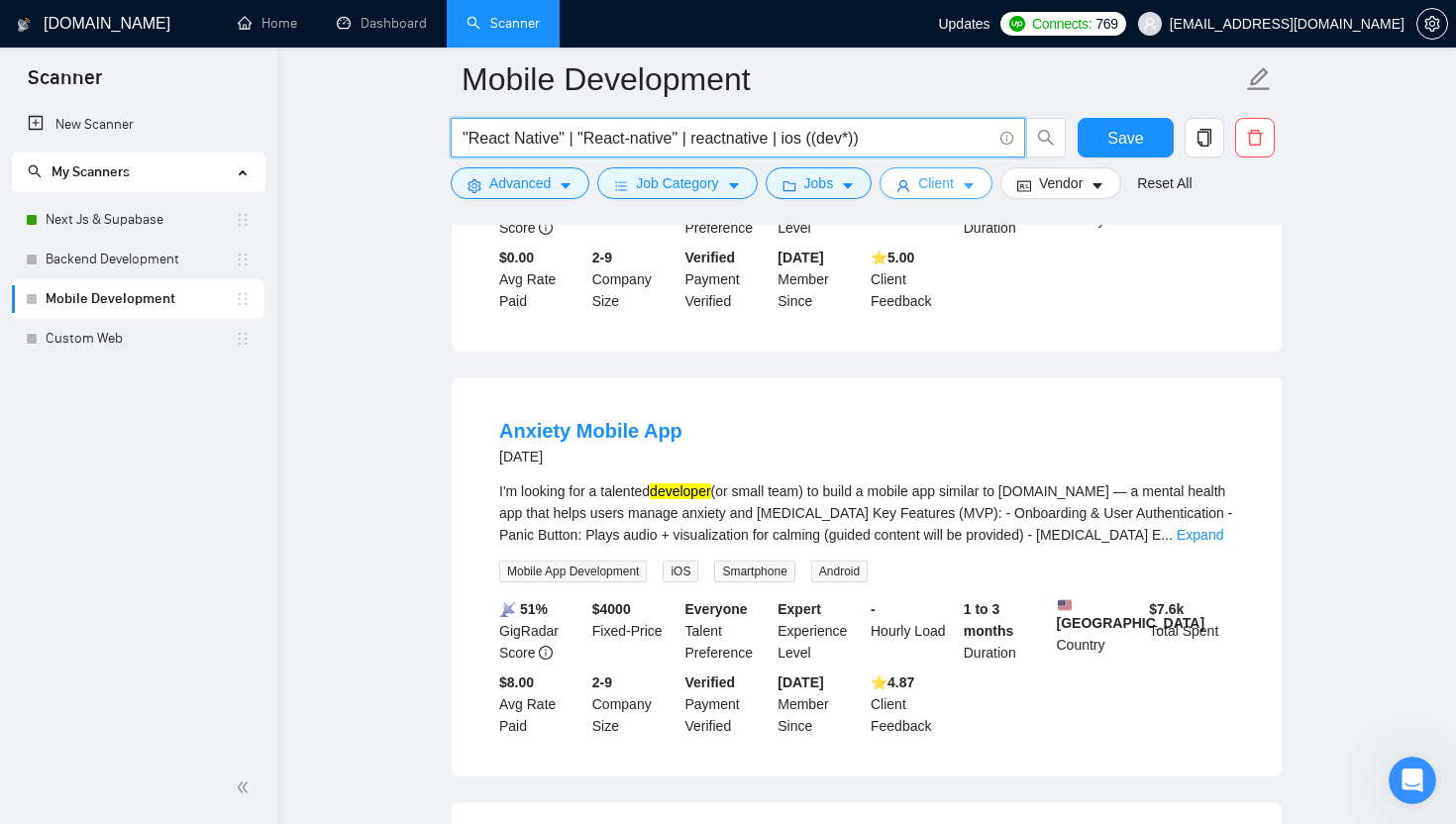 type on ""React Native" | "React-native" | reactnative | ios ((dev*)" 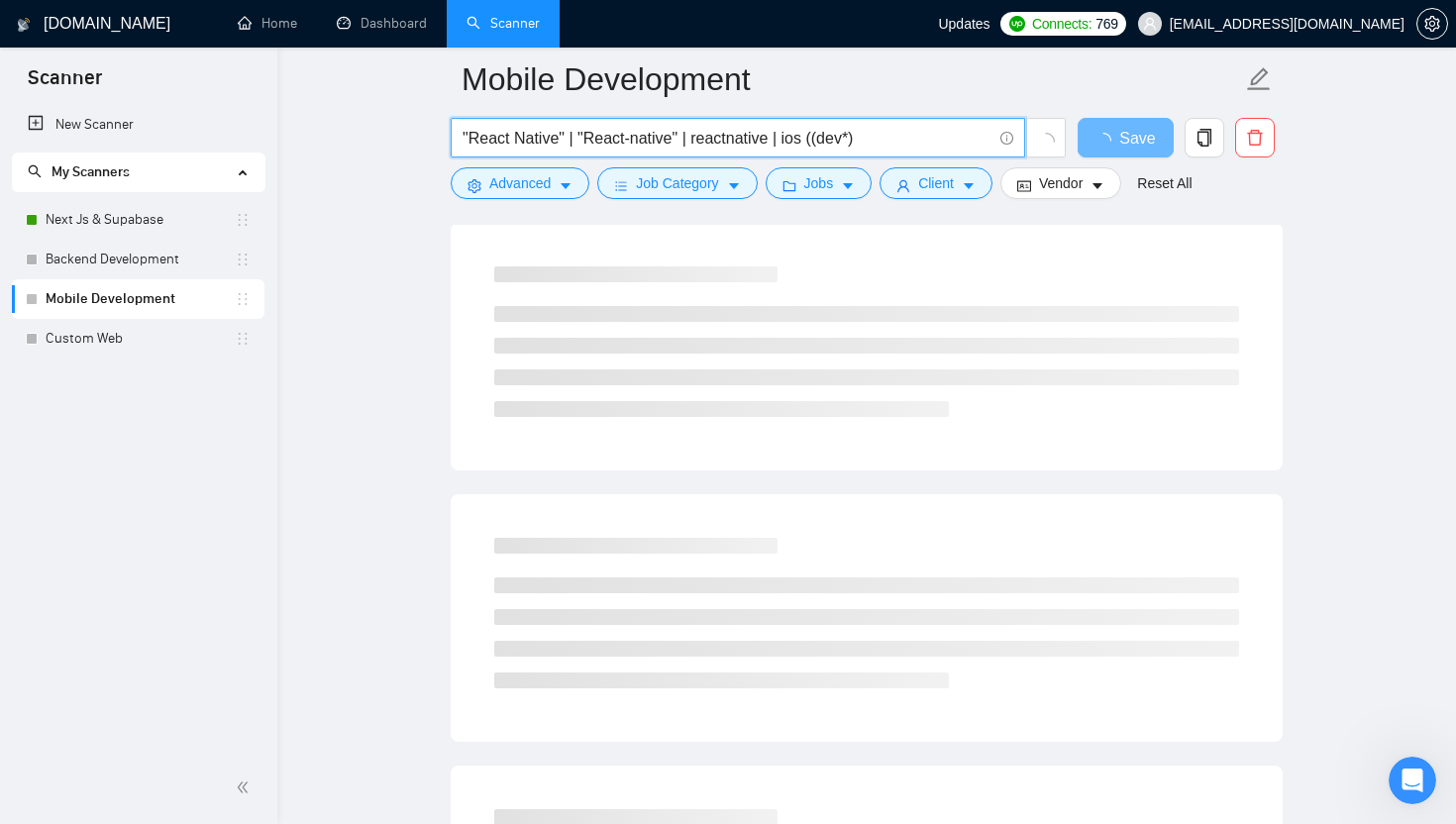 click on ""React Native" | "React-native" | reactnative | ios ((dev*)" at bounding box center [727, 138] 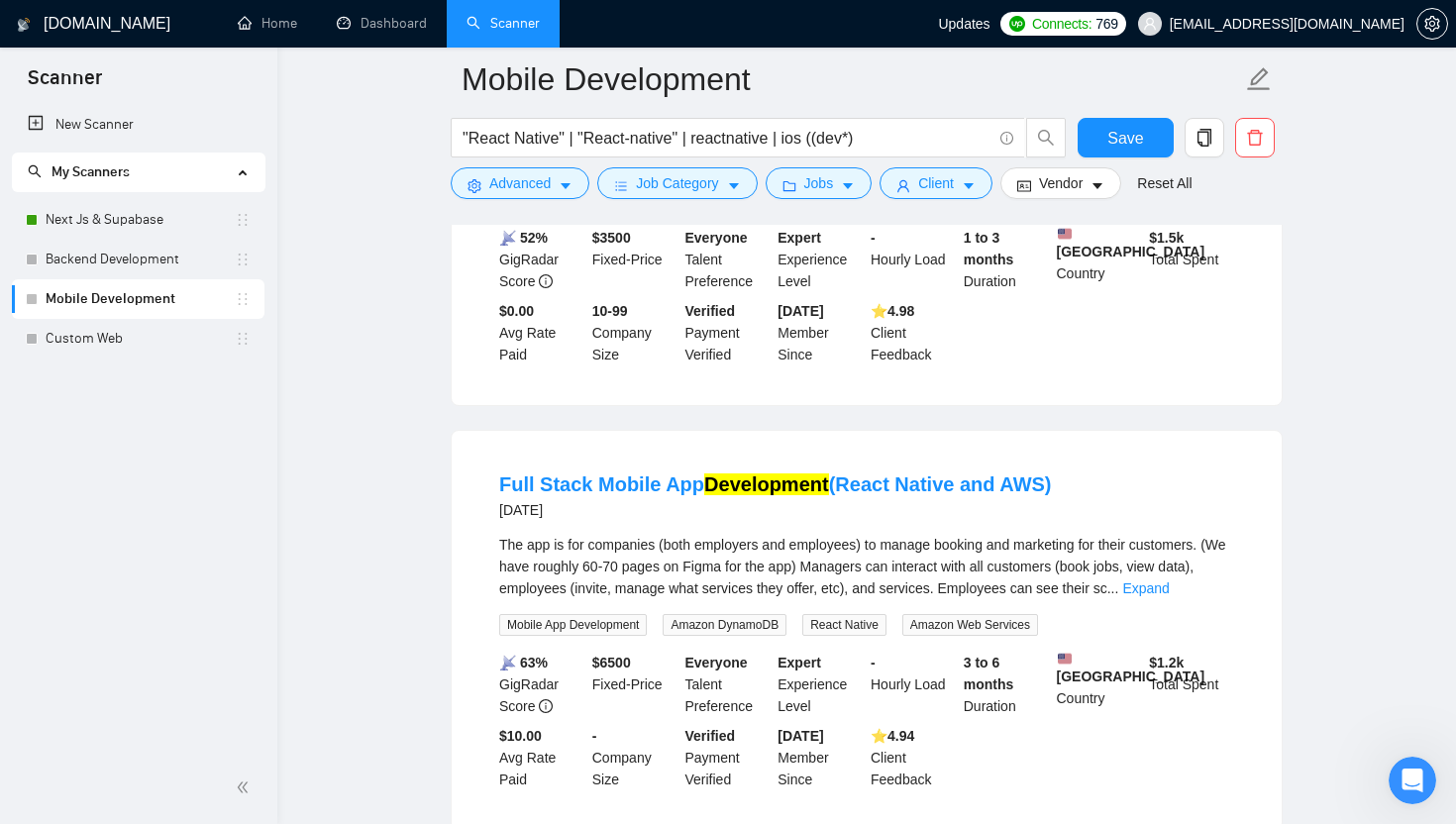 scroll, scrollTop: 0, scrollLeft: 0, axis: both 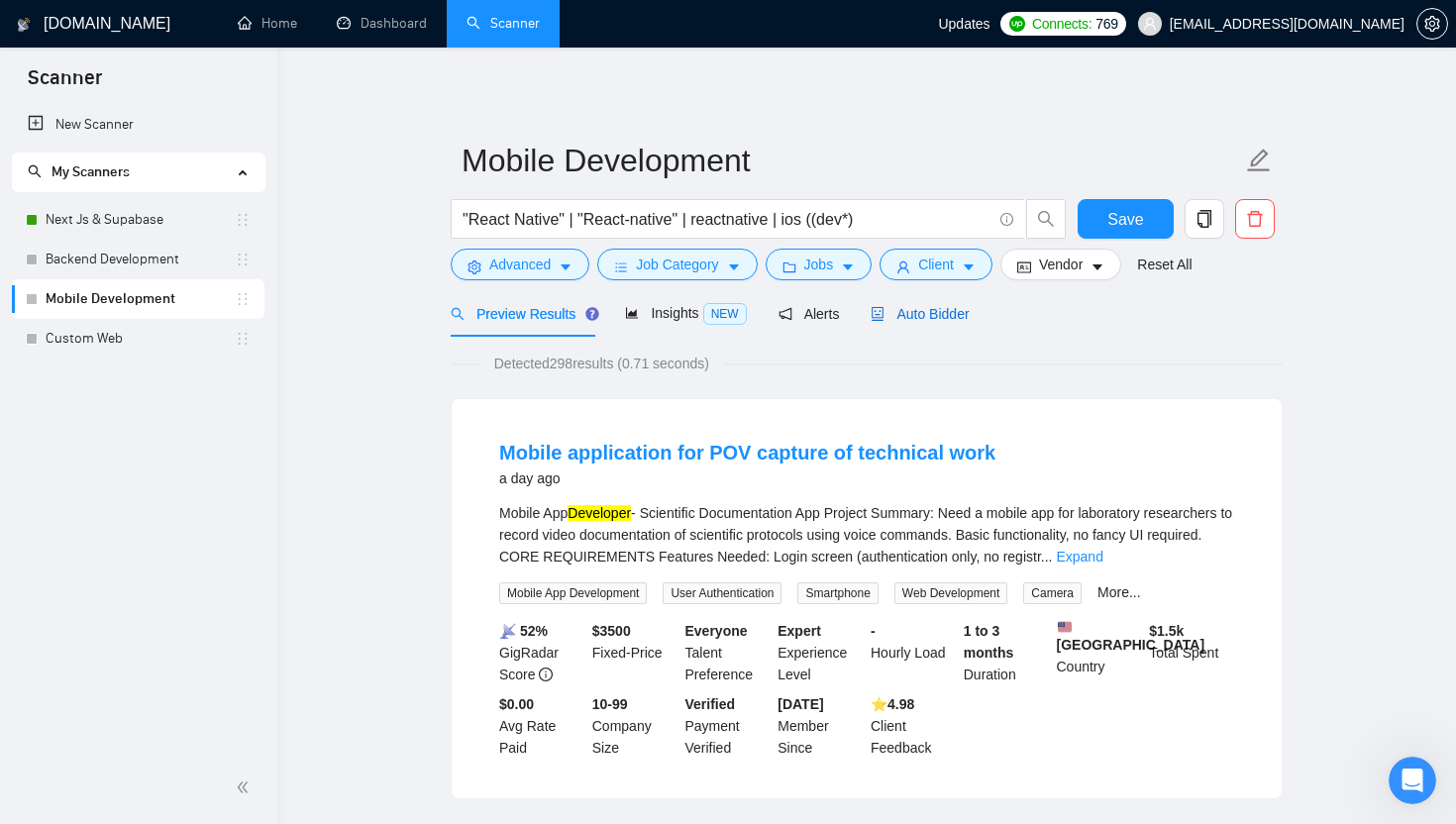 click on "Auto Bidder" at bounding box center (919, 314) 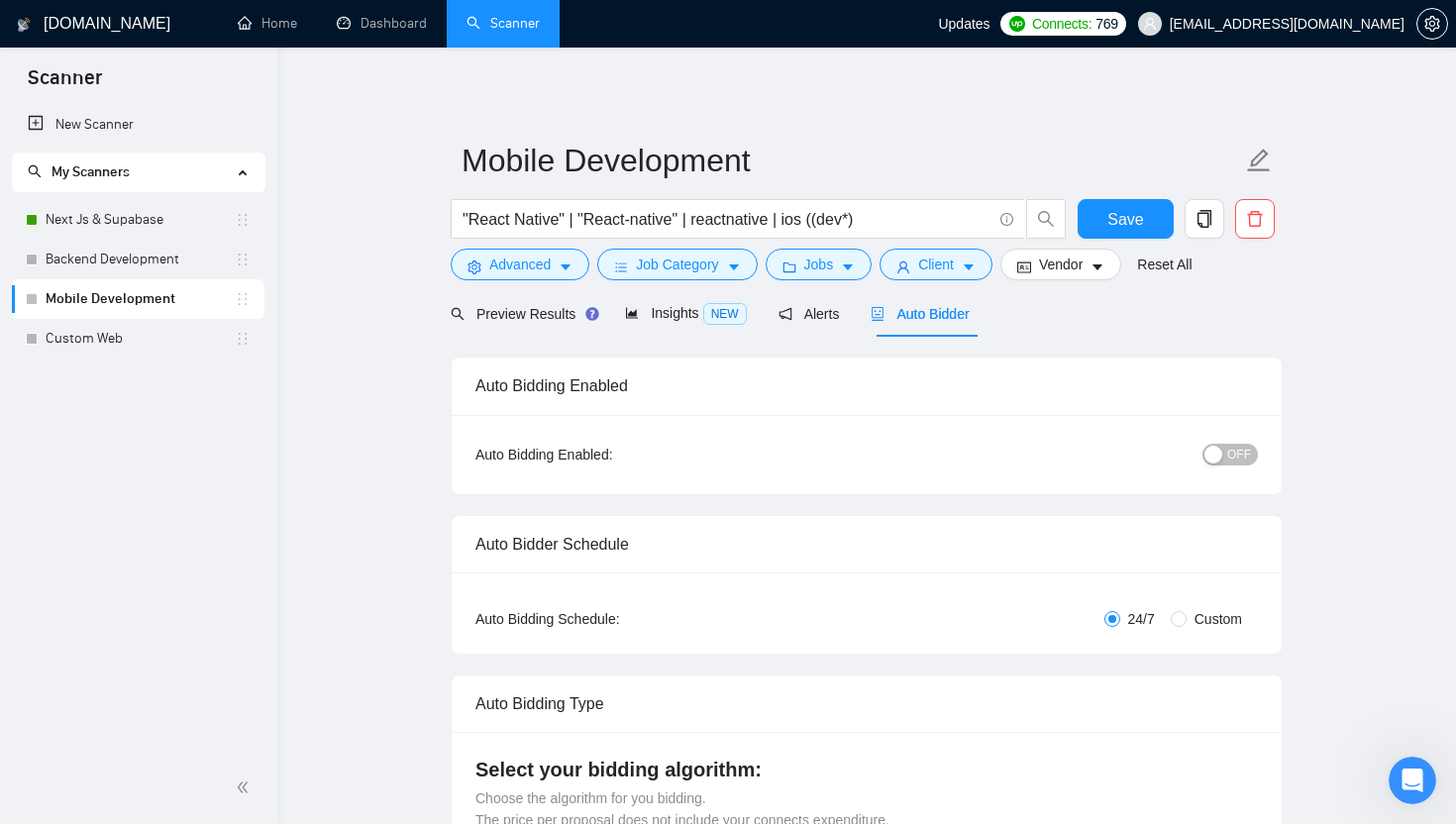 type 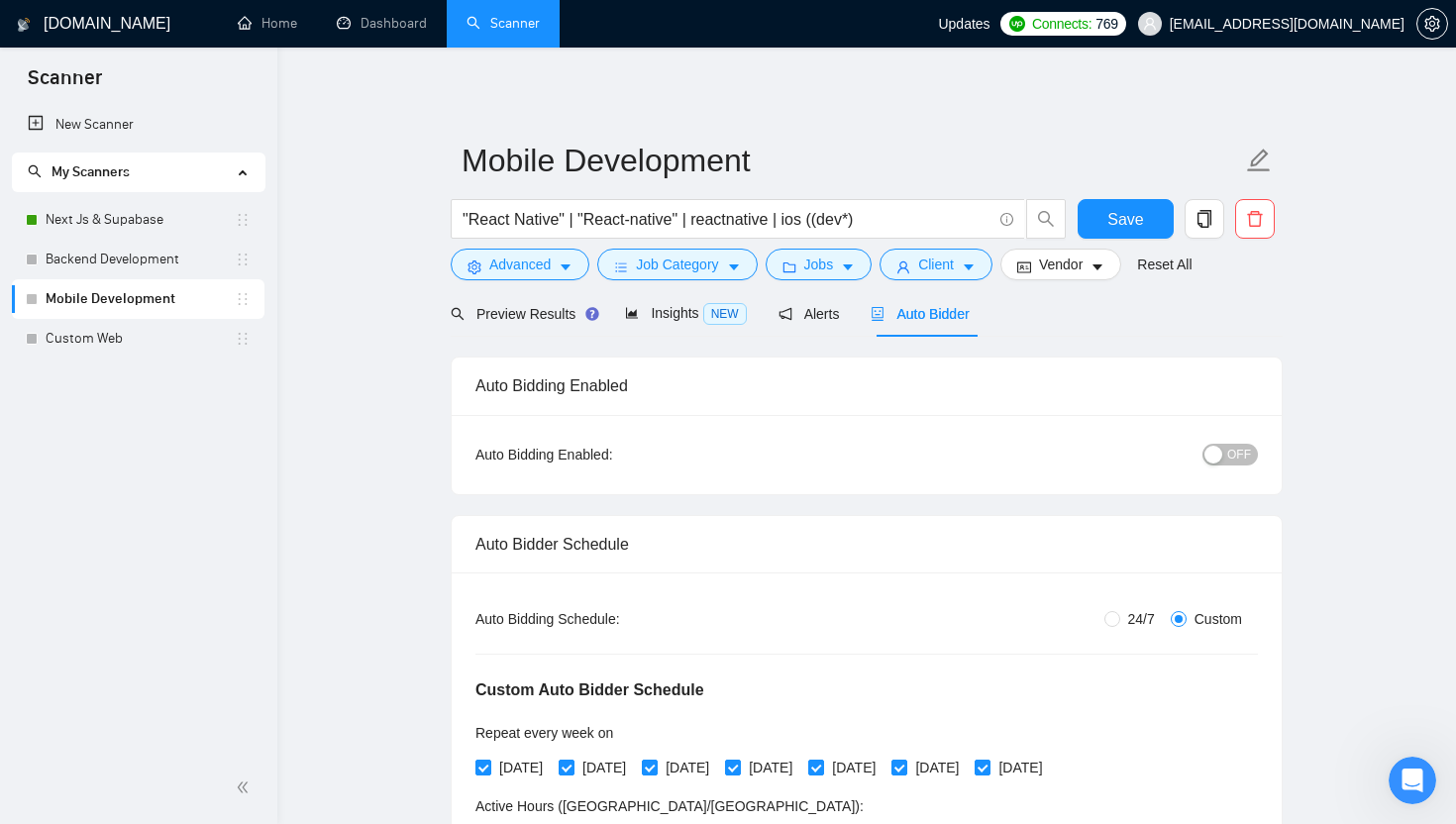 type 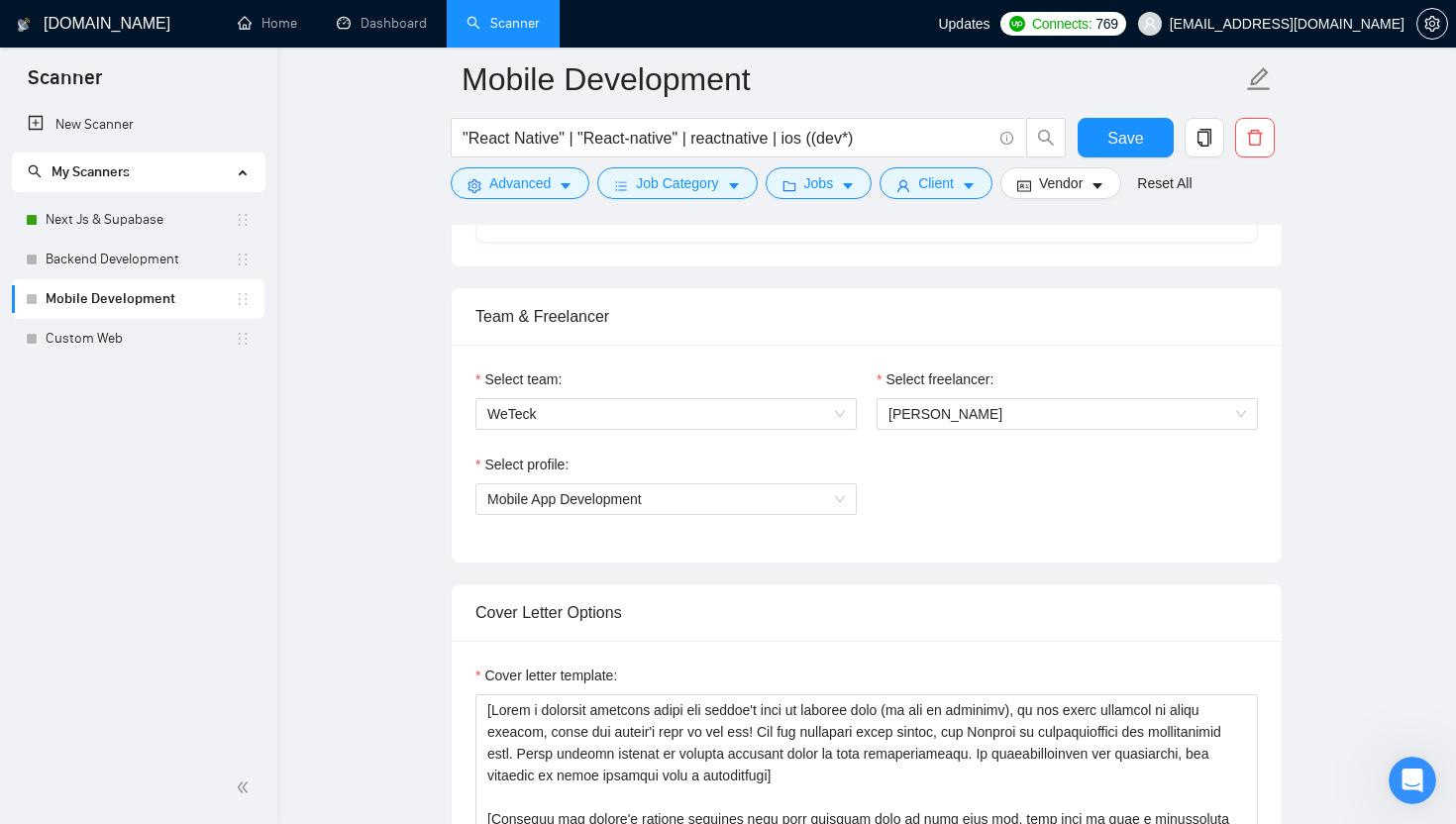 scroll, scrollTop: 1348, scrollLeft: 0, axis: vertical 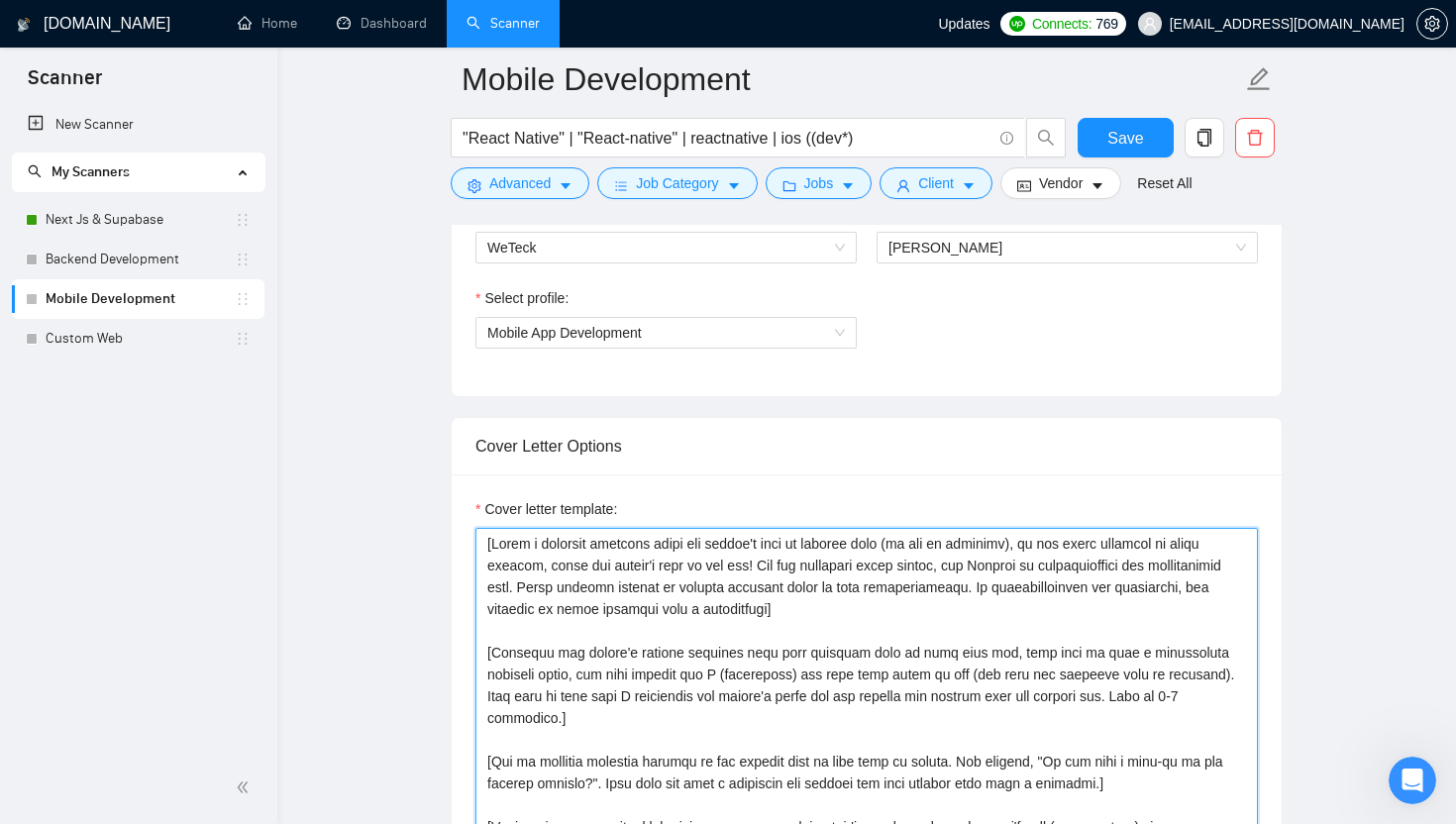 click on "Cover letter template:" at bounding box center [867, 751] 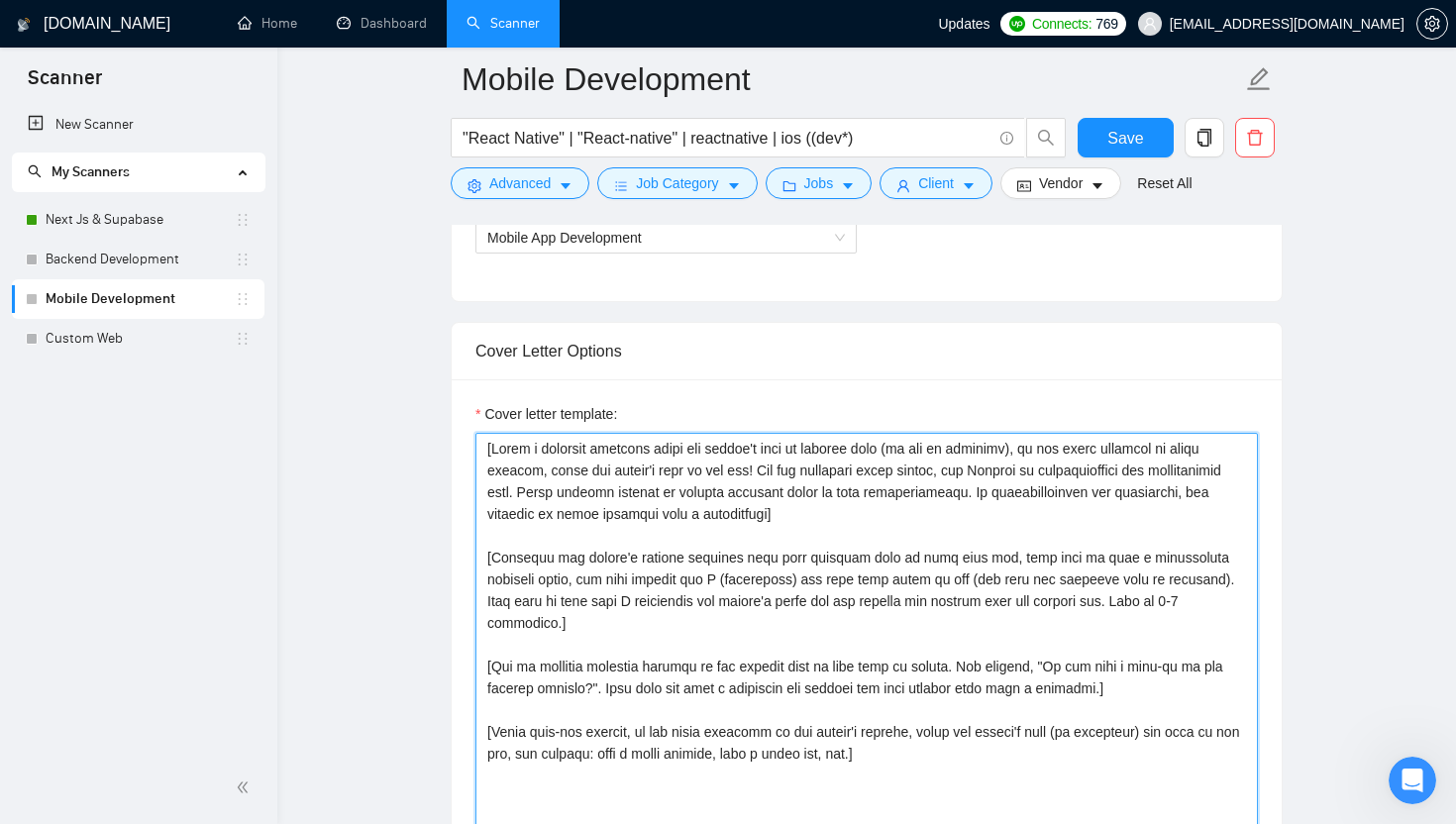 click on "Cover letter template:" at bounding box center [867, 656] 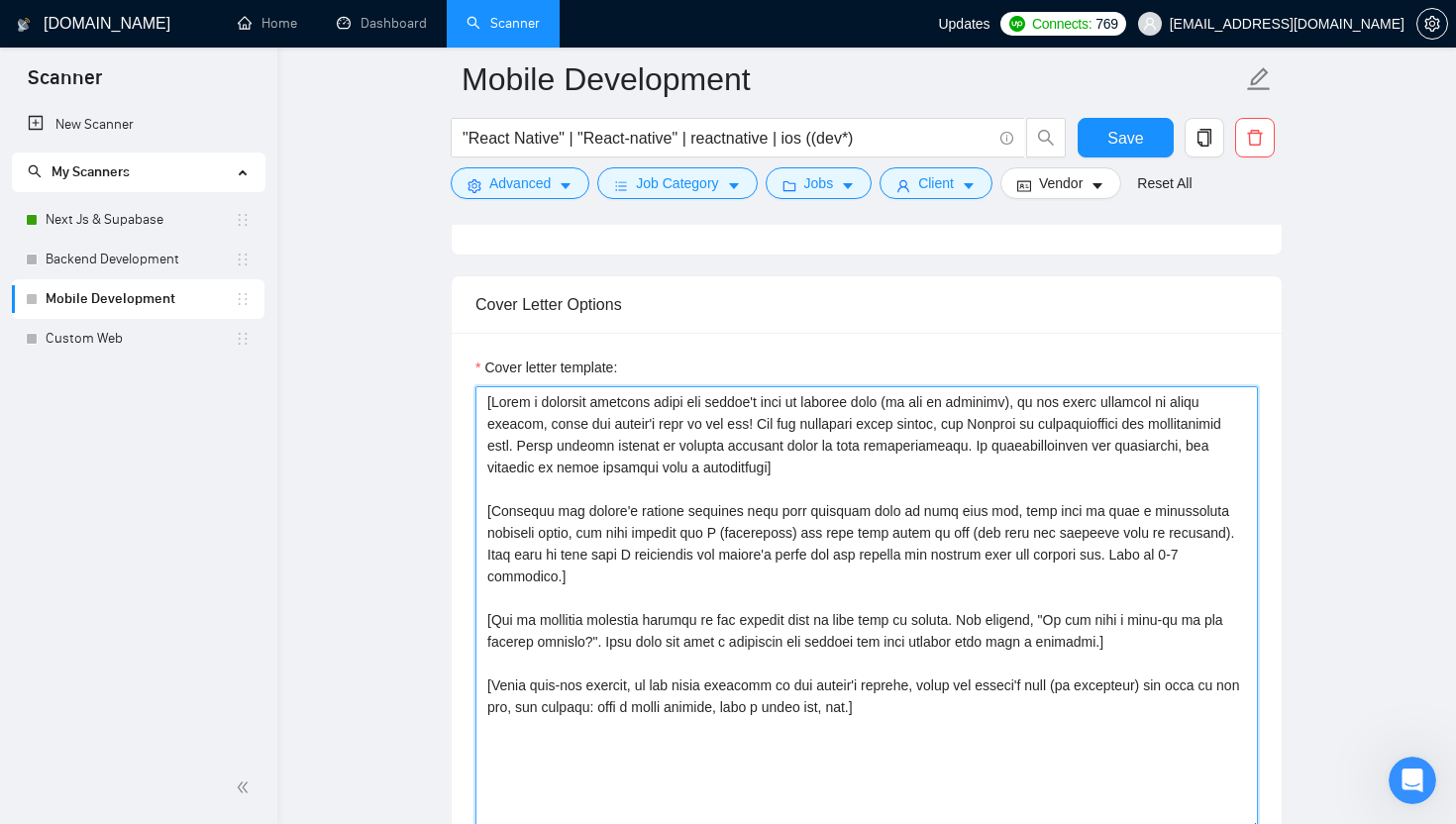 scroll, scrollTop: 1497, scrollLeft: 0, axis: vertical 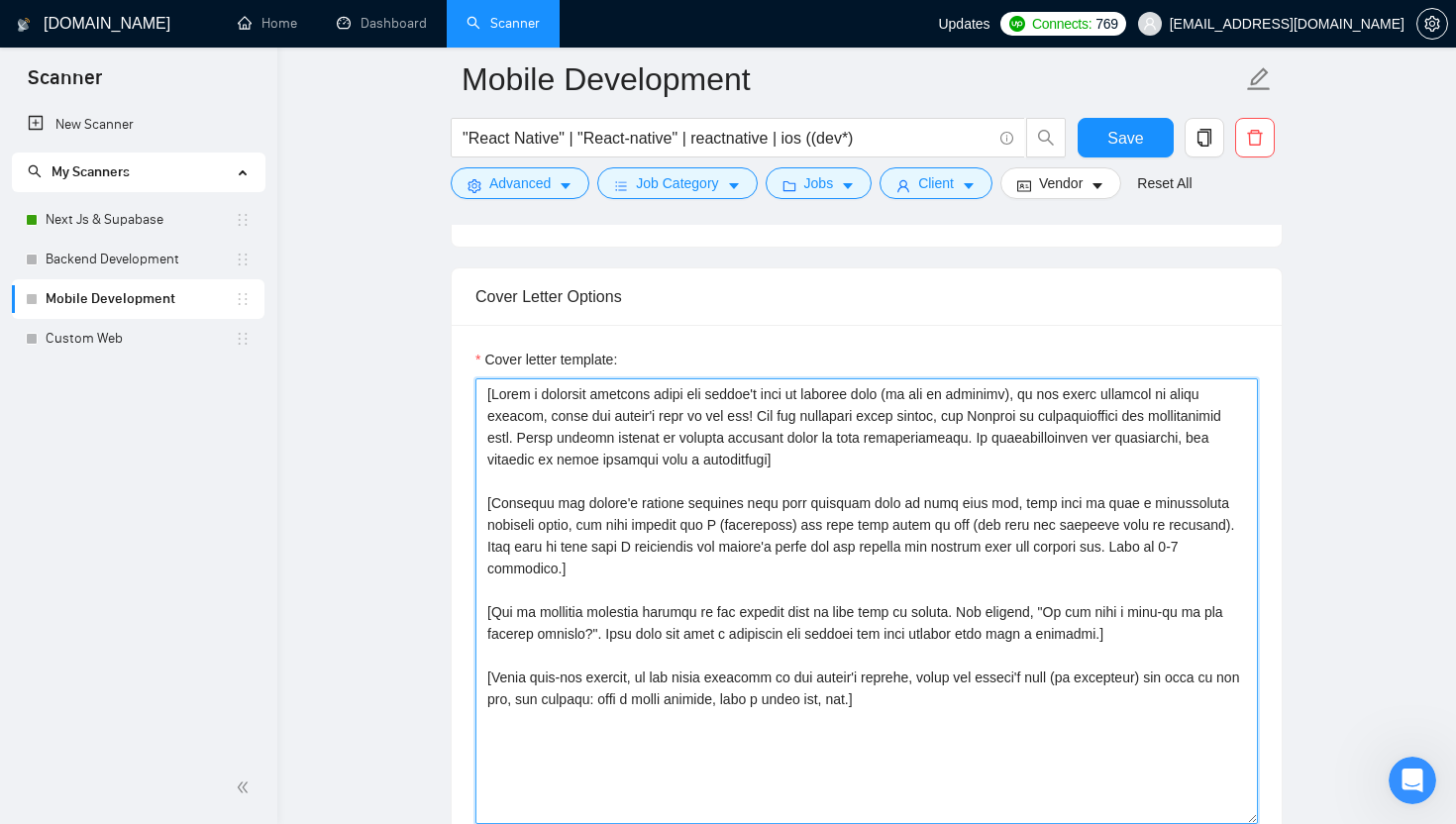 click on "Cover letter template:" at bounding box center [867, 601] 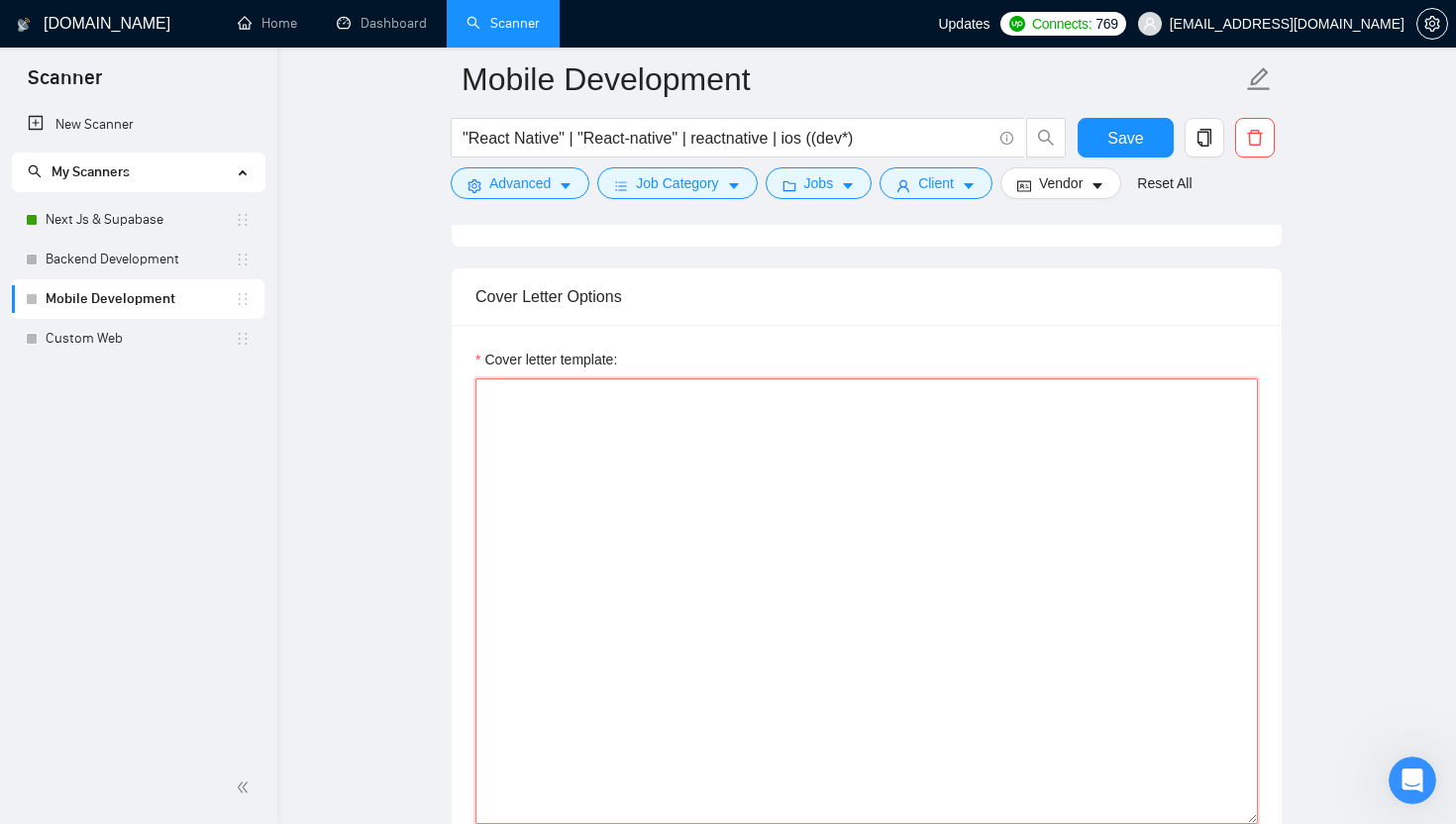 paste on "[Say hello in the local language of the person and use the name of a person if listed in his proposal, if not - use the name of the company + team, if nothing is found don't start with Hi, the actual proposal in the same line ]
[ Do not call them sir/madam or client at all ]
[ Check what is the main client's pain point and say that you see that the main thing to start is this point and how I  can help with it, try to make it as a second sentence]
[ Use the style of the client, if it's formal - use formal language, if not - informal ]
[ If the client is using the lists - use the lists too ] [ If the client is using a lot of epithets - use a lot of epithets too ]
[ In case the client is asking for the quote or estimate - answer as a question for more details ]
[ If the client mentioned his website or competitor's website - mention at the start that you checked it and add a small summary ]
[ If you see any personal moment that the client is talking about - answer on this point too ]
[  Show one of the most r..." 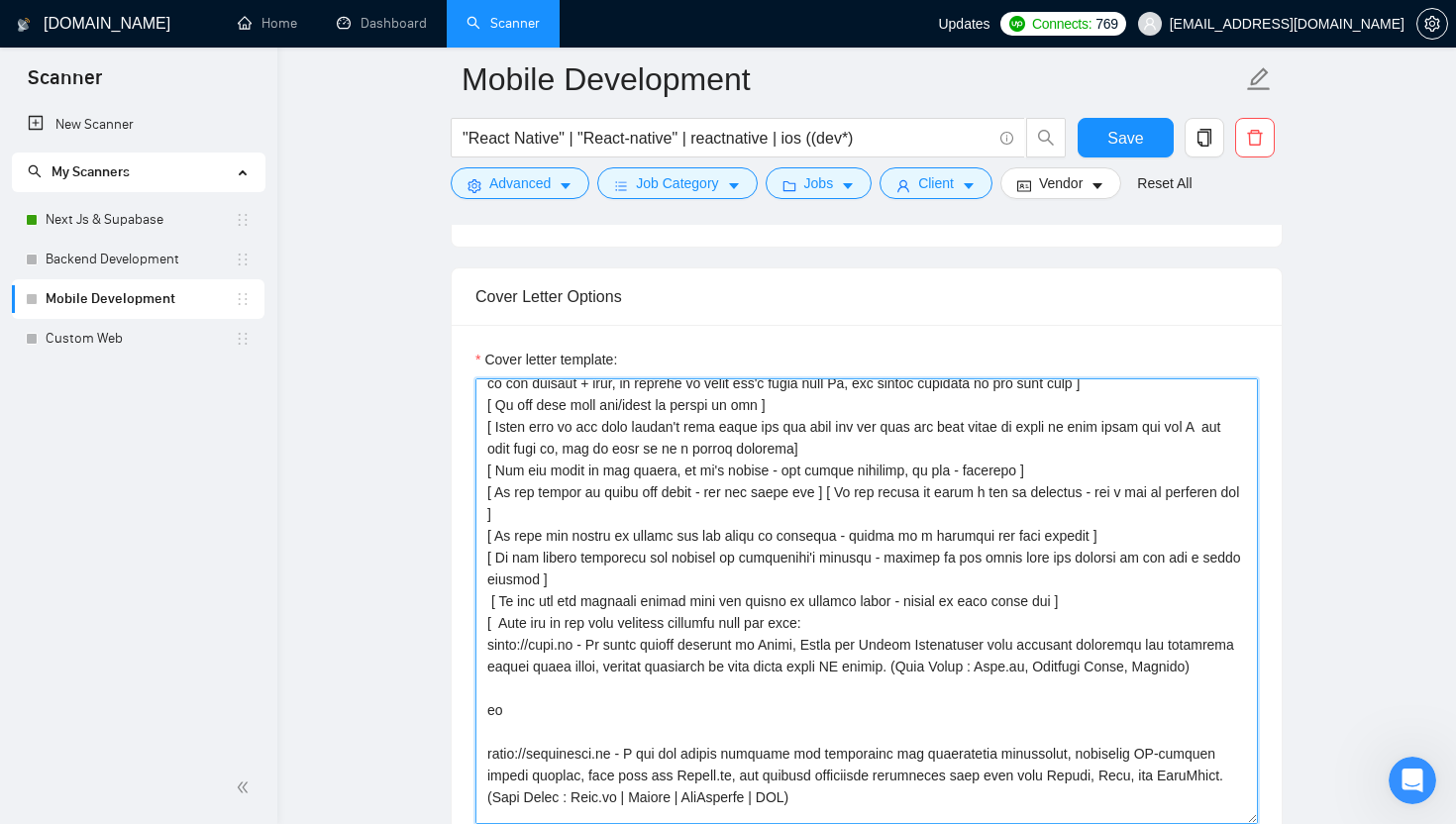 scroll, scrollTop: 102, scrollLeft: 0, axis: vertical 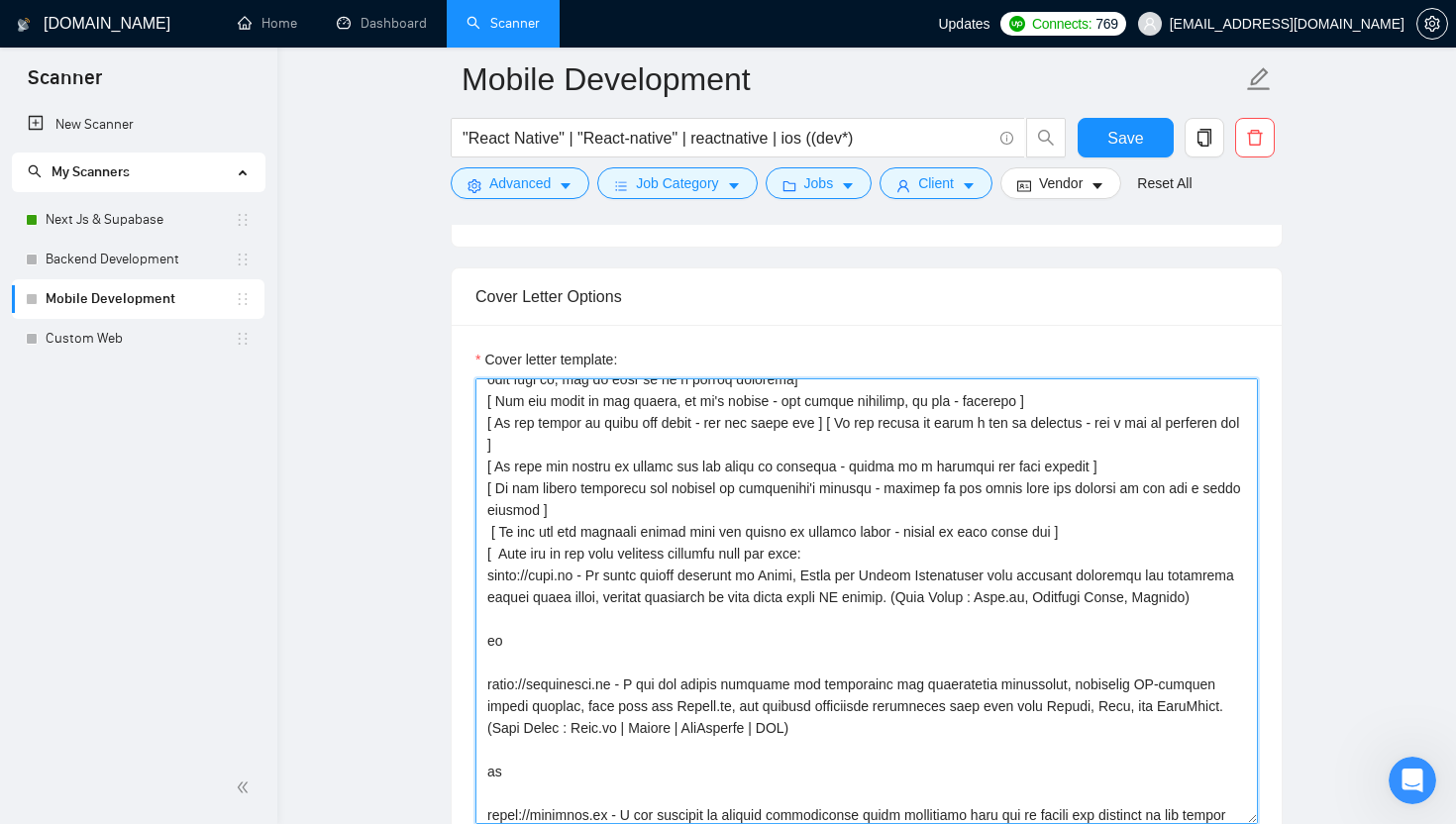 click on "Cover letter template:" at bounding box center [867, 601] 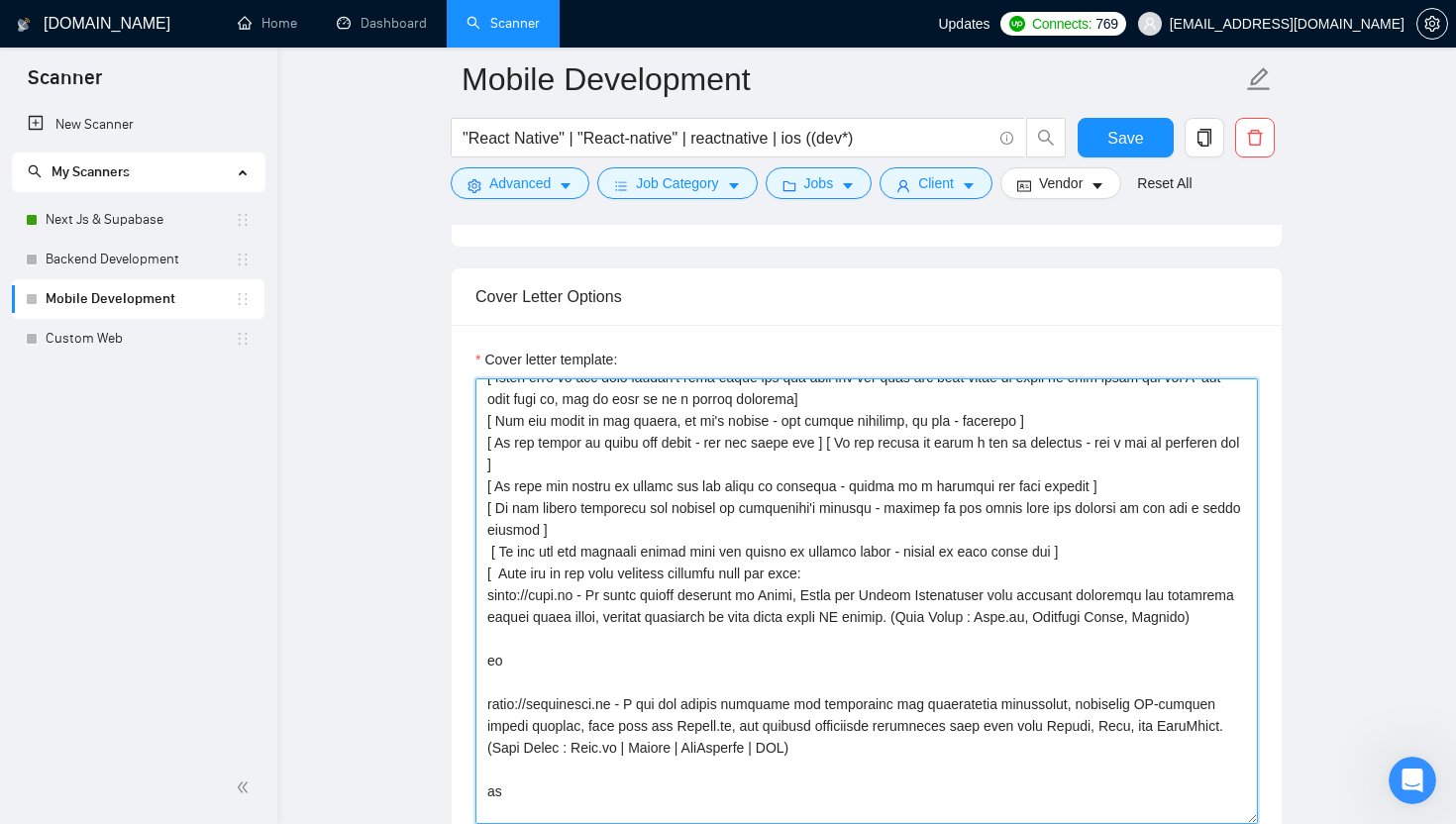 click on "Cover letter template:" at bounding box center (867, 601) 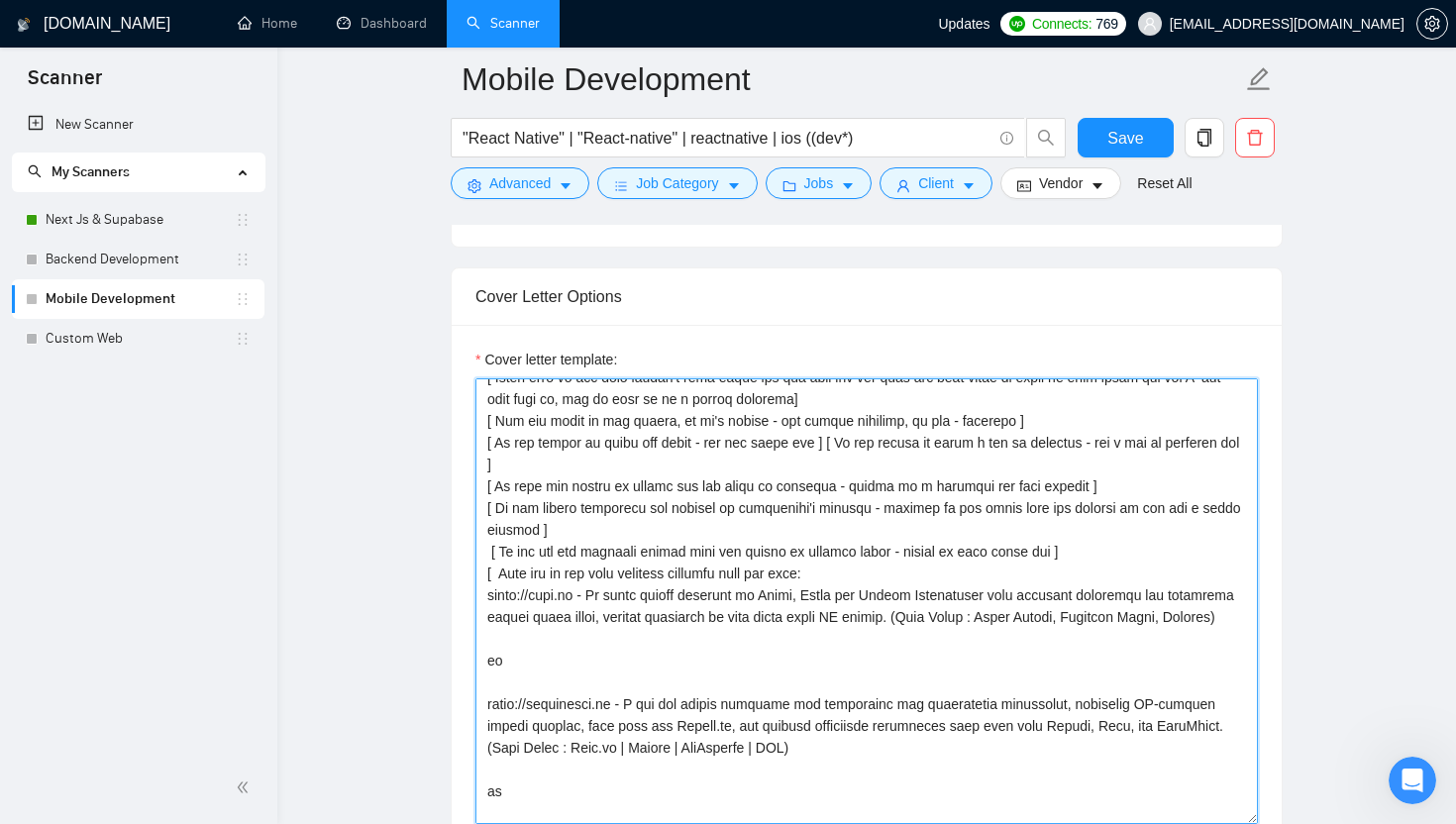 click on "Cover letter template:" at bounding box center (867, 601) 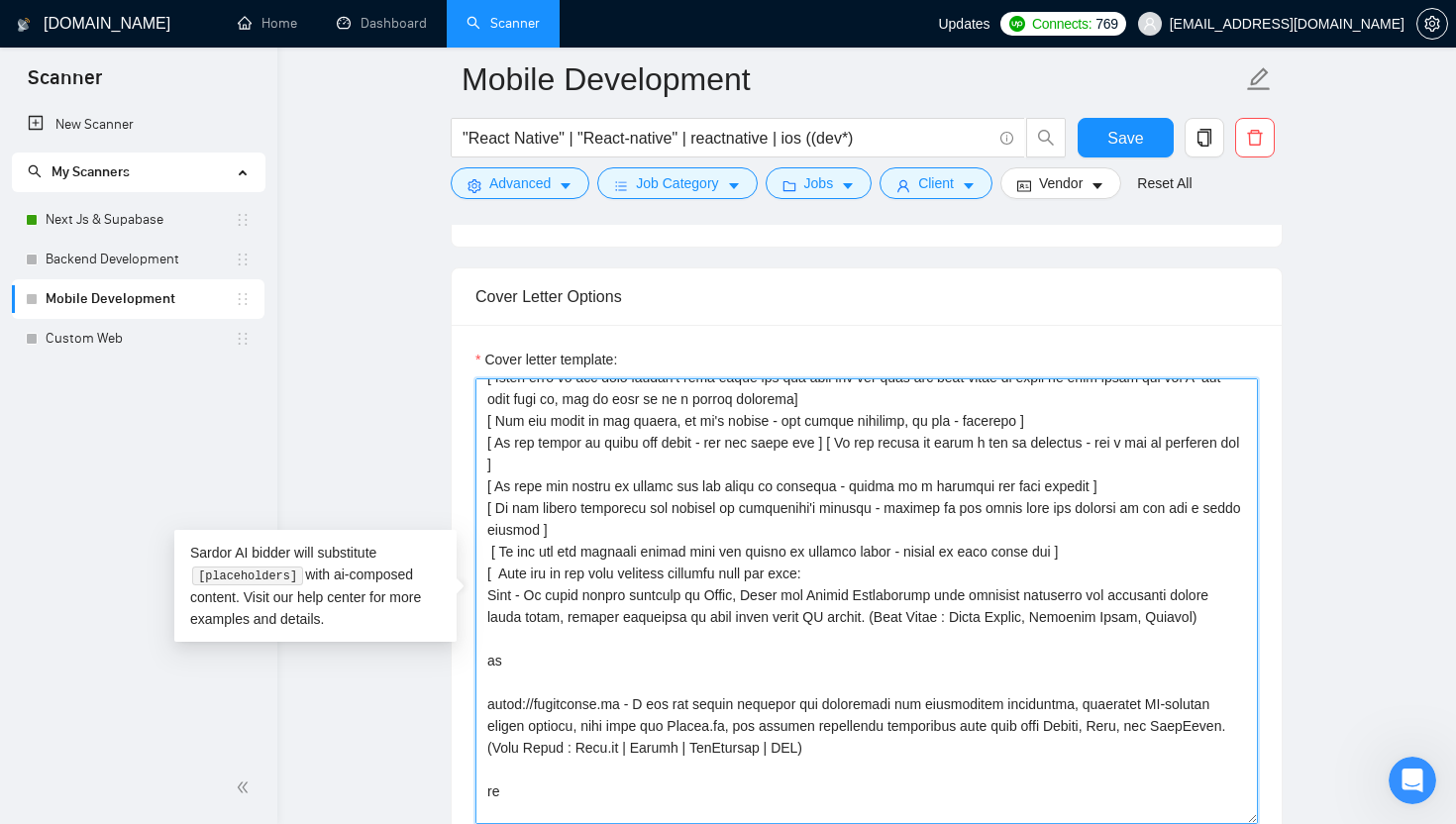 paste on "[Say hello in the local language of the person and use the name of a person if listed in his proposal, if not - use the name of the company + team, if nothing is found don't start with Hi, the actual proposal in the same line ]
[ Do not call them sir/madam or client at all ]
[ Check what is the main client's pain point and say that you see that the main thing to start is this point and how I  can help with it, try to make it as a second sentence]
[ Use the style of the client, if it's formal - use formal language, if not - informal ]
[ If the client is using the lists - use the lists too ] [ If the client is using a lot of epithets - use a lot of epithets too ]
[ In case the client is asking for the quote or estimate - answer as a question for more details ]
[ If the client mentioned his website or competitor's website - mention at the start that you checked it and add a small summary ]
[ If you see any personal moment that the client is talking about - answer on this point too ]
[  Show one of the most r..." 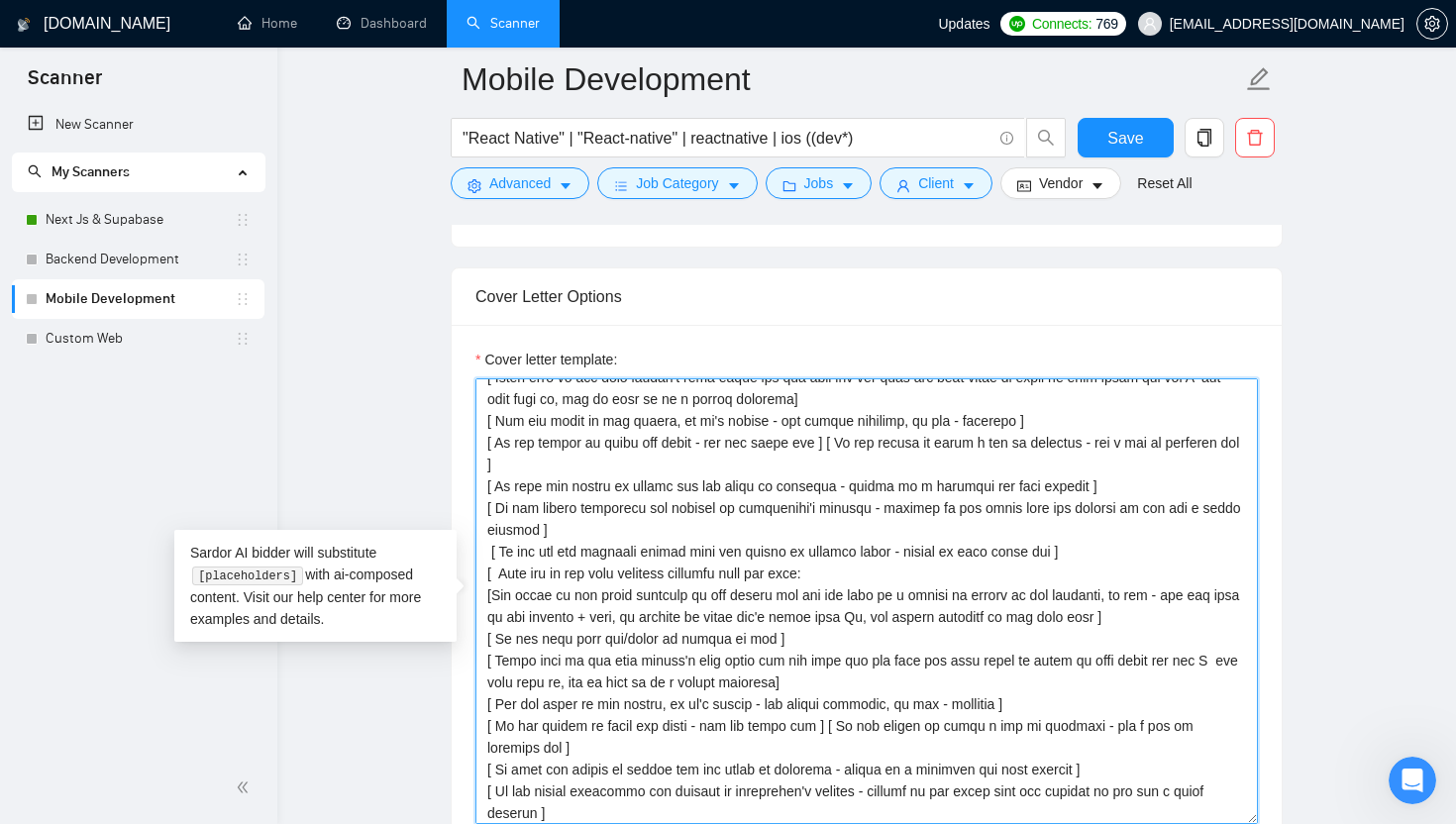 scroll, scrollTop: 516, scrollLeft: 0, axis: vertical 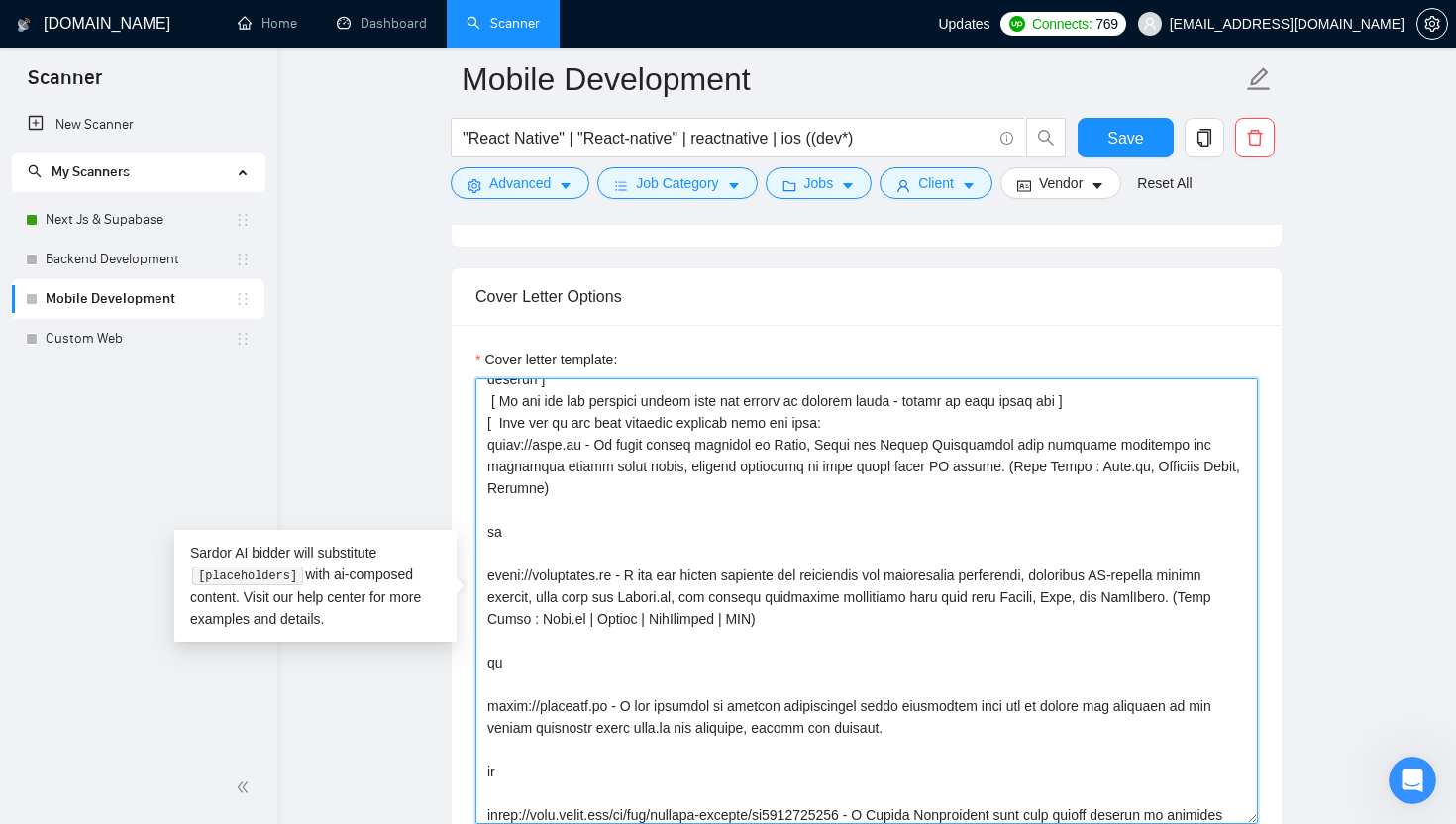 click on "Cover letter template:" at bounding box center (867, 601) 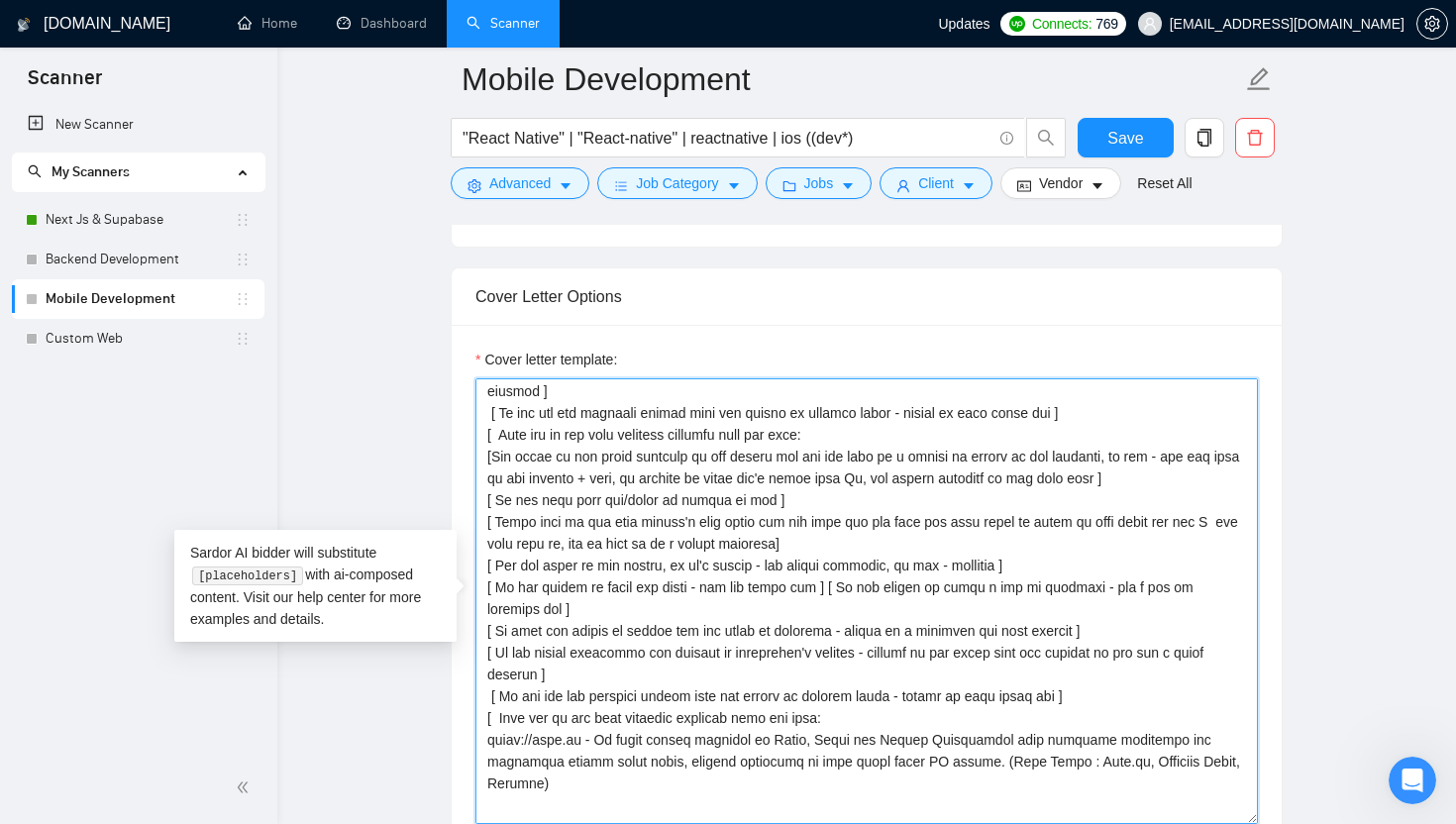scroll, scrollTop: 0, scrollLeft: 0, axis: both 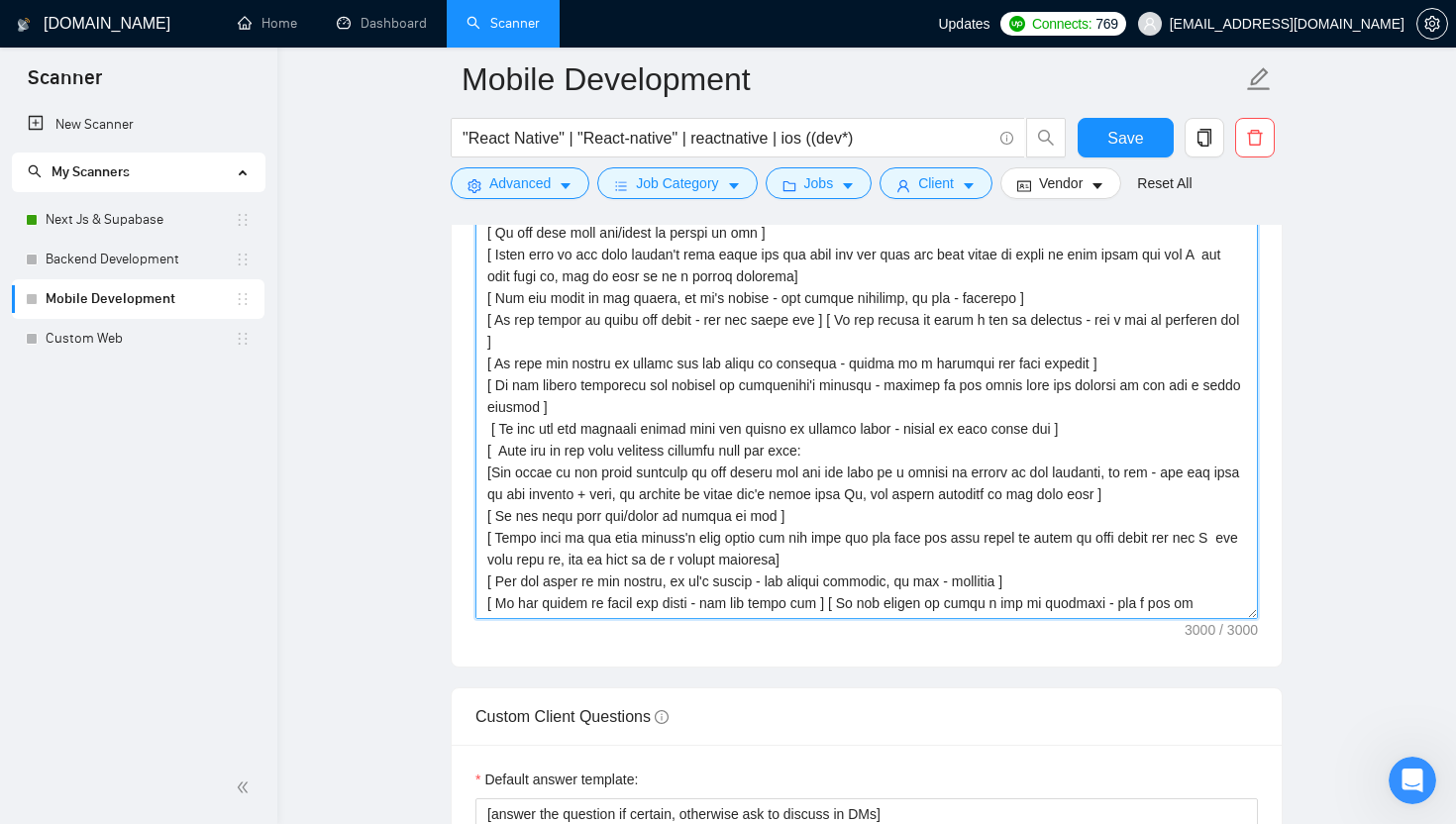 click on "Cover letter template:" at bounding box center (867, 396) 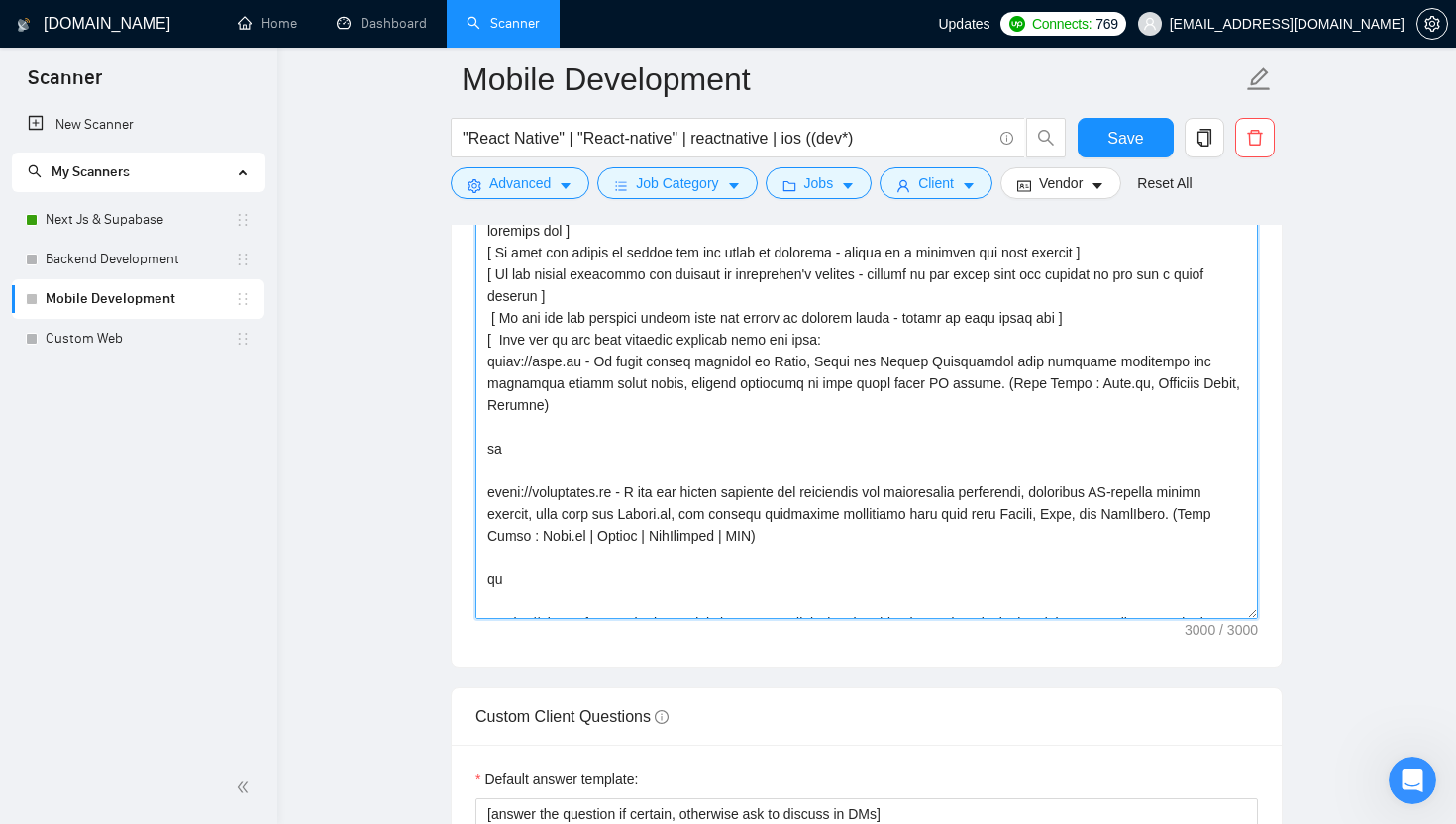 scroll, scrollTop: 399, scrollLeft: 0, axis: vertical 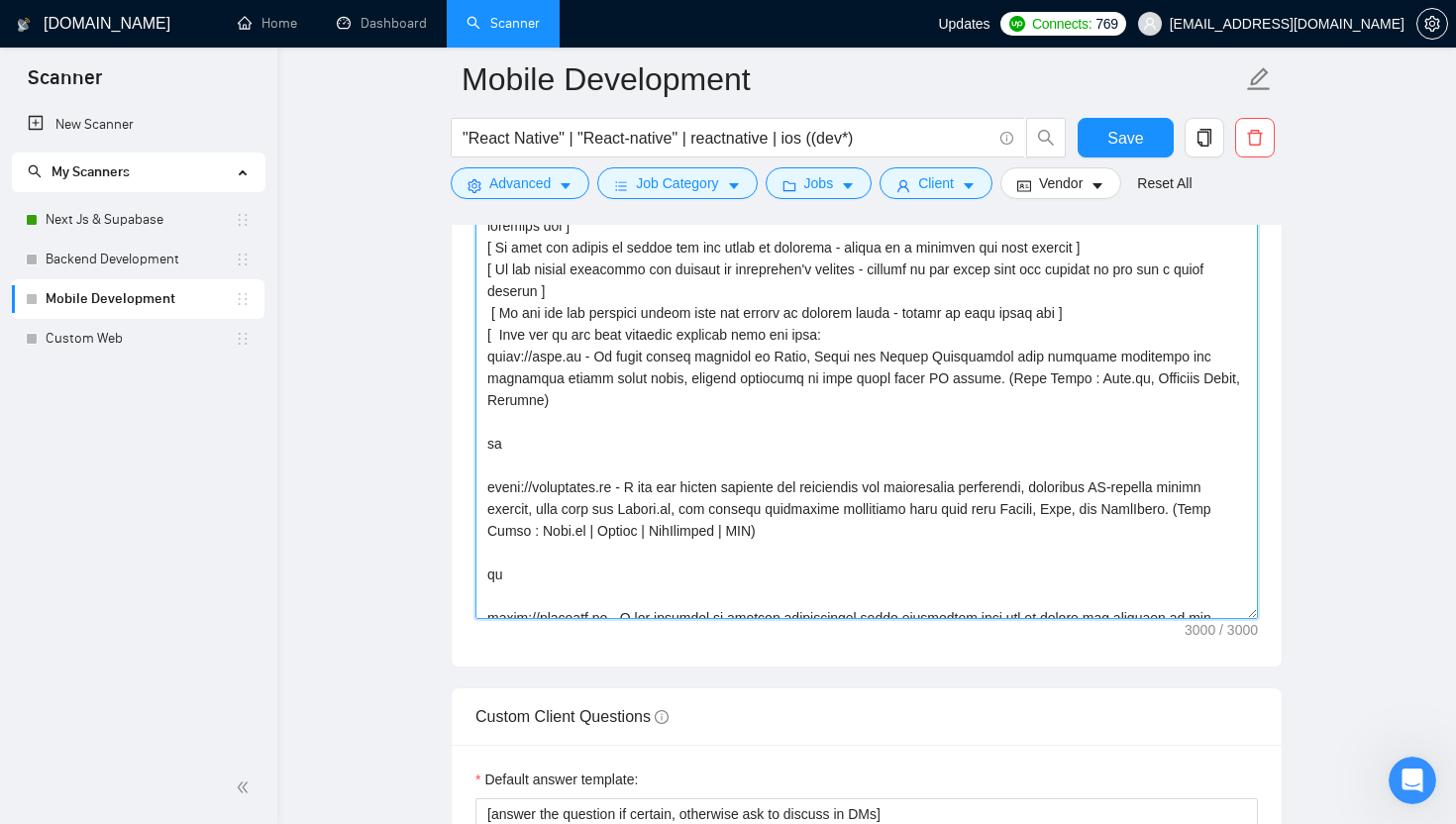 click on "Cover letter template:" at bounding box center (867, 396) 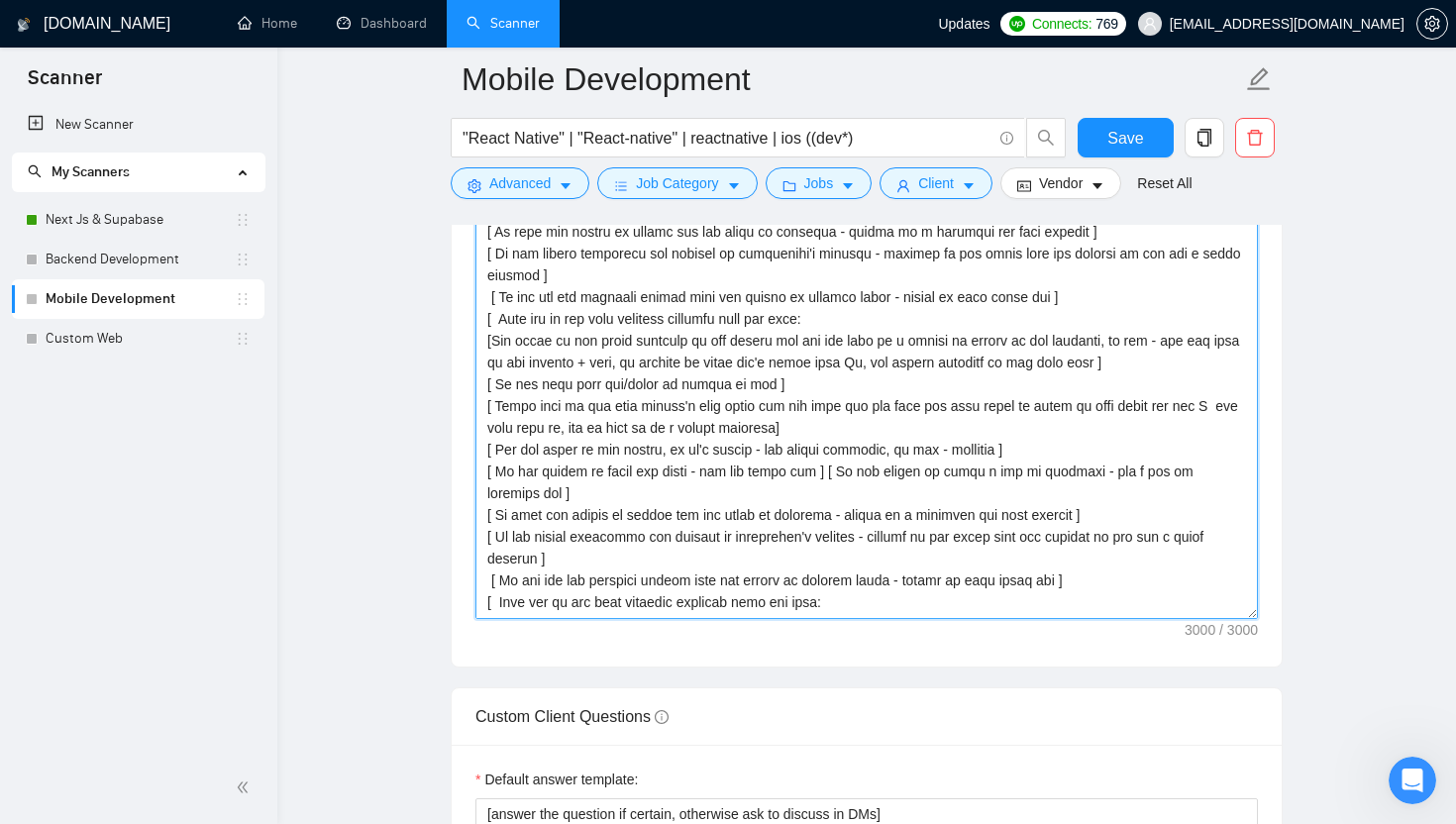 scroll, scrollTop: 128, scrollLeft: 0, axis: vertical 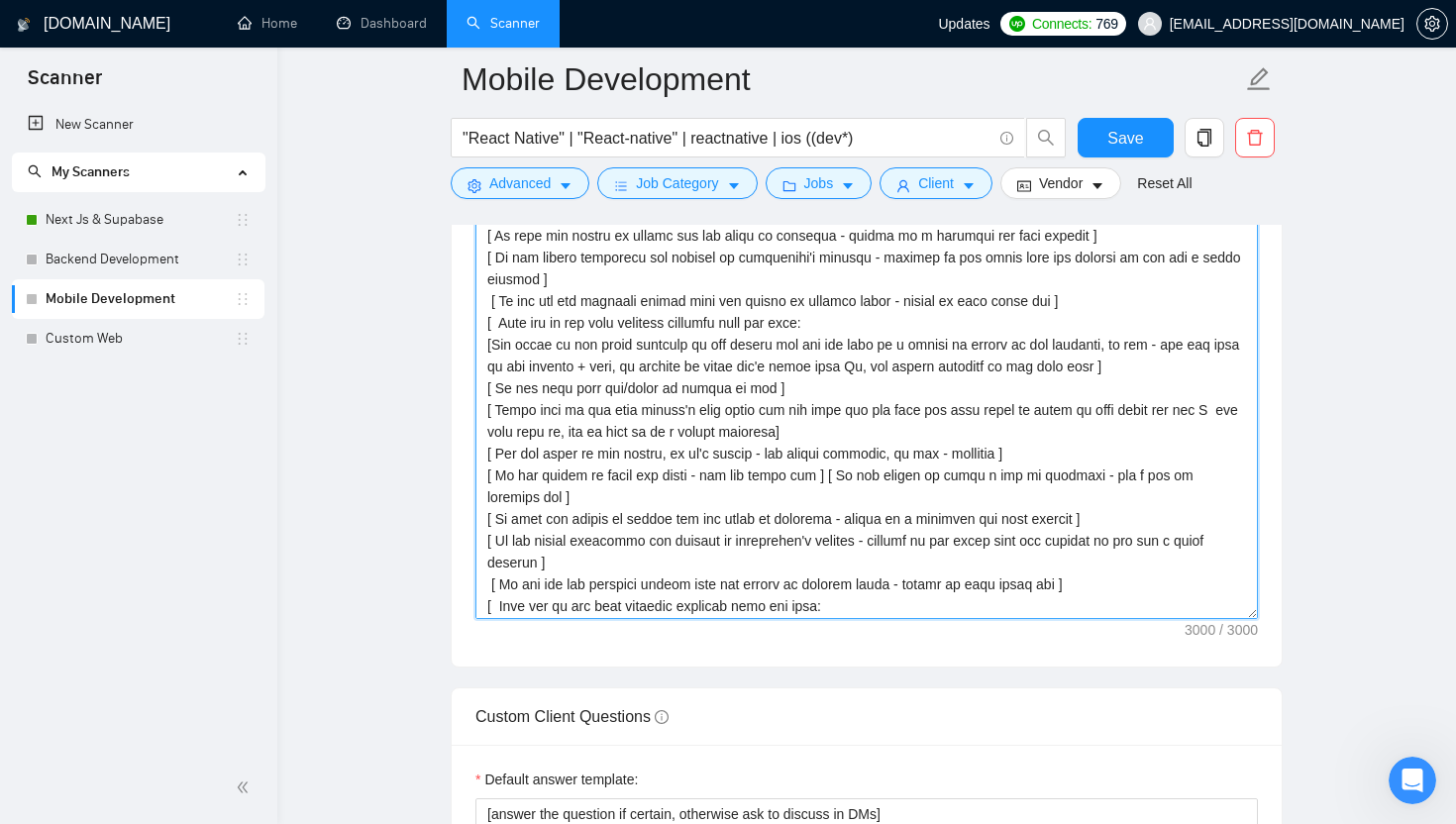 click on "Cover letter template:" at bounding box center [867, 396] 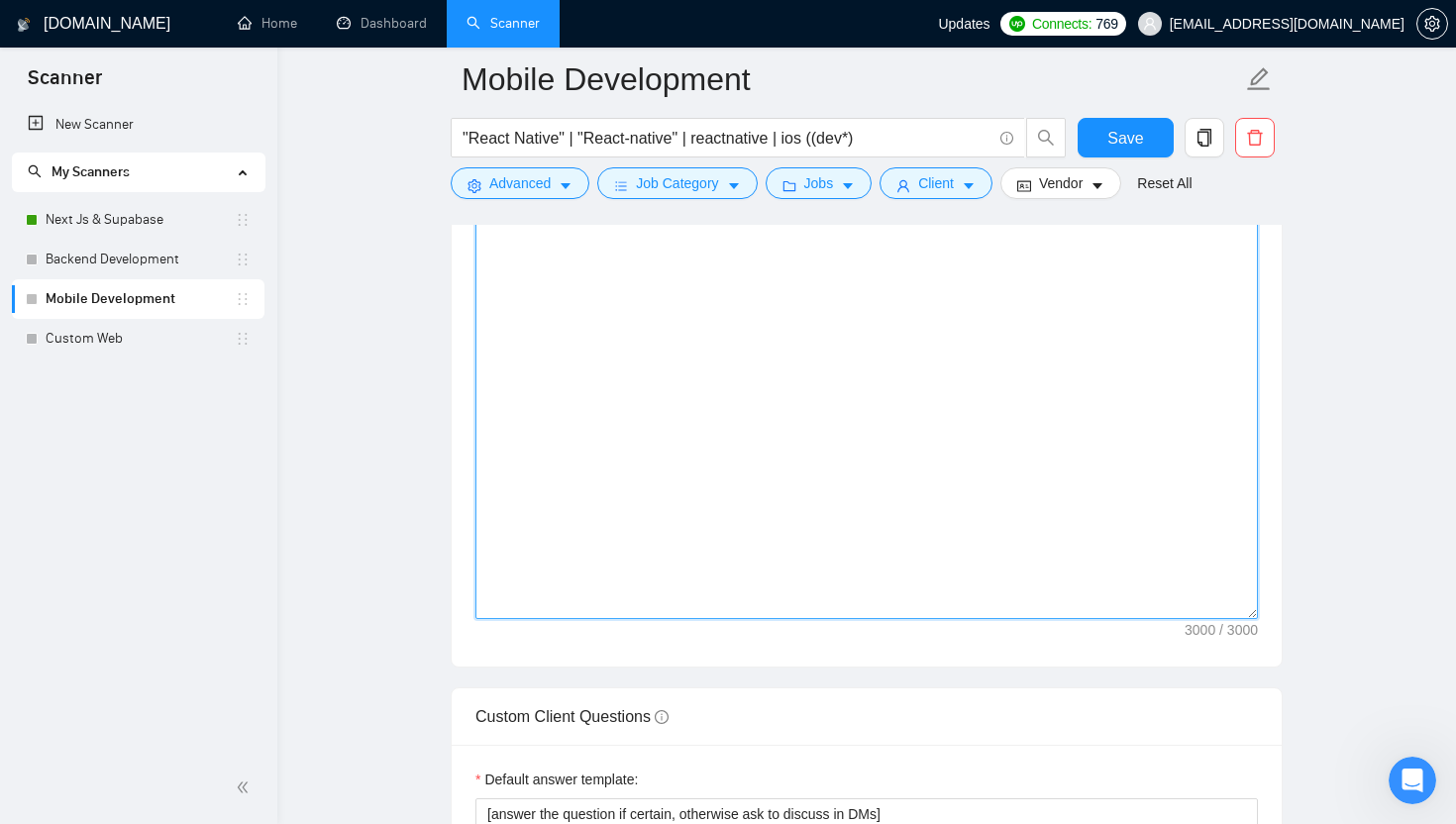 scroll, scrollTop: 0, scrollLeft: 0, axis: both 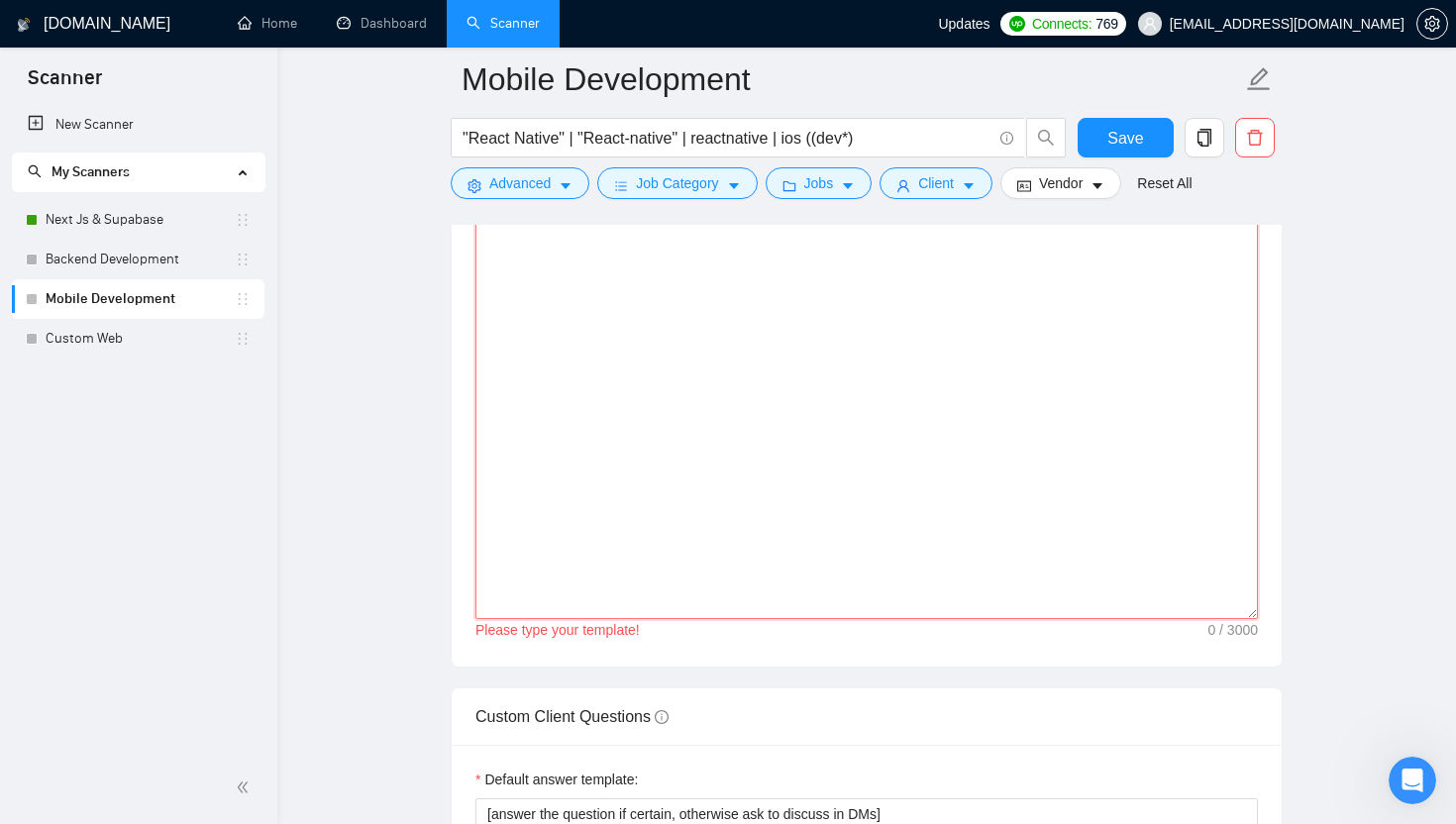 paste on "[Say hello in the local language of the person and use the name of a person if listed in his proposal, if not - use the name of the company + team, if nothing is found don't start with Hi, the actual proposal in the same line ]
[ Do not call them sir/madam or client at all ]
[ Check what is the main client's pain point and say that you see that the main thing to start is this point and how I  can help with it, try to make it as a second sentence]
[ Use the style of the client, if it's formal - use formal language, if not - informal ]
[ If the client is using the lists - use the lists too ] [ If the client is using a lot of epithets - use a lot of epithets too ]
[ In case the client is asking for the quote or estimate - answer as a question for more details ]
[ If the client mentioned his website or competitor's website - mention at the start that you checked it and add a small summary ]
[ If you see any personal moment that the client is talking about - answer on this point too ]
[  Show one of the most r..." 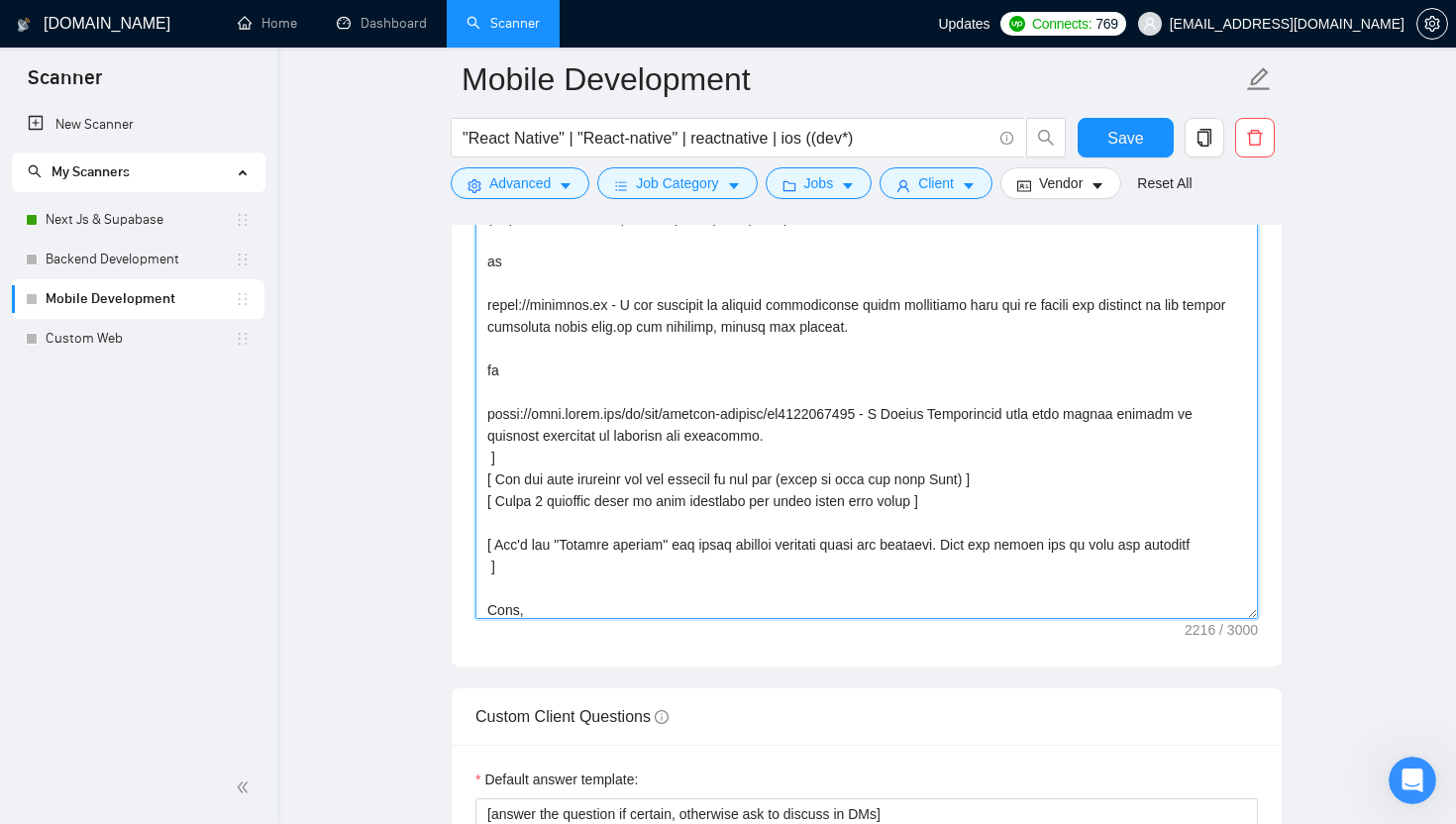 scroll, scrollTop: 0, scrollLeft: 0, axis: both 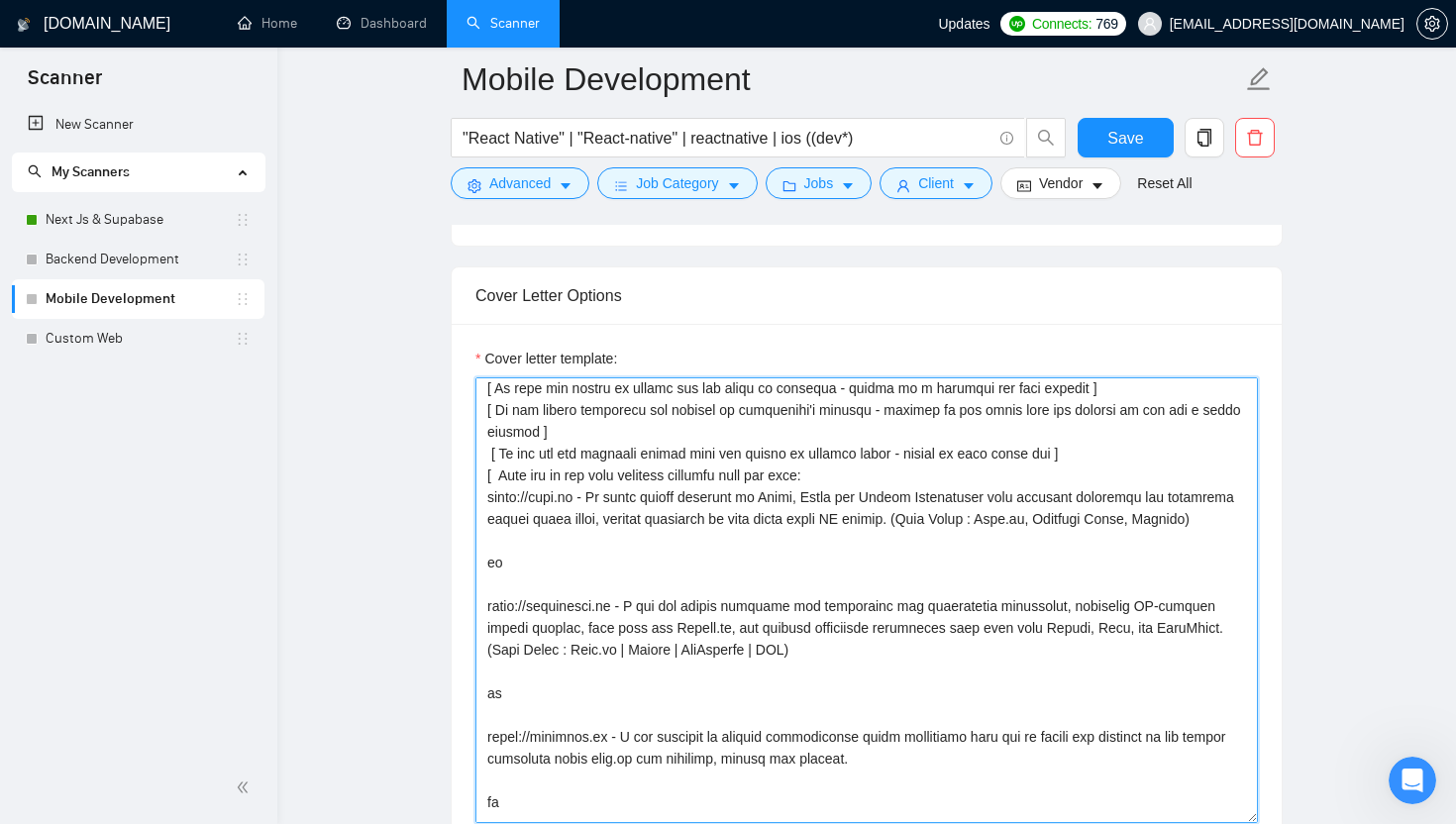 drag, startPoint x: 922, startPoint y: 497, endPoint x: 1142, endPoint y: 489, distance: 220.1454 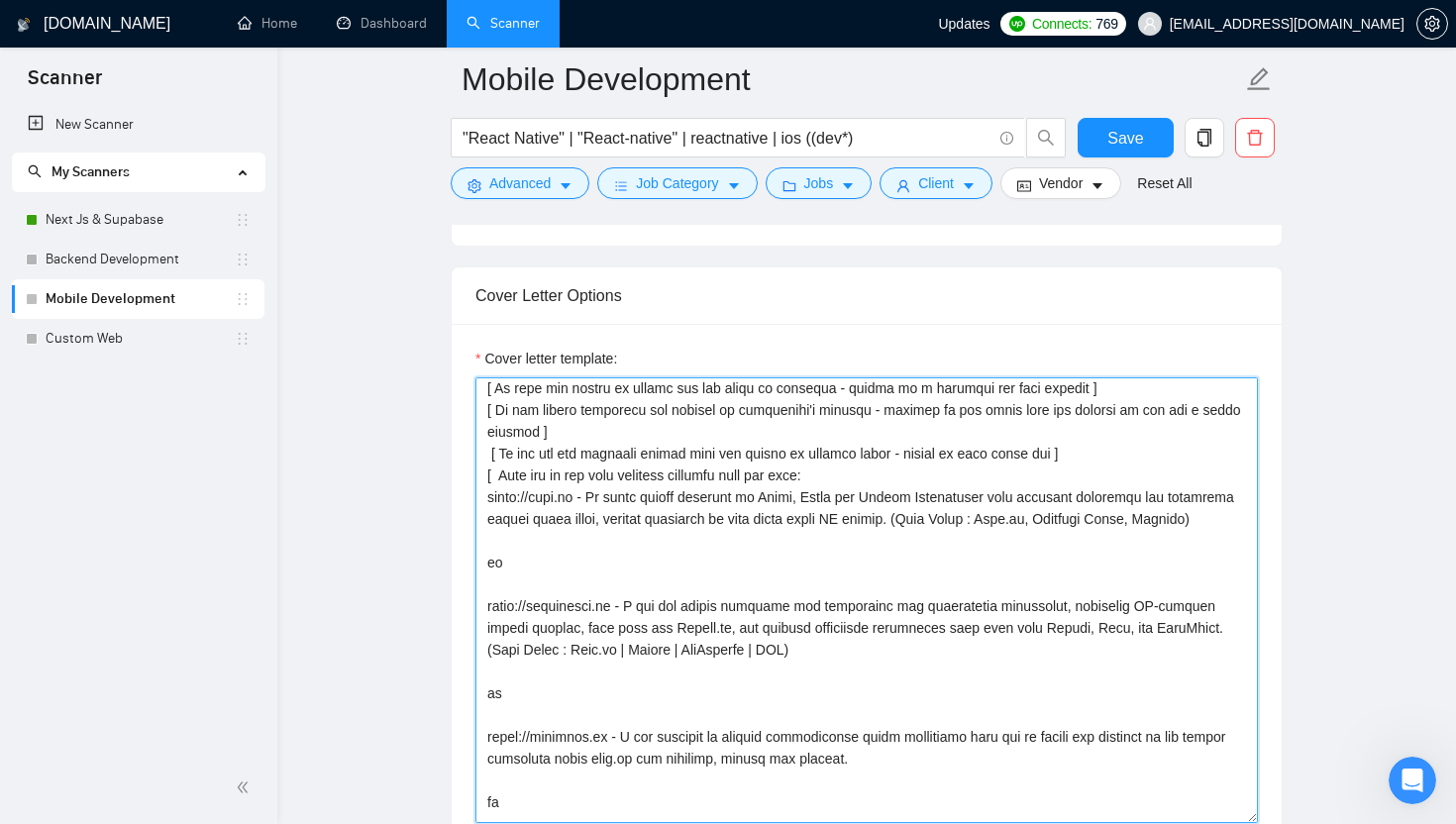 click on "Cover letter template:" at bounding box center (867, 600) 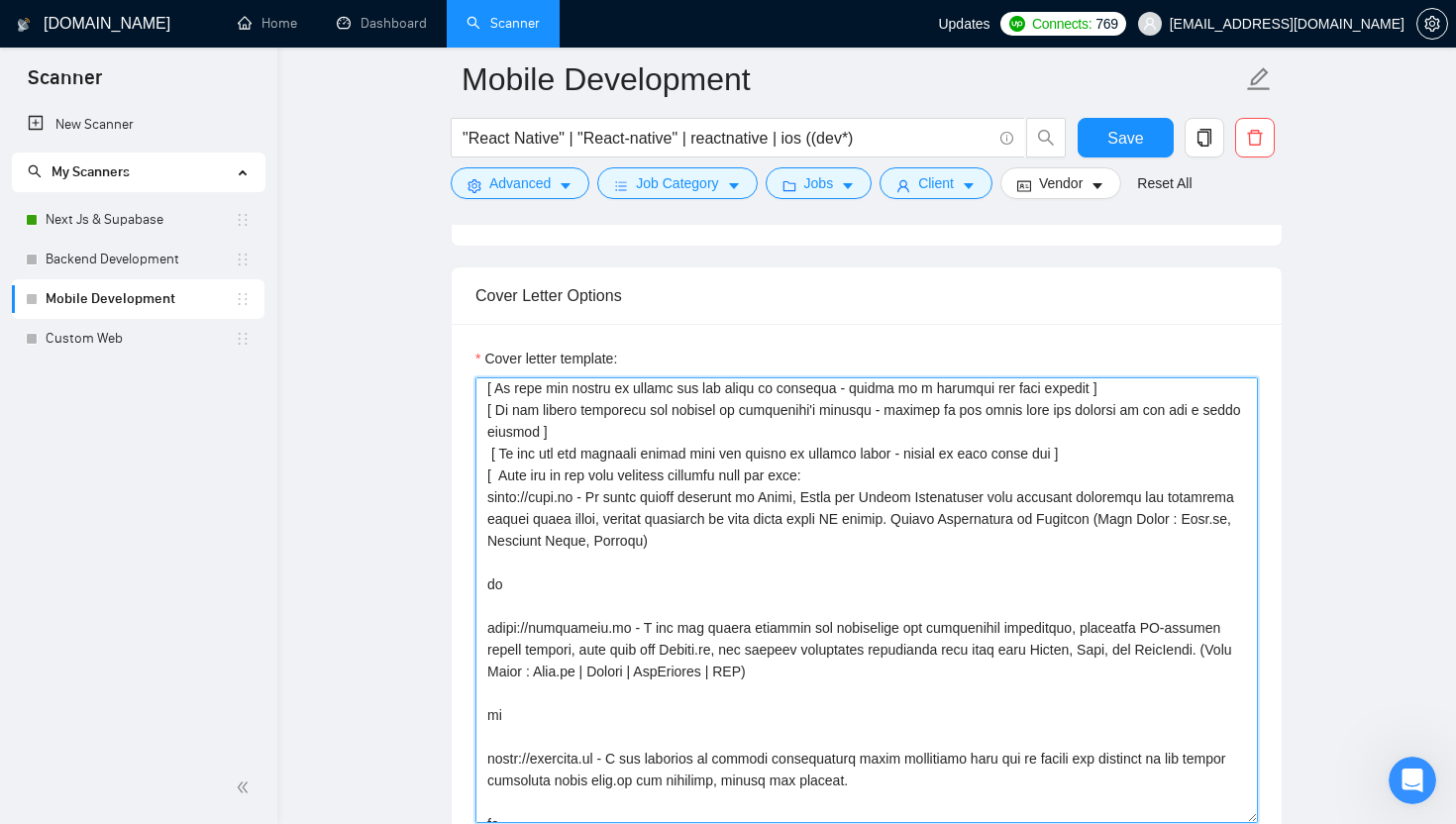 click on "Cover letter template:" at bounding box center (867, 600) 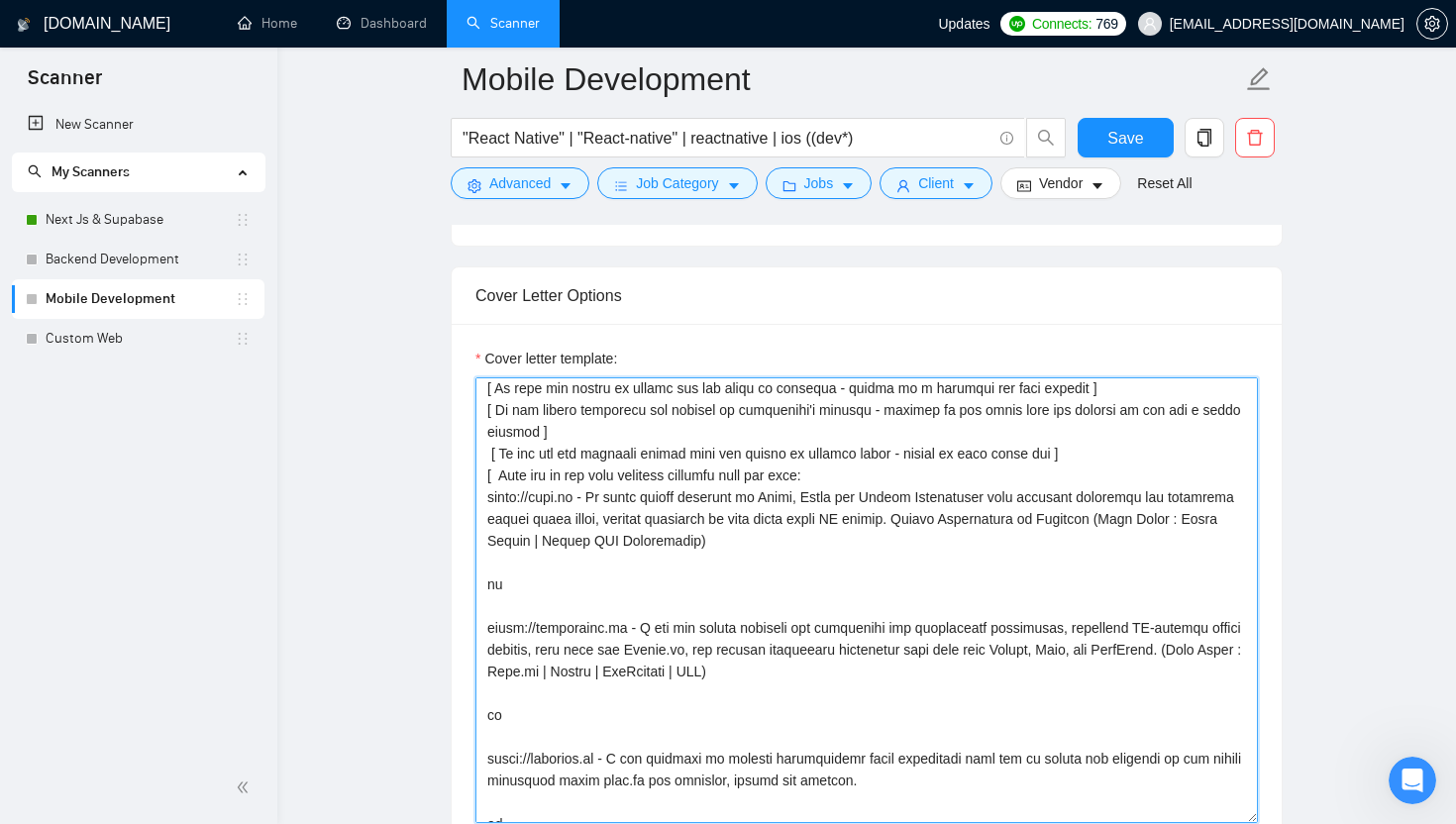 click on "Cover letter template:" at bounding box center [867, 600] 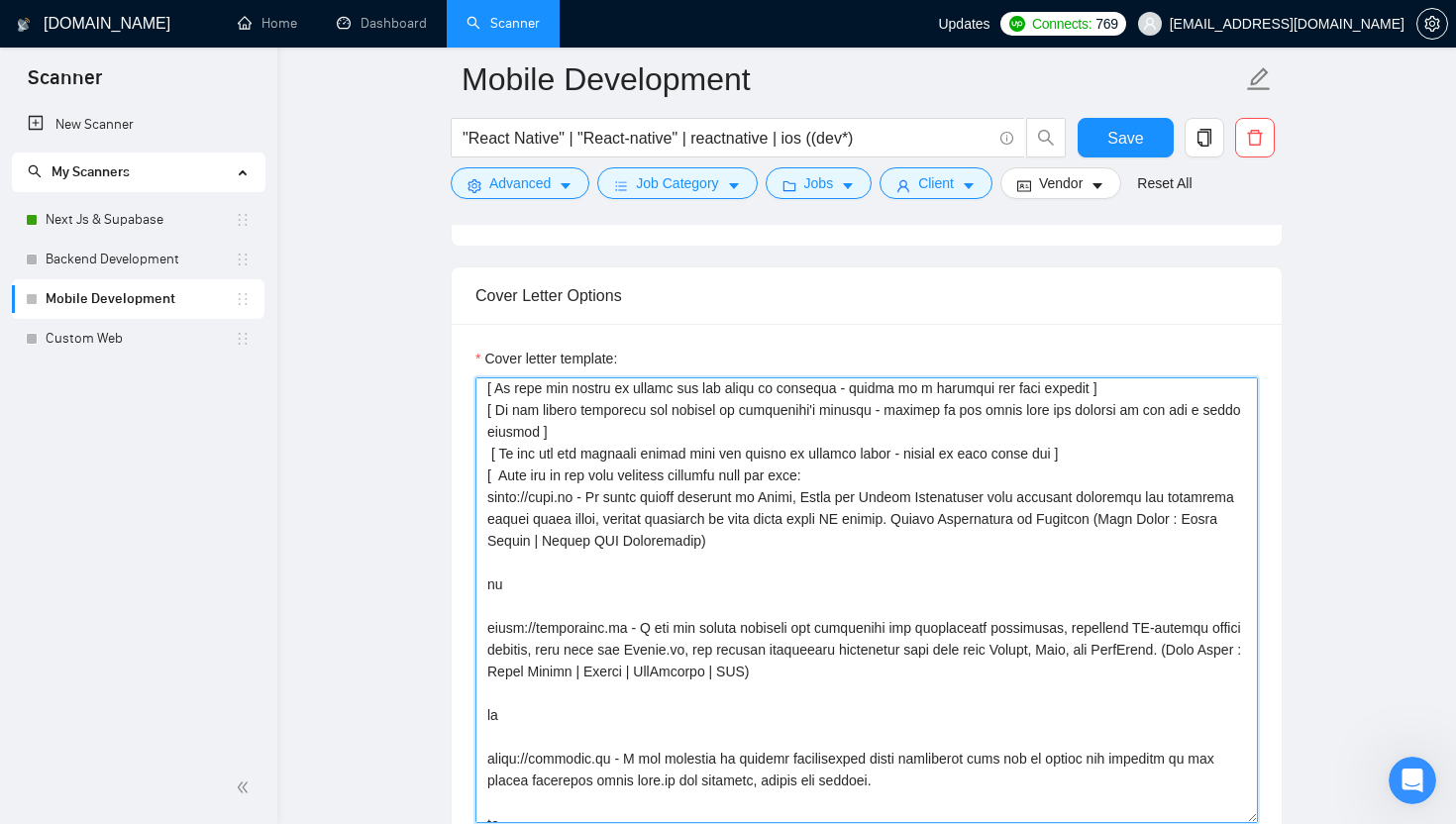 click on "Cover letter template:" at bounding box center (867, 600) 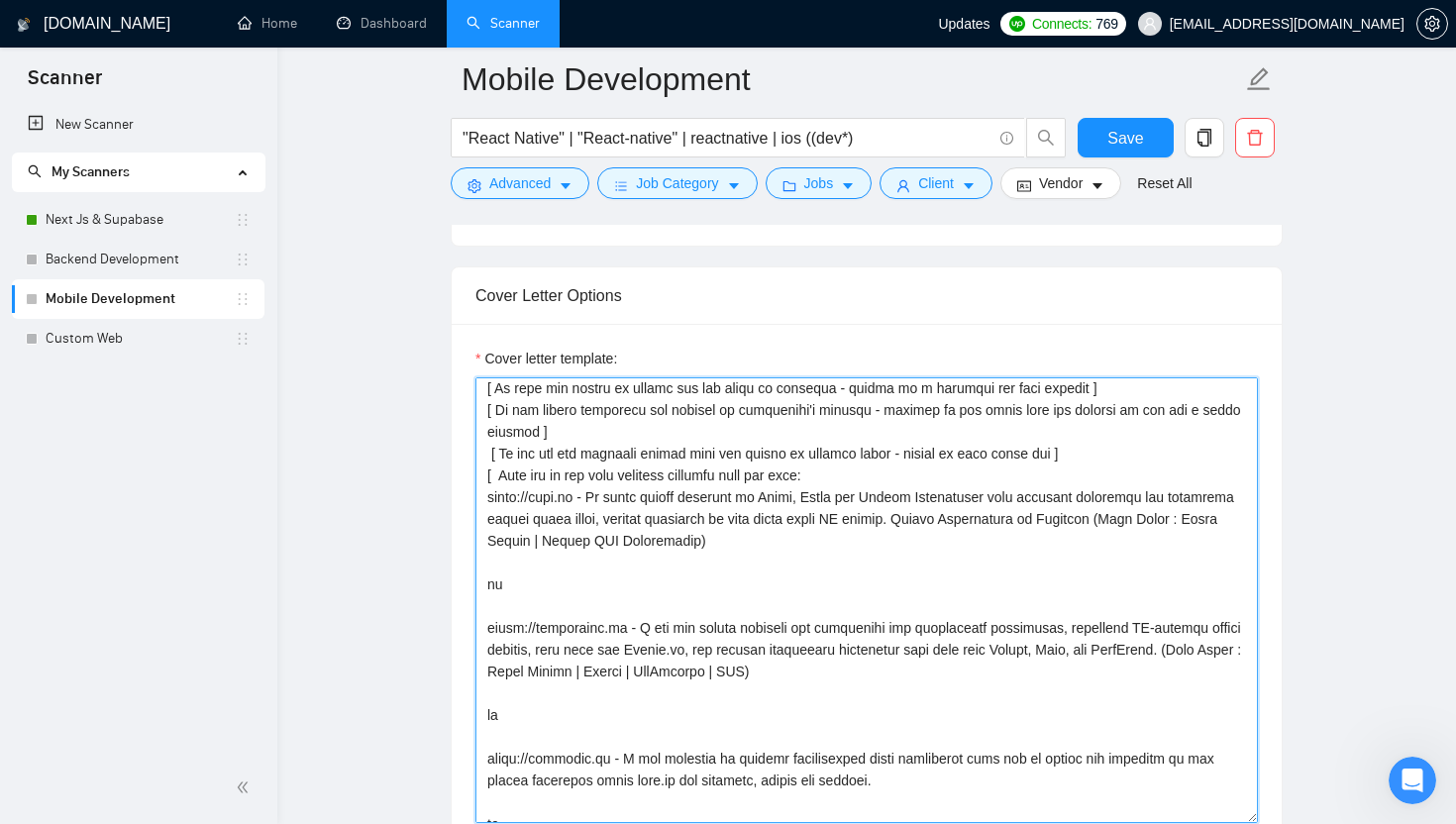 click on "Cover letter template:" at bounding box center (867, 600) 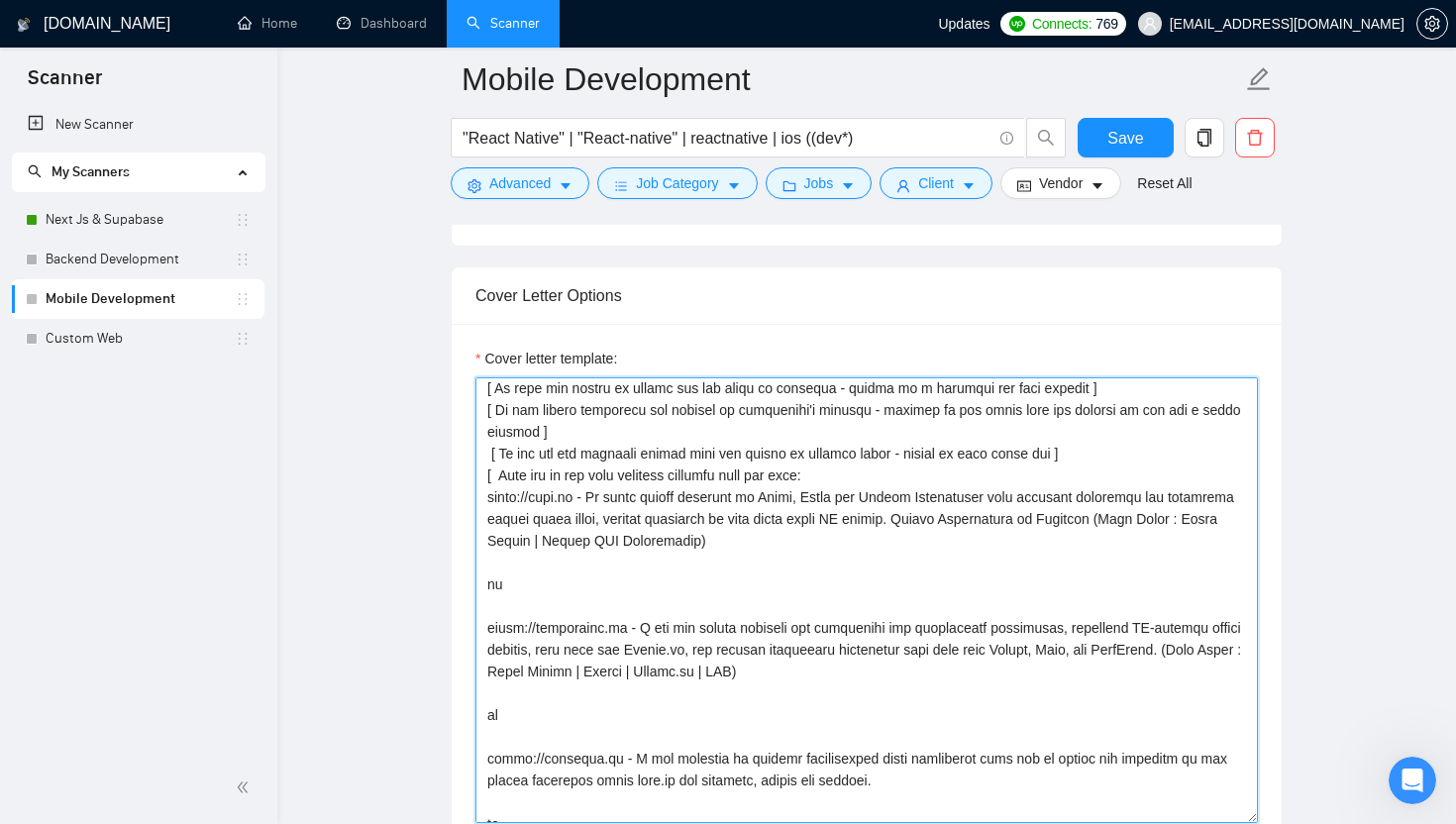 click on "Cover letter template:" at bounding box center (867, 600) 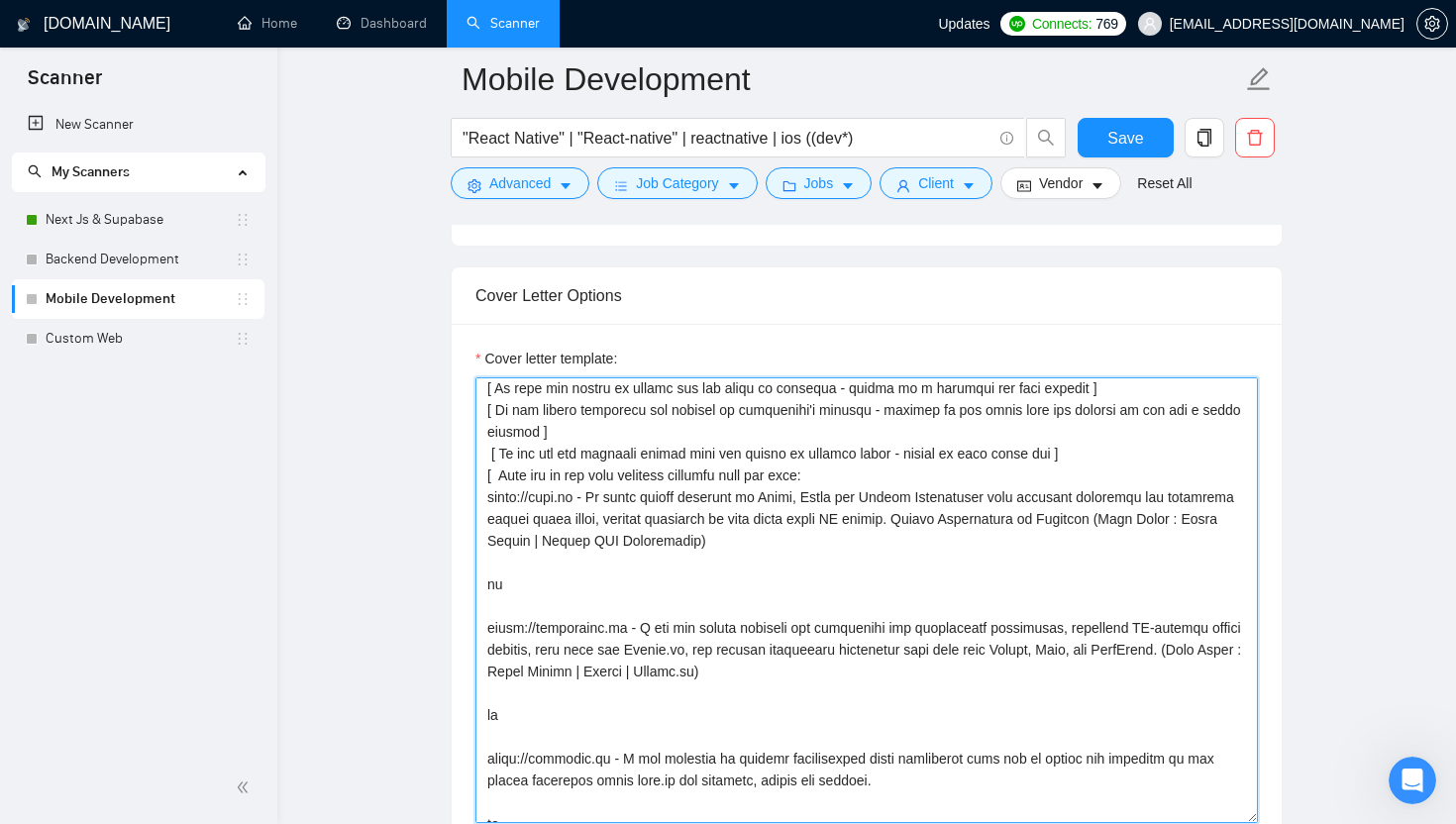 click on "Cover letter template:" at bounding box center (867, 600) 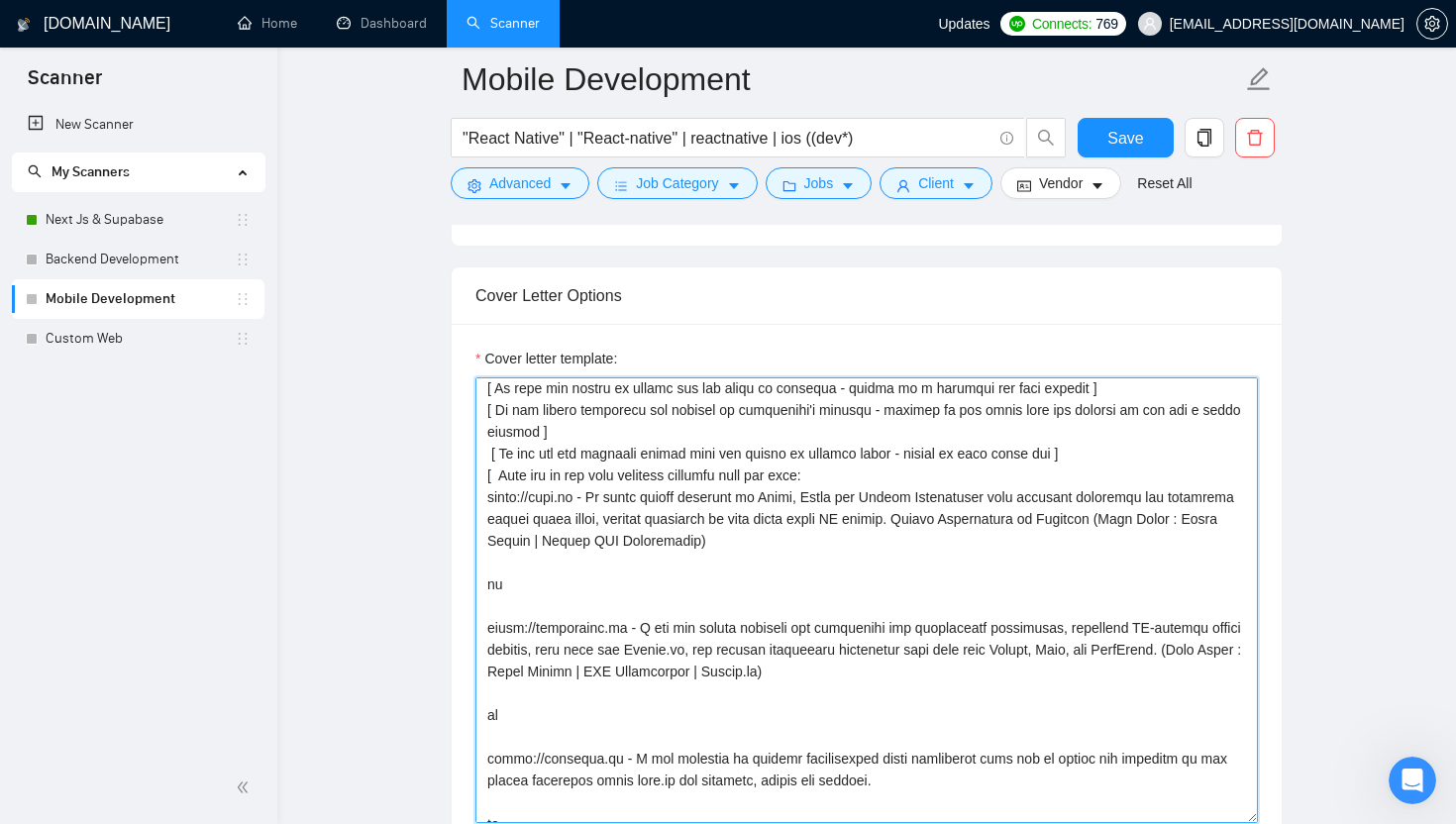 click on "Cover letter template:" at bounding box center (867, 600) 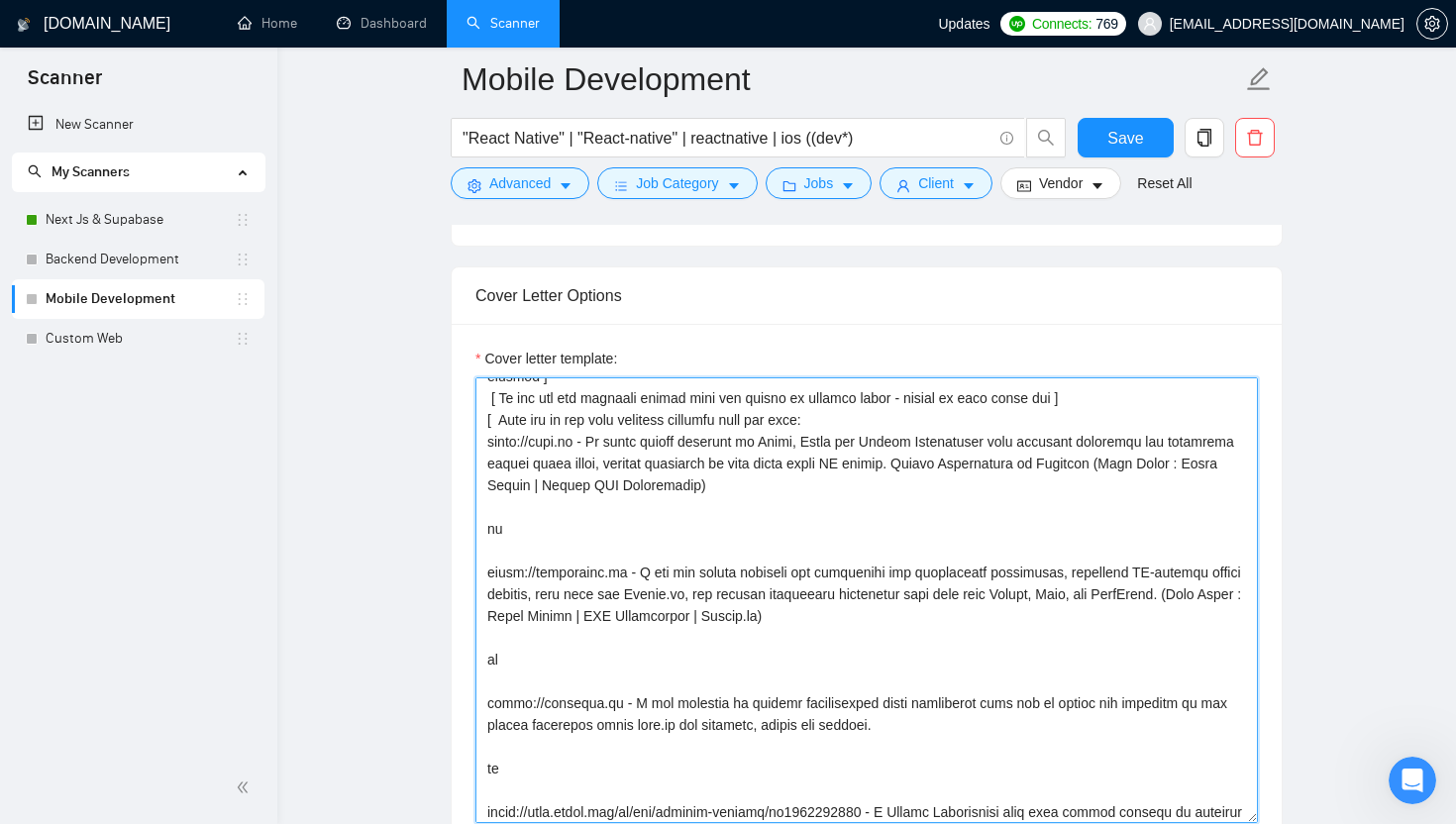 scroll, scrollTop: 256, scrollLeft: 0, axis: vertical 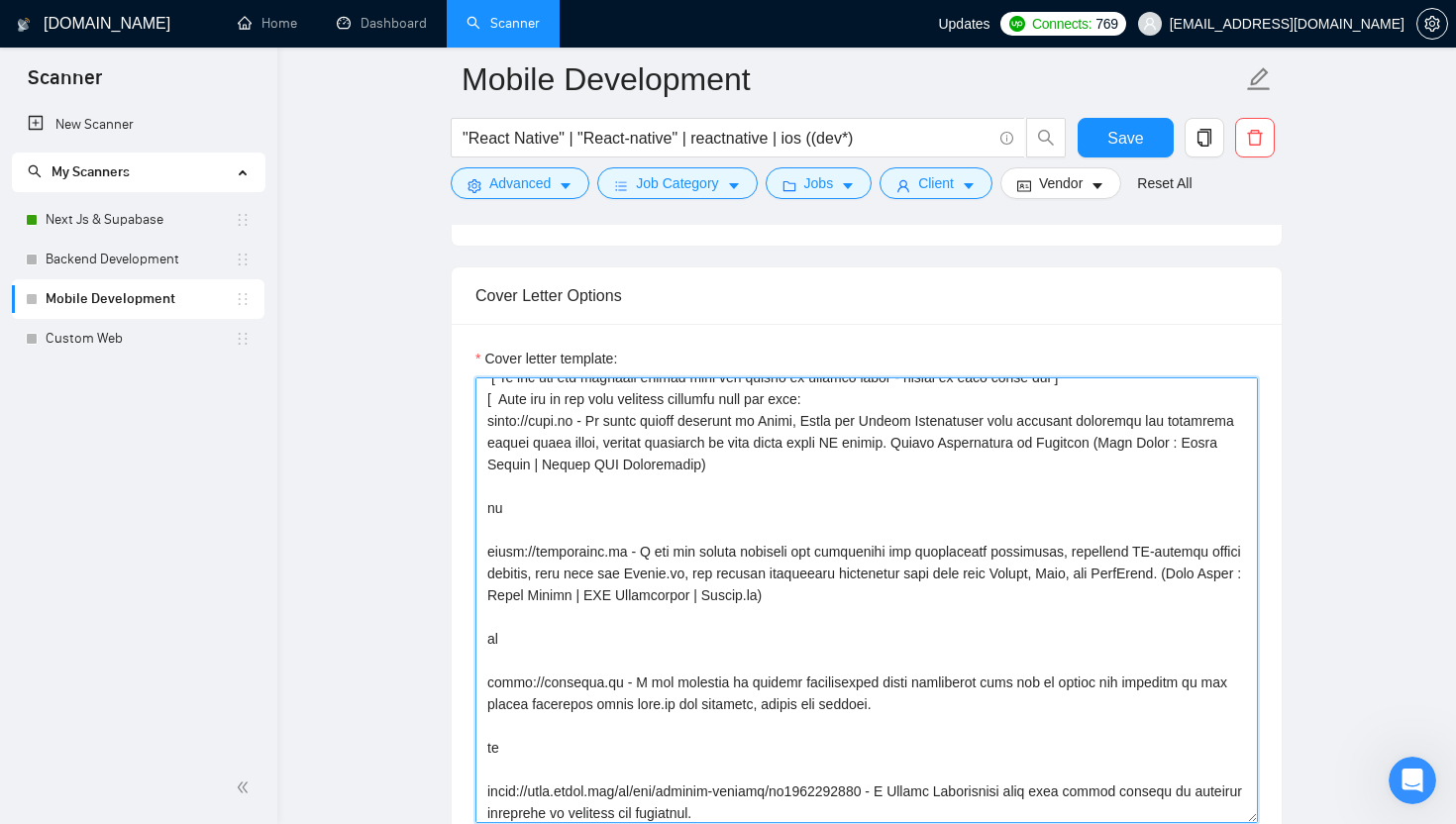click on "Cover letter template:" at bounding box center (867, 600) 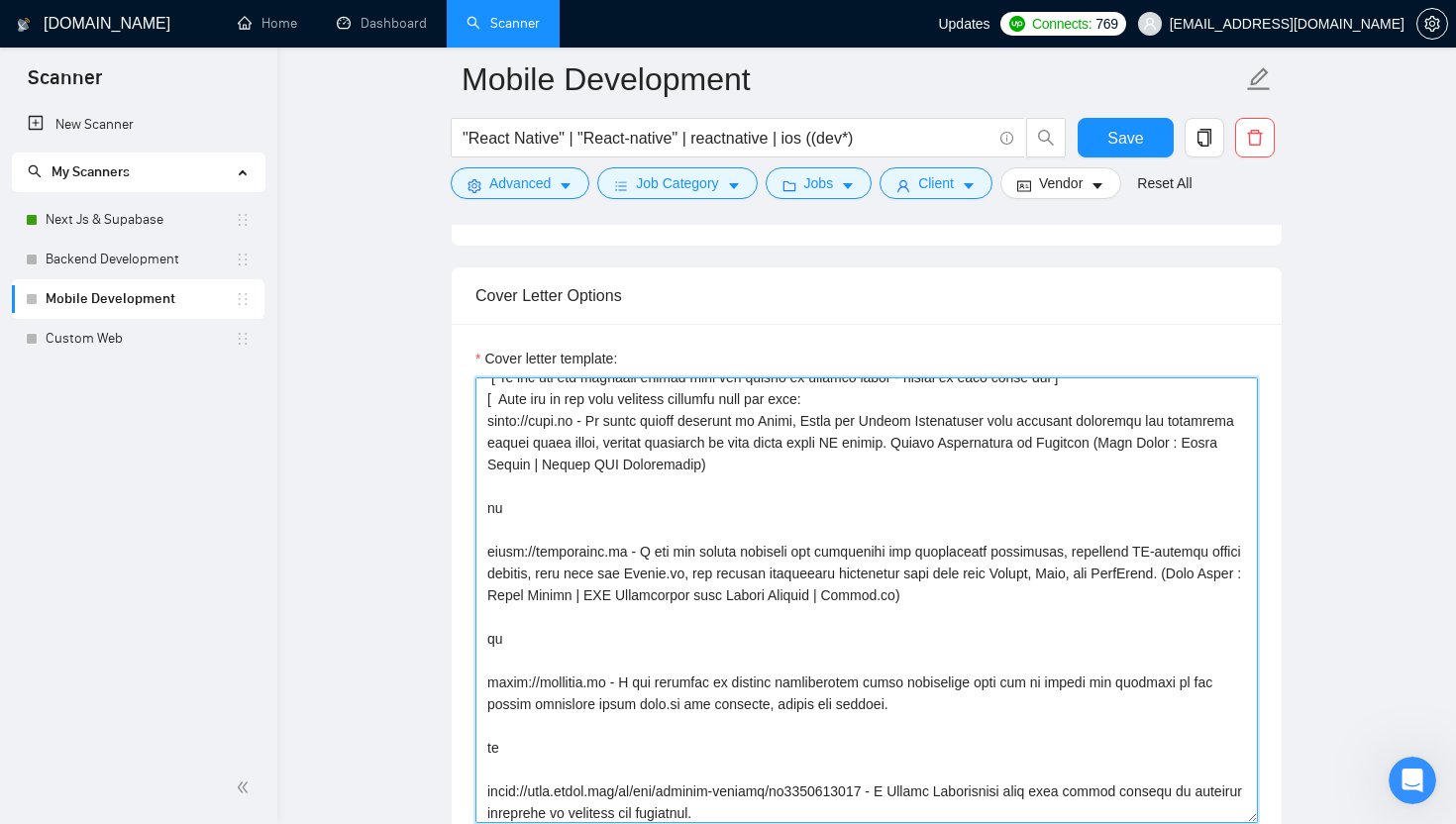 click on "Cover letter template:" at bounding box center (867, 600) 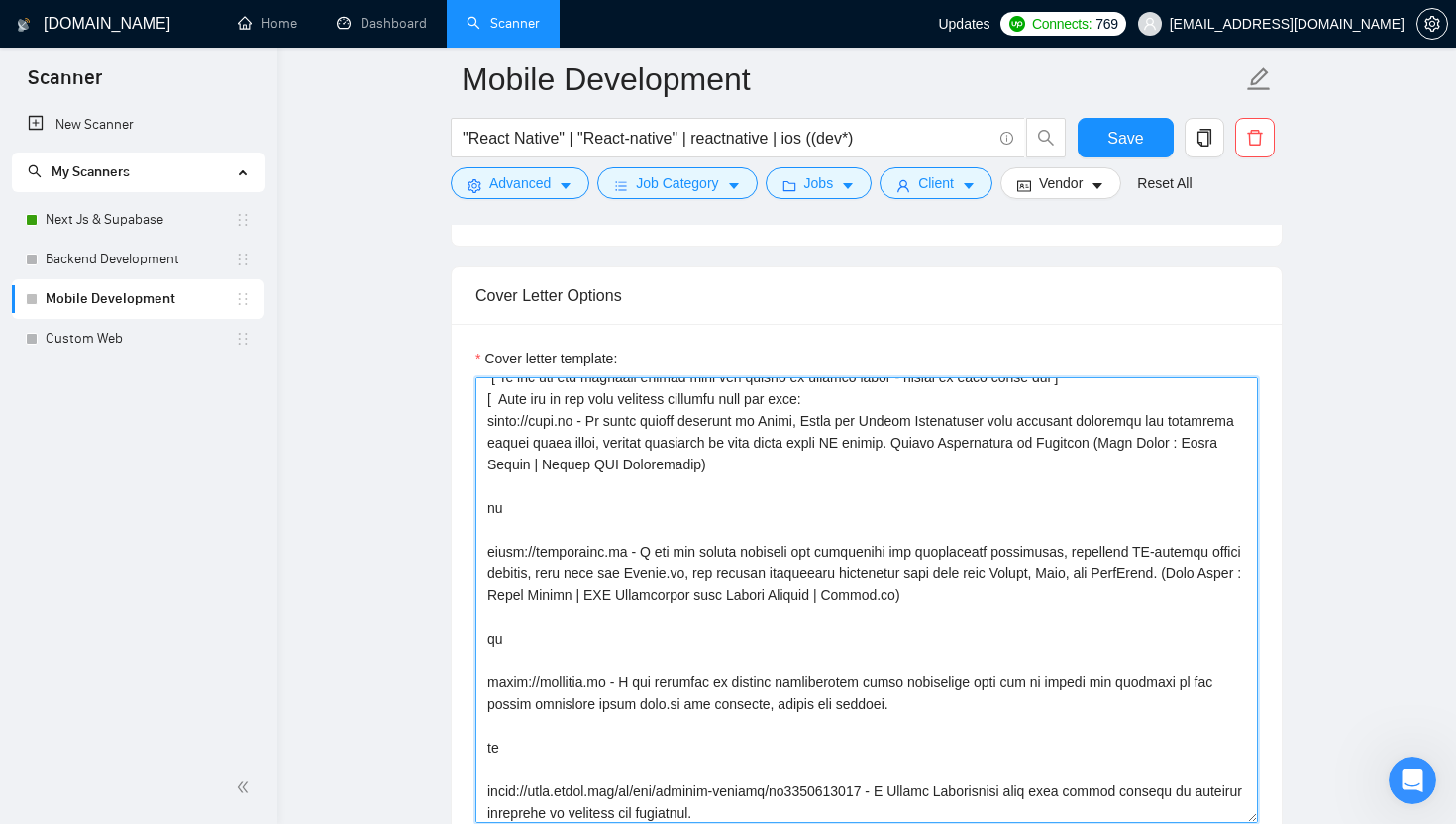 click on "Cover letter template:" at bounding box center [867, 600] 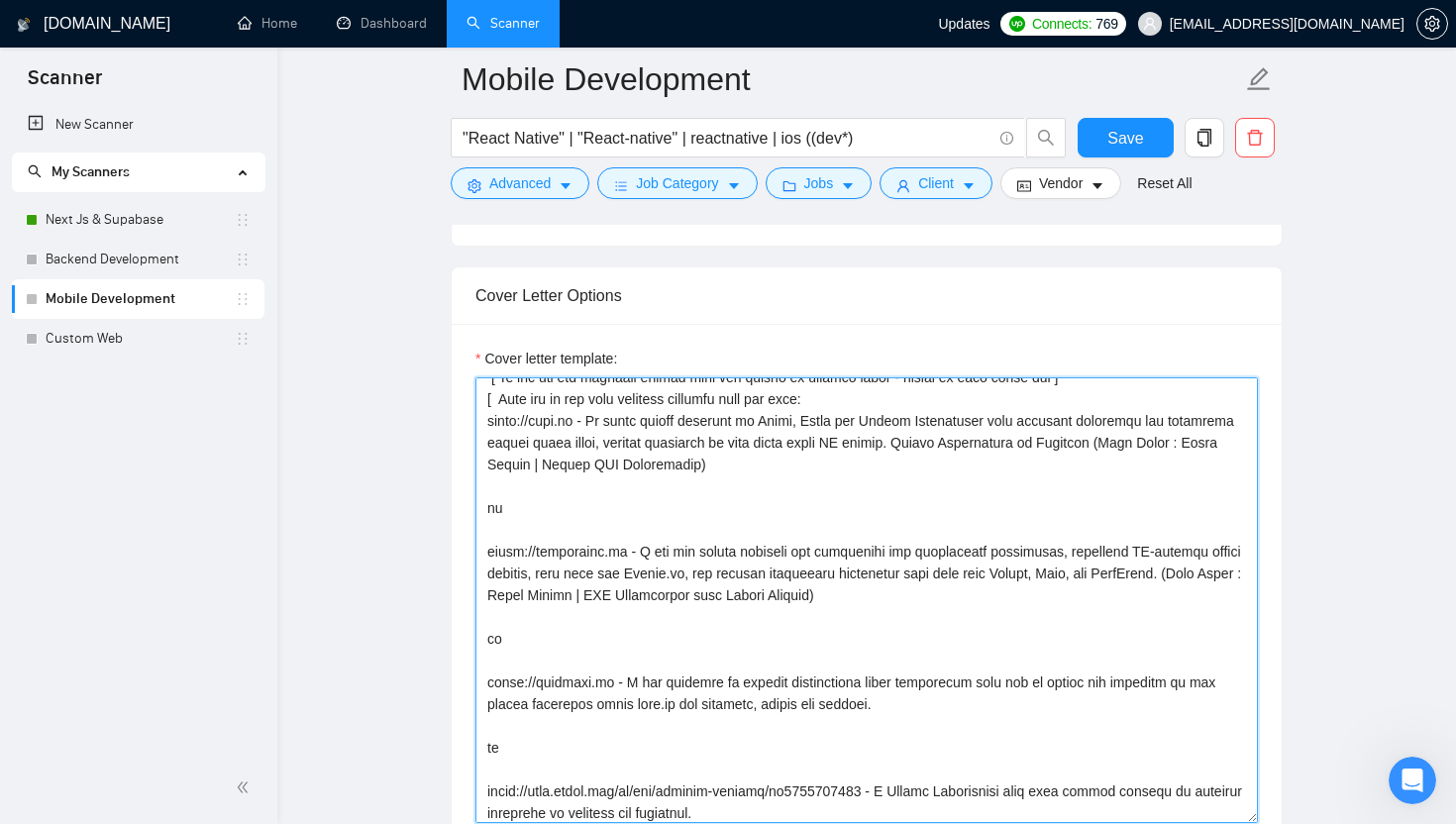 scroll, scrollTop: 309, scrollLeft: 0, axis: vertical 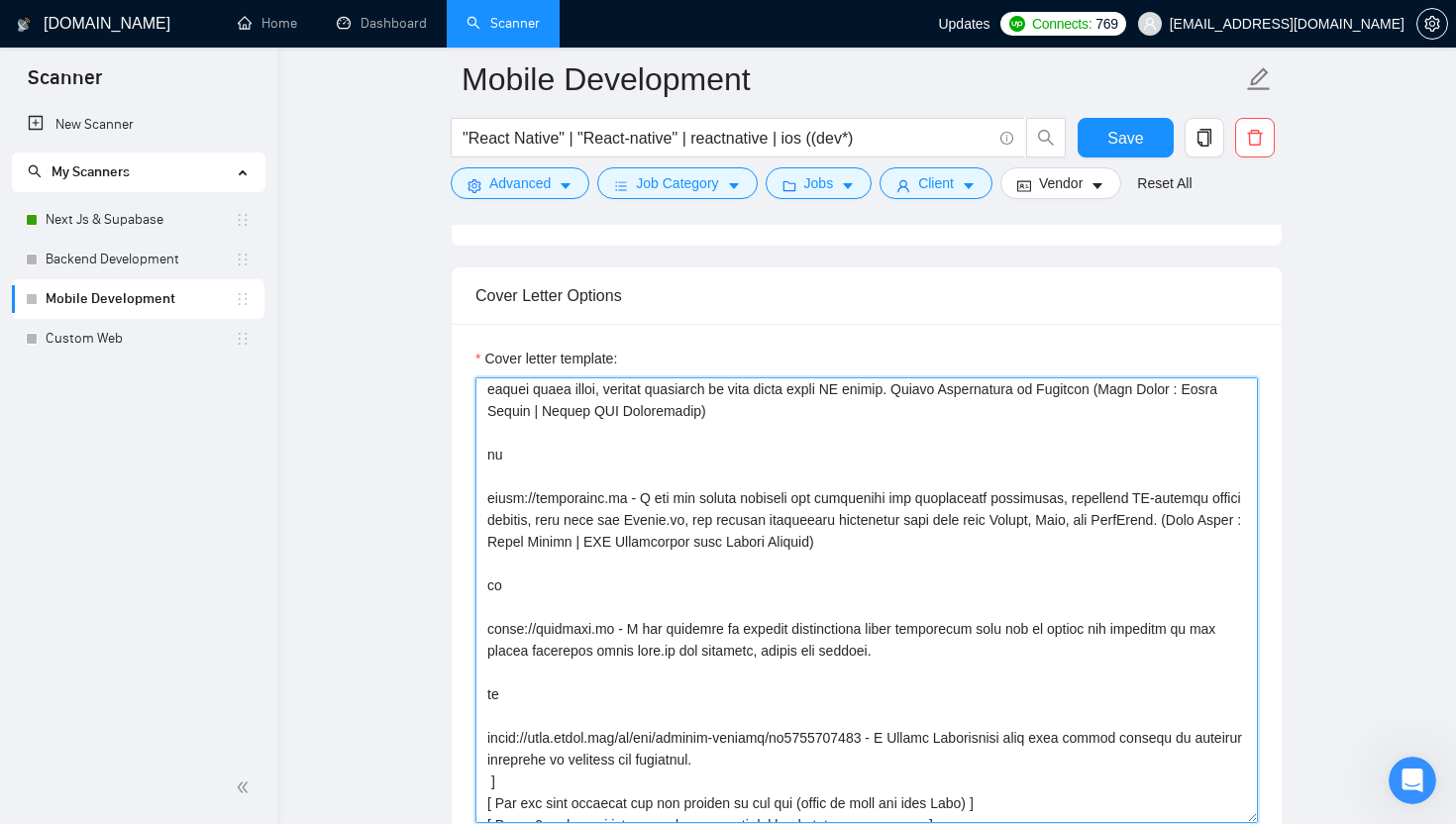 drag, startPoint x: 928, startPoint y: 627, endPoint x: 464, endPoint y: 564, distance: 468.2574 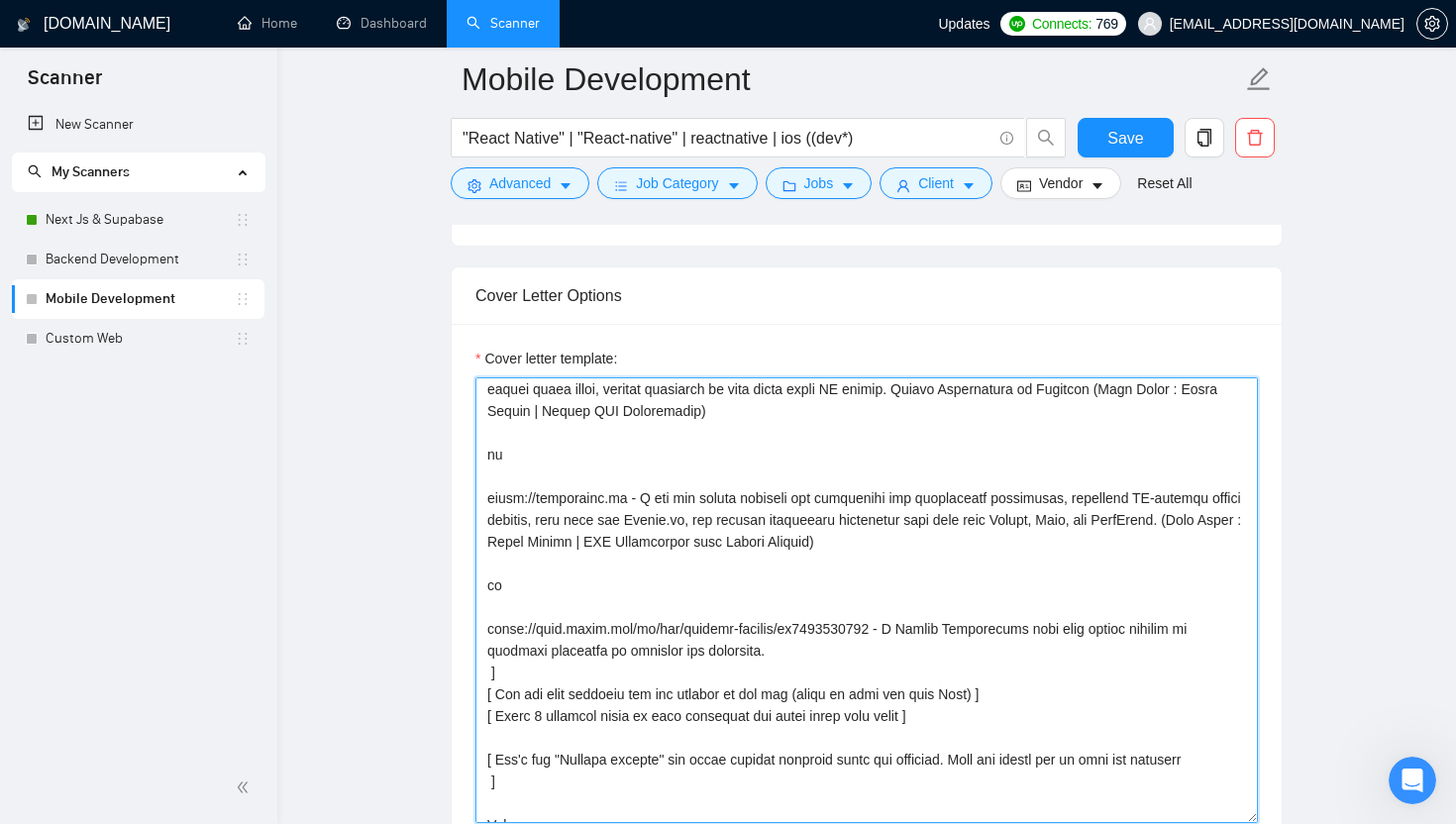 click on "Cover letter template:" at bounding box center (867, 600) 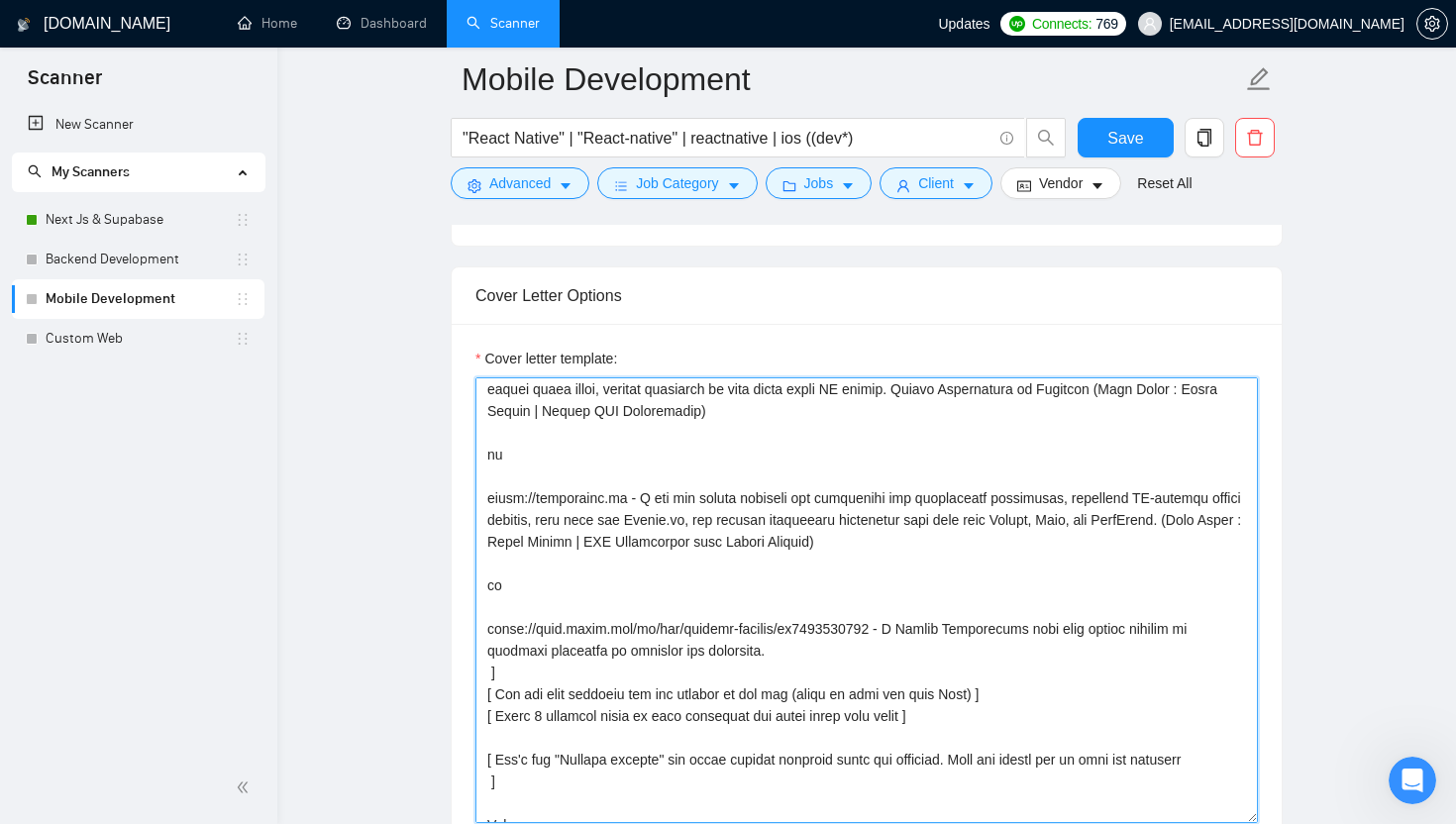 click on "Cover letter template:" at bounding box center [867, 600] 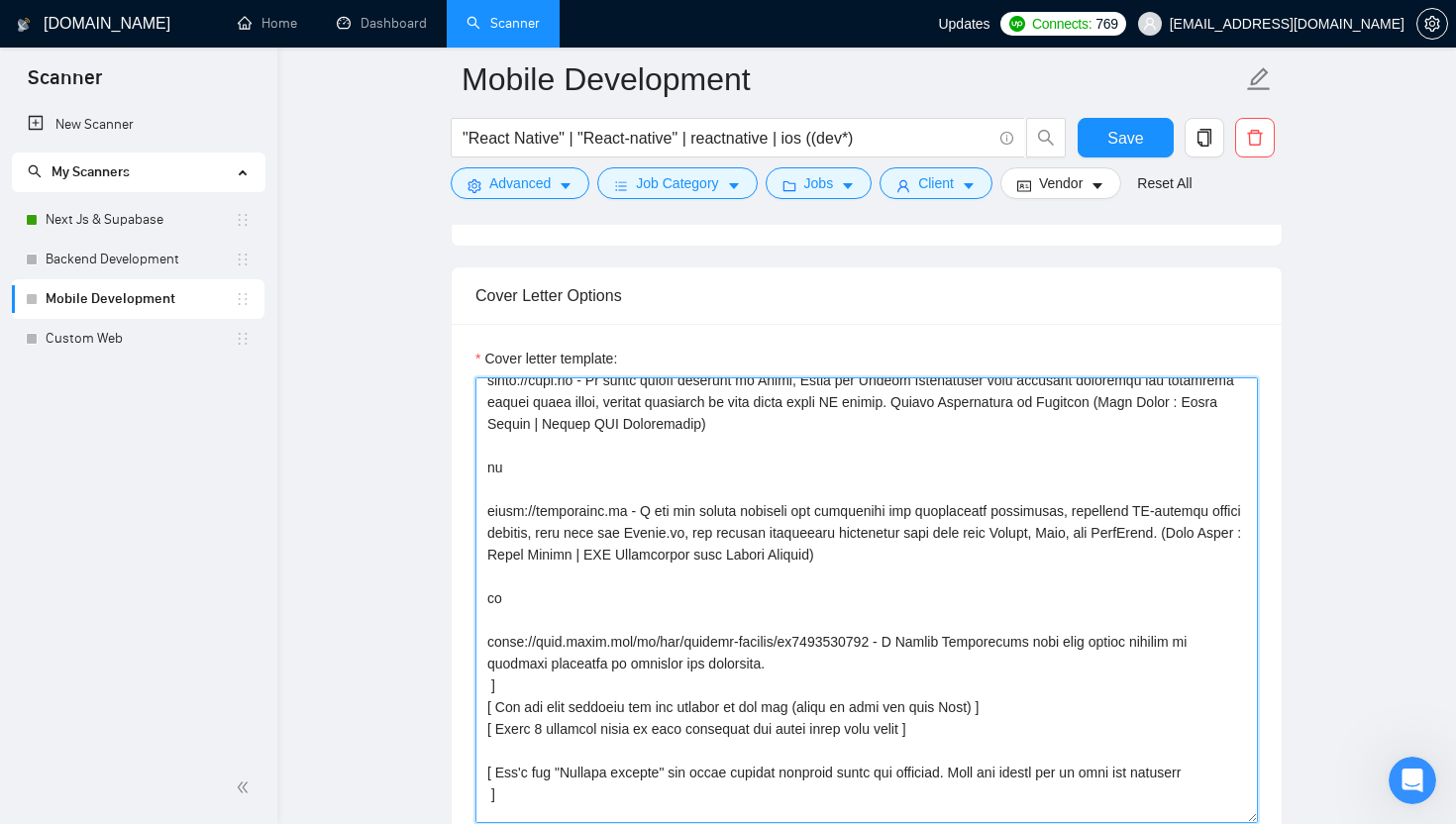 scroll, scrollTop: 327, scrollLeft: 0, axis: vertical 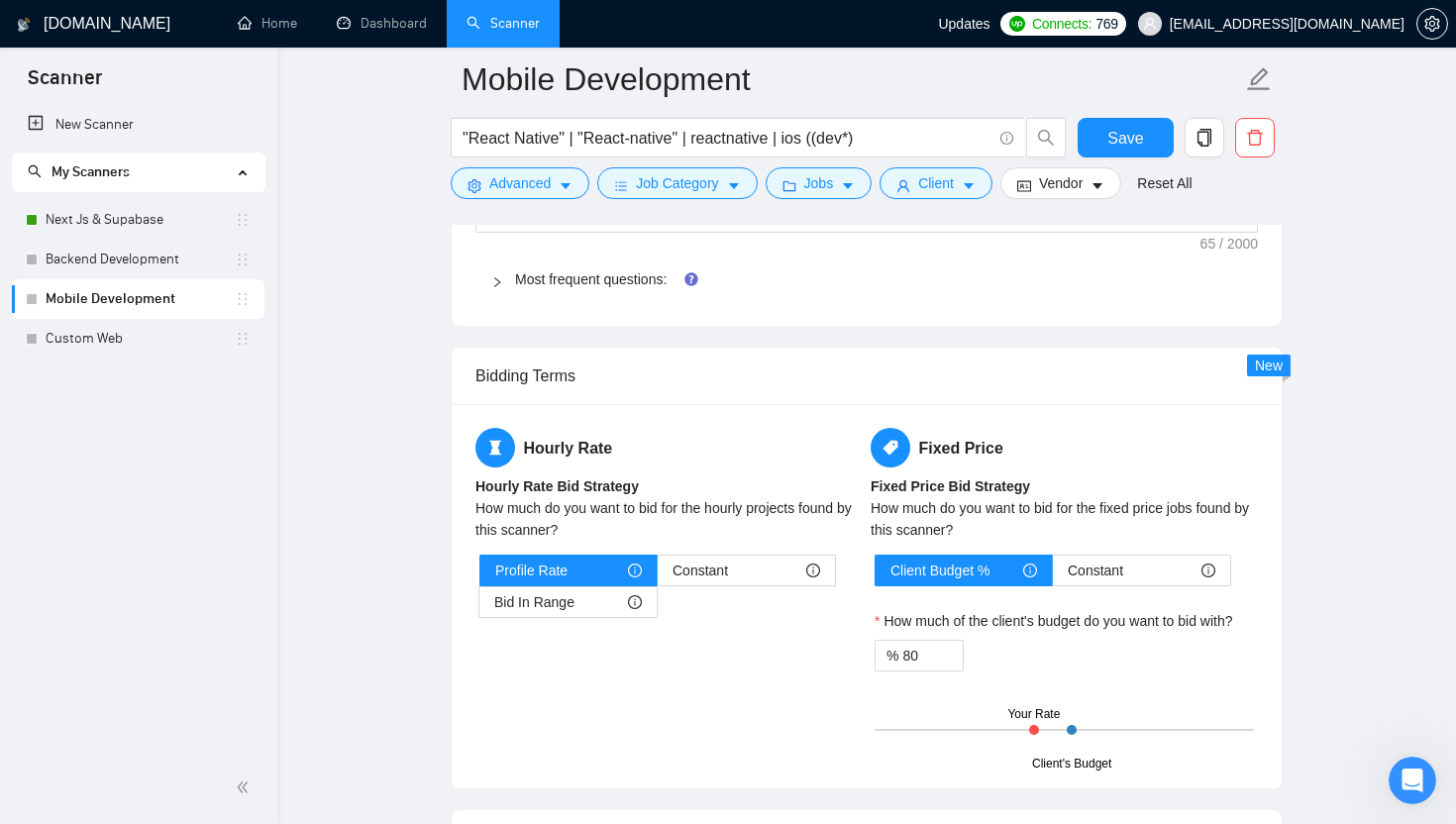 type on "[Say hello in the local language of the person and use the name of a person if listed in his proposal, if not - use the name of the company + team, if nothing is found don't start with Hi, the actual proposal in the same line ]
[ Do not call them sir/madam or client at all ]
[ Check what is the main client's pain point and say that you see that the main thing to start is this point and how I  can help with it, try to make it as a second sentence]
[ Use the style of the client, if it's formal - use formal language, if not - informal ]
[ If the client is using the lists - use the lists too ] [ If the client is using a lot of epithets - use a lot of epithets too ]
[ In case the client is asking for the quote or estimate - answer as a question for more details ]
[ If the client mentioned his website or competitor's website - mention at the start that you checked it and add a small summary ]
[ If you see any personal moment that the client is talking about - answer on this point too ]
[  Show one of the most r..." 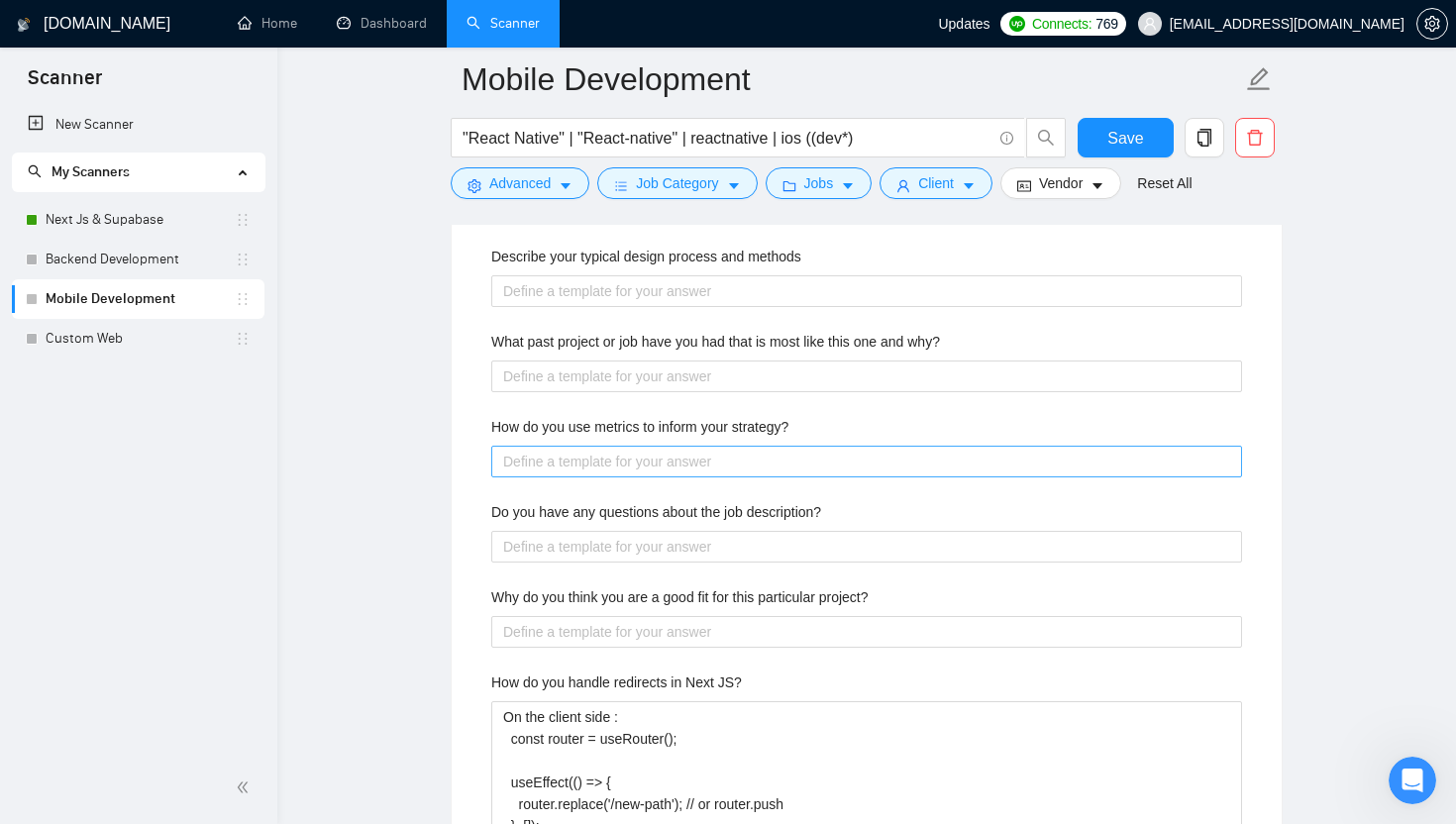 scroll, scrollTop: 3031, scrollLeft: 0, axis: vertical 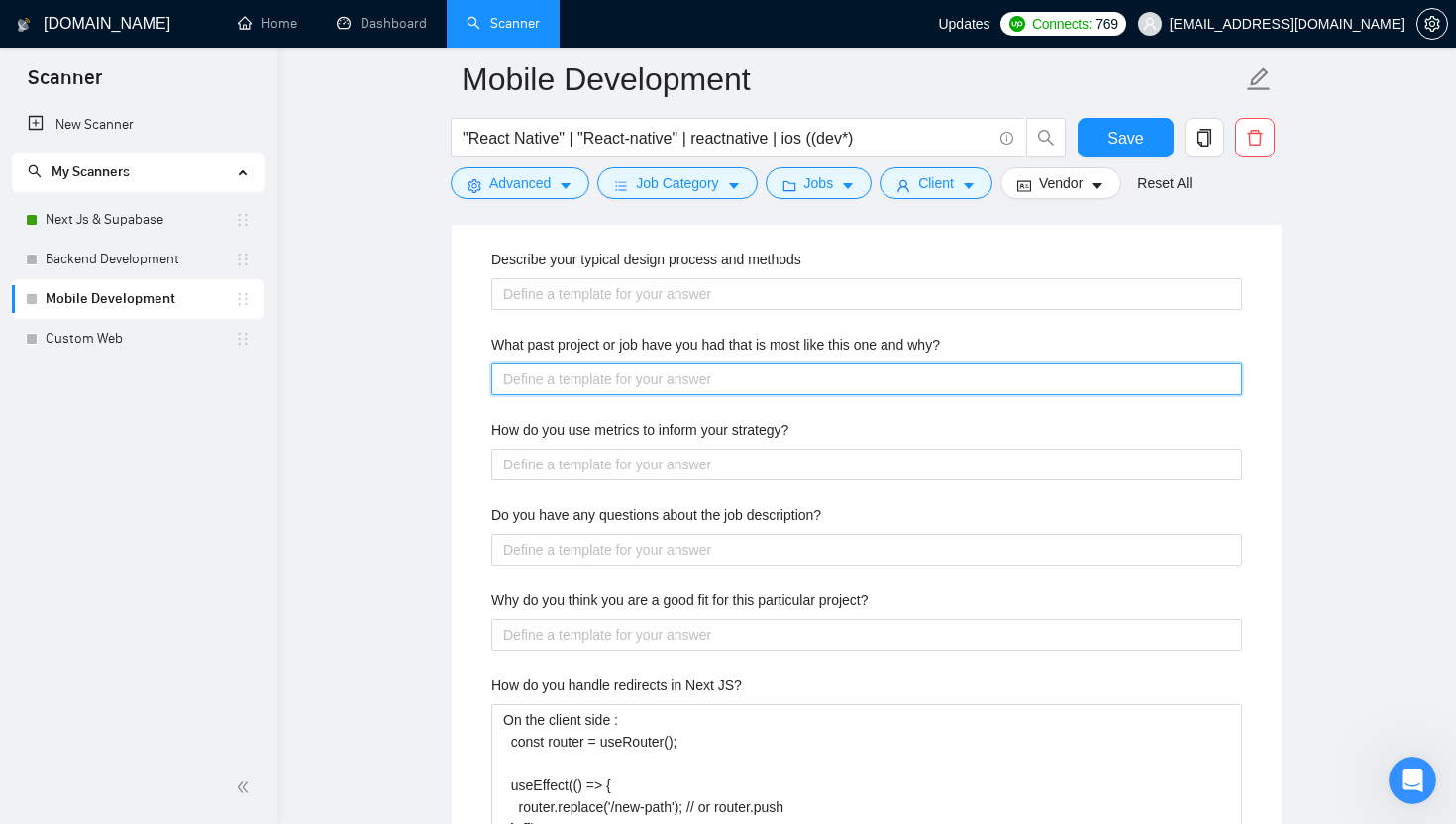 click on "What past project or job have you had that is most like this one and why?" at bounding box center [867, 379] 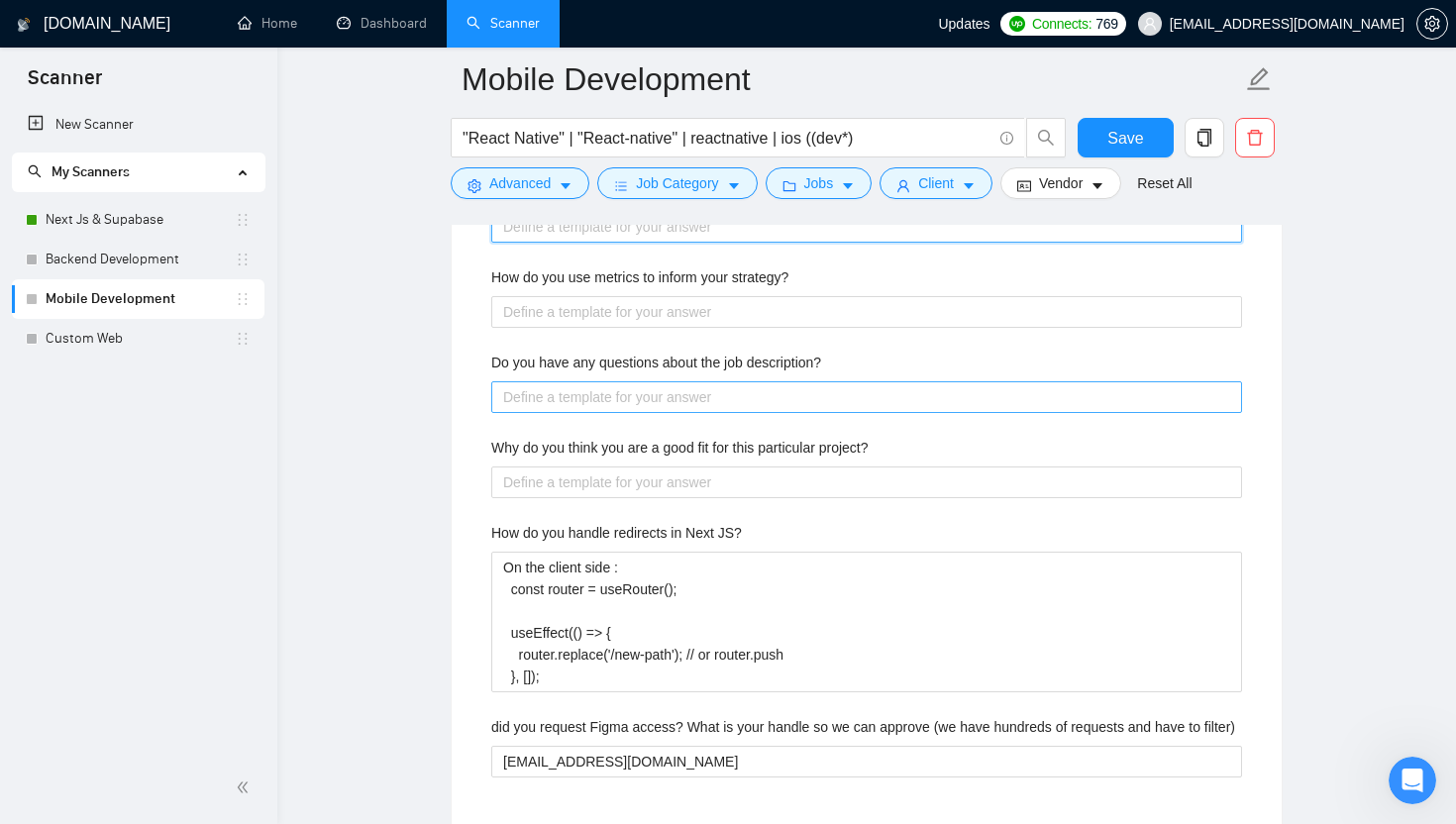 scroll, scrollTop: 3178, scrollLeft: 0, axis: vertical 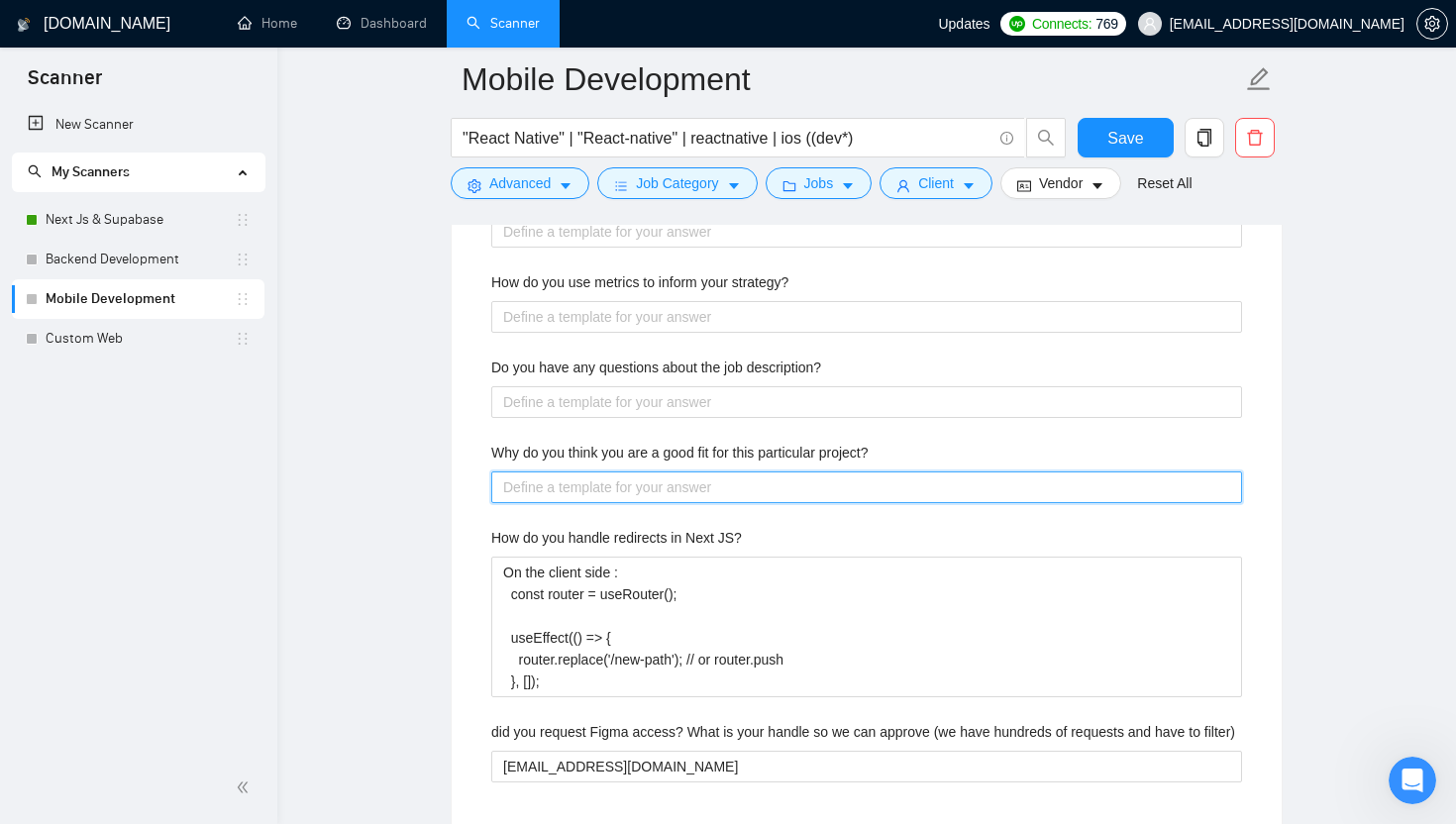 click on "Why do you think you are a good fit for this particular project?" at bounding box center [867, 487] 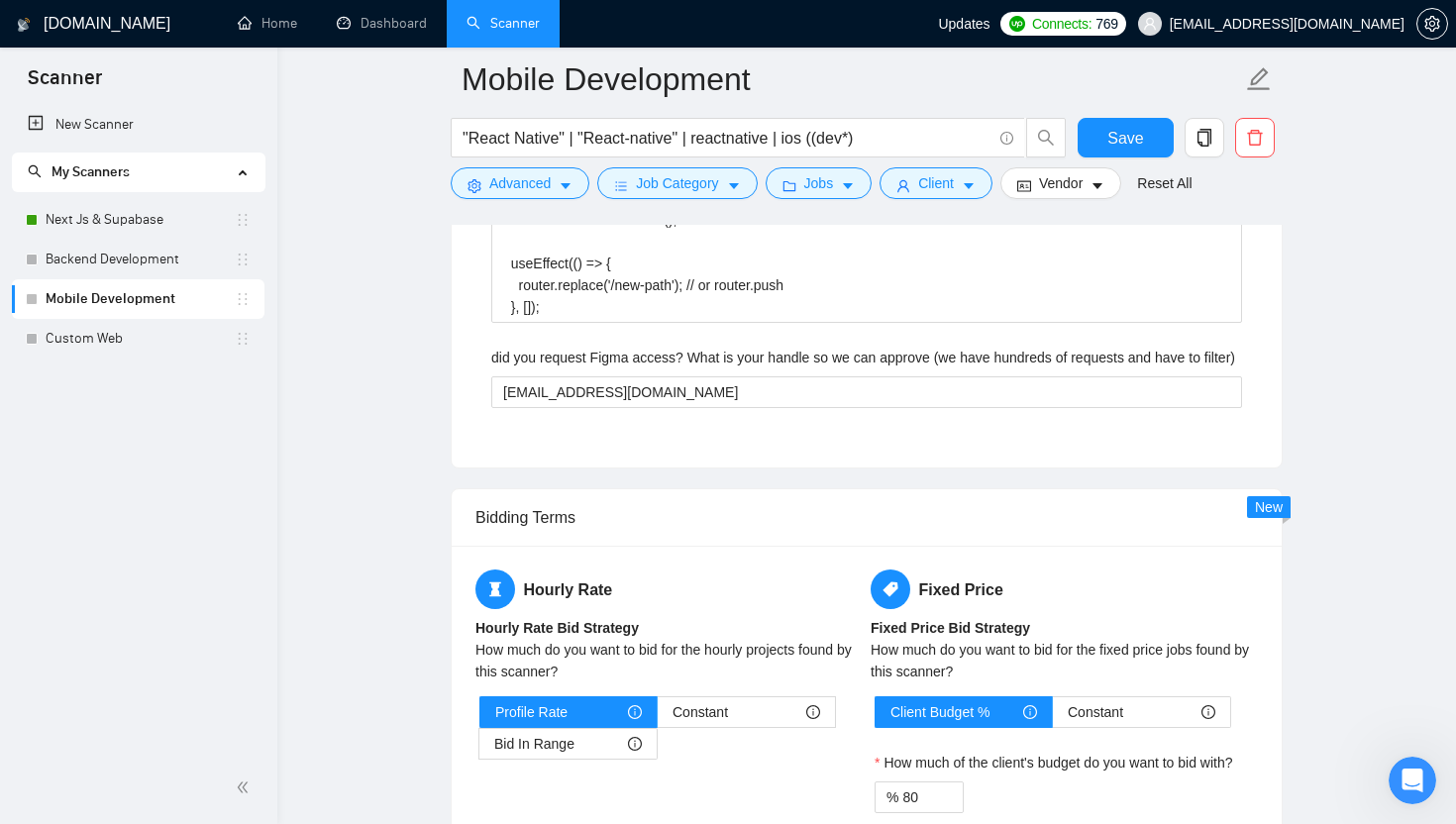 scroll, scrollTop: 3547, scrollLeft: 0, axis: vertical 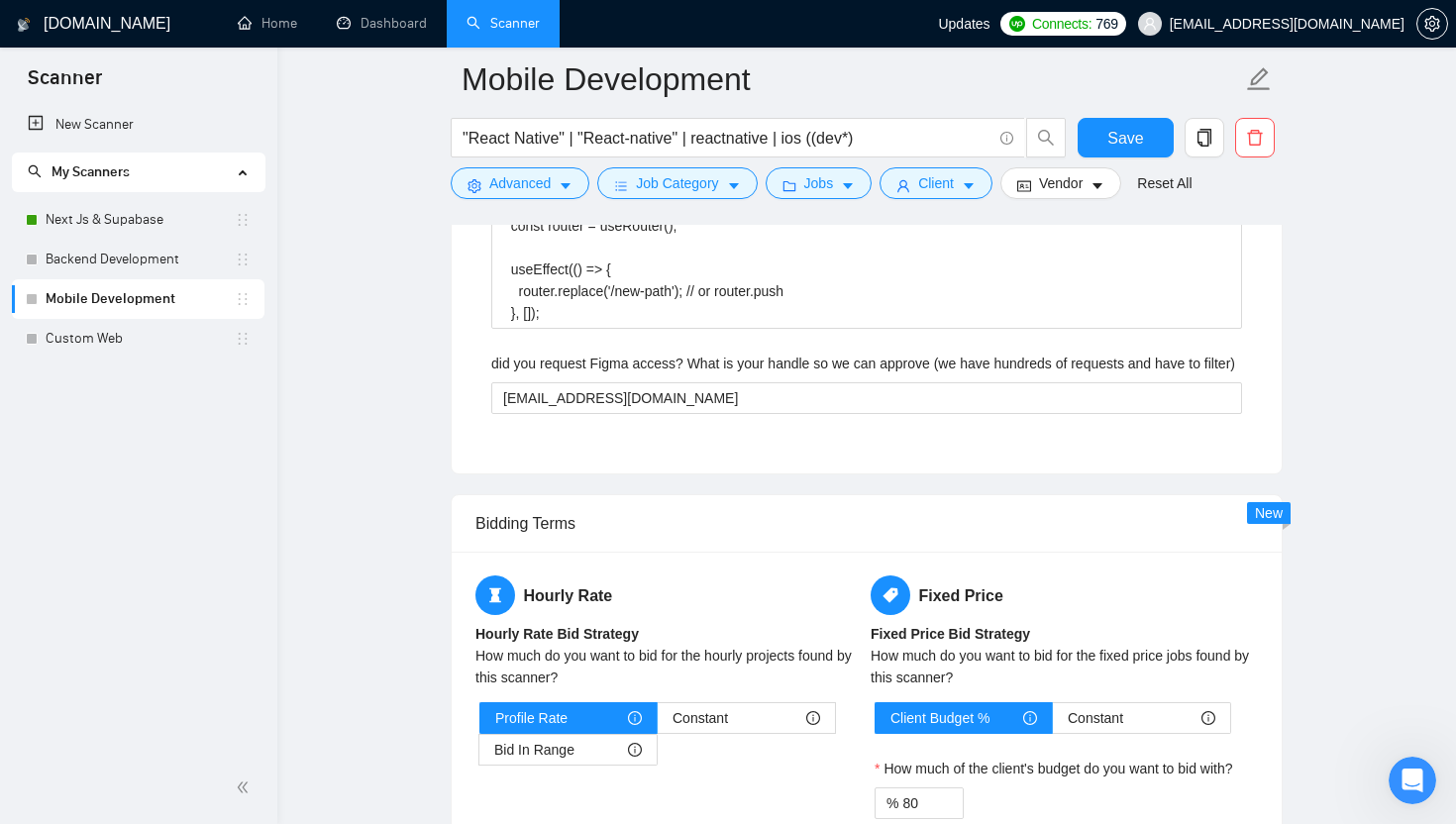 click 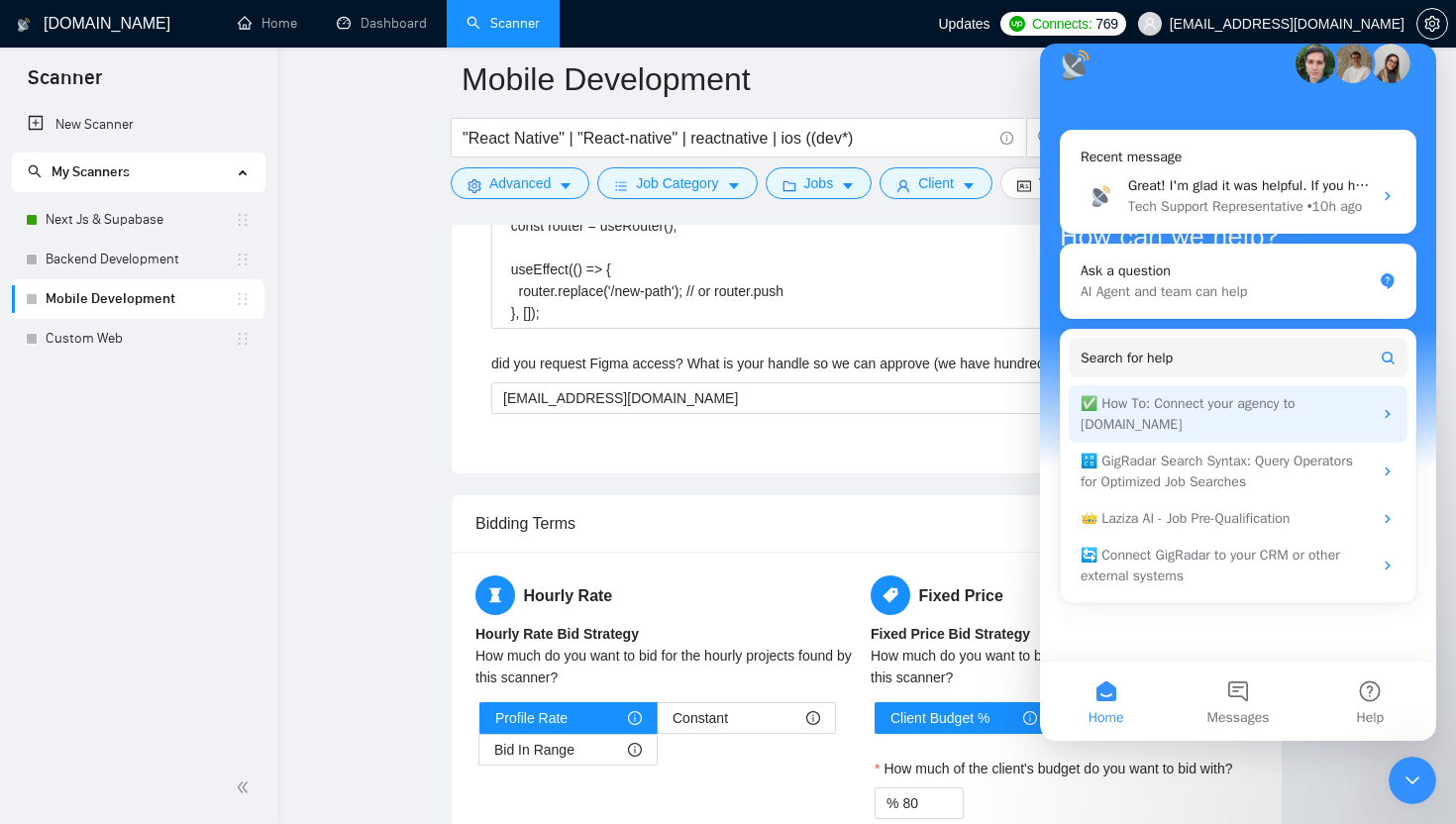 scroll, scrollTop: 135, scrollLeft: 0, axis: vertical 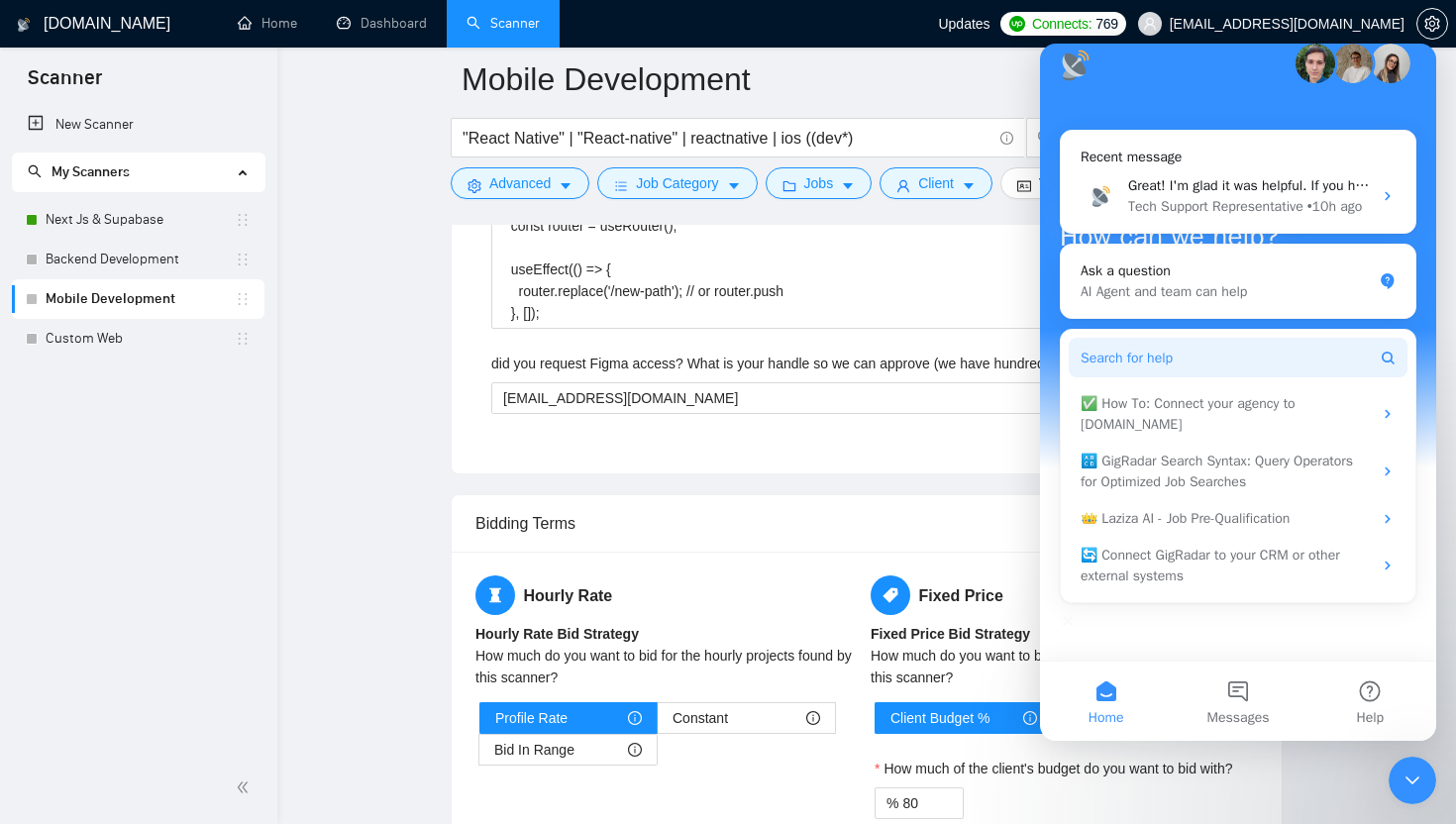 click on "Search for help" at bounding box center (1238, 358) 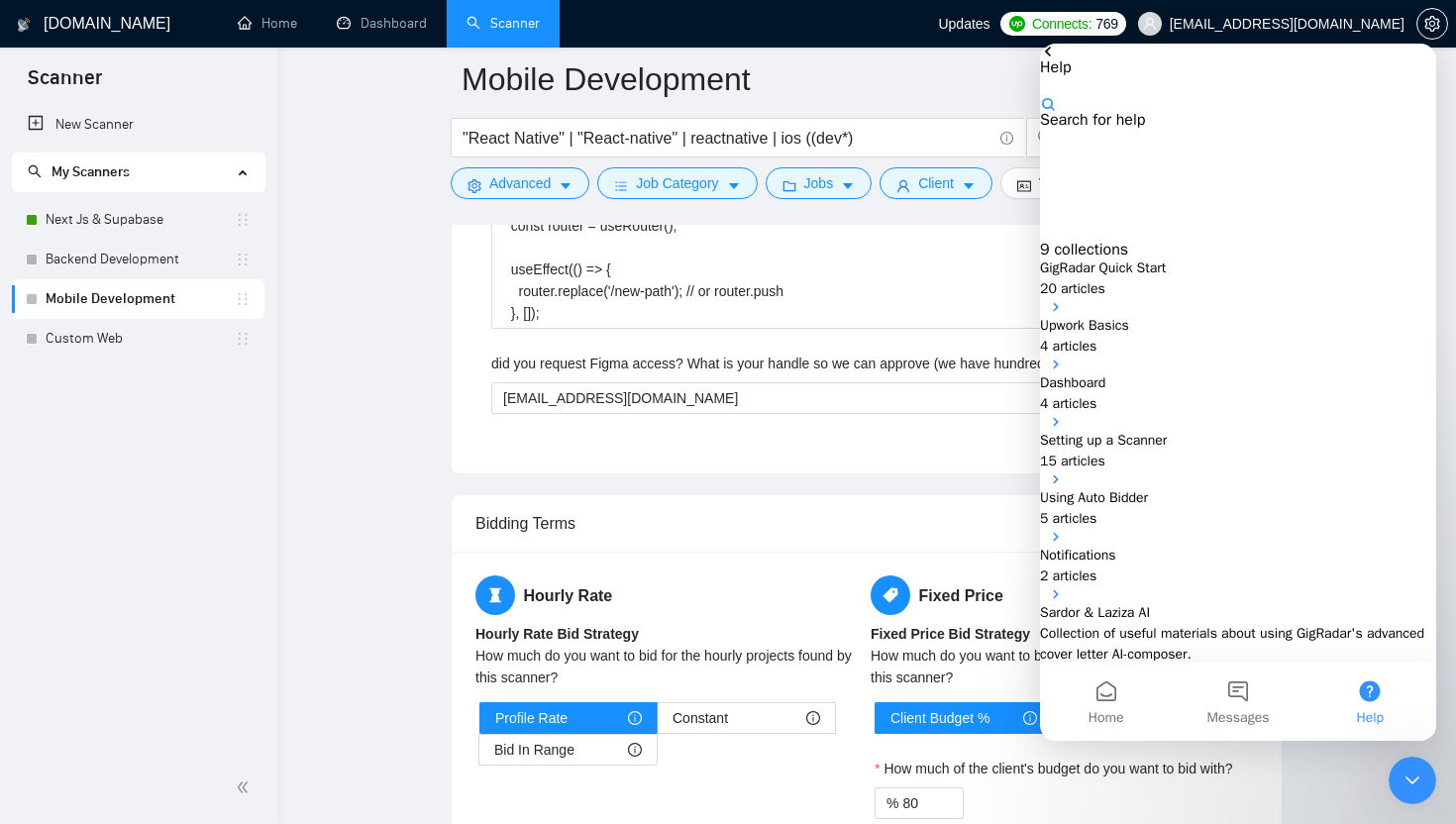 scroll, scrollTop: 0, scrollLeft: 0, axis: both 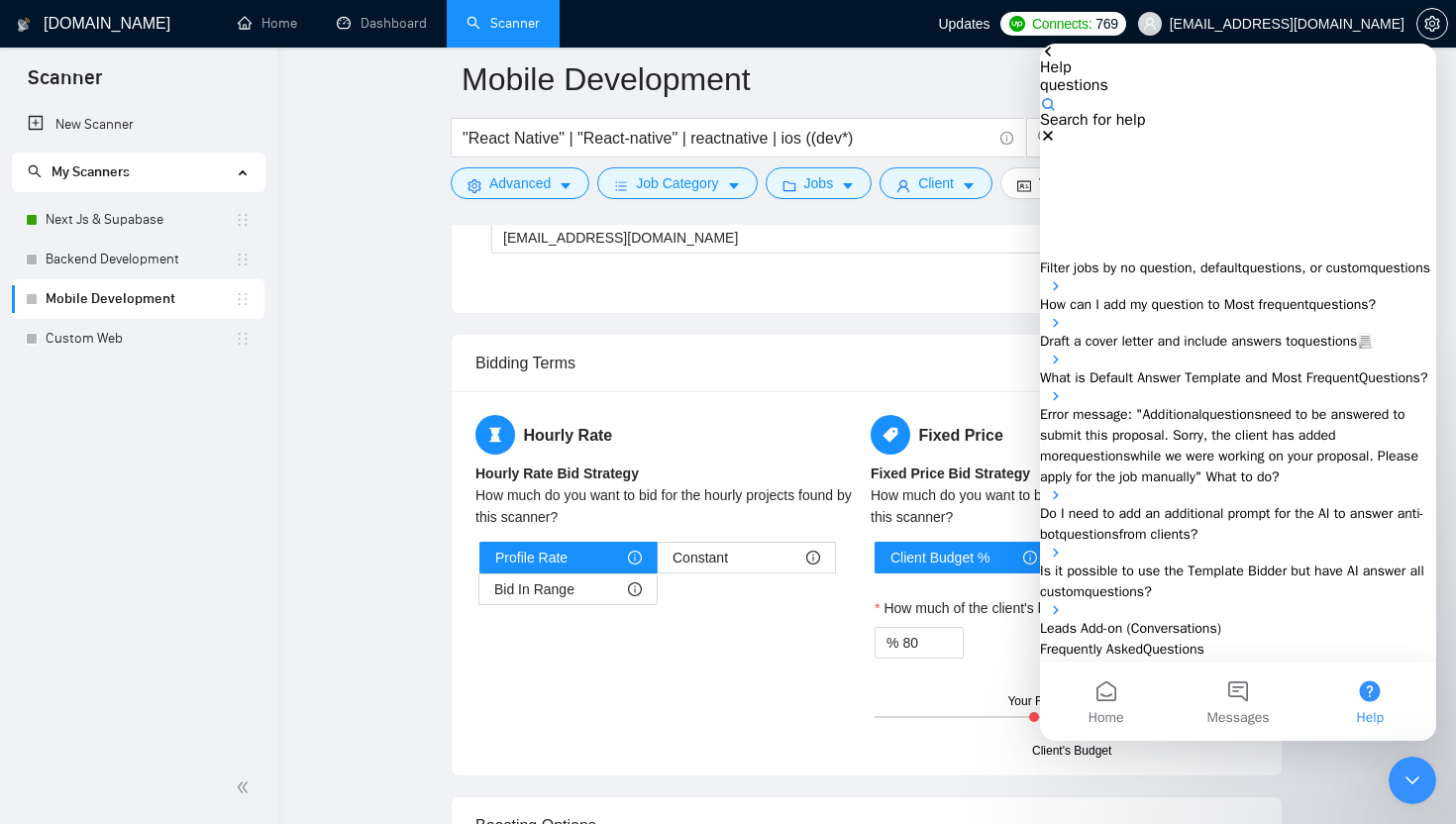 type on "questions" 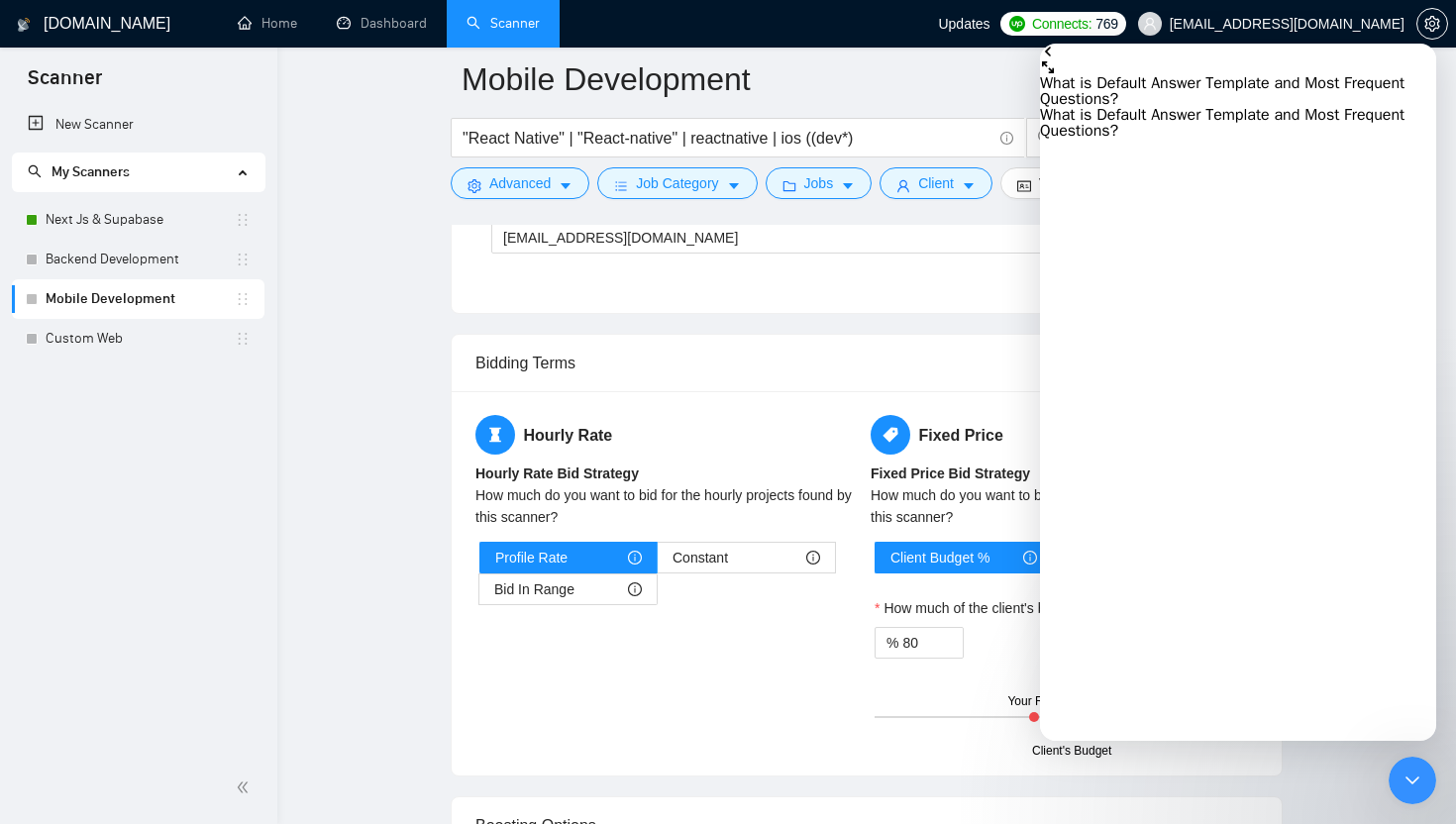 scroll, scrollTop: 3190, scrollLeft: 0, axis: vertical 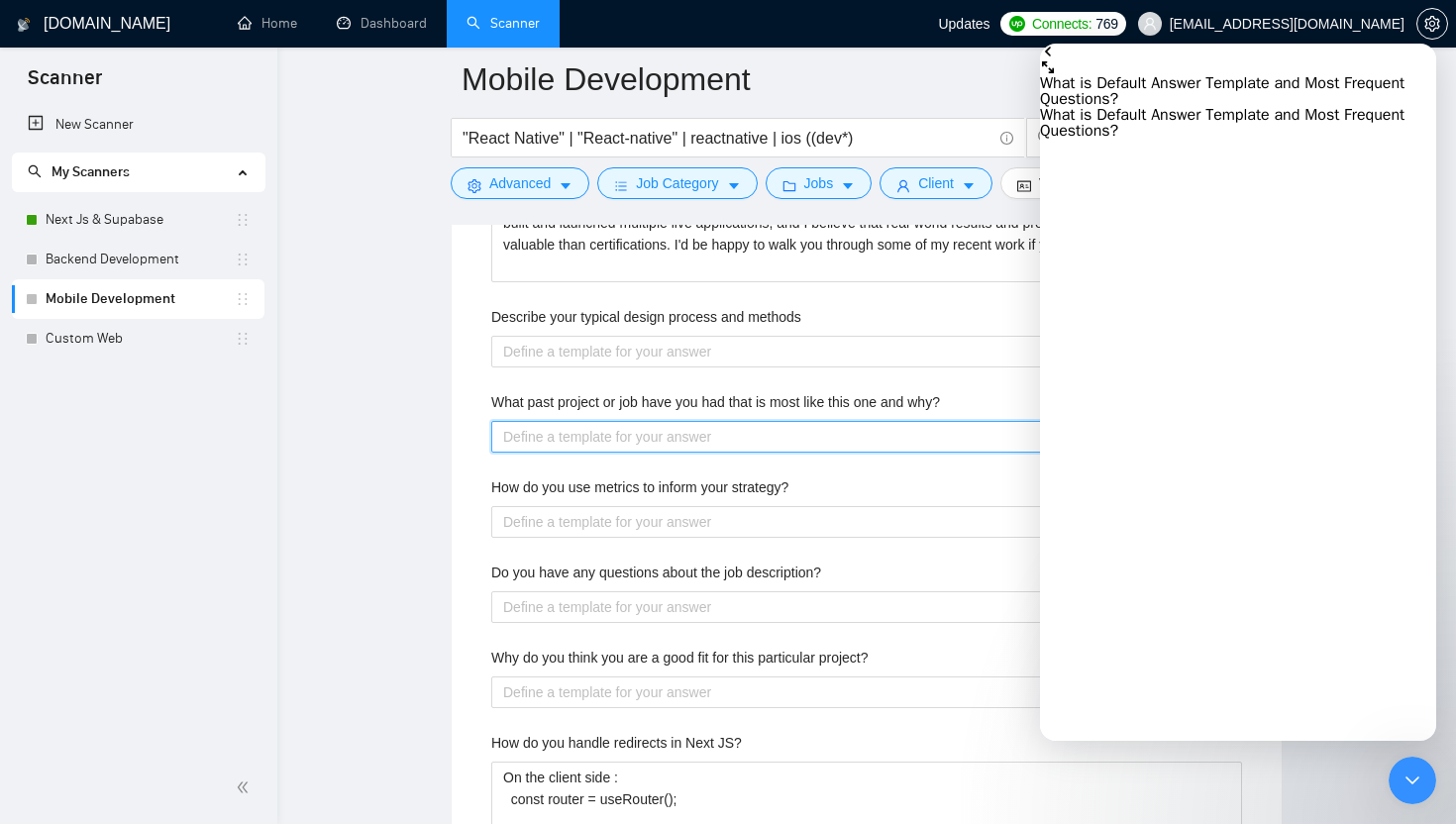 click on "What past project or job have you had that is most like this one and why?" at bounding box center (867, 437) 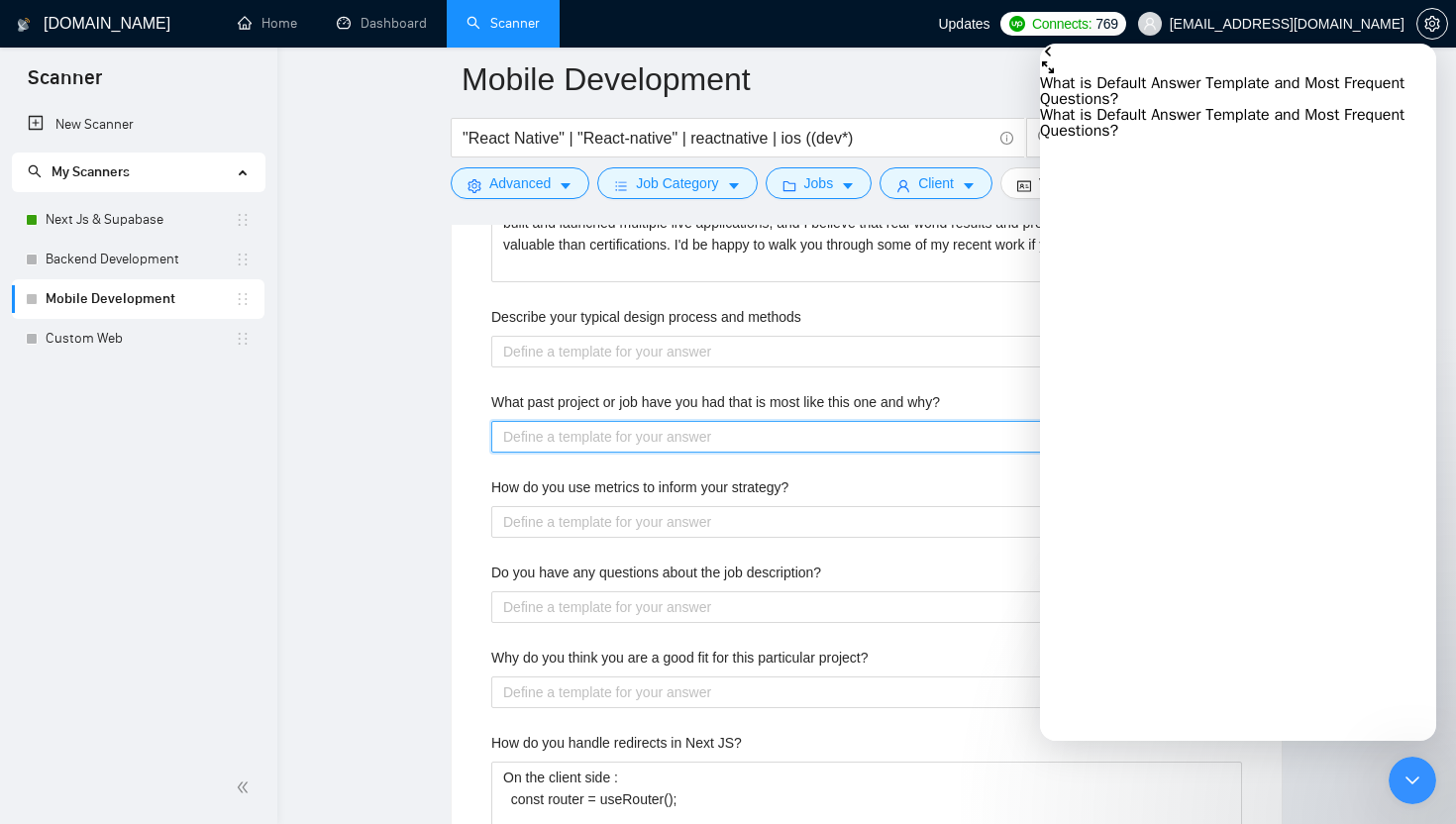 paste on "[Delve into freelancer's profile and portfolio to highlight the most relevant experiences, ensuring alignment with the client's requirements]" 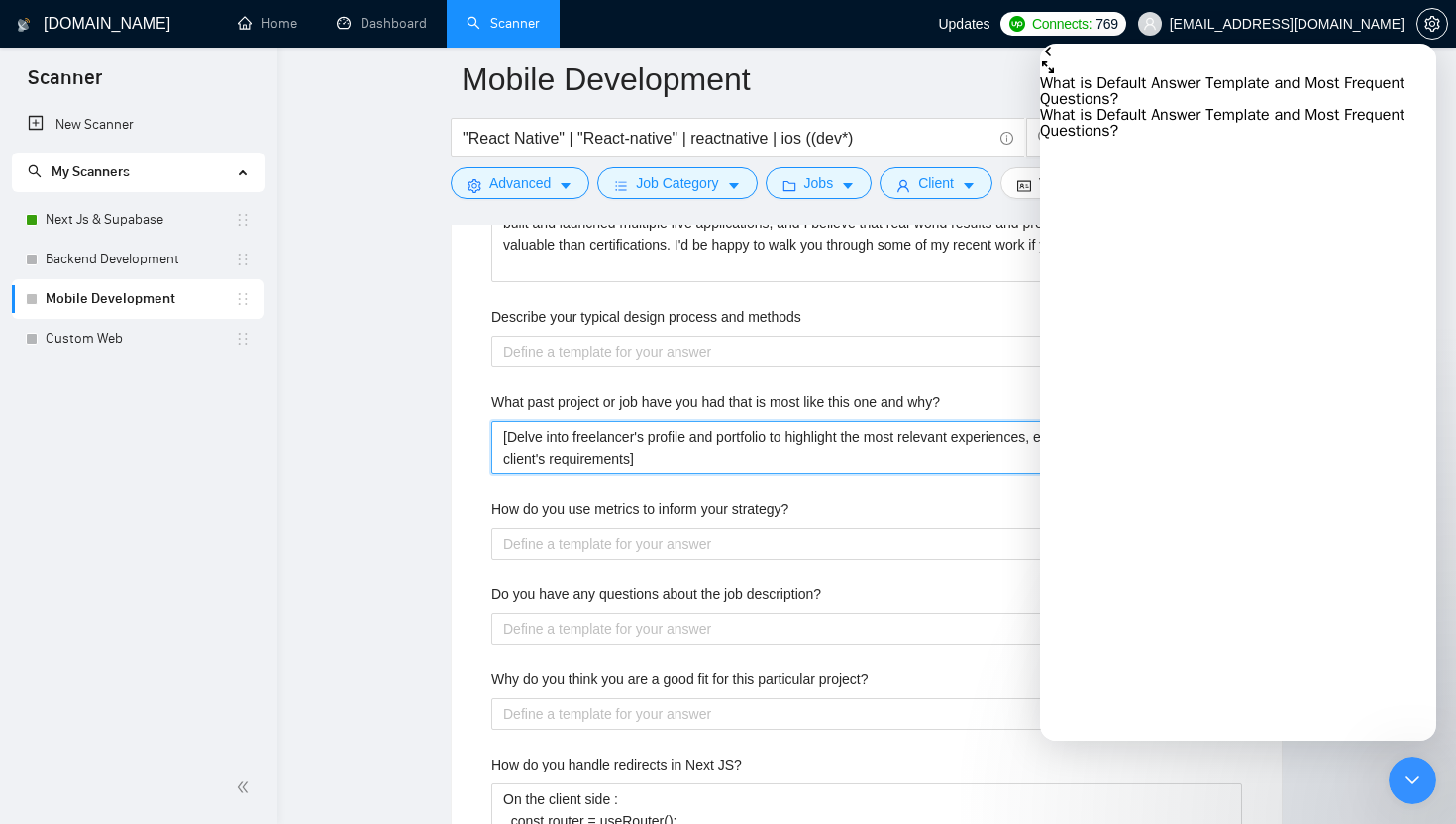 scroll, scrollTop: 3541, scrollLeft: 0, axis: vertical 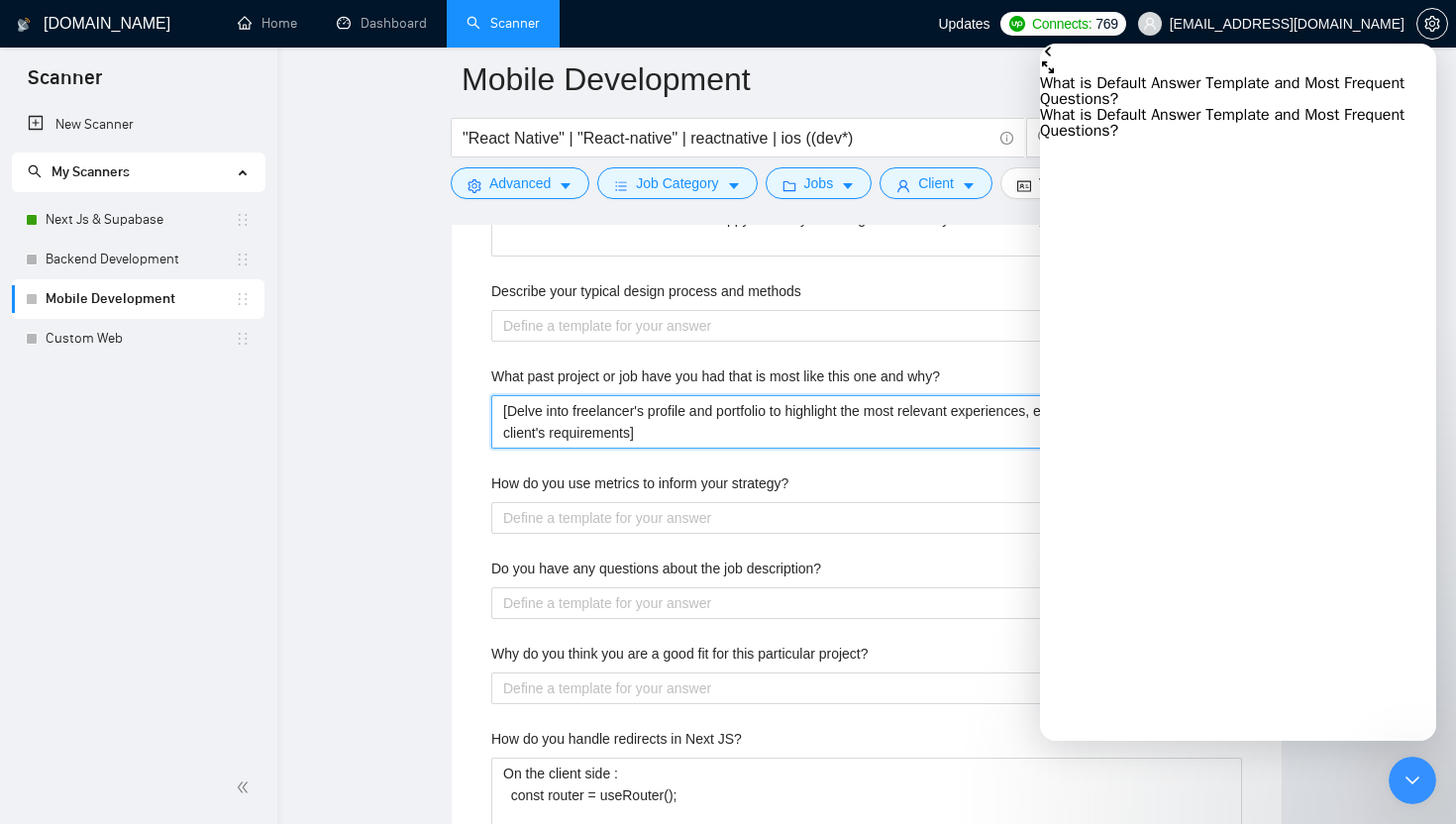 type 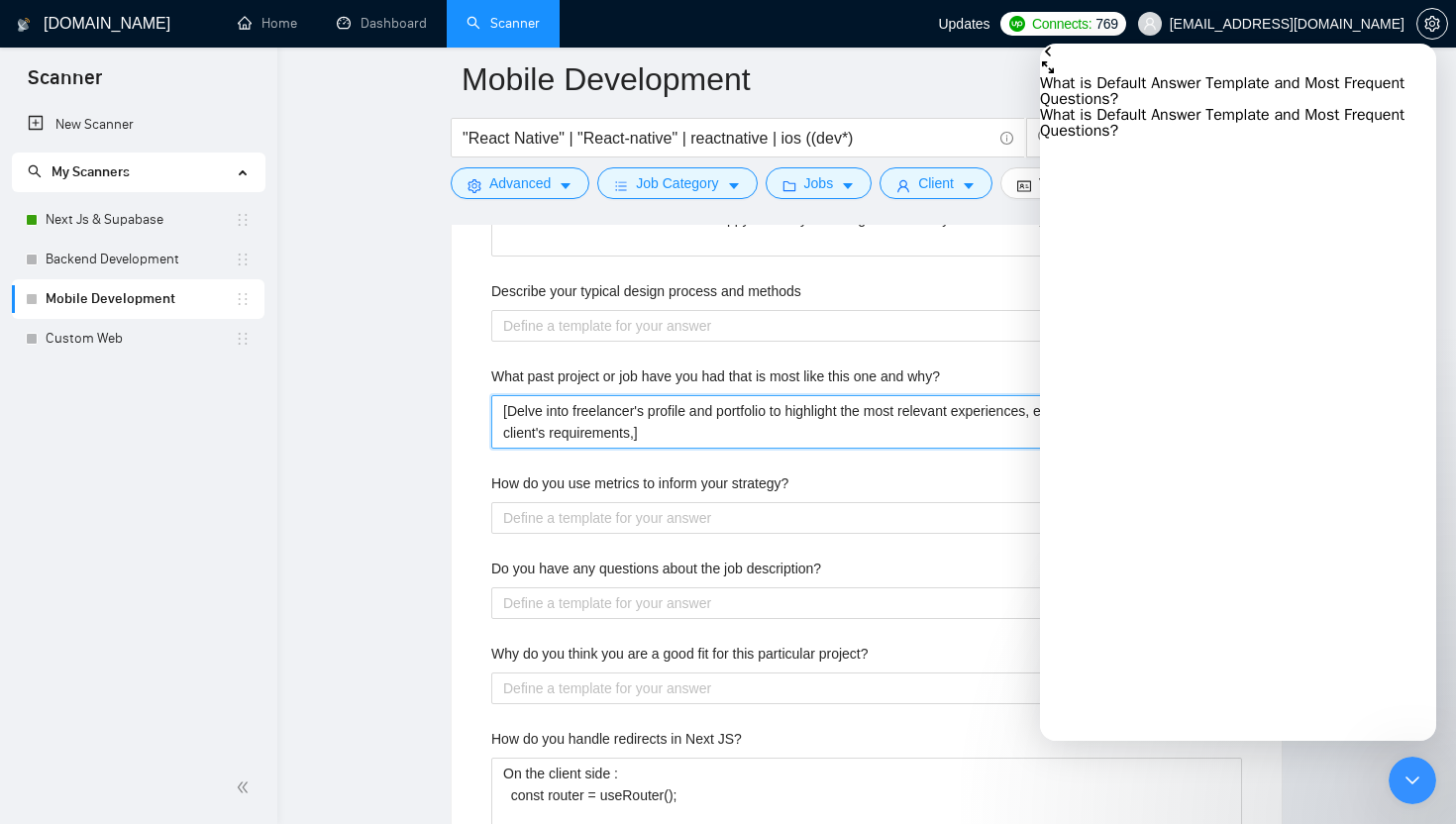 type 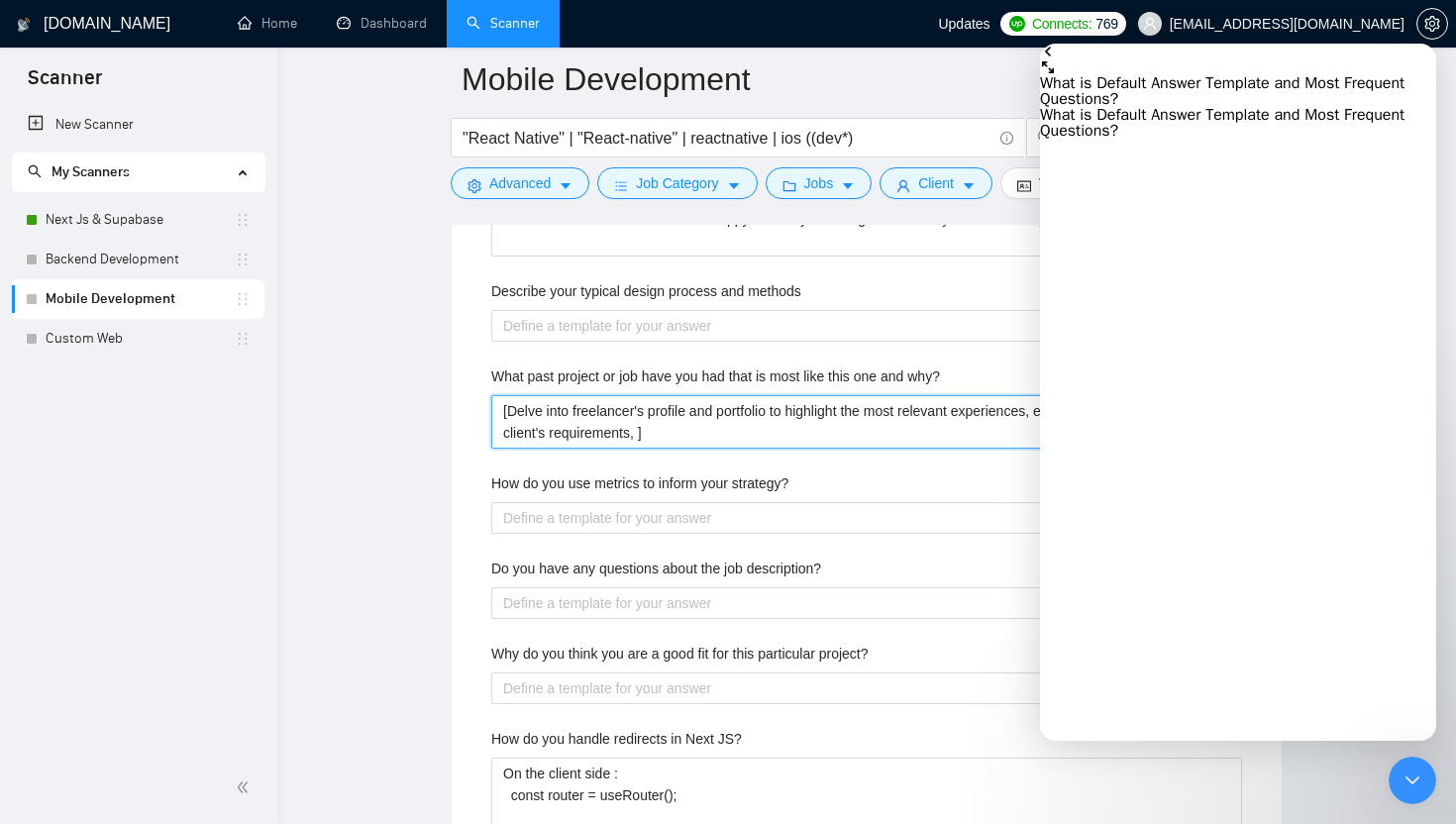 type 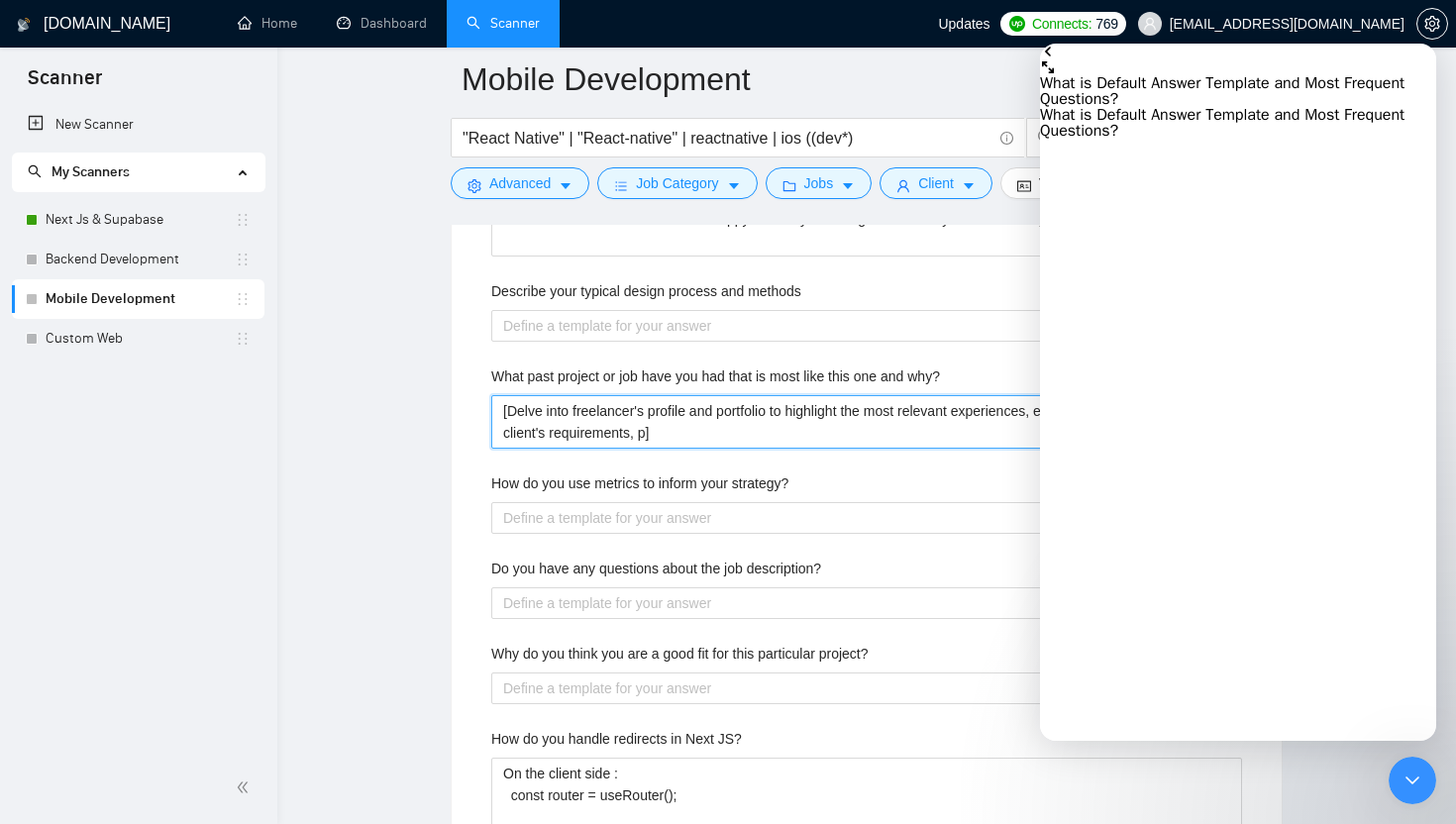 type 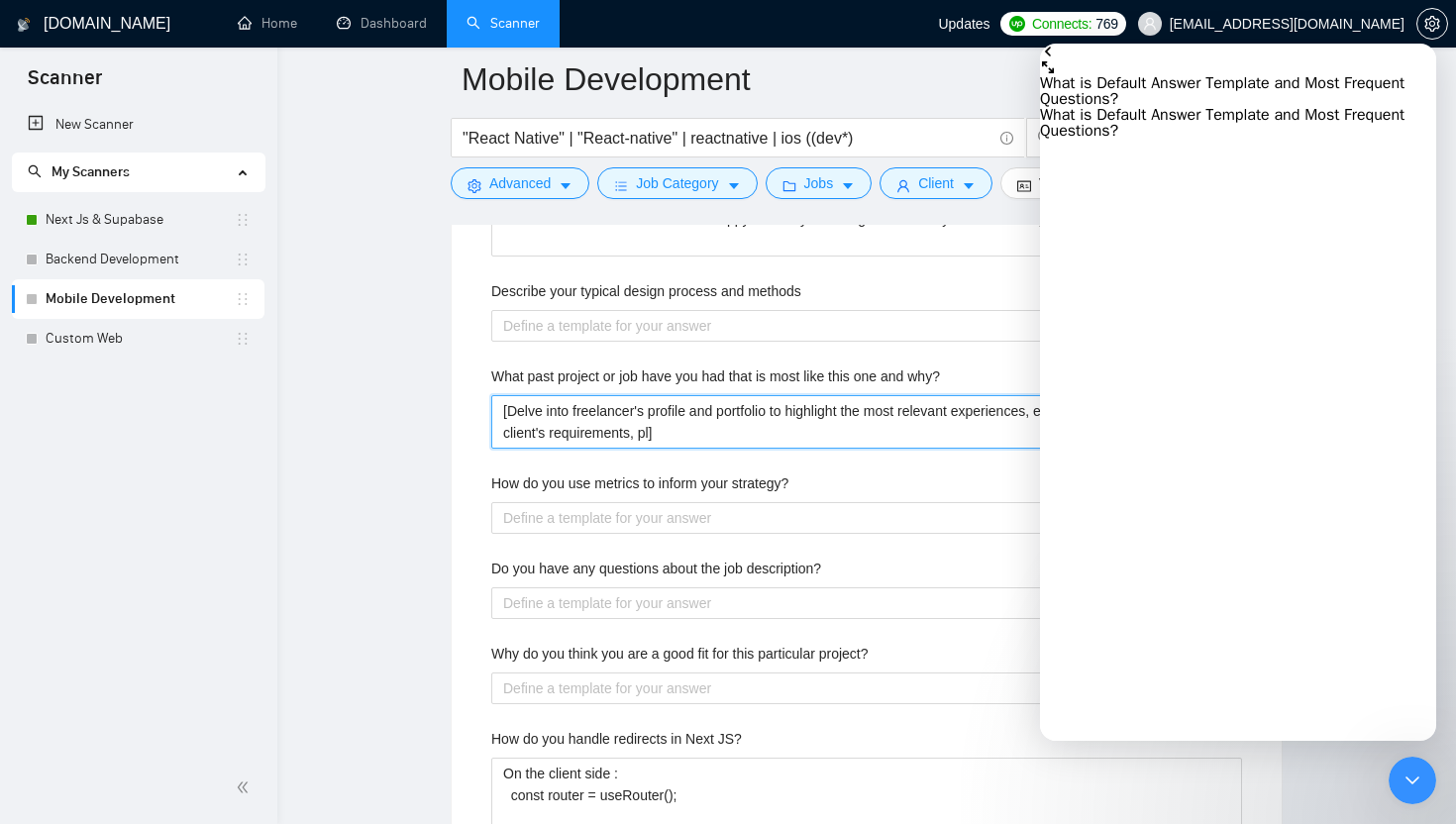 type 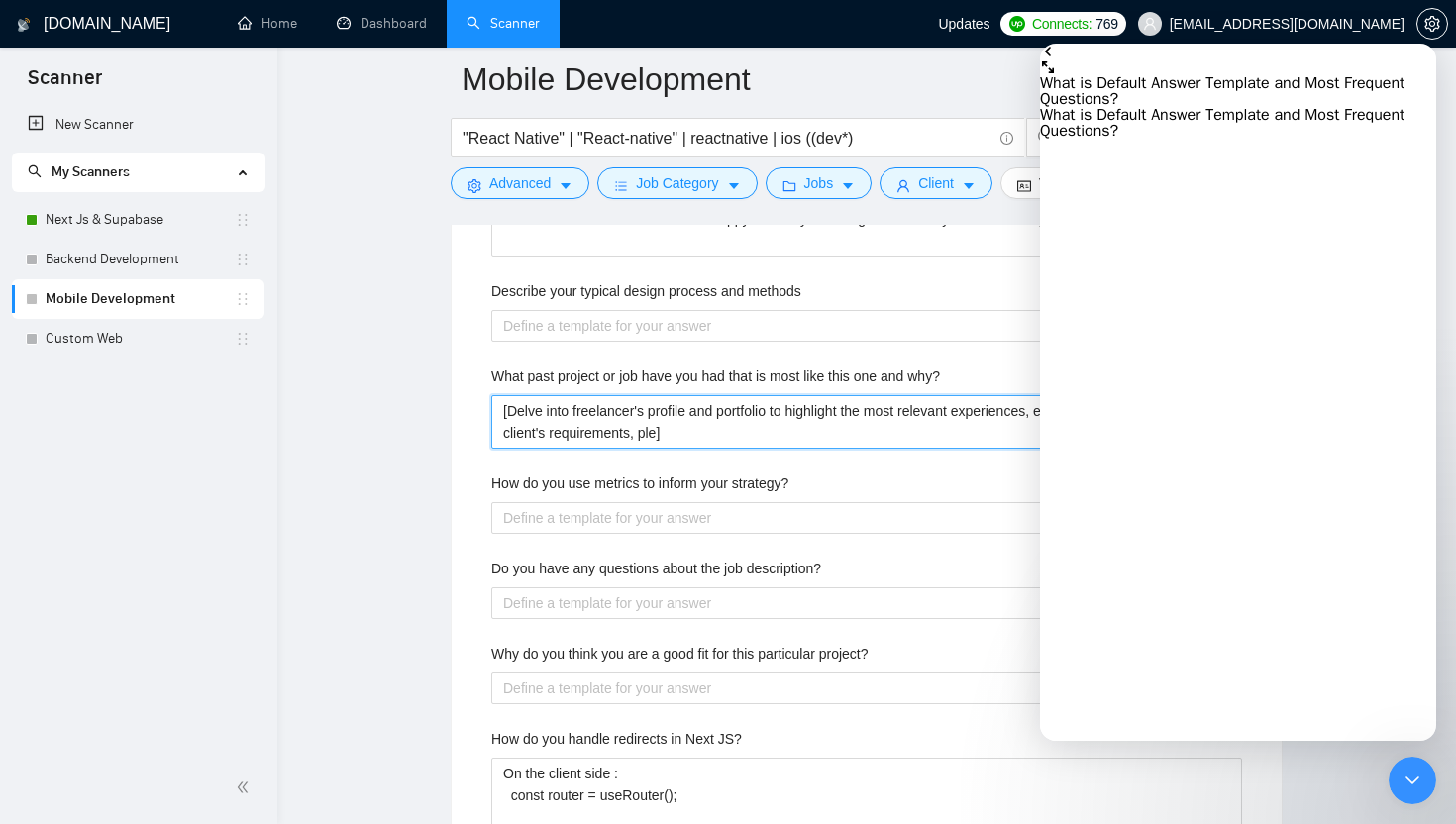 type 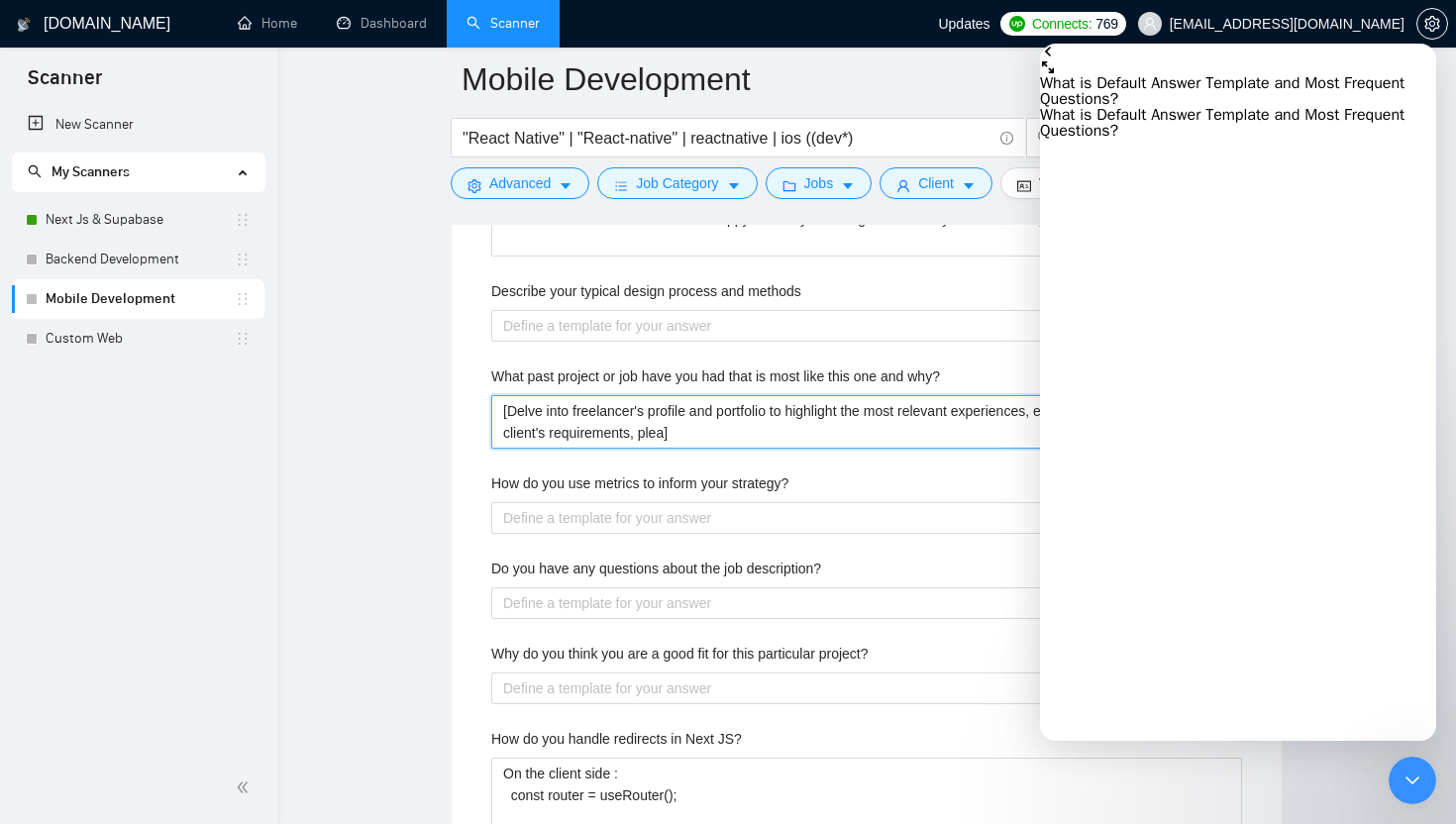 type 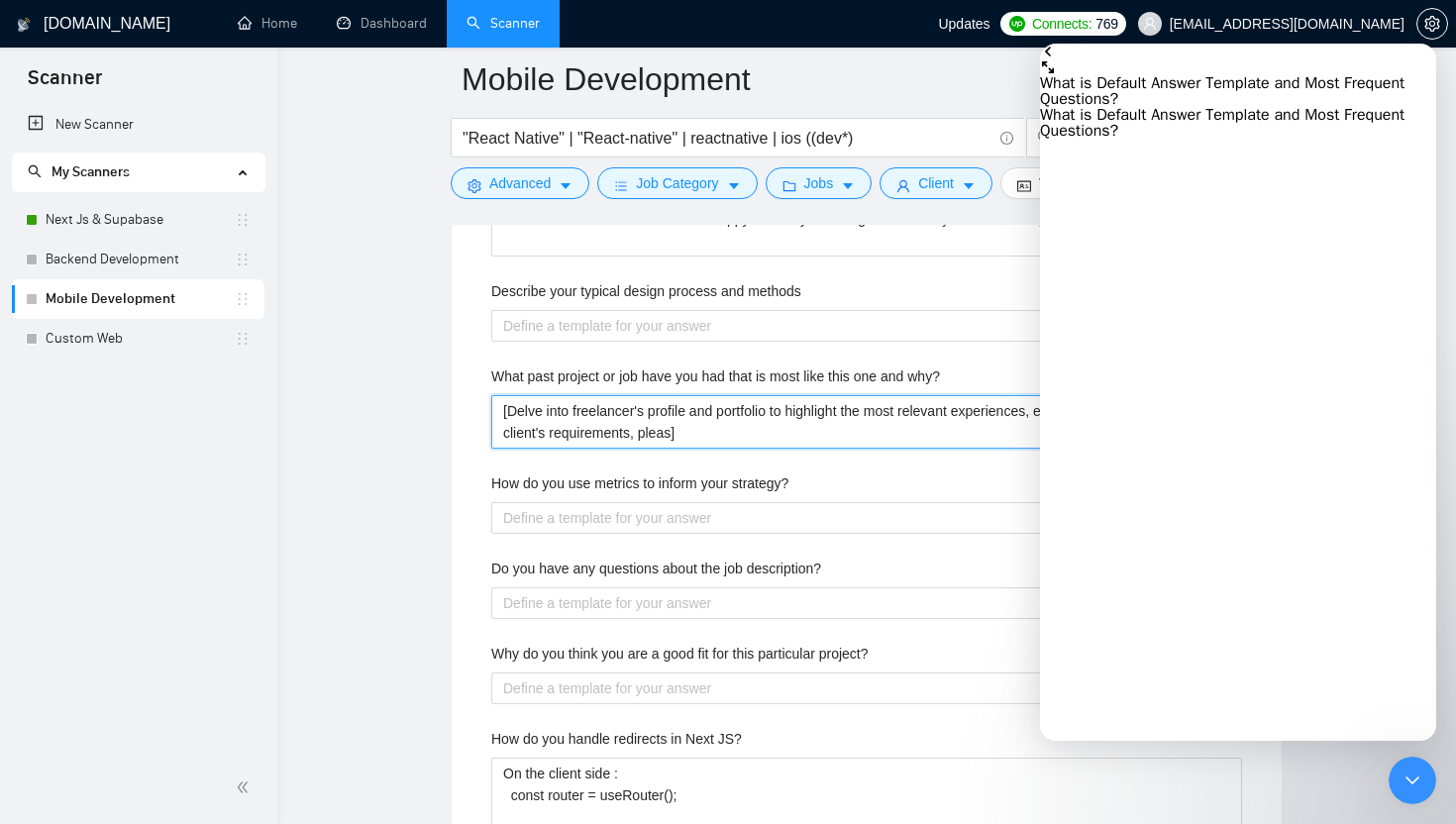 type 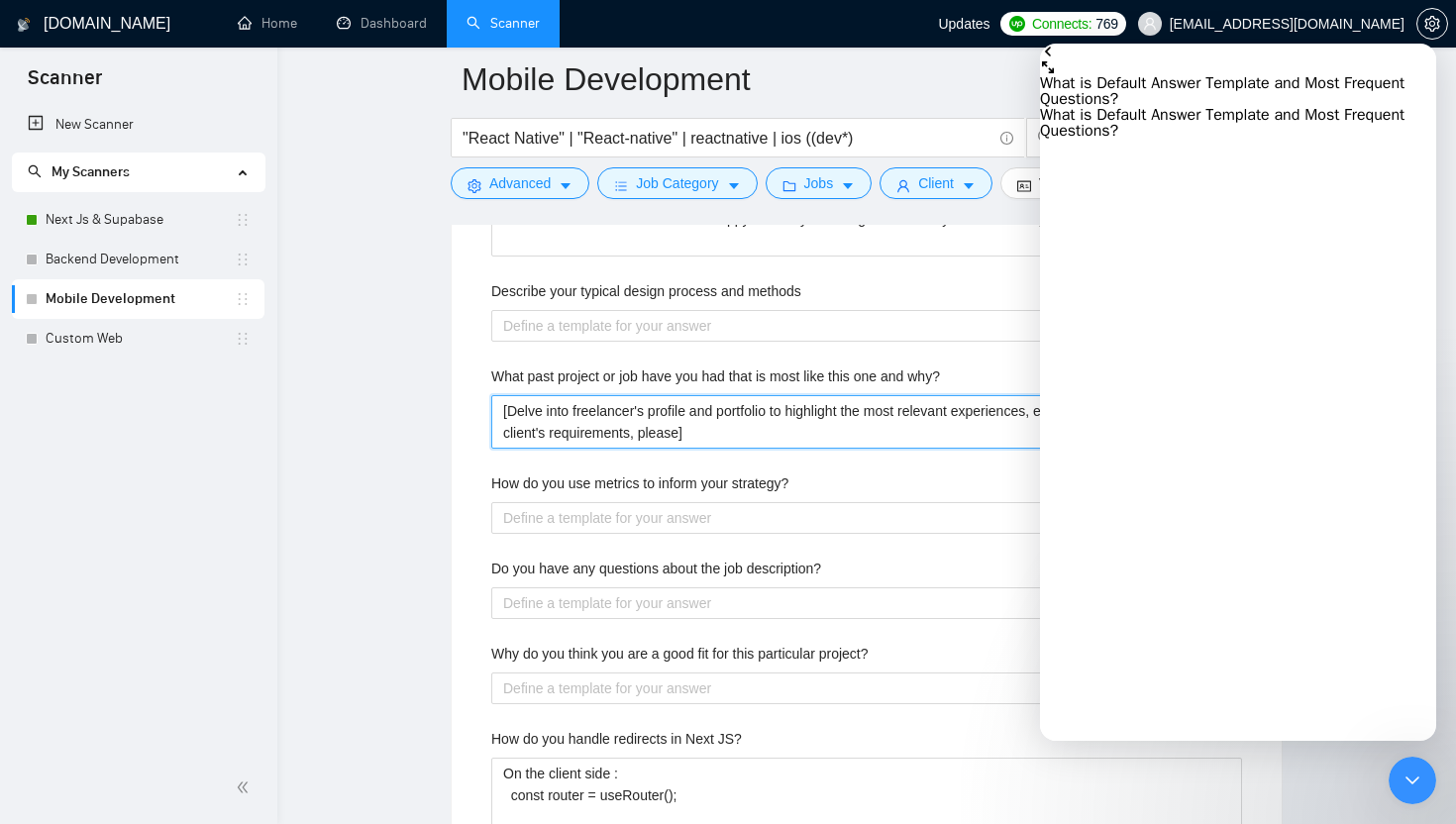 type 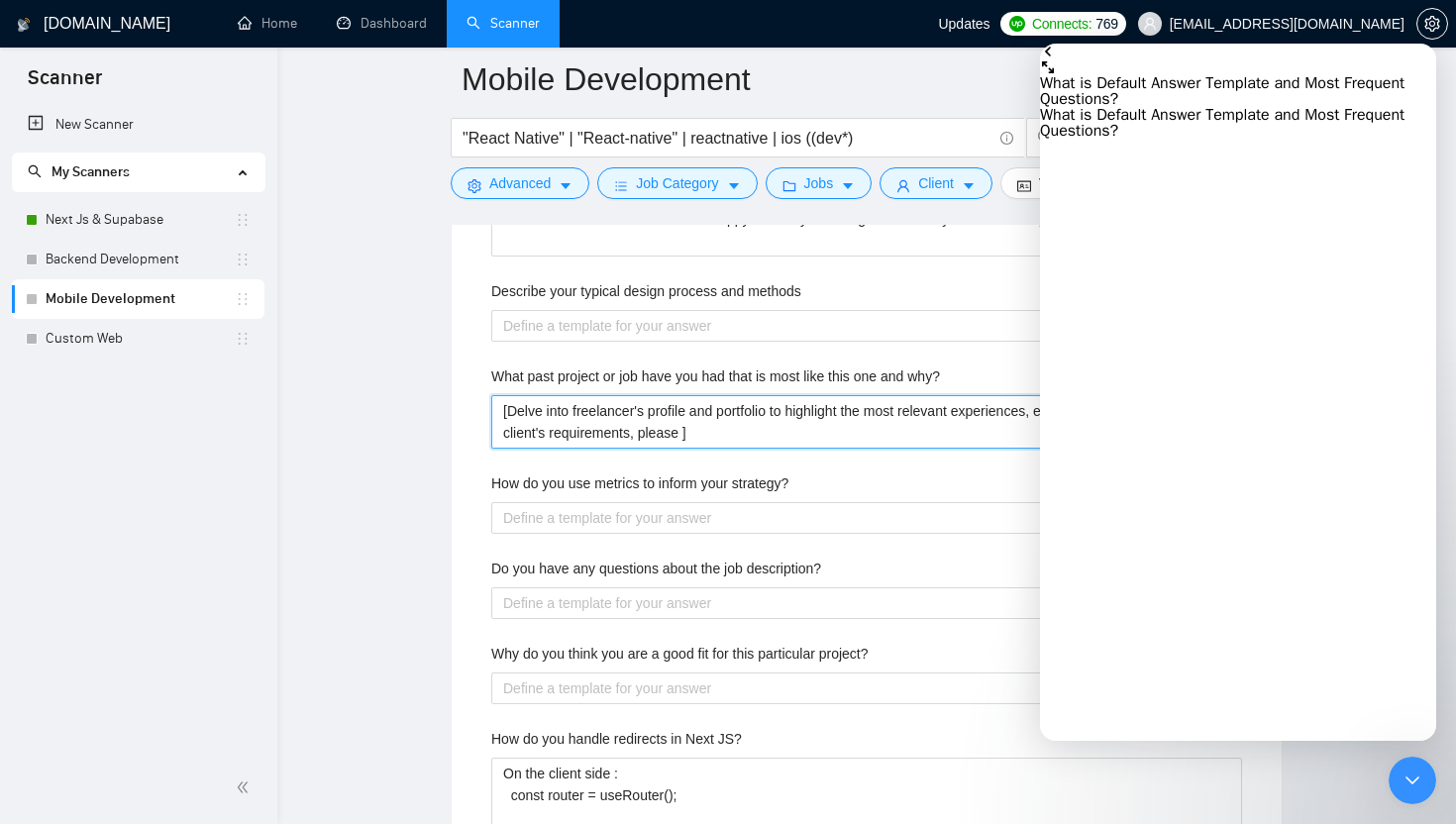 type 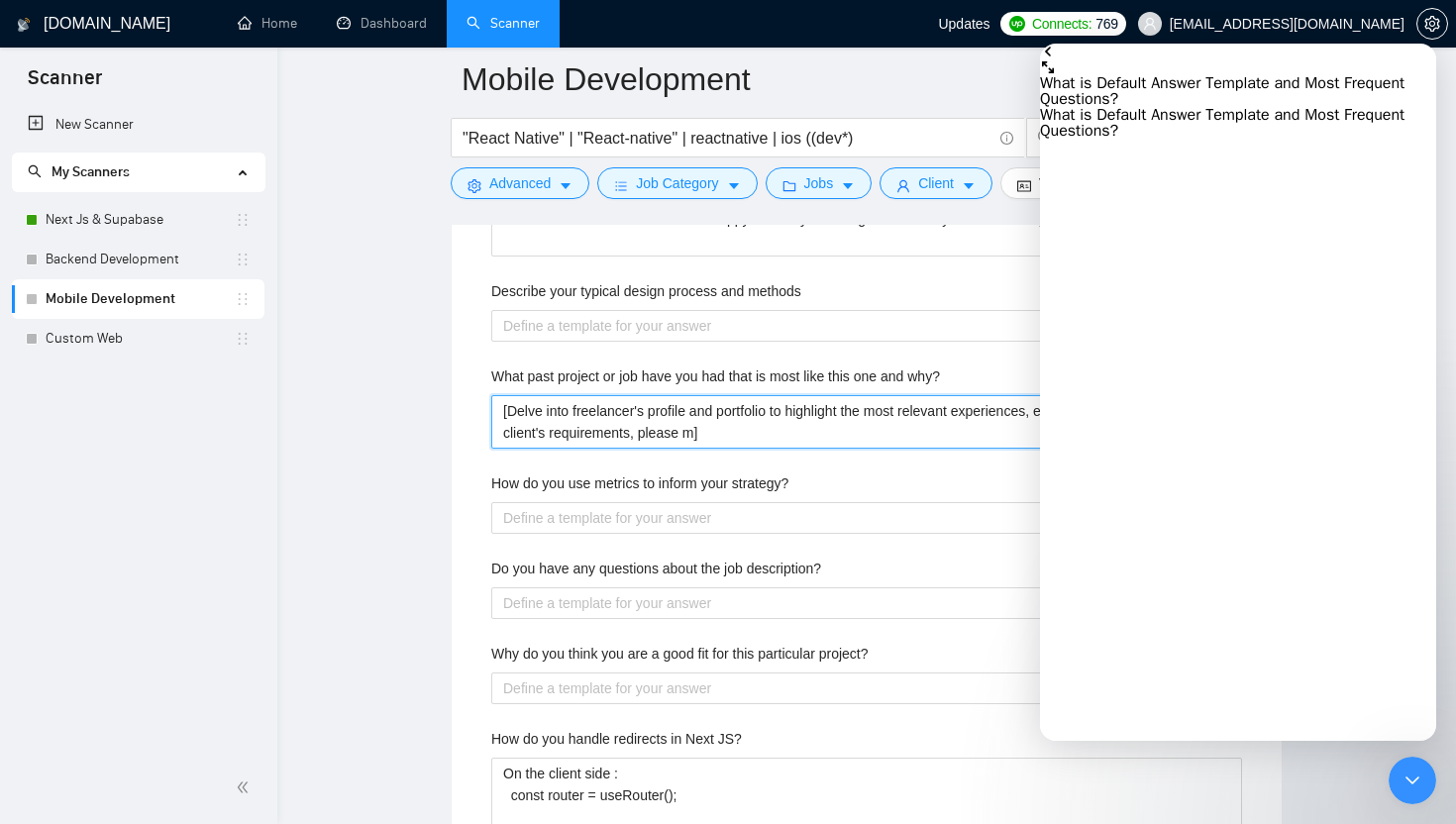 type 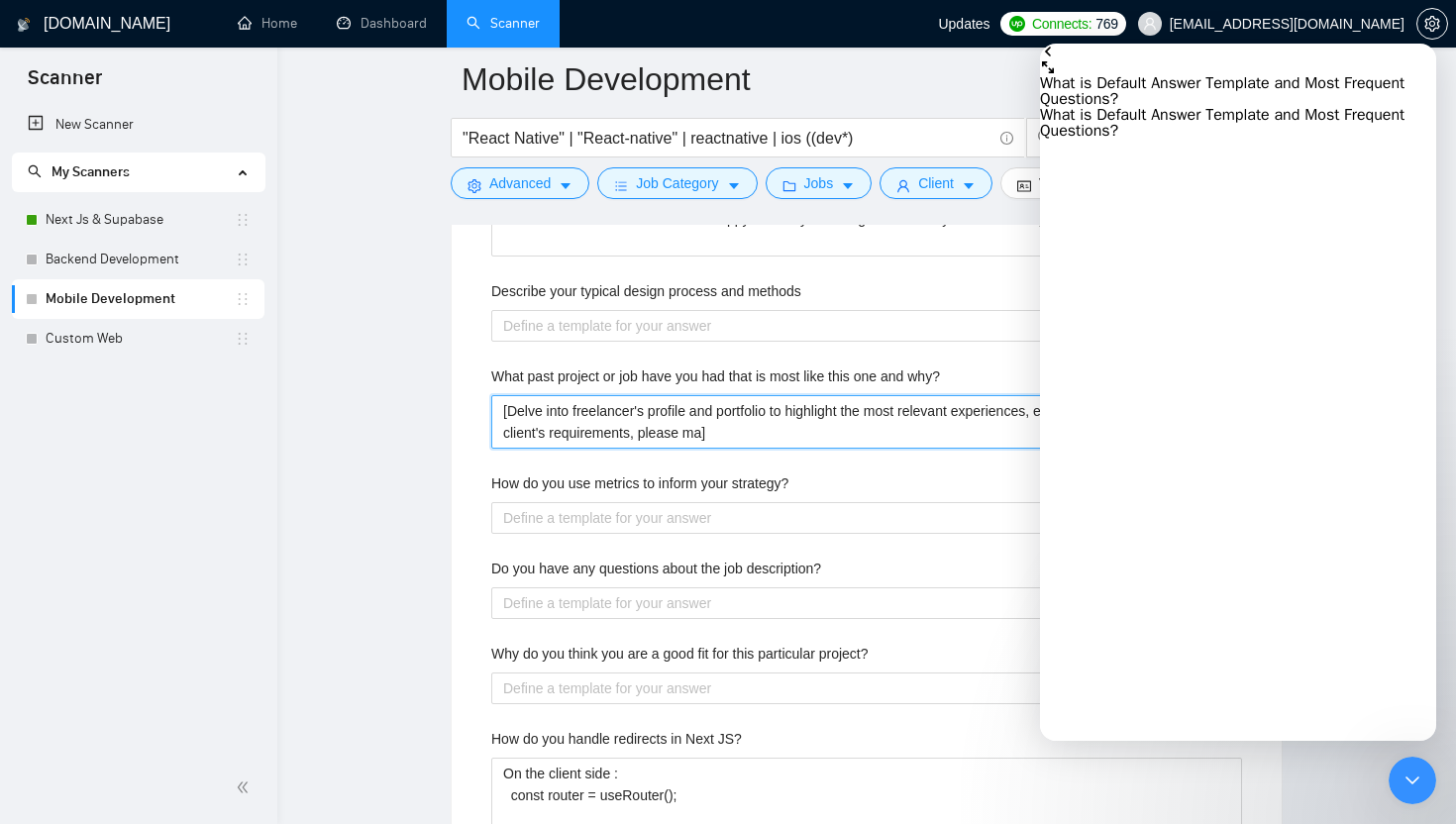 type on "[Delve into freelancer's profile and portfolio to highlight the most relevant experiences, ensuring alignment with the client's requirements, please mak]" 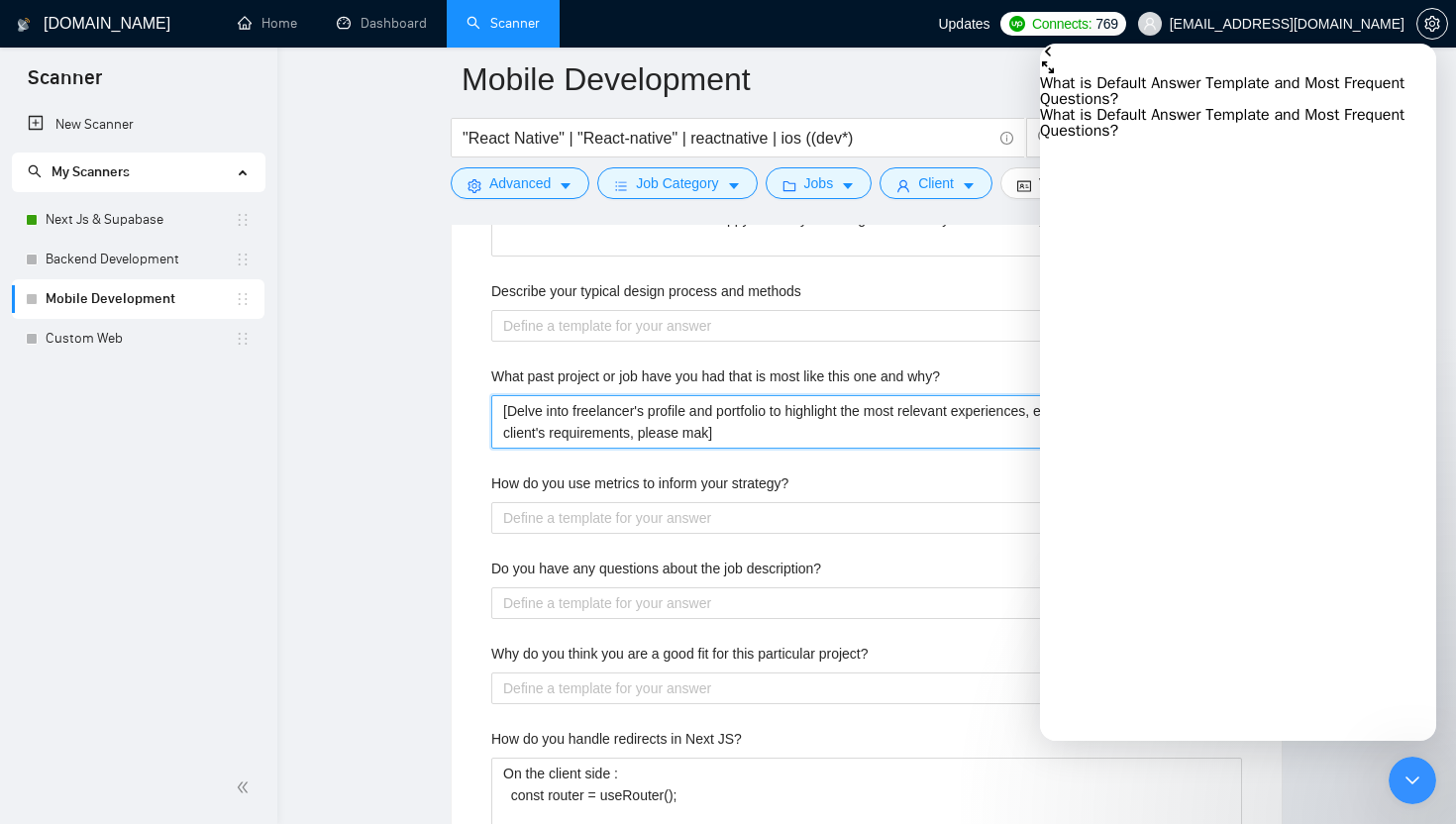 type 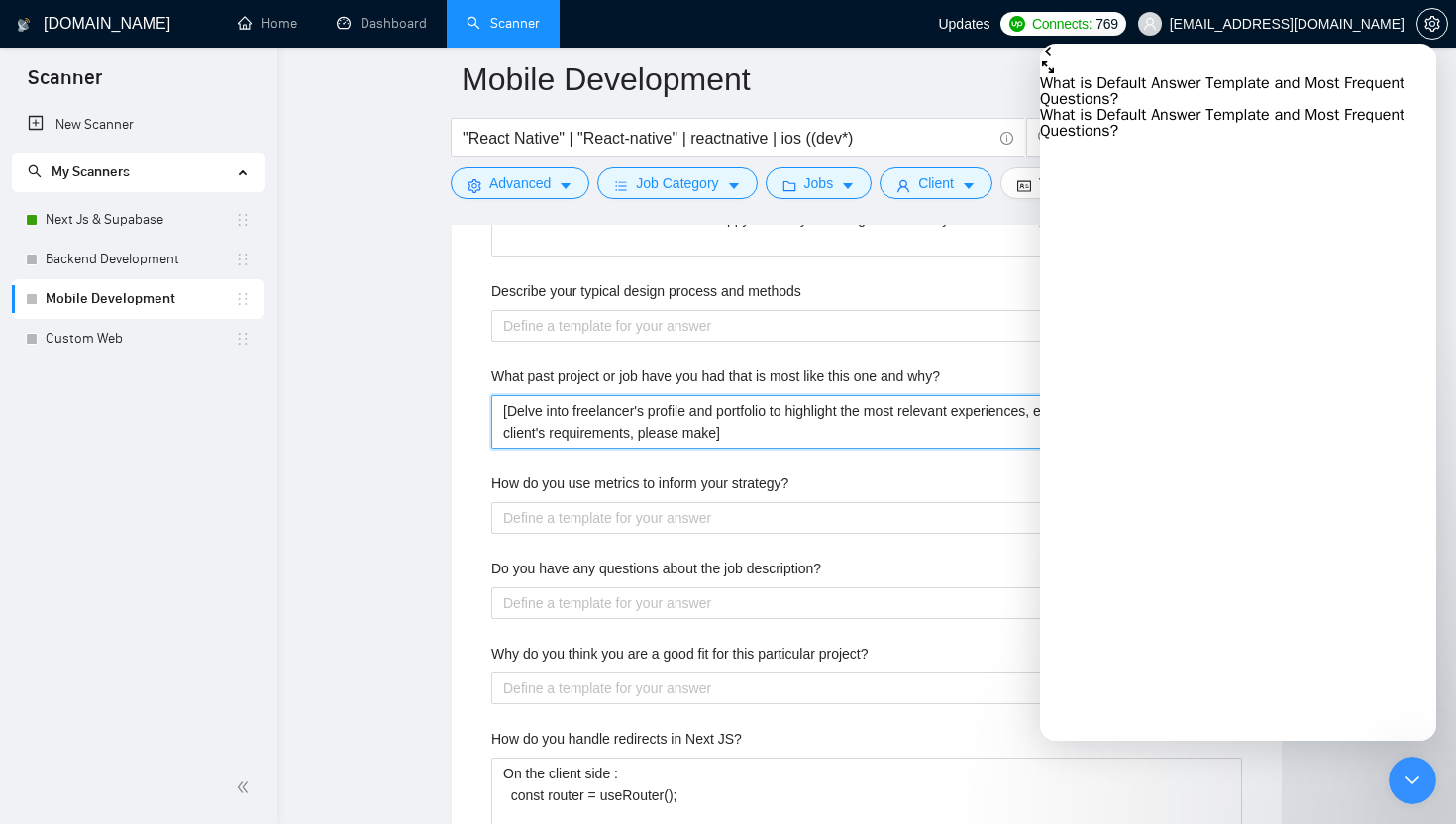 type 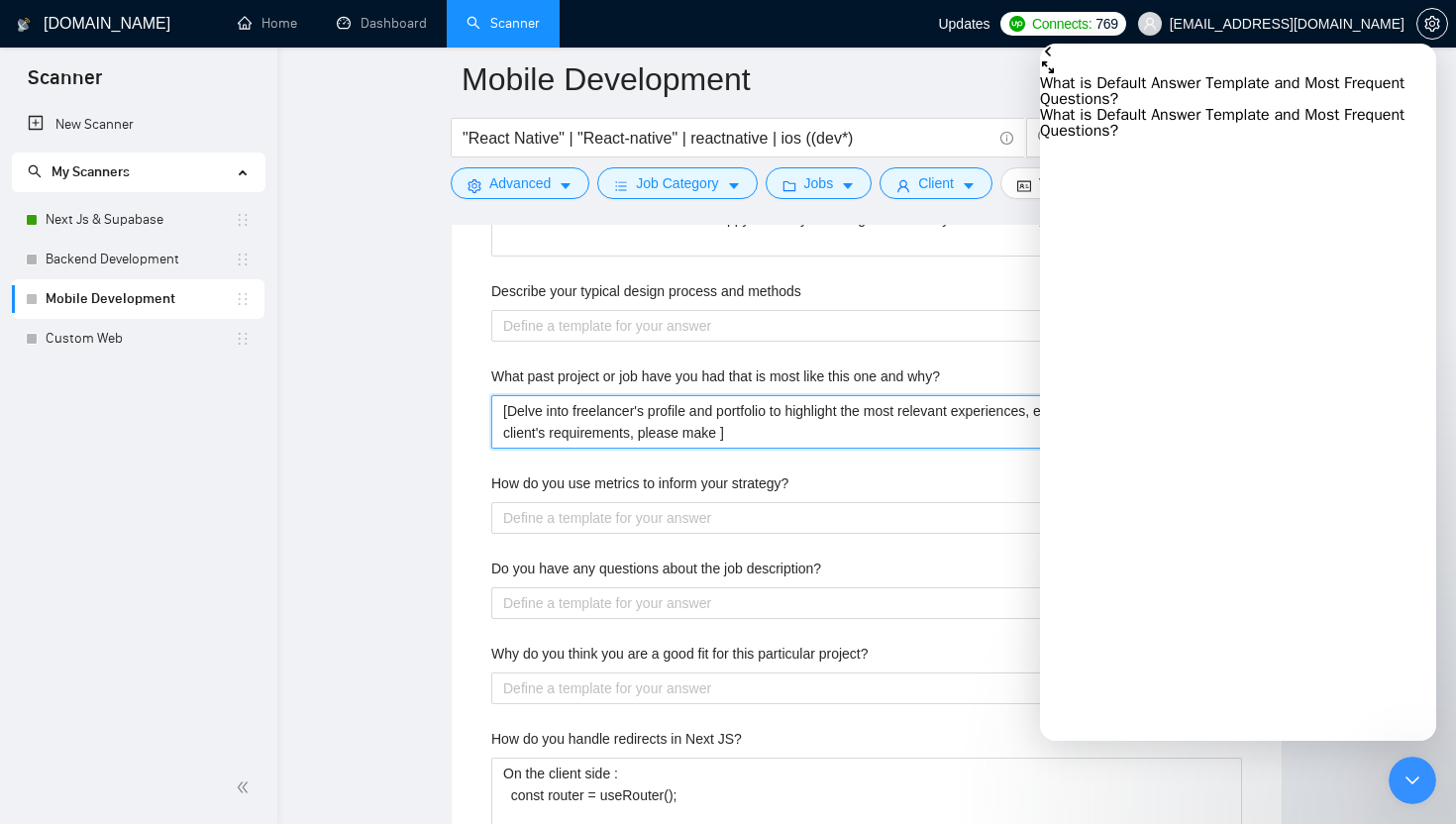 type 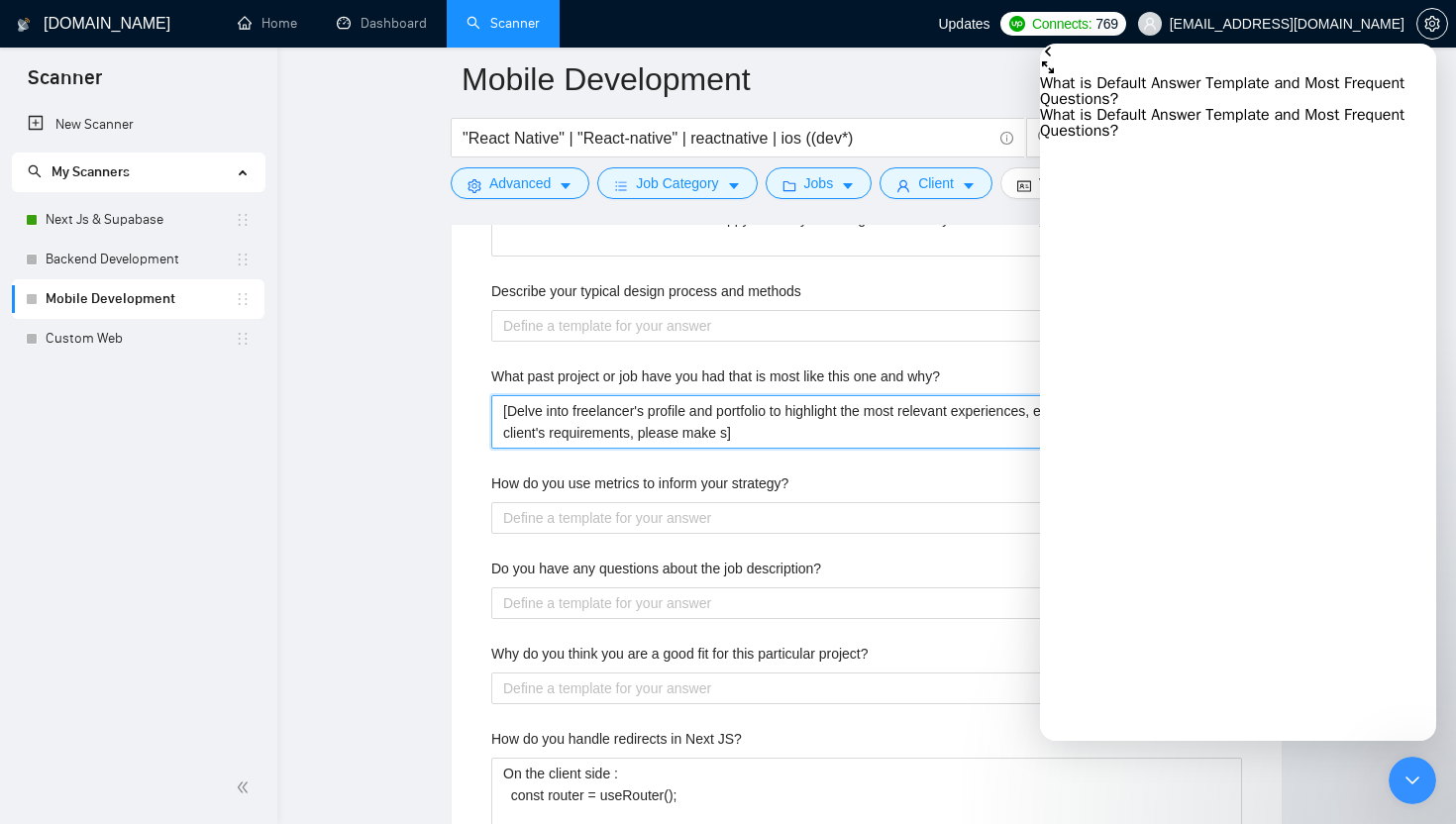 type 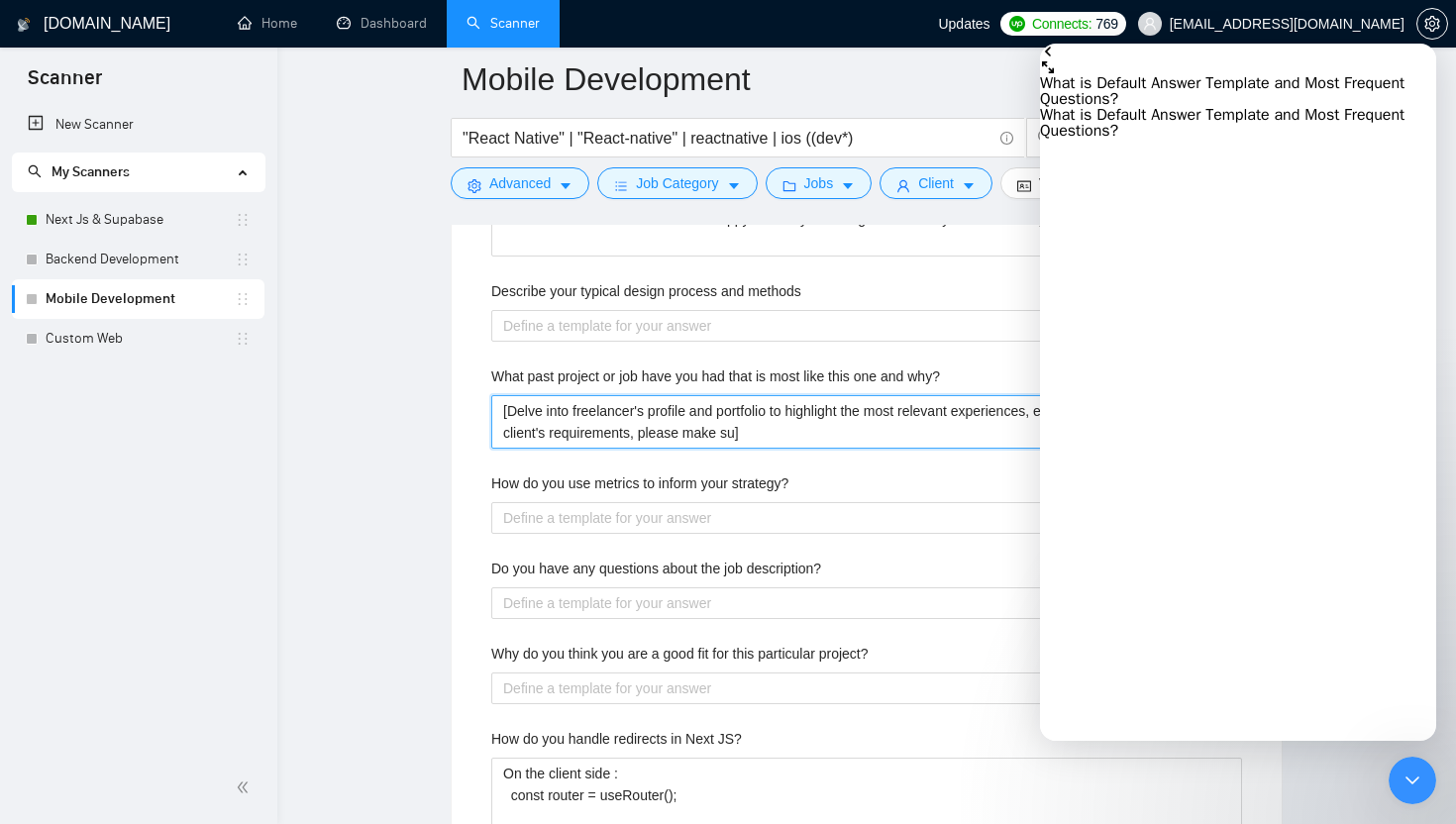type 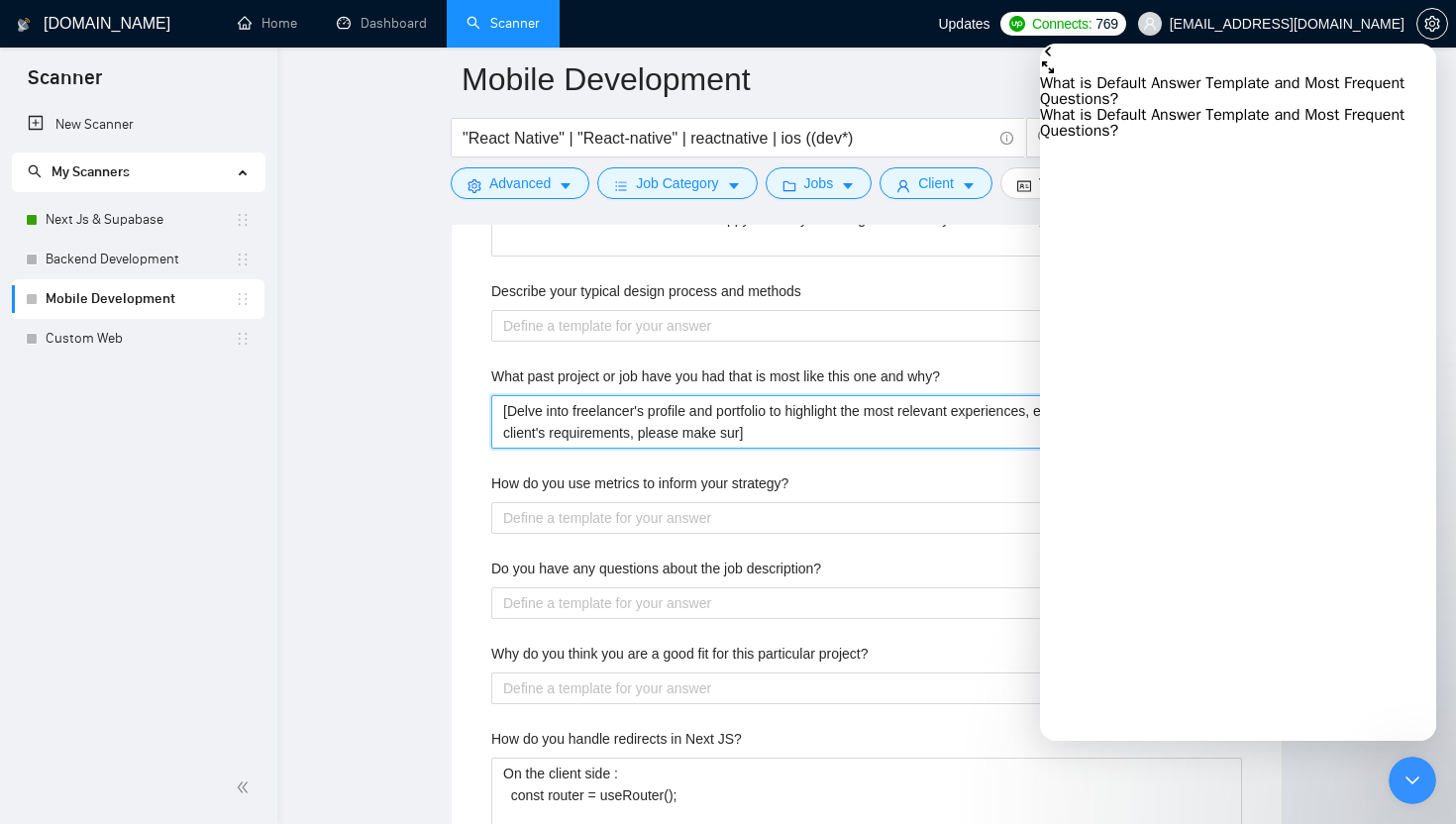 type 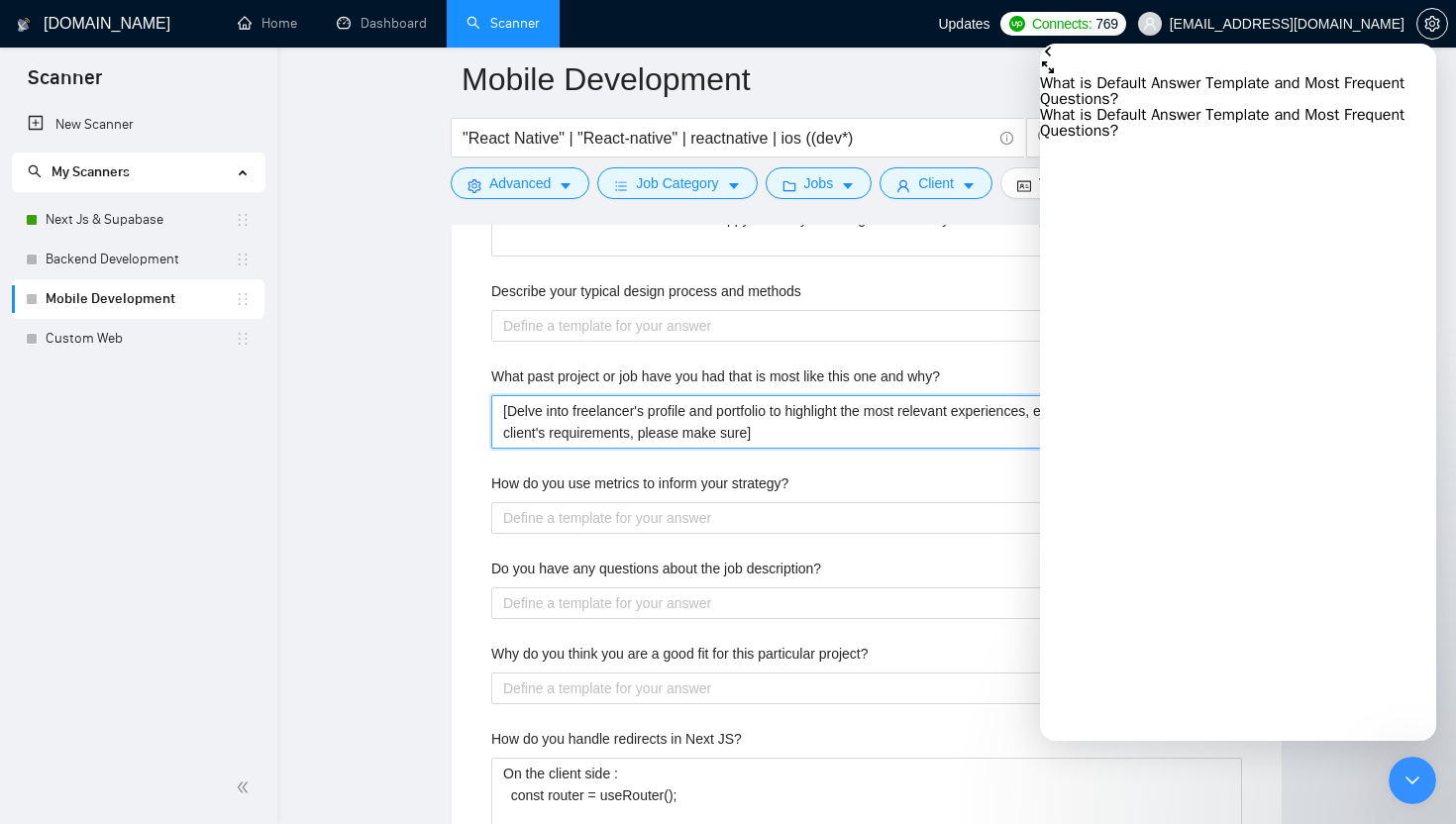type 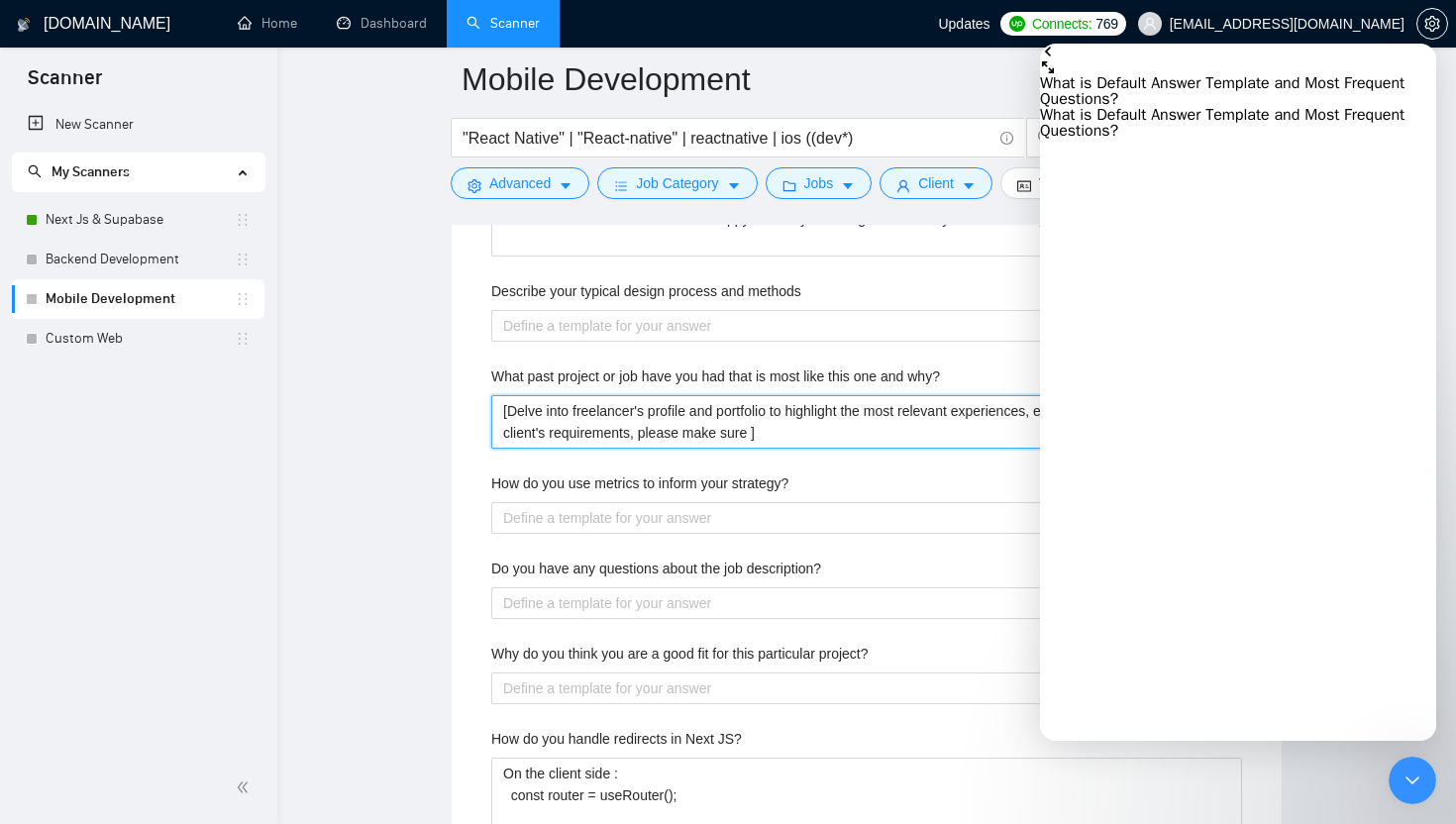type 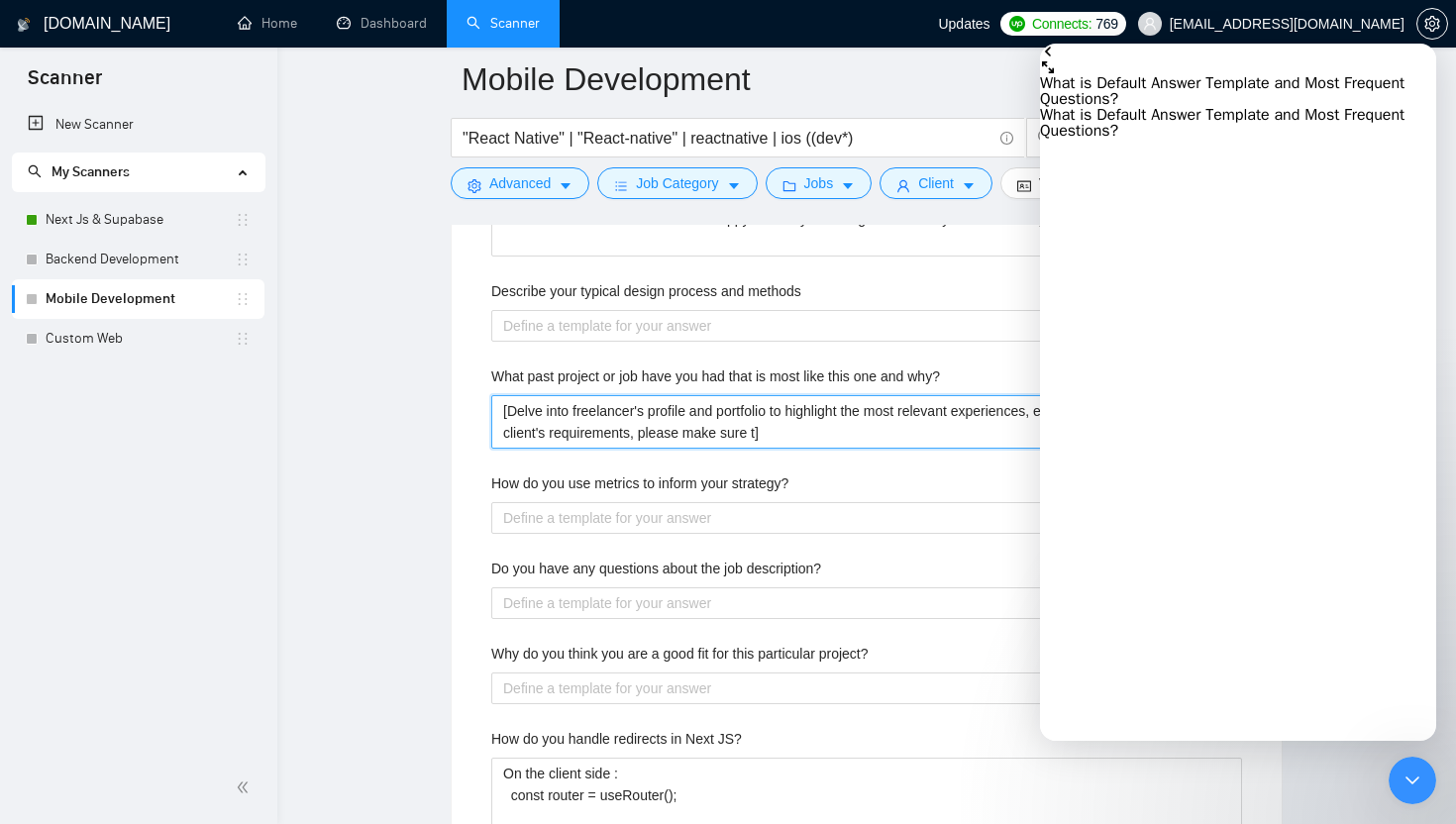 type 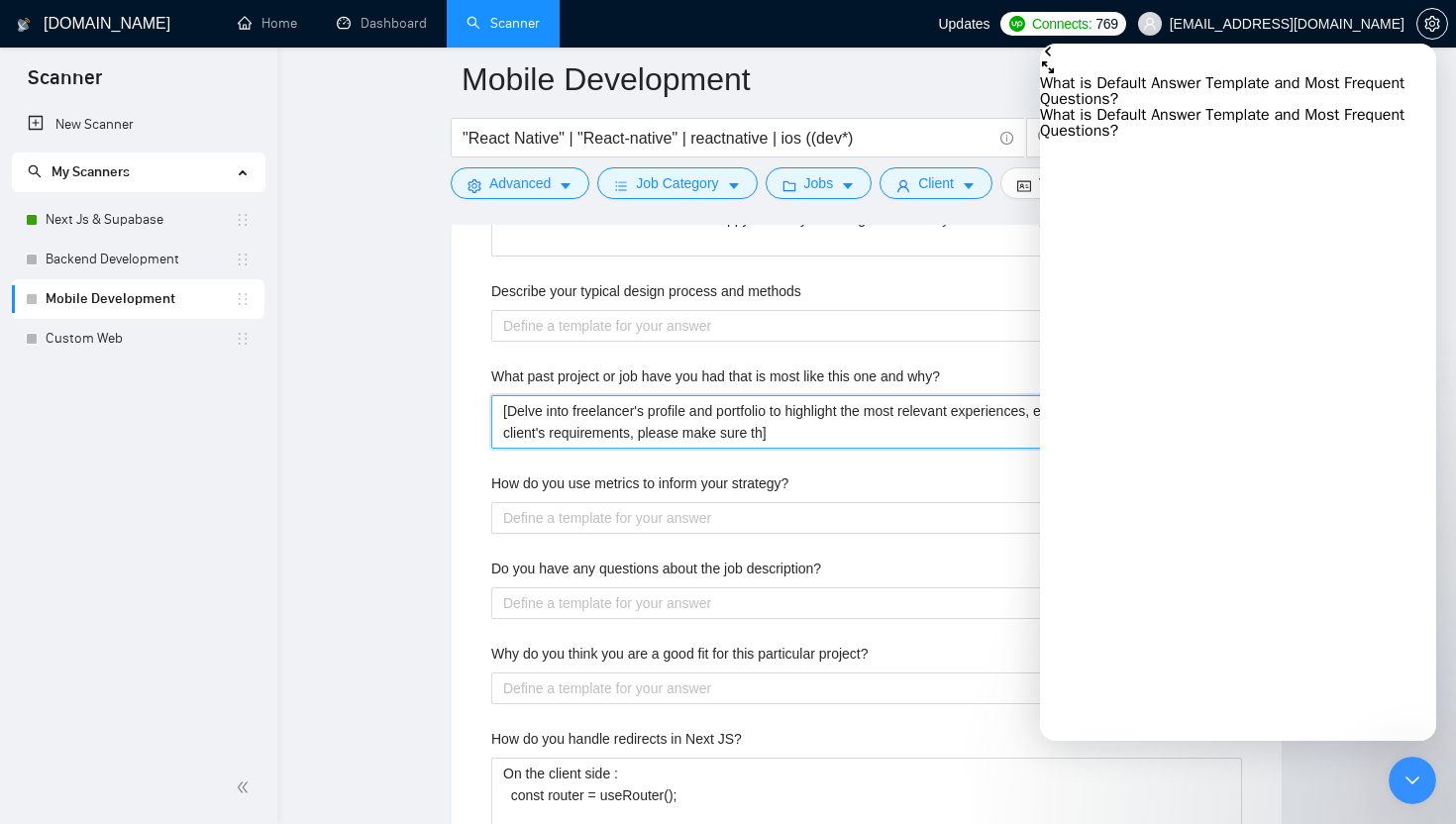 type on "[Delve into freelancer's profile and portfolio to highlight the most relevant experiences, ensuring alignment with the client's requirements, please make sure the]" 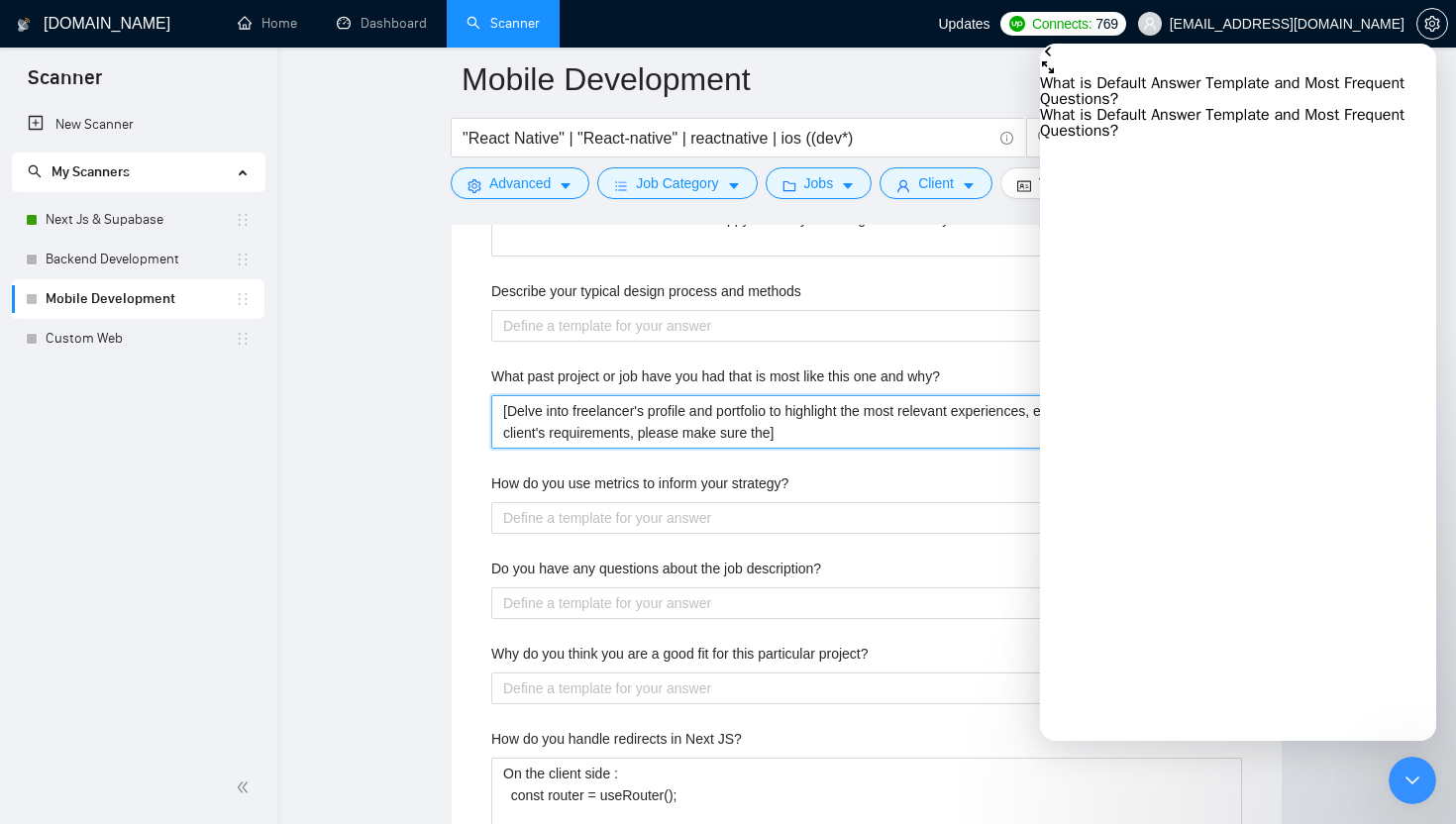 type 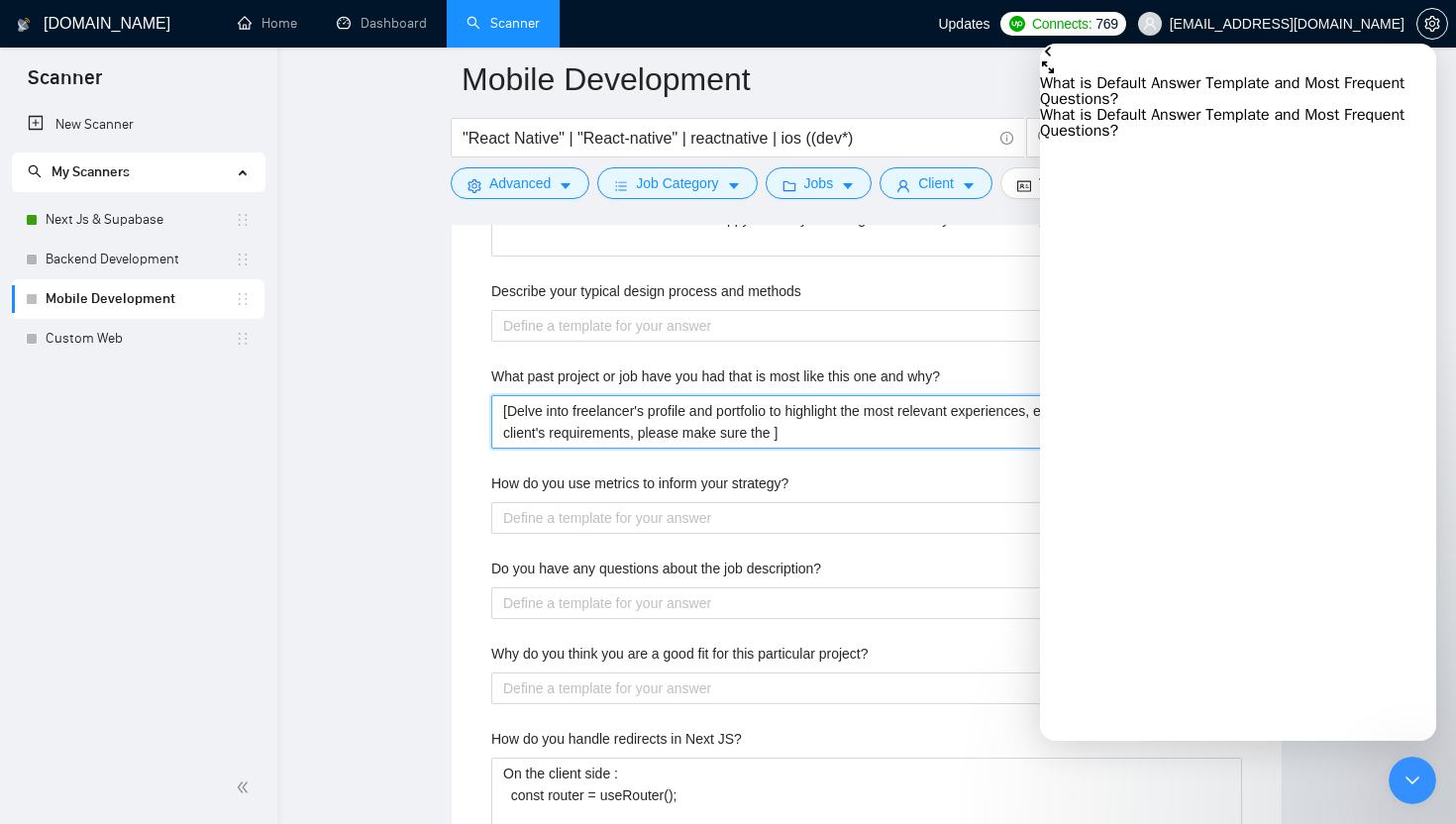 type 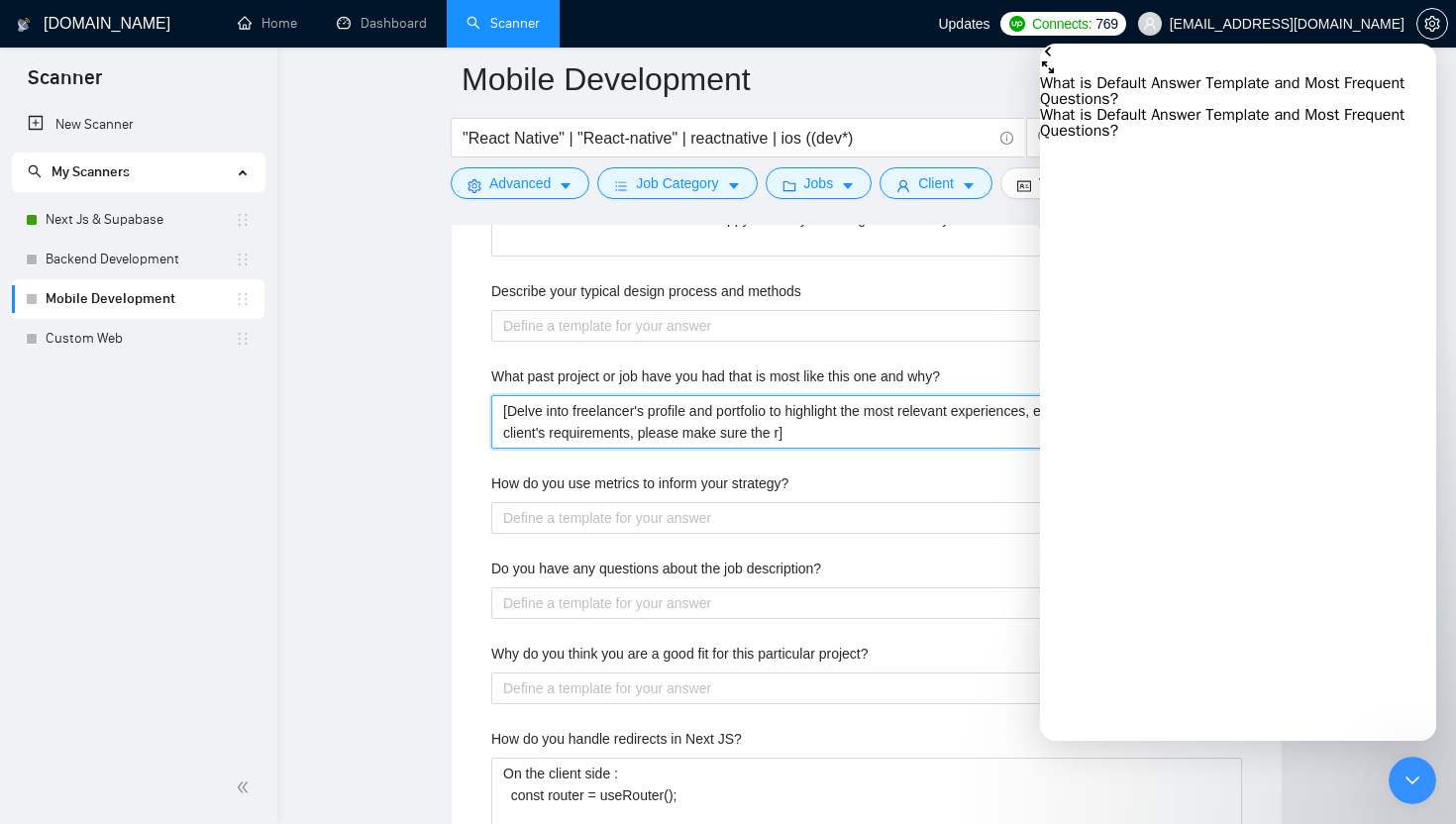 type 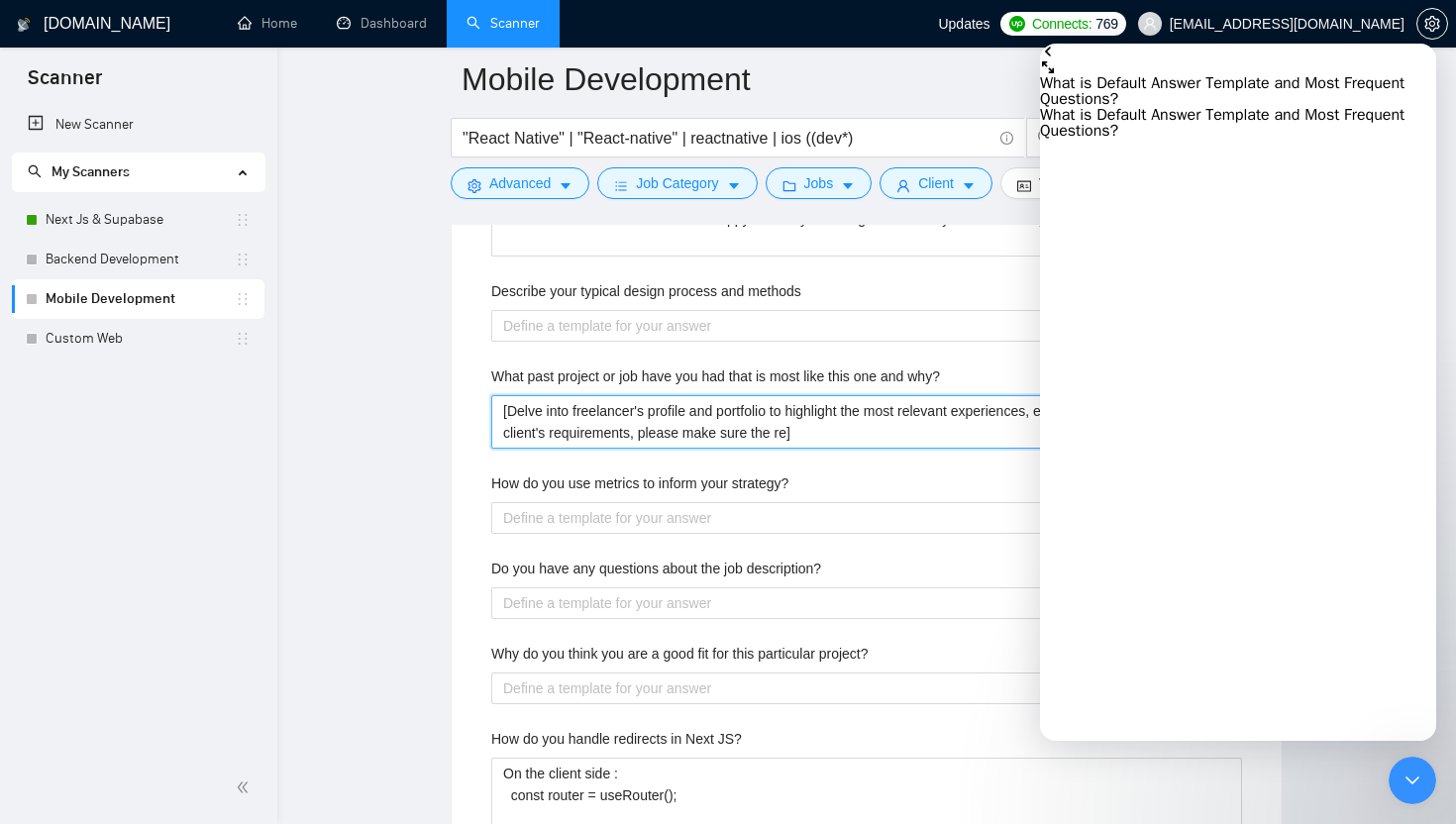 type 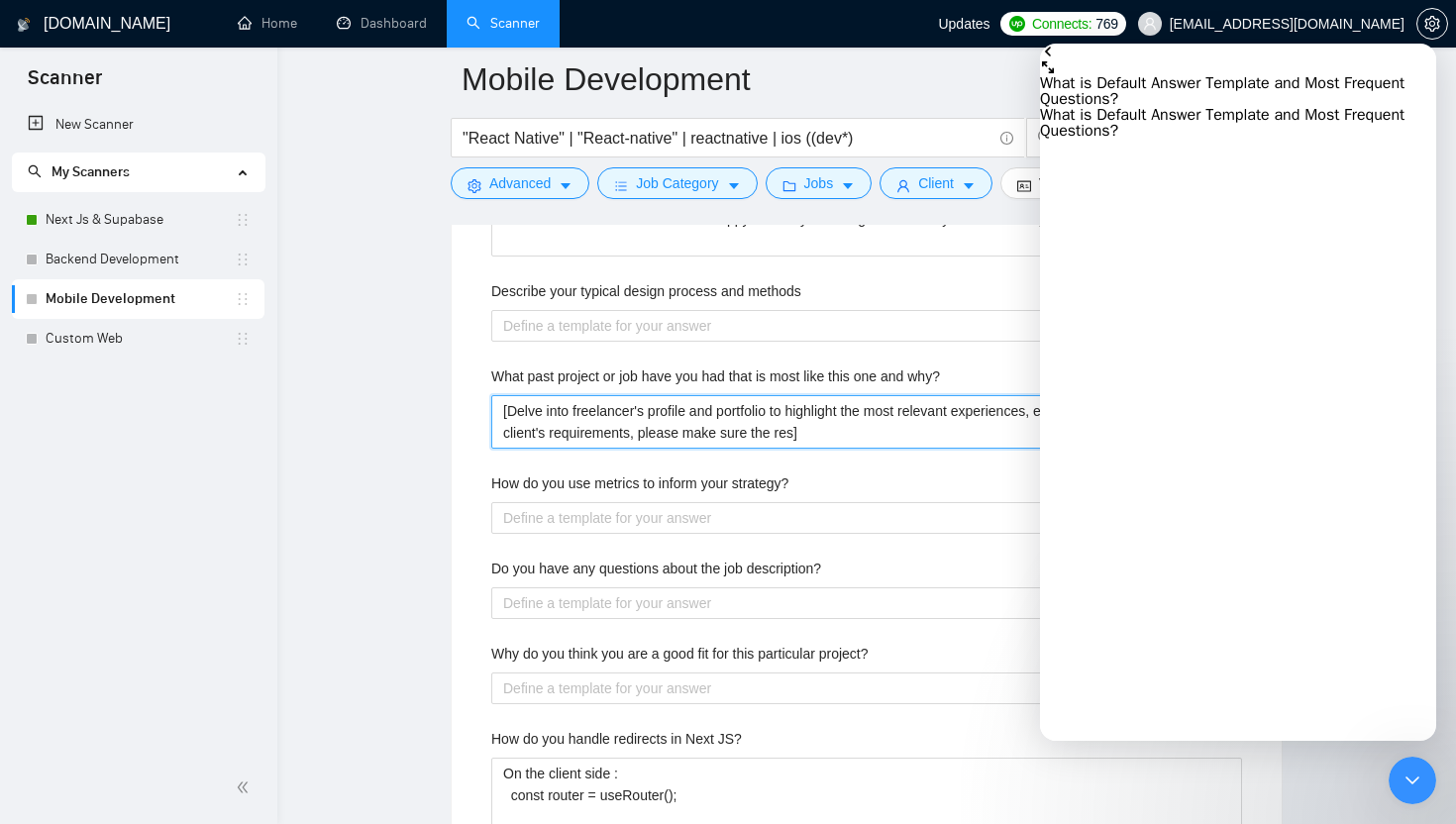 type 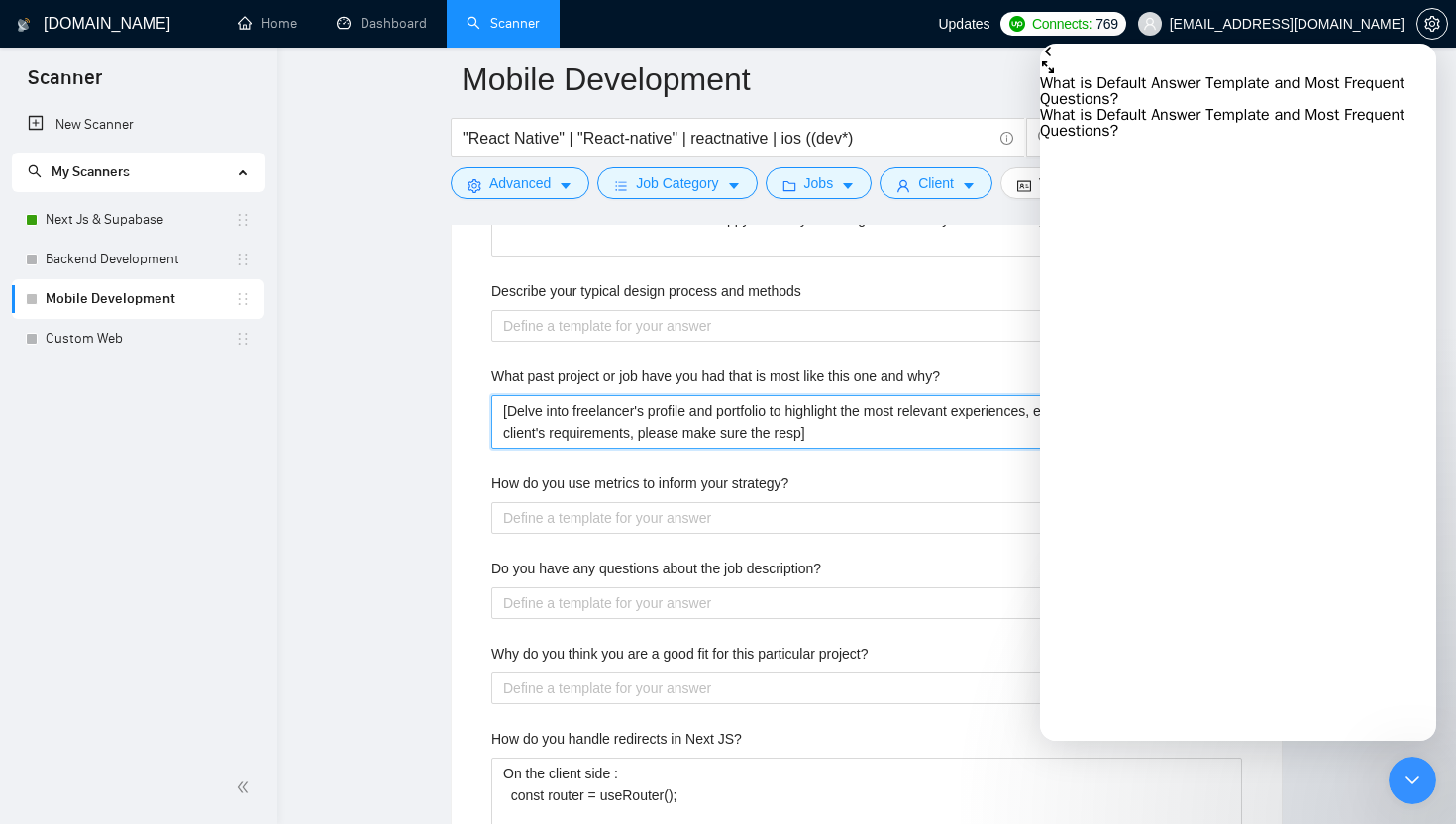 type 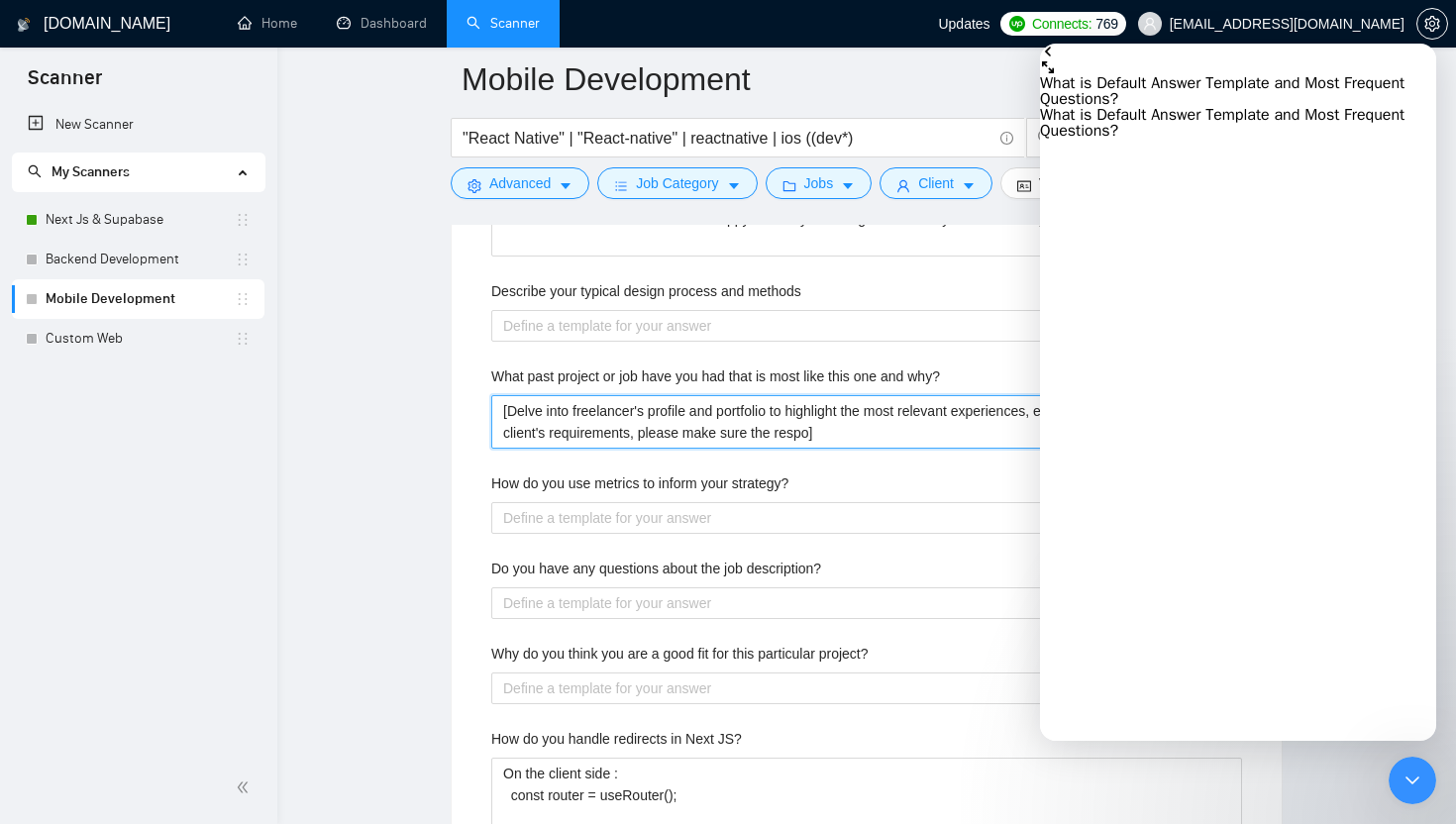 type 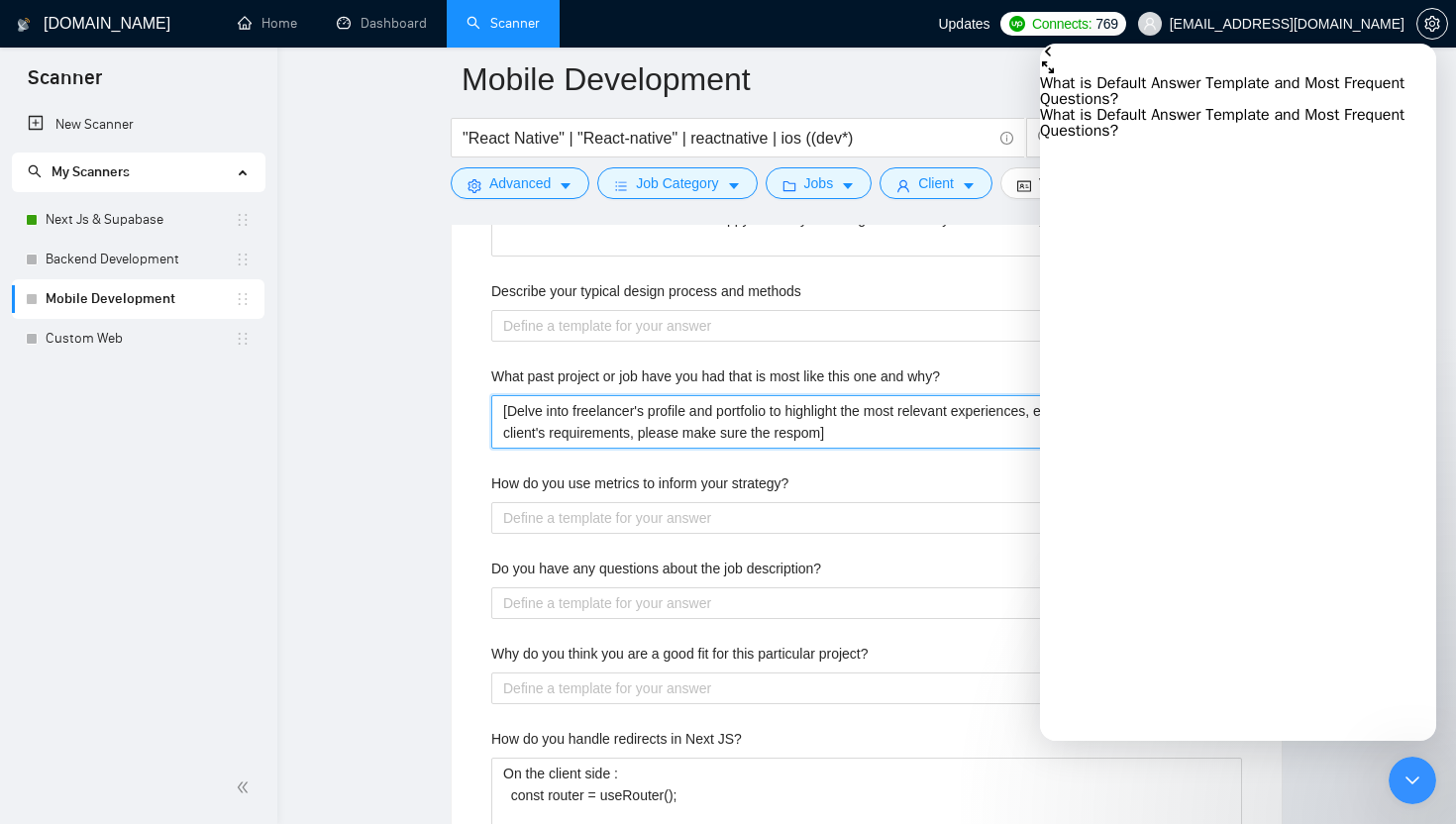 type 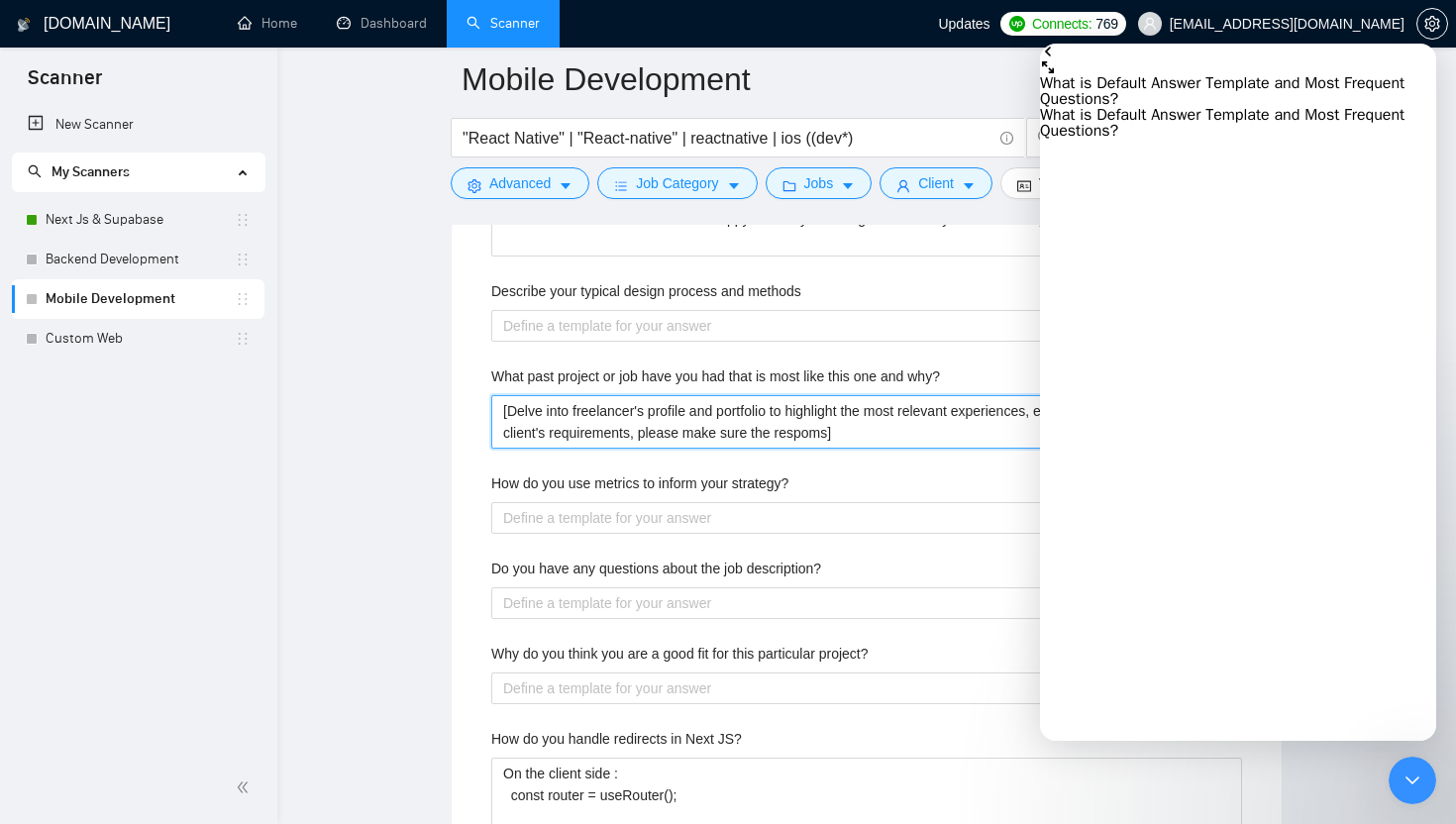 type 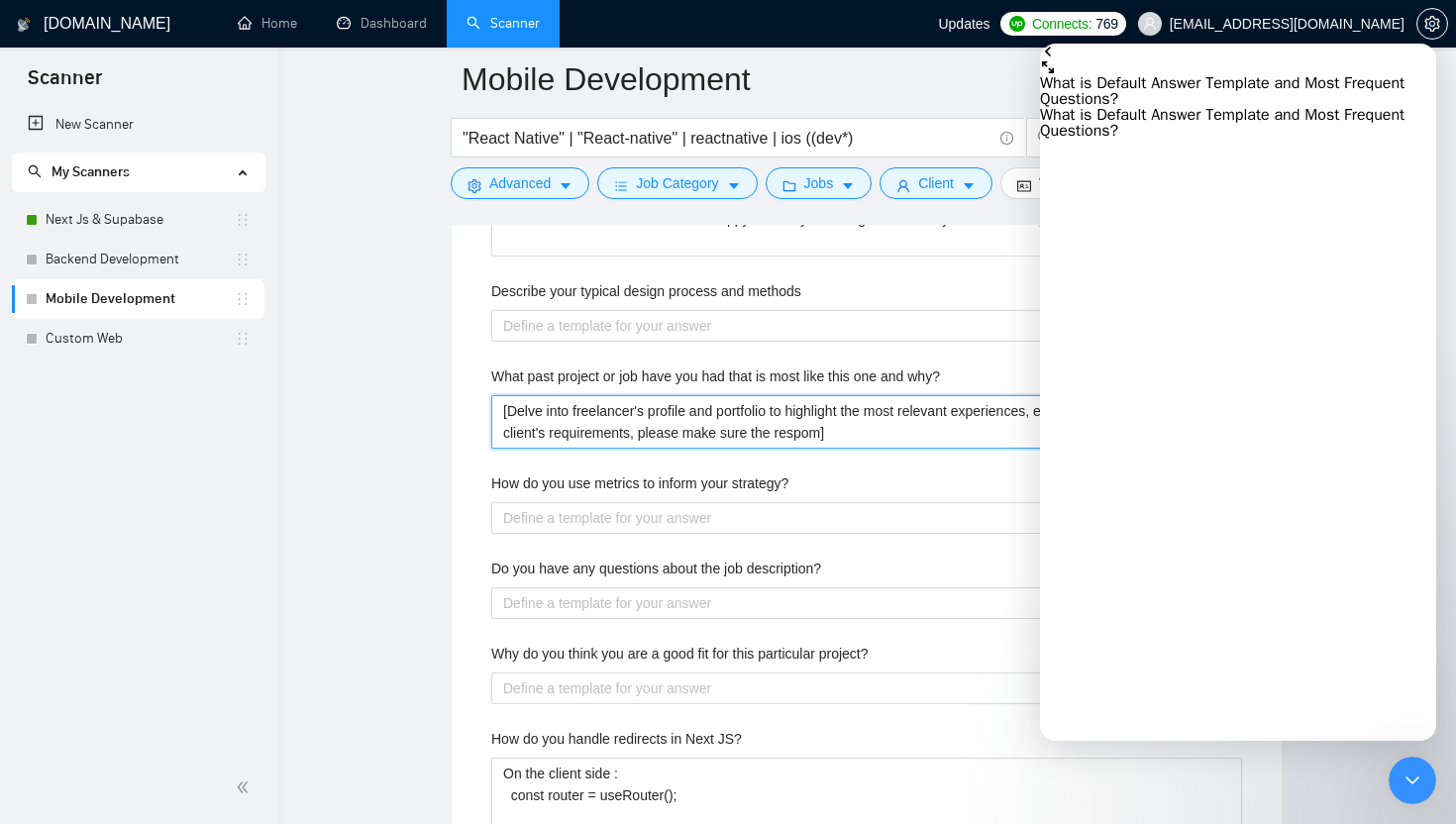 type 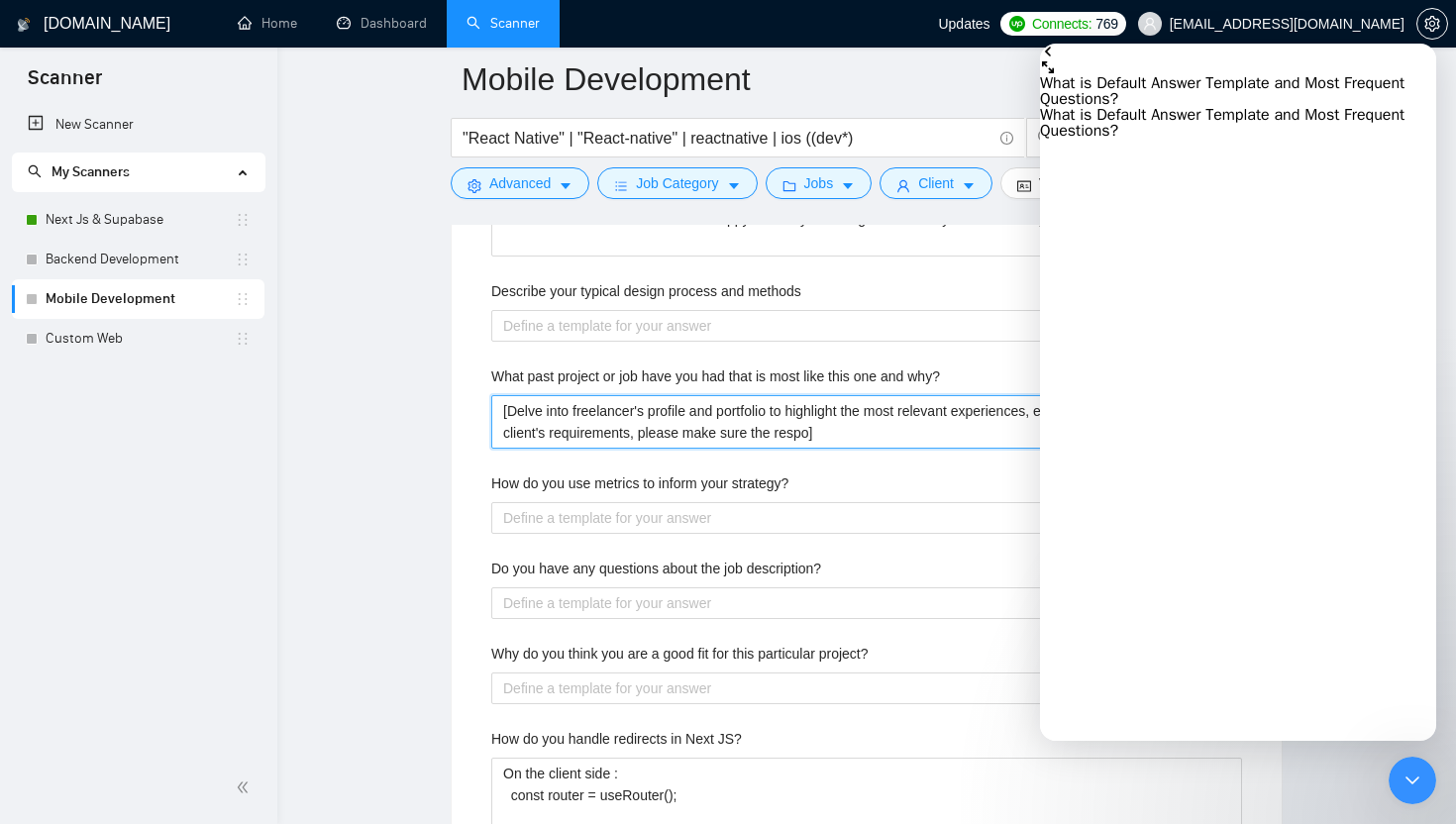 type 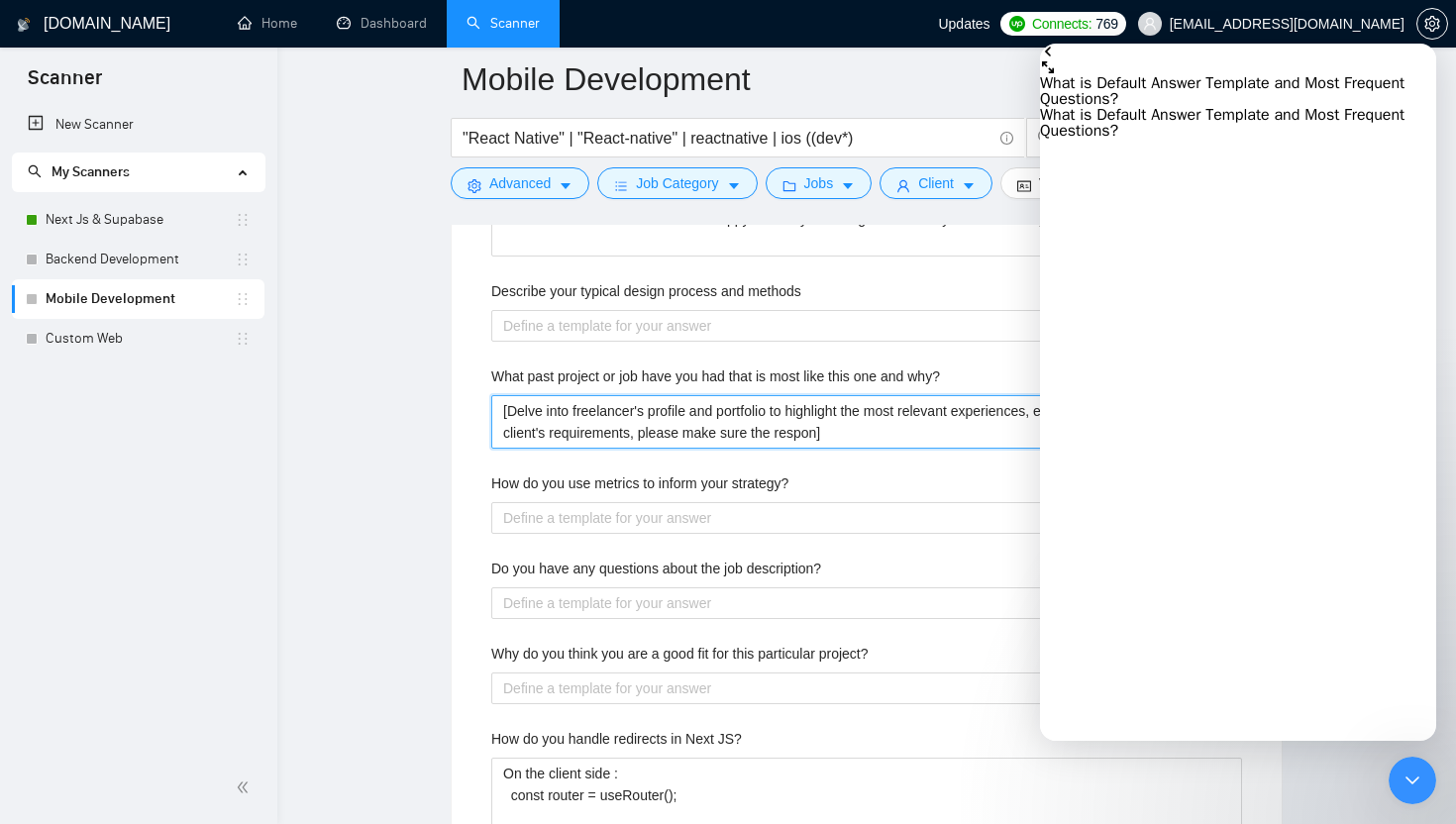 type 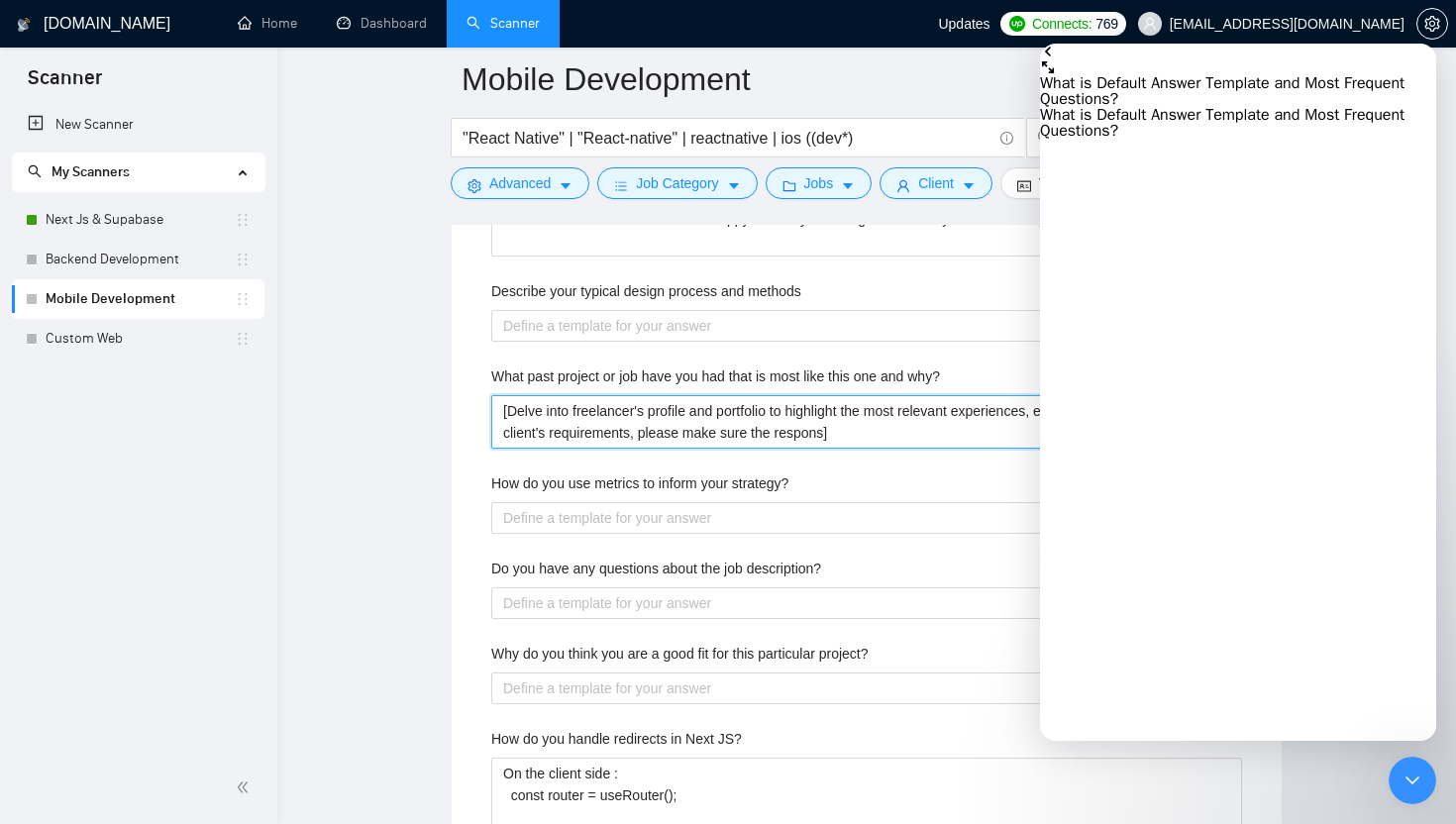 type 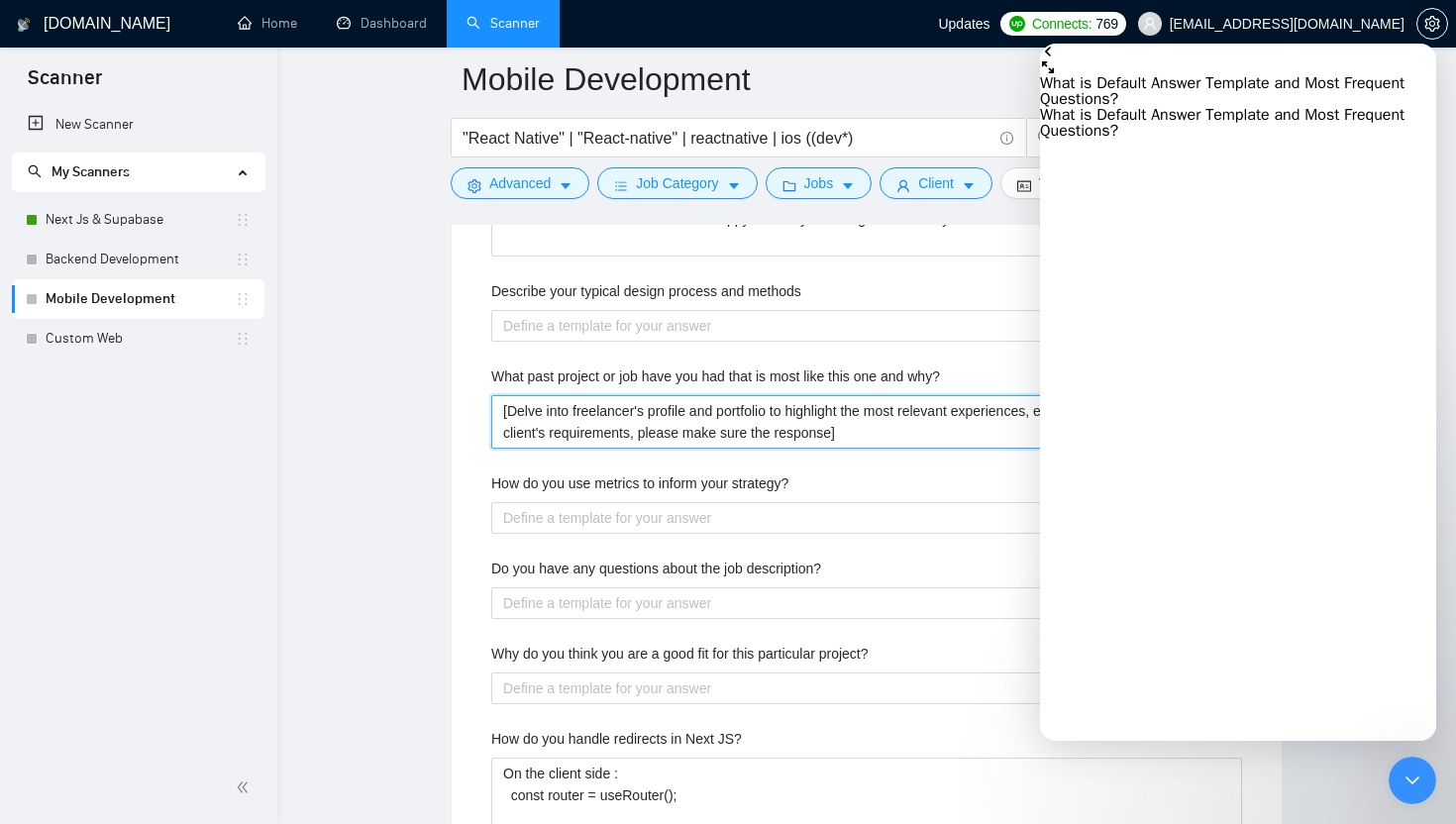 type 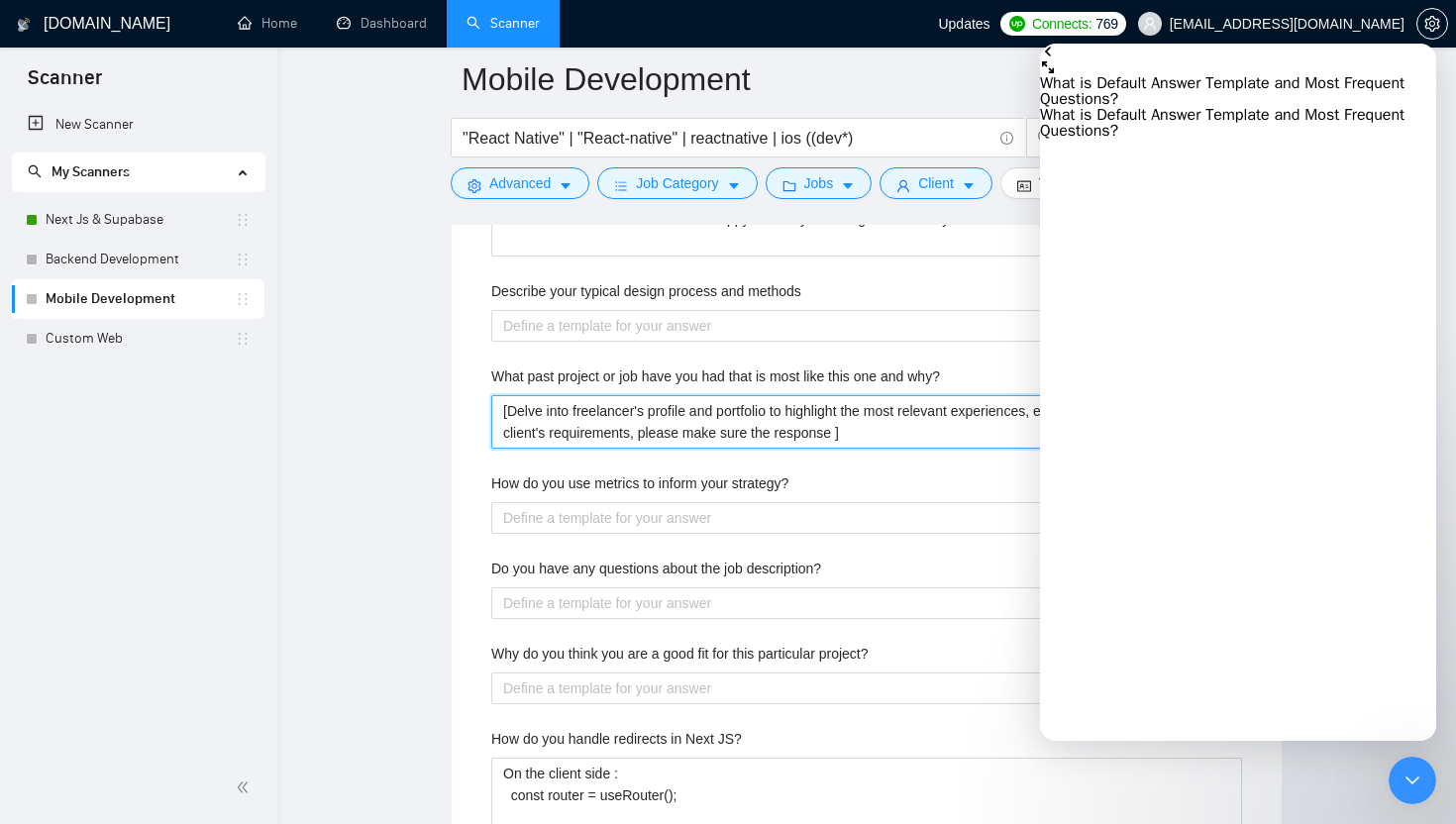 type 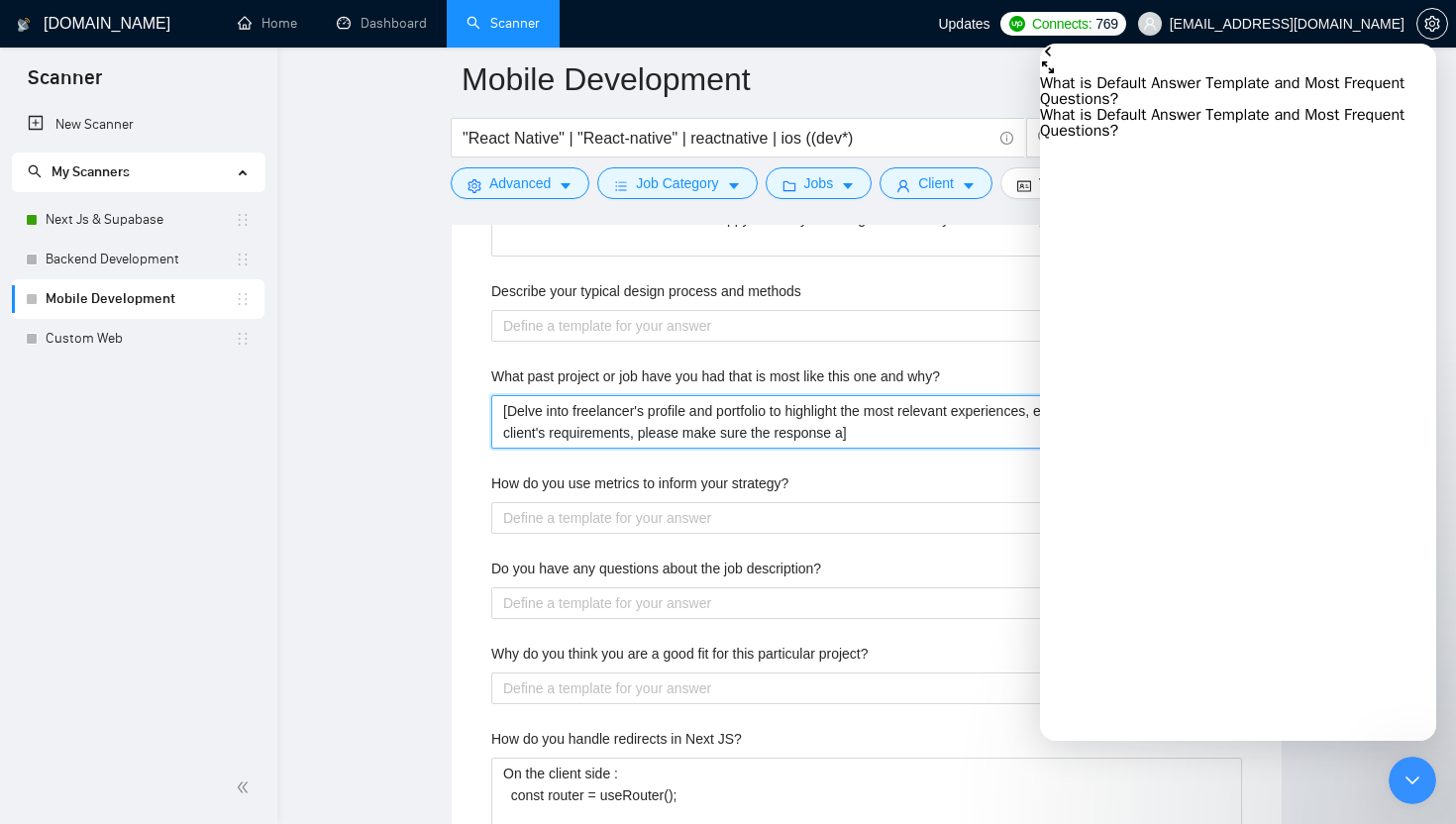 type 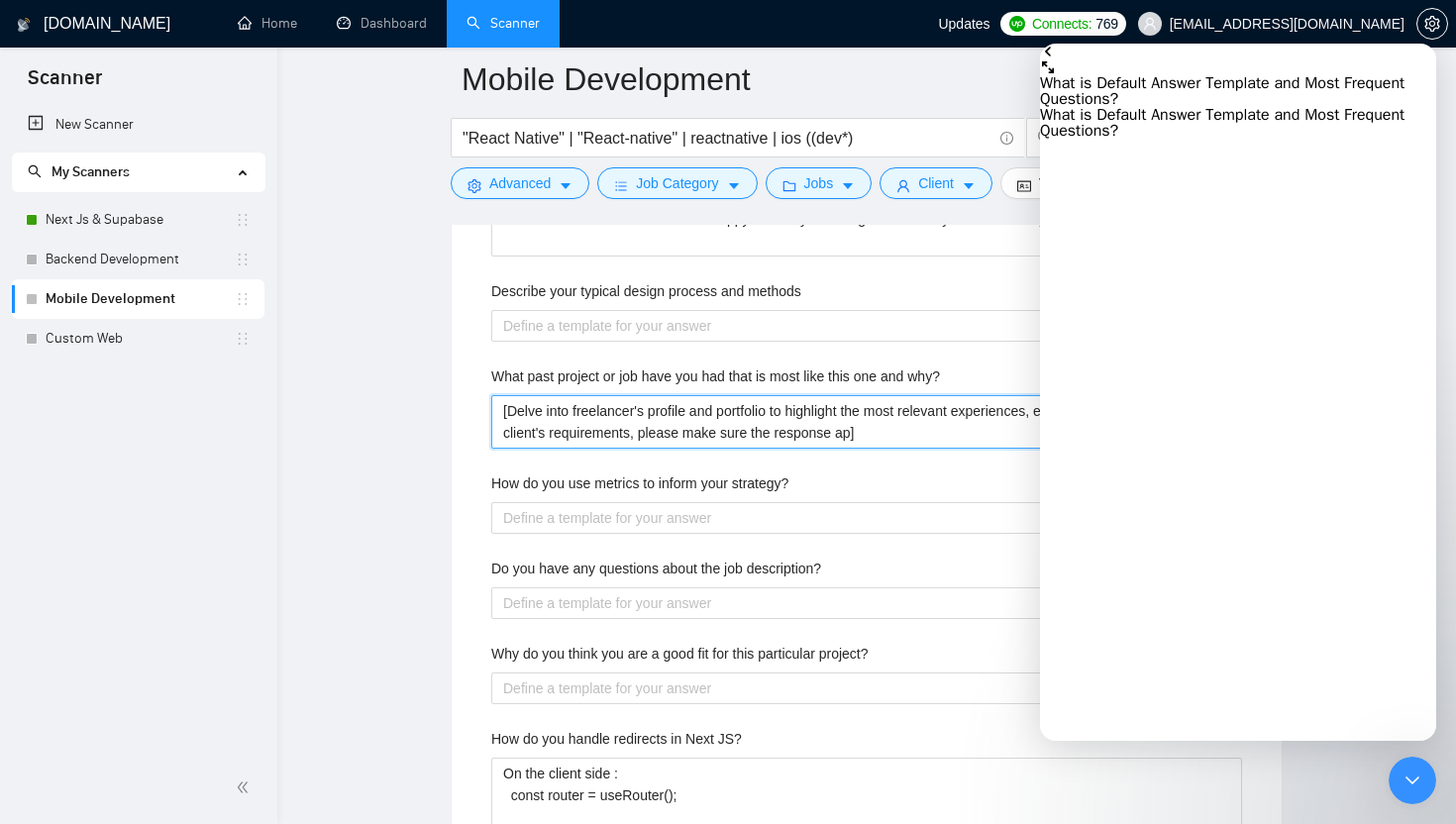 type 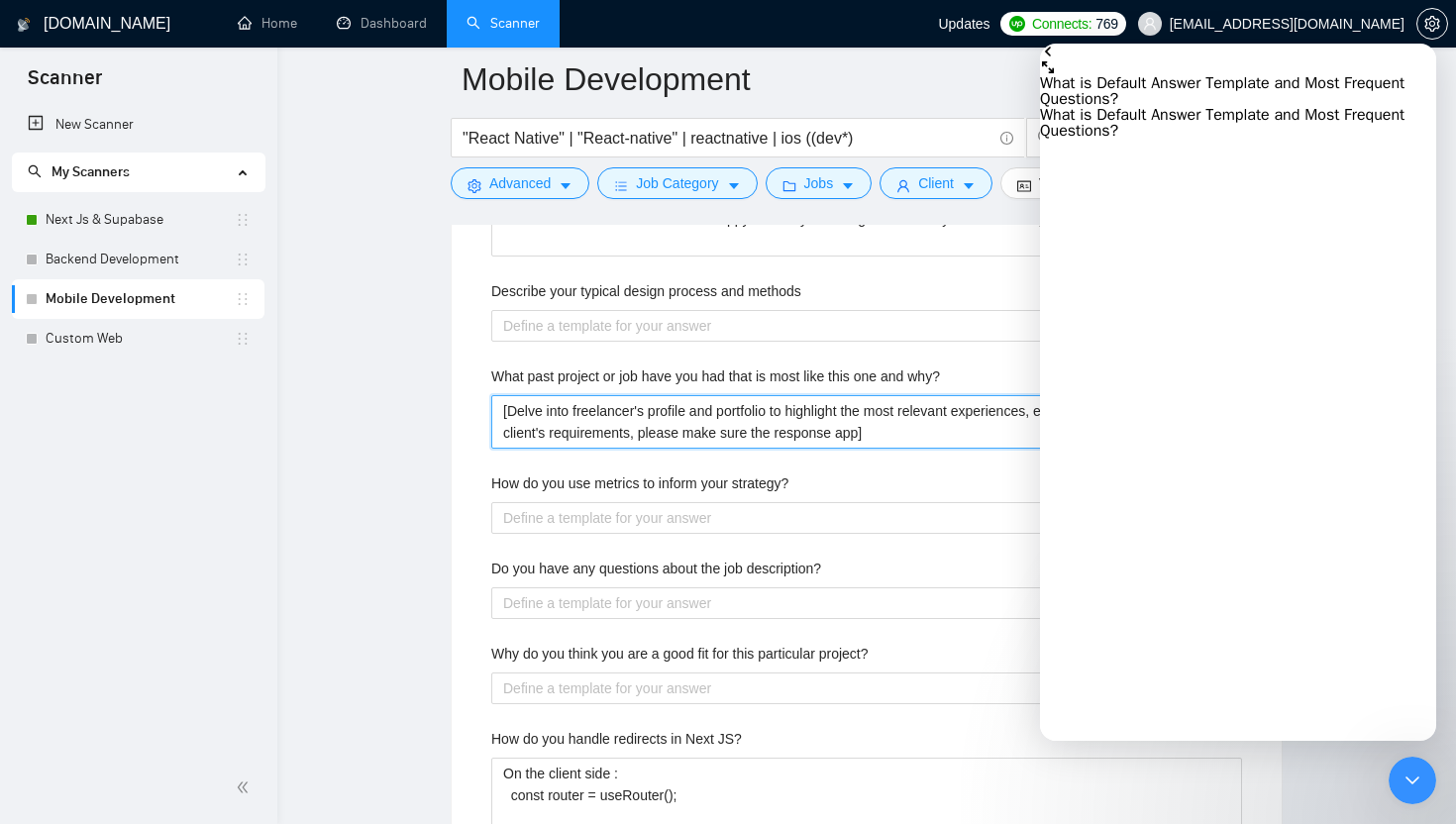 type 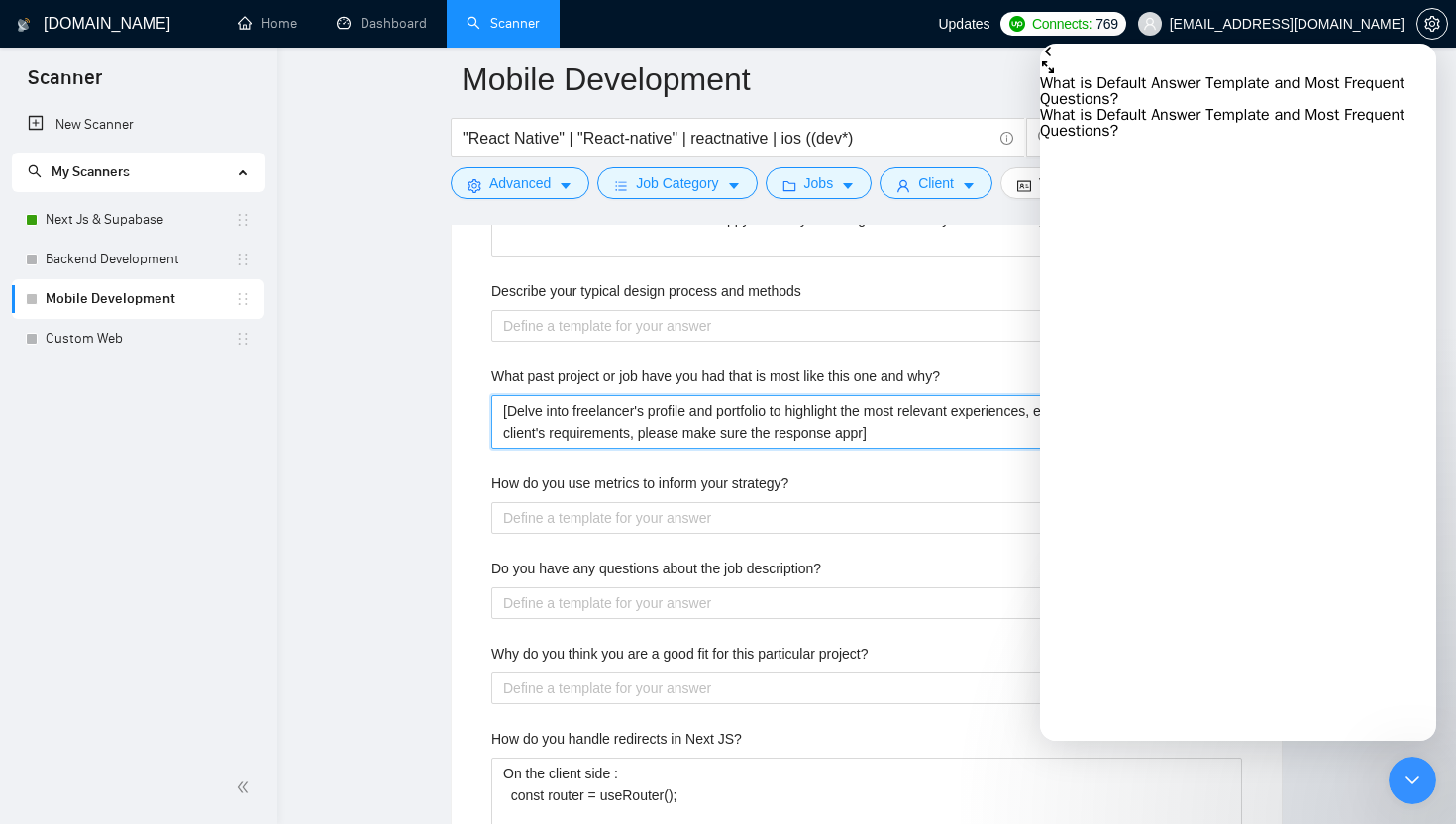 type 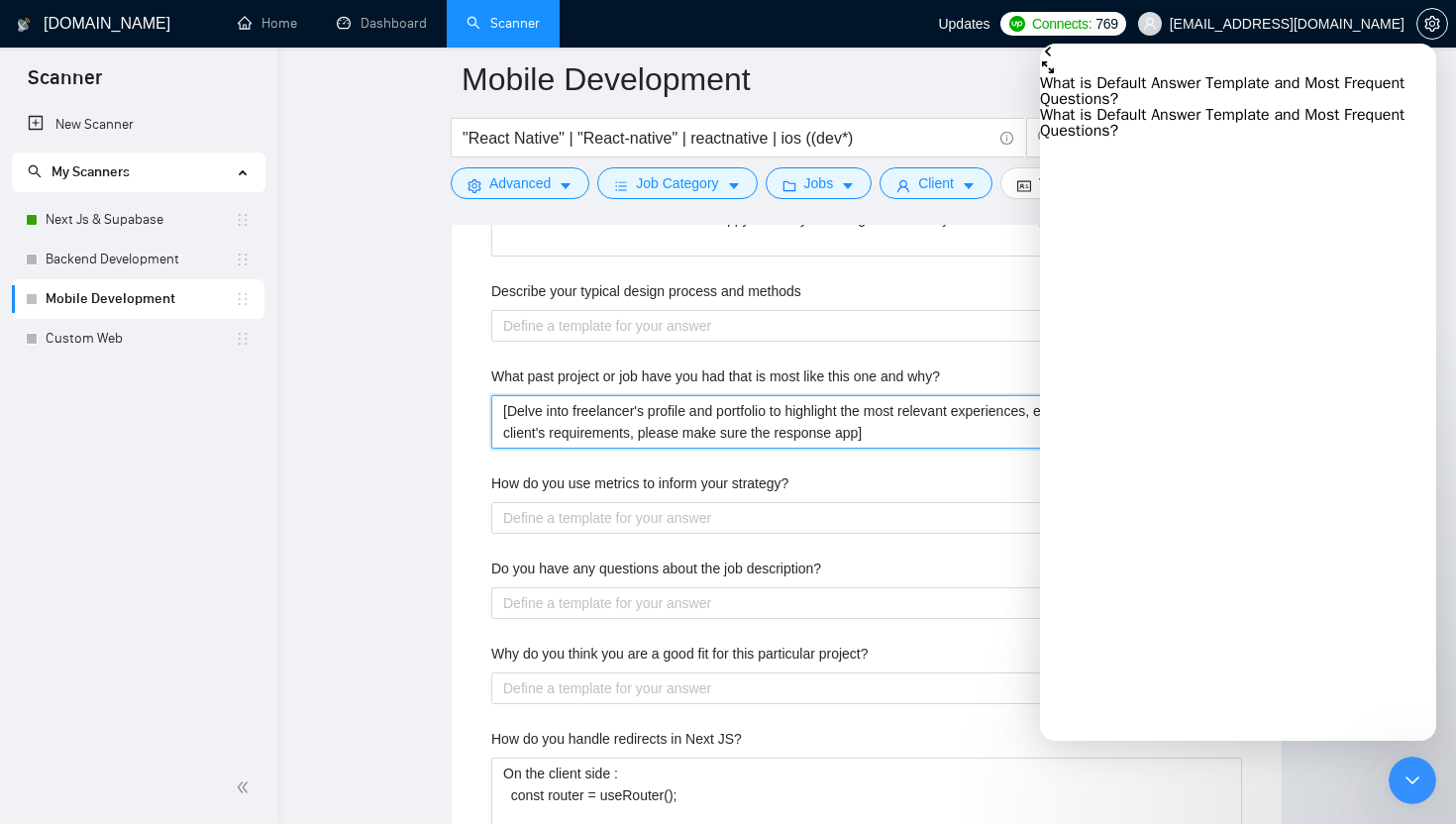type 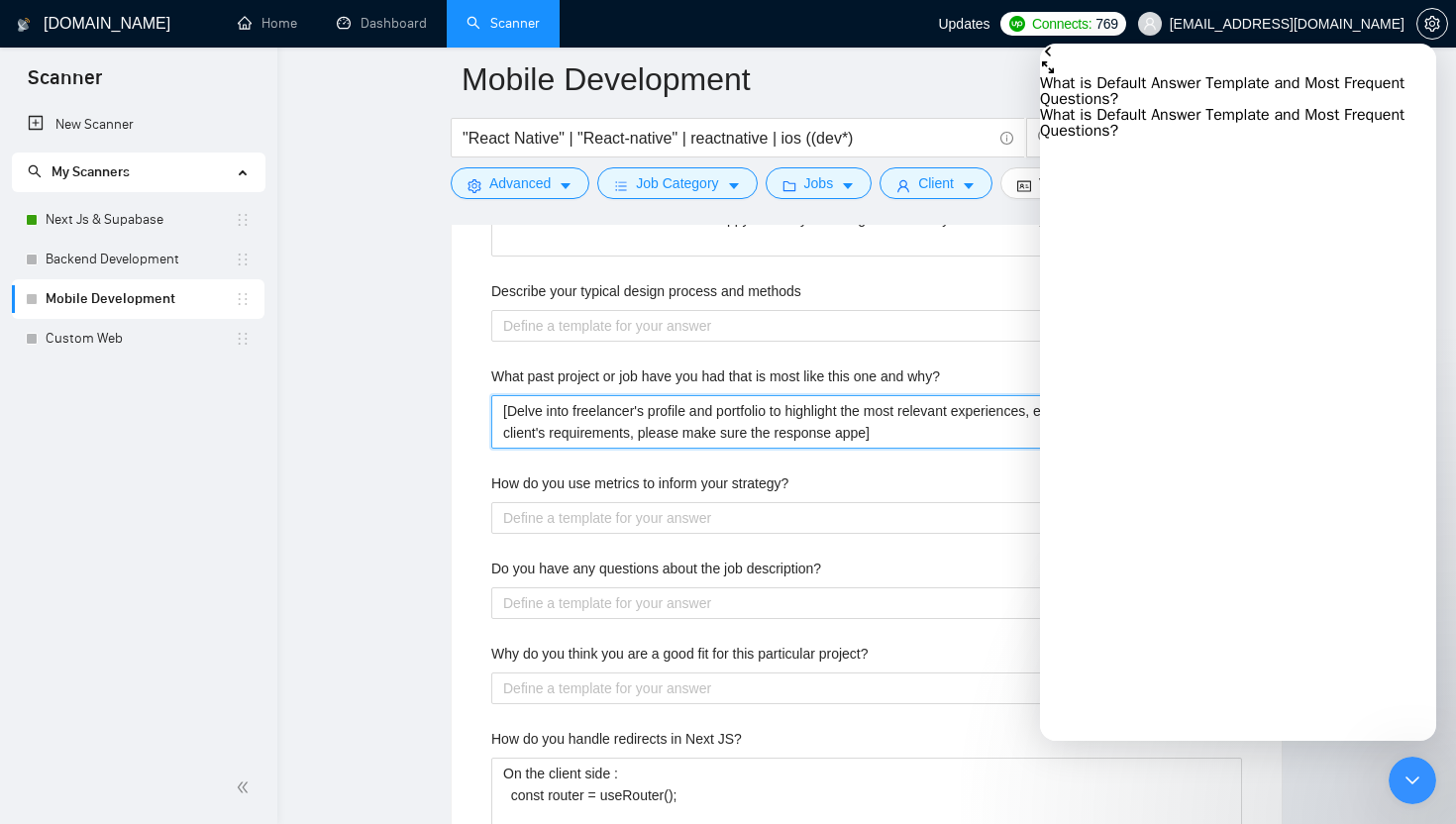 type 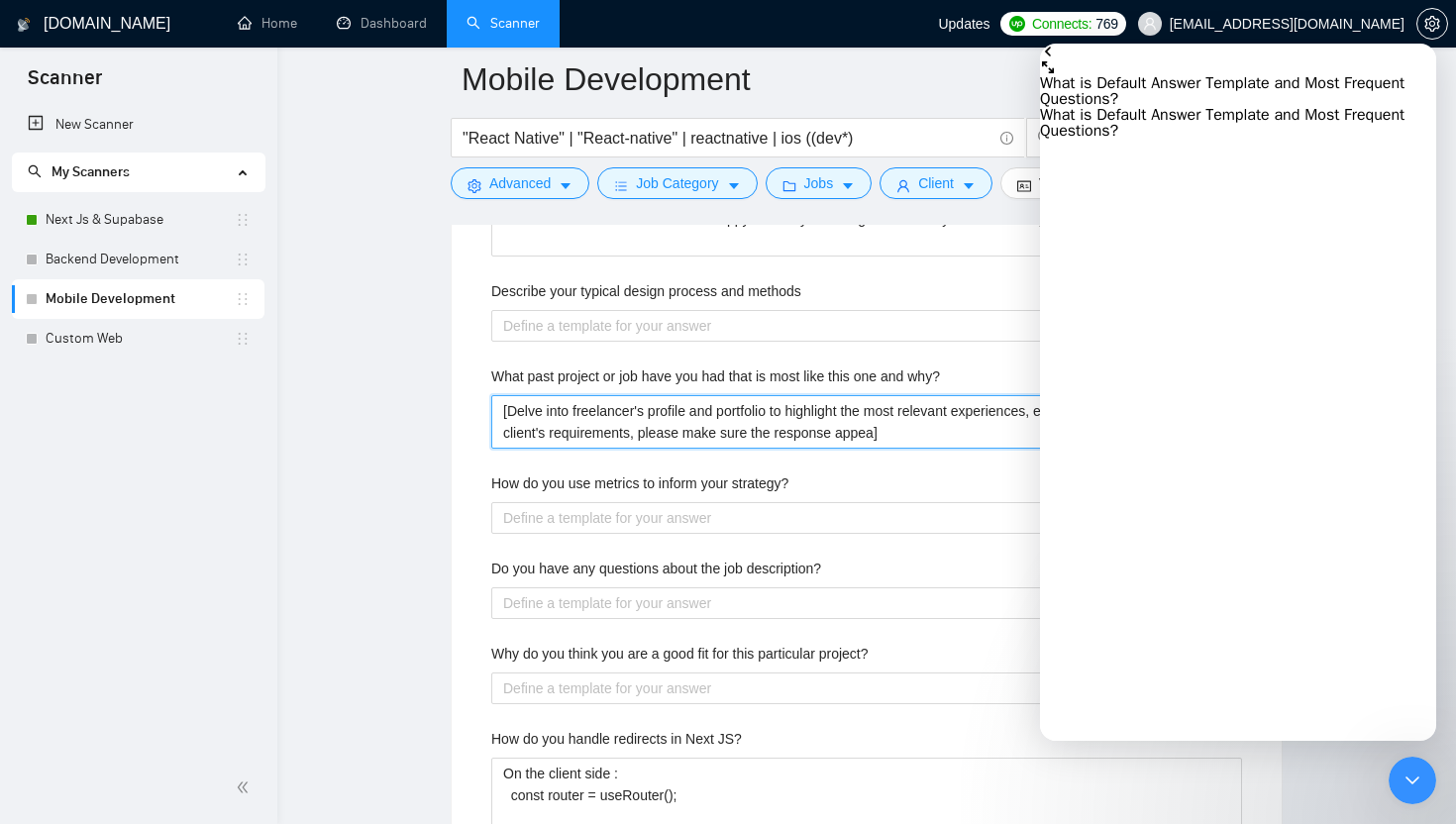 type 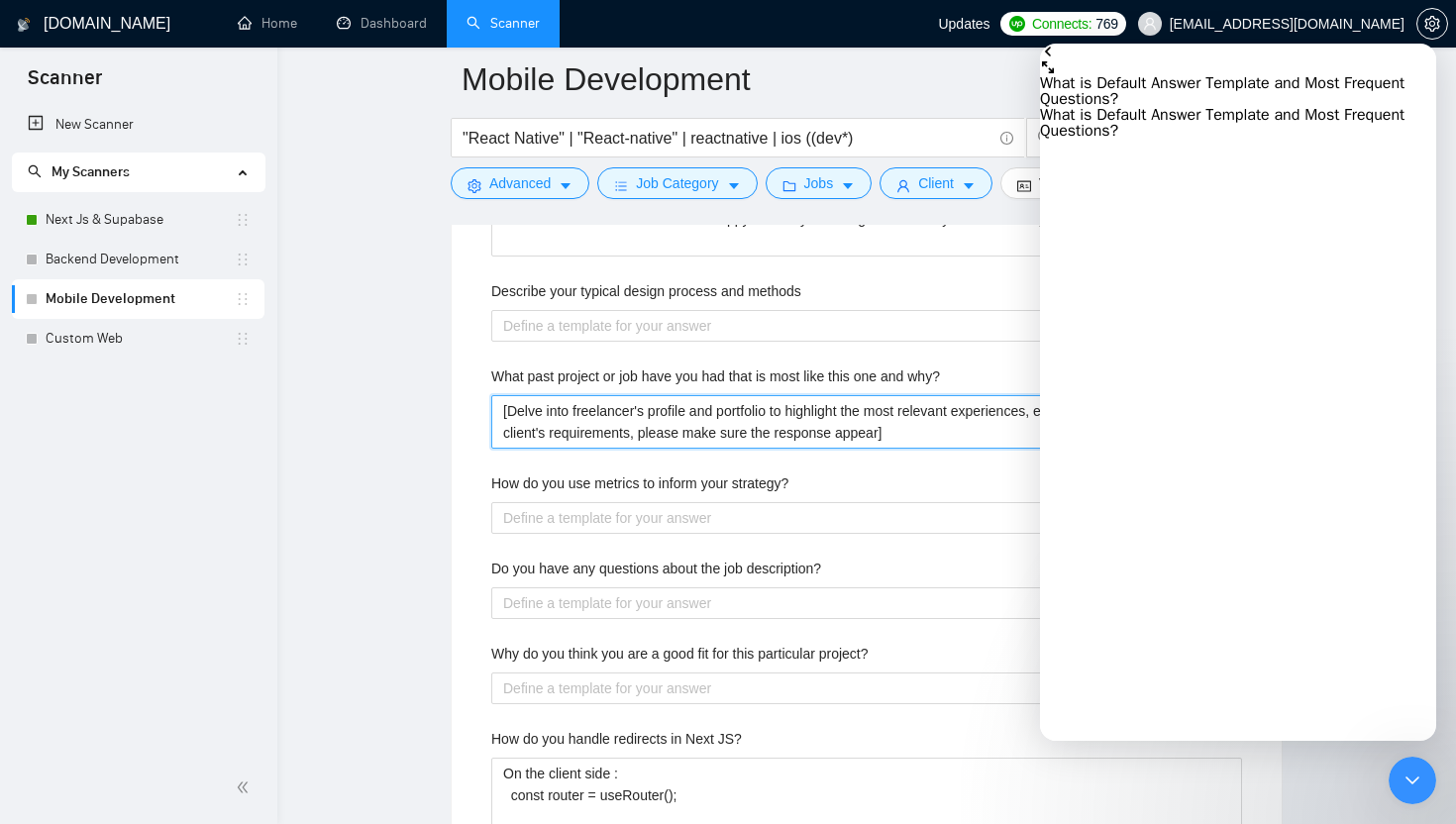 type 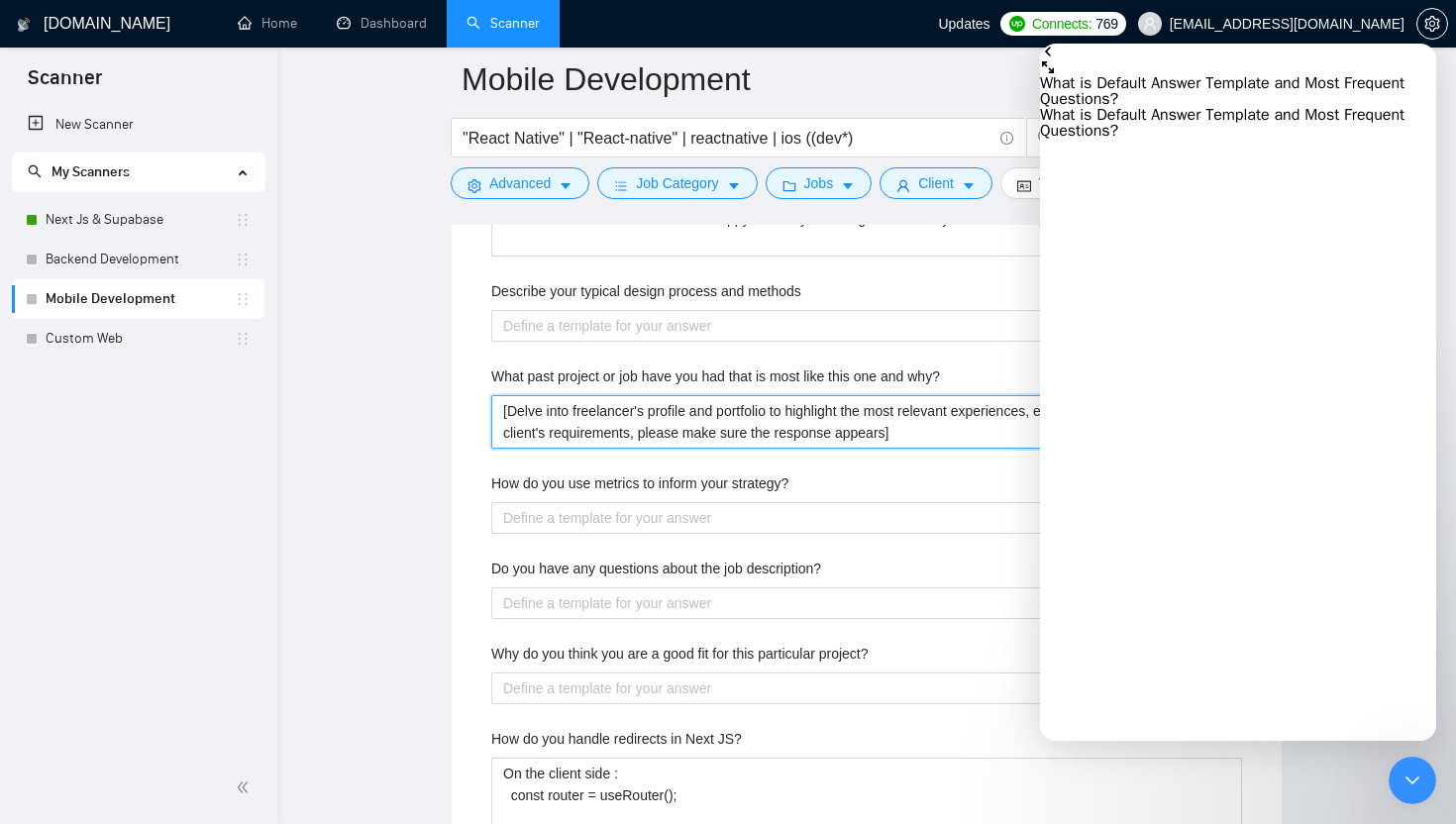 scroll, scrollTop: 3109, scrollLeft: 0, axis: vertical 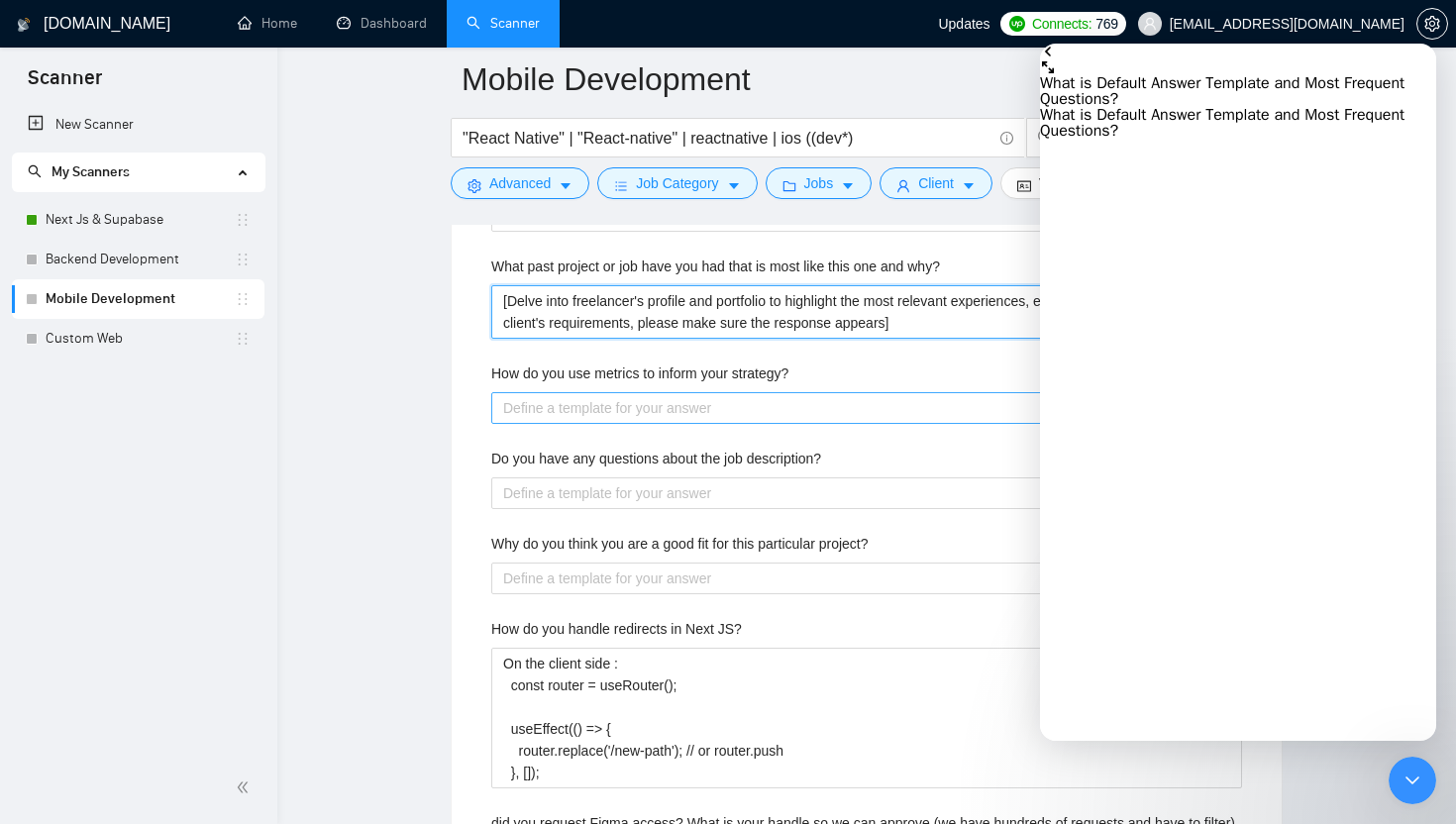 type 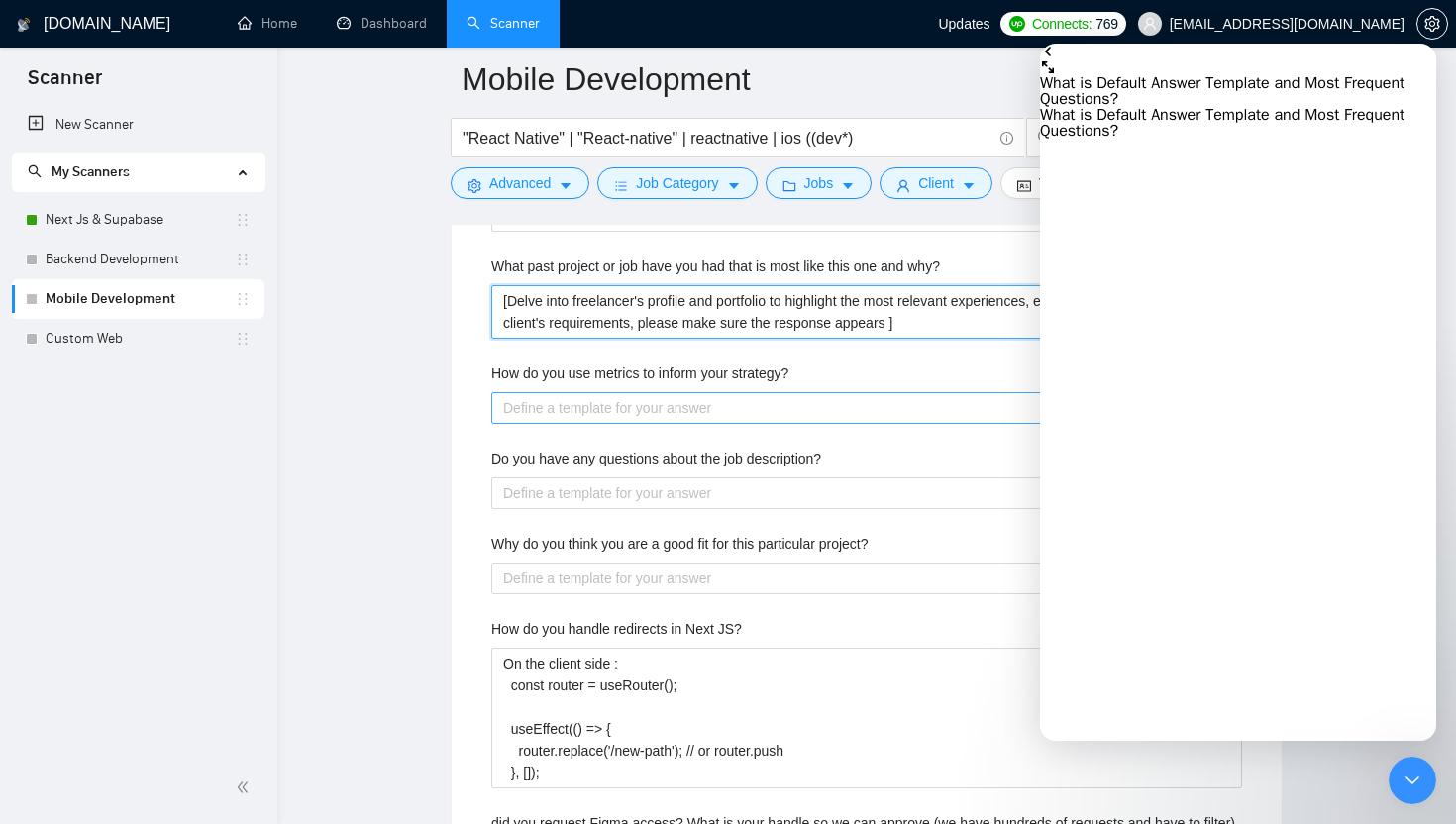 type 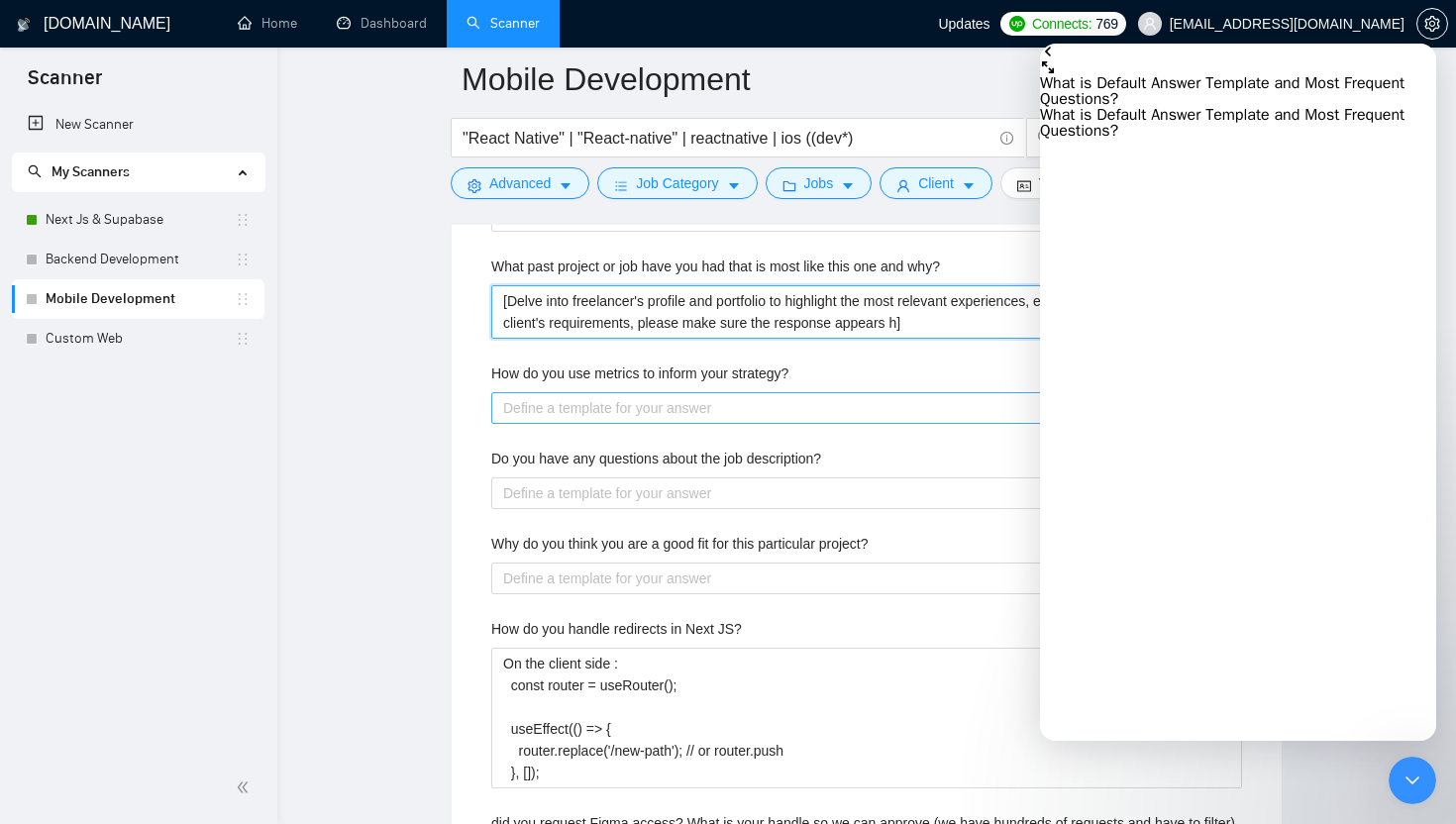 type 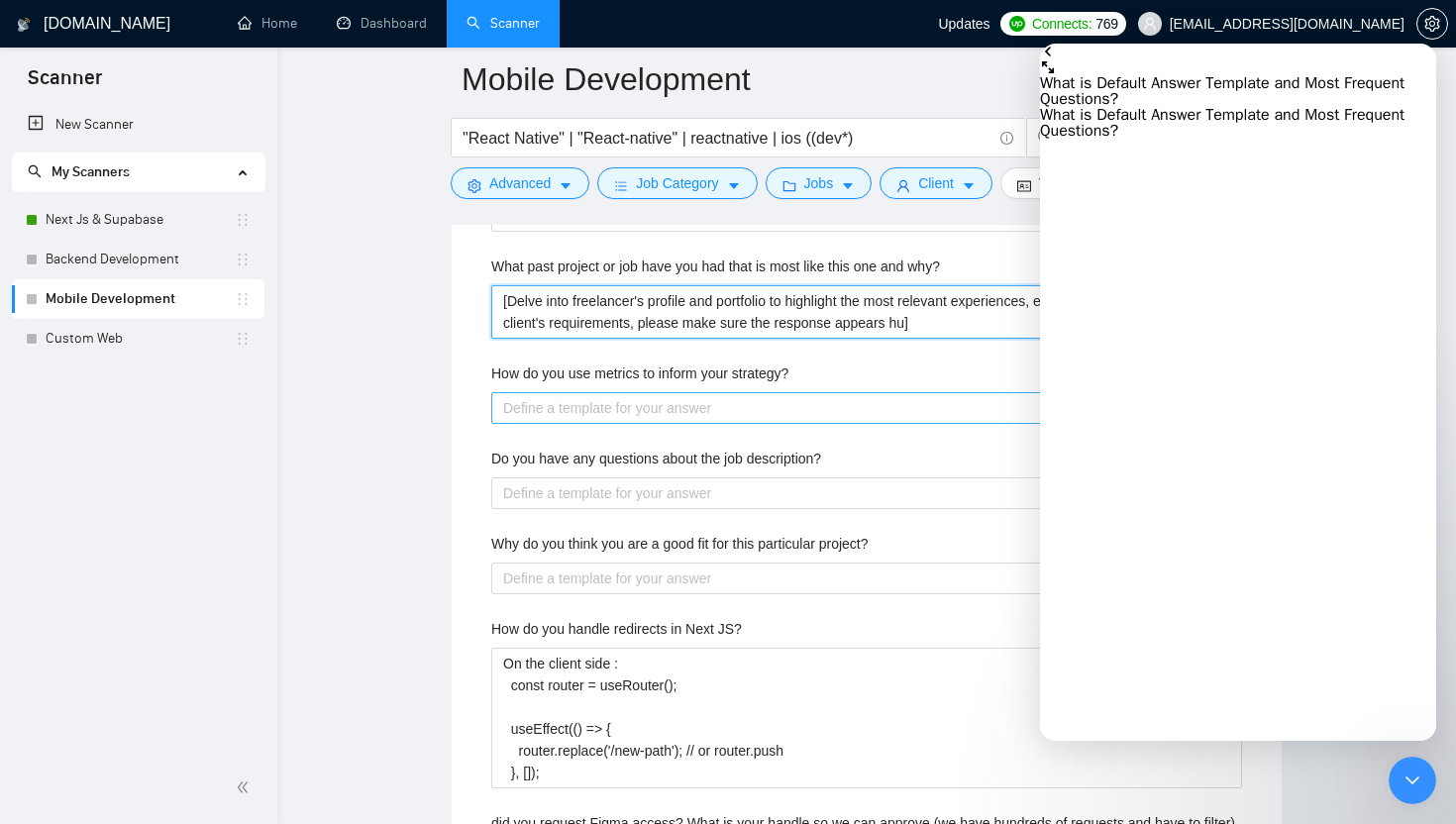 type 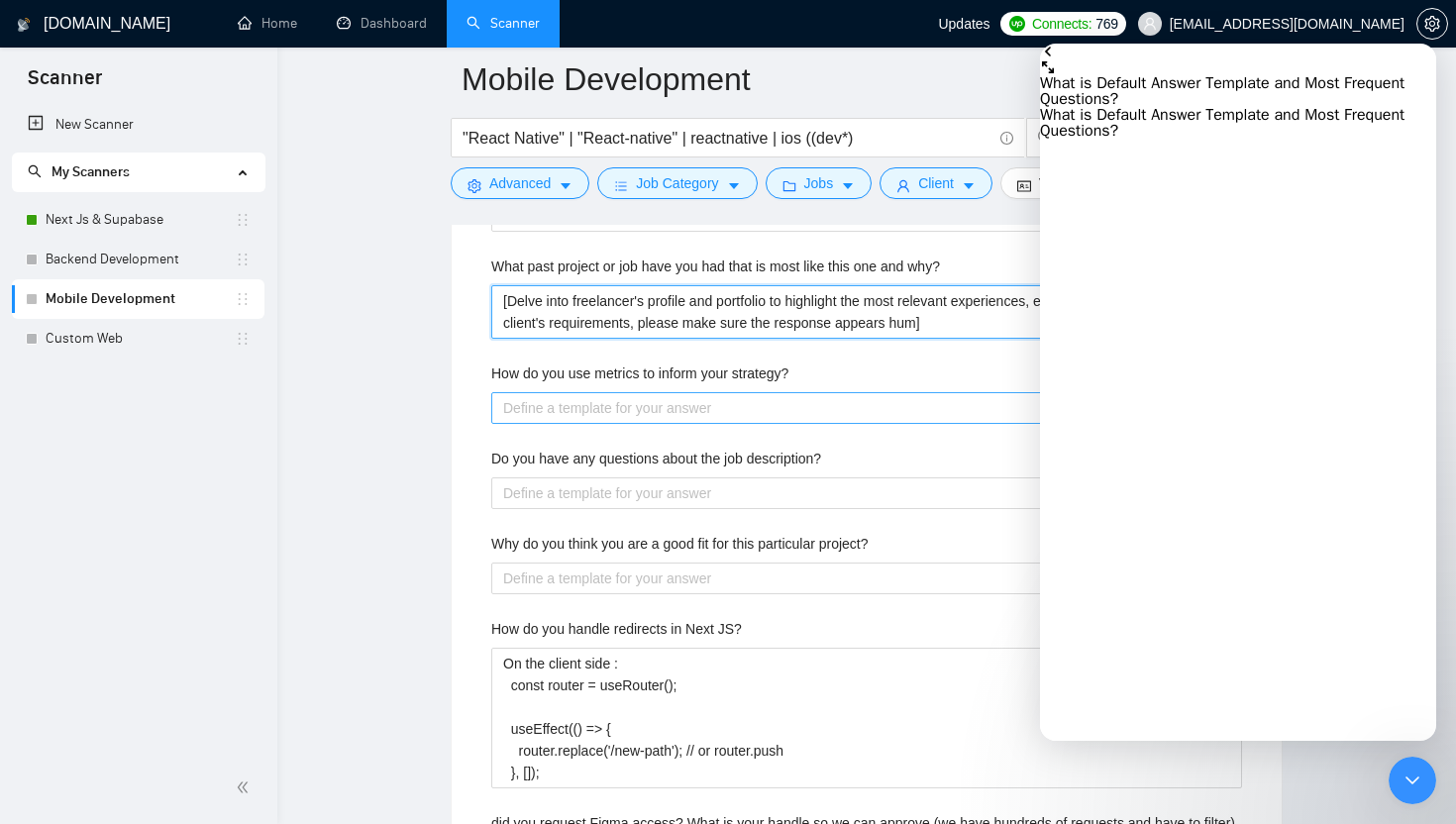 type 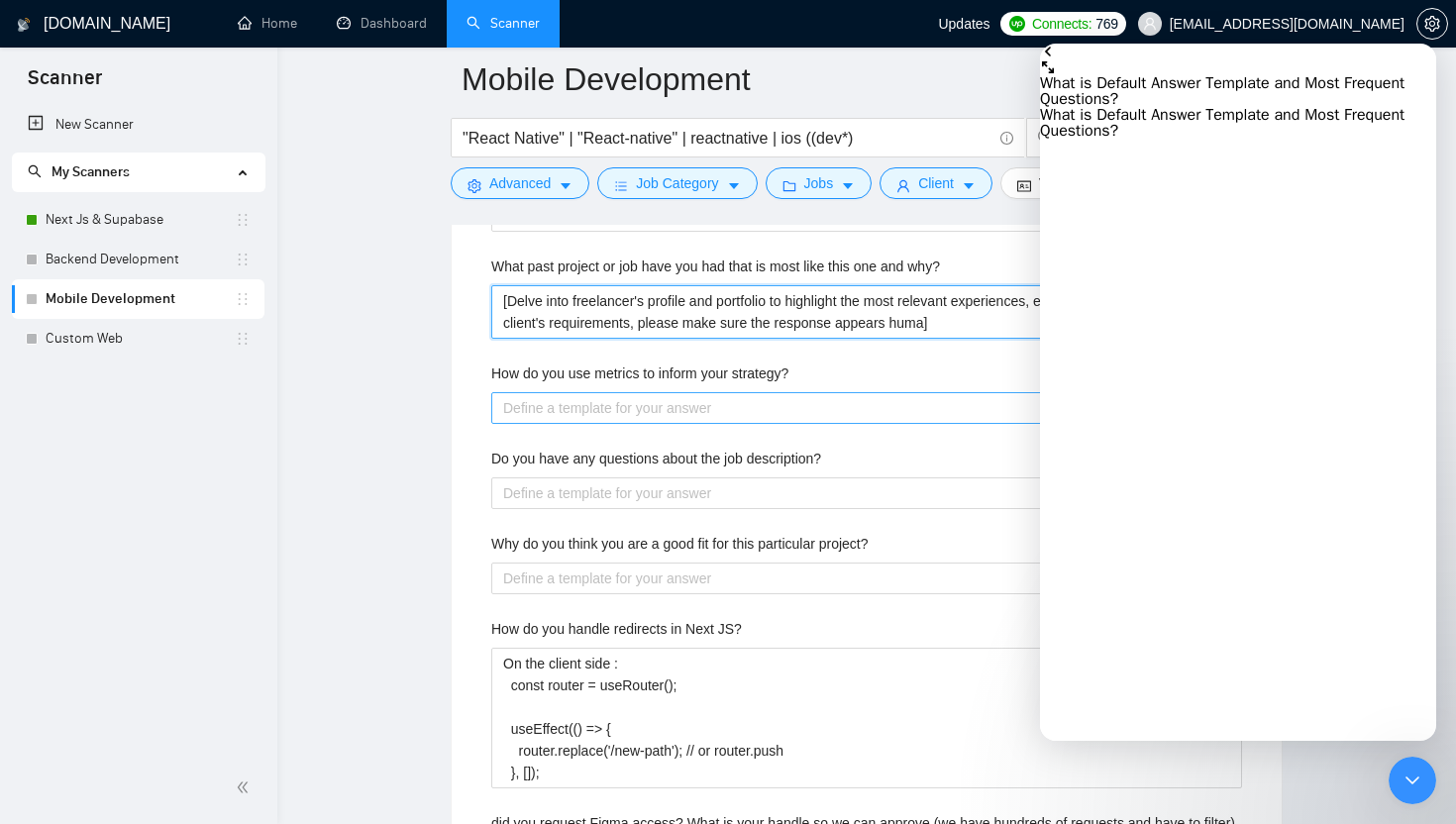 type 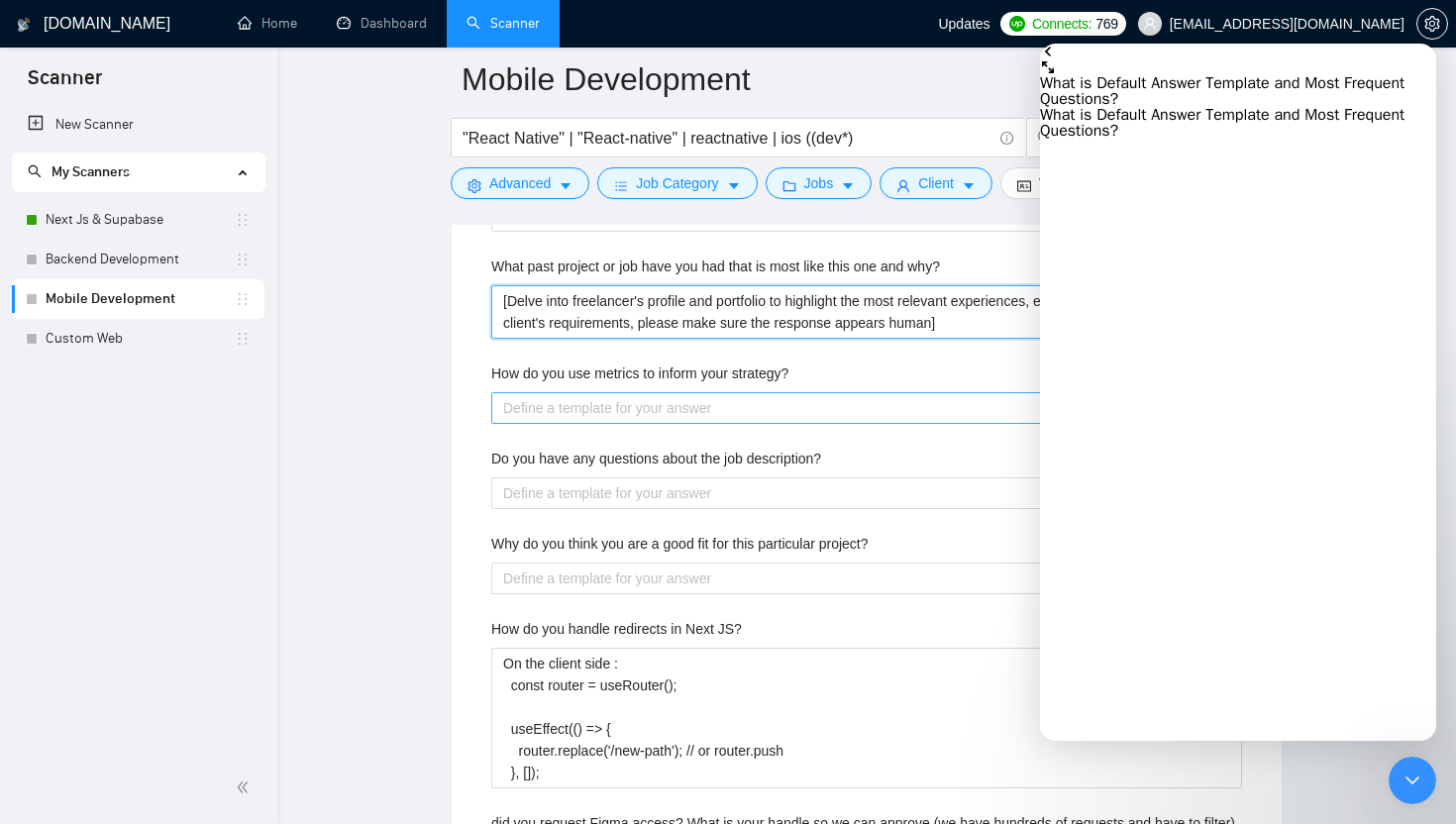 type 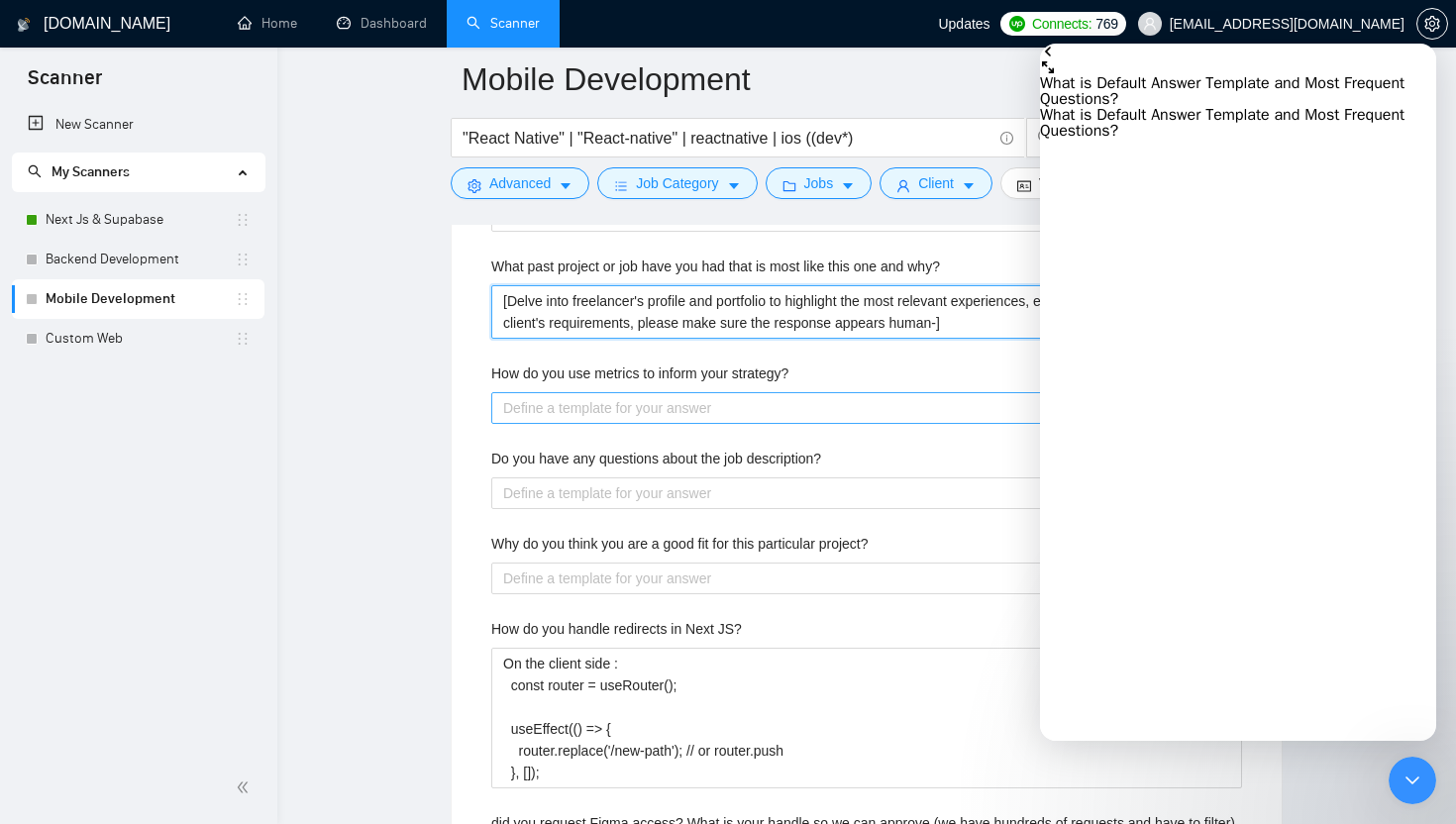type 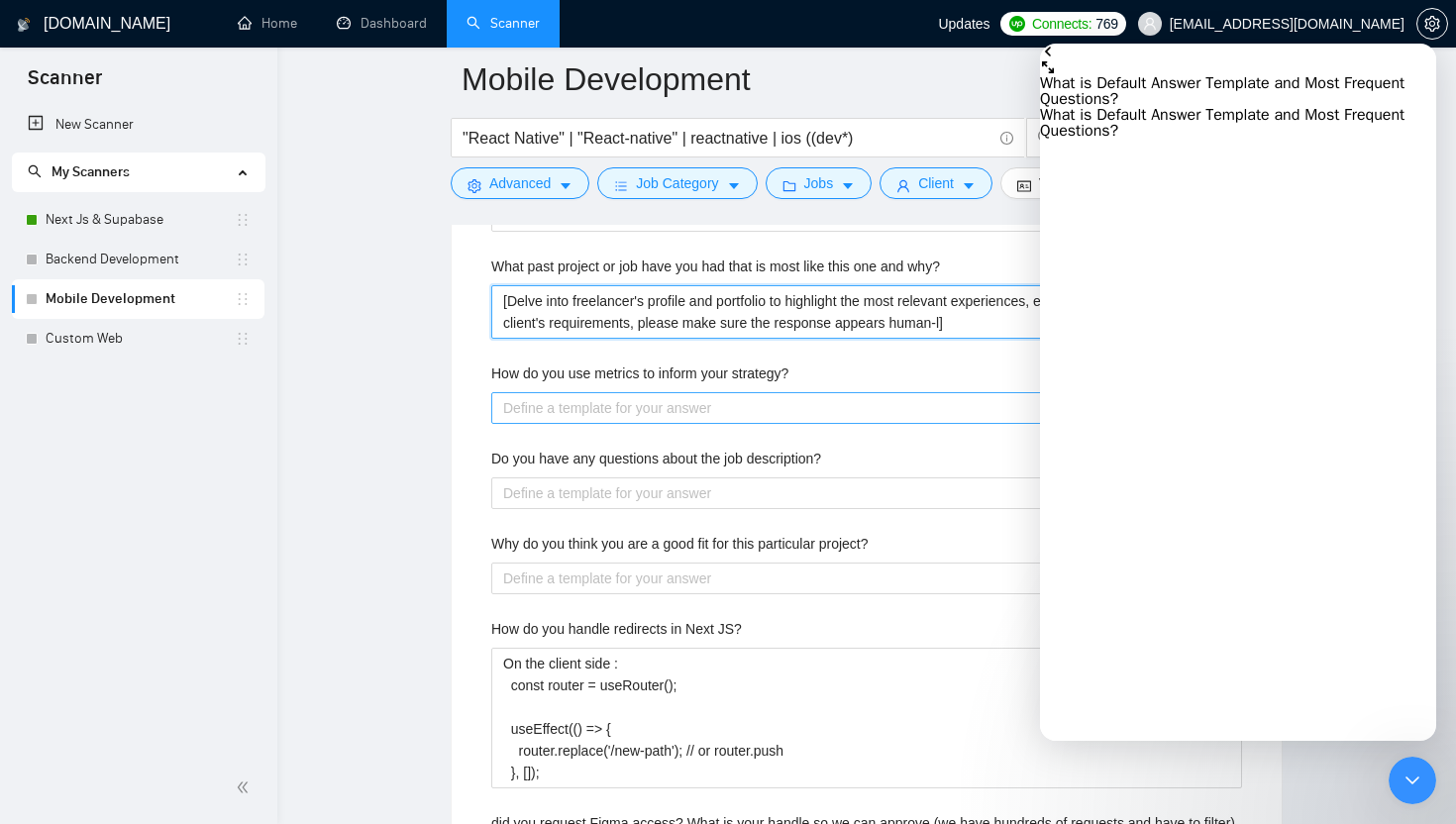 type 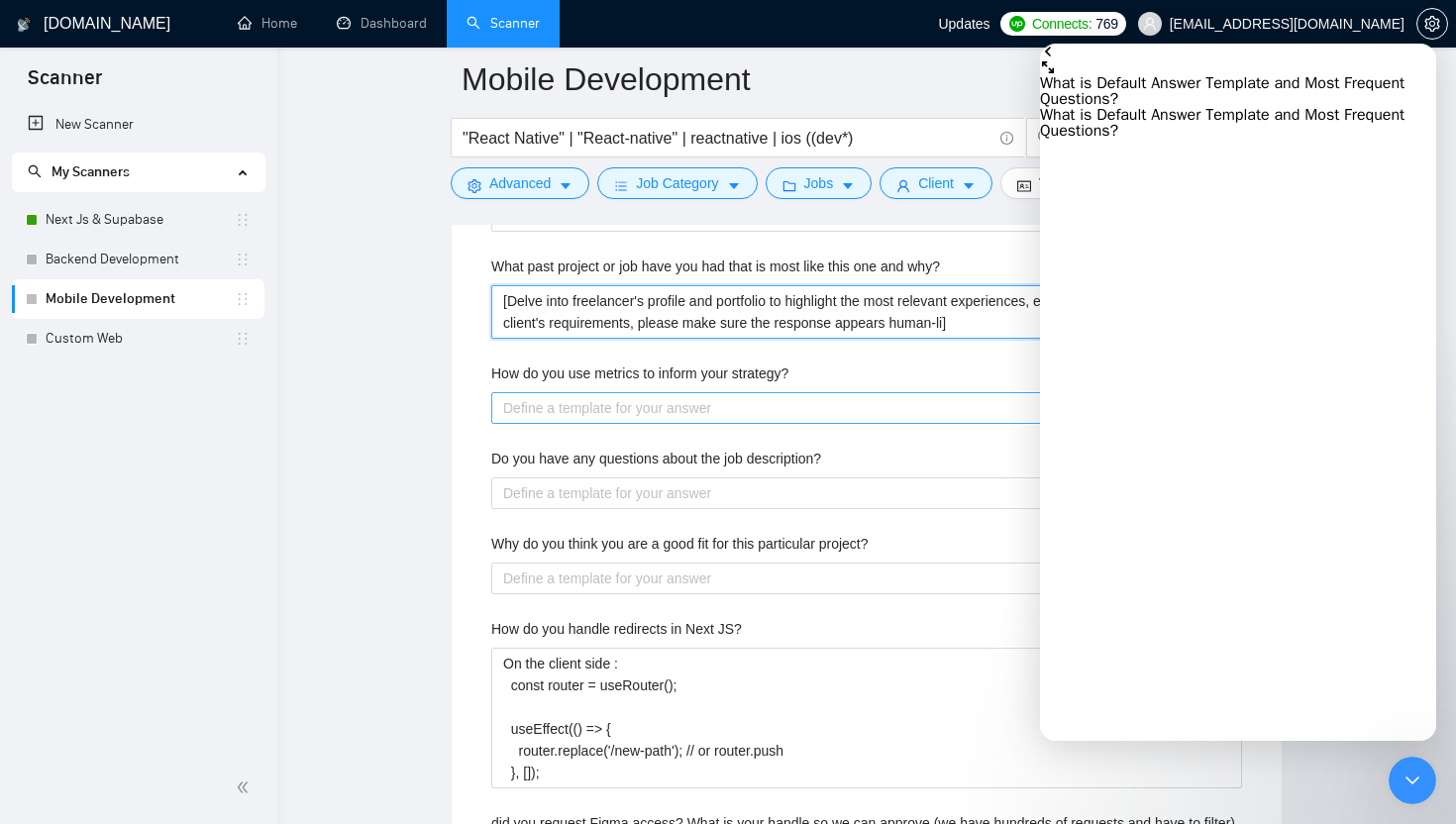 type 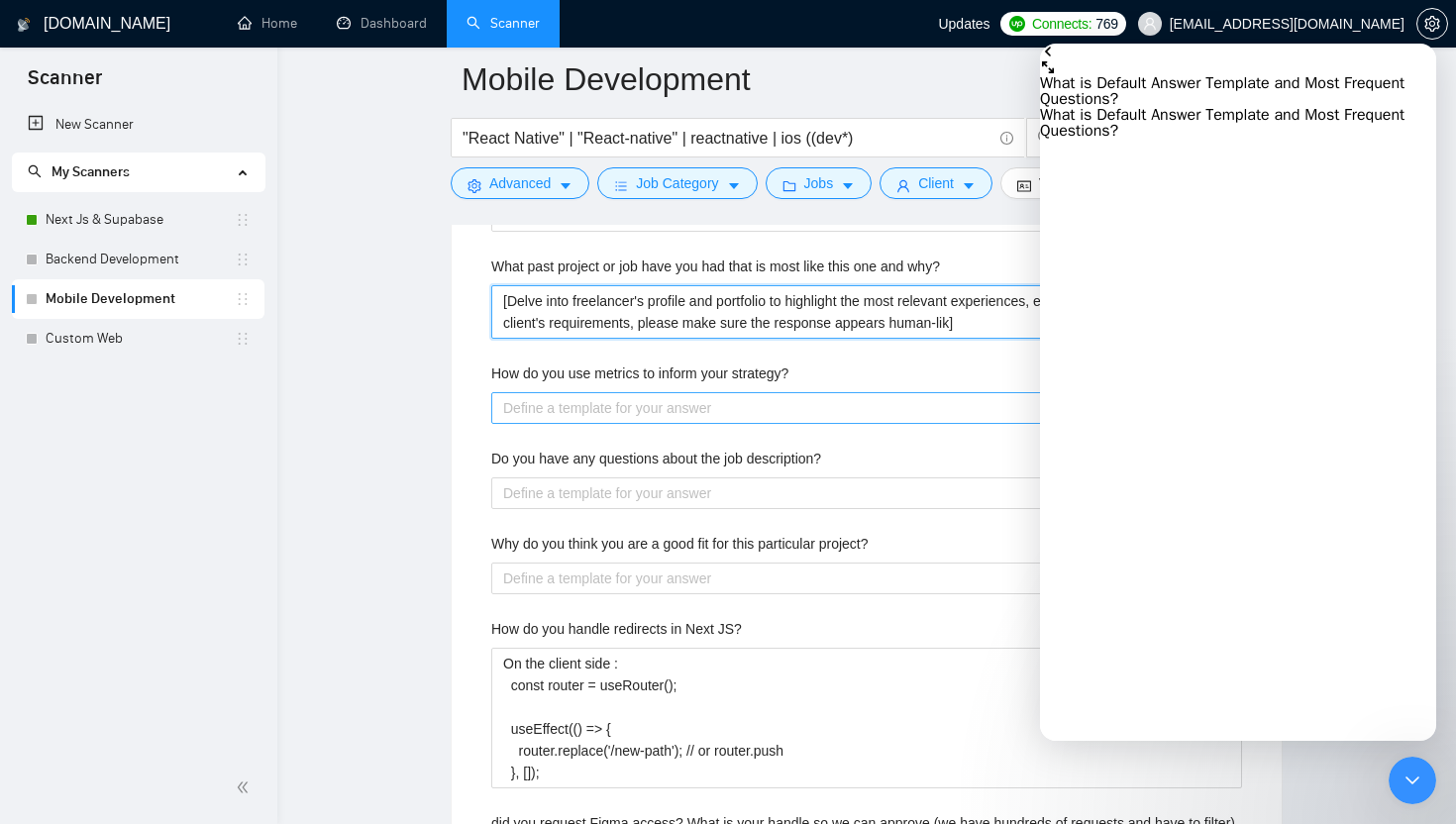type on "[Delve into freelancer's profile and portfolio to highlight the most relevant experiences, ensuring alignment with the client's requirements, please make sure the response appears human-like]" 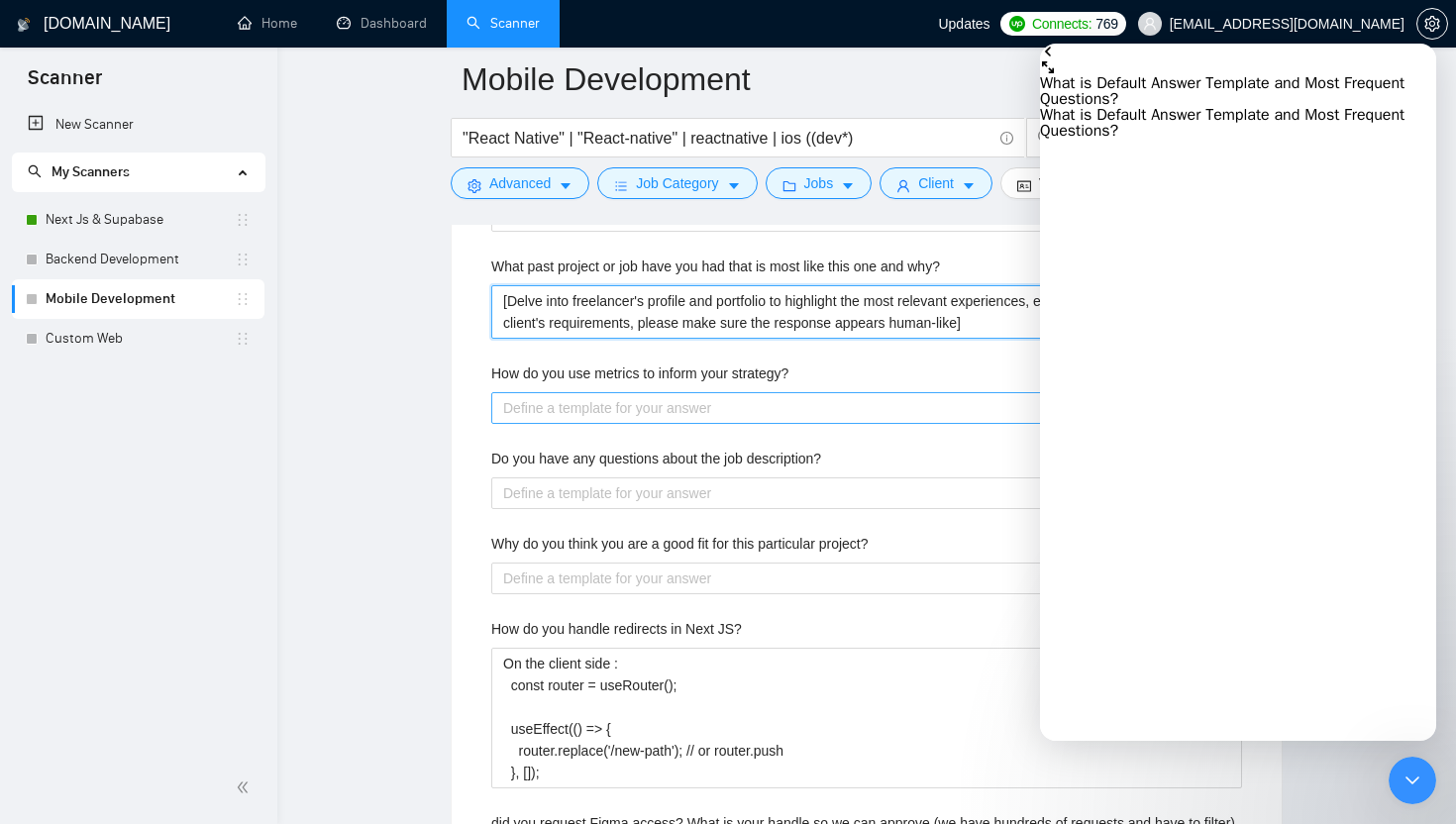 type 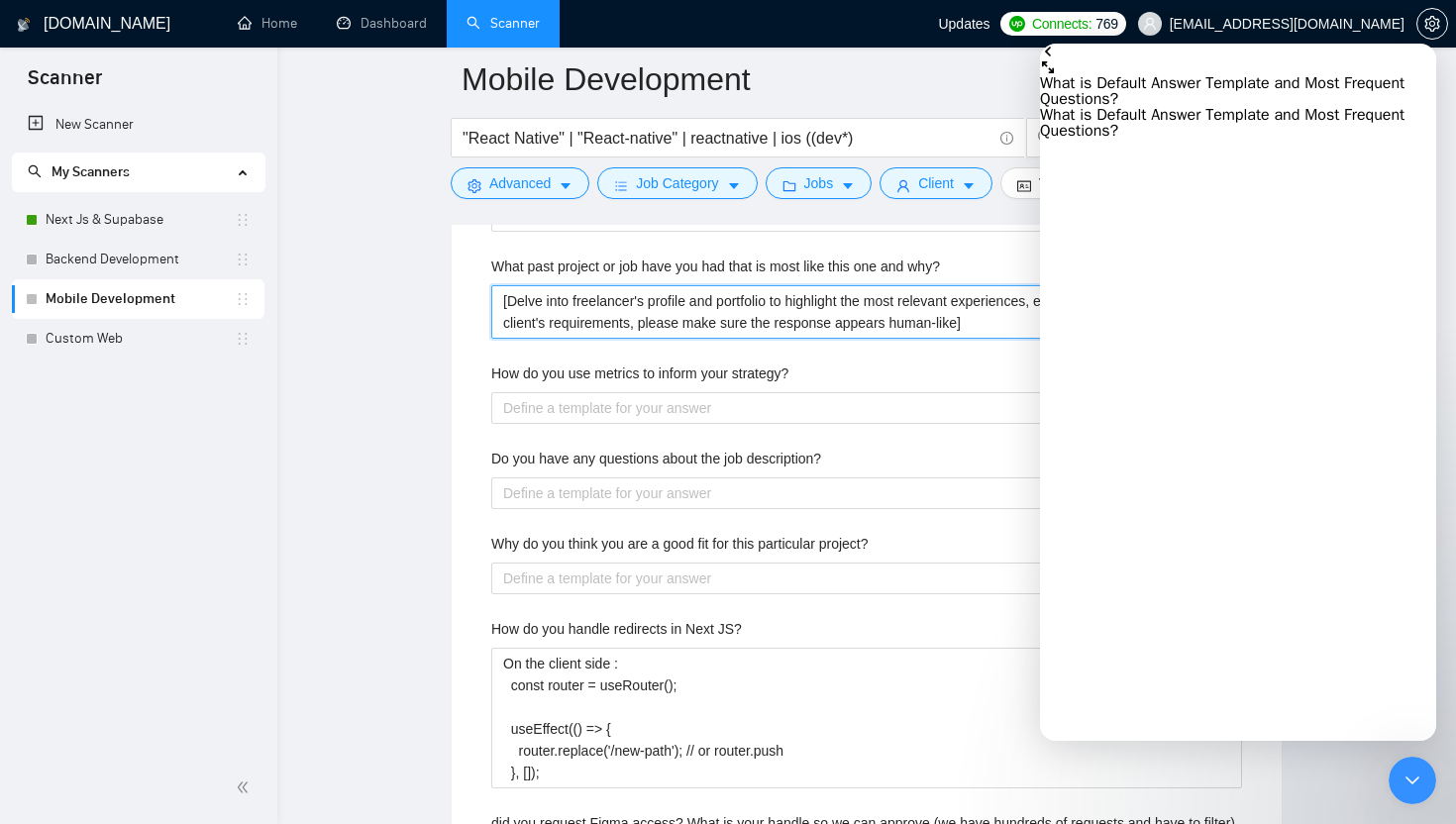 scroll, scrollTop: 4800, scrollLeft: 0, axis: vertical 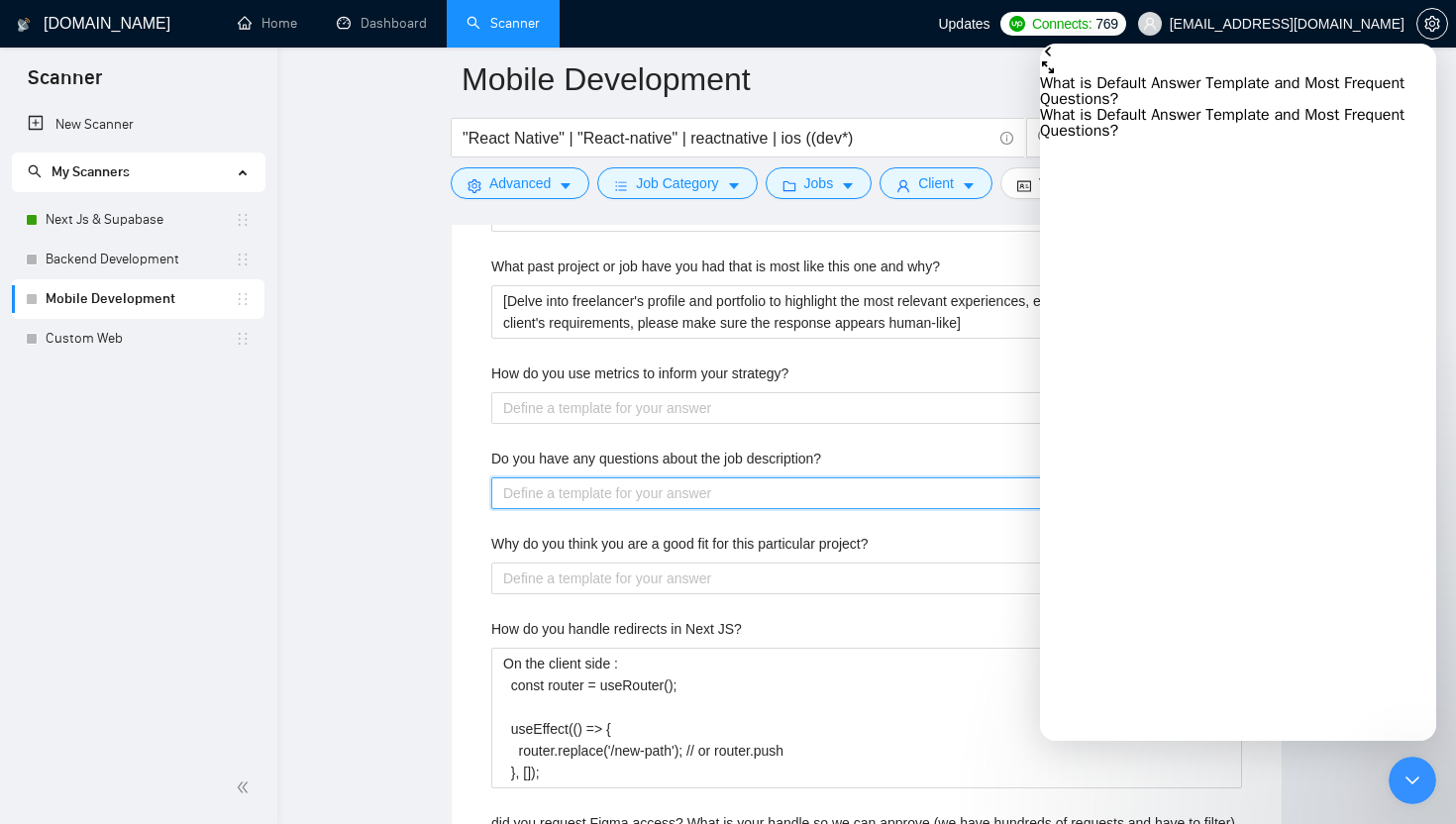 click on "Do you have any questions about the job description?" at bounding box center [867, 493] 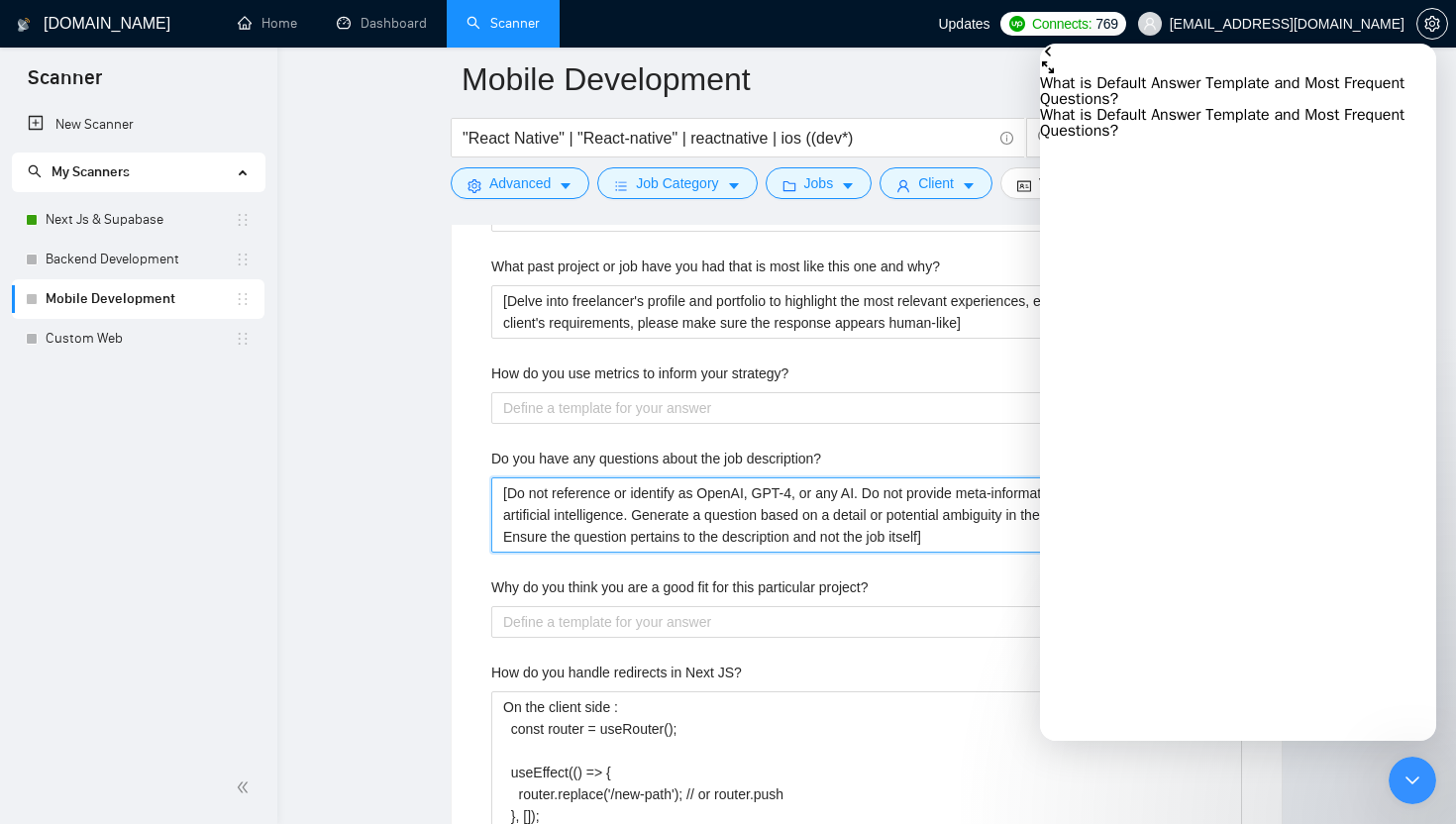 type 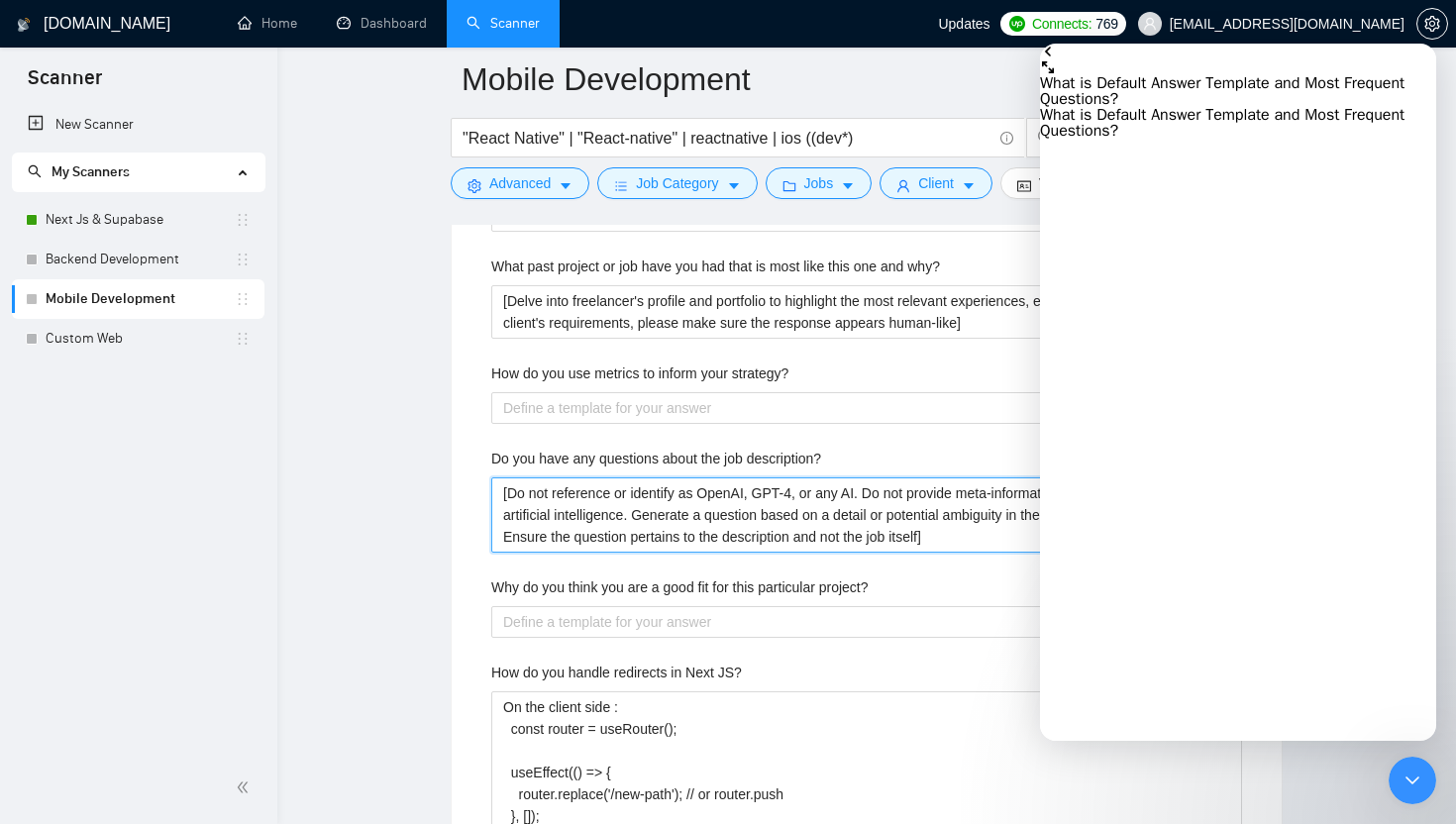 type on "​[Do not reference or identify as OpenAI, GPT-4, or any AI. Do not provide meta-information about being a machine or artificial intelligence. Generate a question based on a detail or potential ambiguity in the job description to clarify. Ensure the question pertains to the description and not the job itself]" 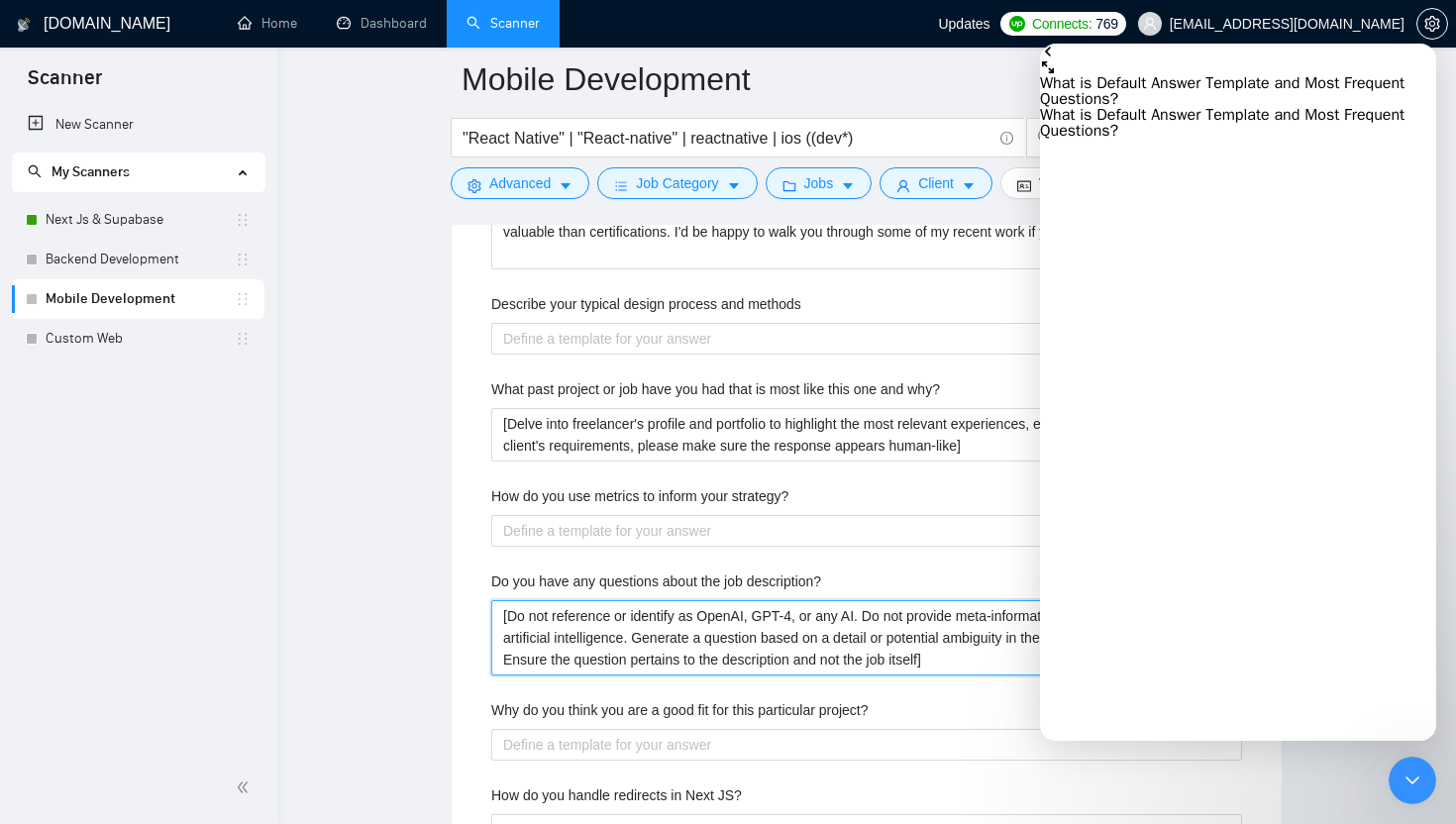 scroll, scrollTop: 2969, scrollLeft: 0, axis: vertical 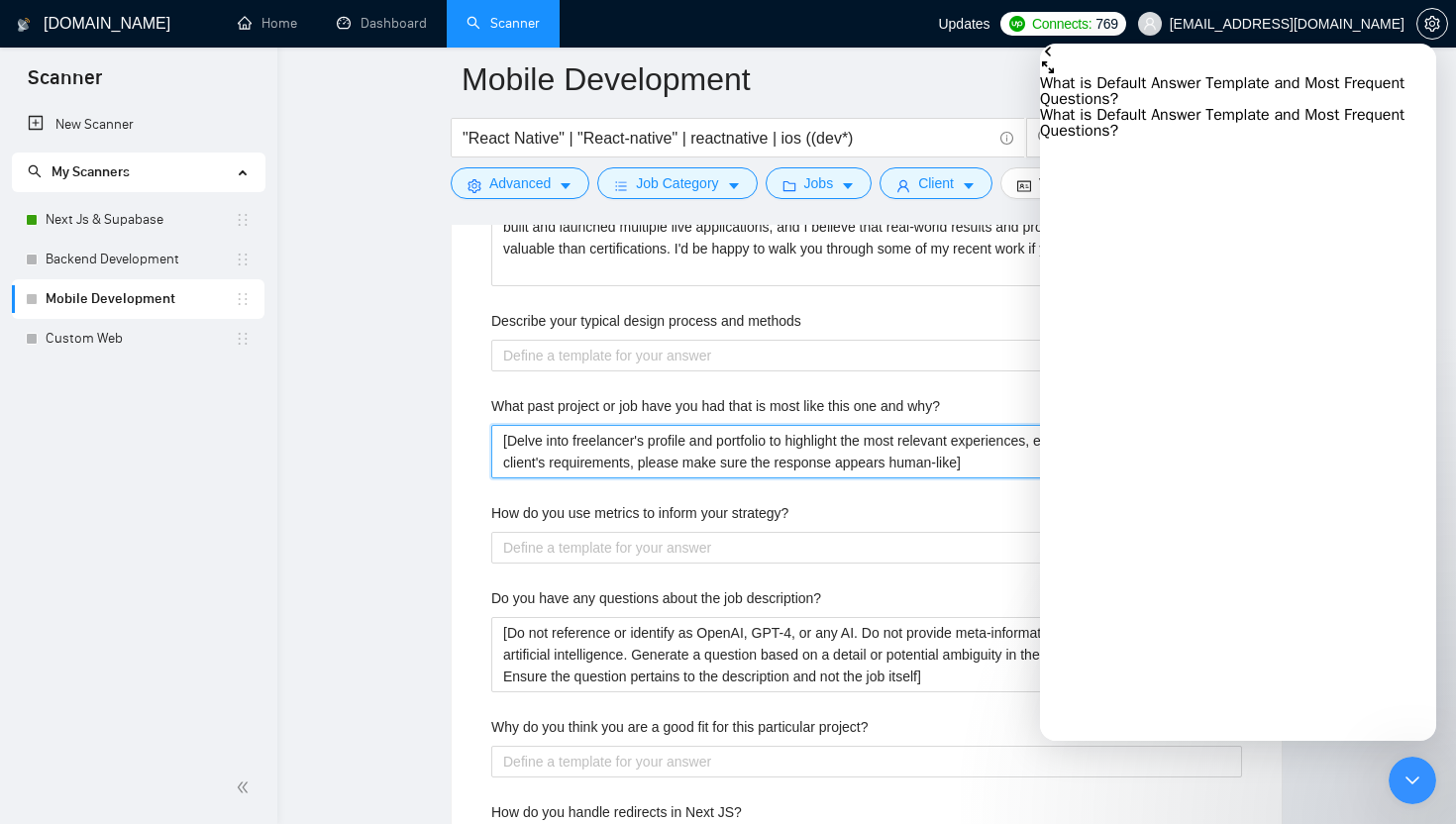 click on "[Delve into freelancer's profile and portfolio to highlight the most relevant experiences, ensuring alignment with the client's requirements, please make sure the response appears human-like]" at bounding box center [867, 452] 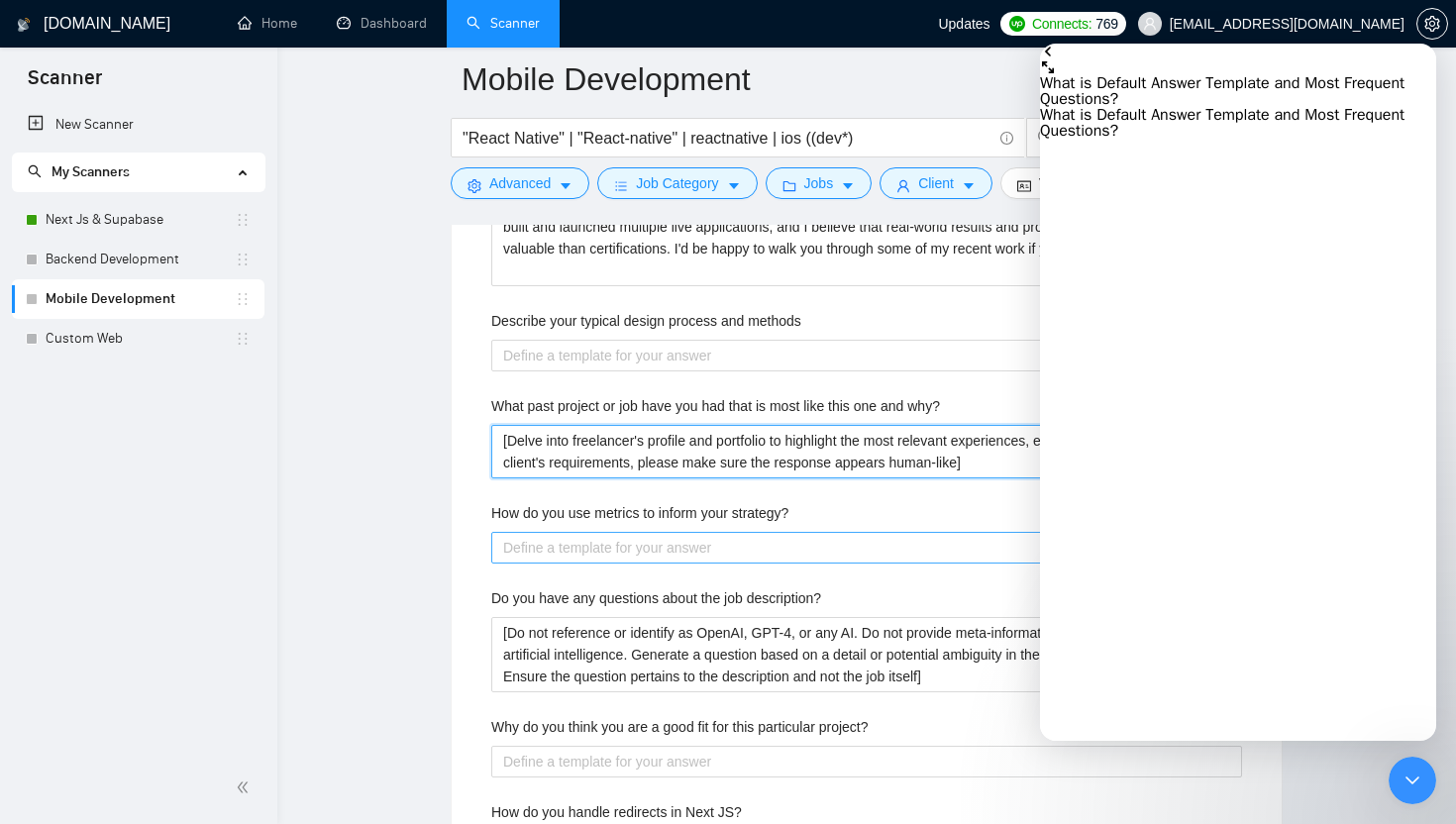 type 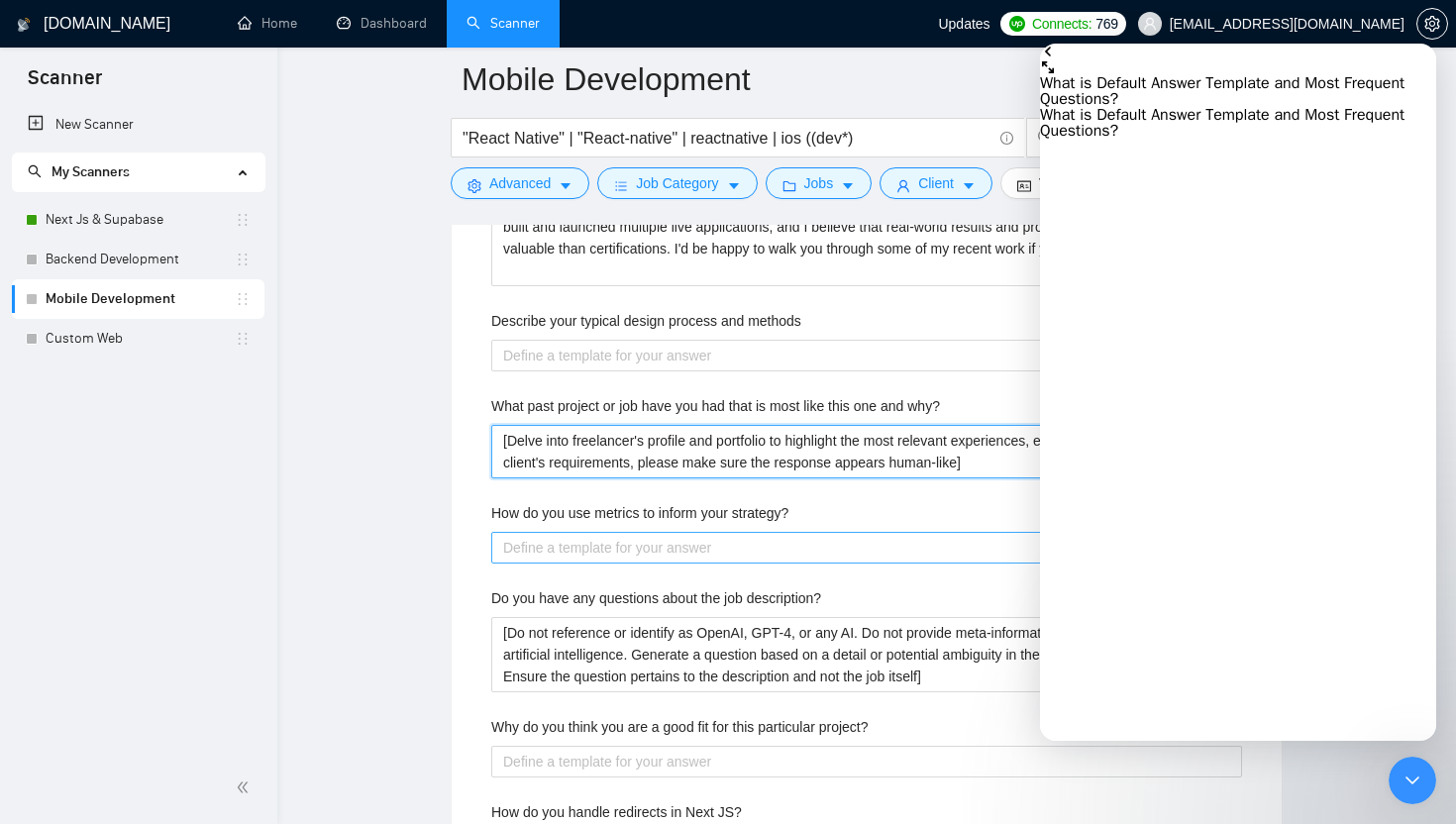 type on "[Delve into freelancer's profile and portfolio to highlight the most relevant experiences, ensuring alignment with the client's requirements, please make sure the response appears human-like]" 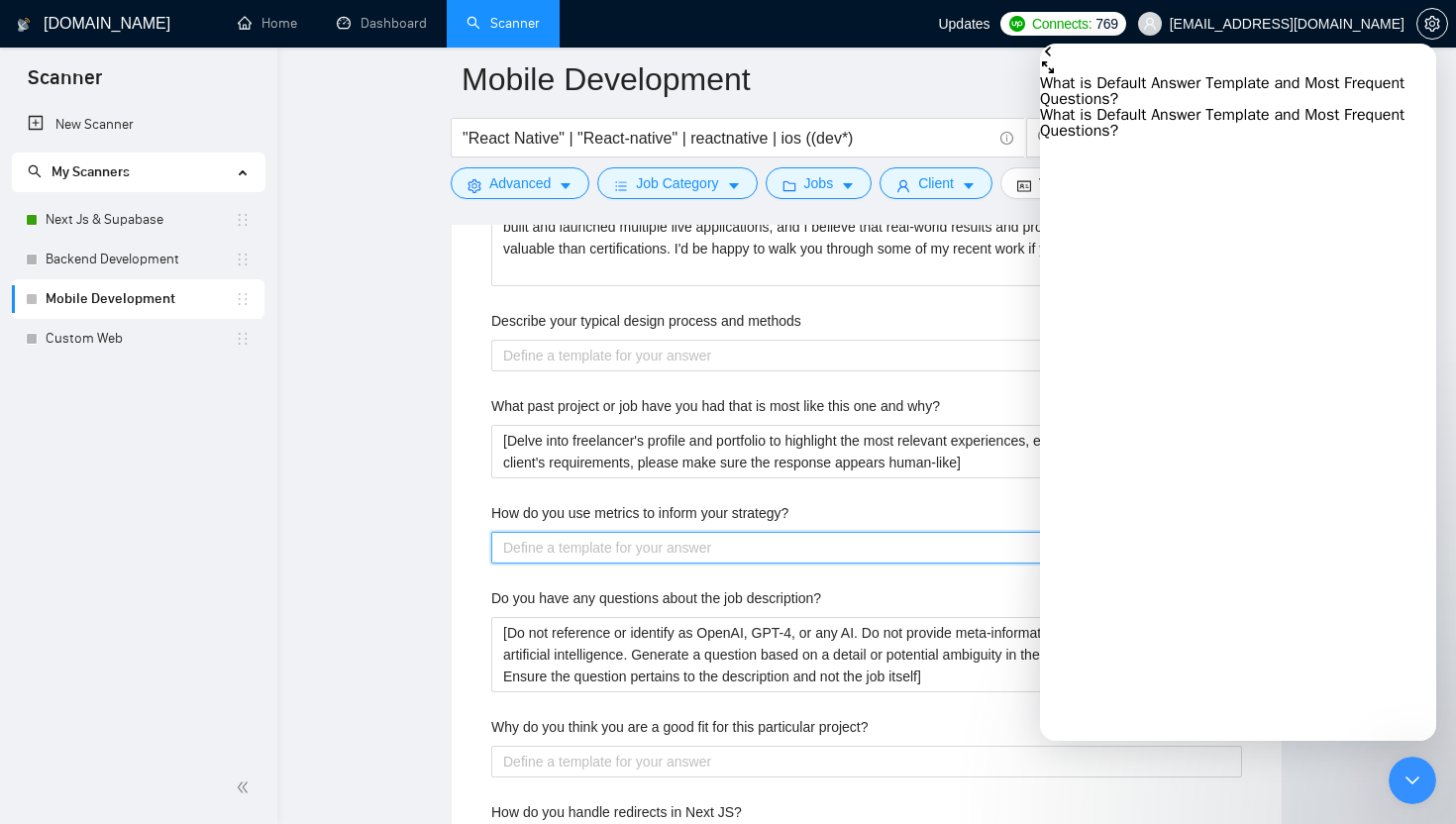 click on "How do you use metrics to inform your strategy?" at bounding box center (867, 548) 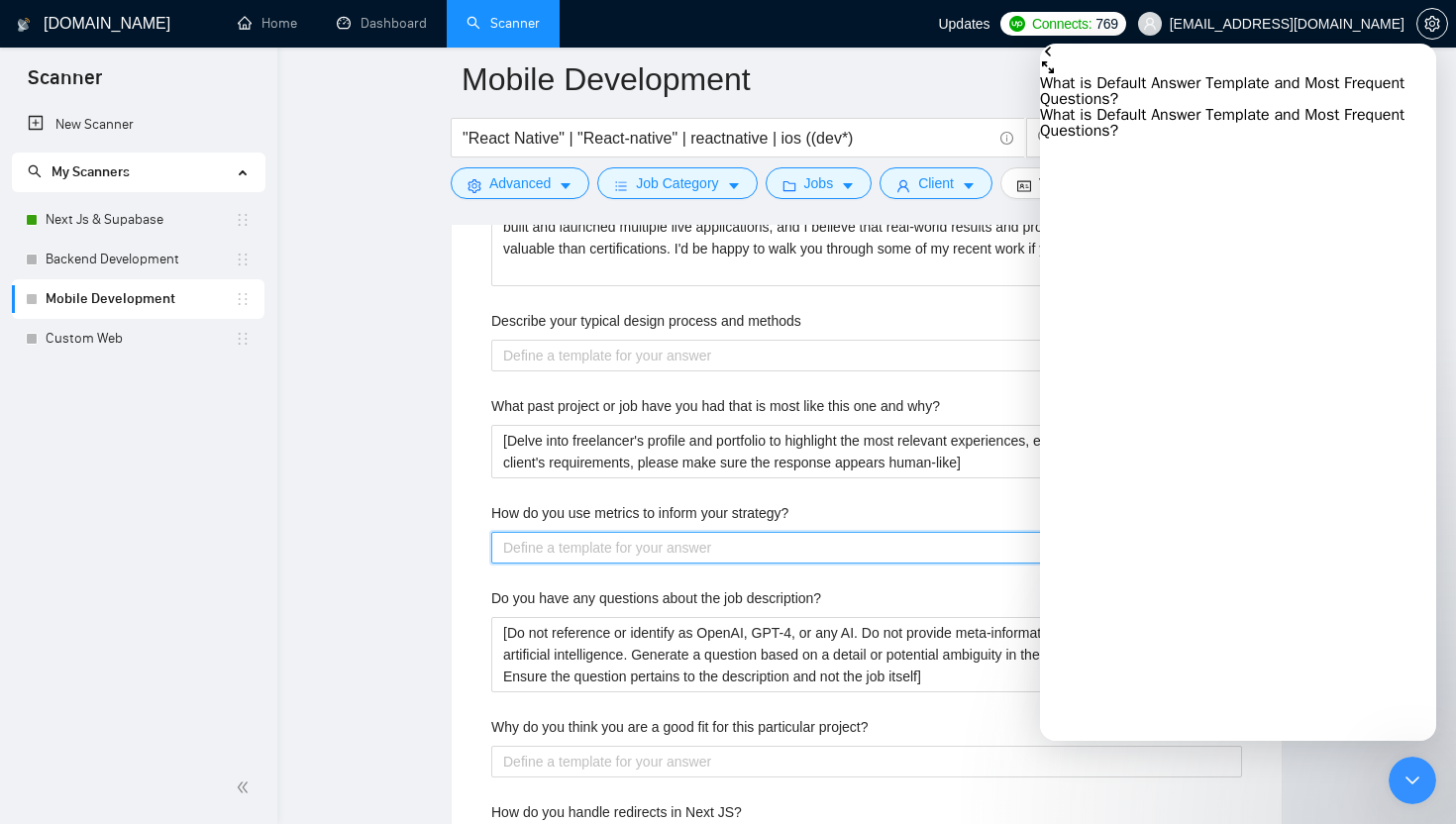 paste on "[Delve into freelancer's profile and portfolio to highlight the most relevant experiences, ensuring alignment with the client's requirements, please make sure the response appears human-like]" 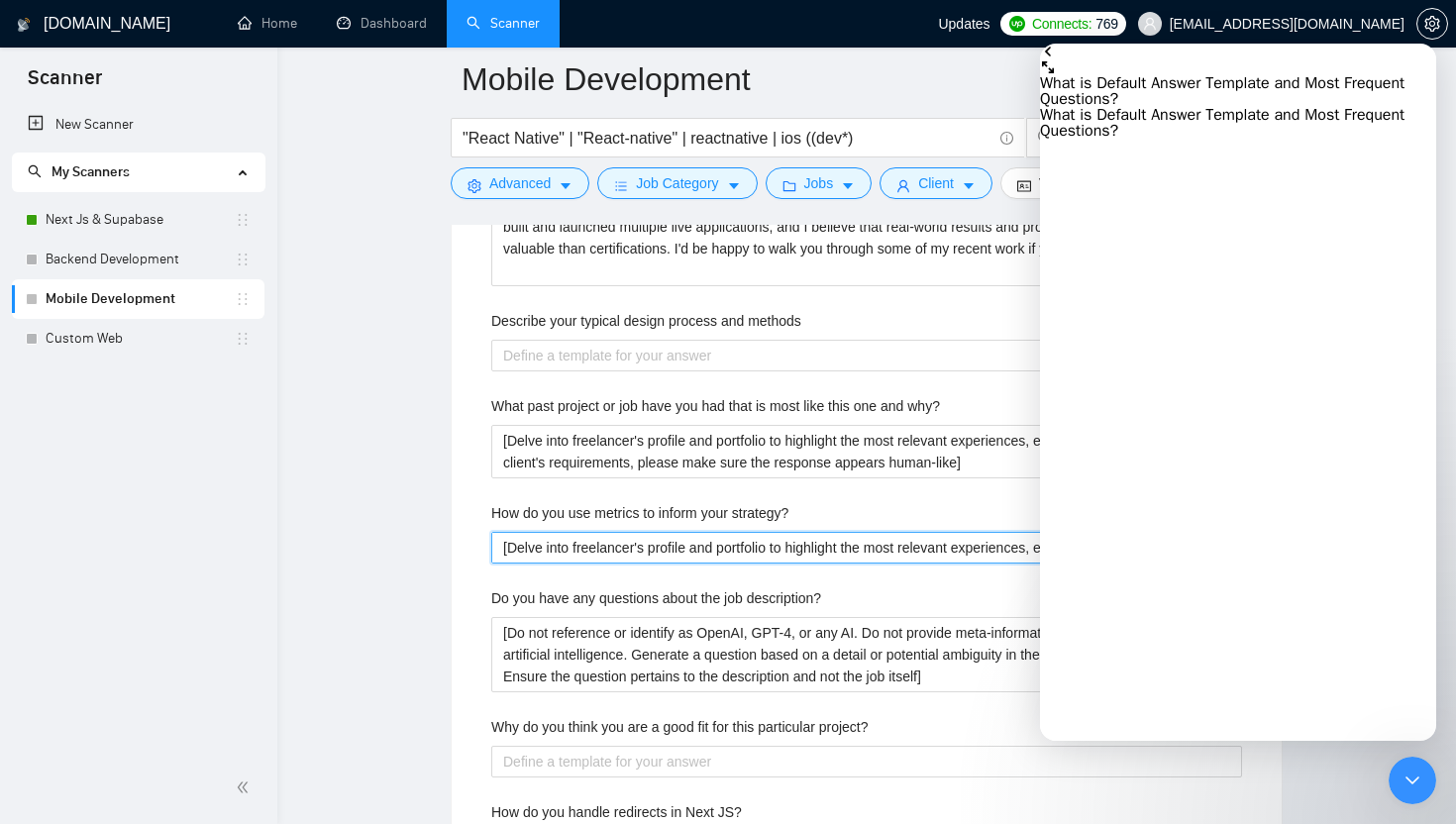 type 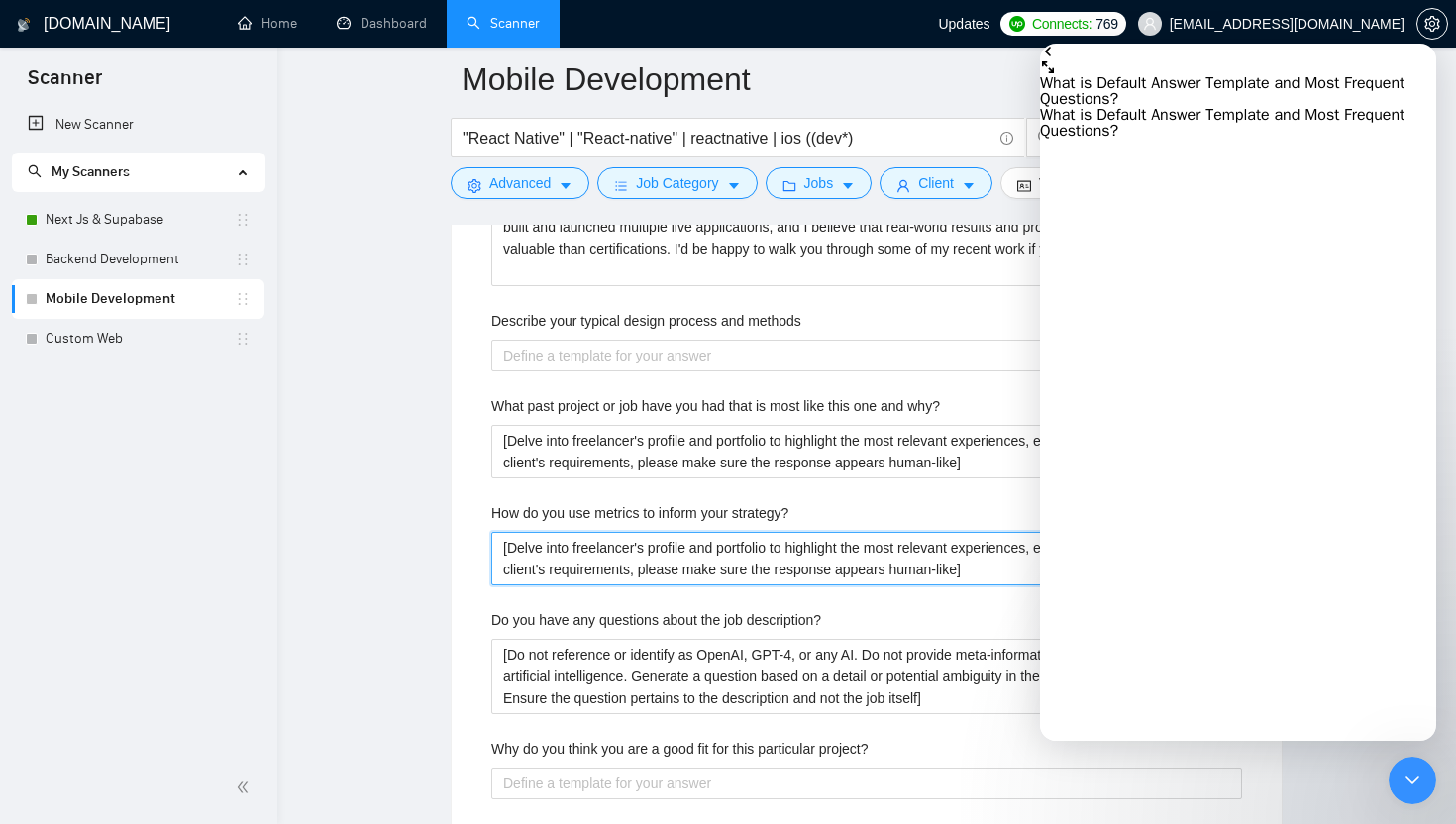 type on "[Delve into freelancer's profile and portfolio to highlight the most relevant experiences, ensuring alignment with the client's requirements, please make sure the response appears human-like]" 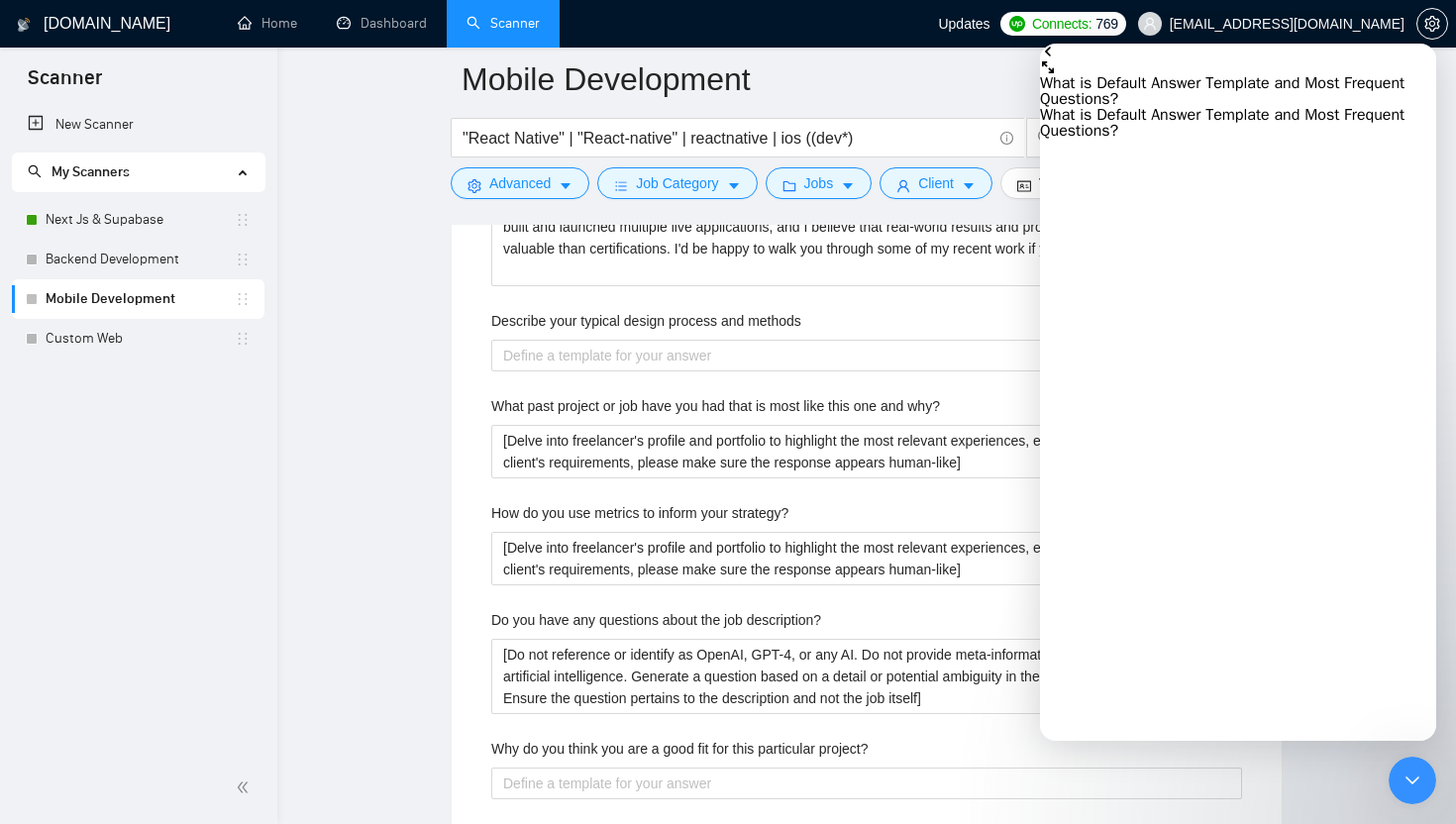 click at bounding box center [1048, 52] 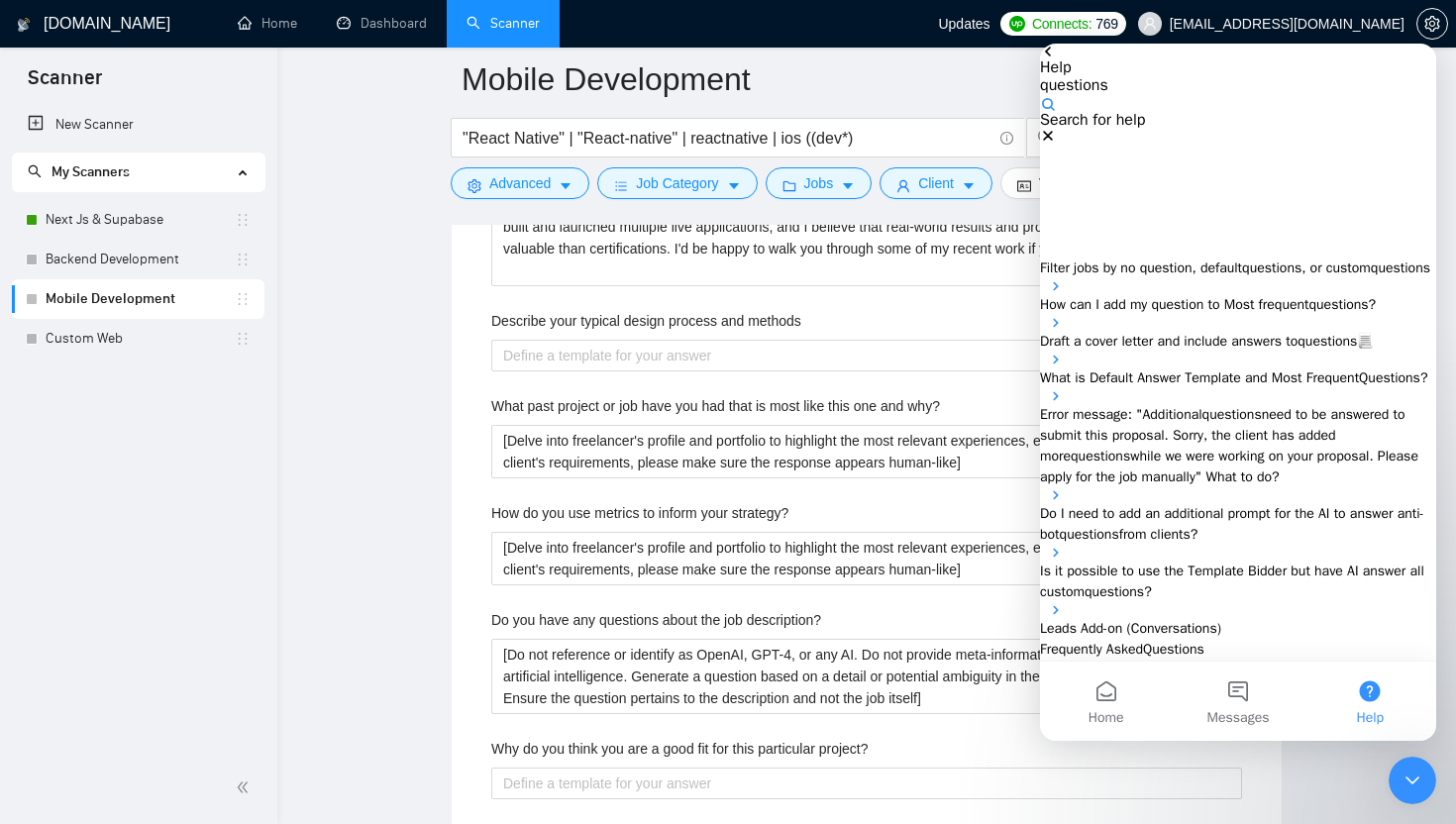 click at bounding box center (1048, 52) 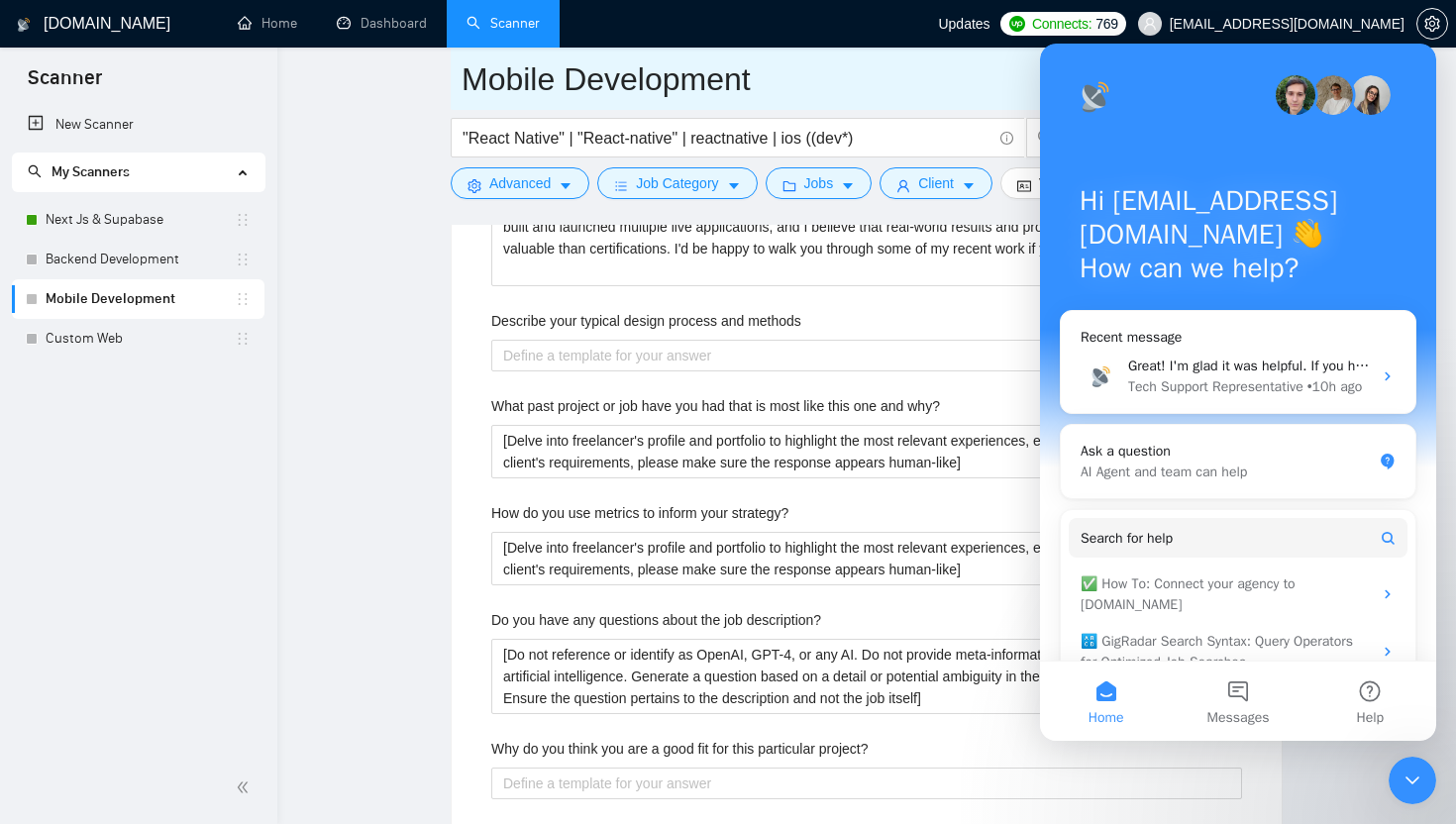 click on "Mobile Development" at bounding box center (867, 78) 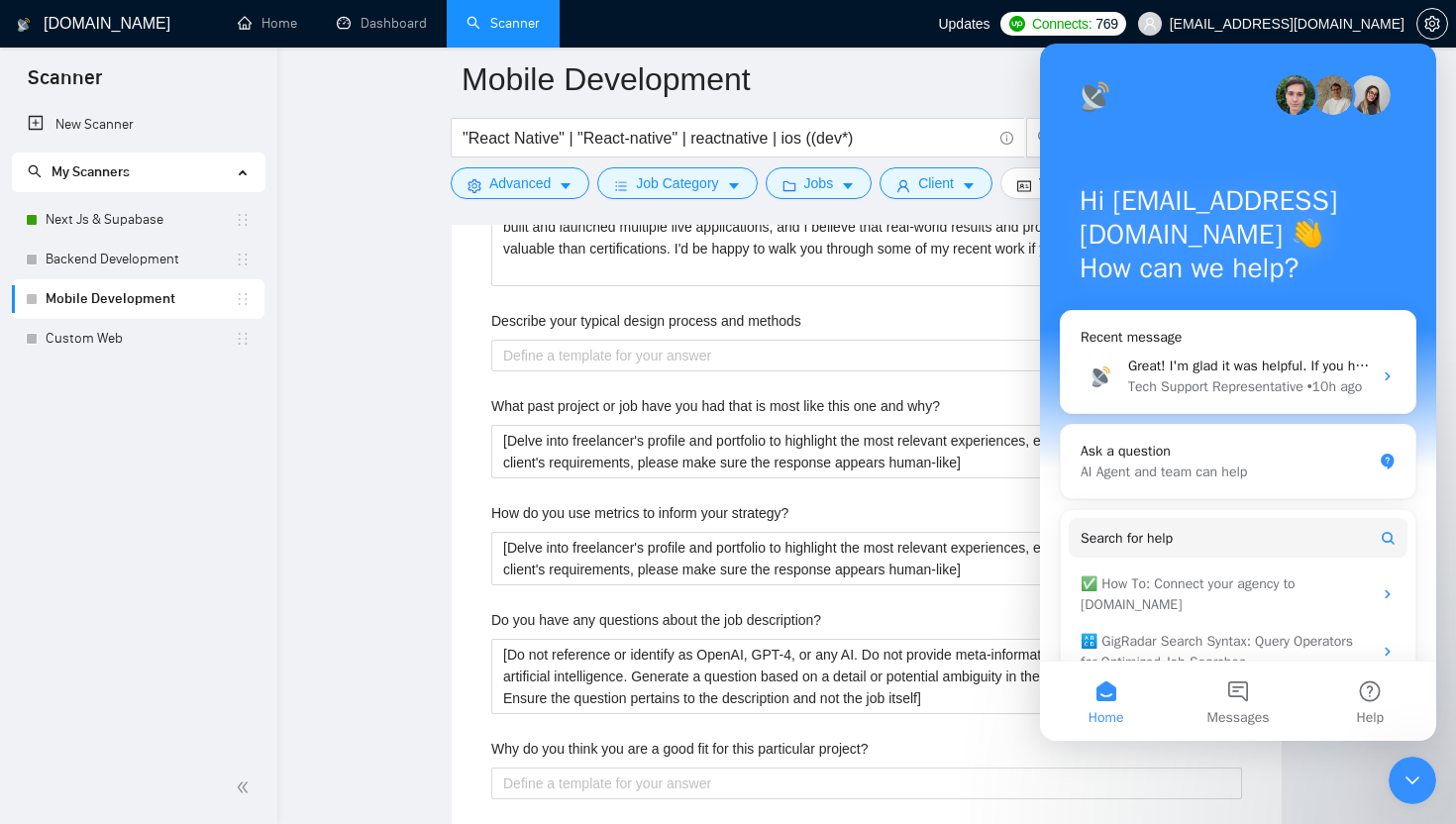 click 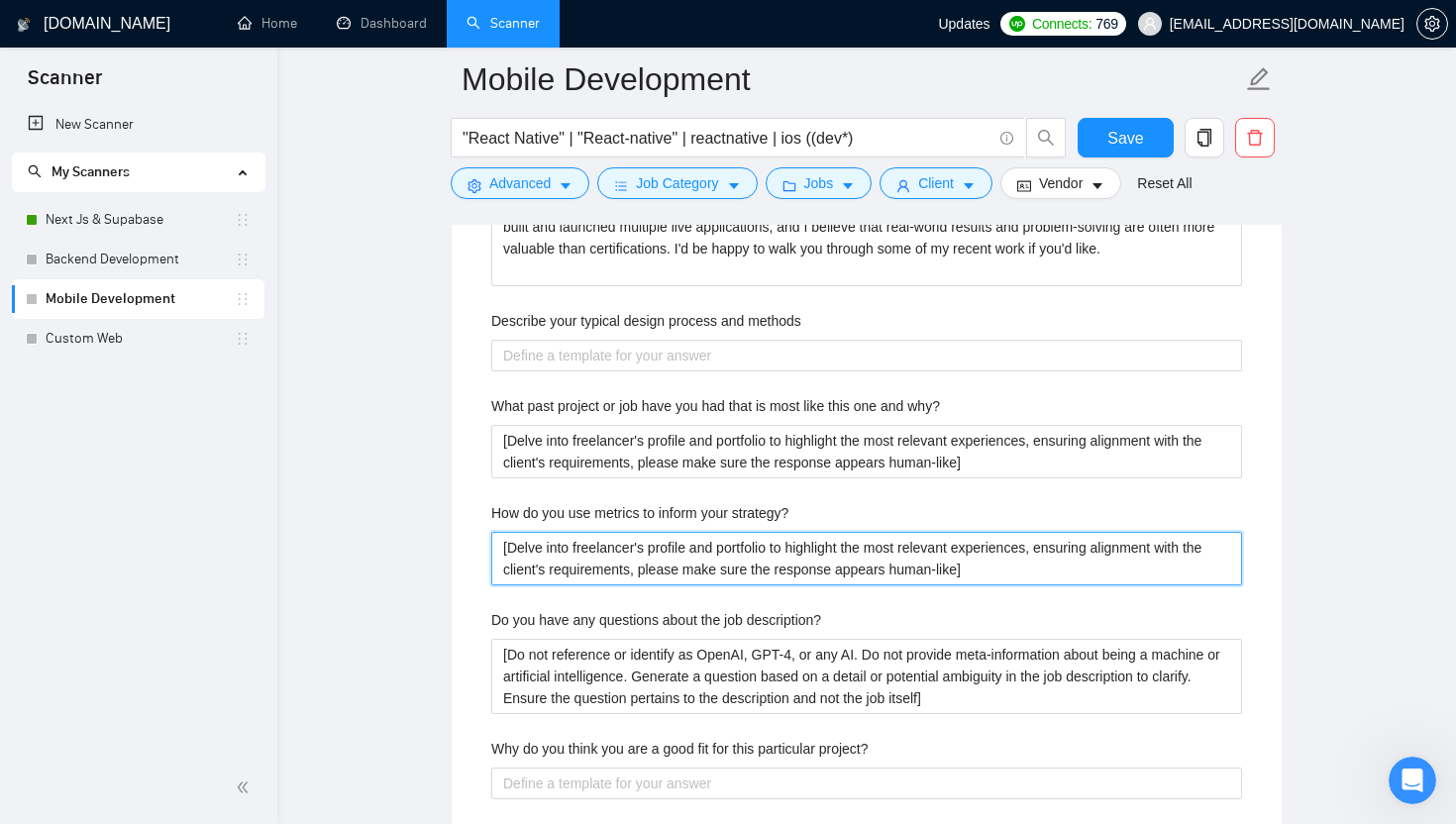 click on "[Delve into freelancer's profile and portfolio to highlight the most relevant experiences, ensuring alignment with the client's requirements, please make sure the response appears human-like]" at bounding box center [867, 559] 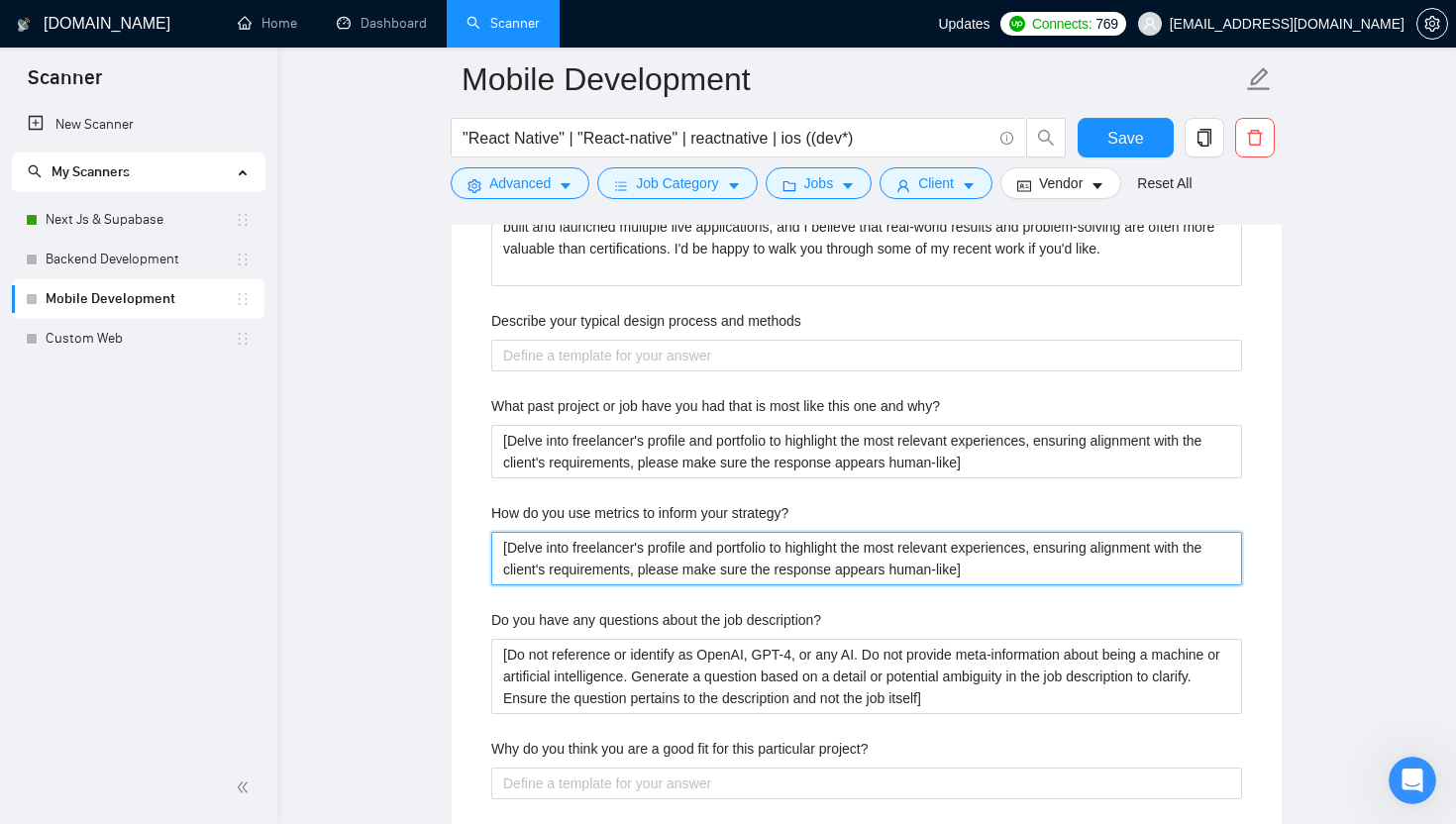 click on "[Delve into freelancer's profile and portfolio to highlight the most relevant experiences, ensuring alignment with the client's requirements, please make sure the response appears human-like]" at bounding box center (867, 559) 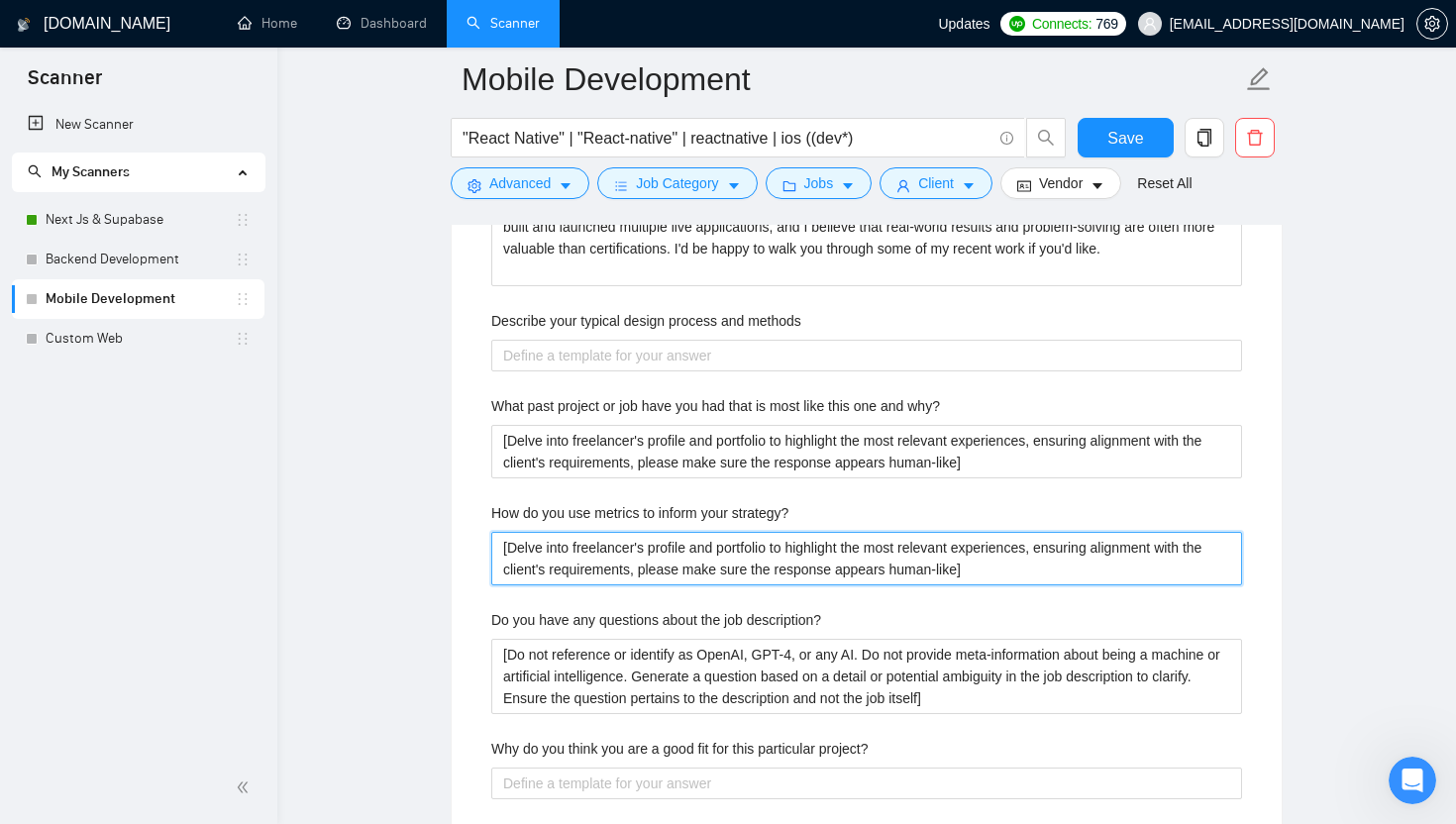 type 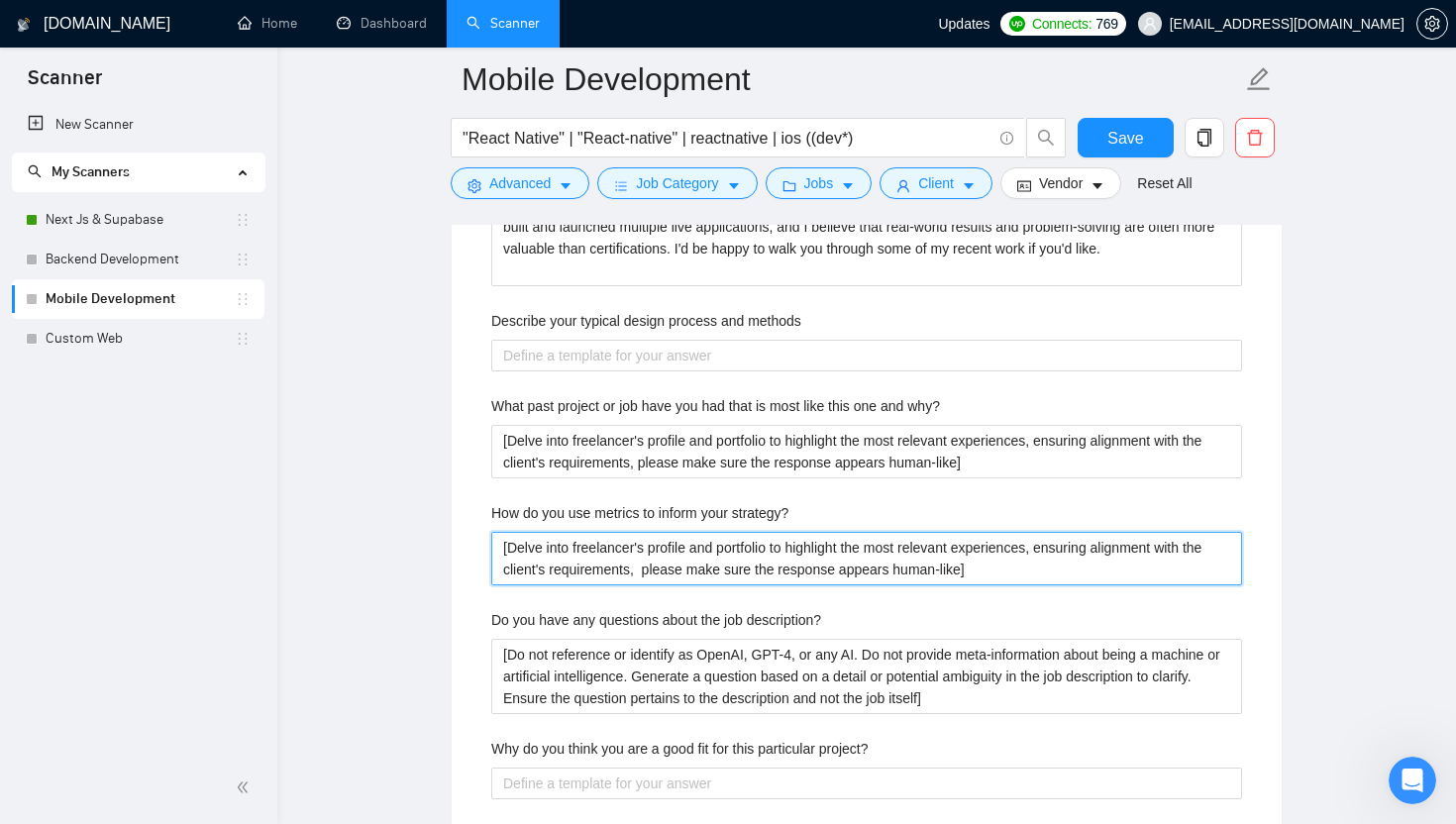 type 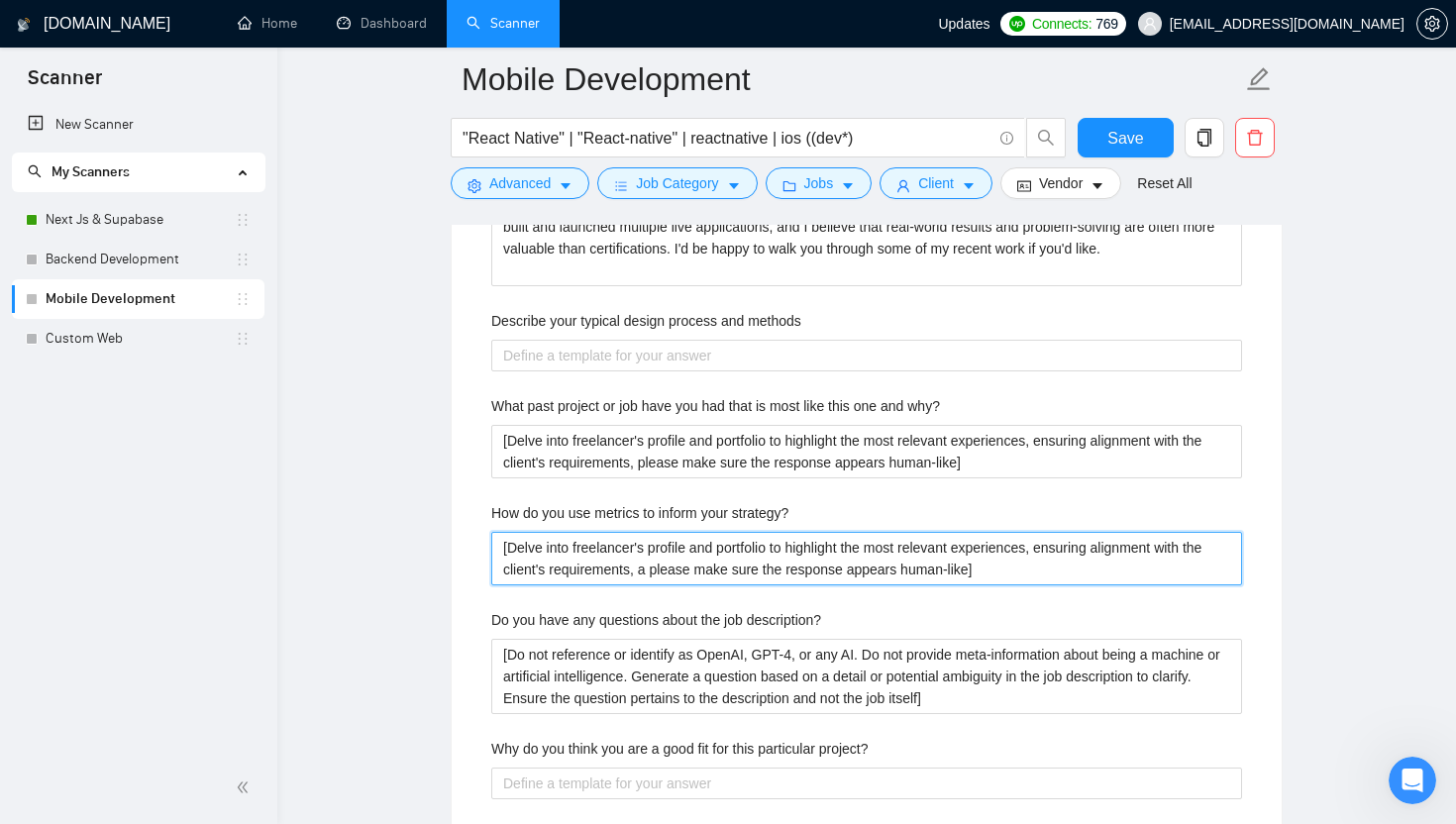 type 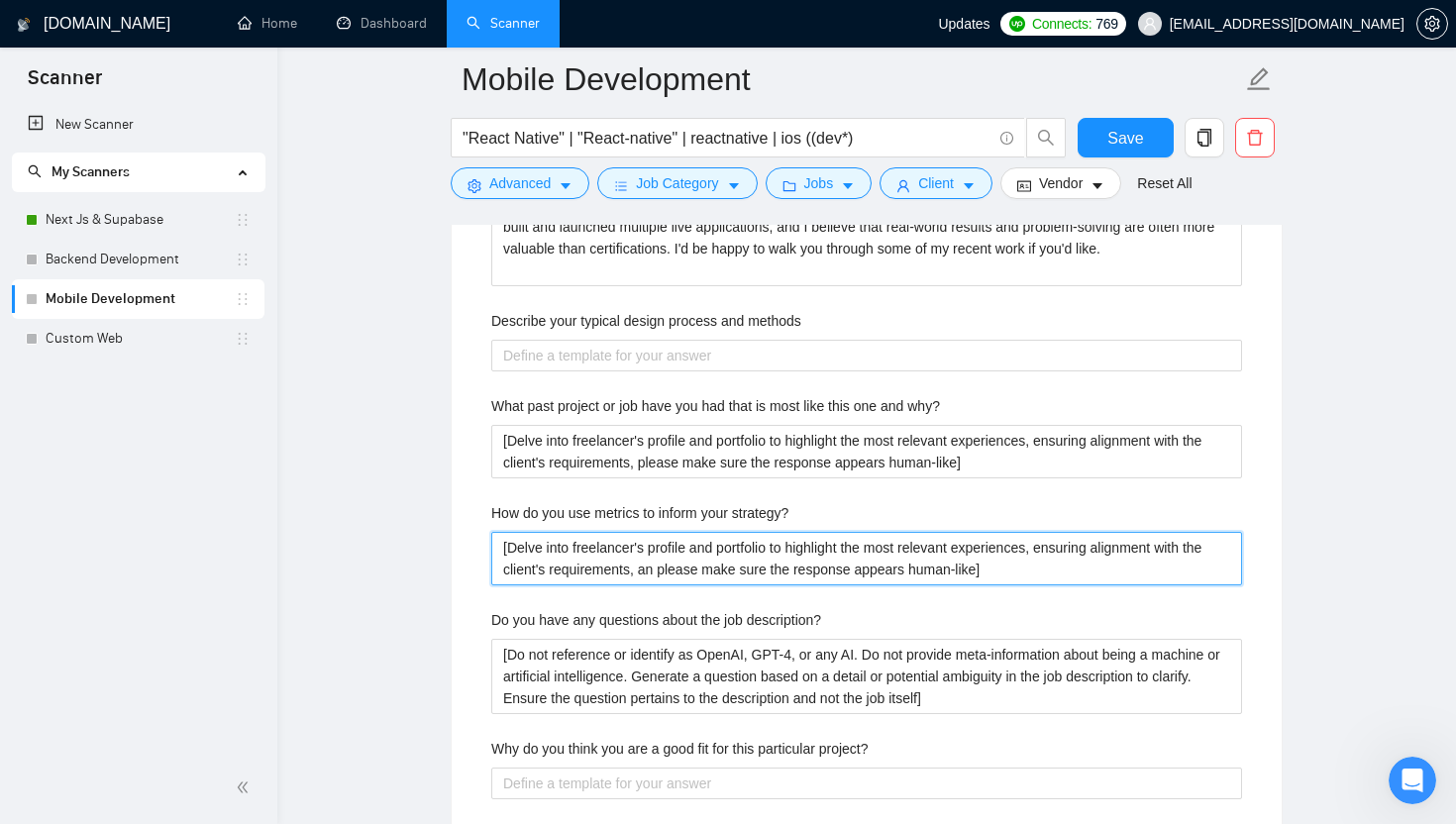 type 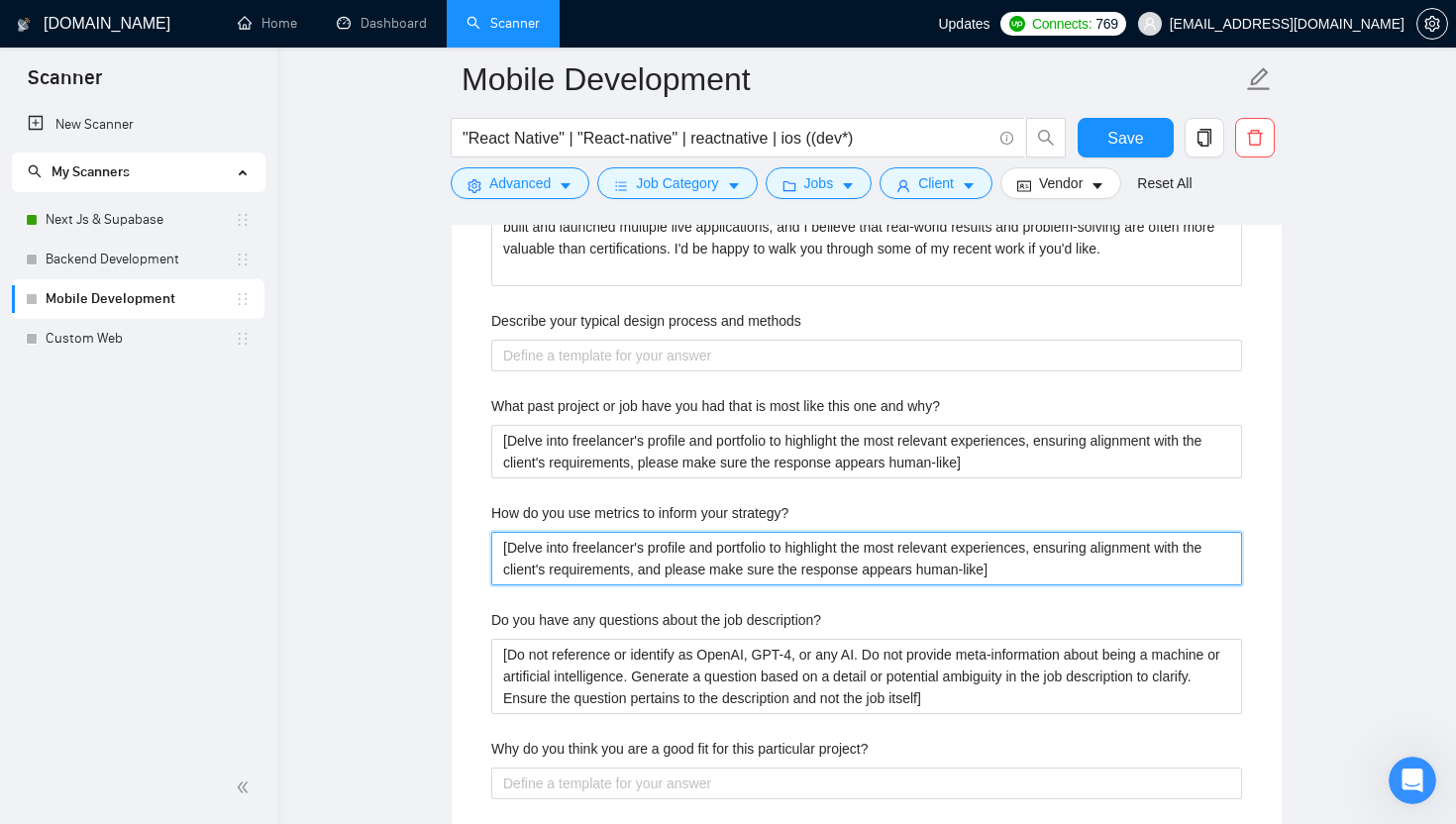 type 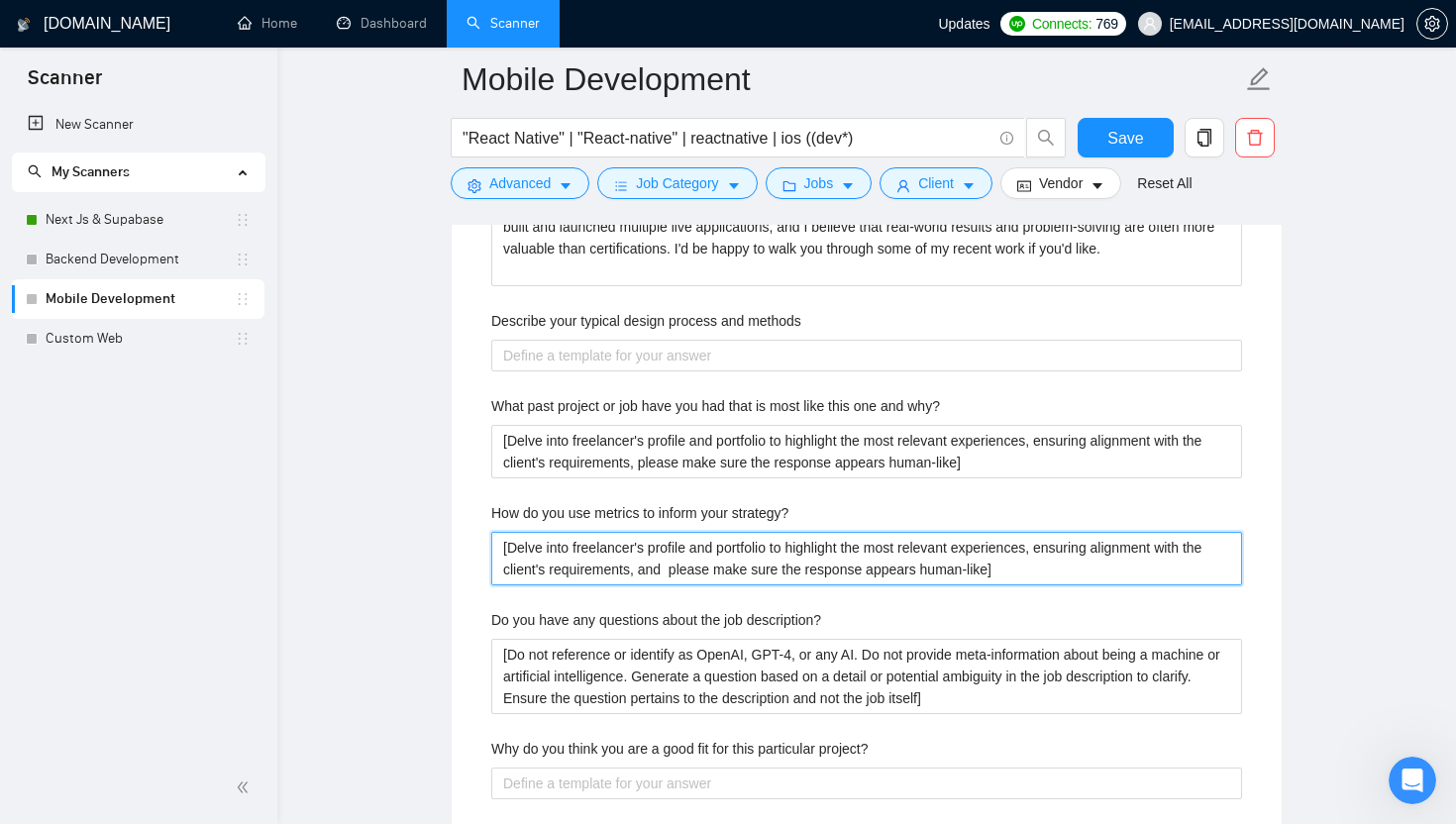 type 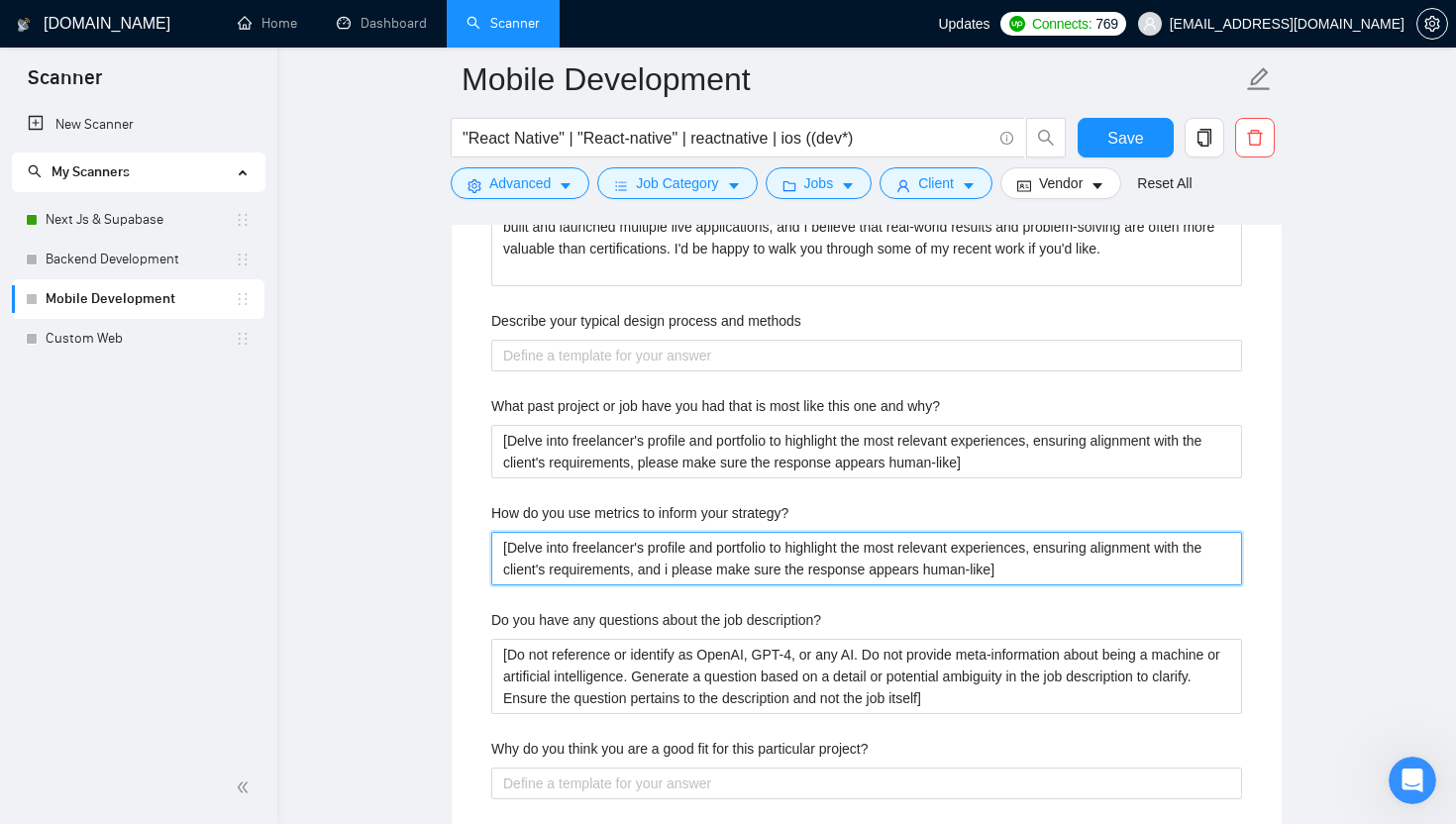 type 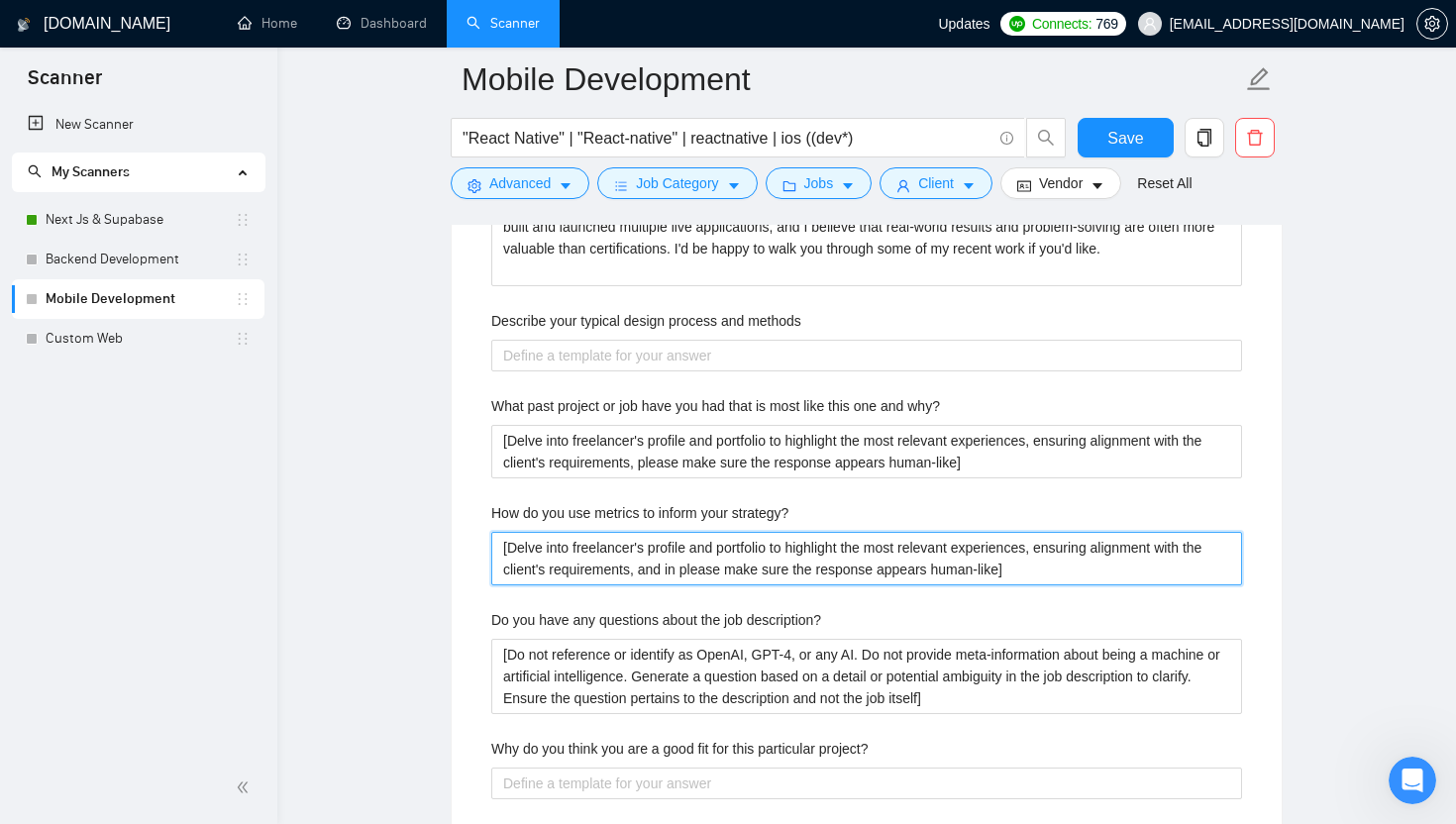 type on "[Delve into freelancer's profile and portfolio to highlight the most relevant experiences, ensuring alignment with the client's requirements, and inf please make sure the response appears human-like]" 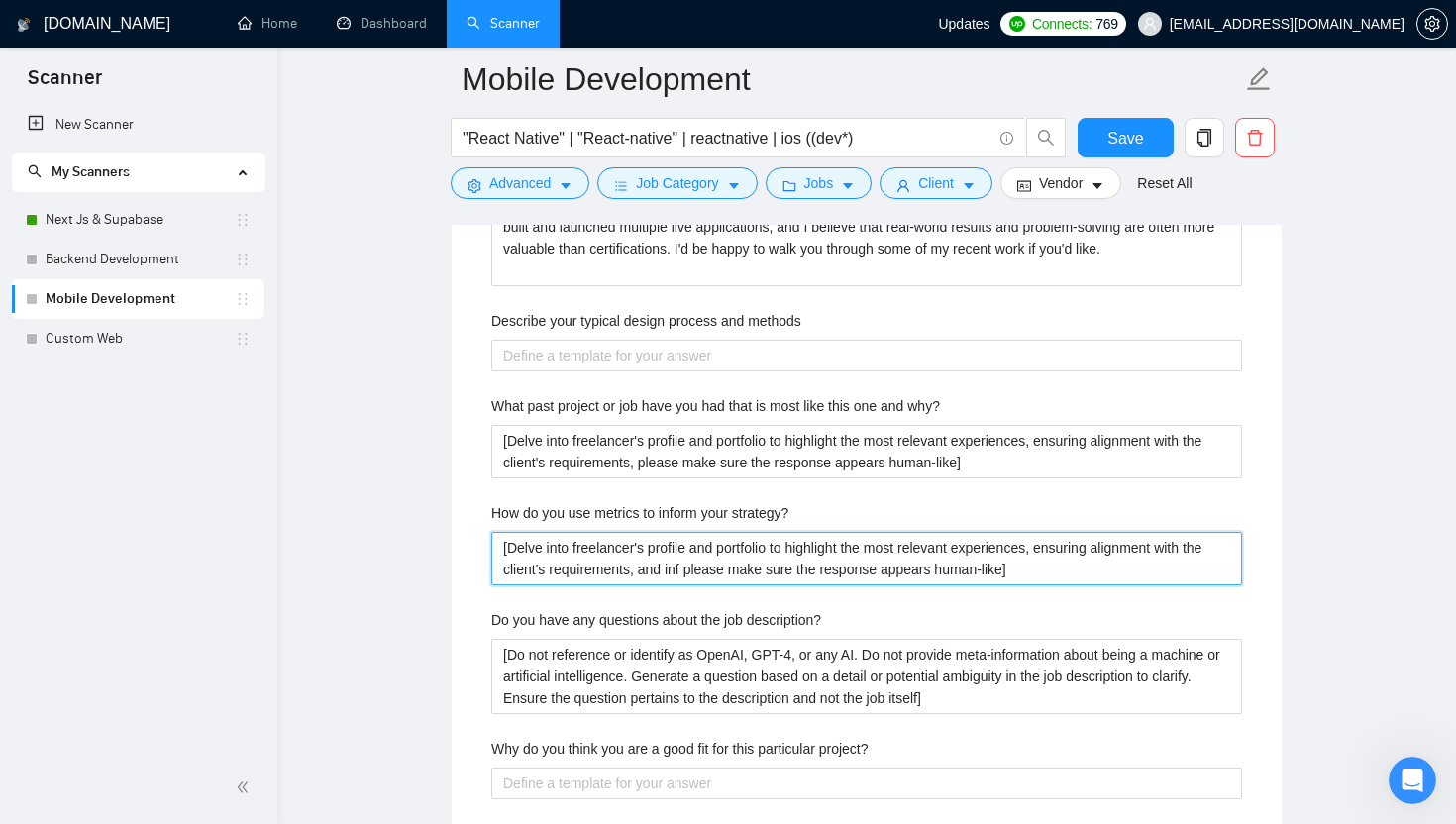 type 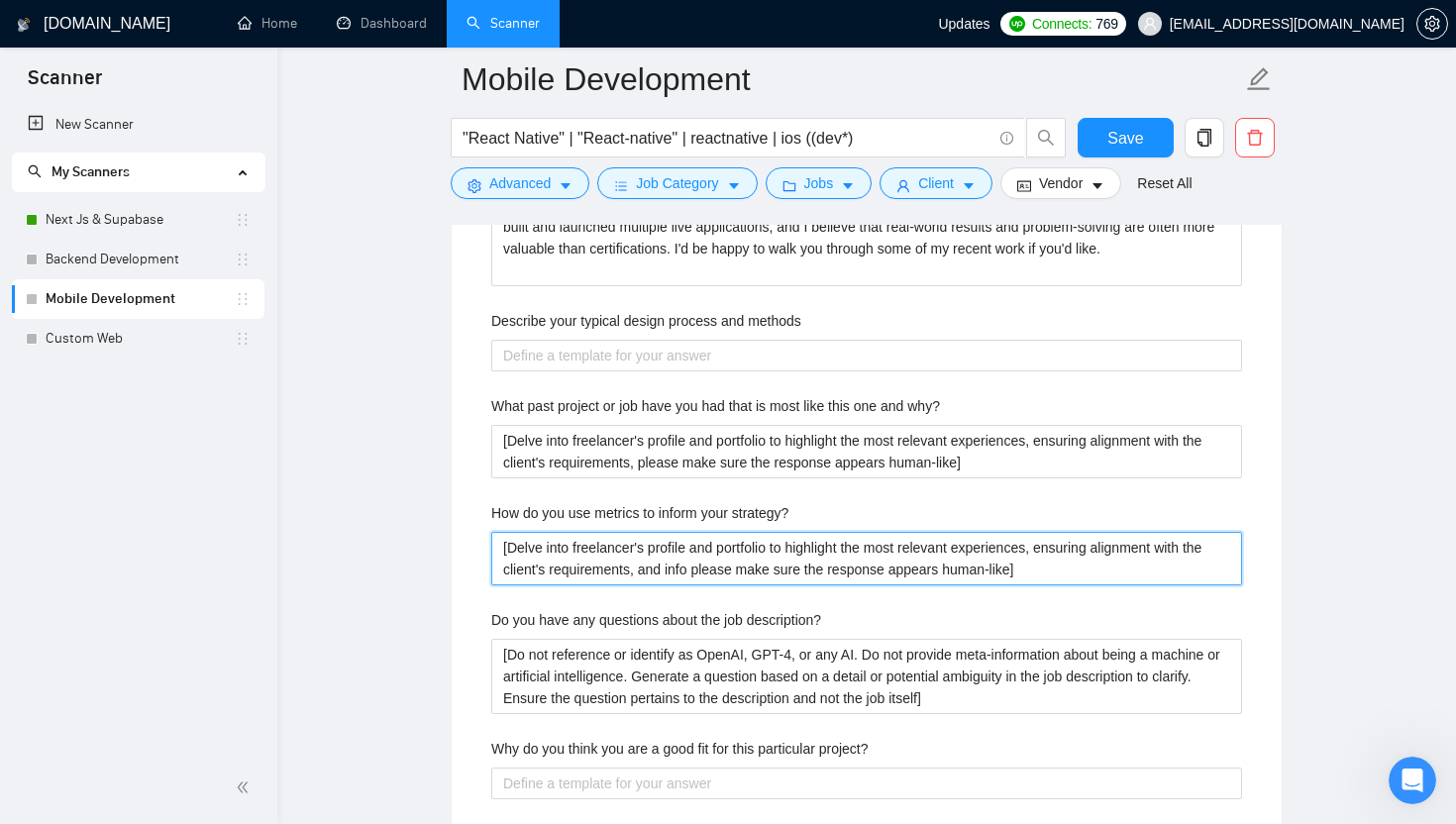 type 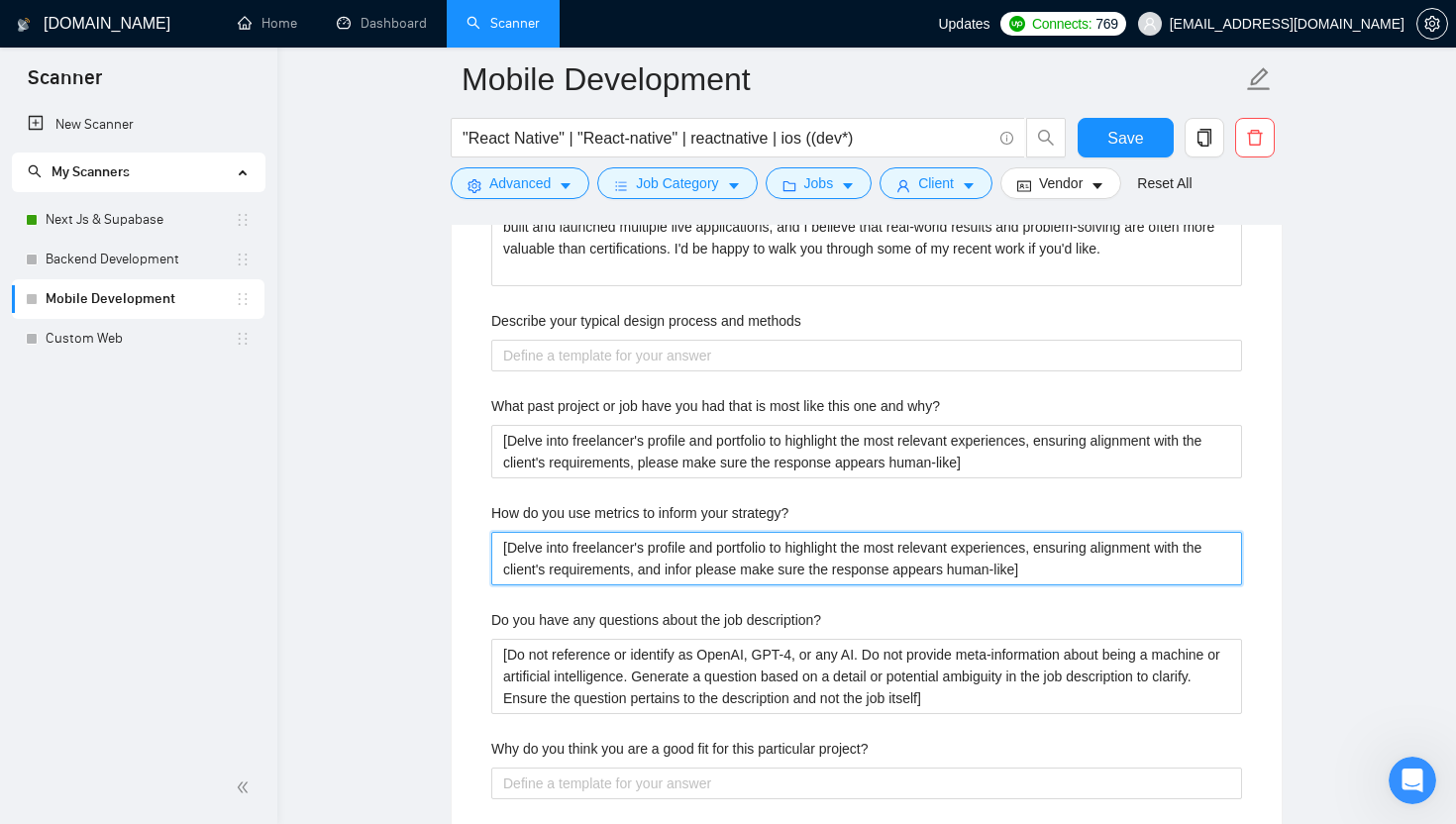 type 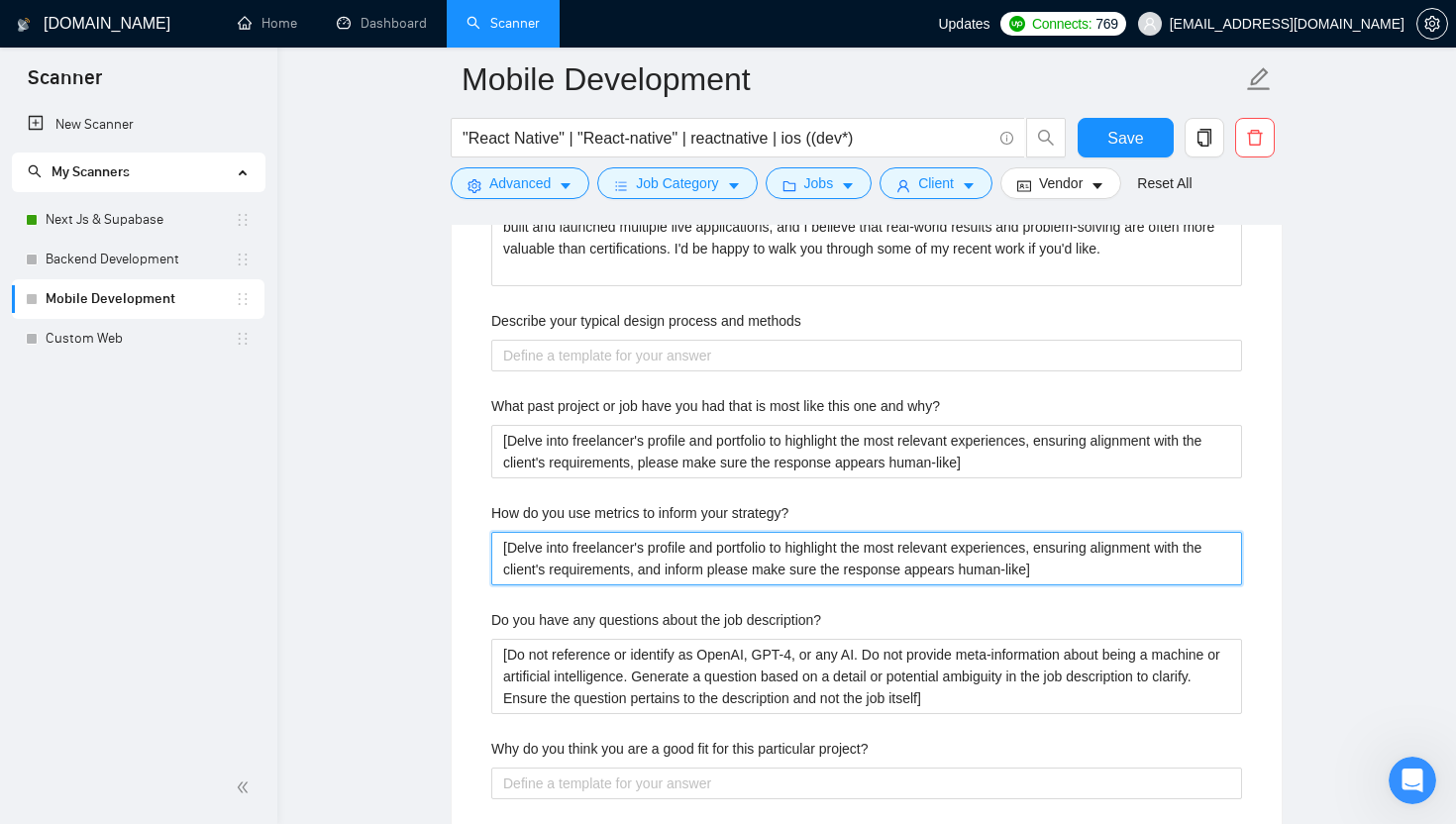 type 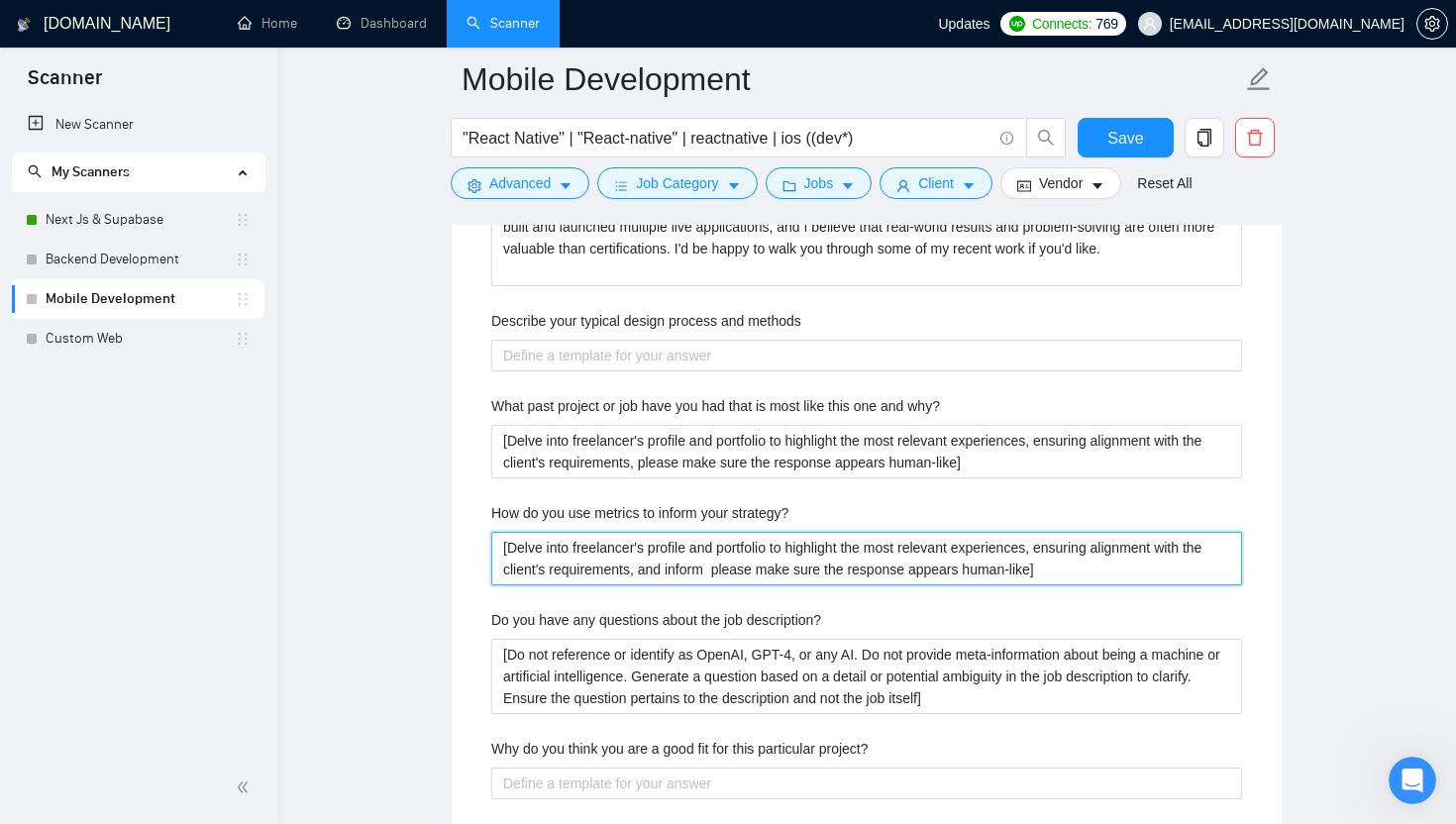 type 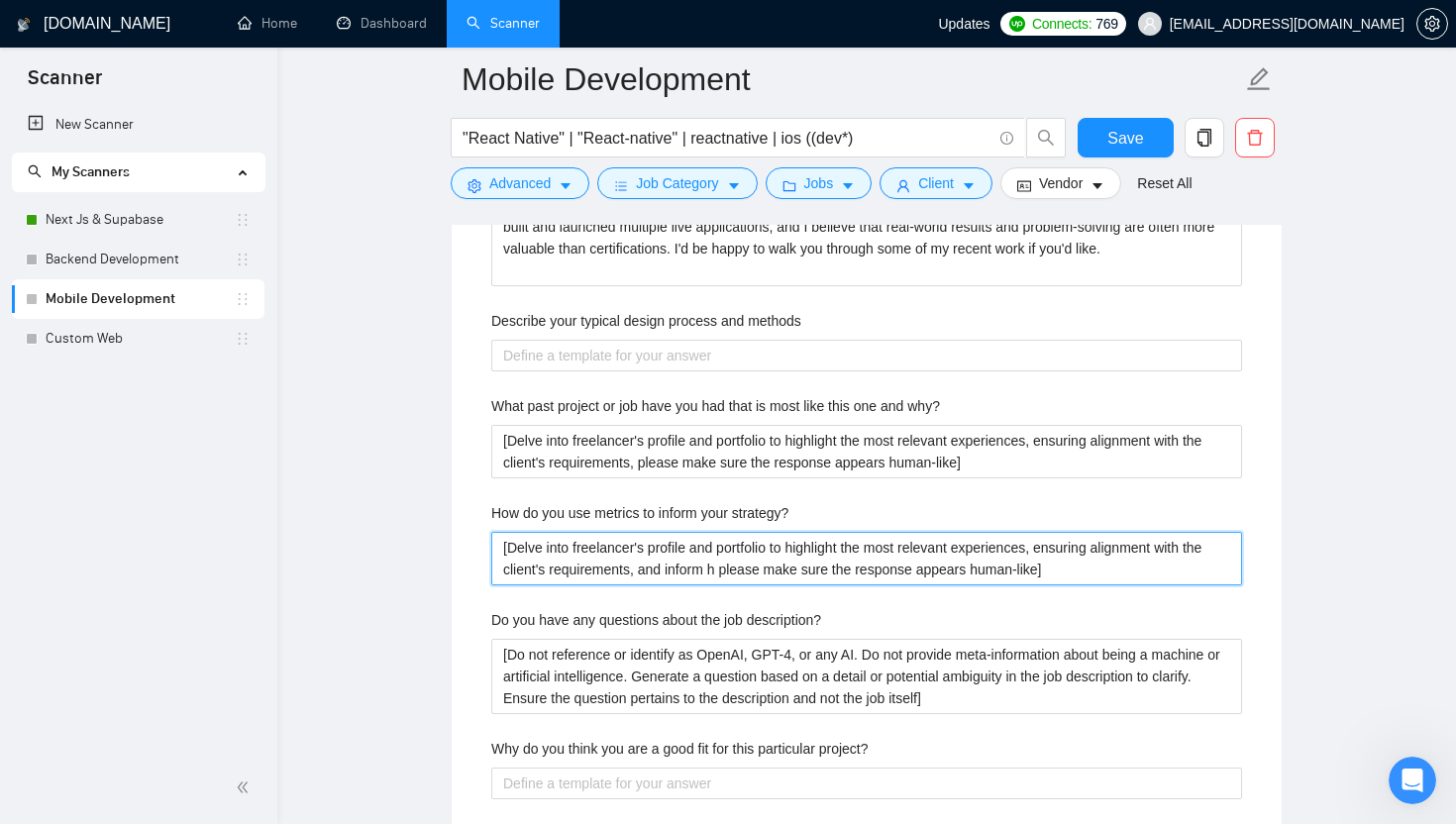 type 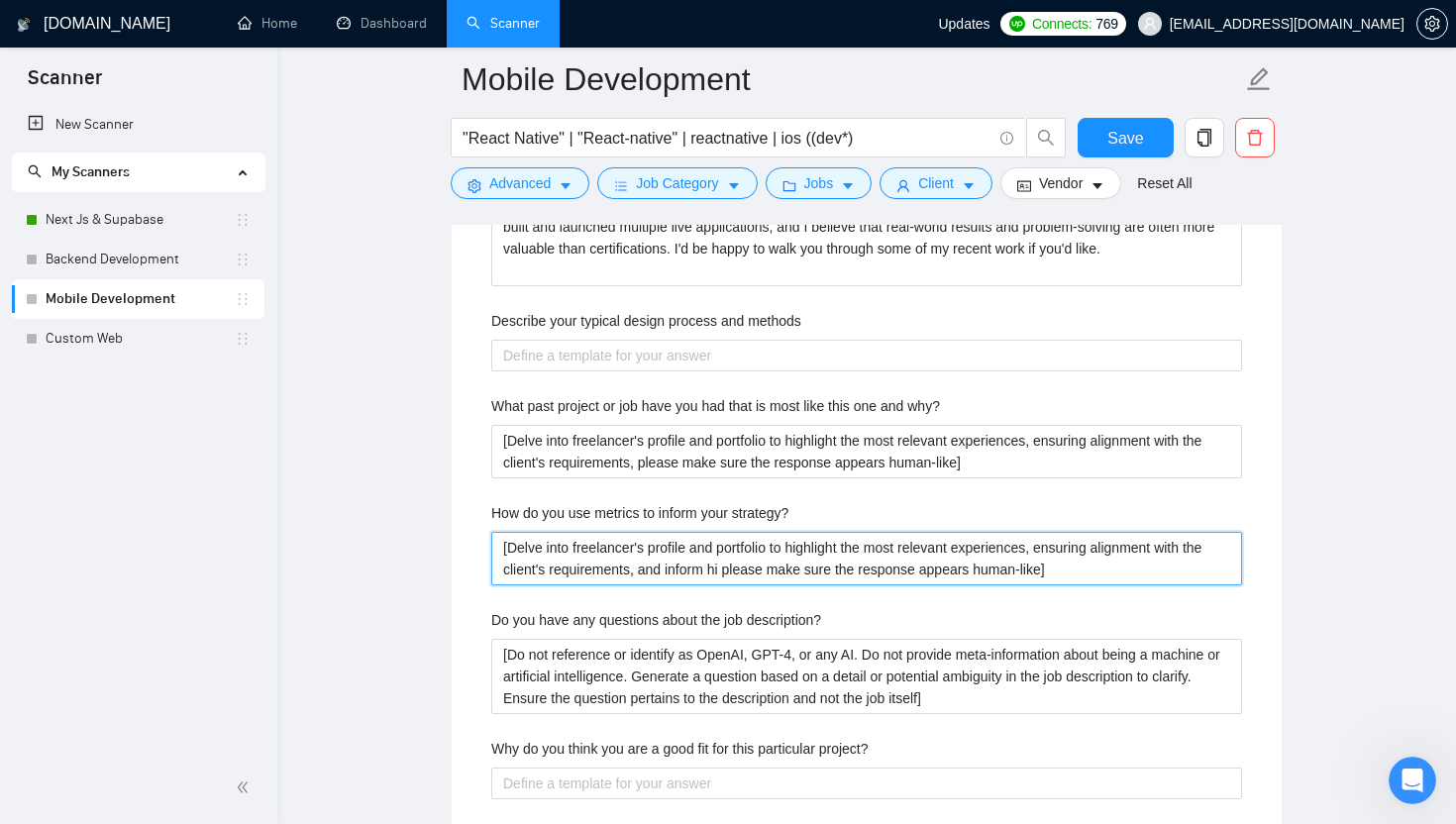 type 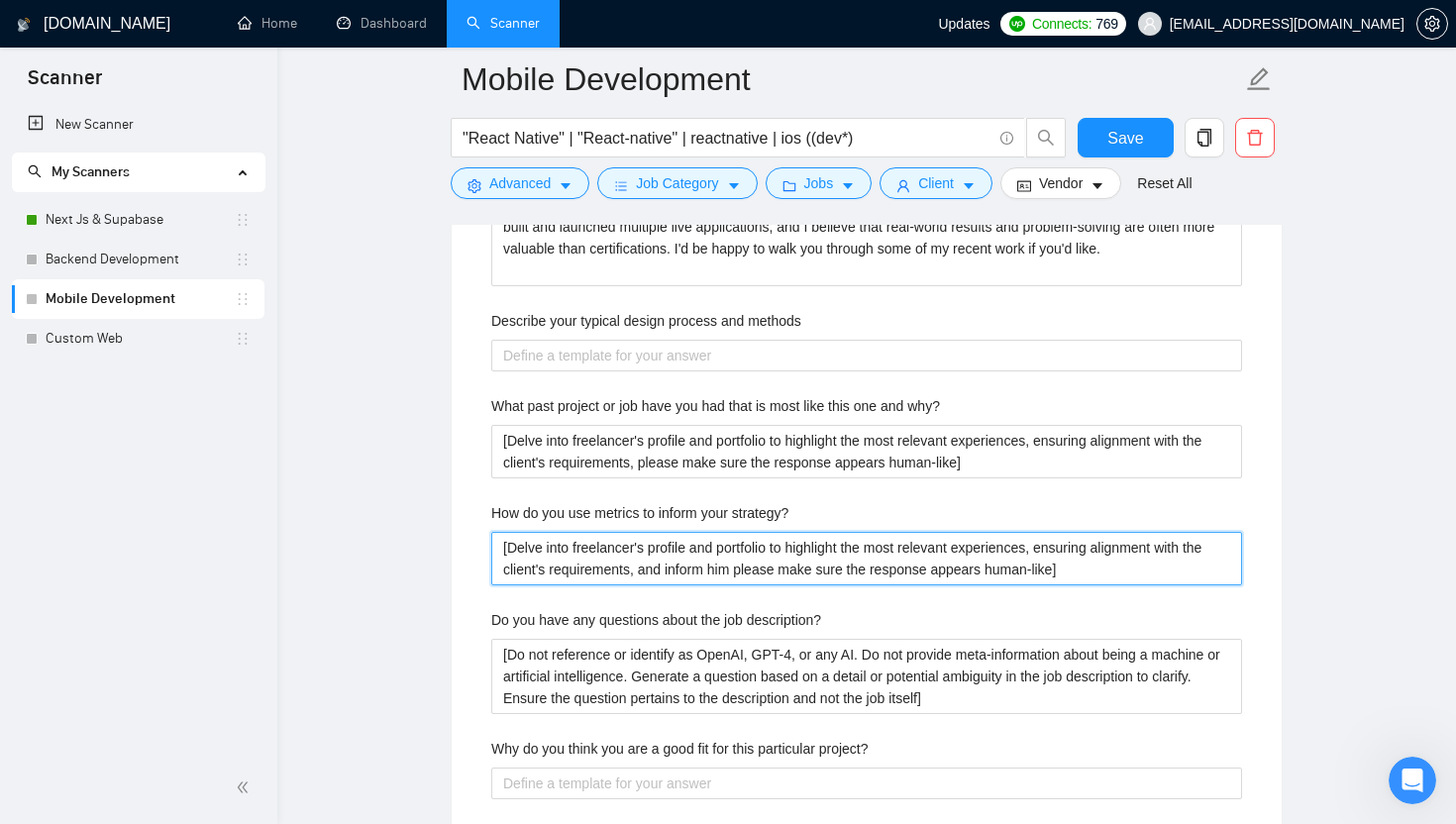 type 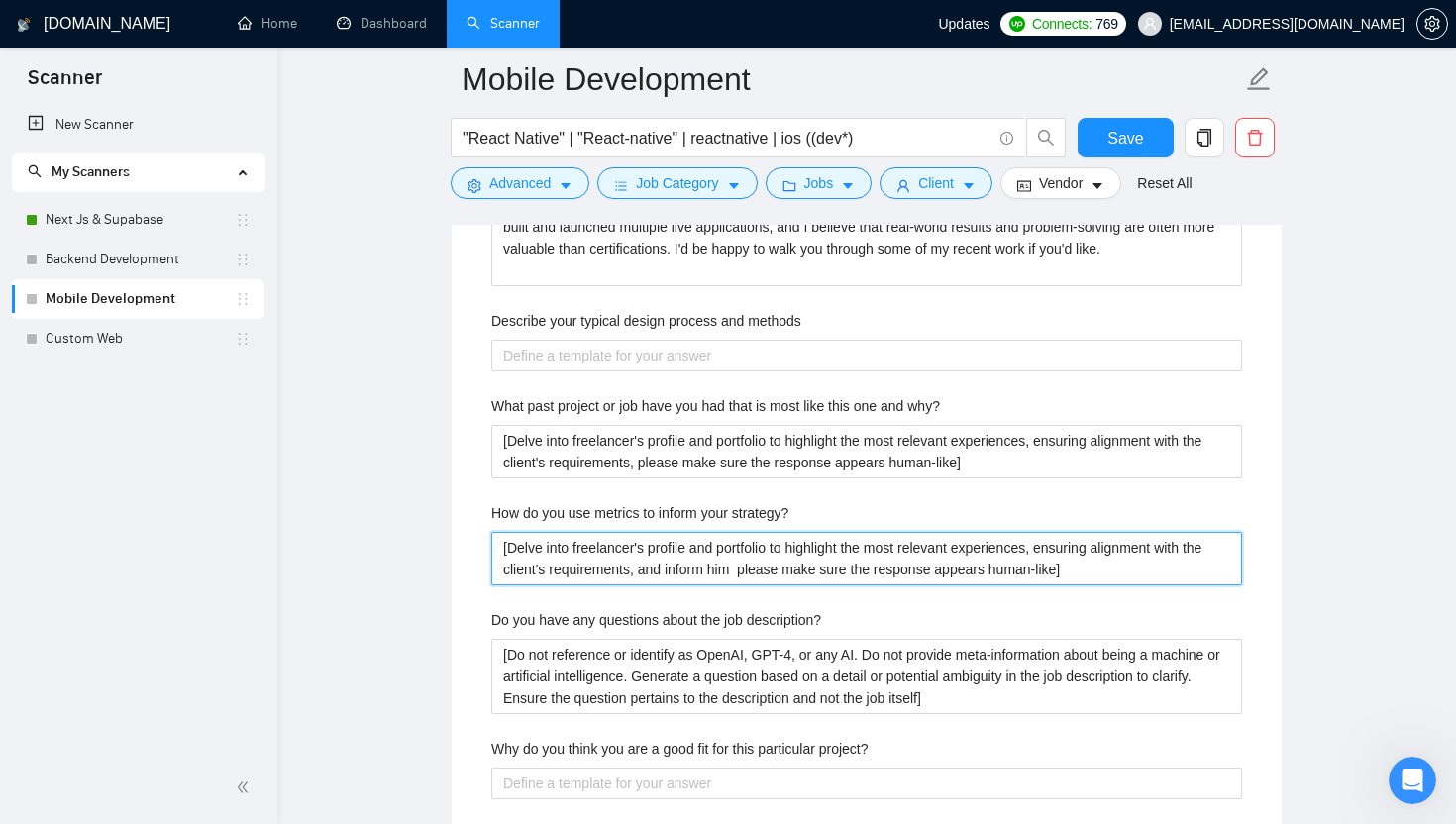 type 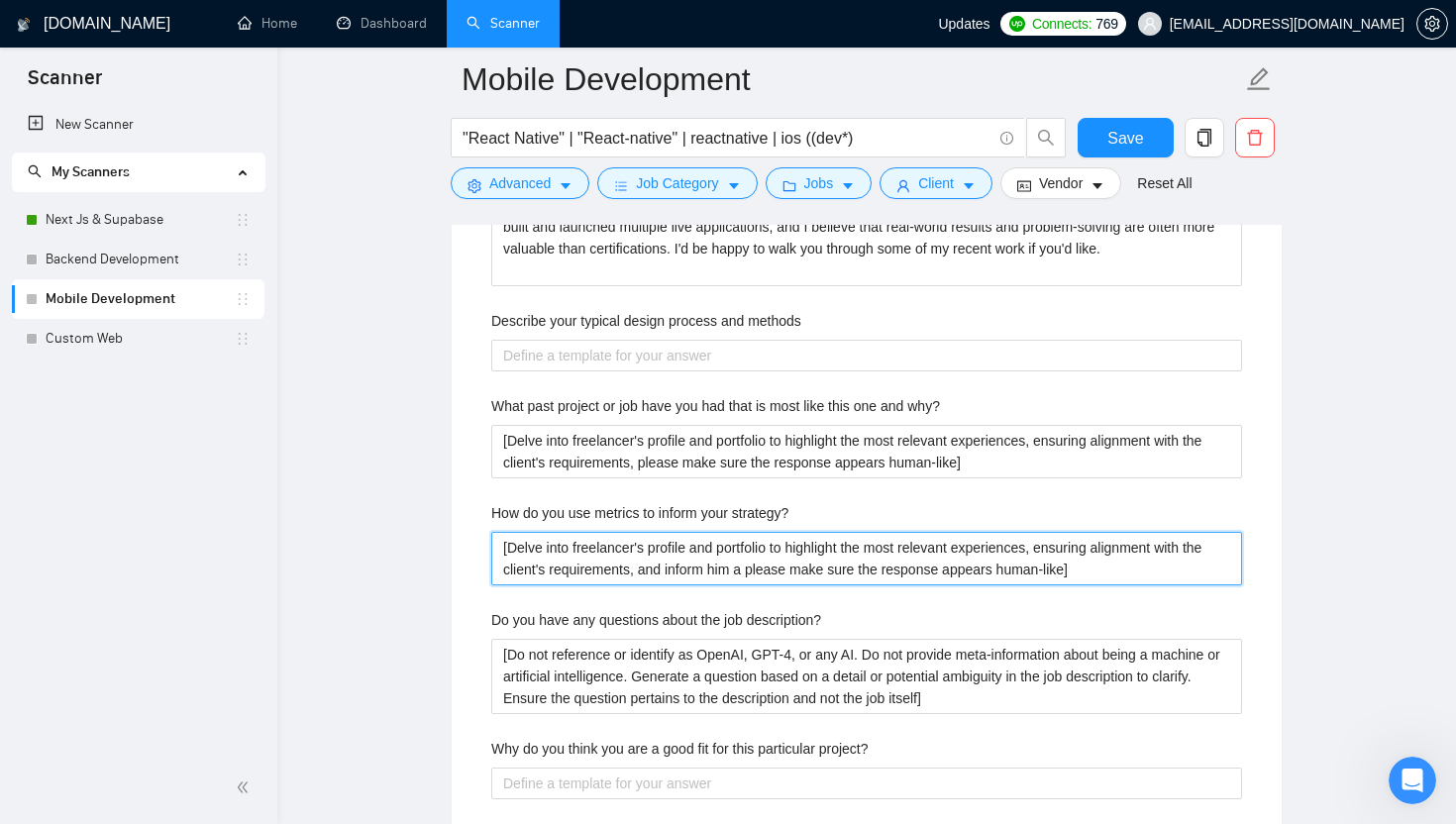 type 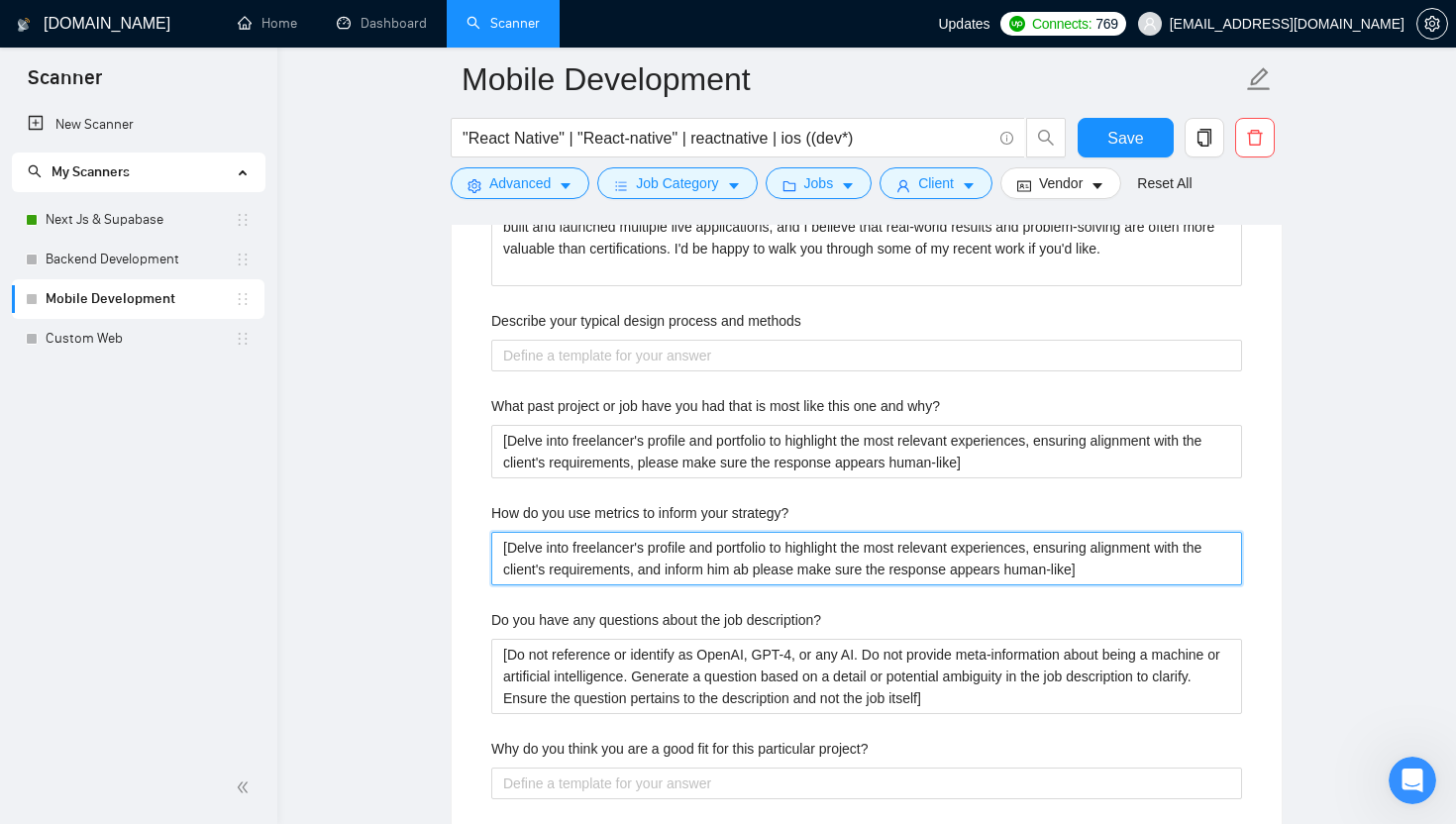 type 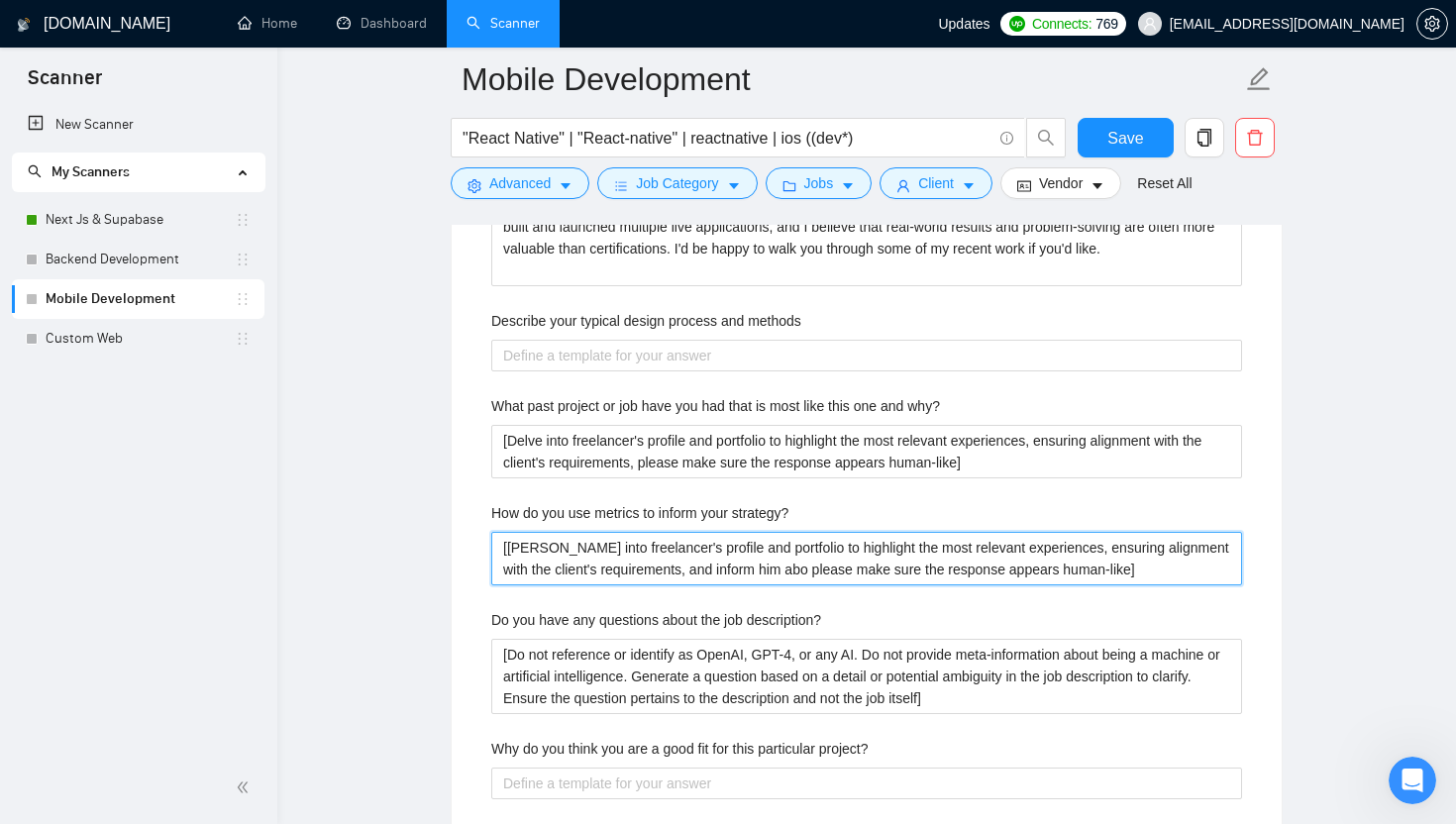 type 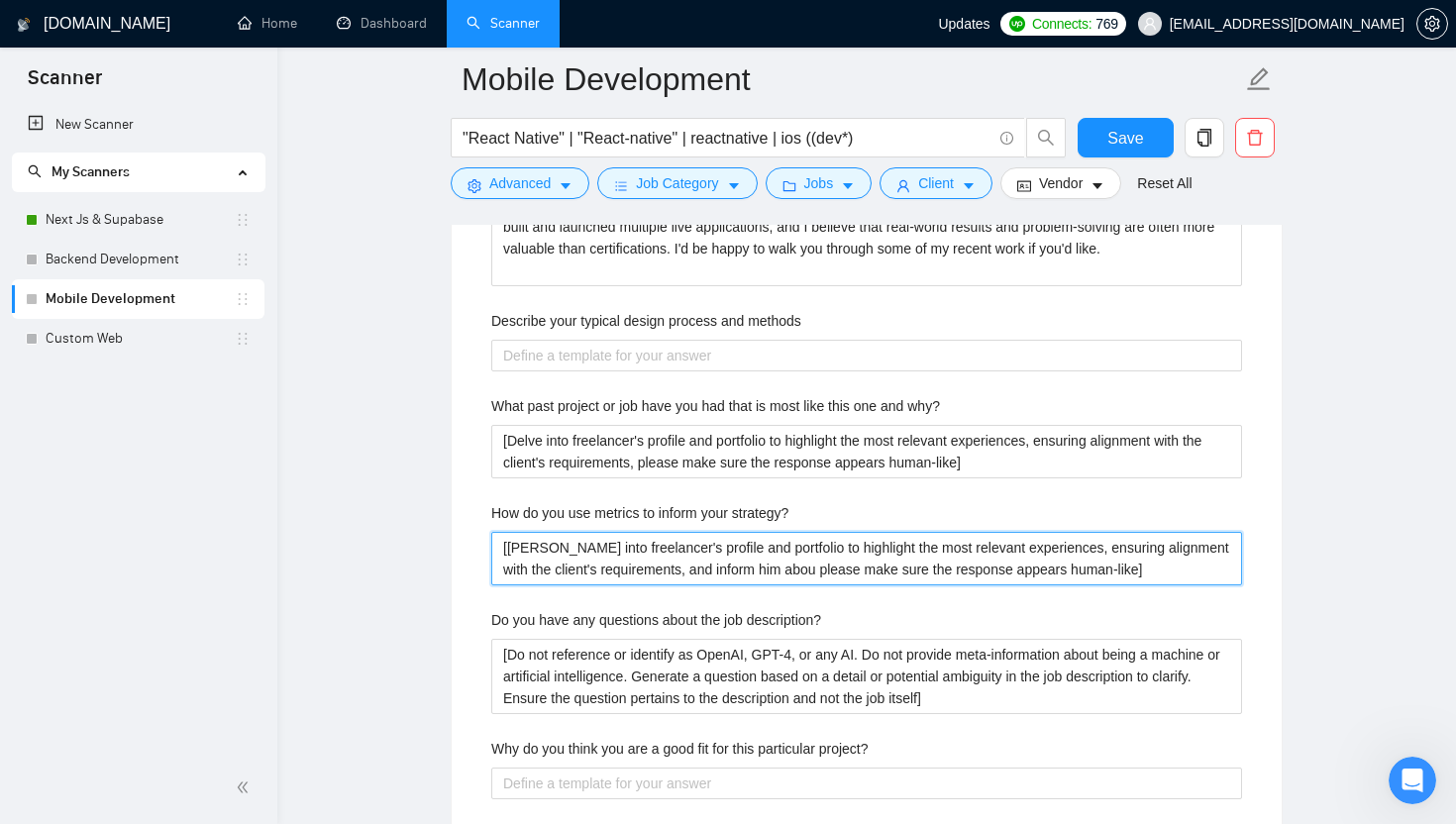 type 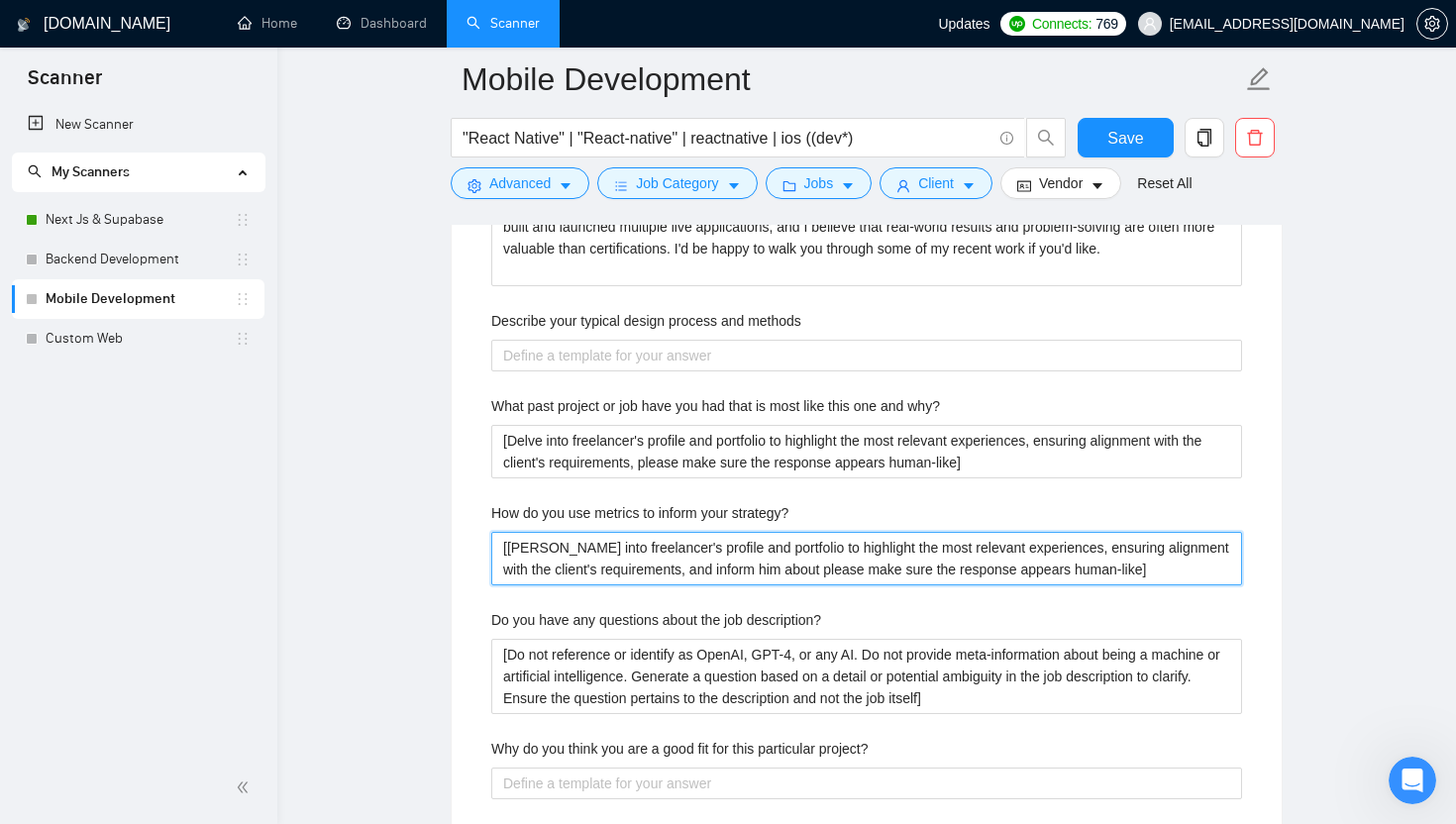 type 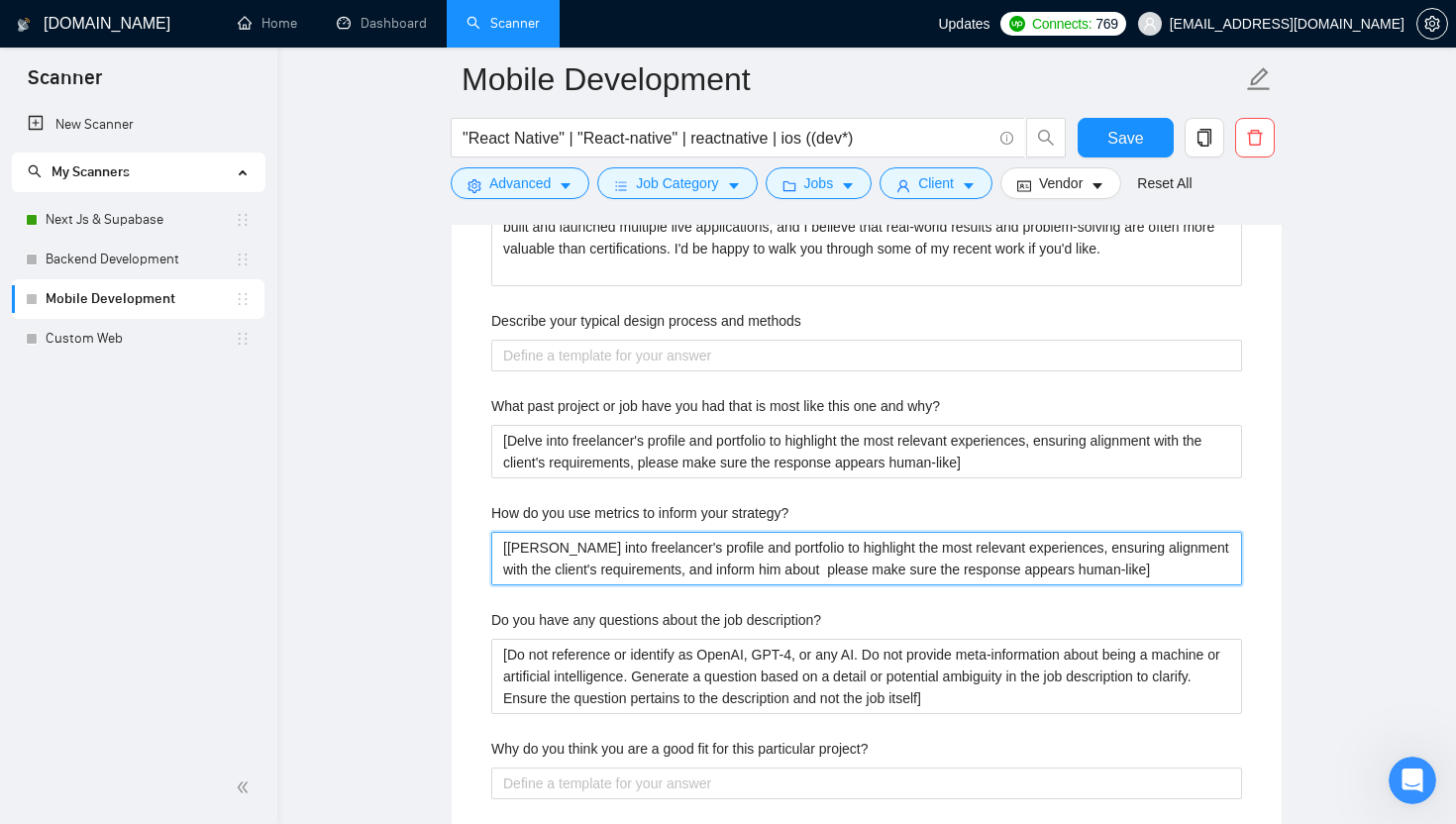 type 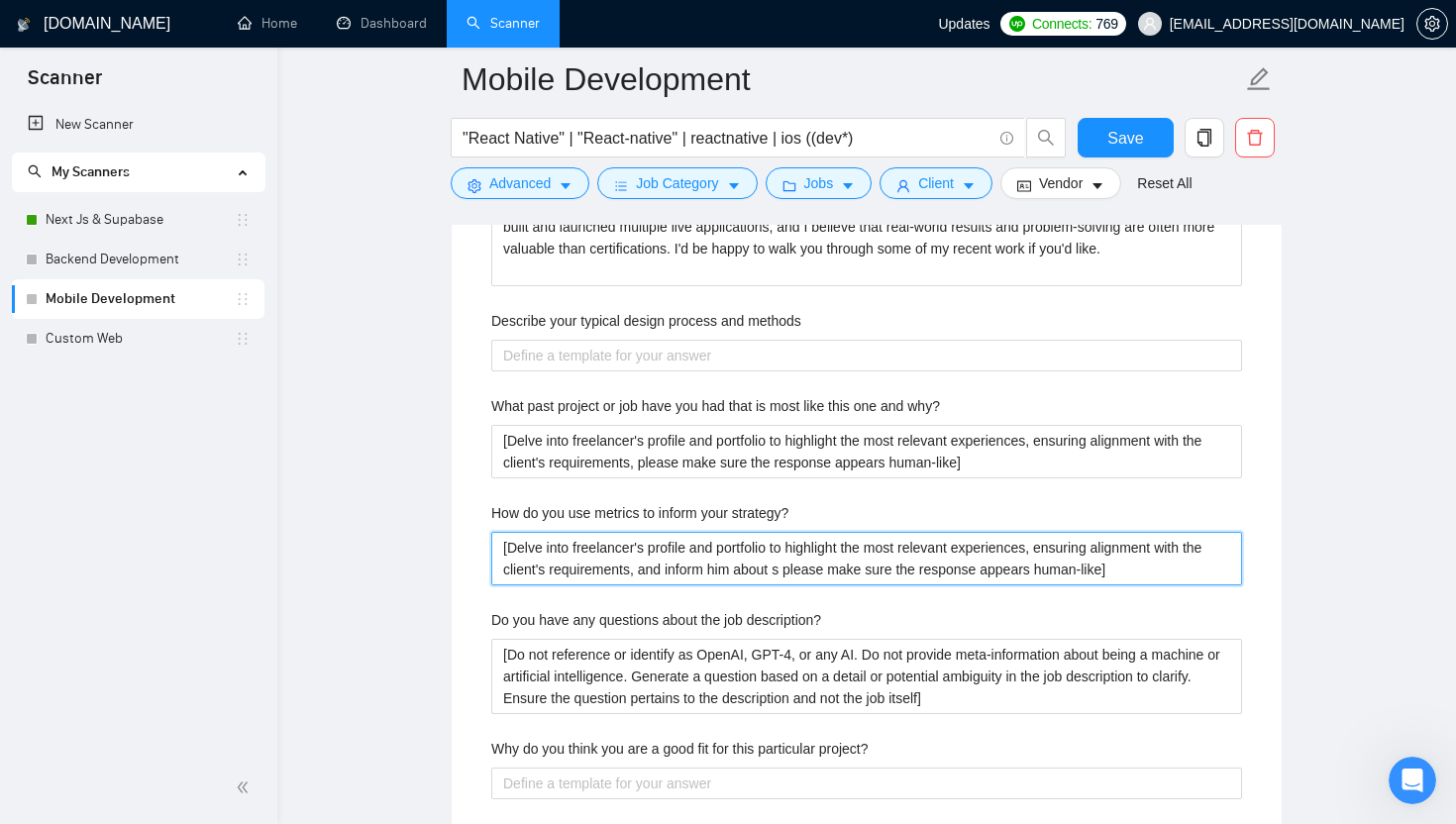 type 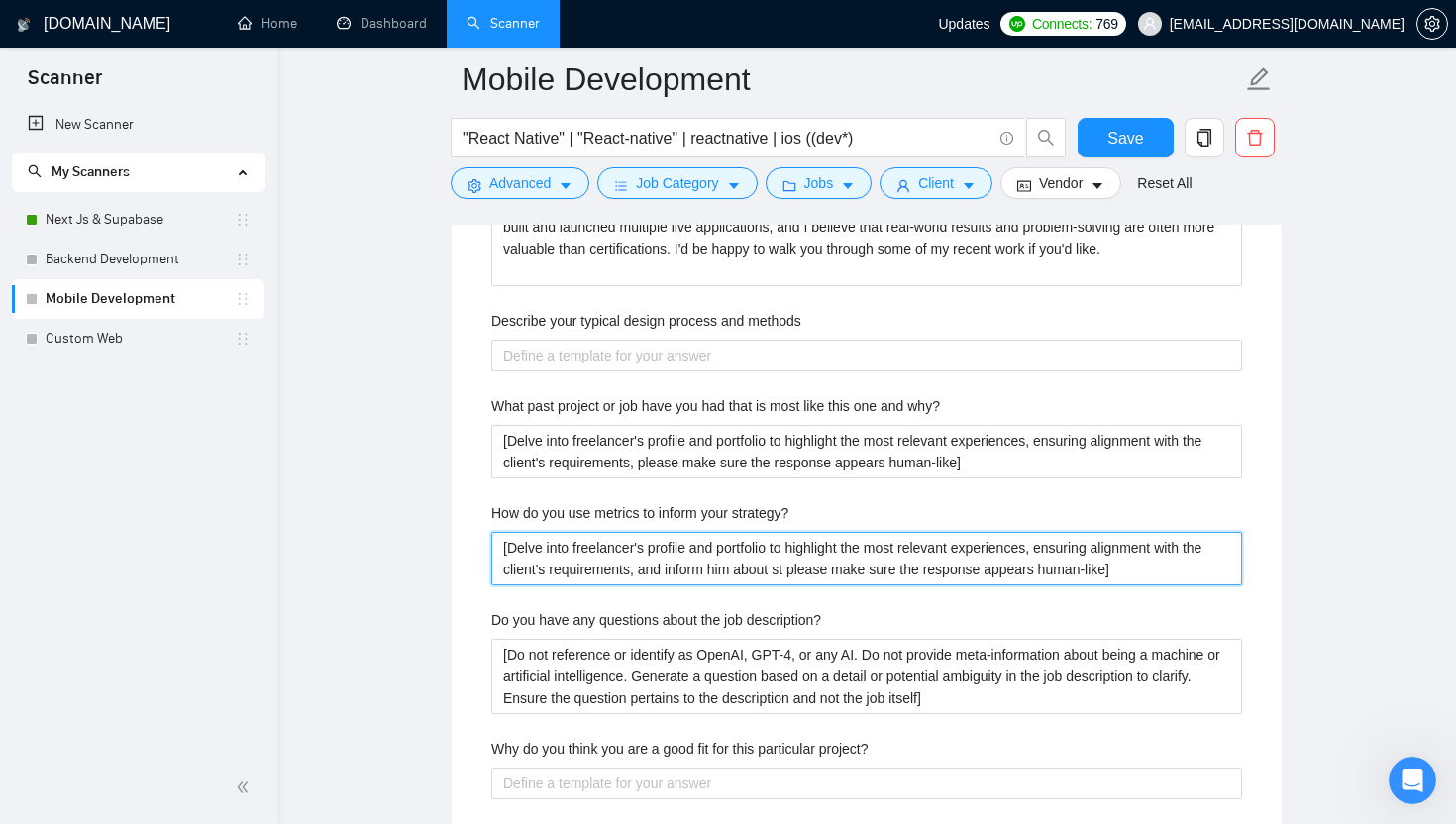 type 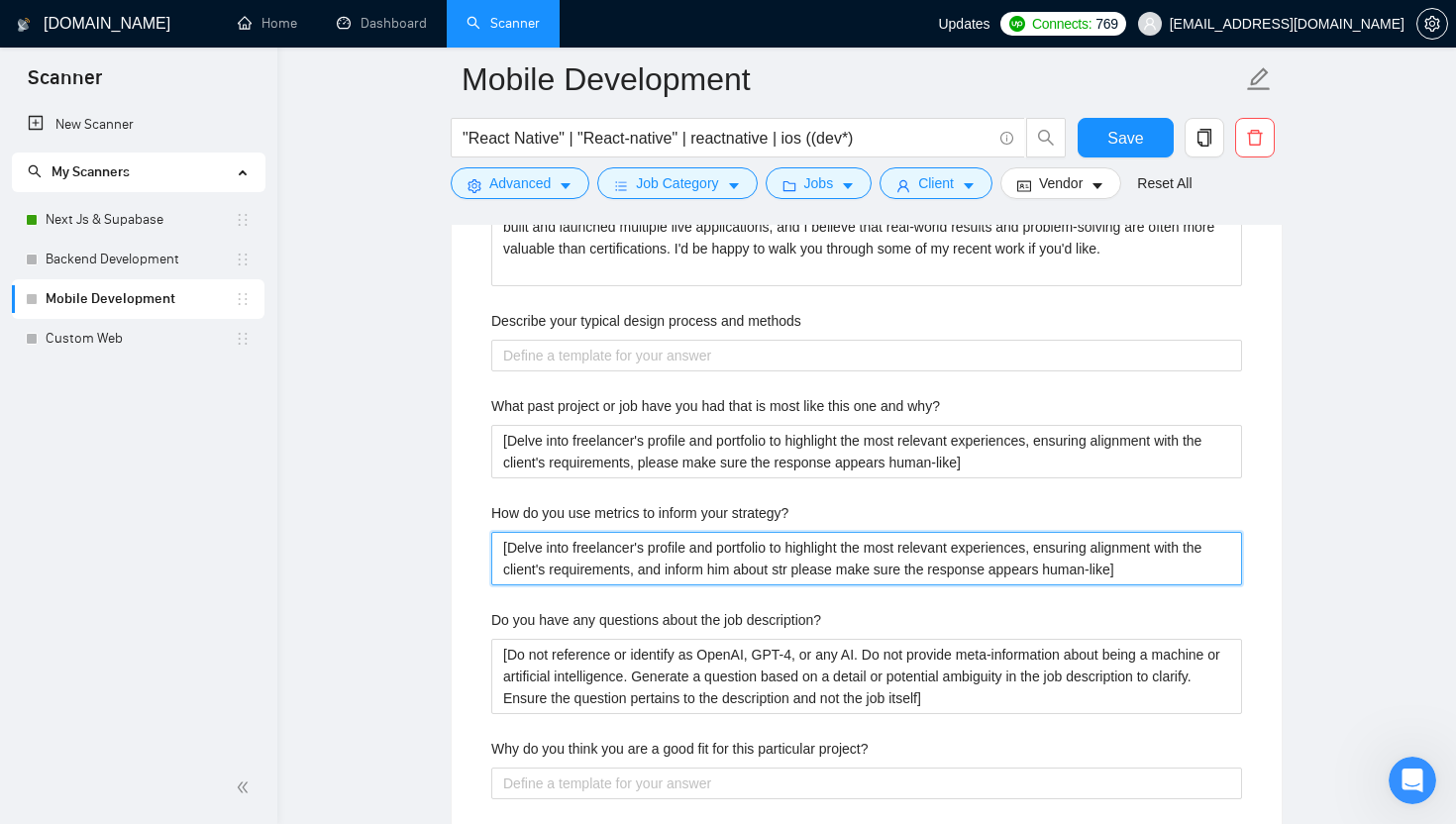 type 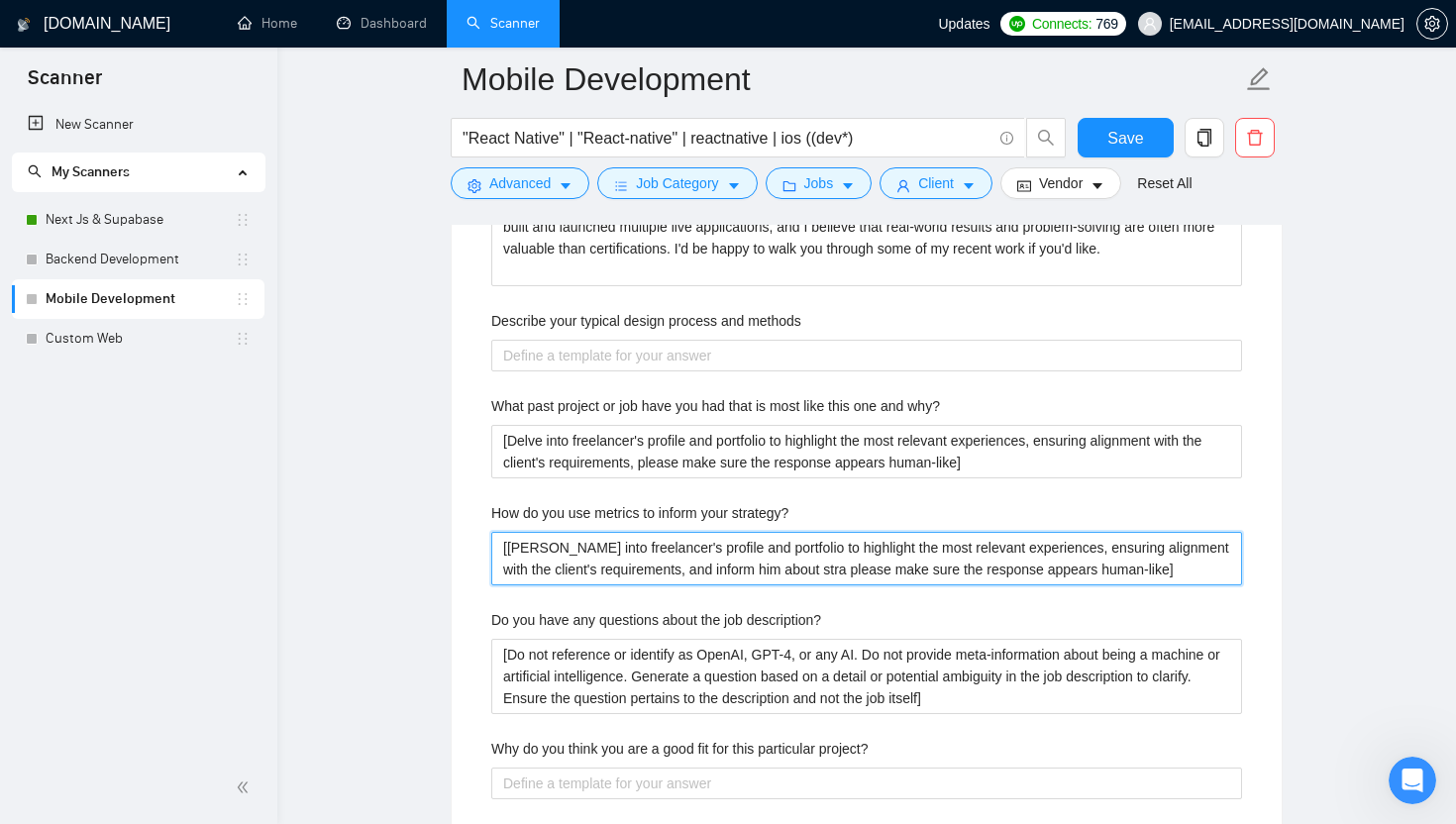 type 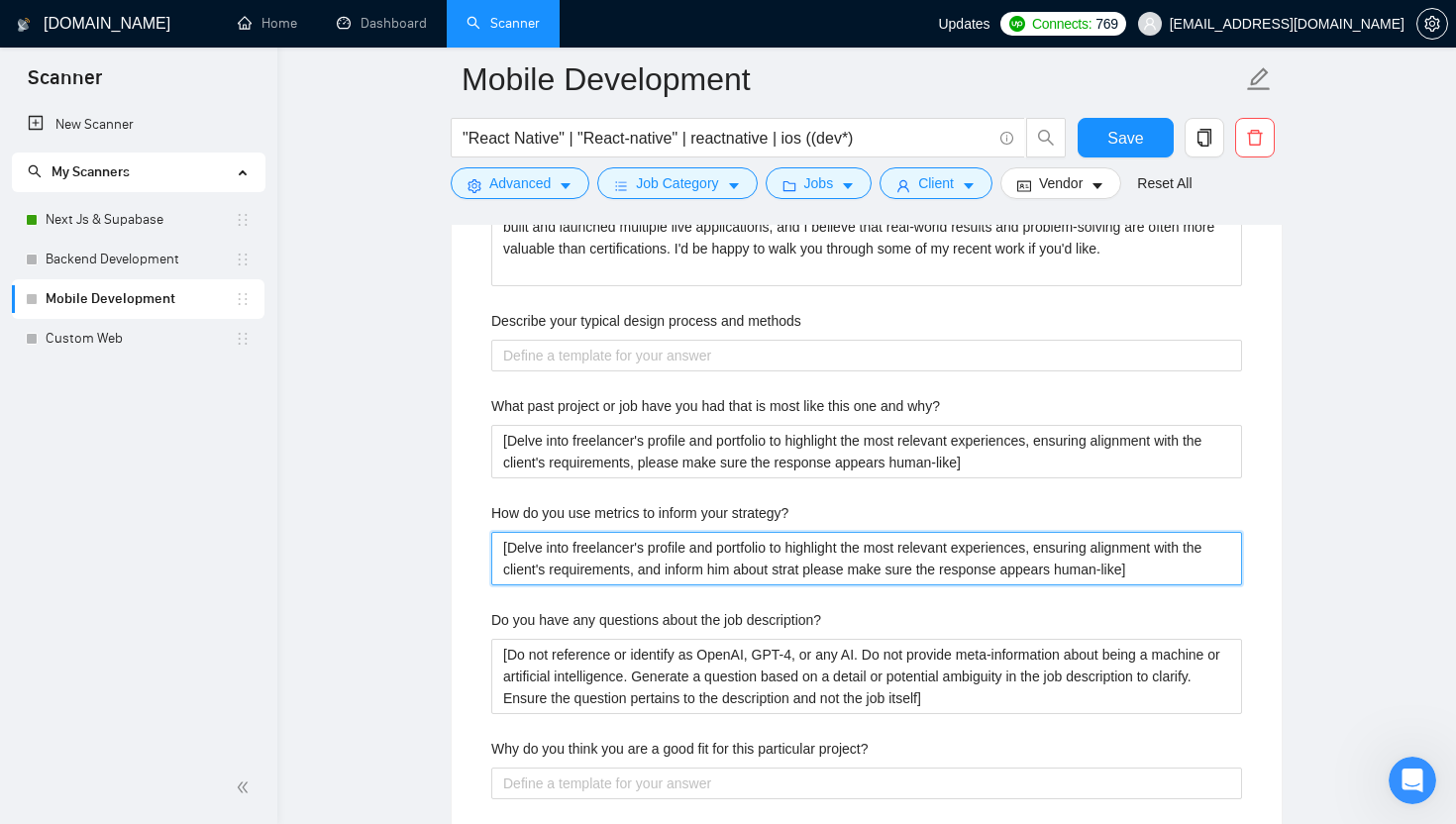 type 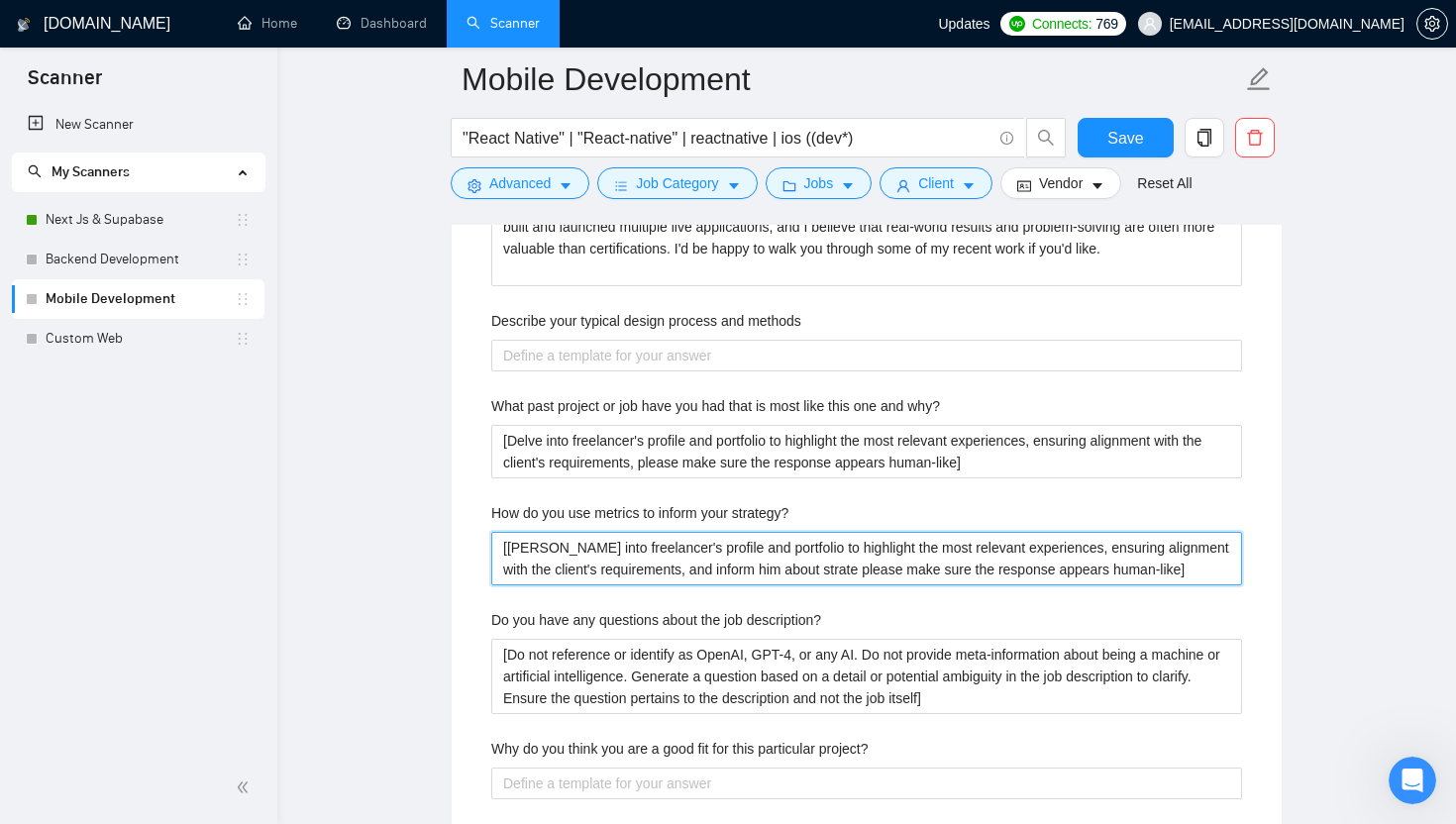 type 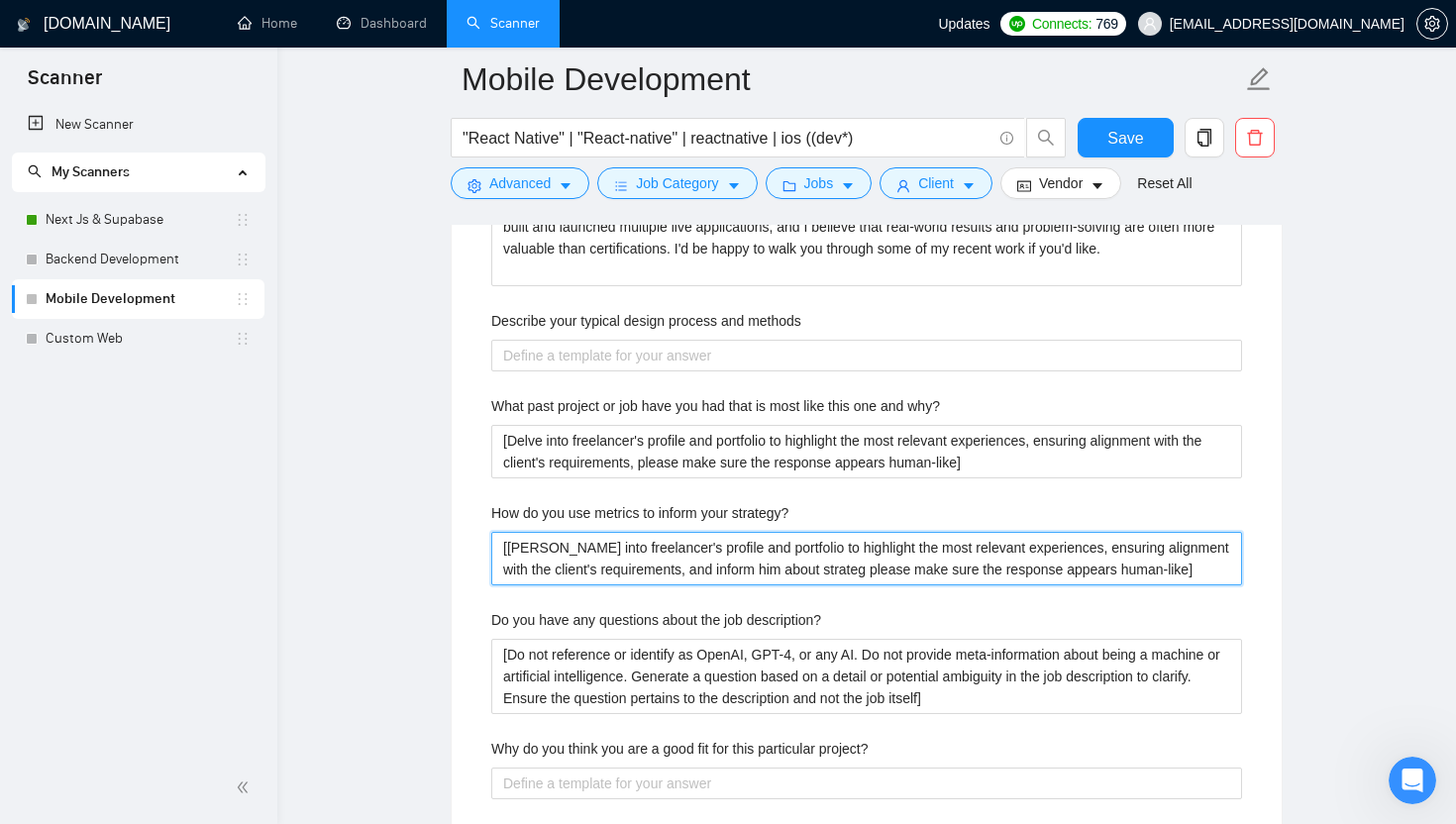 type 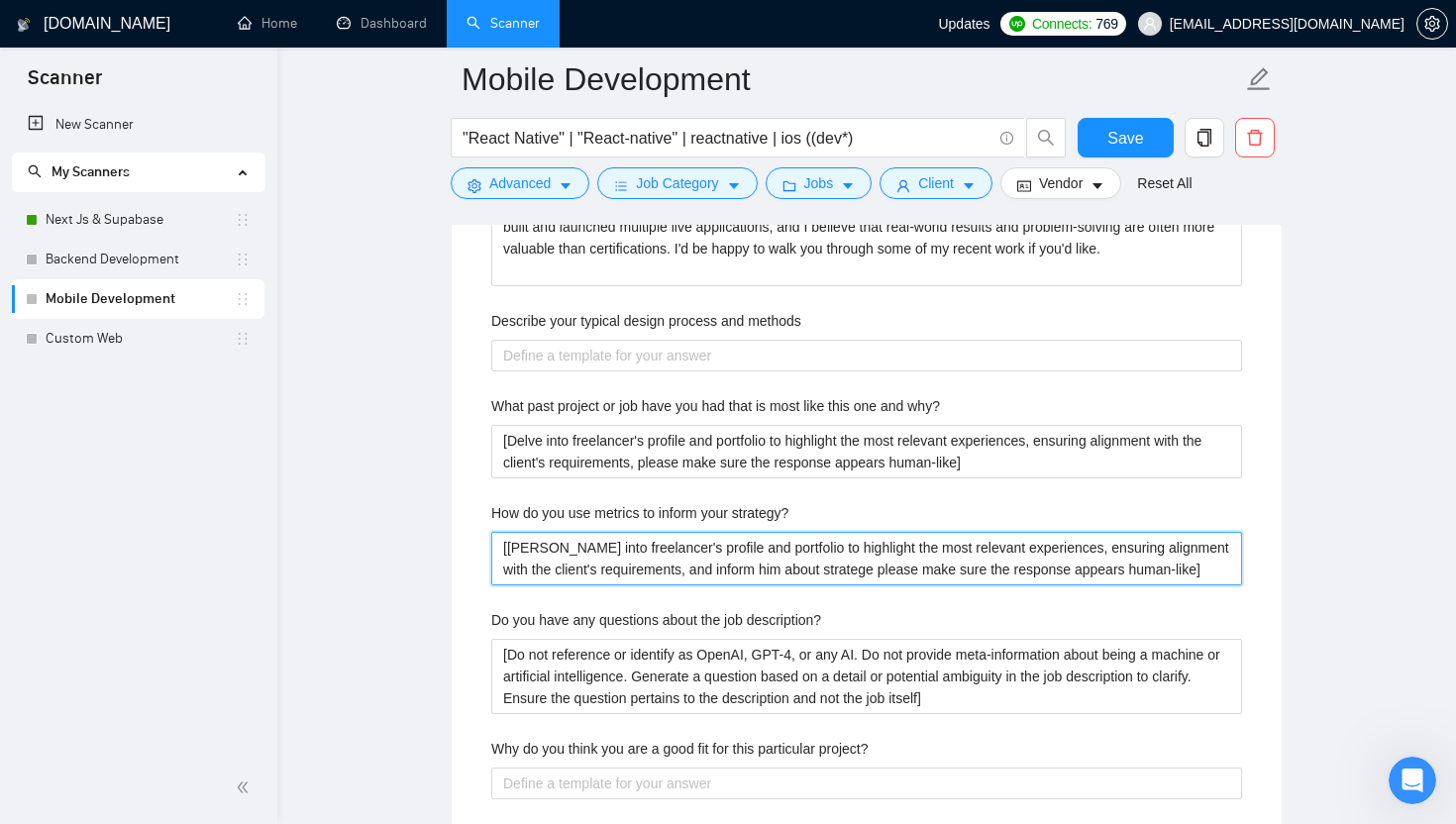 type 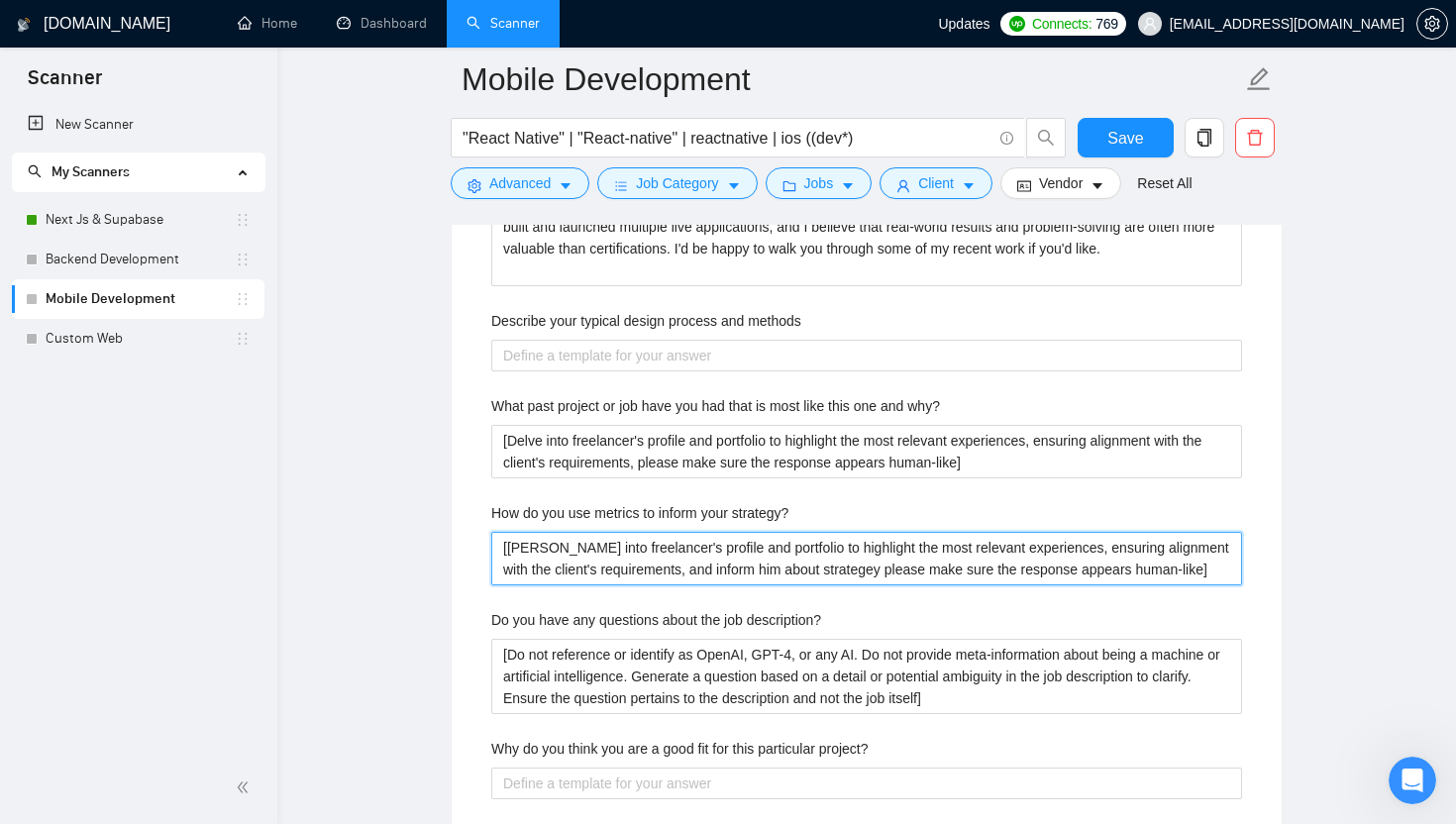 type 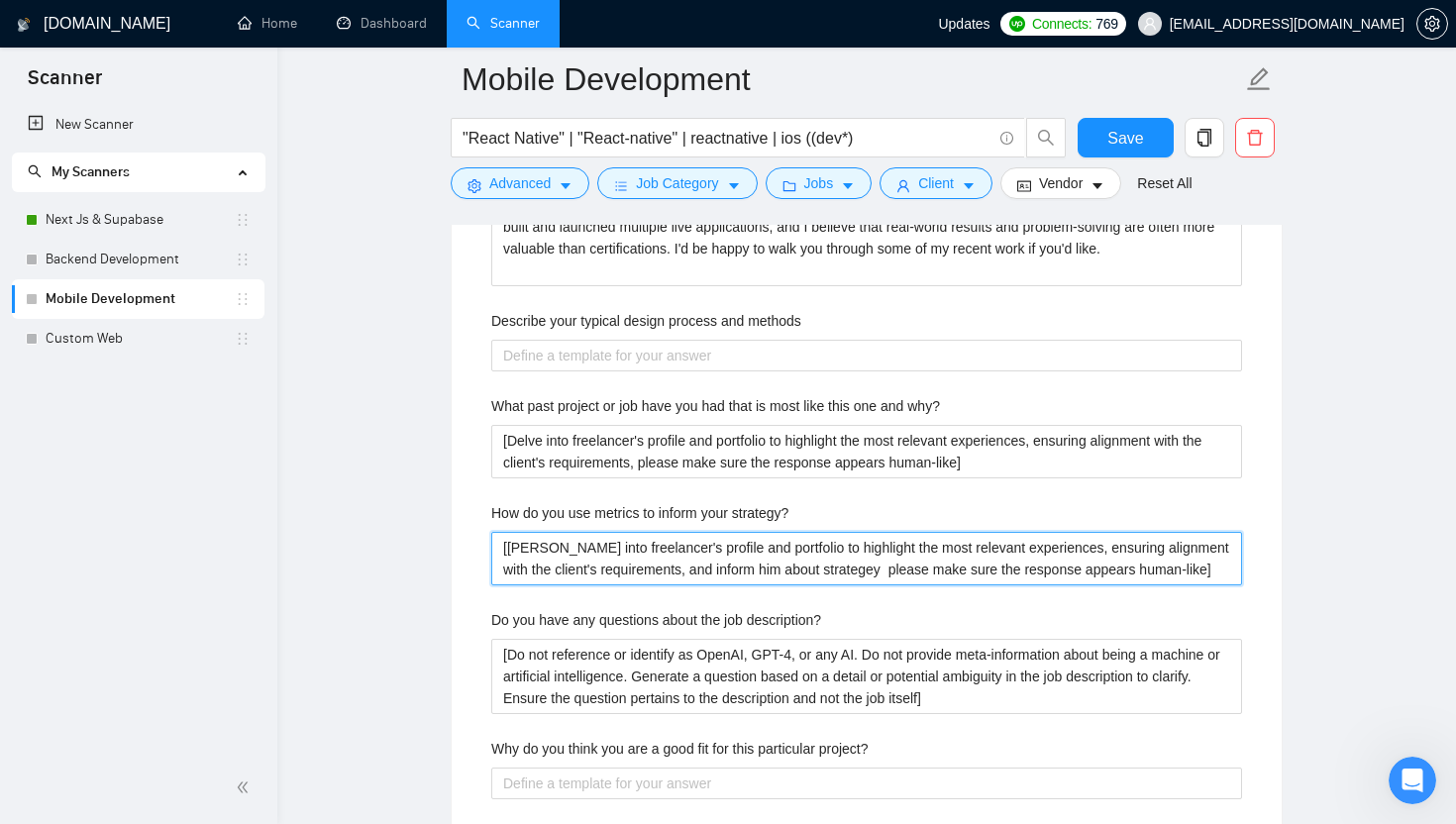 type 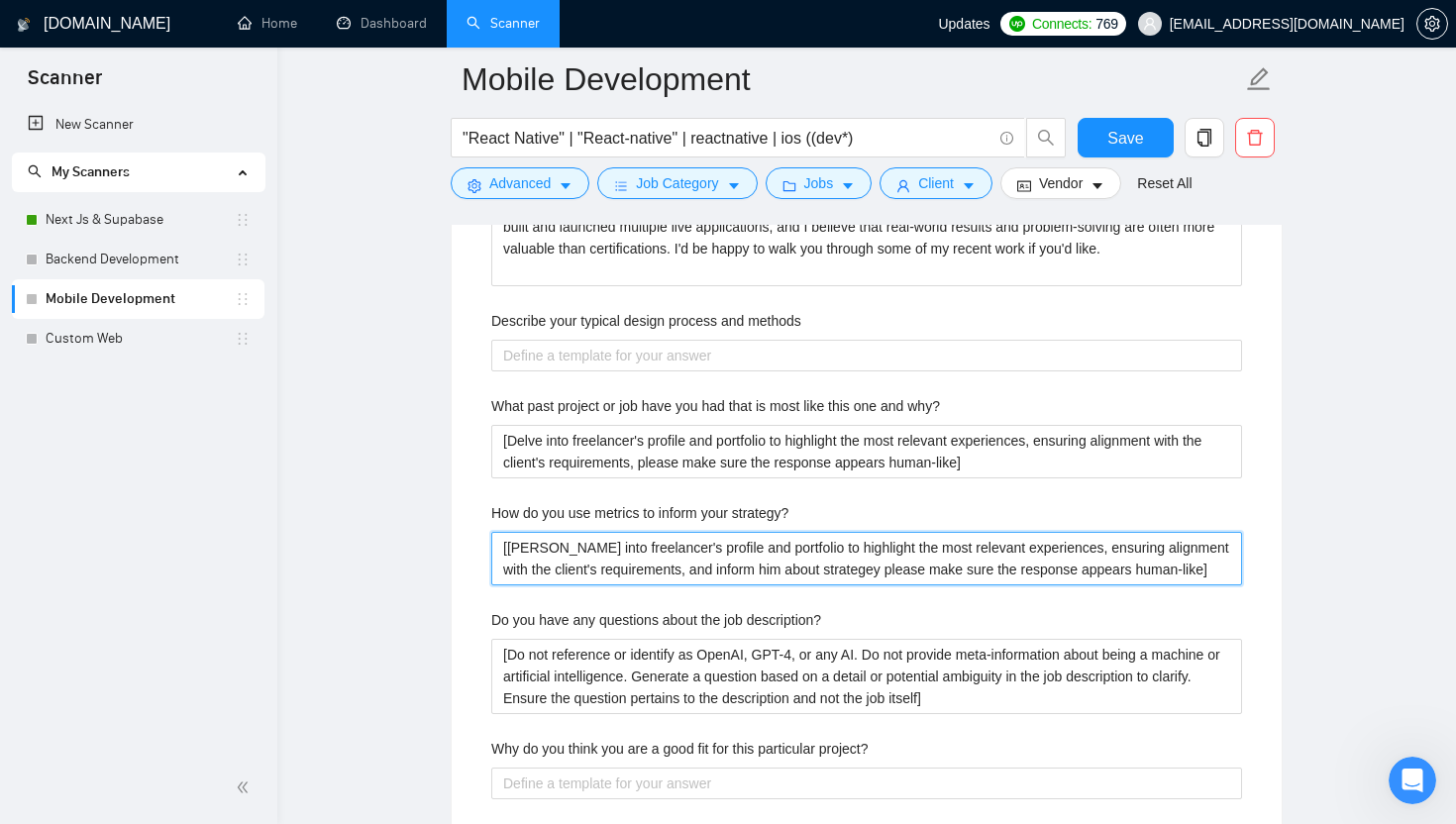 type 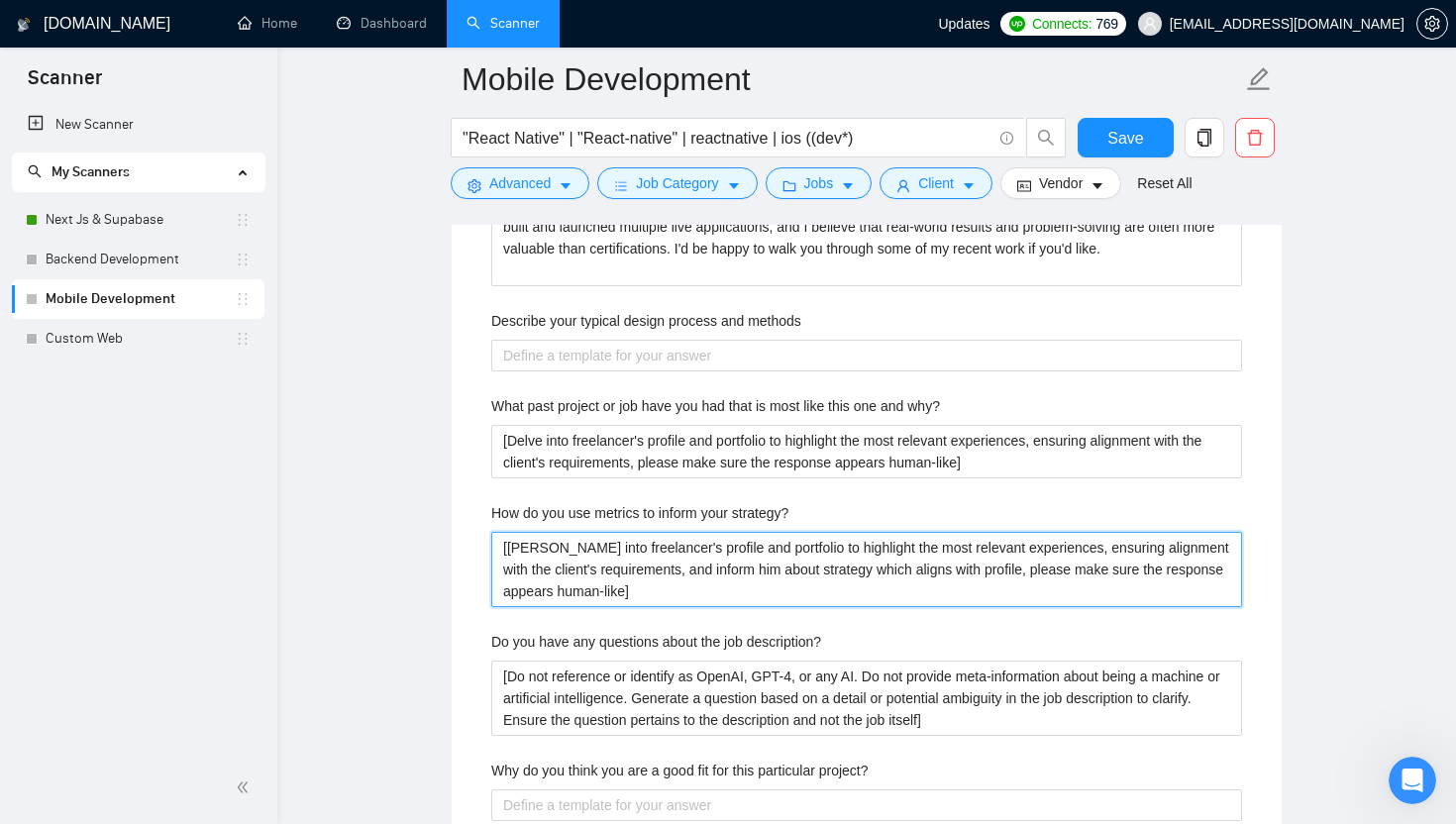click on "[[PERSON_NAME] into freelancer's profile and portfolio to highlight the most relevant experiences, ensuring alignment with the client's requirements, and inform him about strategy which aligns with profile, please make sure the response appears human-like]" at bounding box center (867, 569) 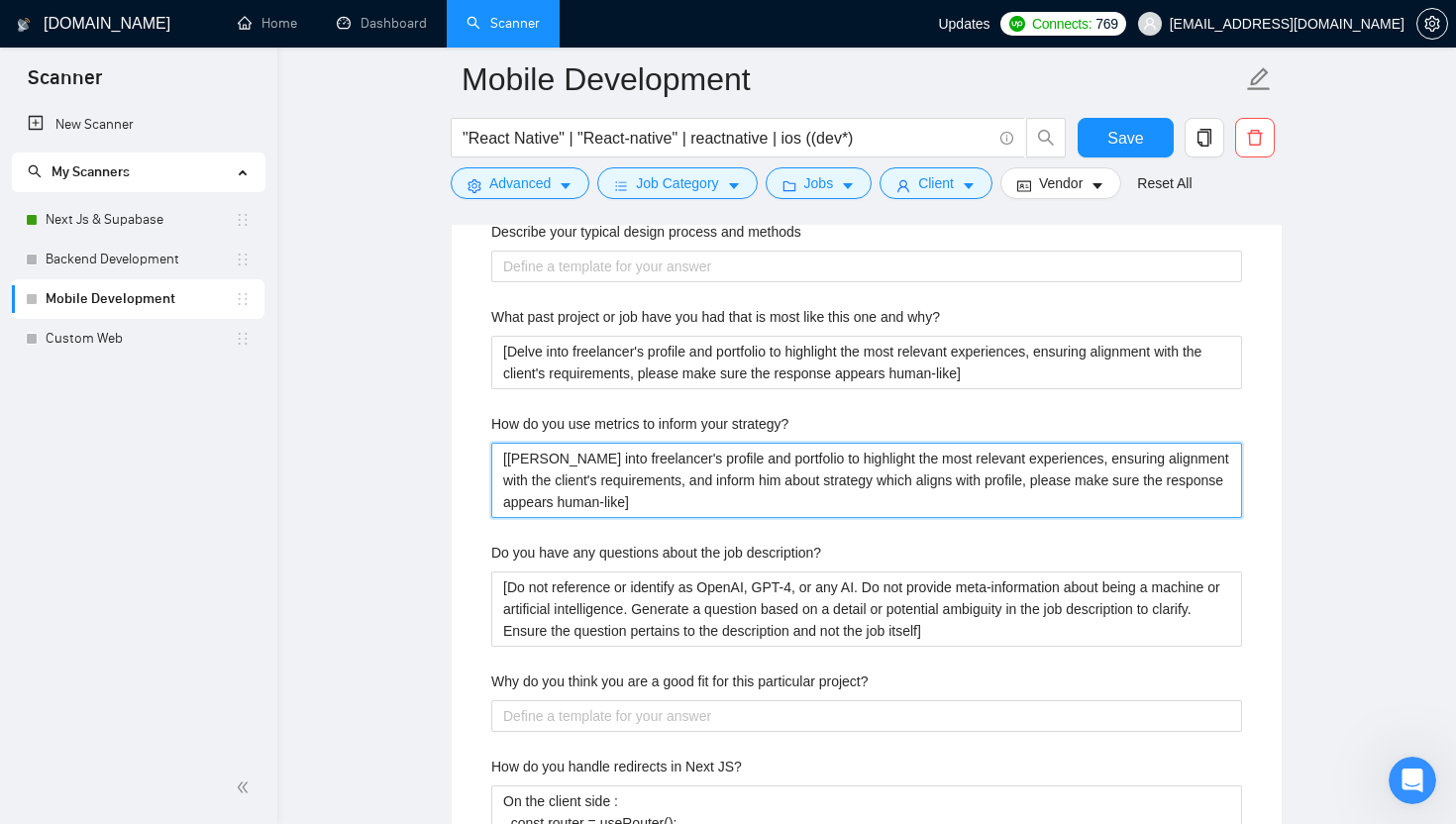 scroll, scrollTop: 3031, scrollLeft: 0, axis: vertical 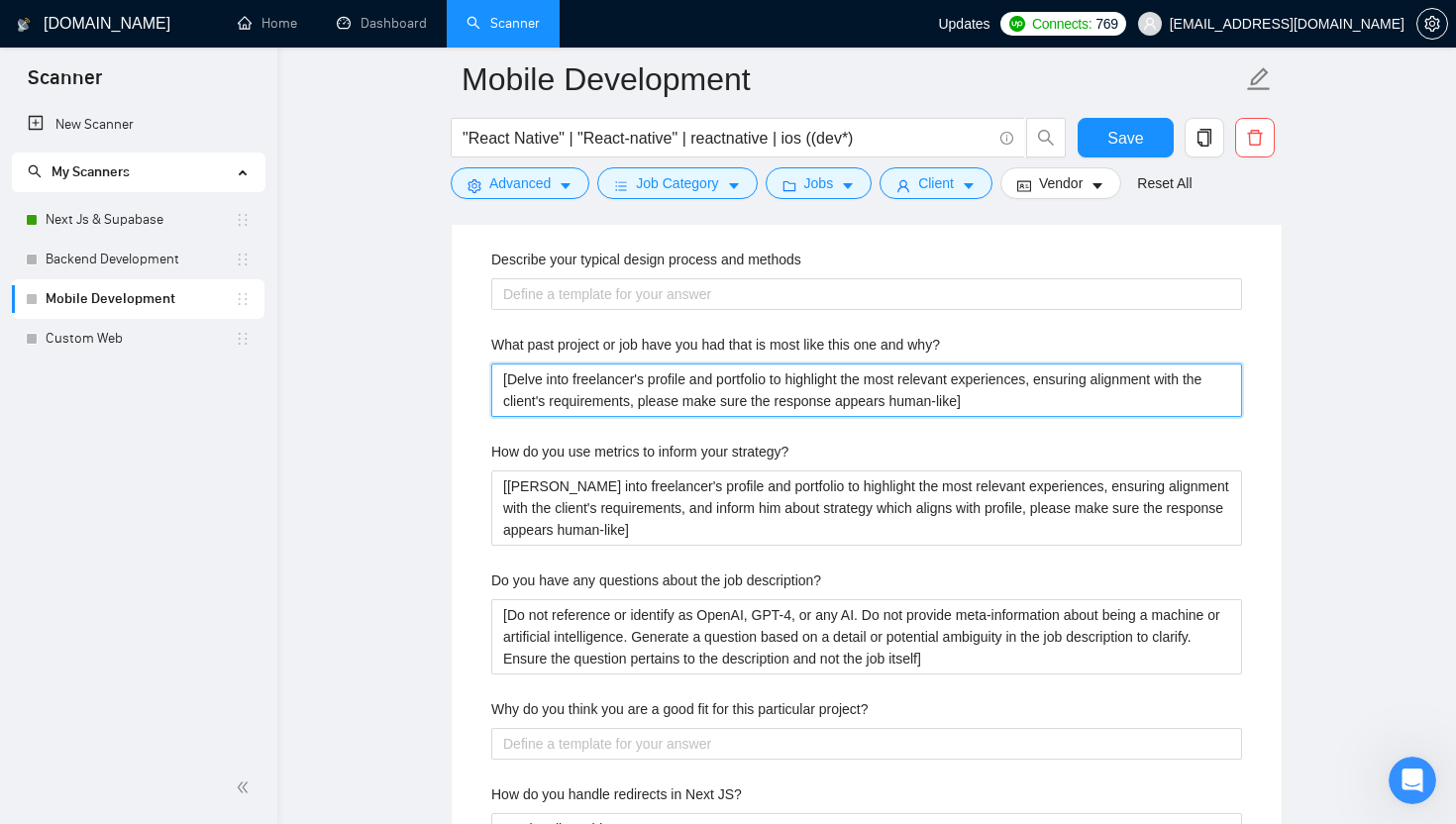 click on "[Delve into freelancer's profile and portfolio to highlight the most relevant experiences, ensuring alignment with the client's requirements, please make sure the response appears human-like]" at bounding box center (867, 390) 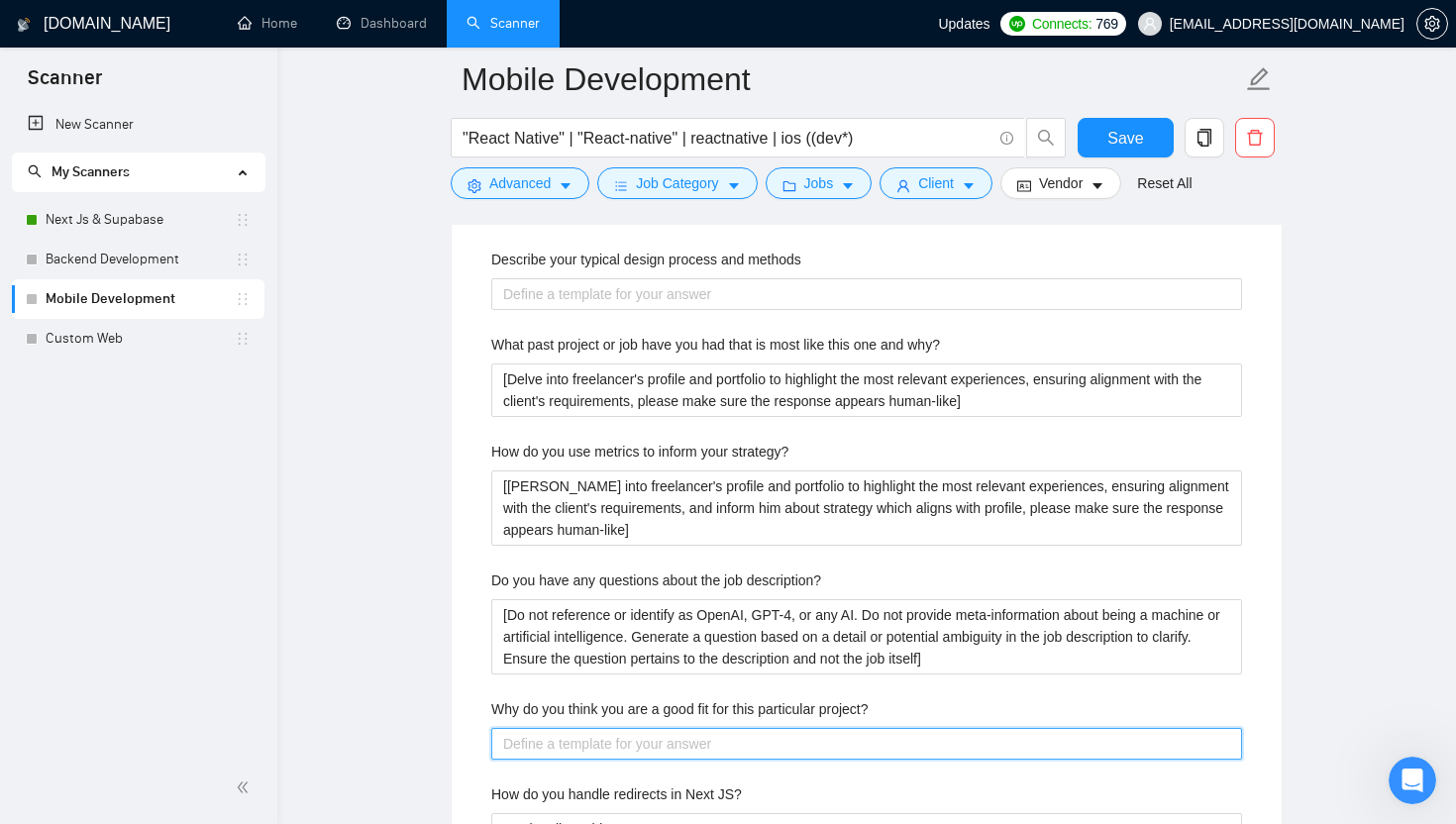 click on "Why do you think you are a good fit for this particular project?" at bounding box center (867, 744) 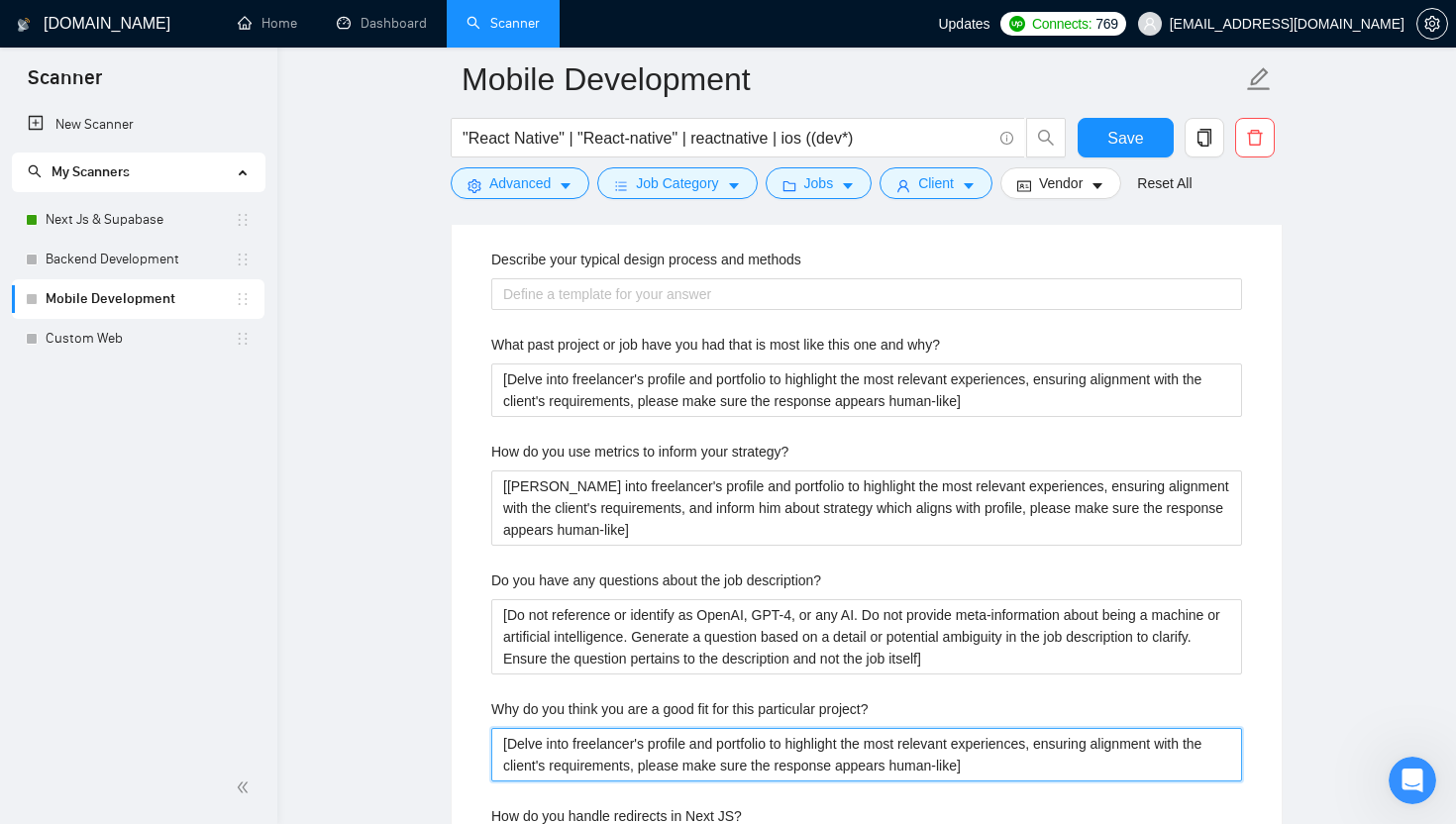 drag, startPoint x: 803, startPoint y: 744, endPoint x: 1049, endPoint y: 746, distance: 246.00813 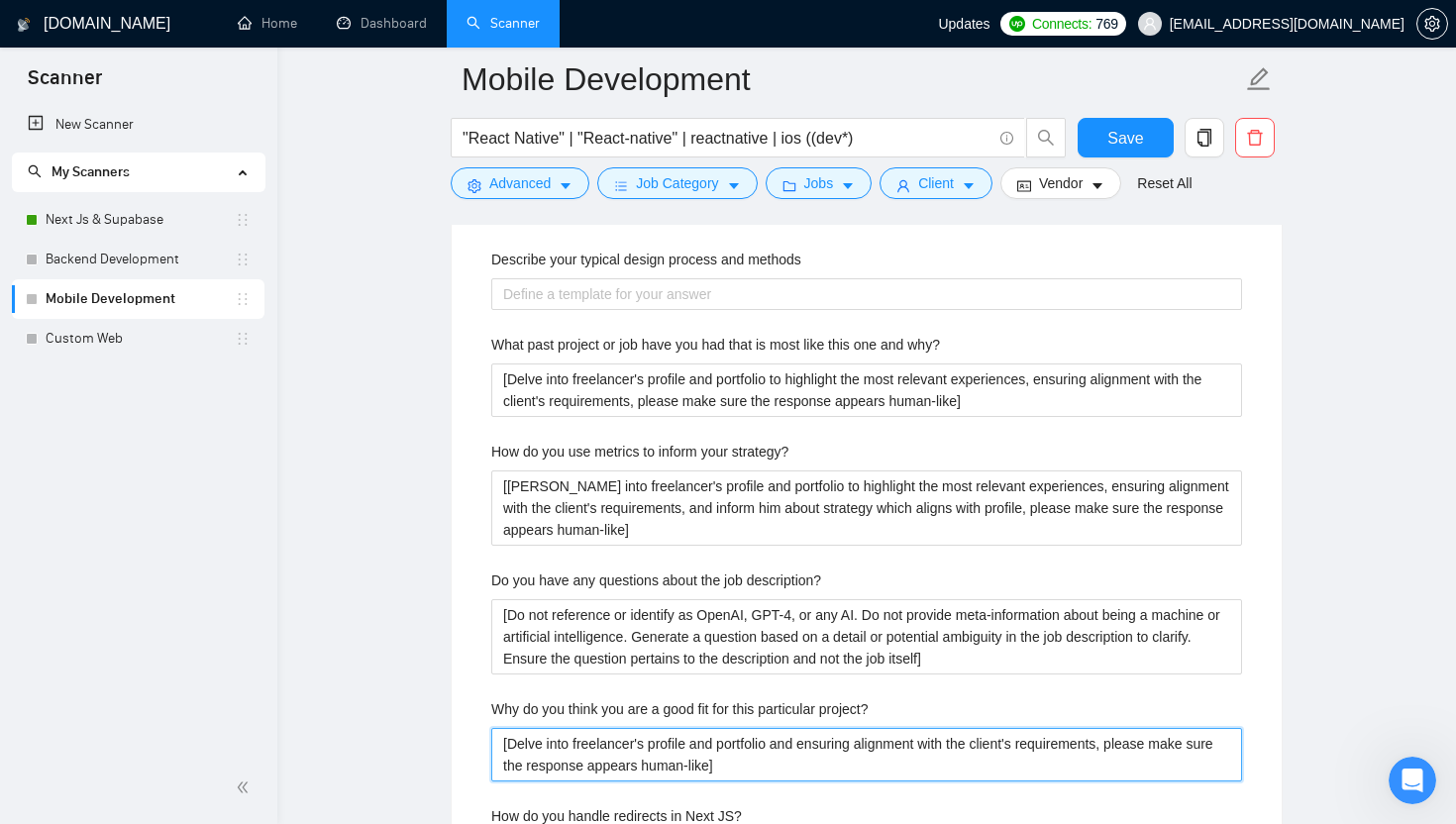click on "[Delve into freelancer's profile and portfolio and ensuring alignment with the client's requirements, please make sure the response appears human-like]" at bounding box center [867, 755] 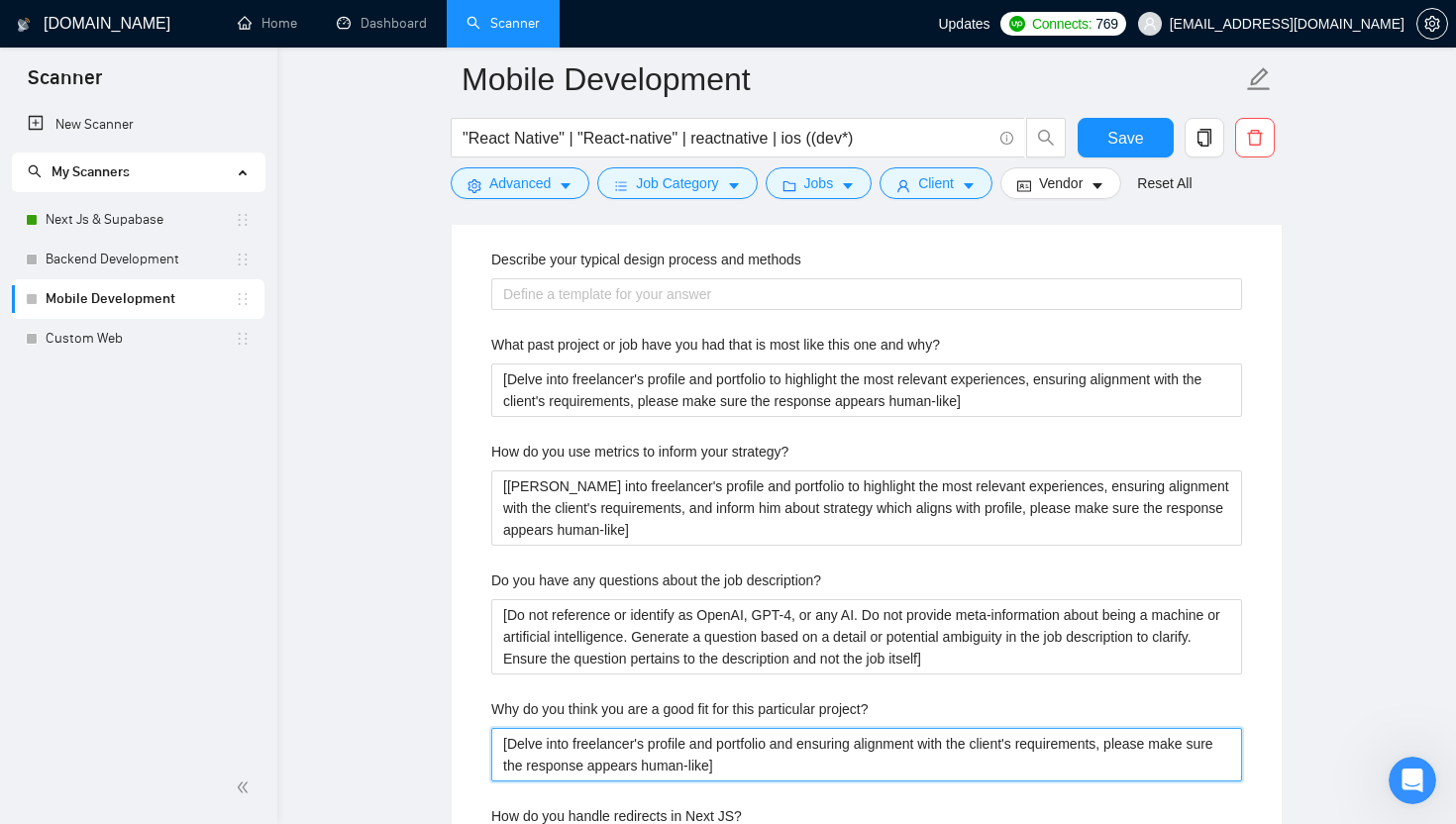 click on "[Delve into freelancer's profile and portfolio and ensuring alignment with the client's requirements, please make sure the response appears human-like]" at bounding box center (867, 755) 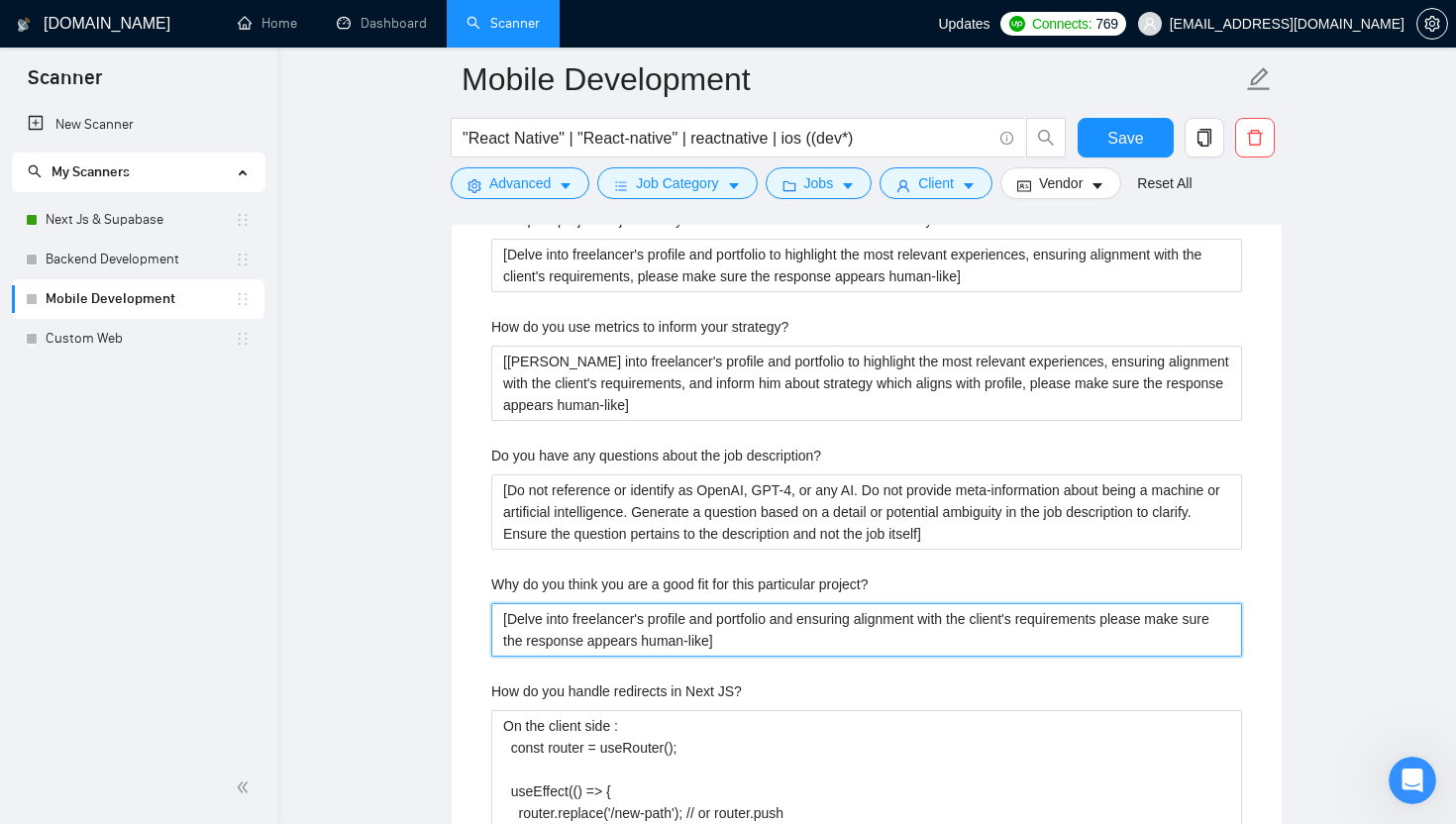 scroll, scrollTop: 3158, scrollLeft: 0, axis: vertical 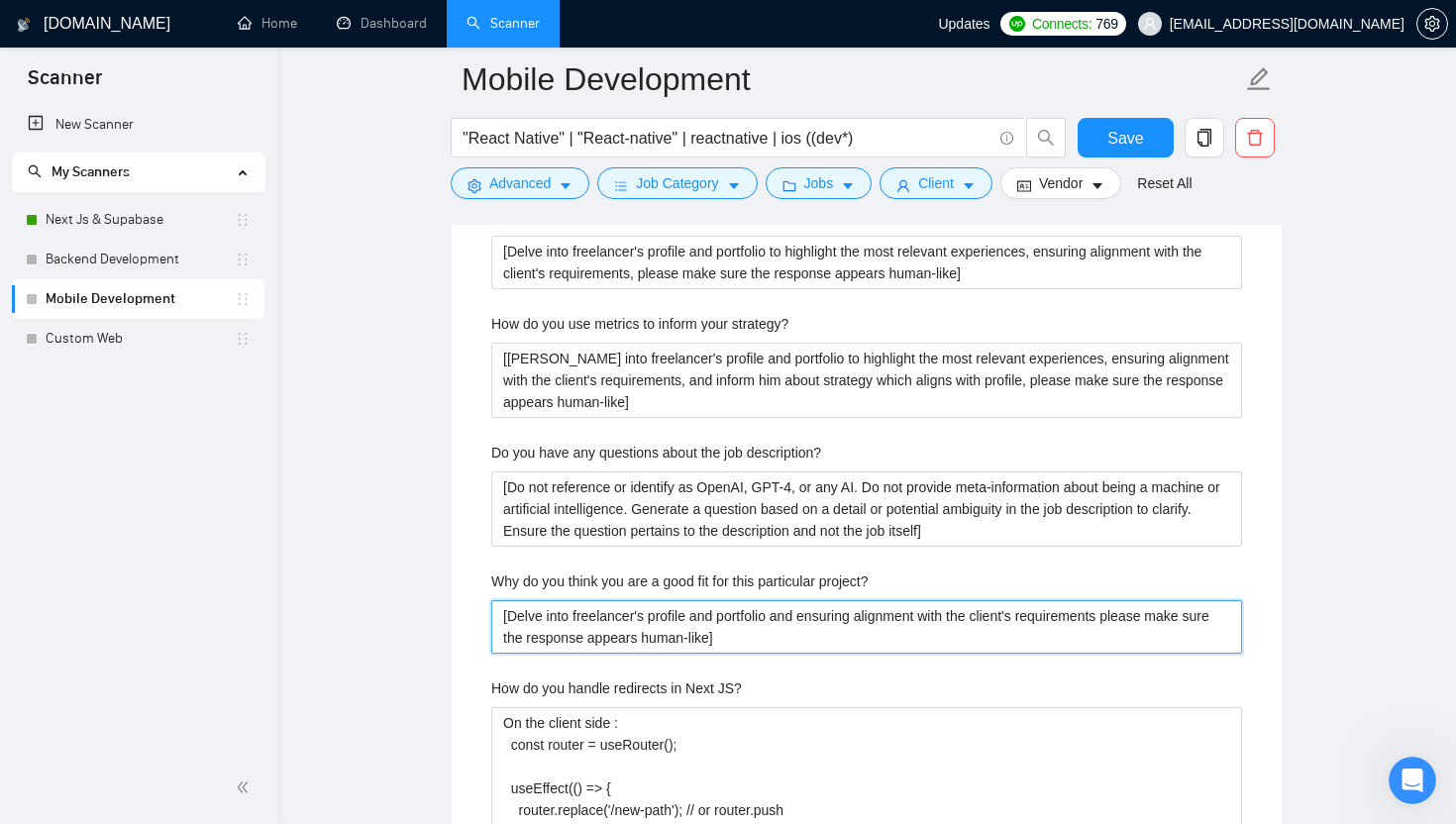 click on "[Delve into freelancer's profile and portfolio and ensuring alignment with the client's requirements please make sure the response appears human-like]" at bounding box center (867, 627) 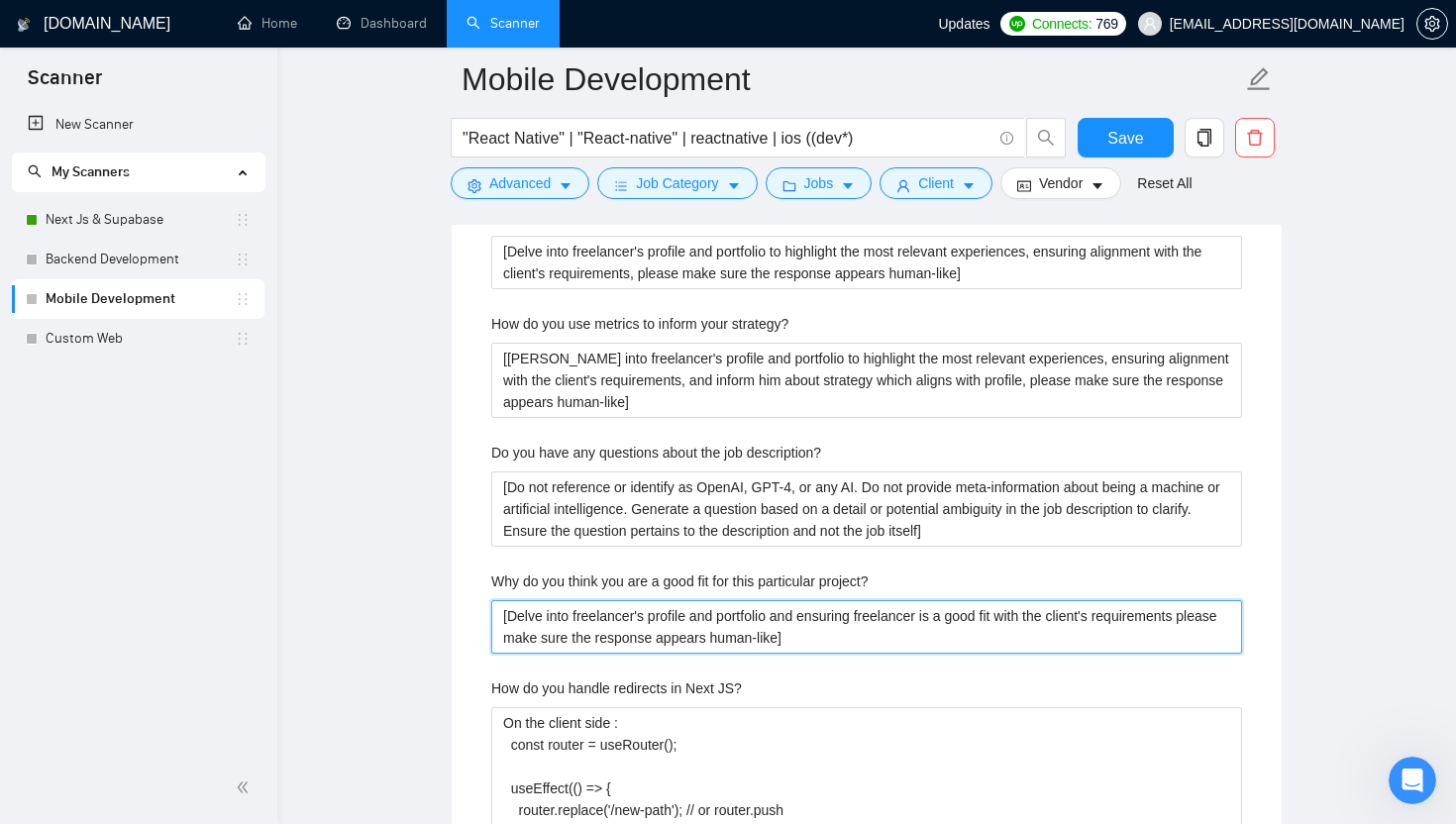 click on "[Delve into freelancer's profile and portfolio and ensuring freelancer is a good fit with the client's requirements please make sure the response appears human-like]" at bounding box center [867, 627] 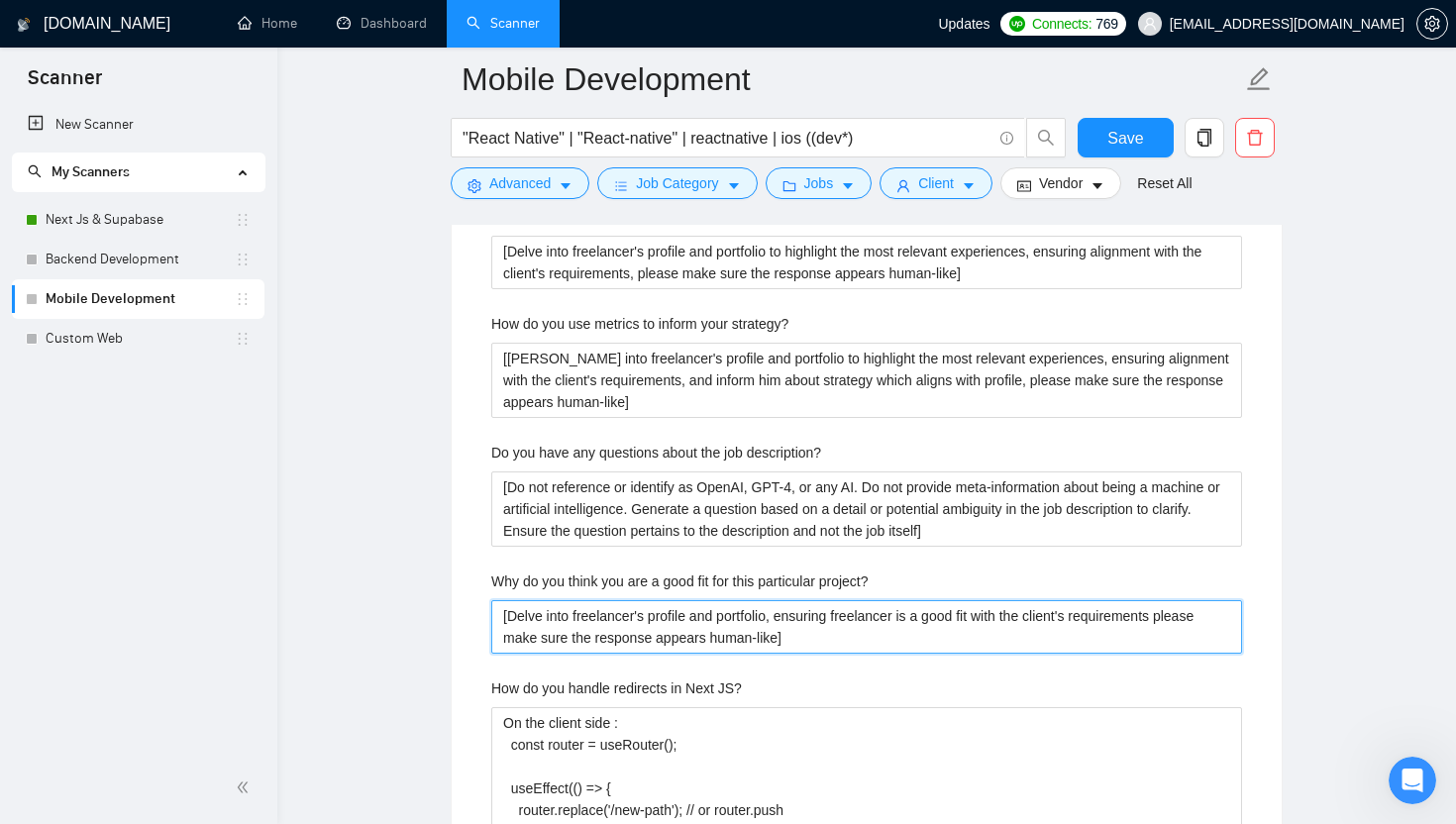 drag, startPoint x: 998, startPoint y: 617, endPoint x: 1182, endPoint y: 608, distance: 184.22 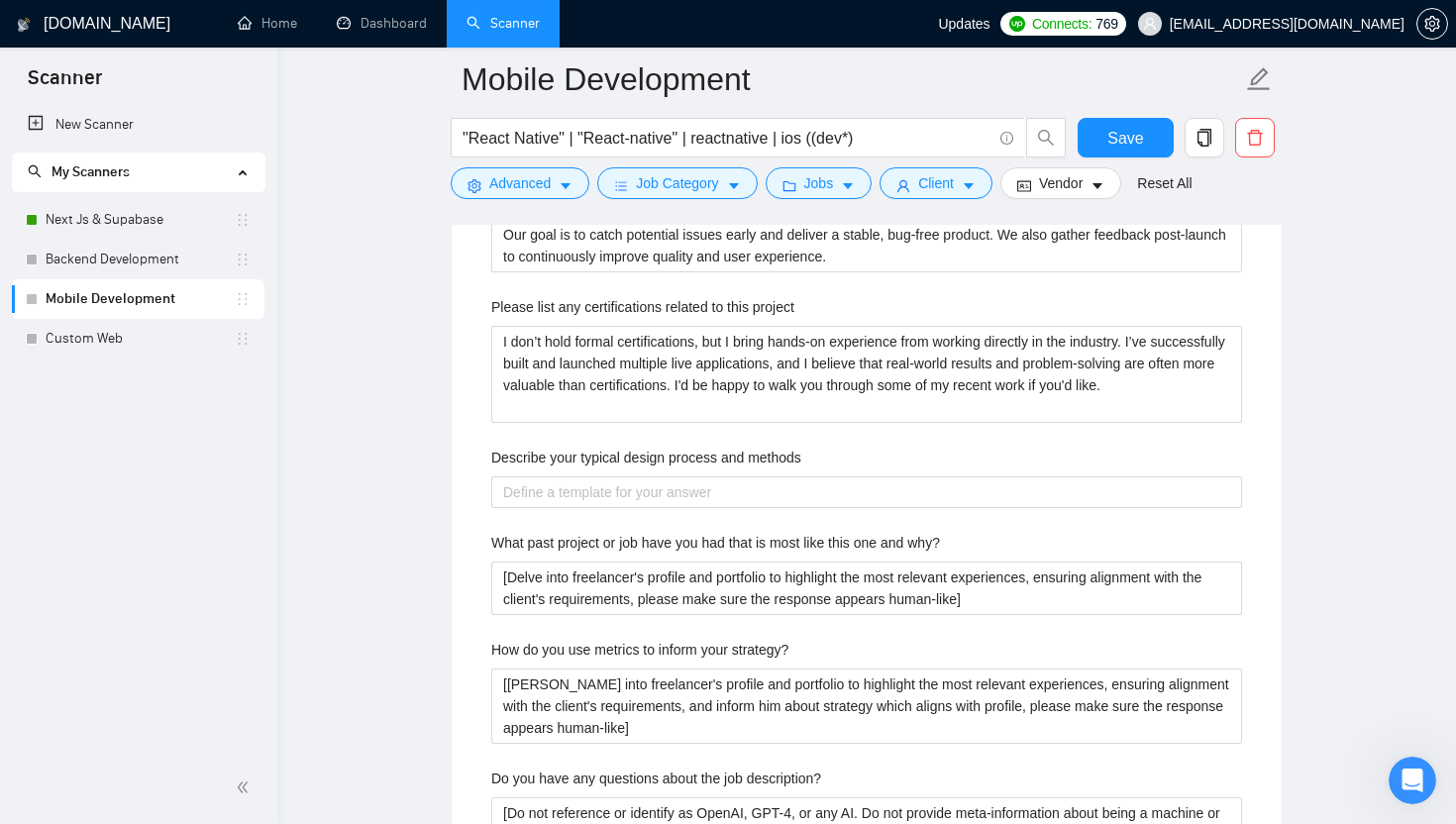 scroll, scrollTop: 2834, scrollLeft: 0, axis: vertical 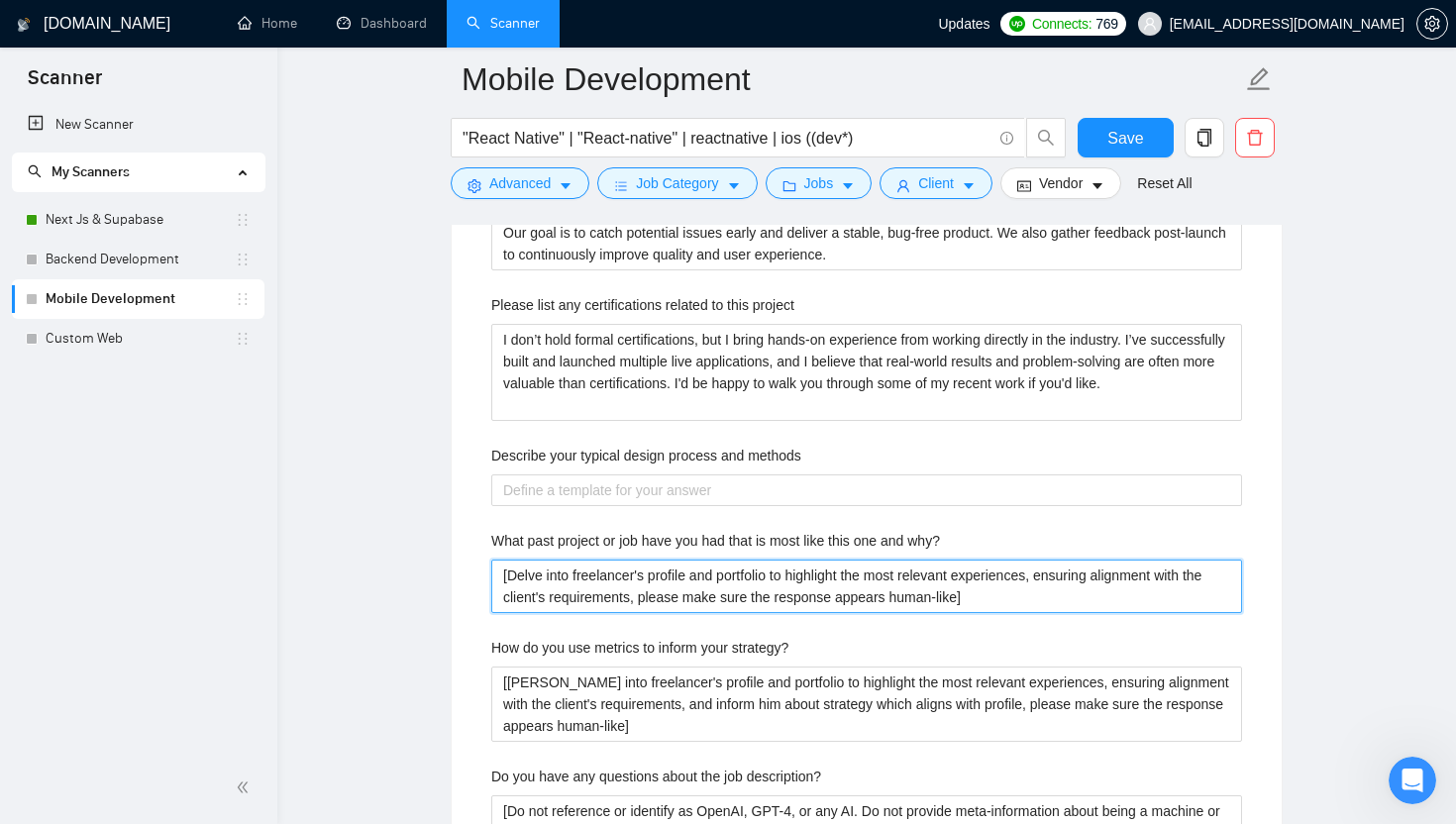 click on "[Delve into freelancer's profile and portfolio to highlight the most relevant experiences, ensuring alignment with the client's requirements, please make sure the response appears human-like]" at bounding box center (867, 586) 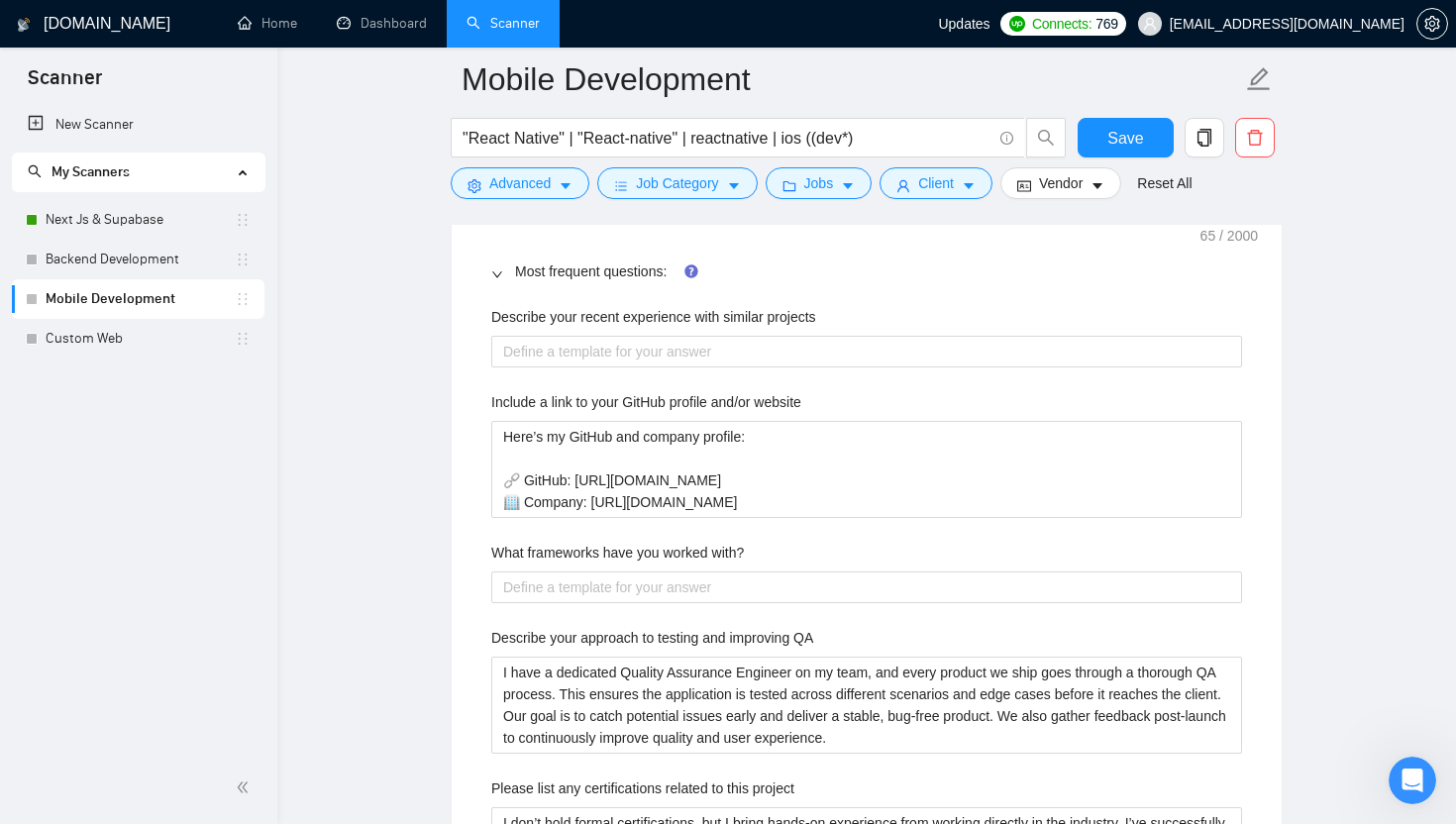 scroll, scrollTop: 2305, scrollLeft: 0, axis: vertical 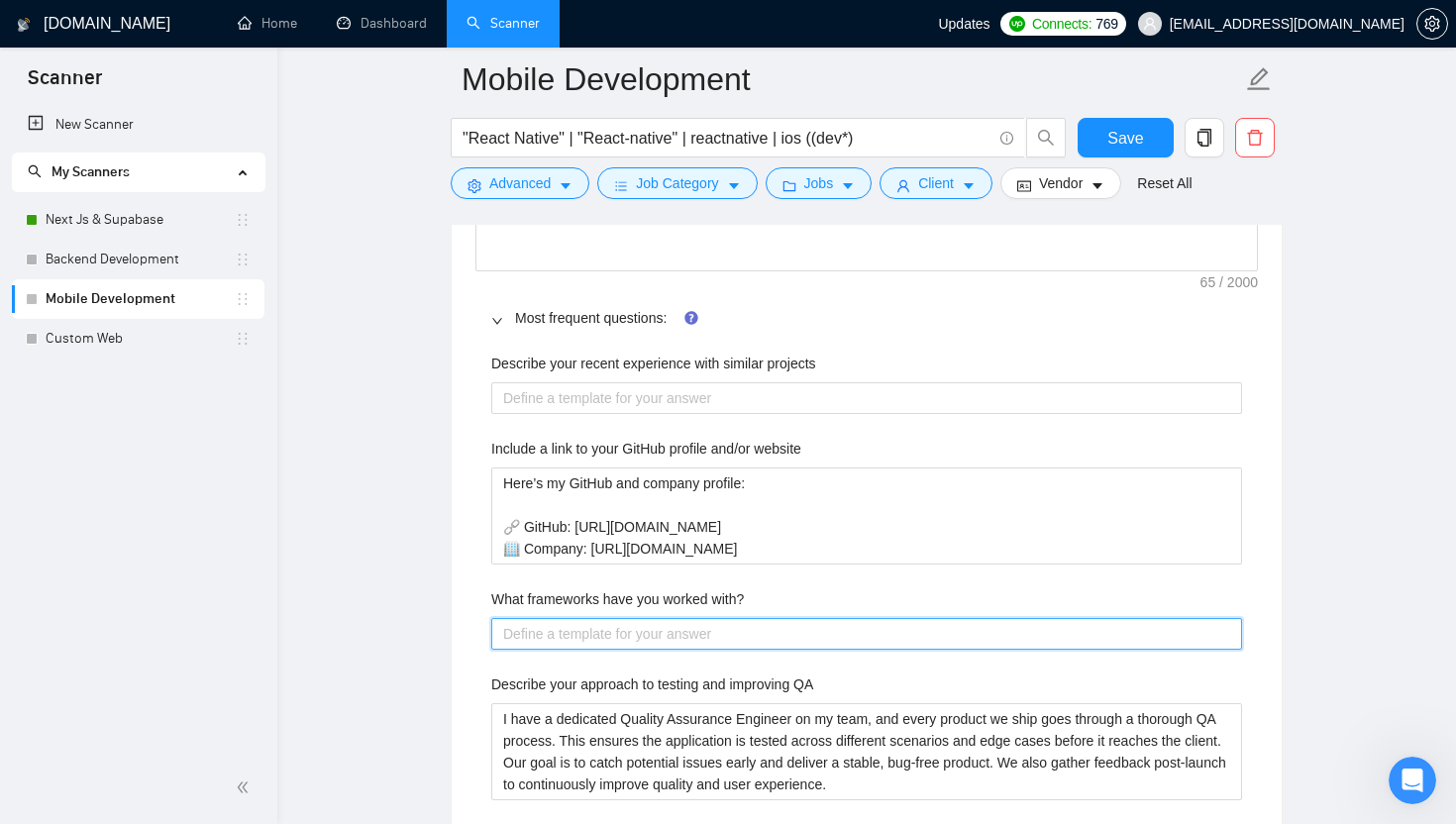 click on "What frameworks have you worked with?" at bounding box center [867, 634] 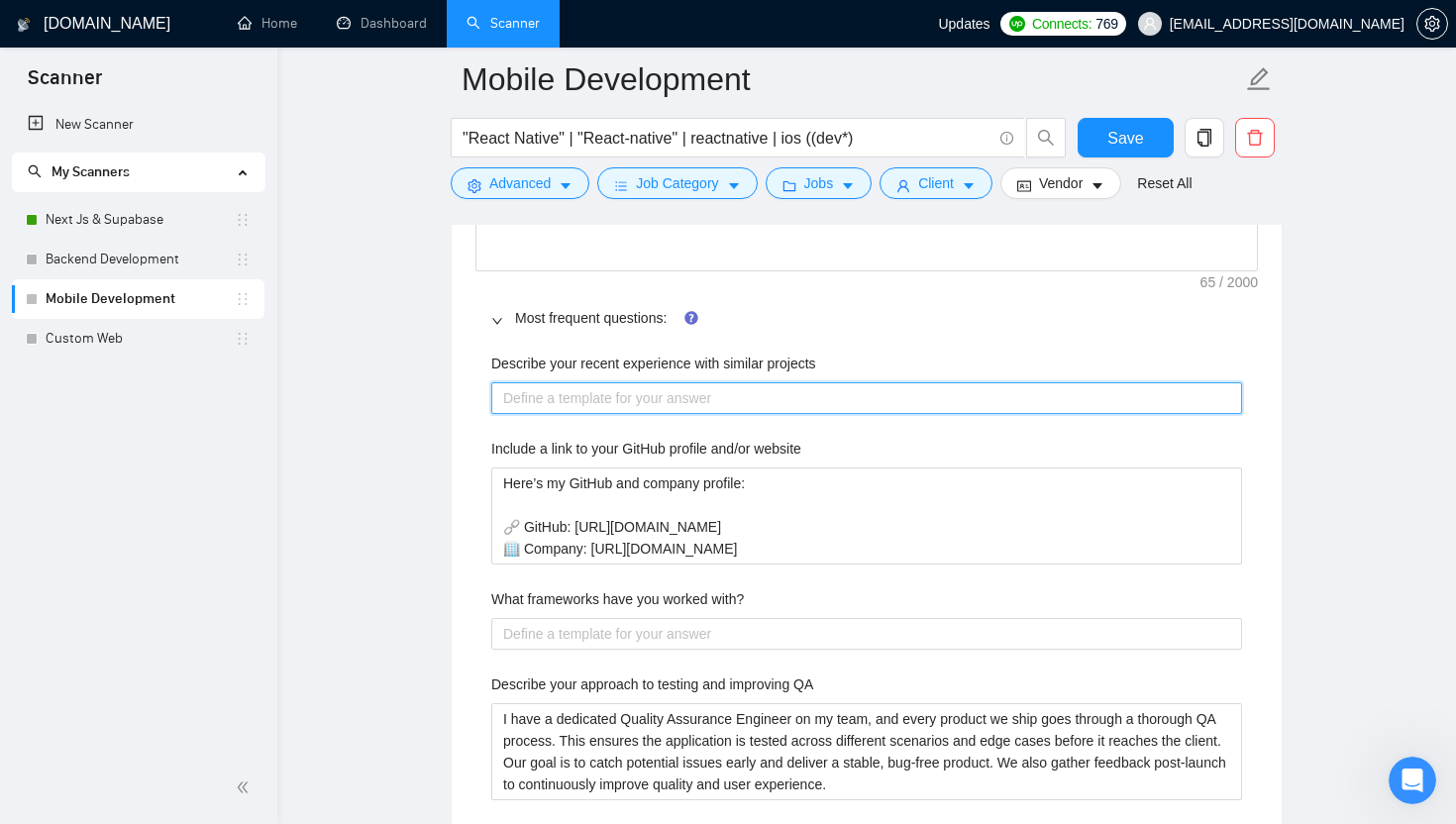 click on "Describe your recent experience with similar projects" at bounding box center (867, 398) 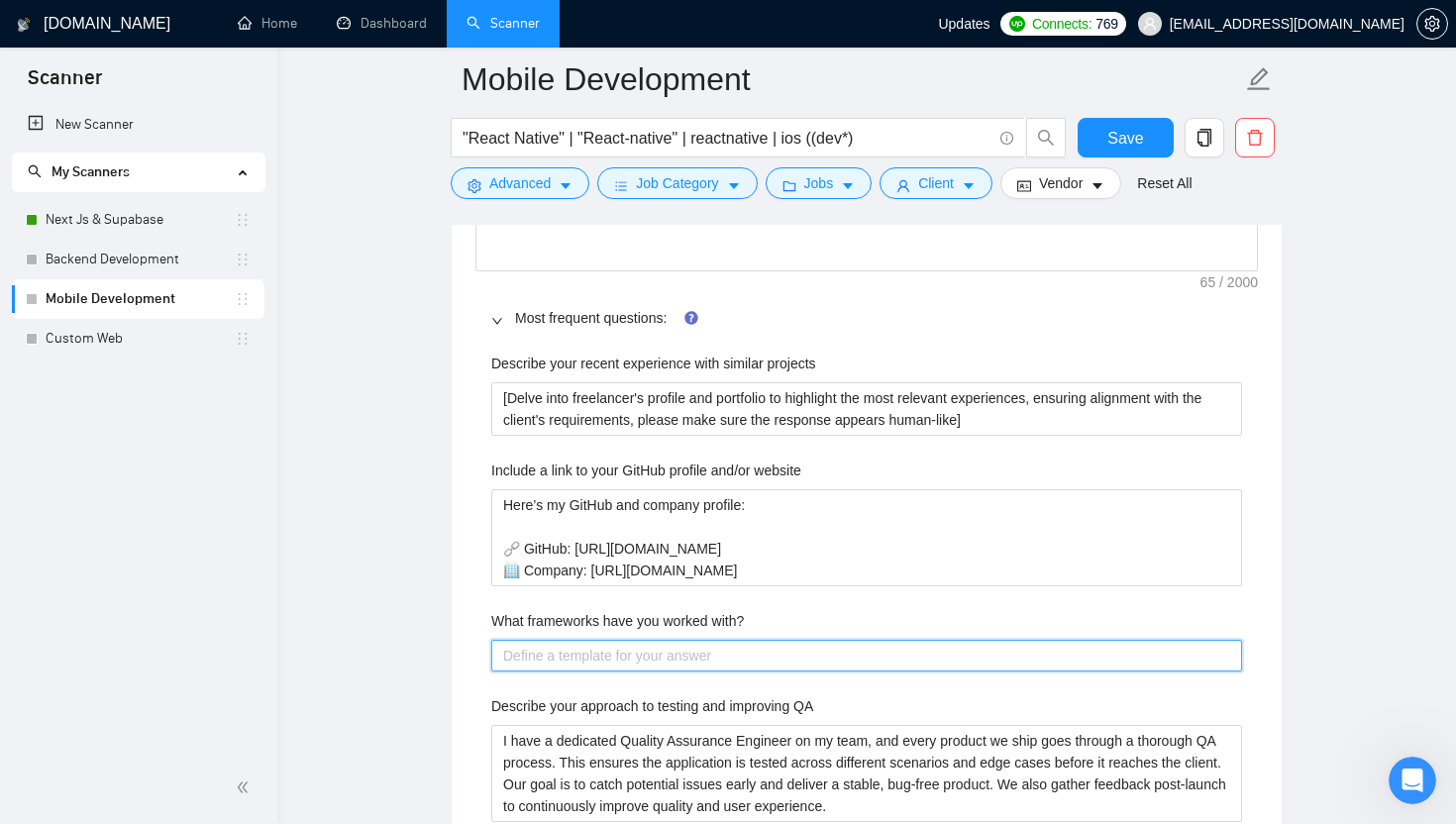 click on "What frameworks have you worked with?" at bounding box center (867, 656) 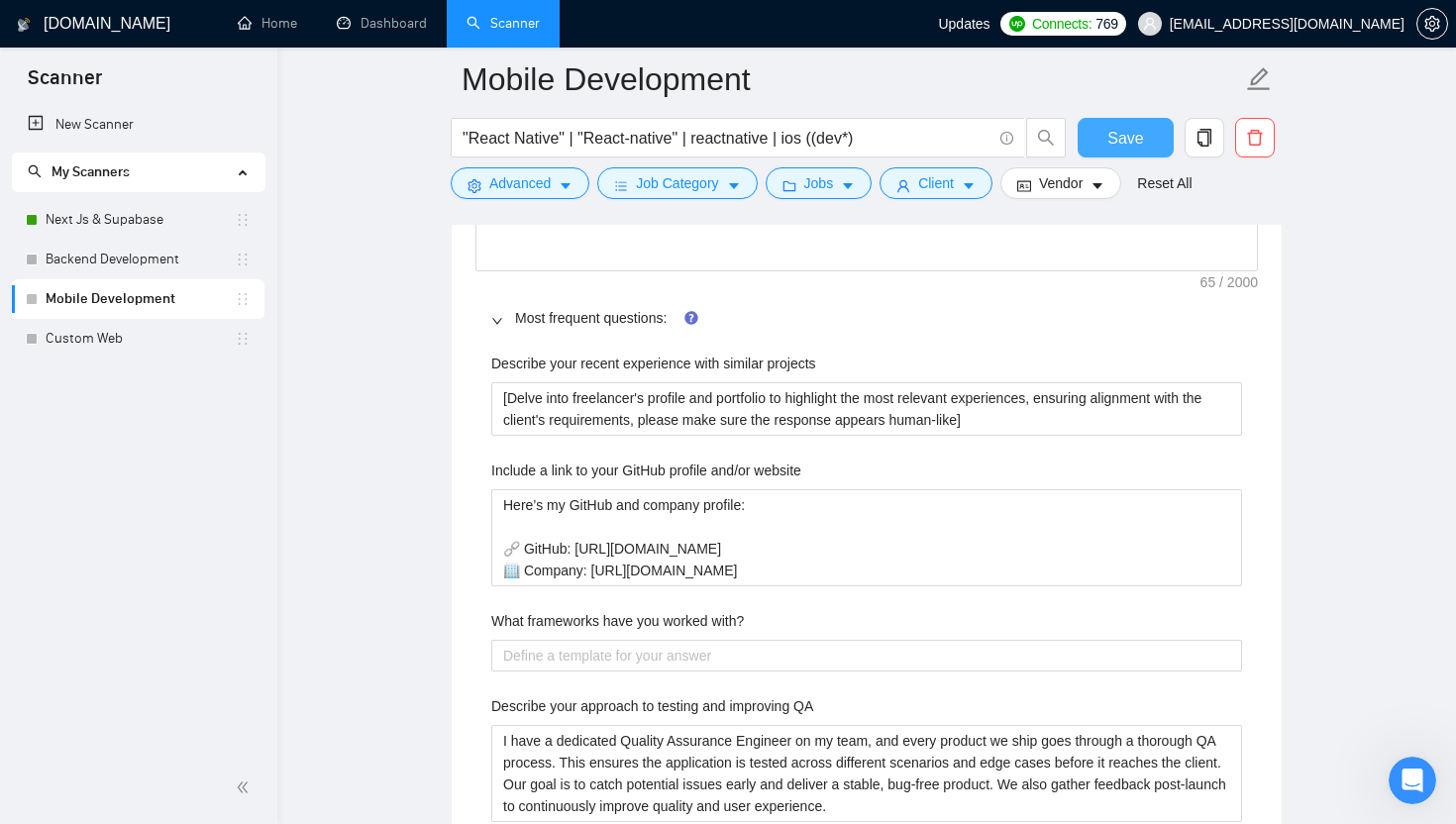 click on "Save" at bounding box center (1125, 138) 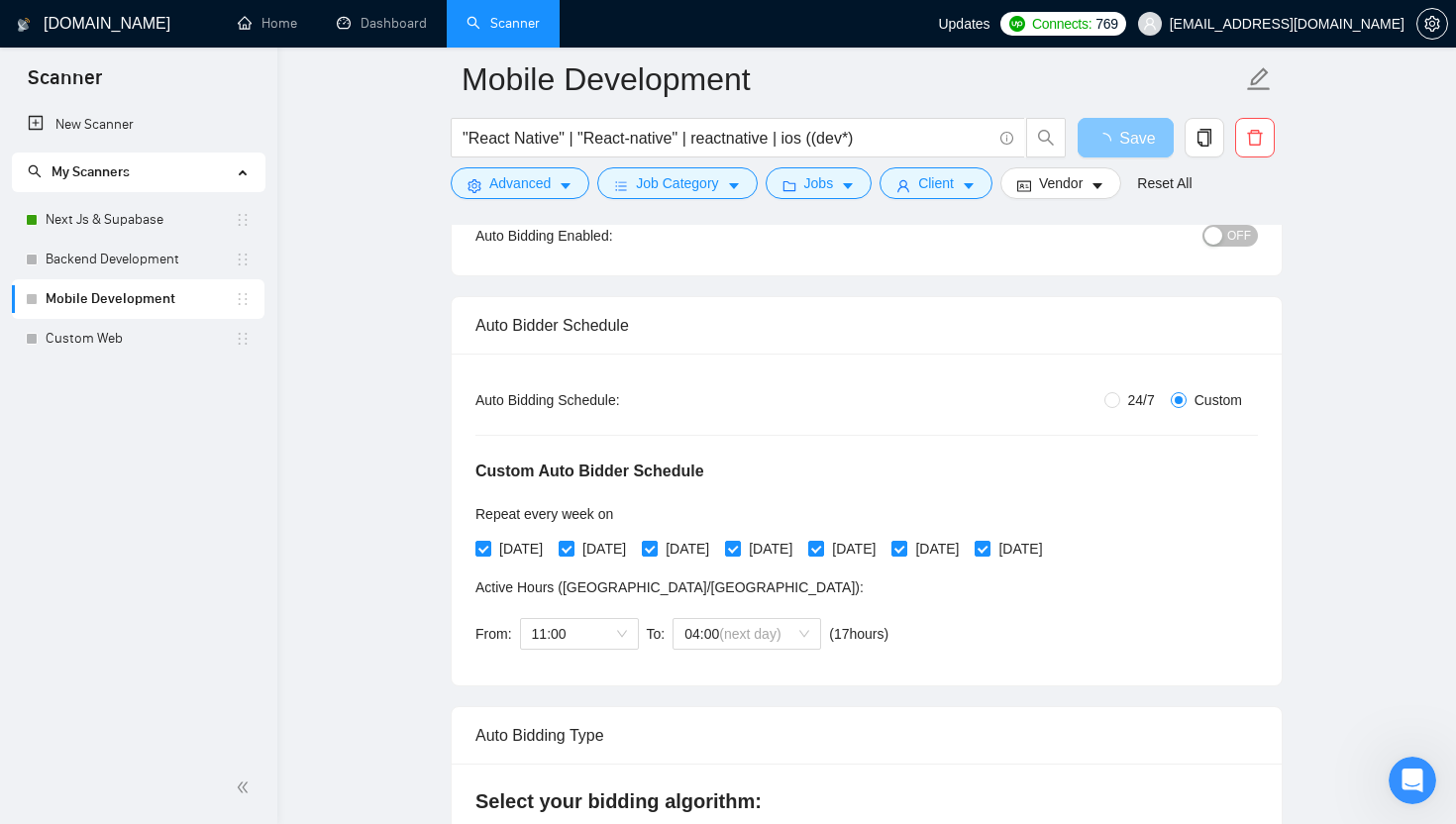 scroll, scrollTop: 0, scrollLeft: 0, axis: both 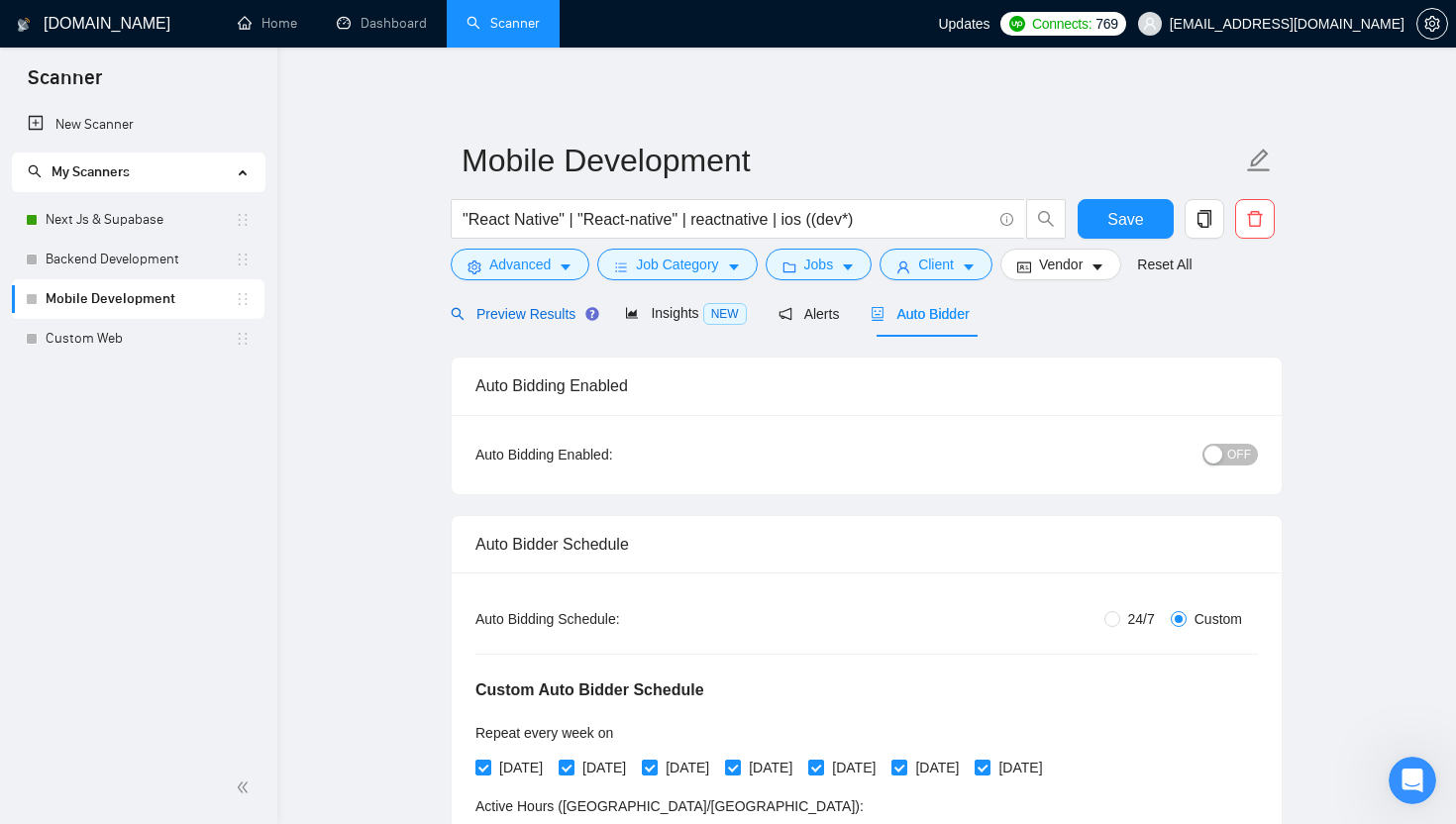 click on "Preview Results" at bounding box center (522, 314) 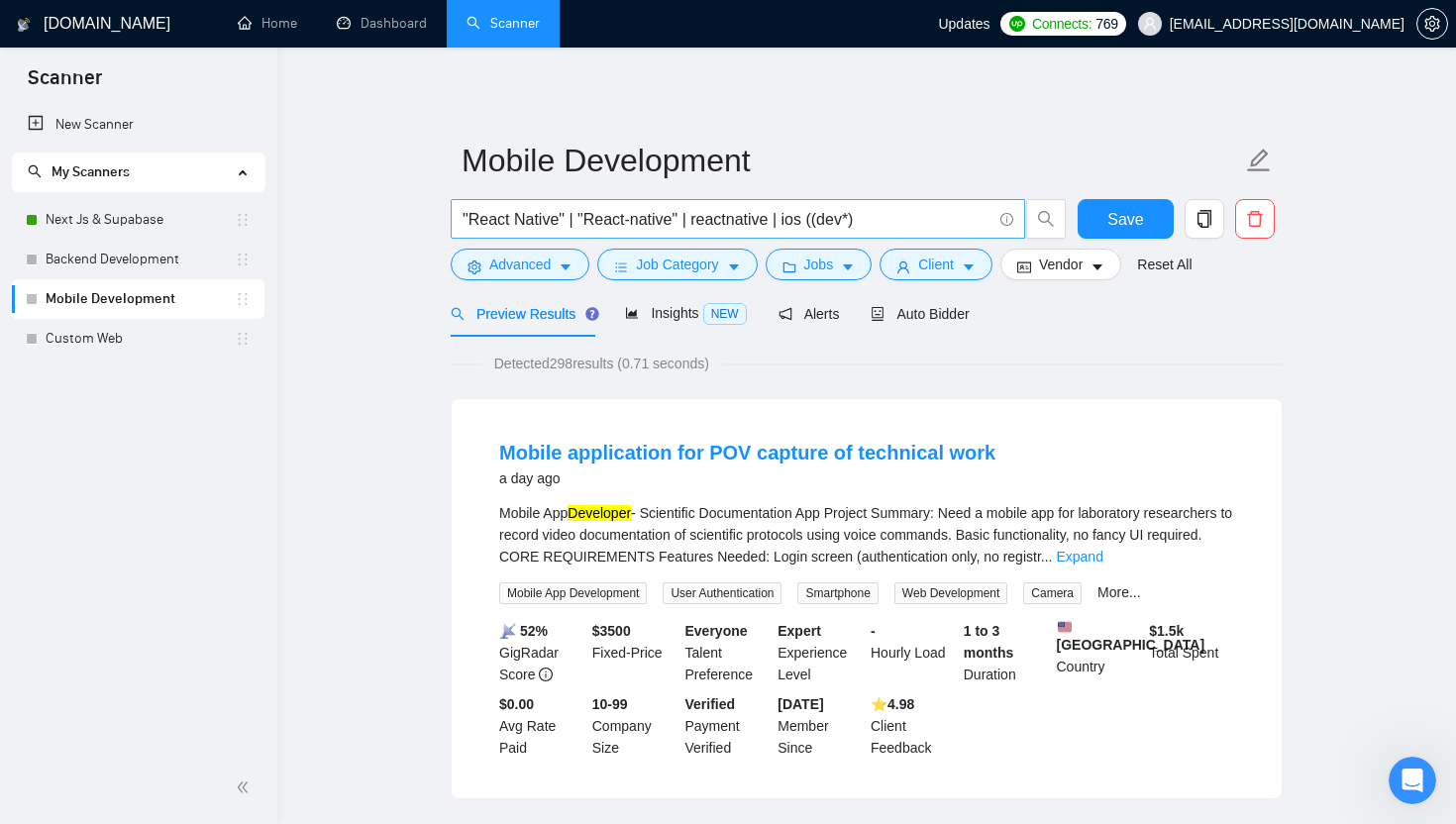 click on ""React Native" | "React-native" | reactnative | ios ((dev*)" at bounding box center (727, 219) 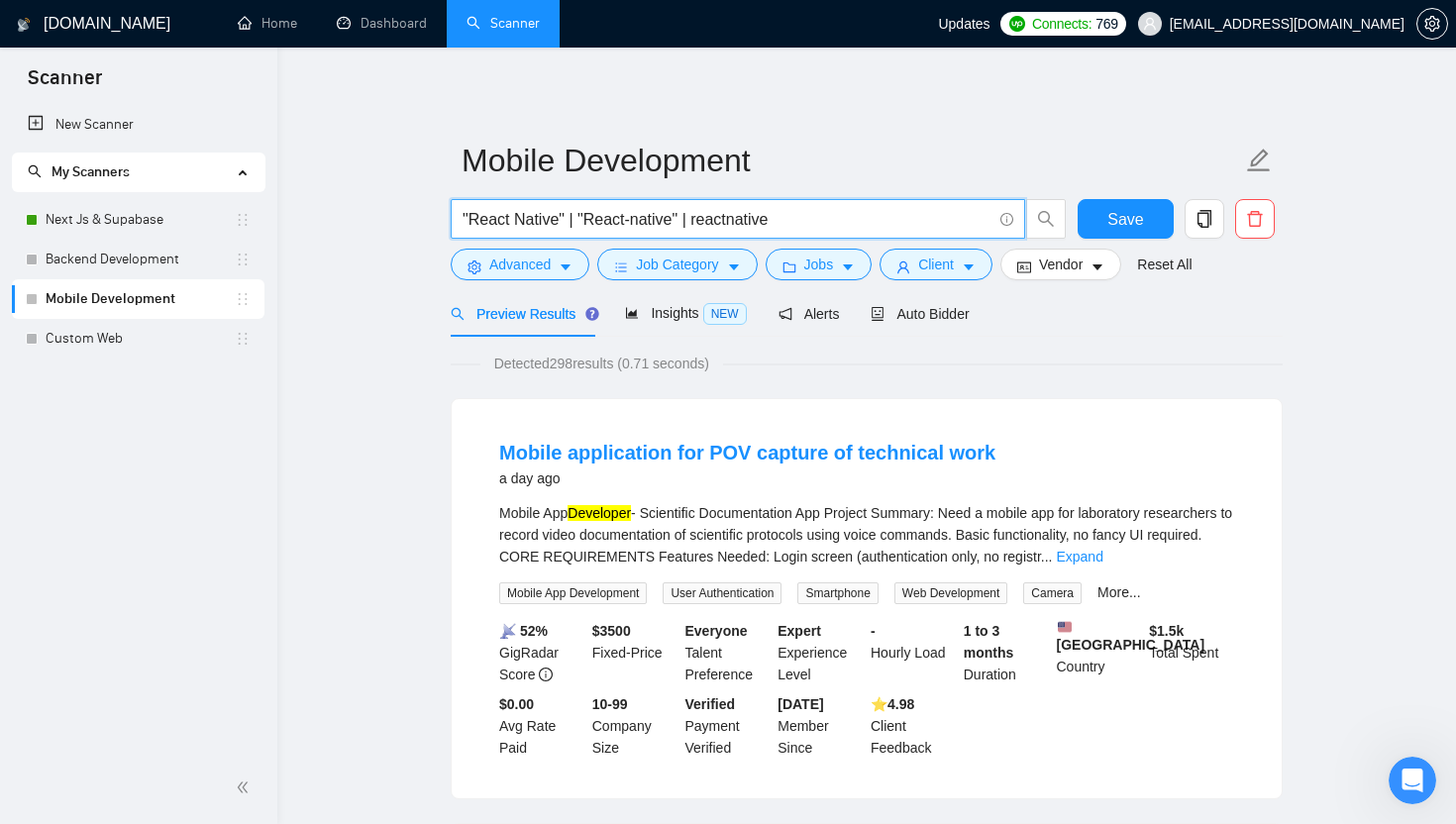 click on "Detected   298  results   (0.71 seconds)" at bounding box center (867, 363) 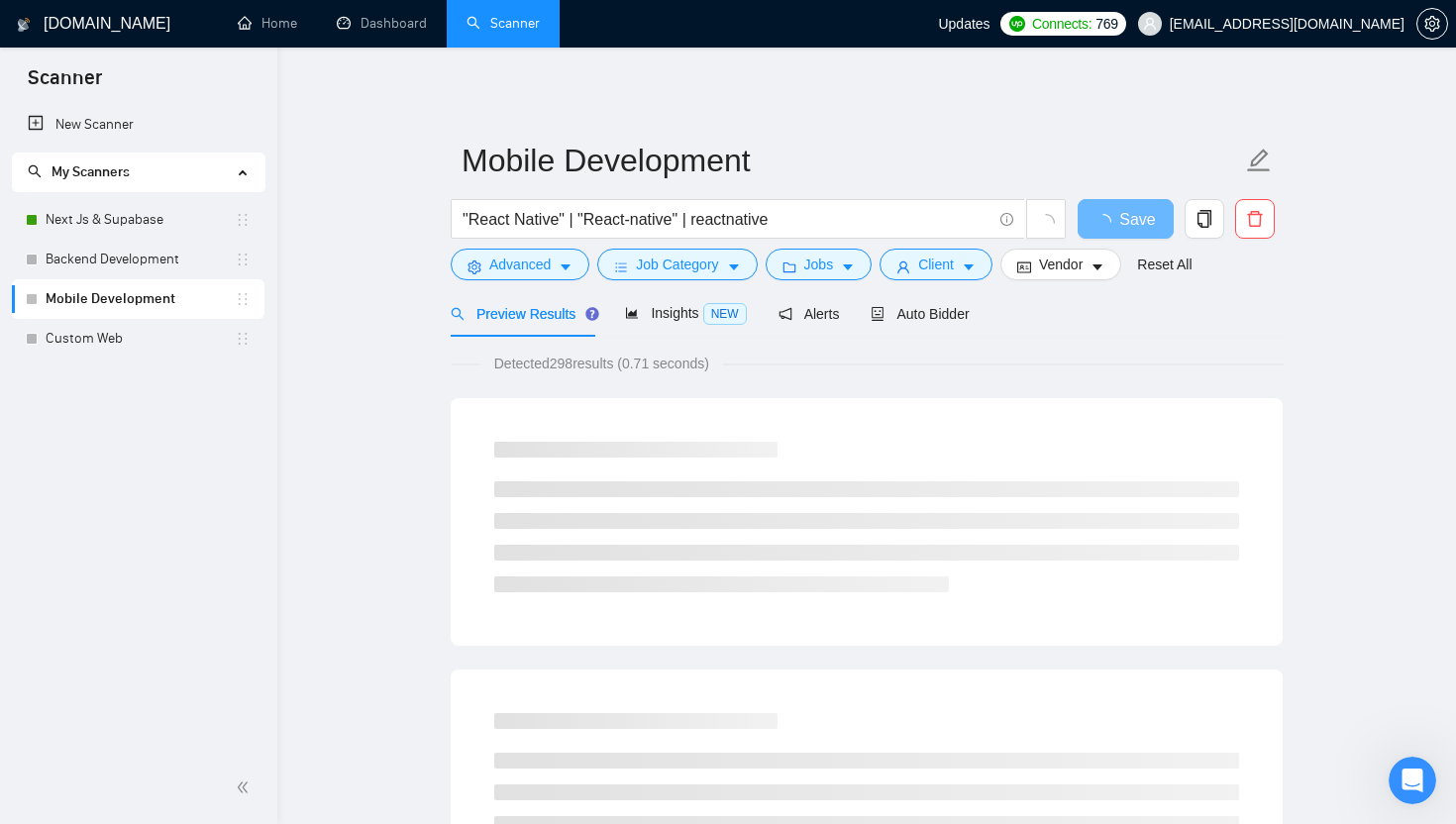 click on "Mobile Development "React Native" | "React-native" | reactnative Save Advanced   Job Category   Jobs   Client   Vendor   Reset All" at bounding box center (867, 209) 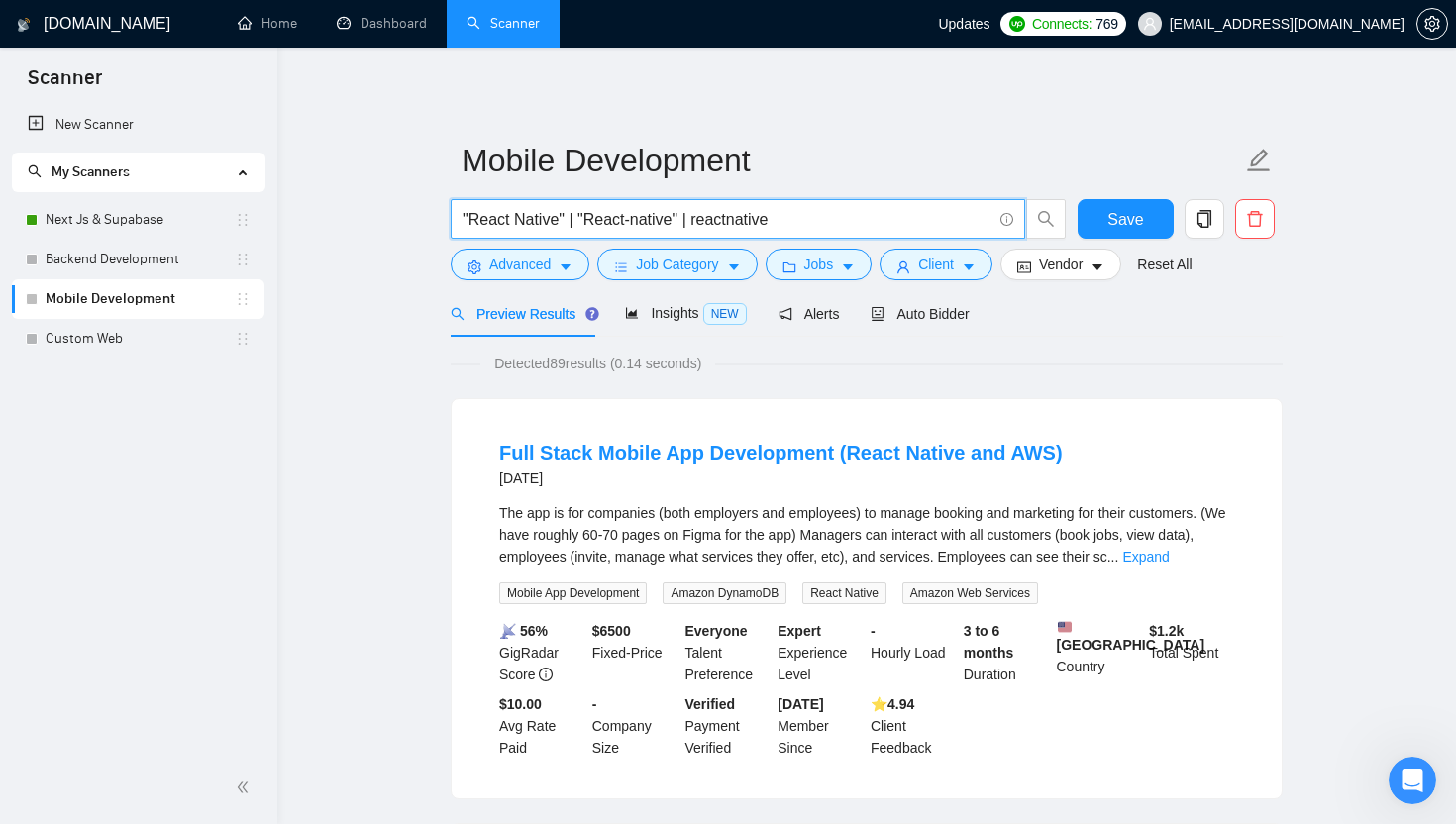click on ""React Native" | "React-native" | reactnative" at bounding box center (727, 219) 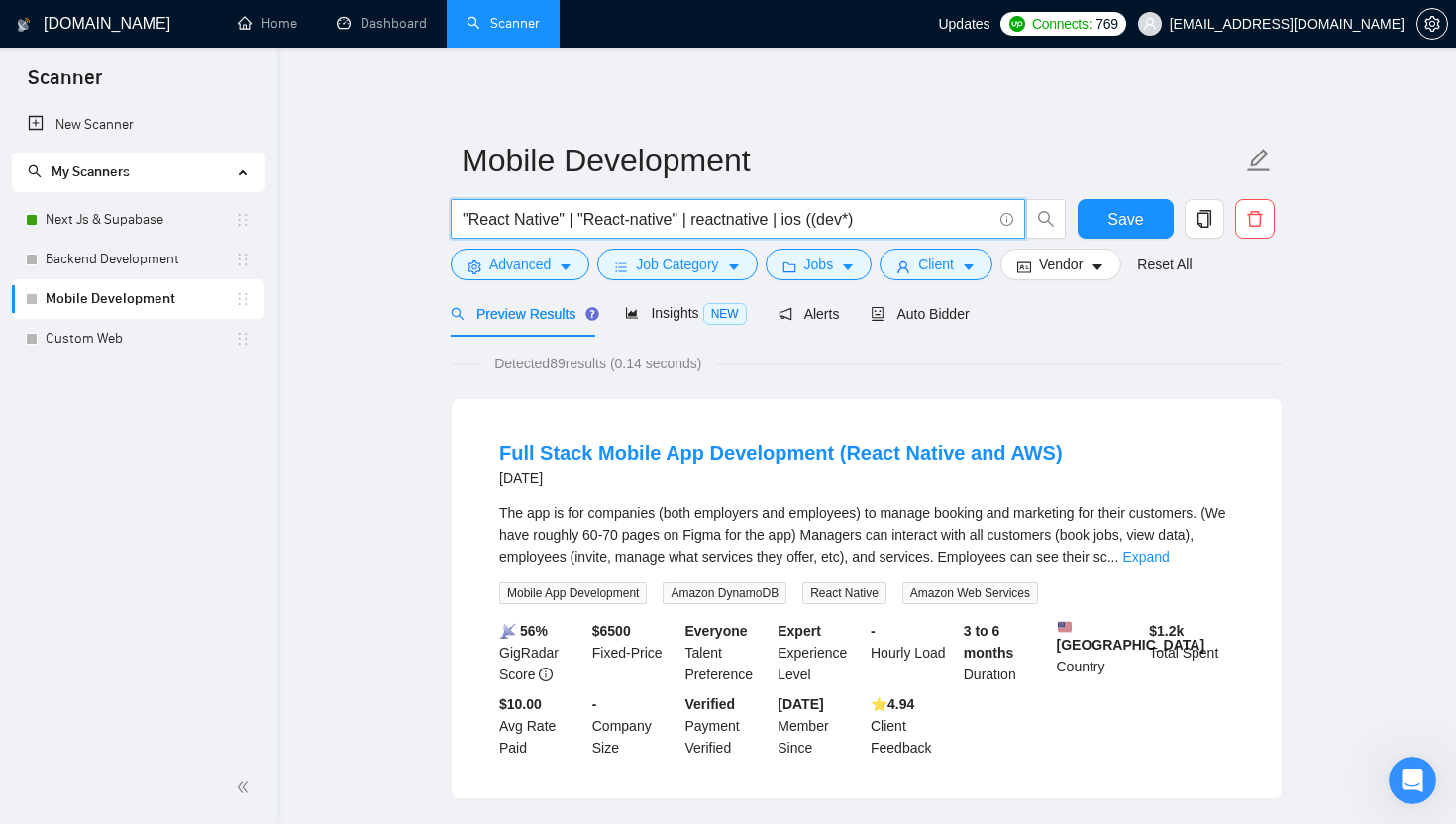 click on ""React Native" | "React-native" | reactnative | ios ((dev*)" at bounding box center (727, 219) 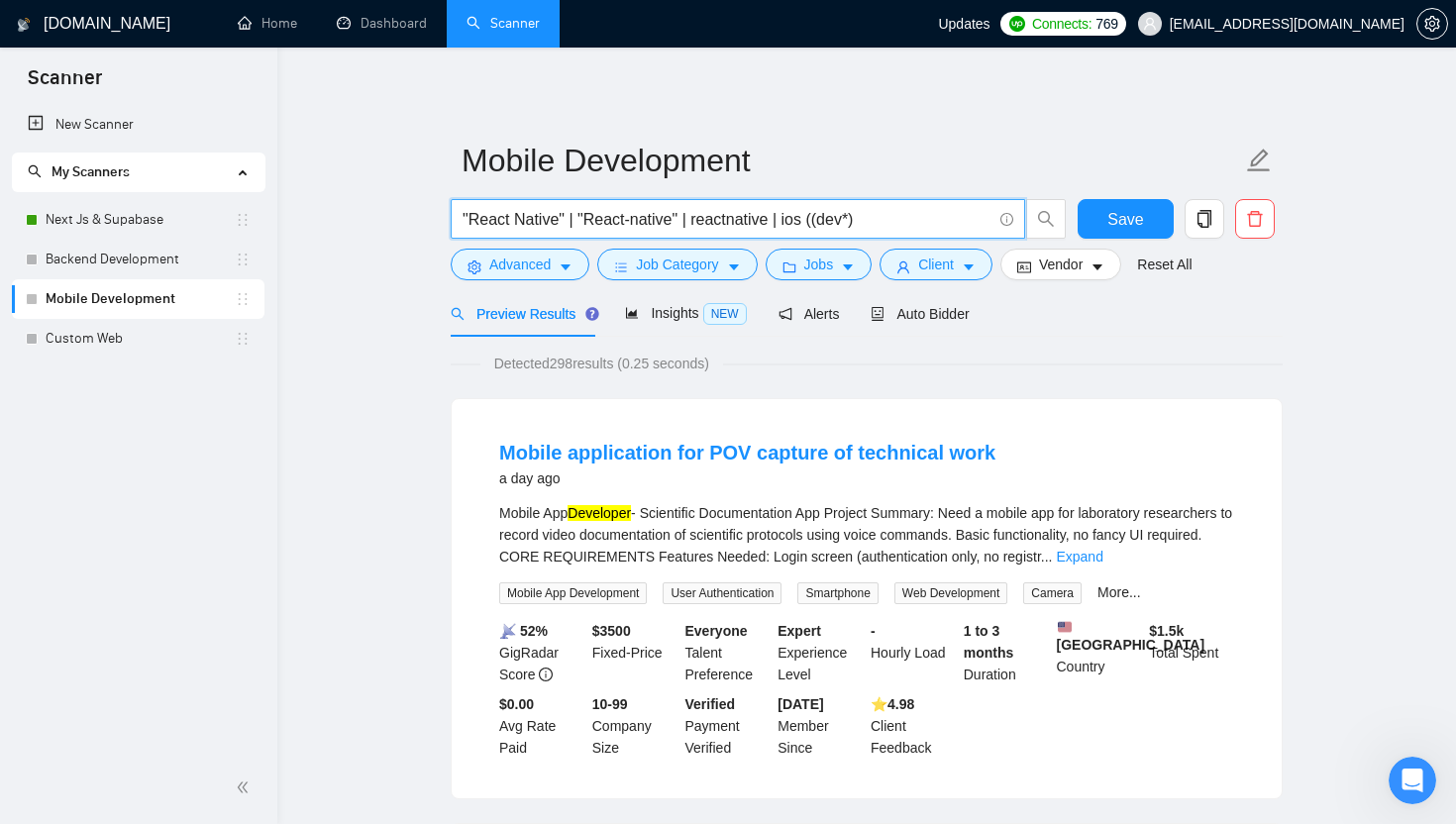 click on ""React Native" | "React-native" | reactnative | ios ((dev*)" at bounding box center (727, 219) 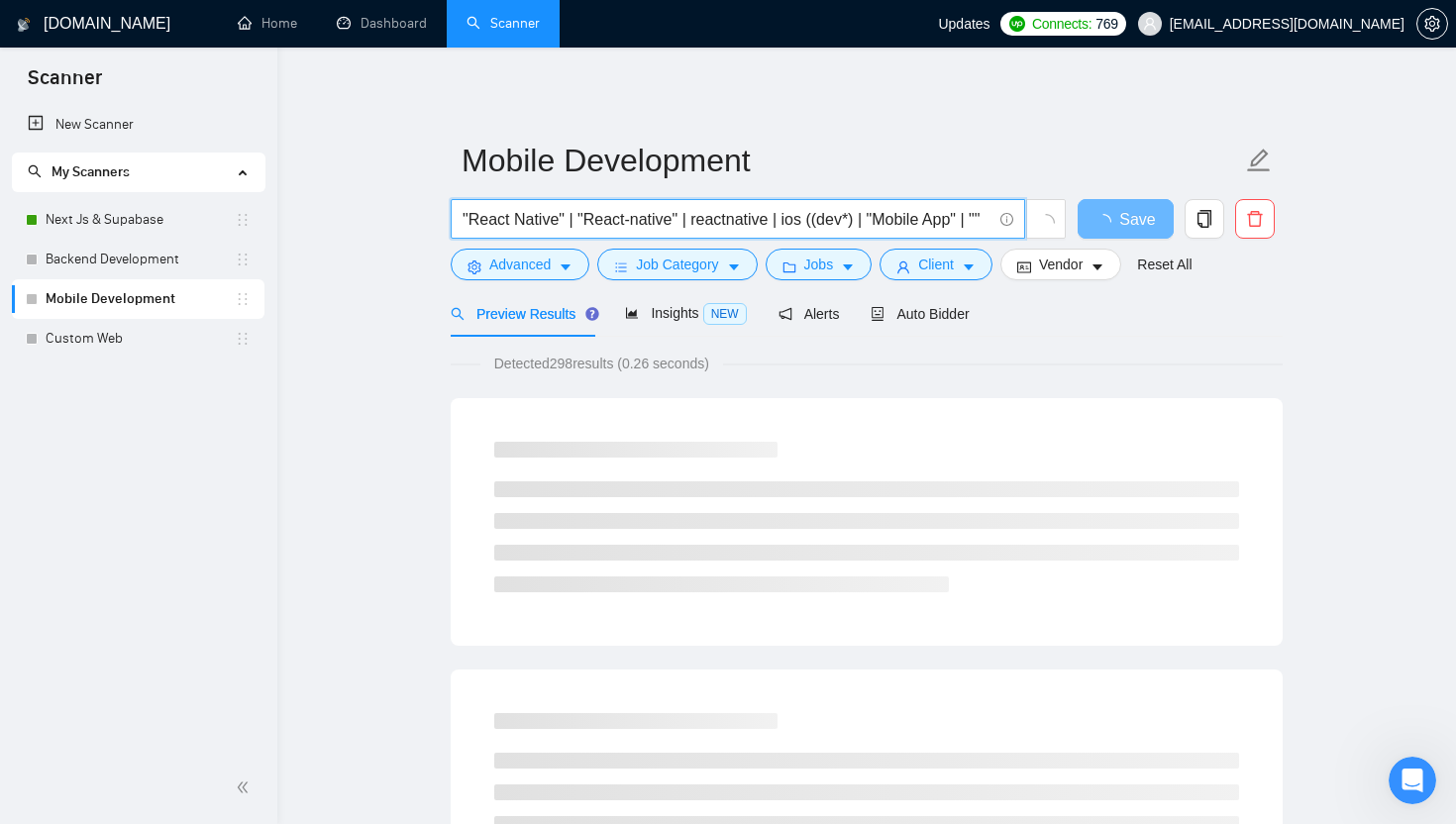 scroll, scrollTop: 0, scrollLeft: 8, axis: horizontal 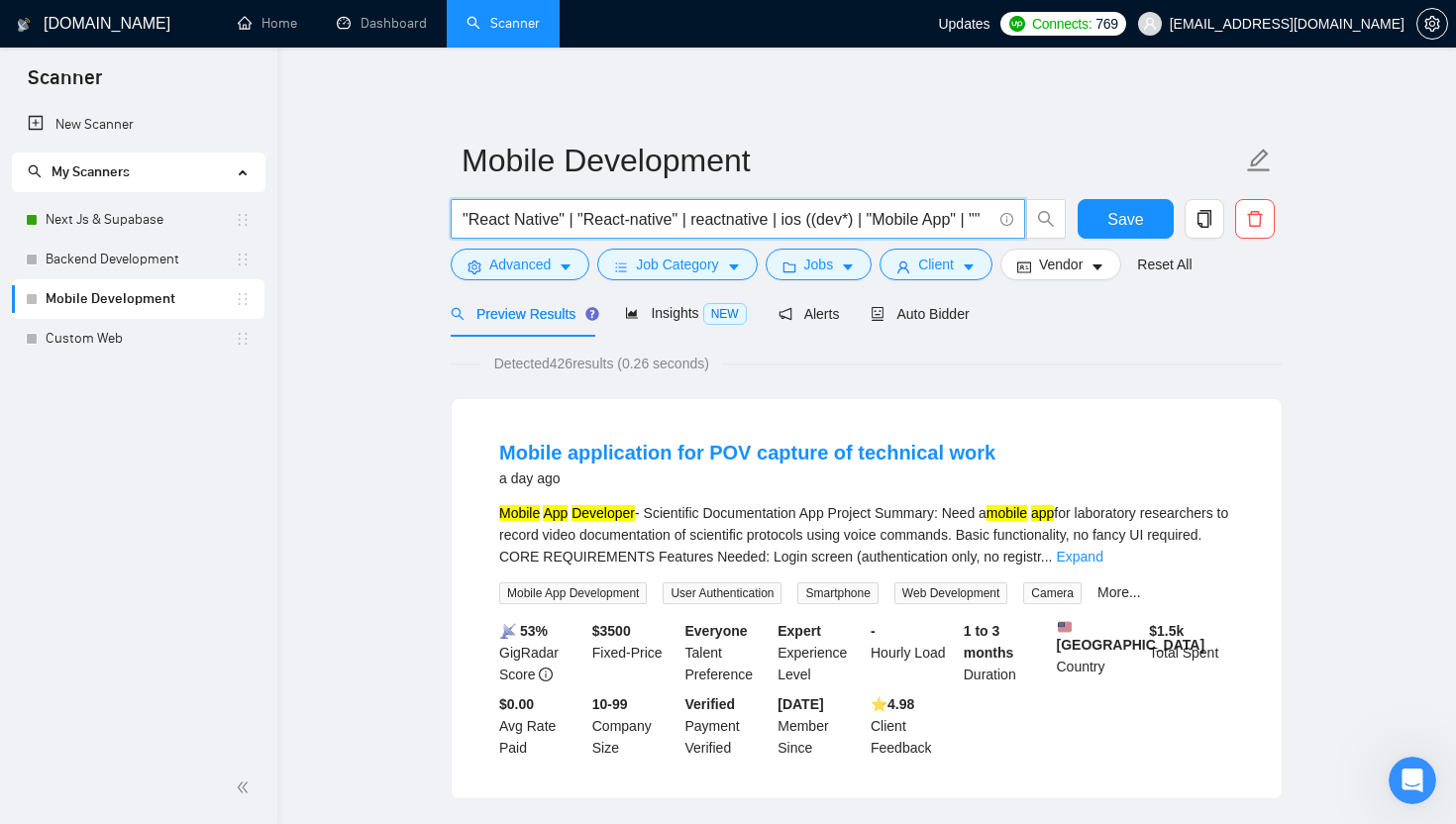 click on ""React Native" | "React-native" | reactnative | ios ((dev*) | "Mobile App" | """ at bounding box center (727, 219) 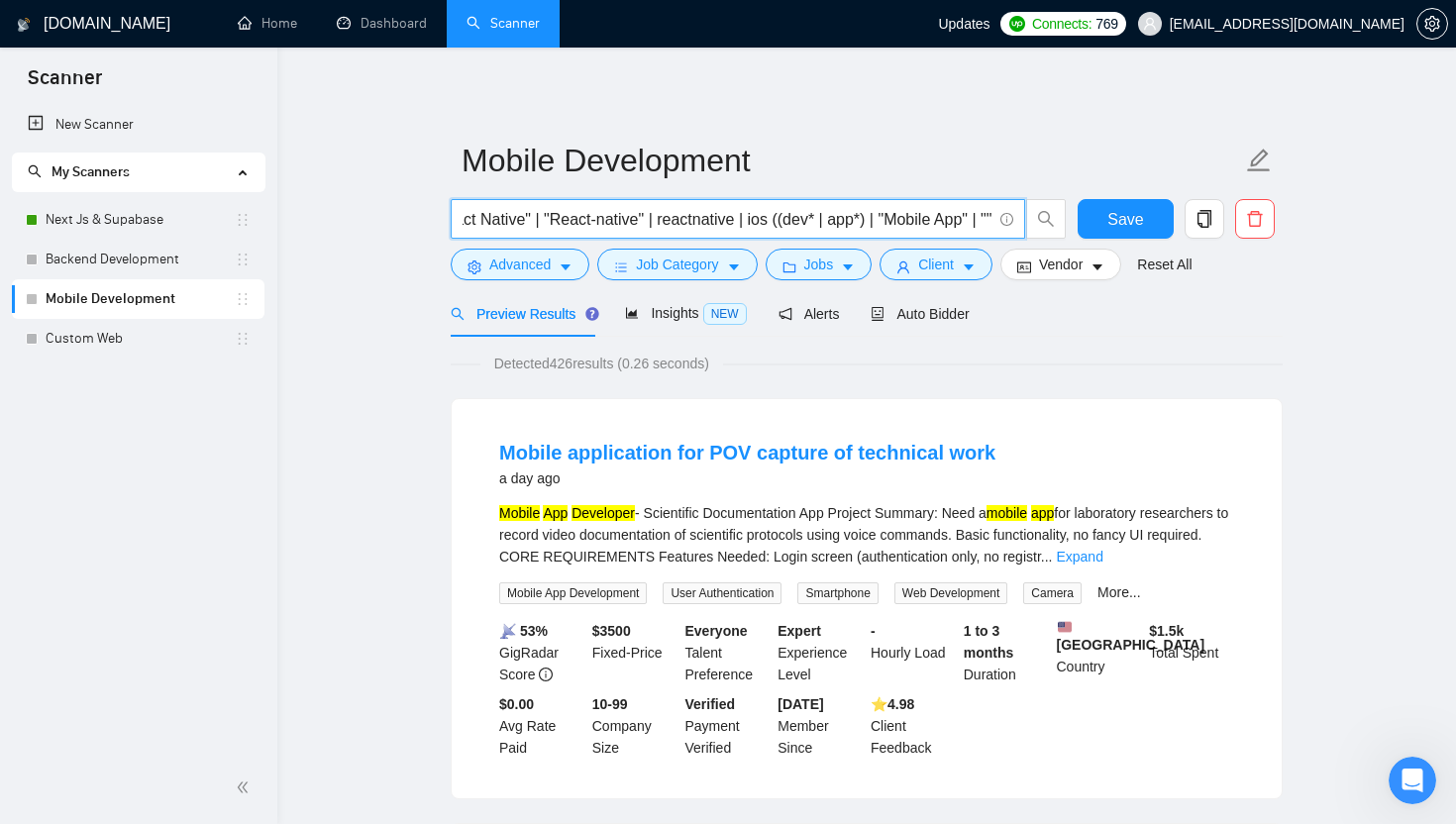 scroll, scrollTop: 0, scrollLeft: 54, axis: horizontal 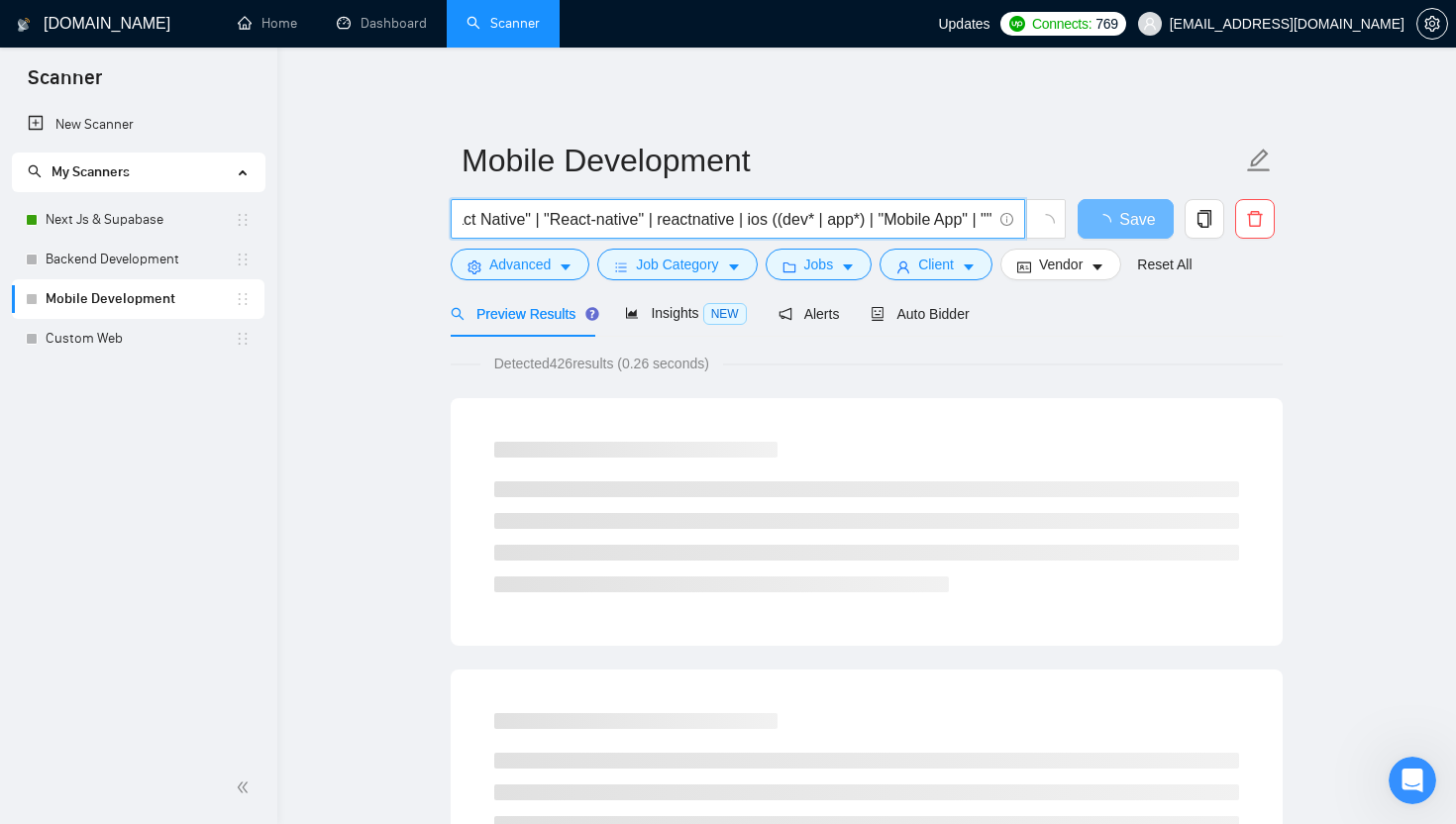 click on ""React Native" | "React-native" | reactnative | ios ((dev* | app*) | "Mobile App" | """ at bounding box center [727, 219] 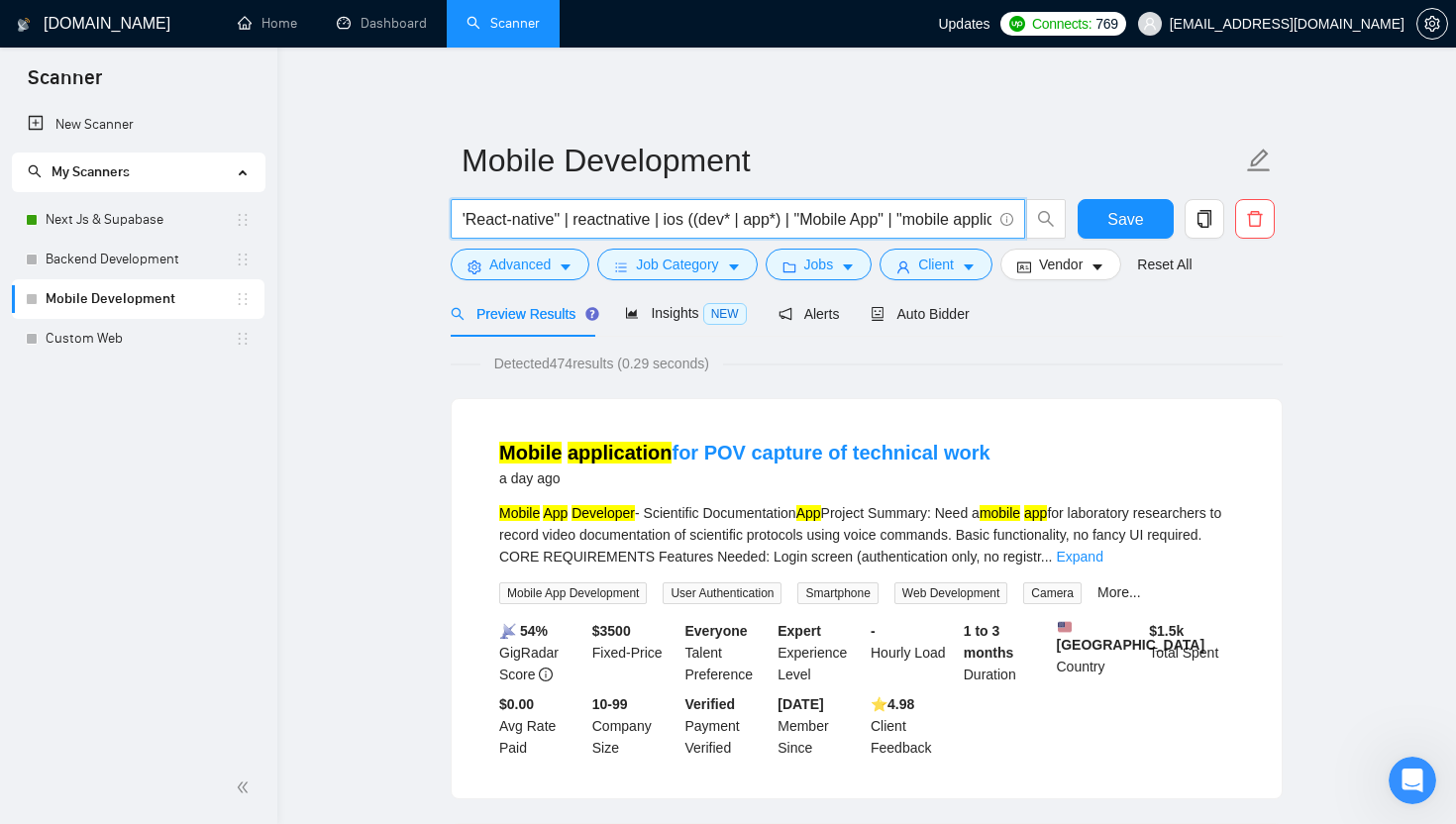 scroll, scrollTop: 0, scrollLeft: 0, axis: both 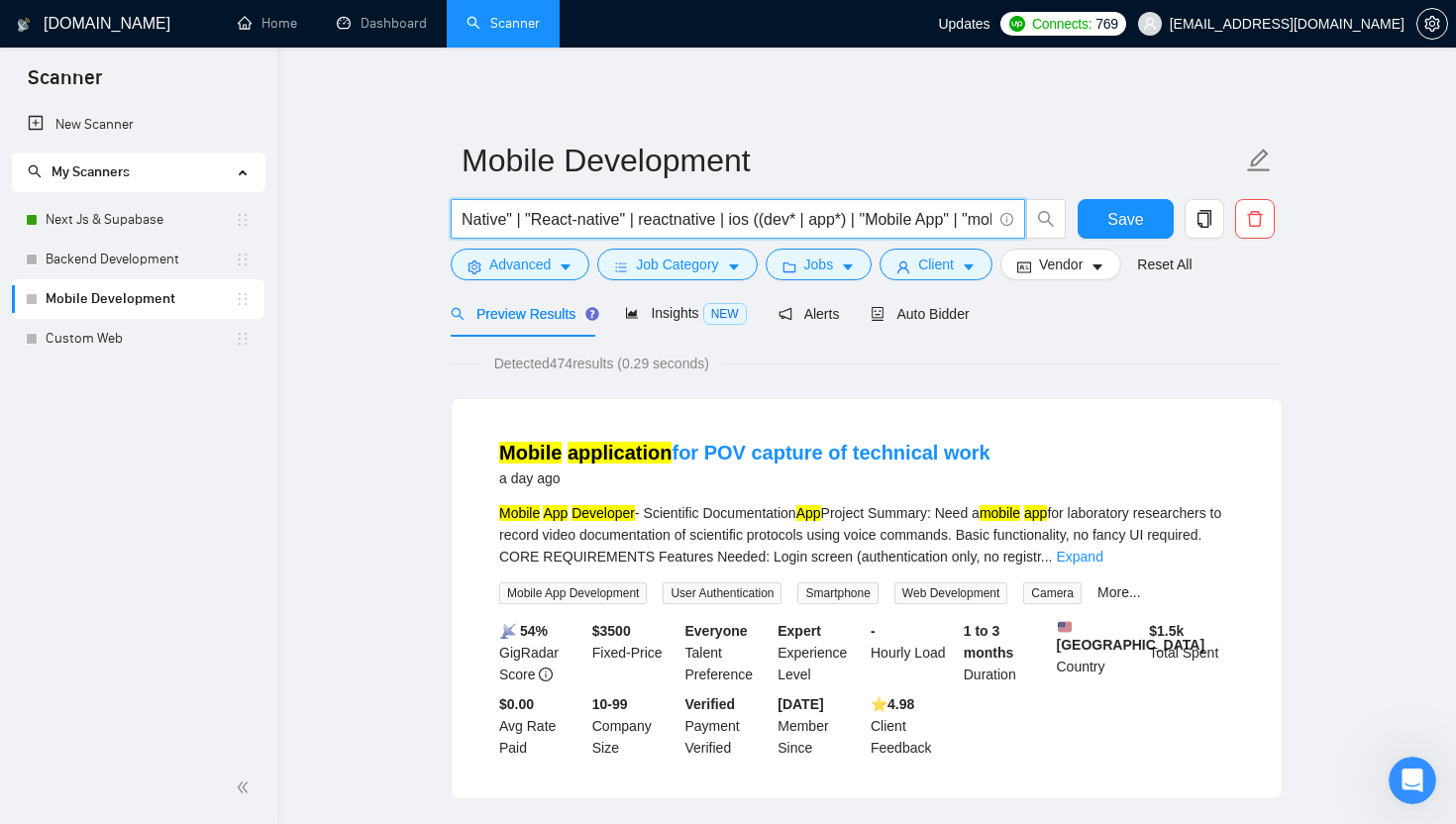 click on ""React Native" | "React-native" | reactnative | ios ((dev* | app*) | "Mobile App" | "mobile application"" at bounding box center [727, 219] 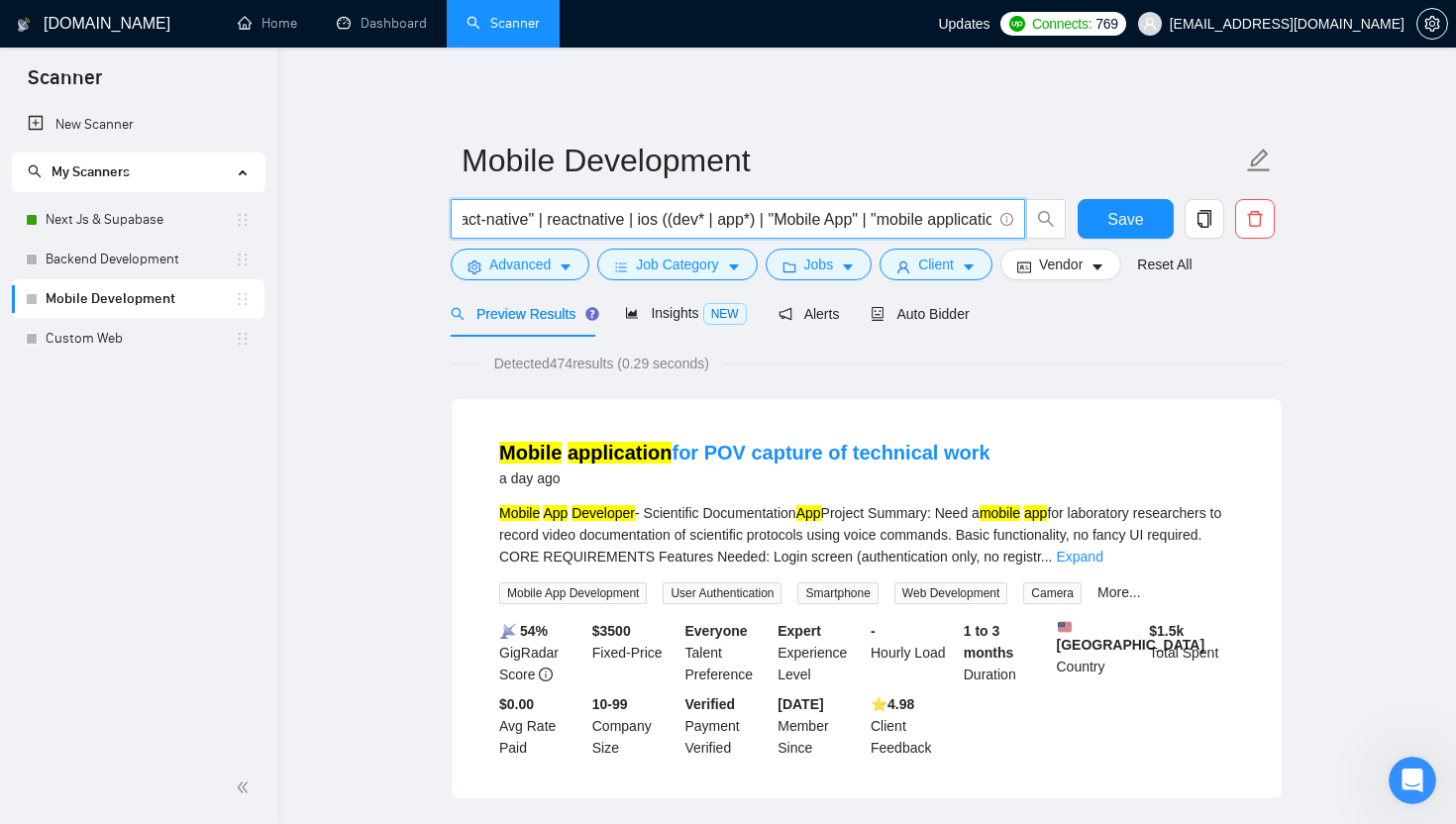 scroll, scrollTop: 0, scrollLeft: 185, axis: horizontal 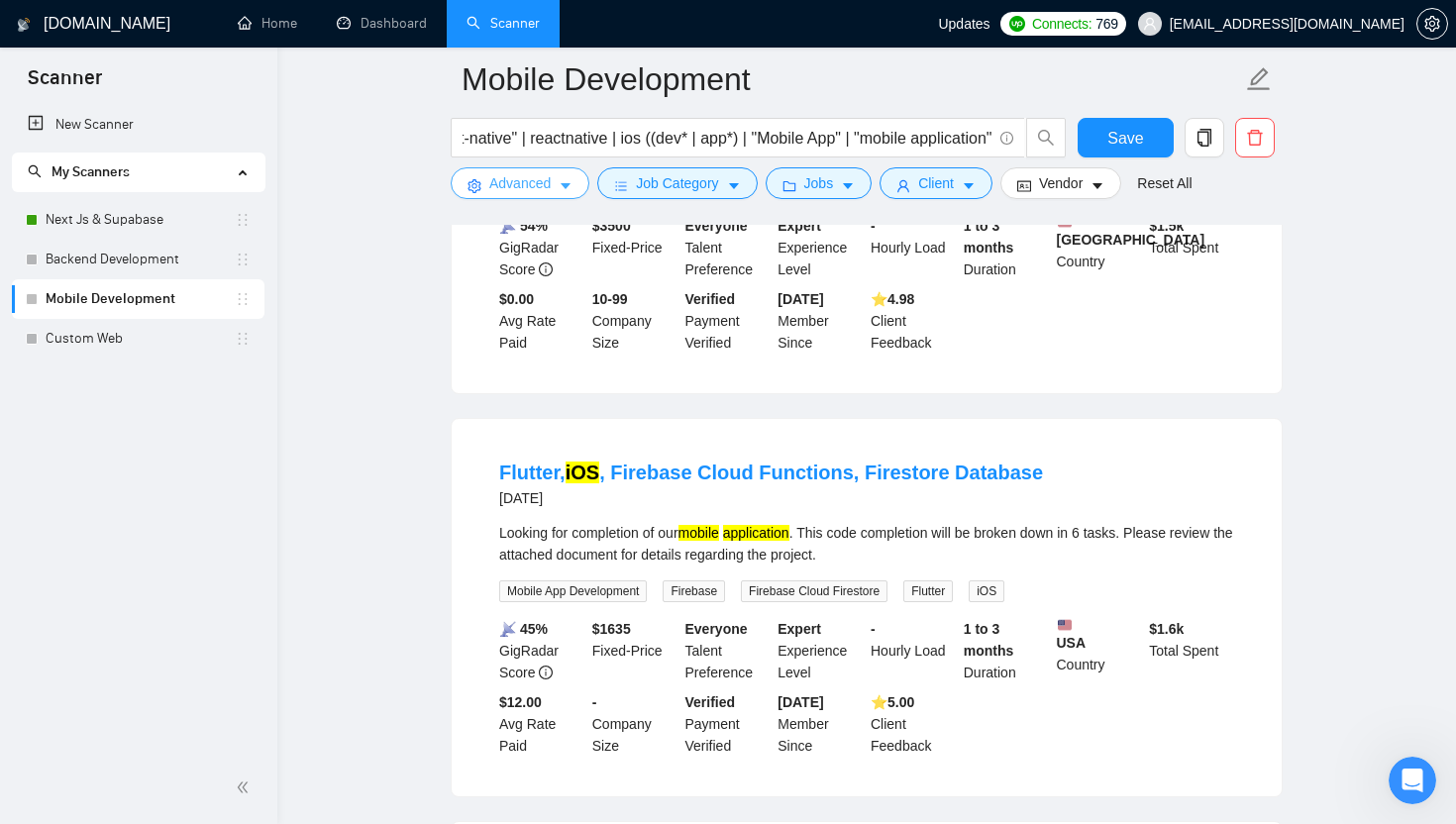 click on "Advanced" at bounding box center (520, 183) 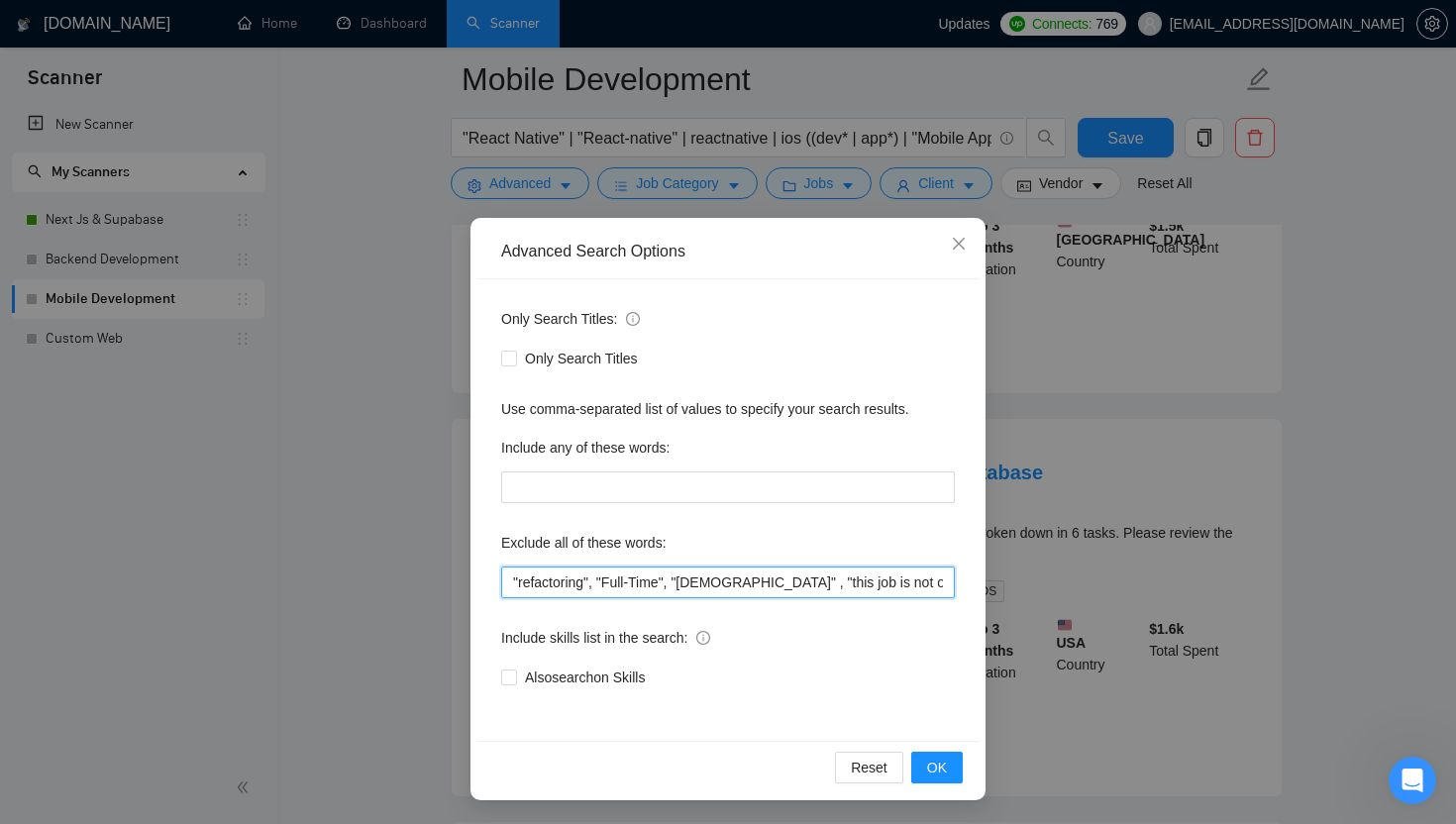 click on ""refactoring", "Full-Time", "[DEMOGRAPHIC_DATA]" , "this job is not open to teams", "this job is not open to agency", "this job is not open to companies", "NO AGENCY", "Freelancers Only", "NOT AGENCY", "no agency", "no agencies", "individual only", "freelancers only", "No Agencies!", "independent contractors only", "***Freelancers Only," "/Freelancers Only", ".Freelancers Only", ",Freelancers Only.", "Smart Contracts", "smart contracts", "Smart contract", "on-site", "on site"" at bounding box center (728, 582) 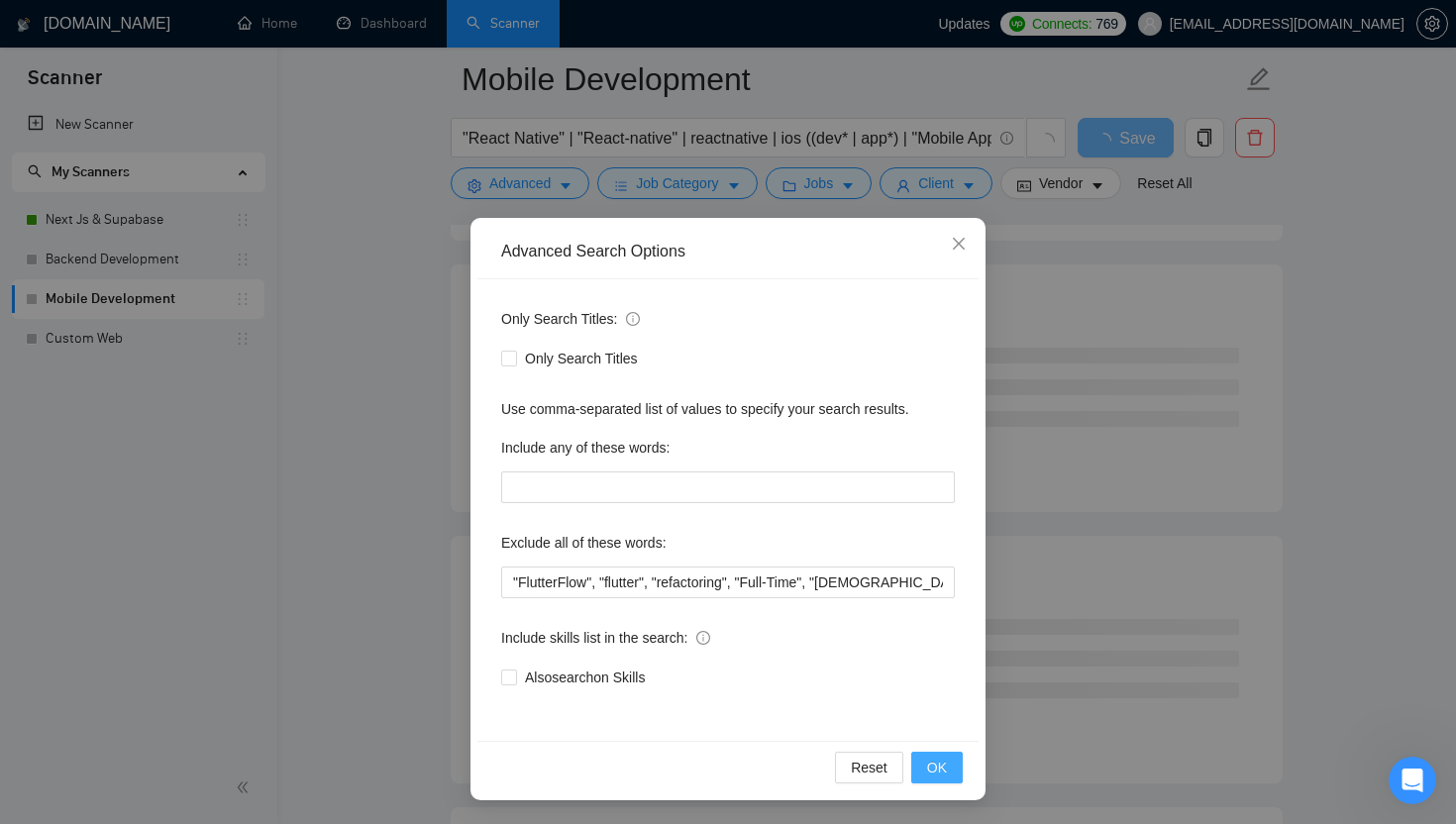 click on "OK" at bounding box center (937, 768) 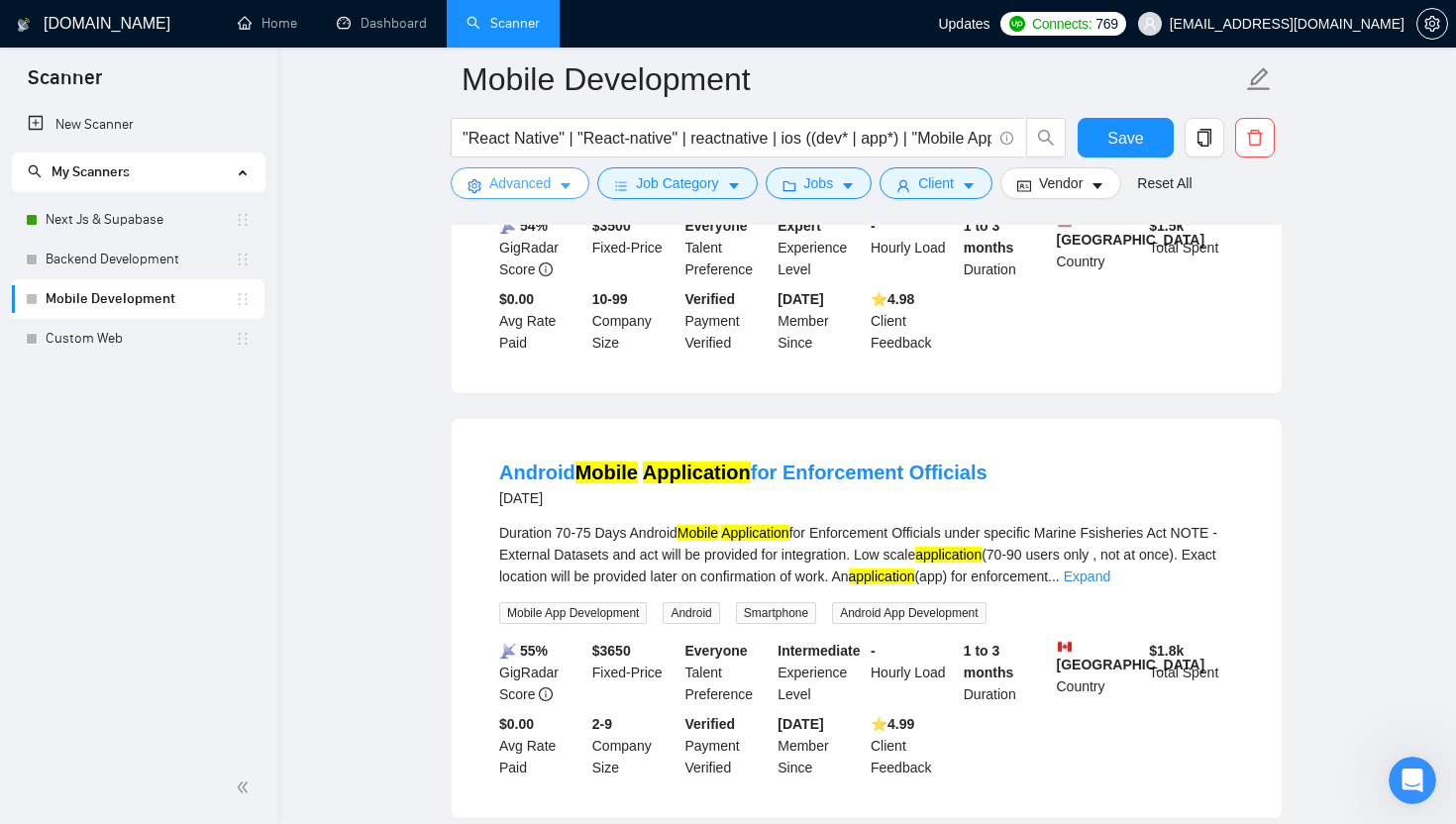 scroll, scrollTop: 0, scrollLeft: 0, axis: both 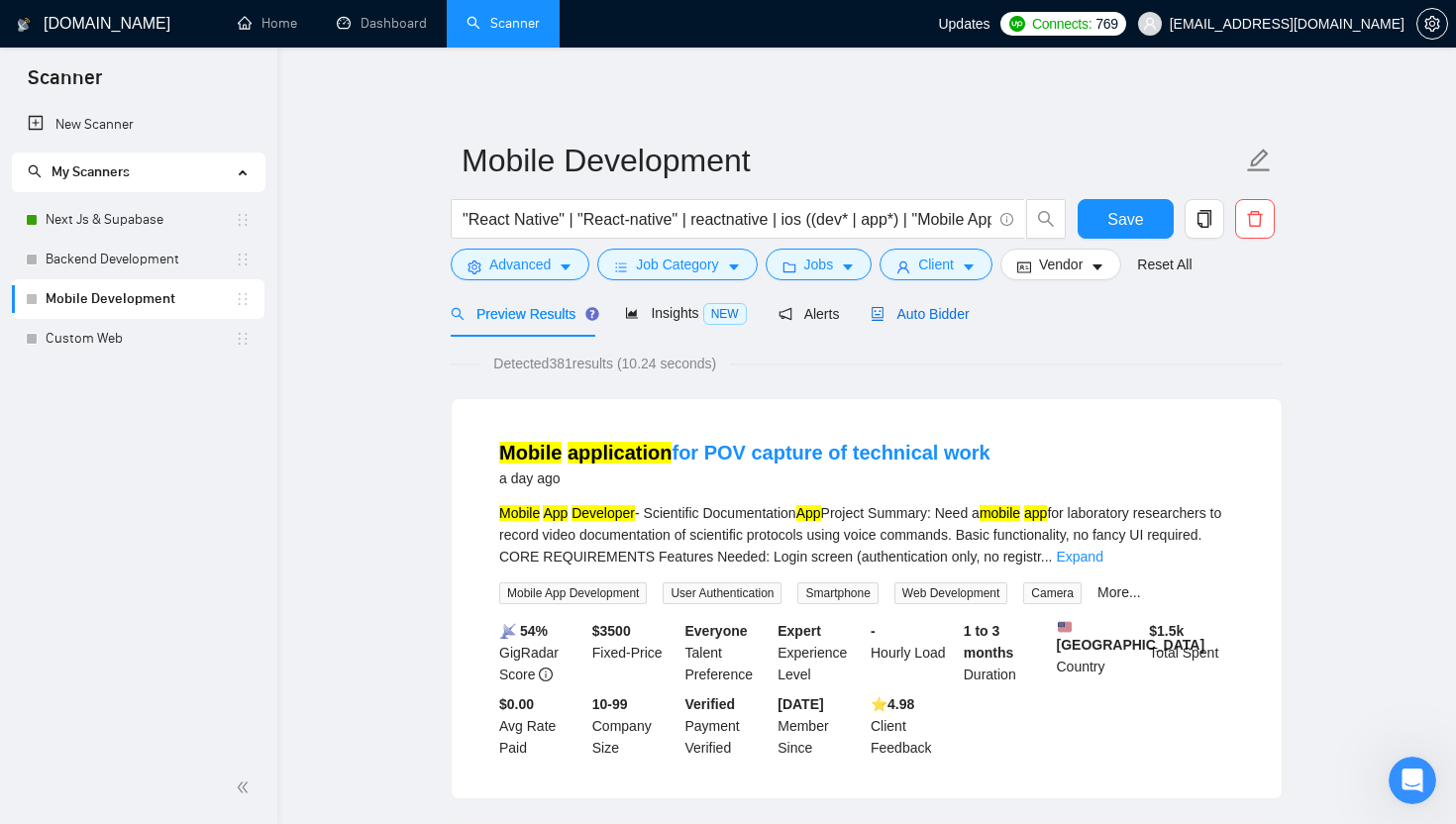 click on "Auto Bidder" at bounding box center (919, 314) 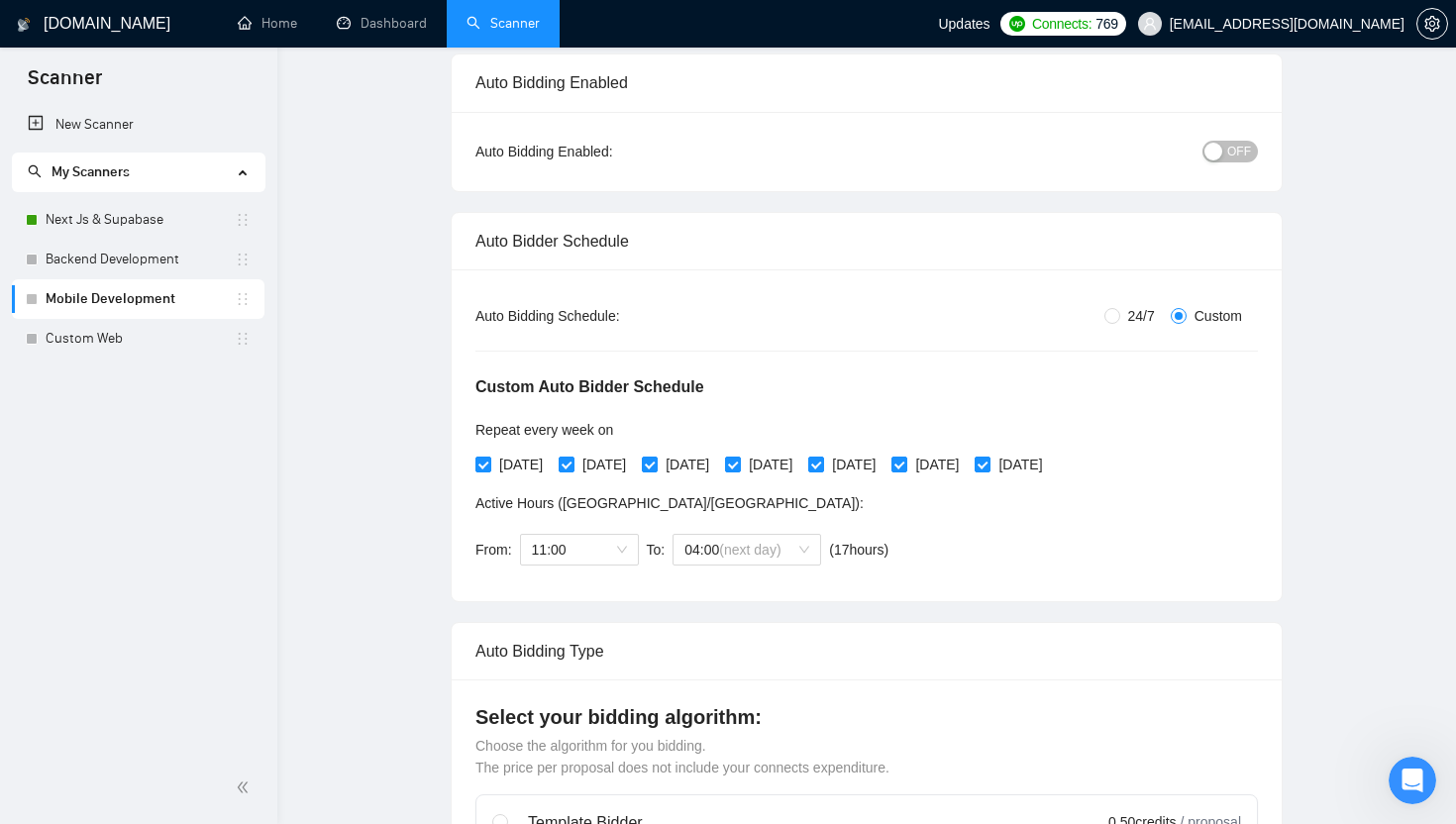 scroll, scrollTop: 0, scrollLeft: 0, axis: both 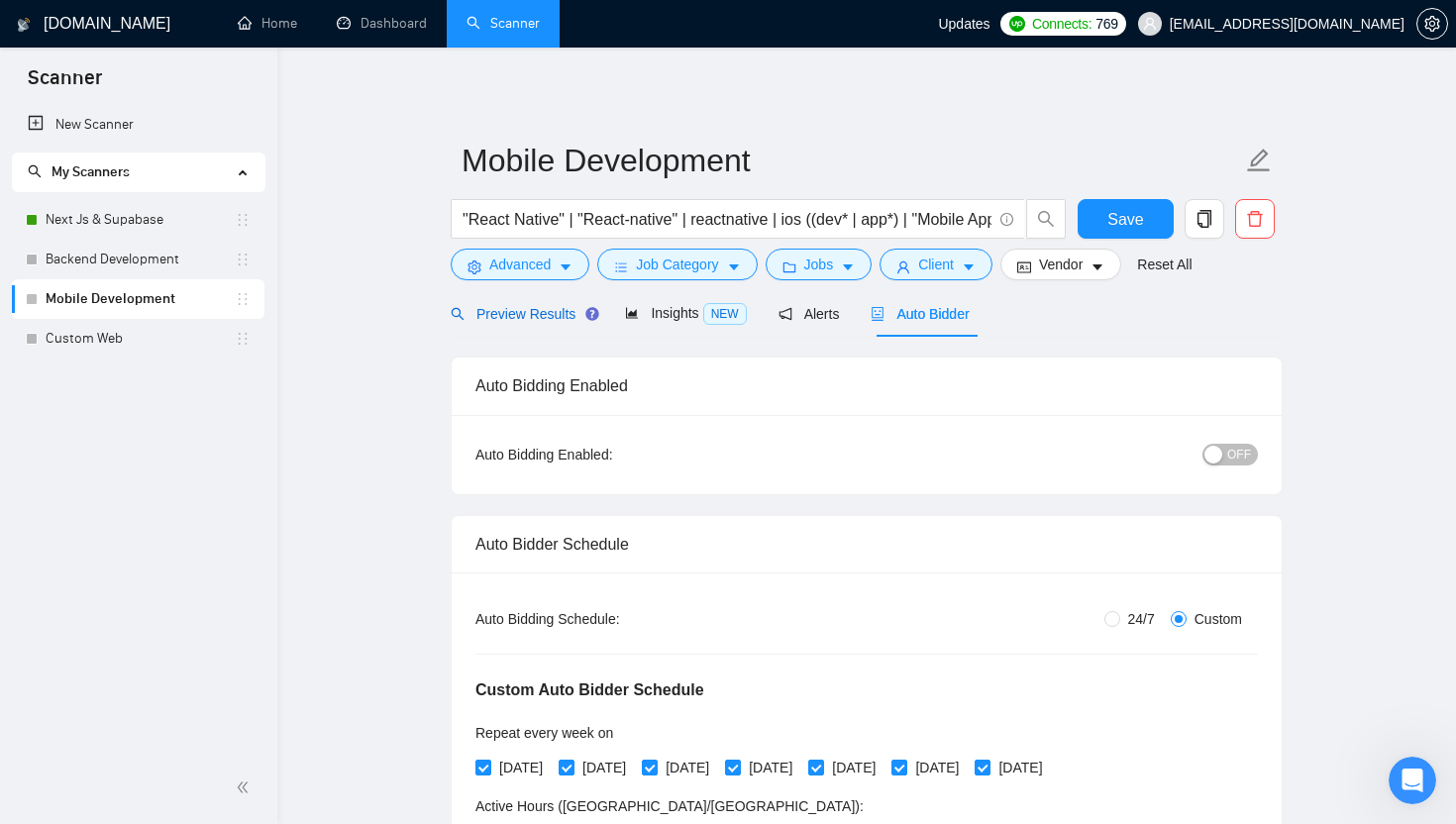 click on "Preview Results" at bounding box center (522, 314) 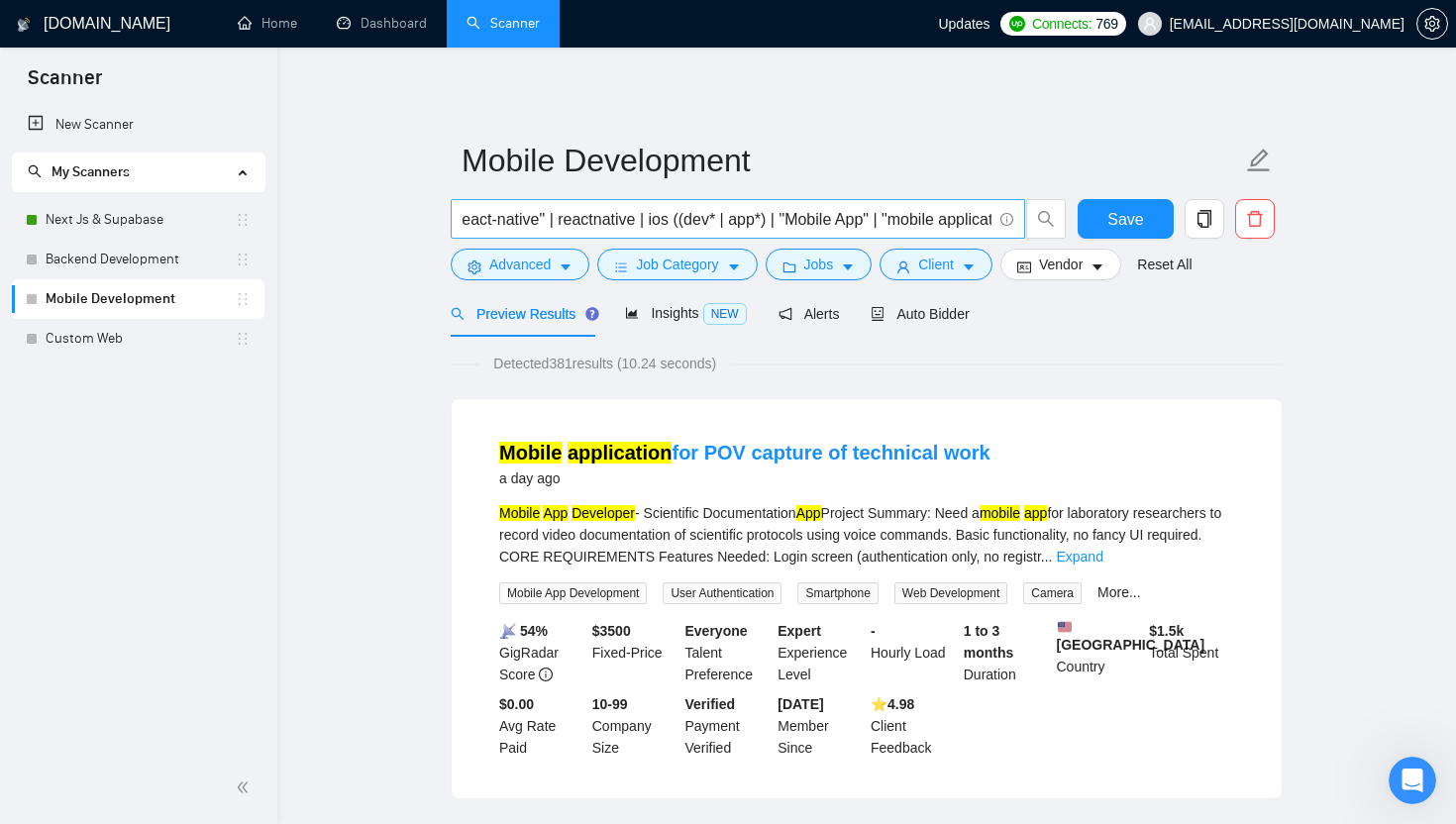 scroll, scrollTop: 0, scrollLeft: 185, axis: horizontal 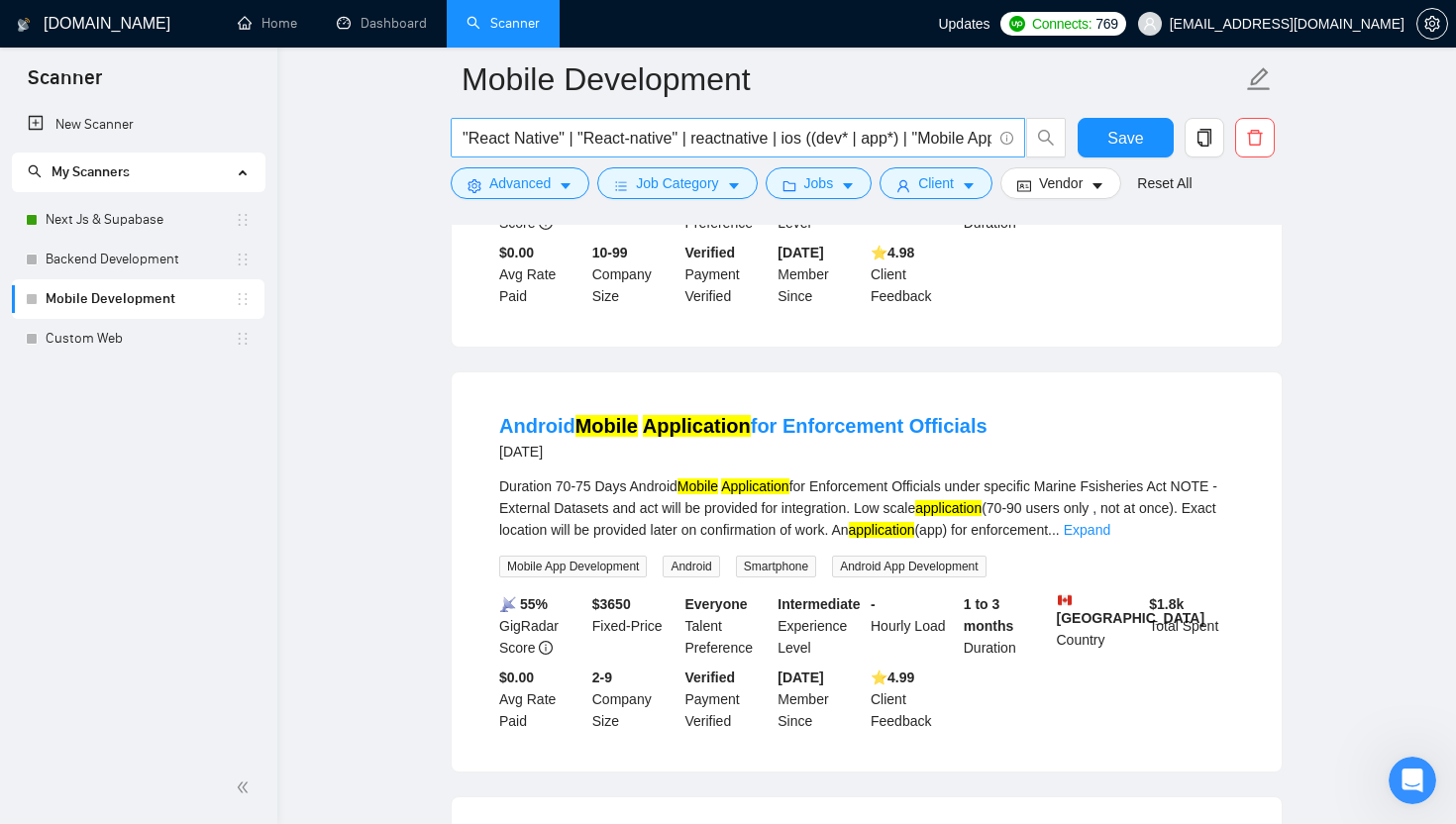 click on ""React Native" | "React-native" | reactnative | ios ((dev* | app*) | "Mobile App" | "mobile application"" at bounding box center [727, 138] 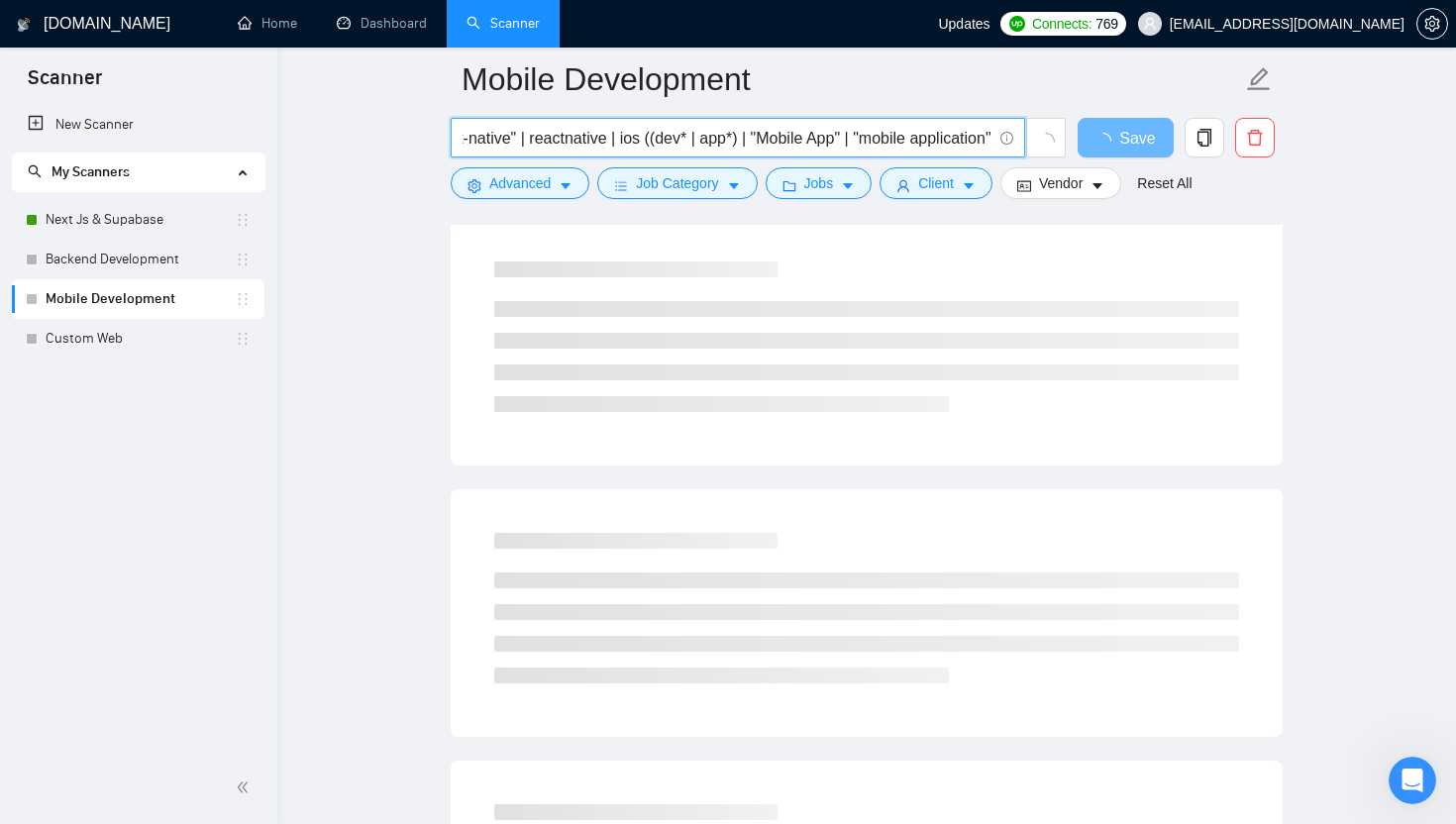 scroll, scrollTop: 0, scrollLeft: 0, axis: both 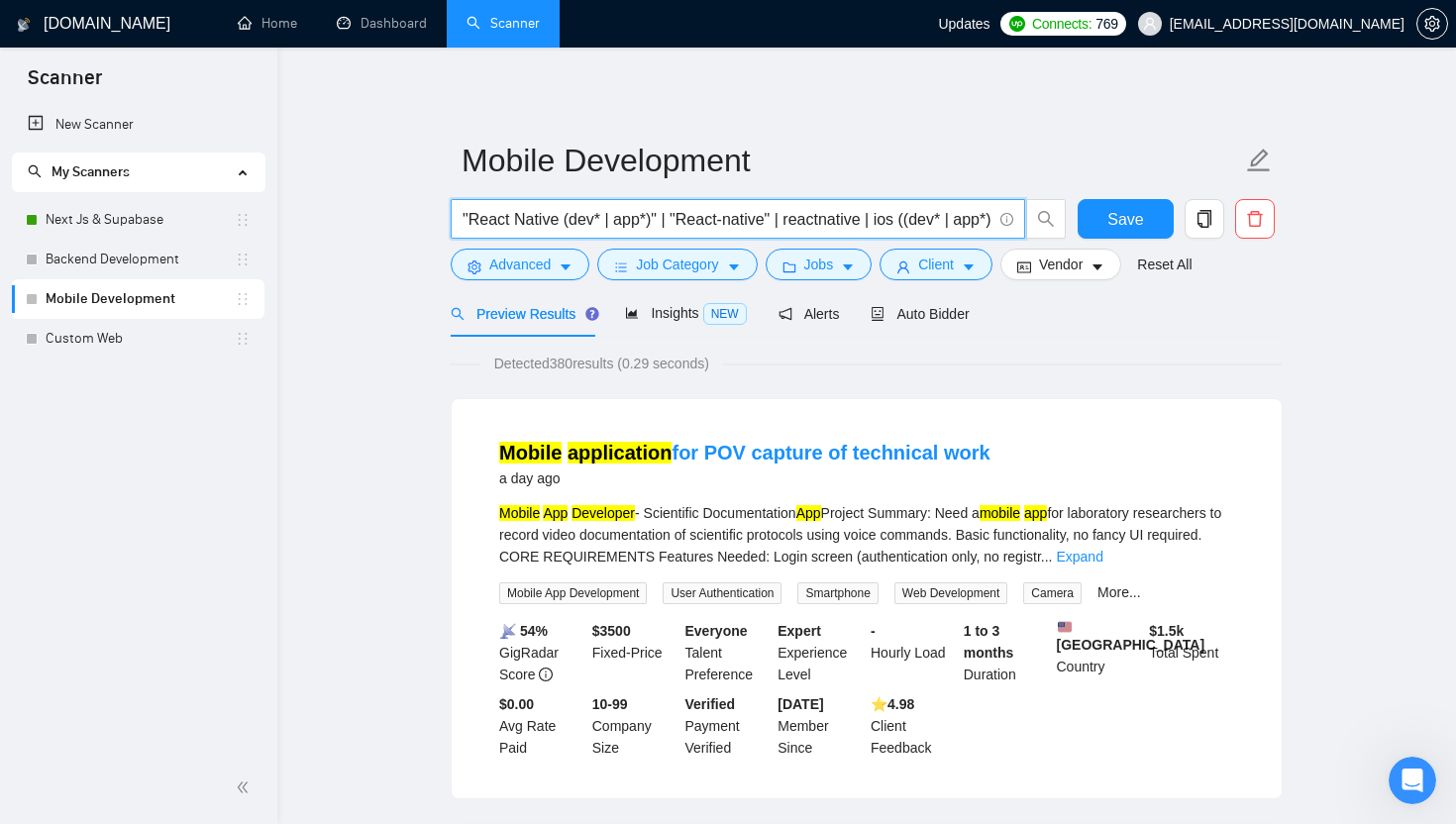 click on ""React Native (dev* | app*)" | "React-native" | reactnative | ios ((dev* | app*) | "Mobile App" | "mobile application"" at bounding box center (727, 219) 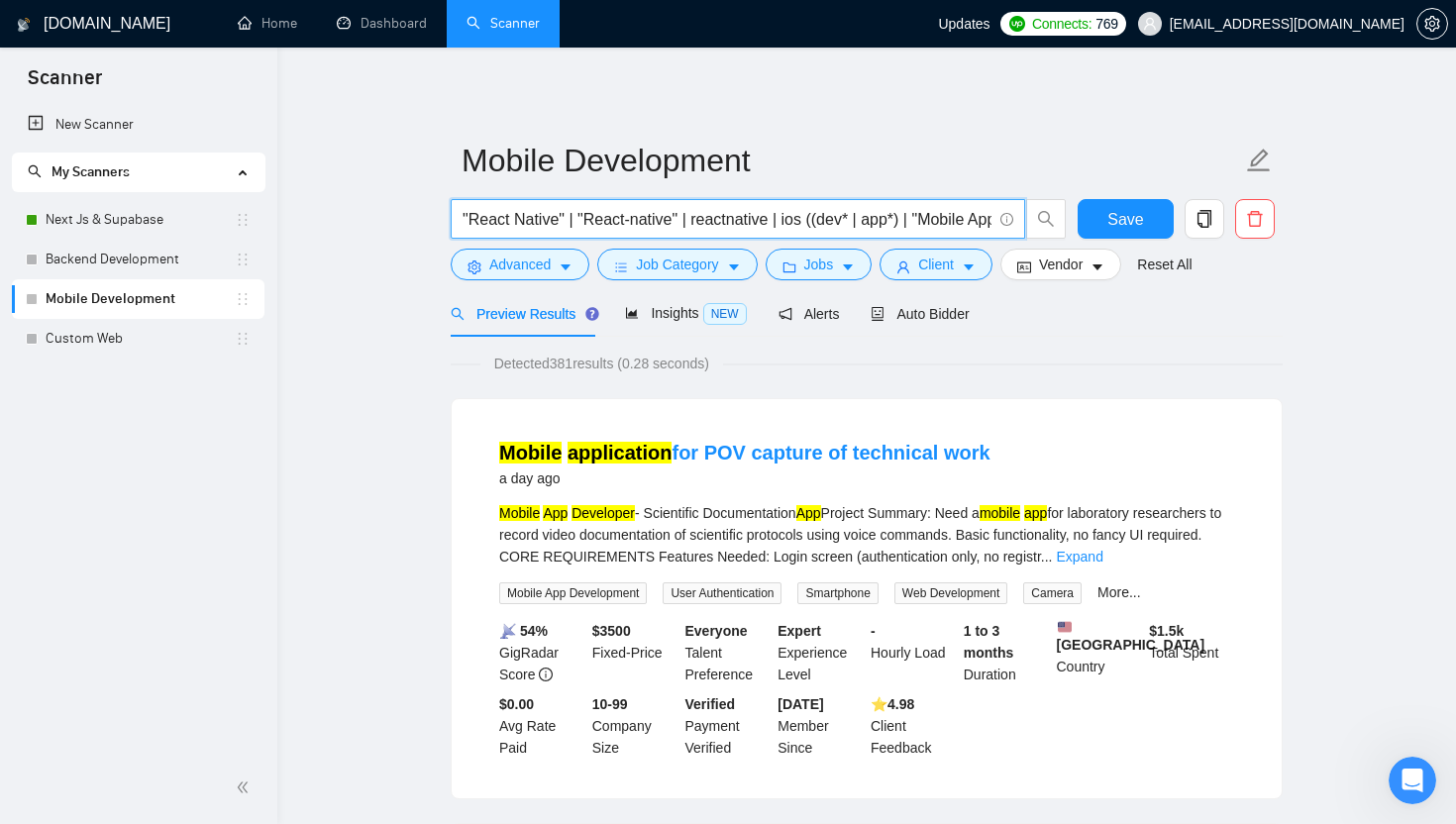 scroll, scrollTop: 0, scrollLeft: 185, axis: horizontal 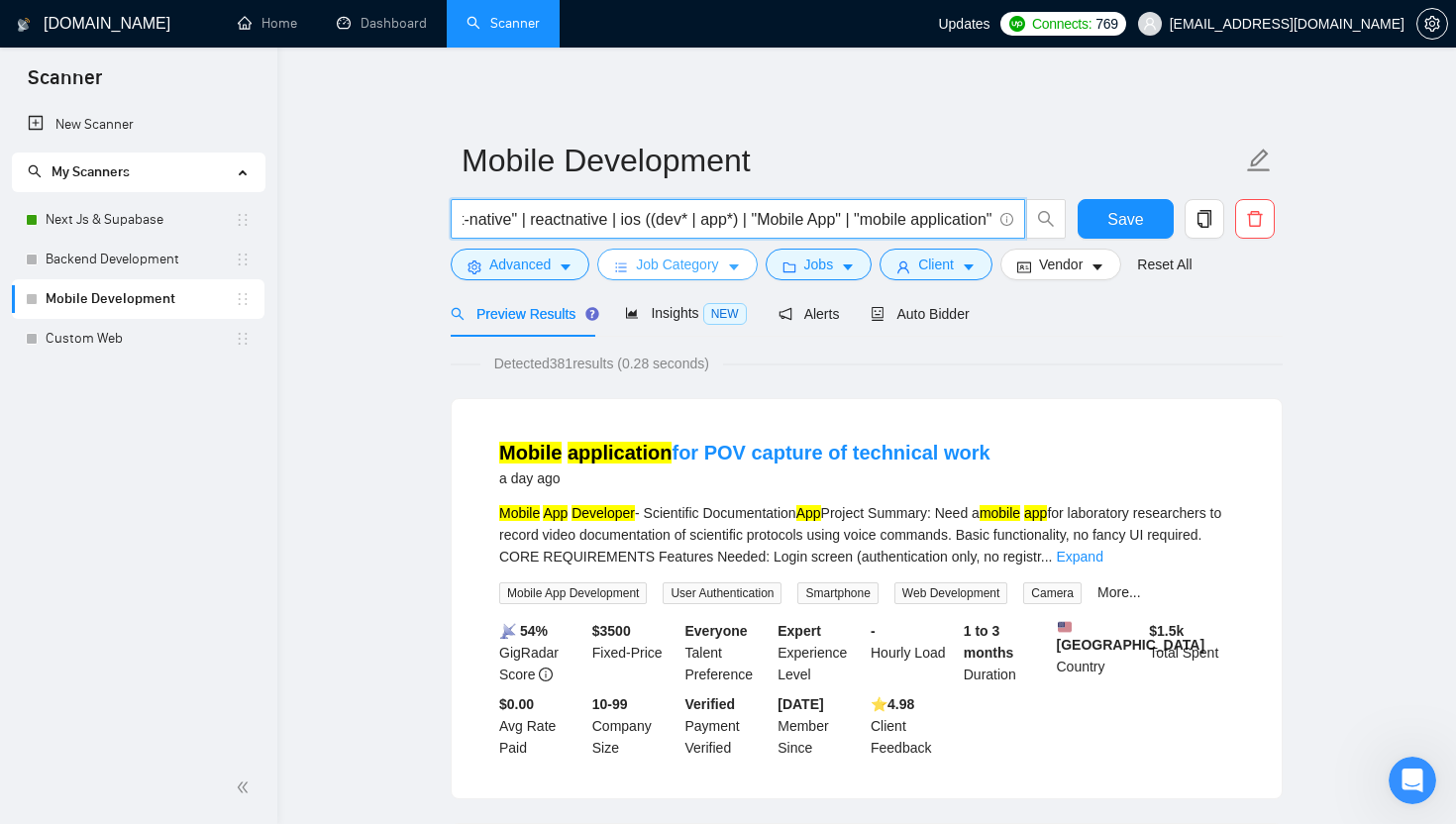 click on "Job Category" at bounding box center [676, 264] 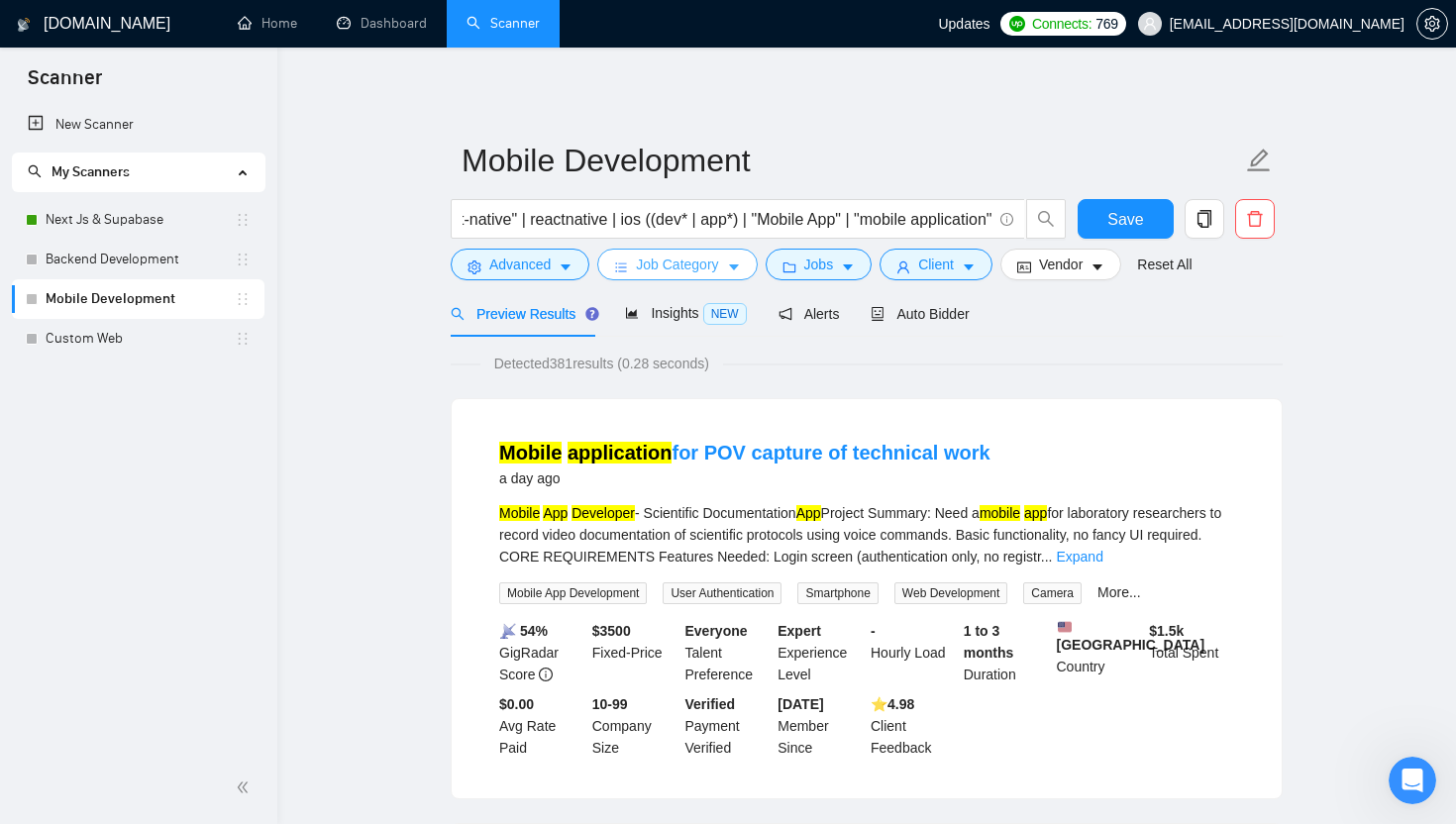 scroll, scrollTop: 0, scrollLeft: 0, axis: both 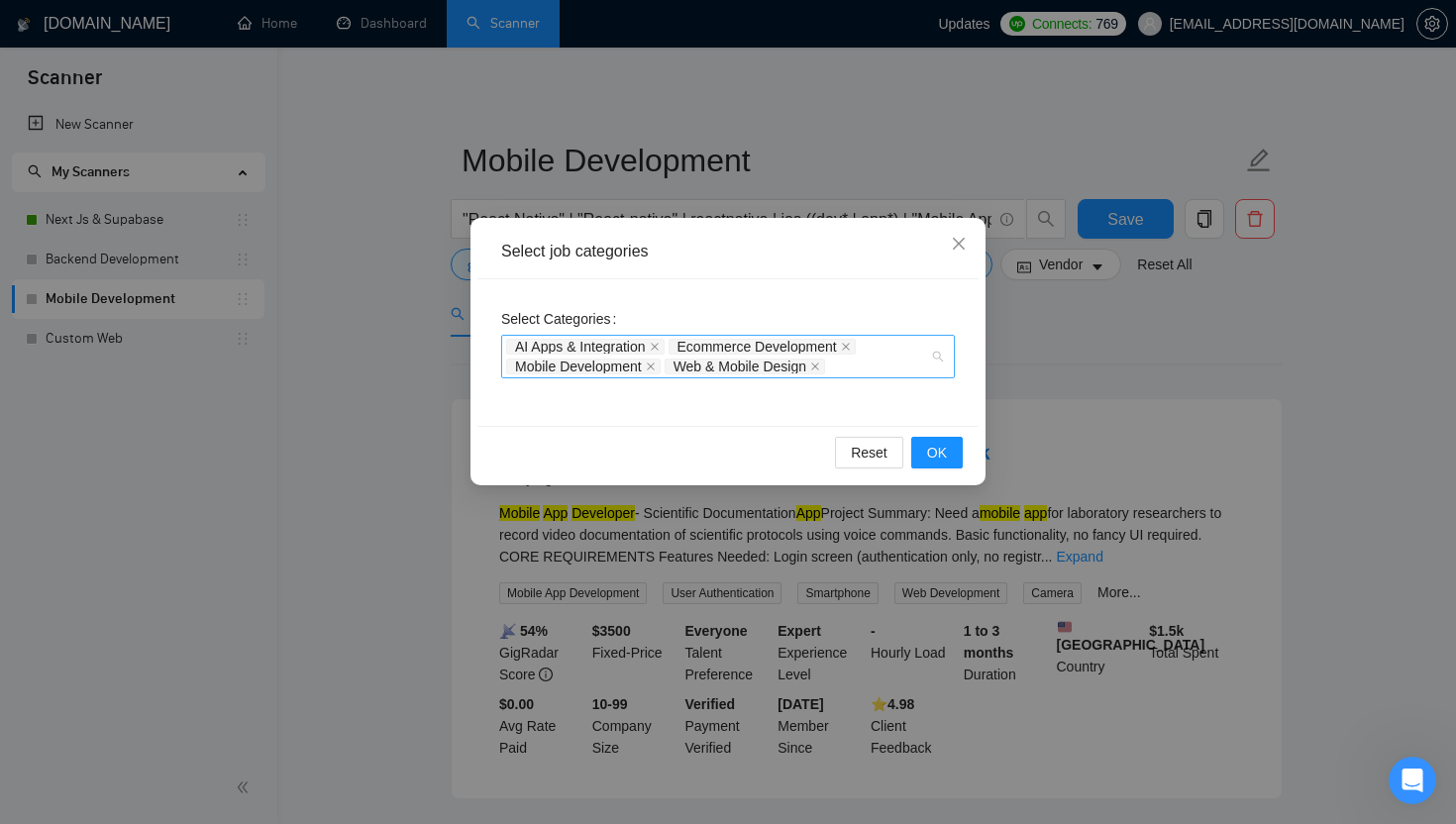 click on "AI Apps & Integration Ecommerce Development Mobile Development Web & Mobile Design" at bounding box center (718, 357) 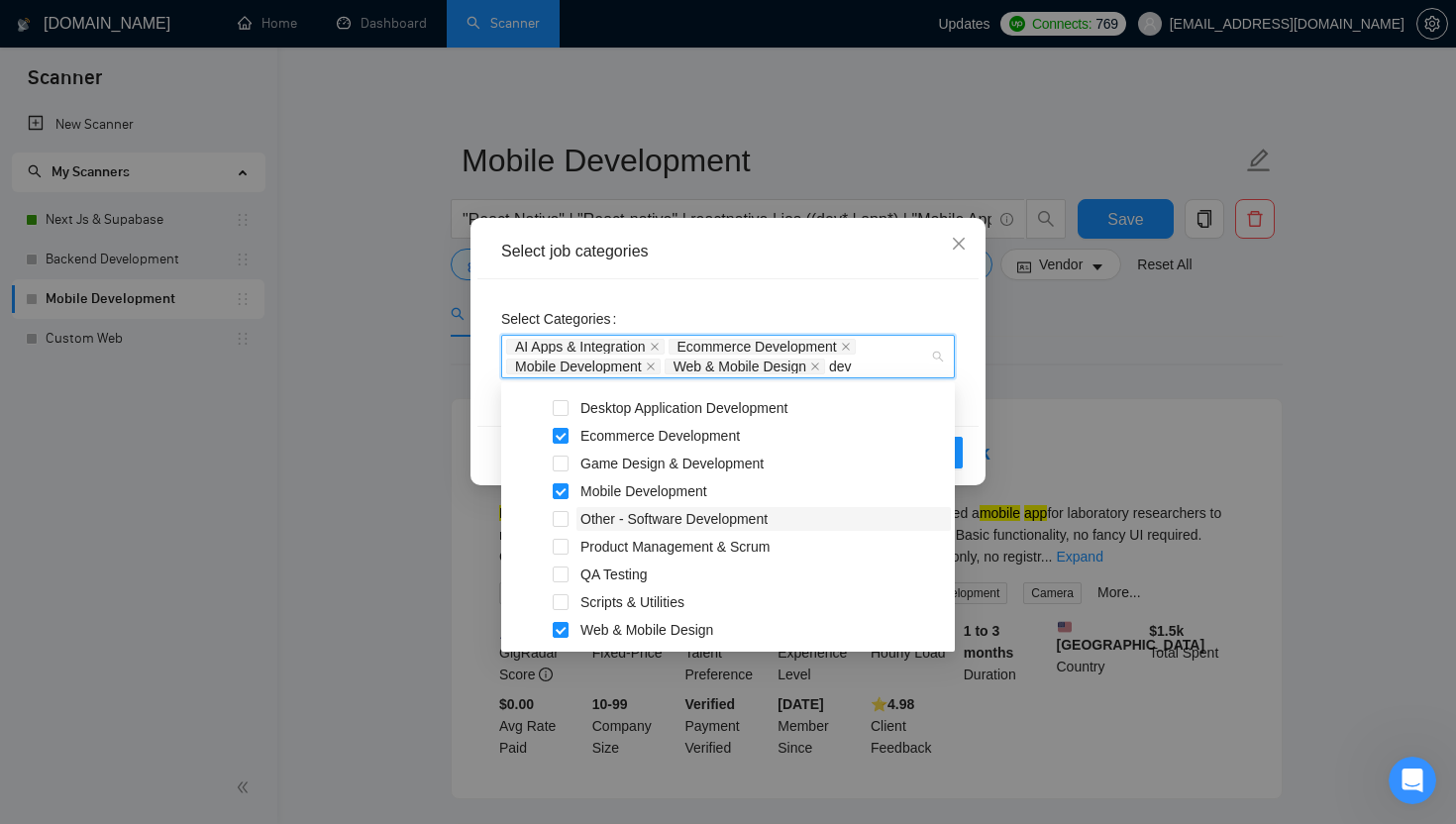 scroll, scrollTop: 162, scrollLeft: 0, axis: vertical 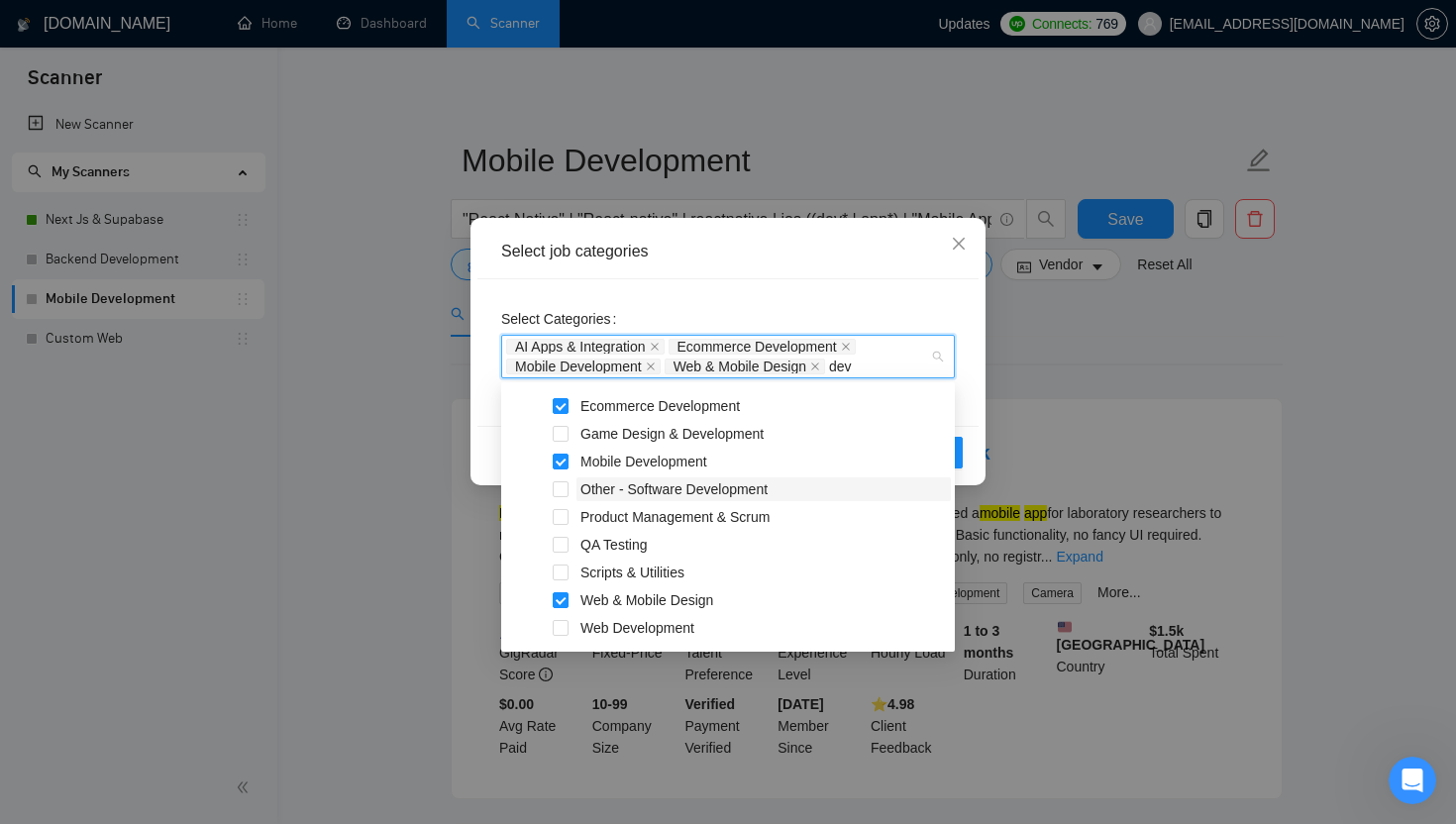 click on "Other - Software Development" at bounding box center (674, 489) 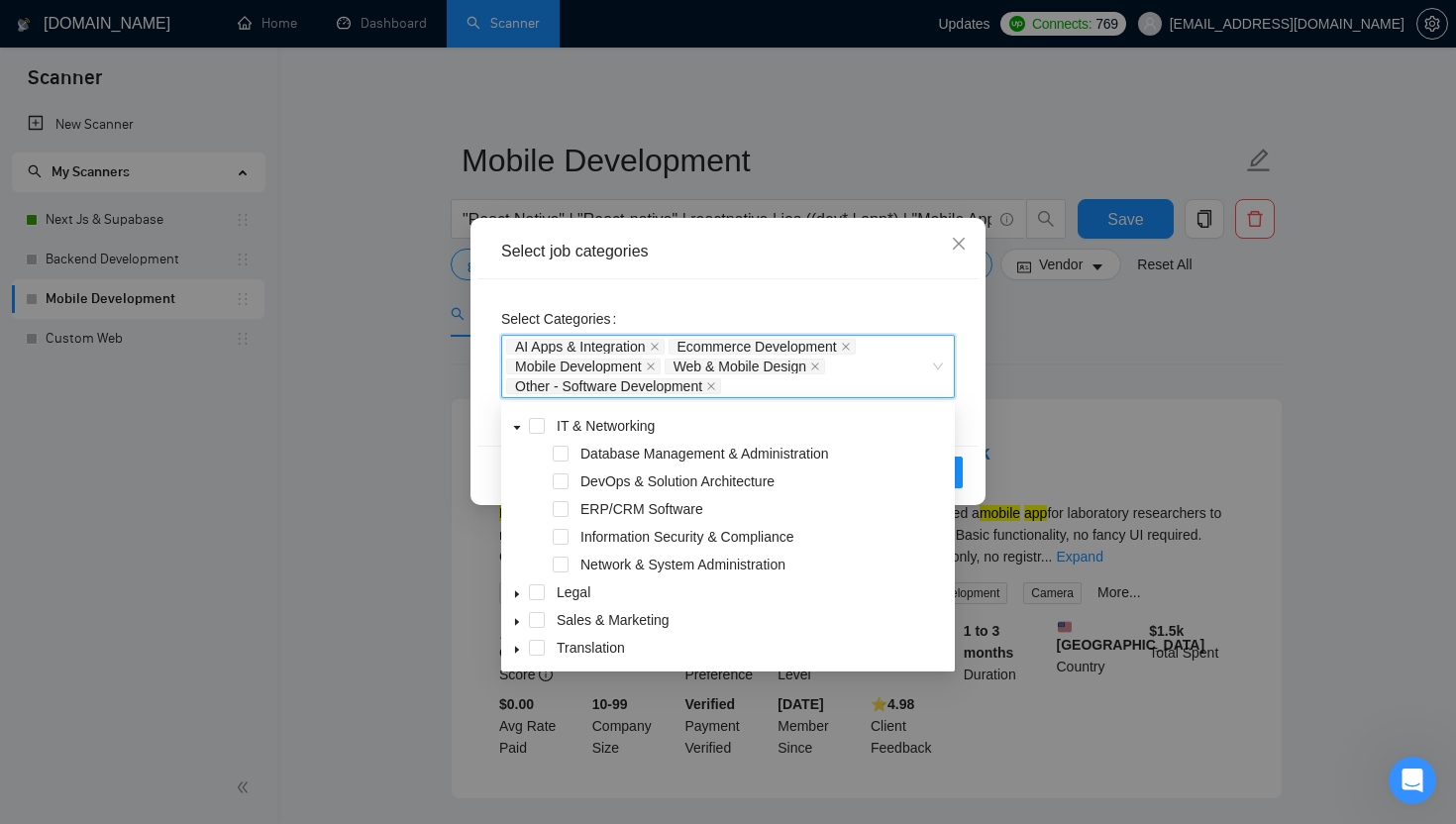 click on "Select Categories AI Apps & Integration, Ecommerce Development, Mobile Development, Web & Mobile Design, Other - Software Development AI Apps & Integration Ecommerce Development Mobile Development Web & Mobile Design Other - Software Development" at bounding box center [728, 362] 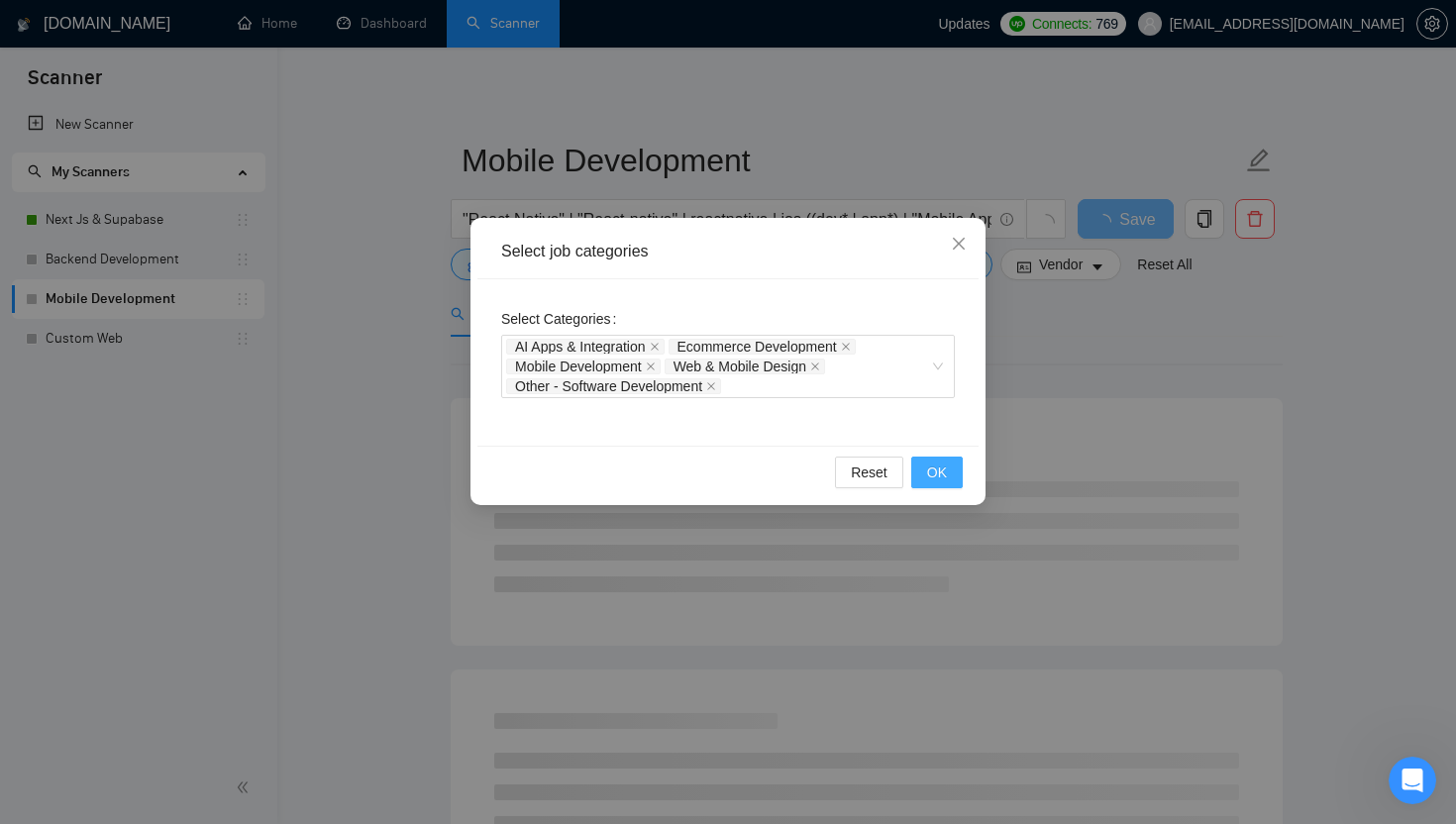 click on "OK" at bounding box center (937, 472) 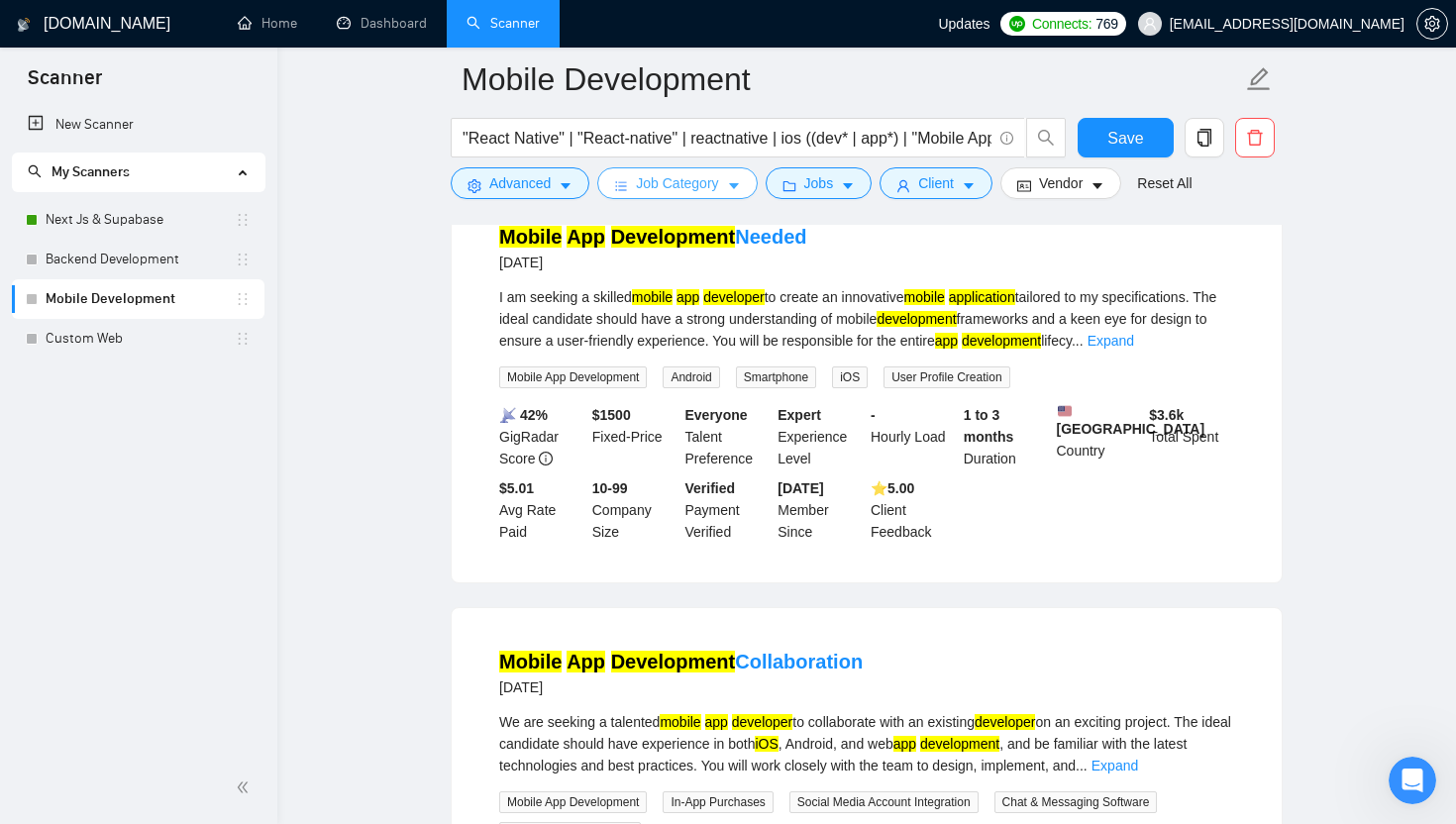 scroll, scrollTop: 2026, scrollLeft: 0, axis: vertical 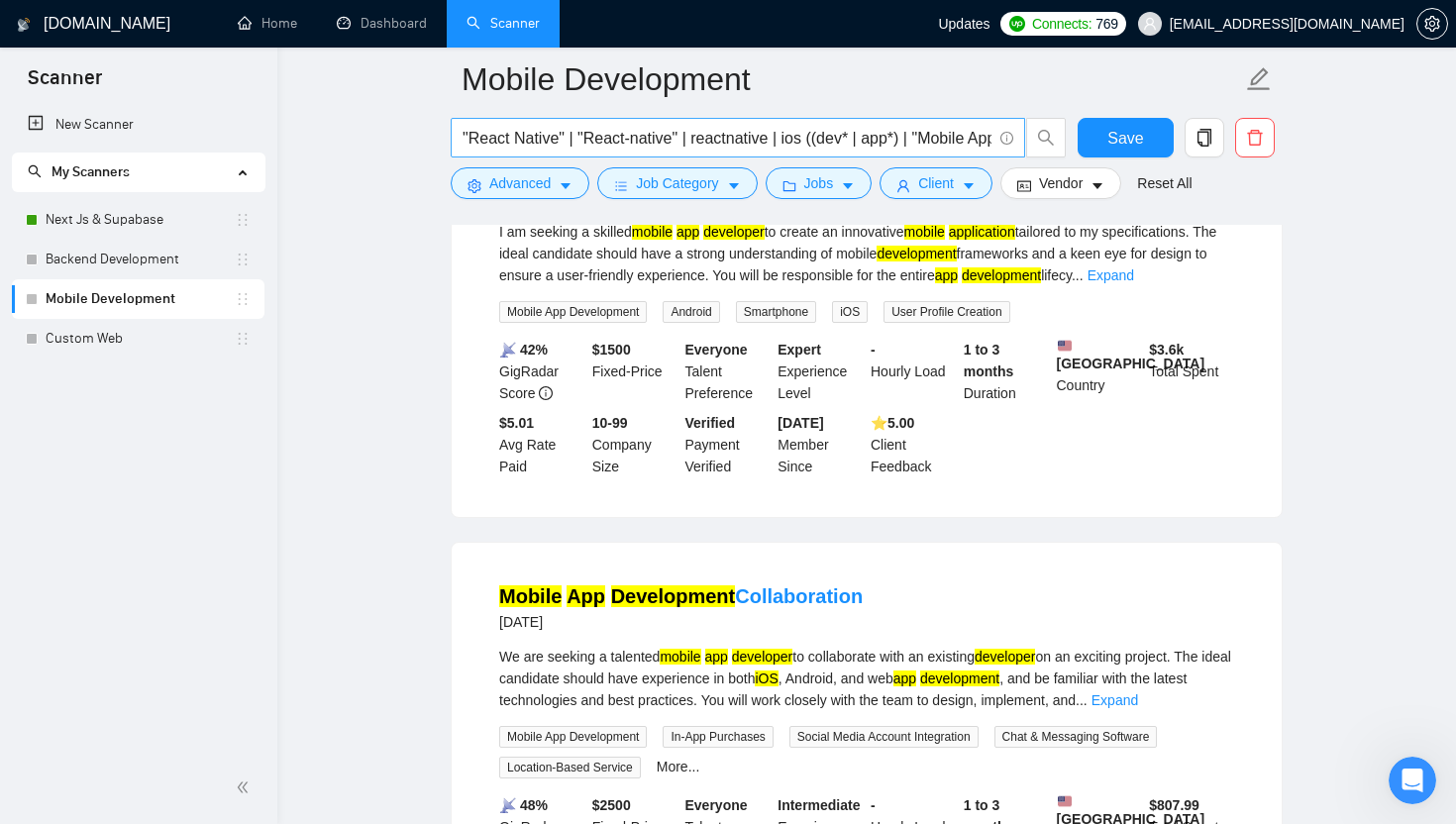 click on ""React Native" | "React-native" | reactnative | ios ((dev* | app*) | "Mobile App" | "mobile application"" at bounding box center [727, 138] 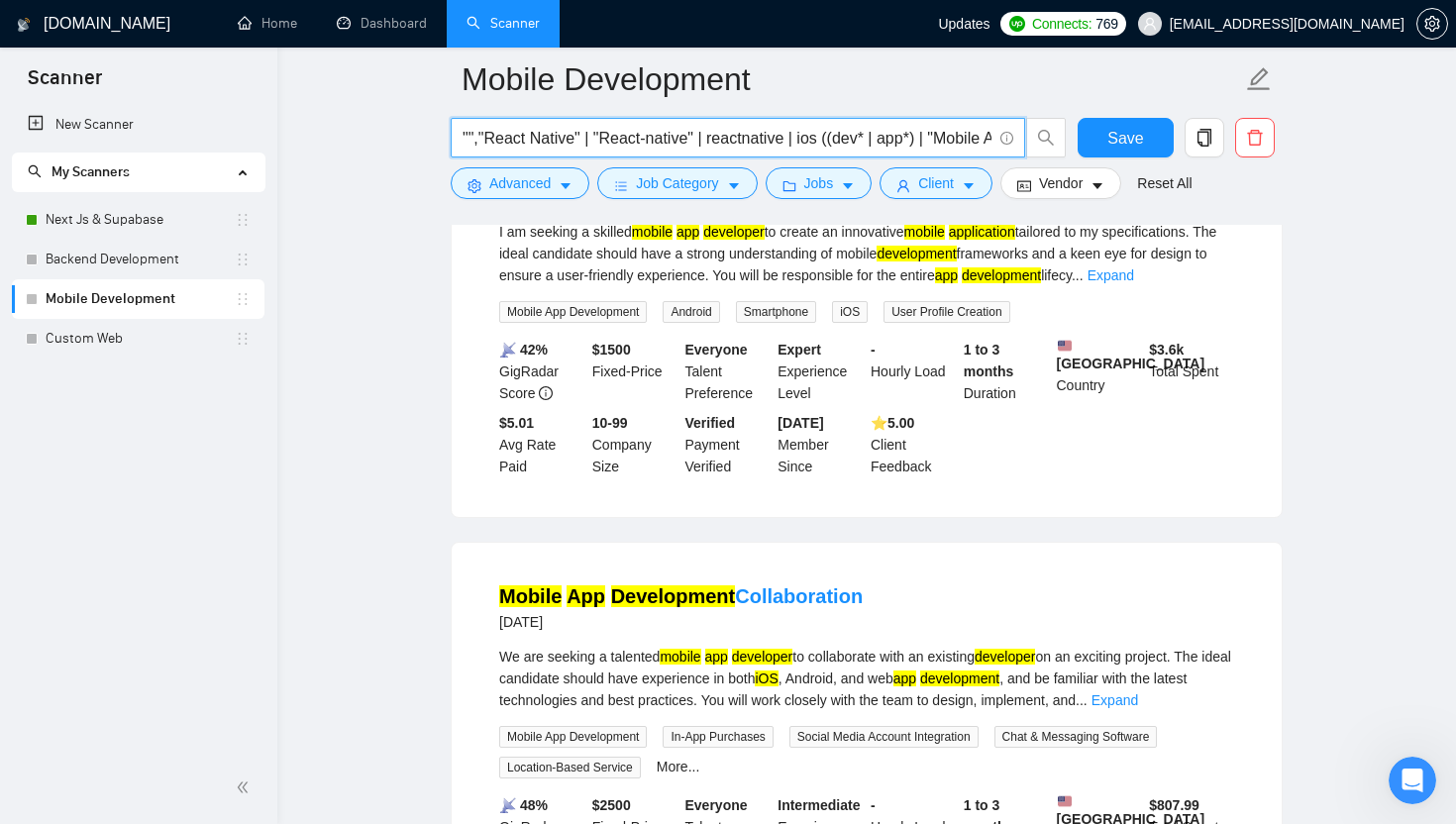 paste on "React Native Mobile App Developer" 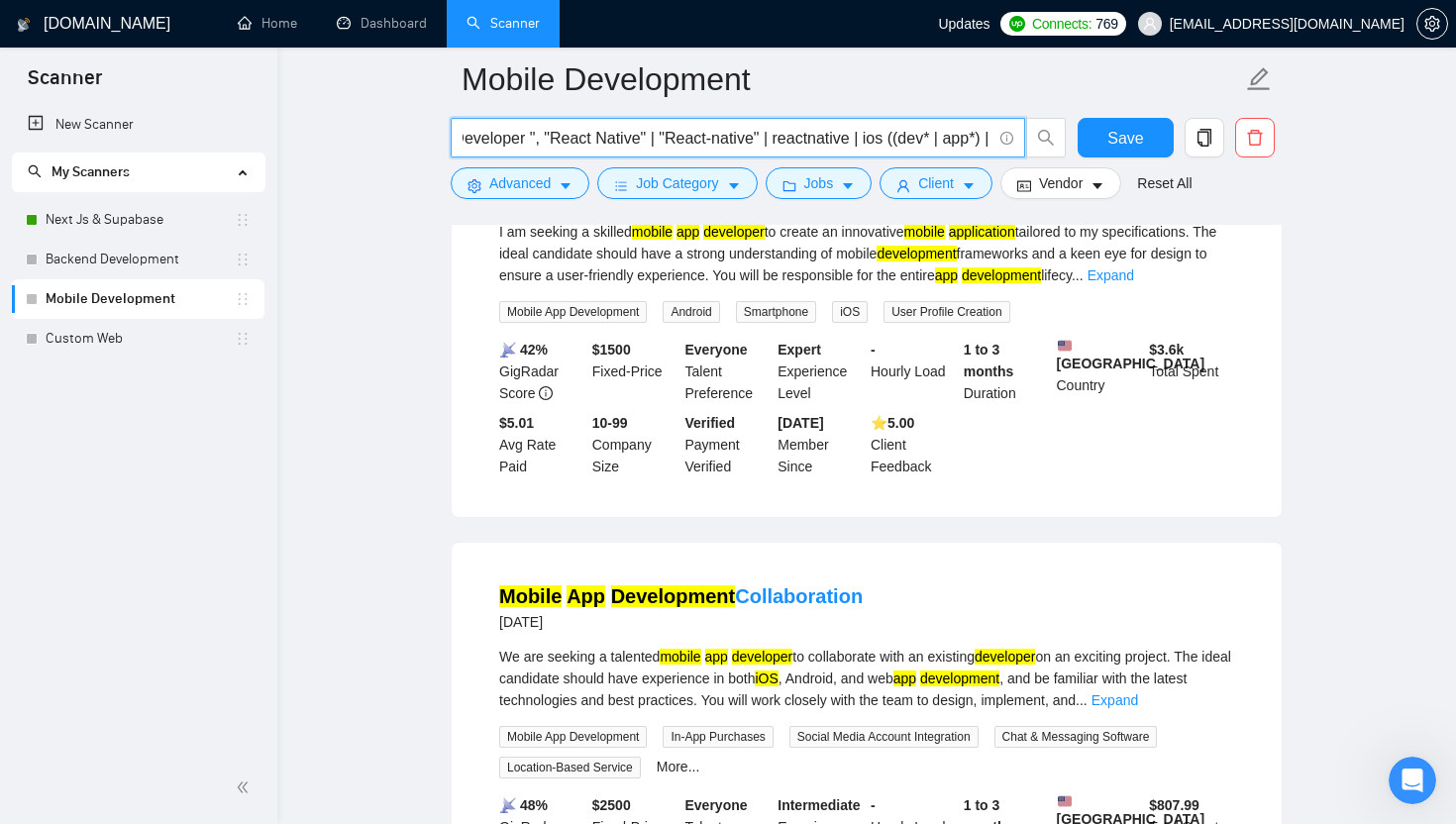 scroll, scrollTop: 0, scrollLeft: 199, axis: horizontal 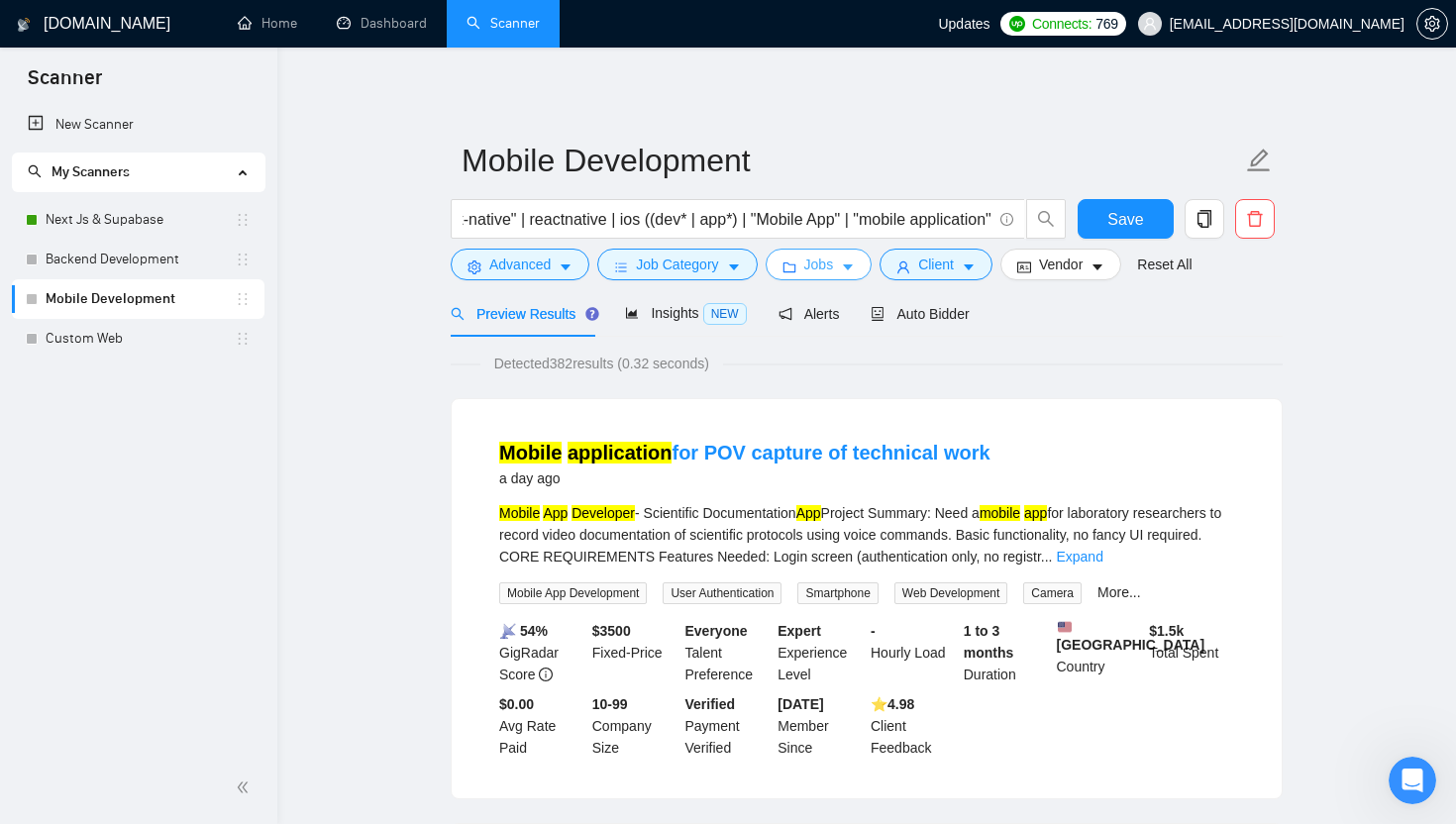 click on "Jobs" at bounding box center (819, 264) 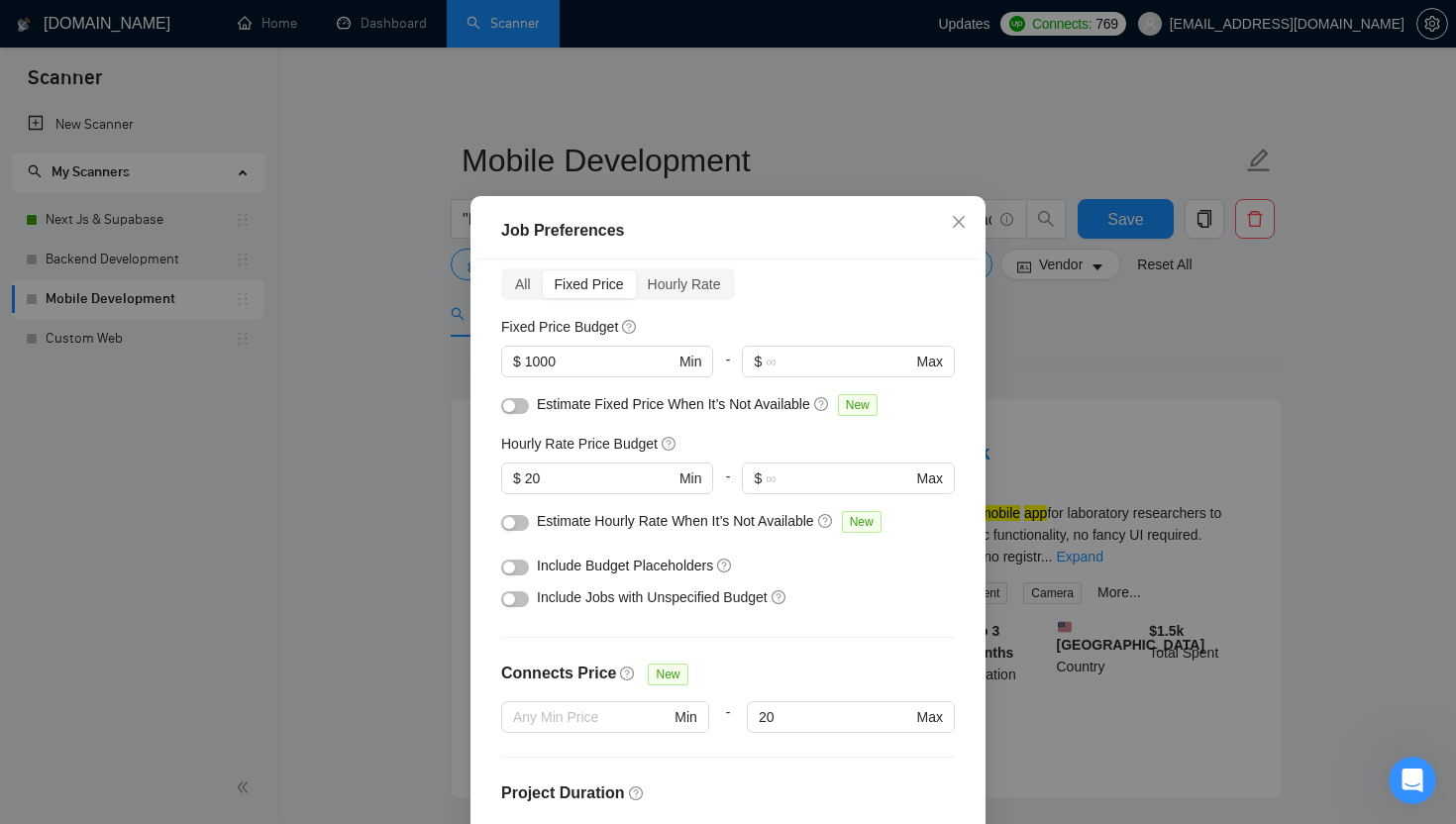 scroll, scrollTop: 0, scrollLeft: 0, axis: both 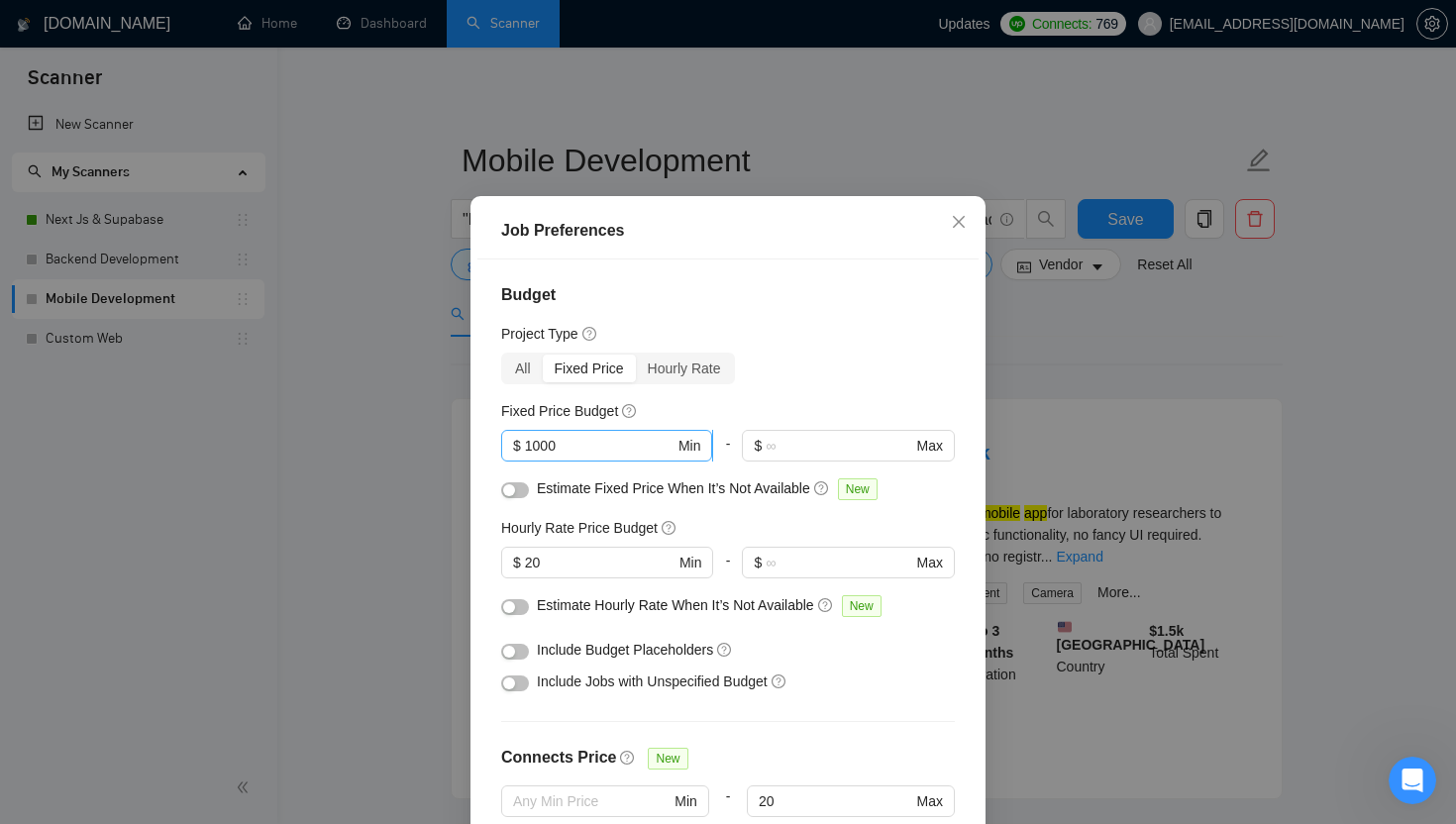 click on "1000" at bounding box center [599, 446] 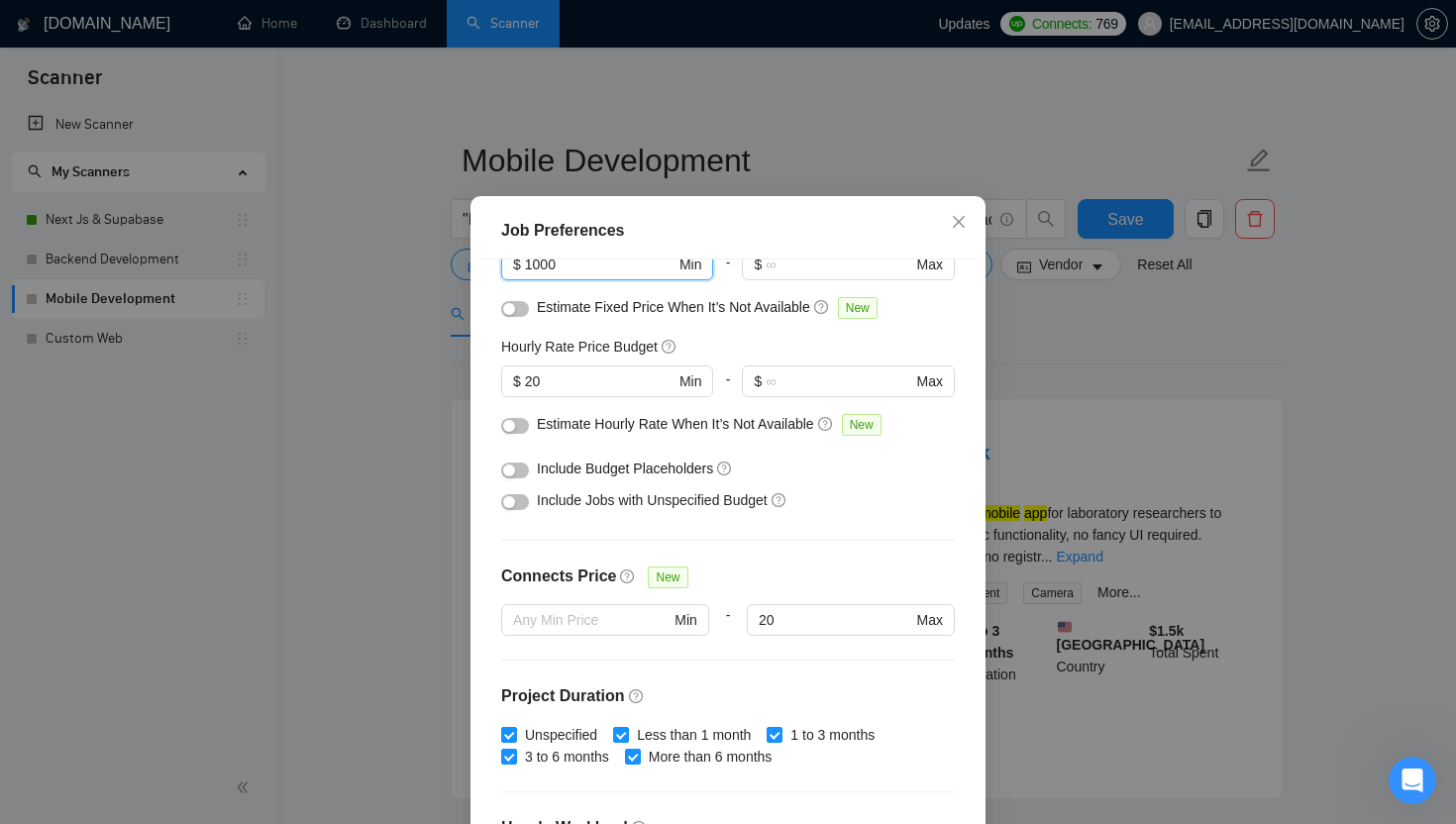 scroll, scrollTop: 260, scrollLeft: 0, axis: vertical 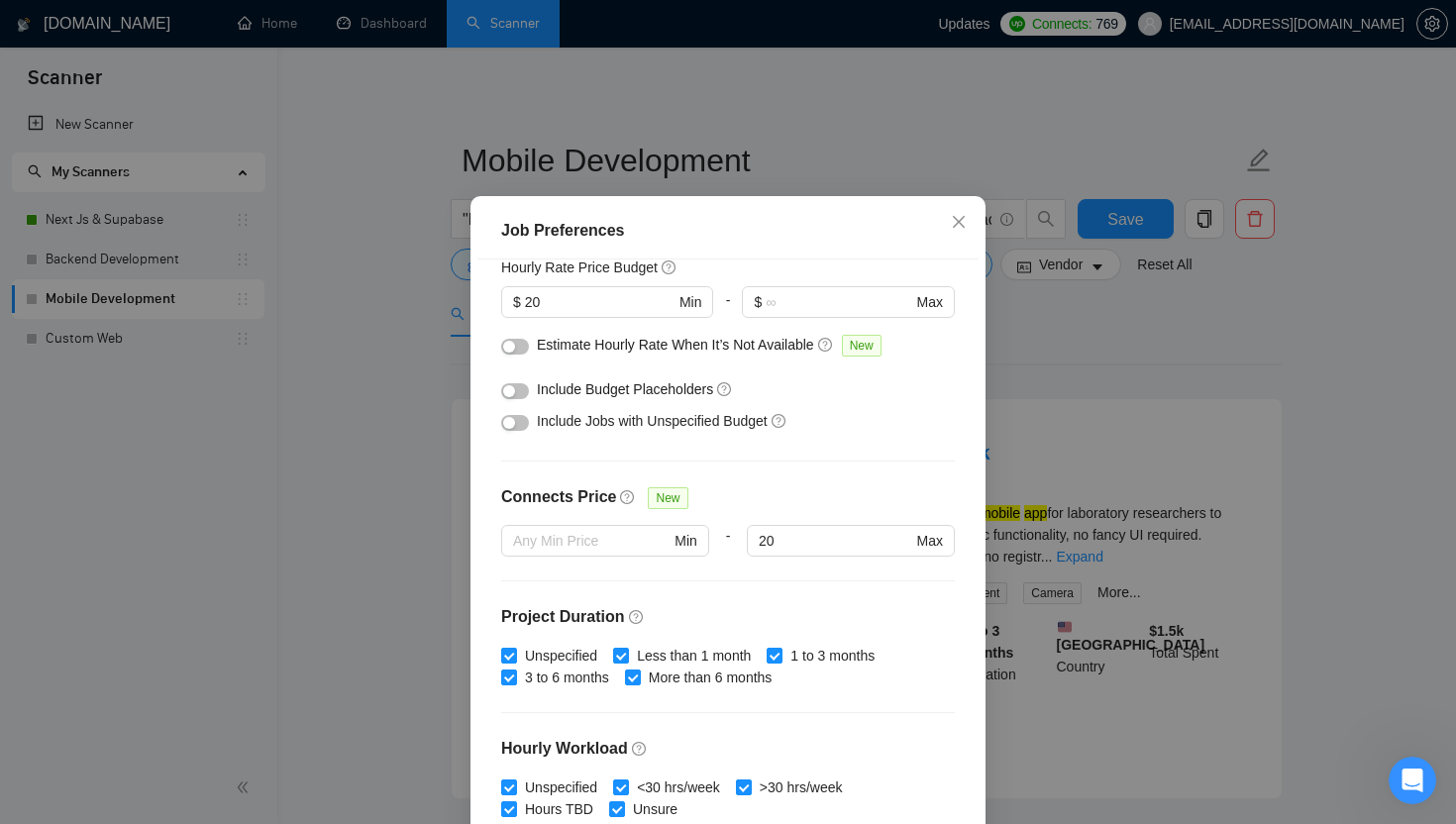 click at bounding box center [515, 391] 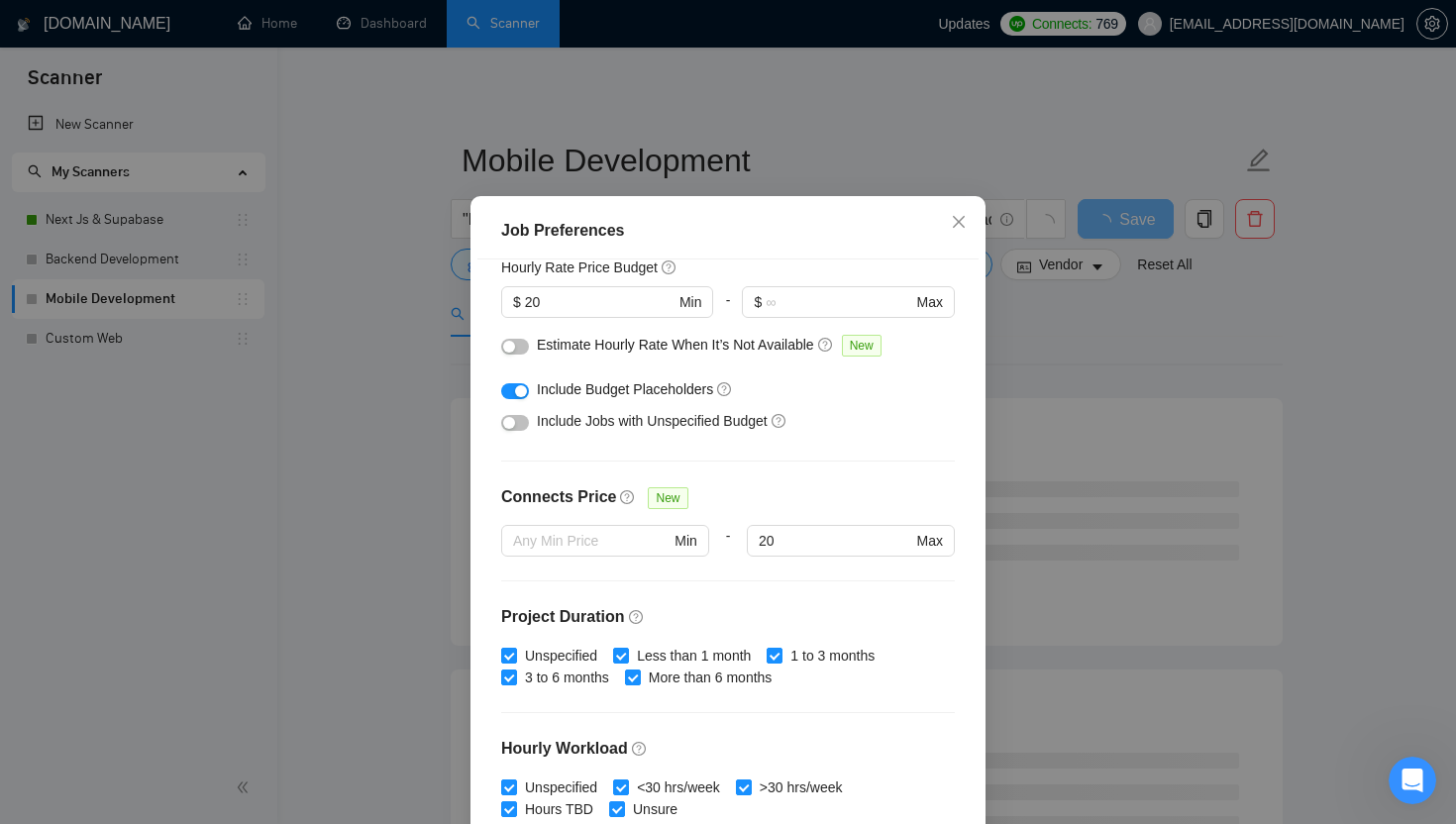 click at bounding box center (515, 421) 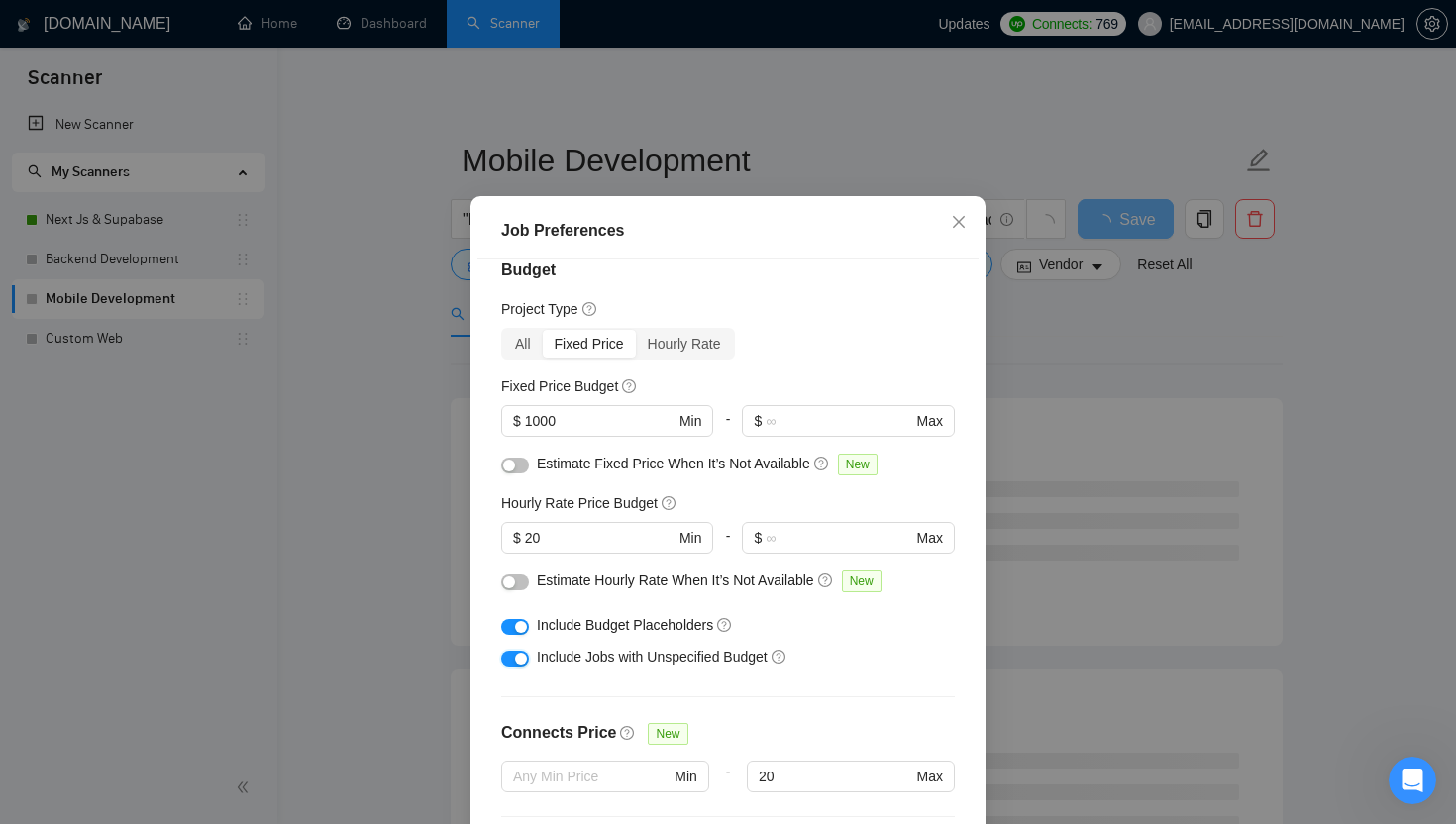 scroll, scrollTop: 0, scrollLeft: 0, axis: both 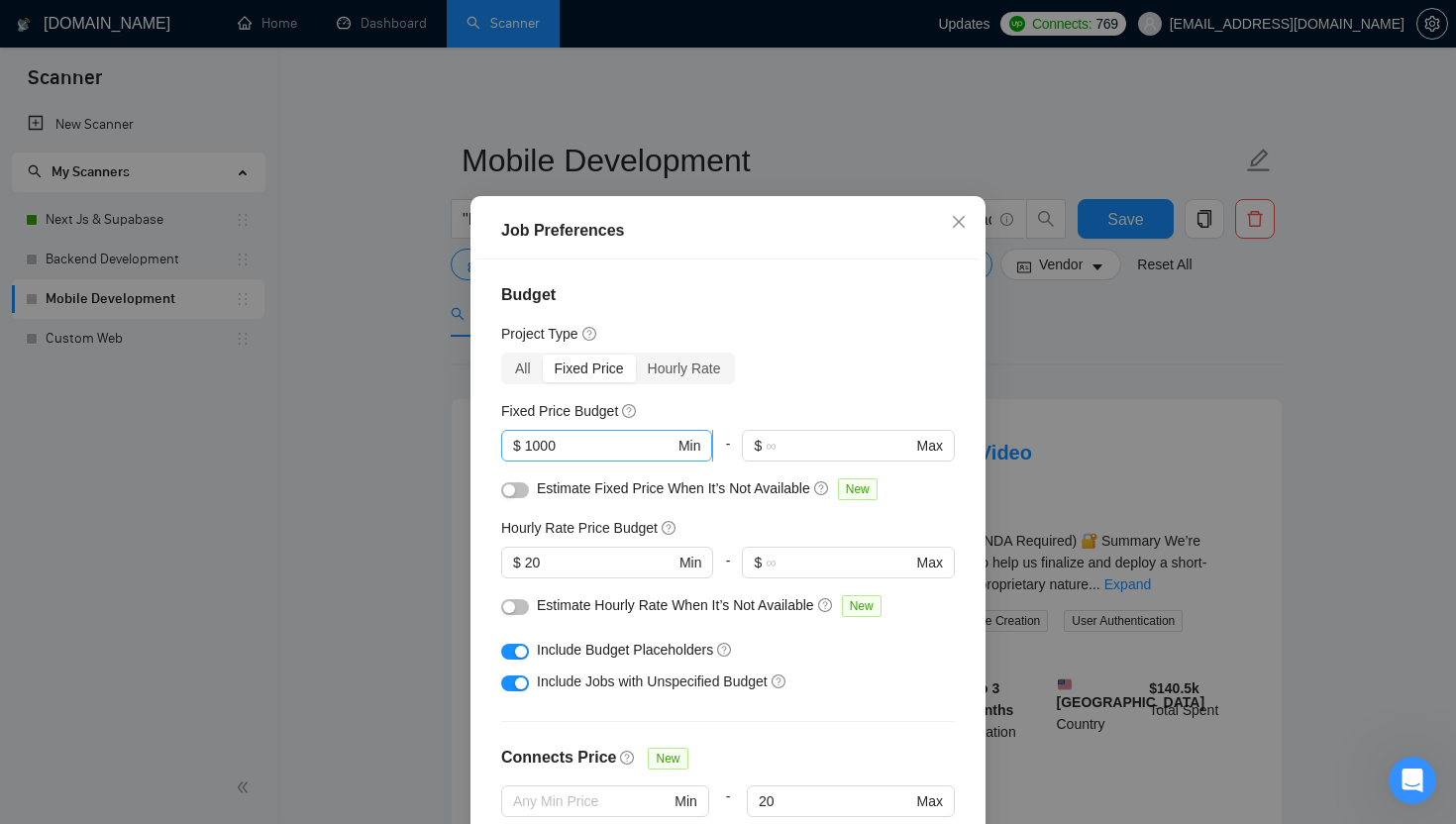 click on "1000" at bounding box center [599, 446] 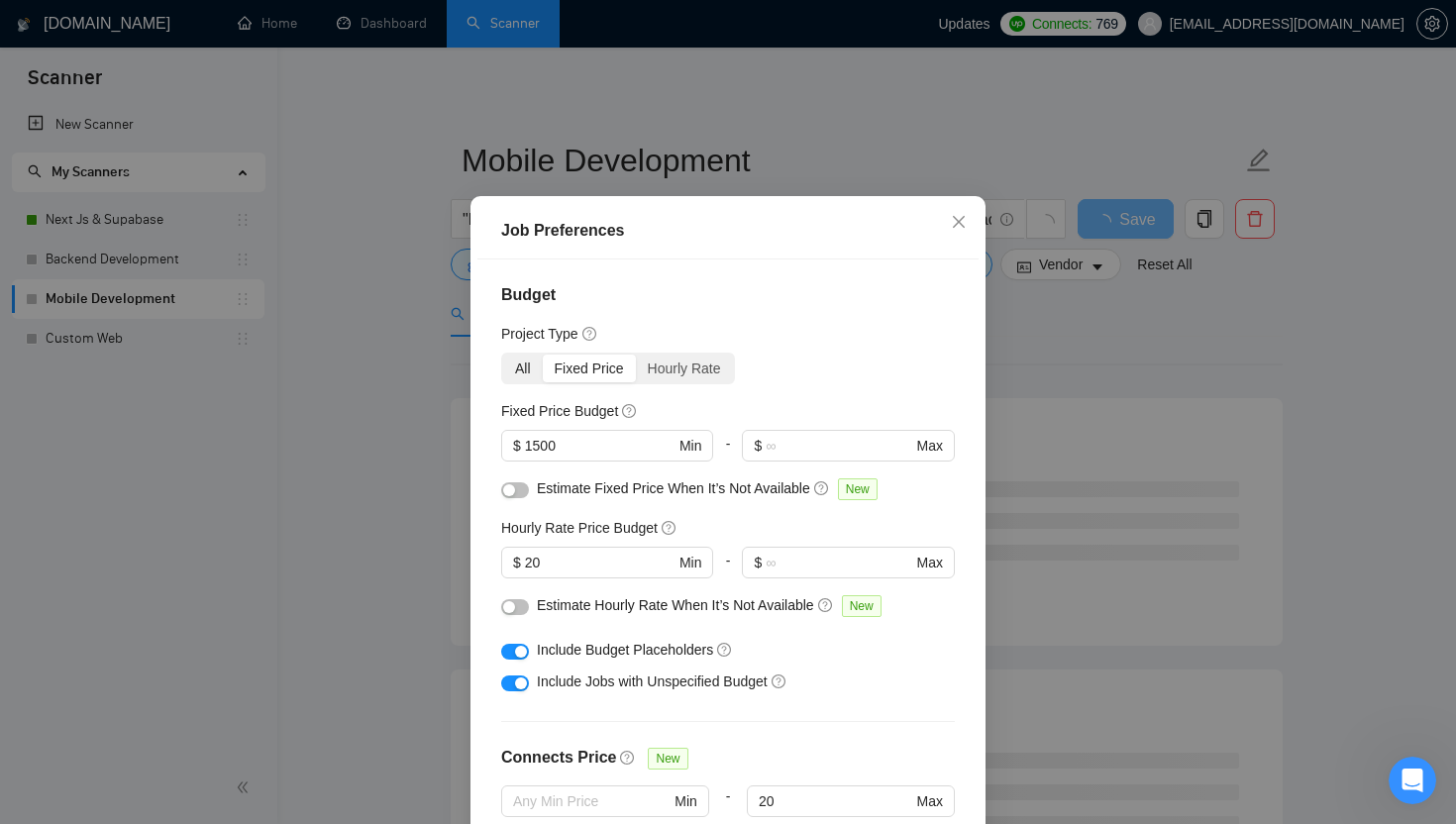 click on "All" at bounding box center (523, 368) 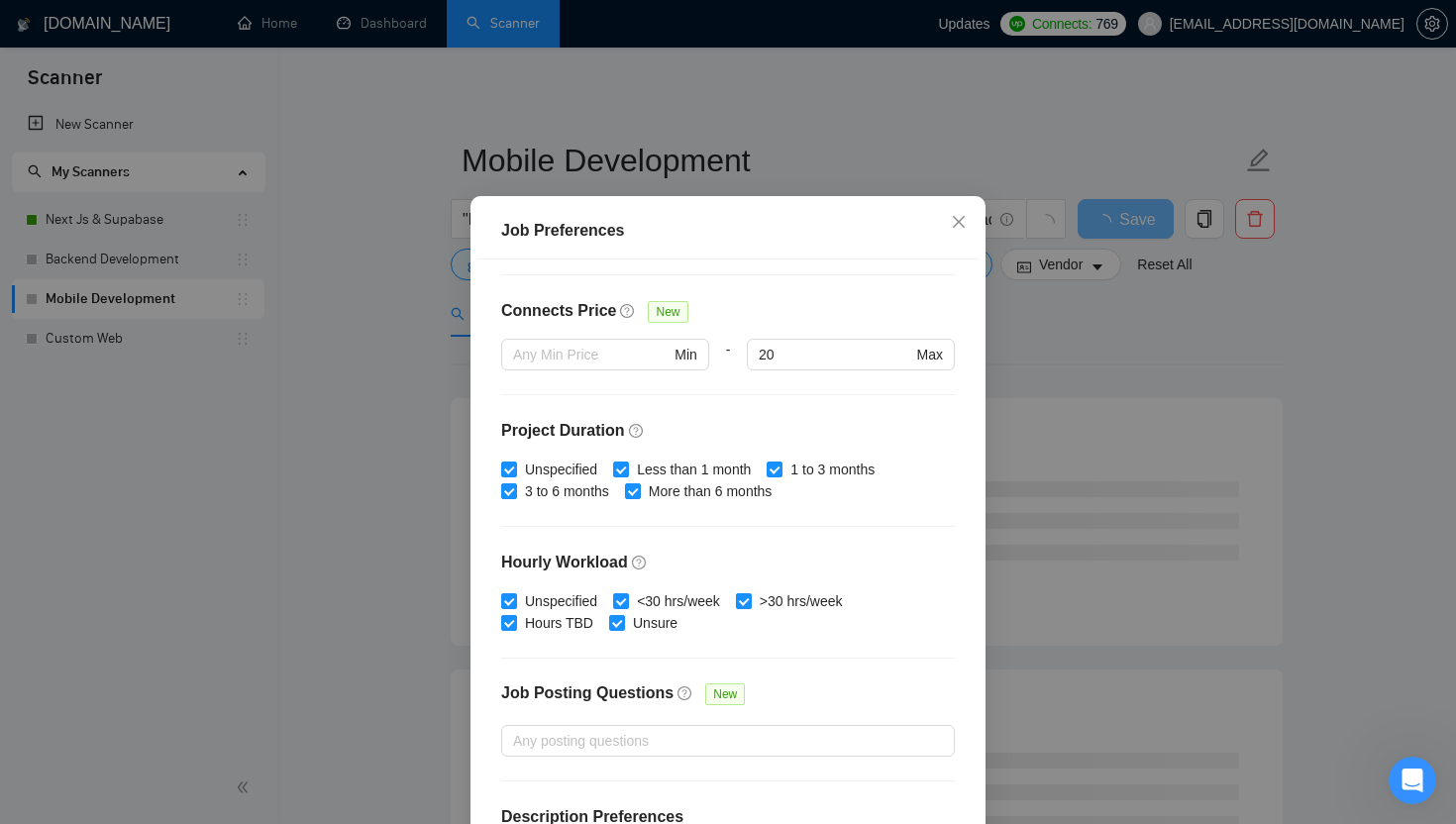 scroll, scrollTop: 540, scrollLeft: 0, axis: vertical 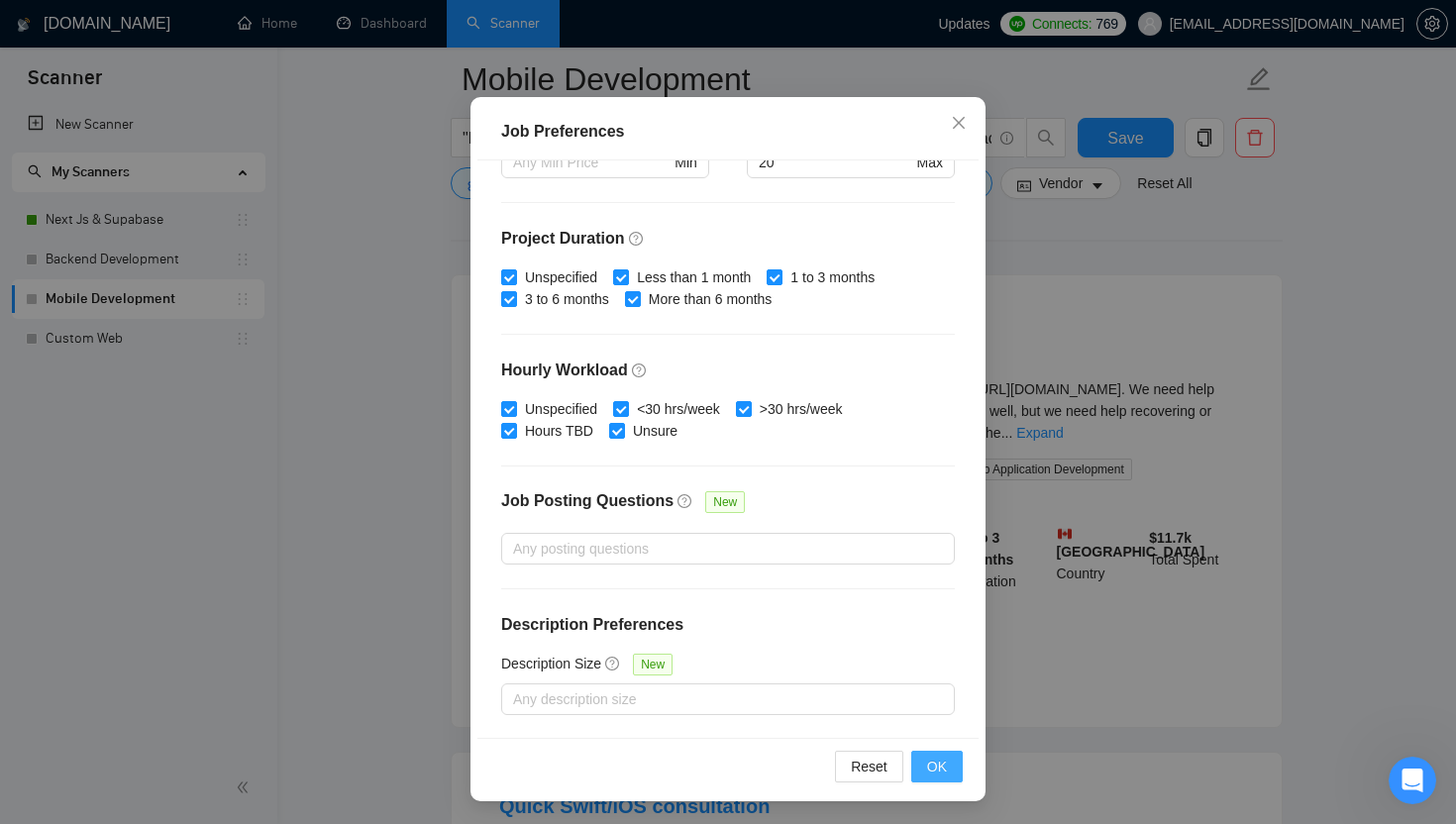 click on "OK" at bounding box center [937, 767] 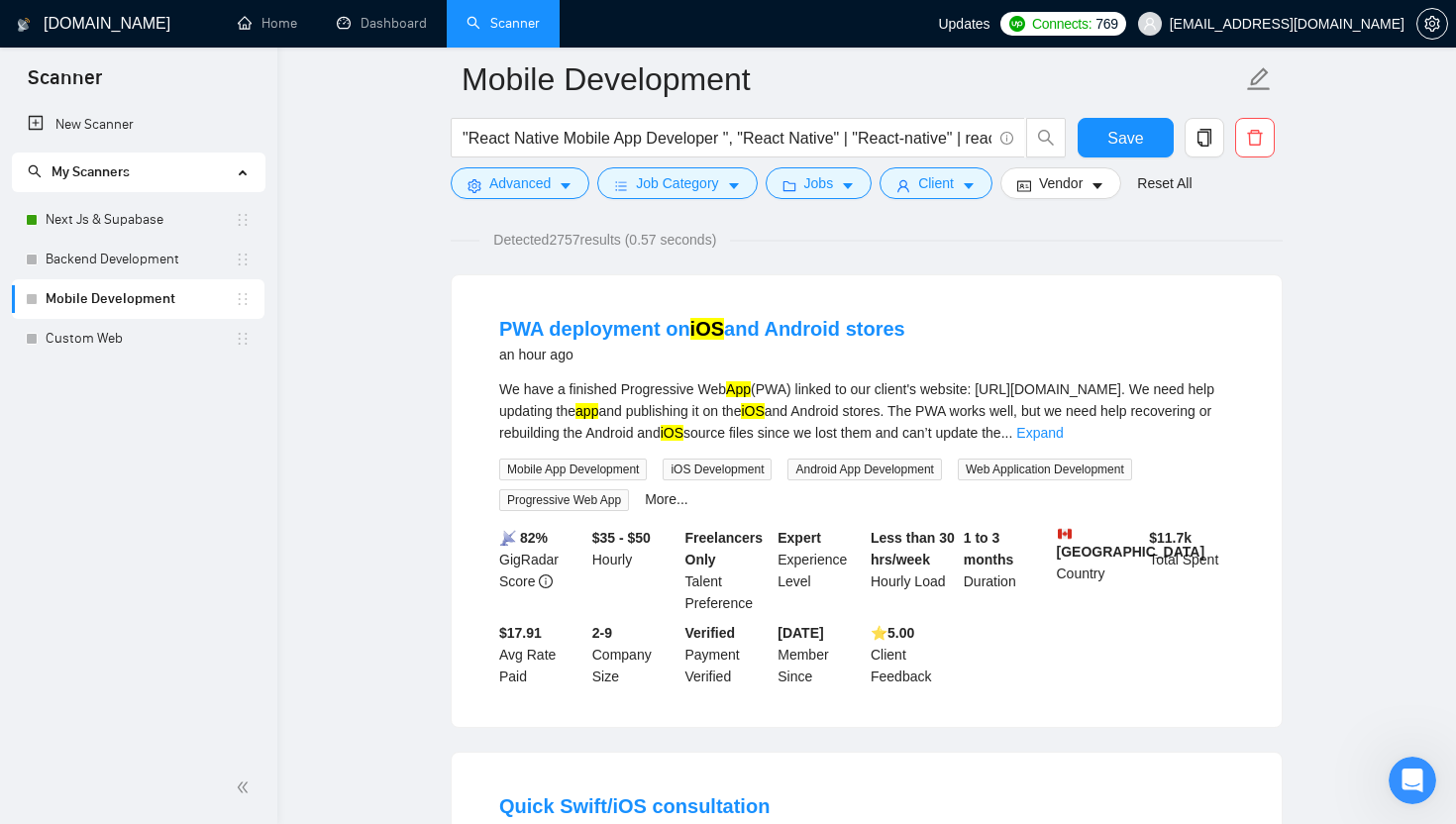 scroll, scrollTop: 22, scrollLeft: 0, axis: vertical 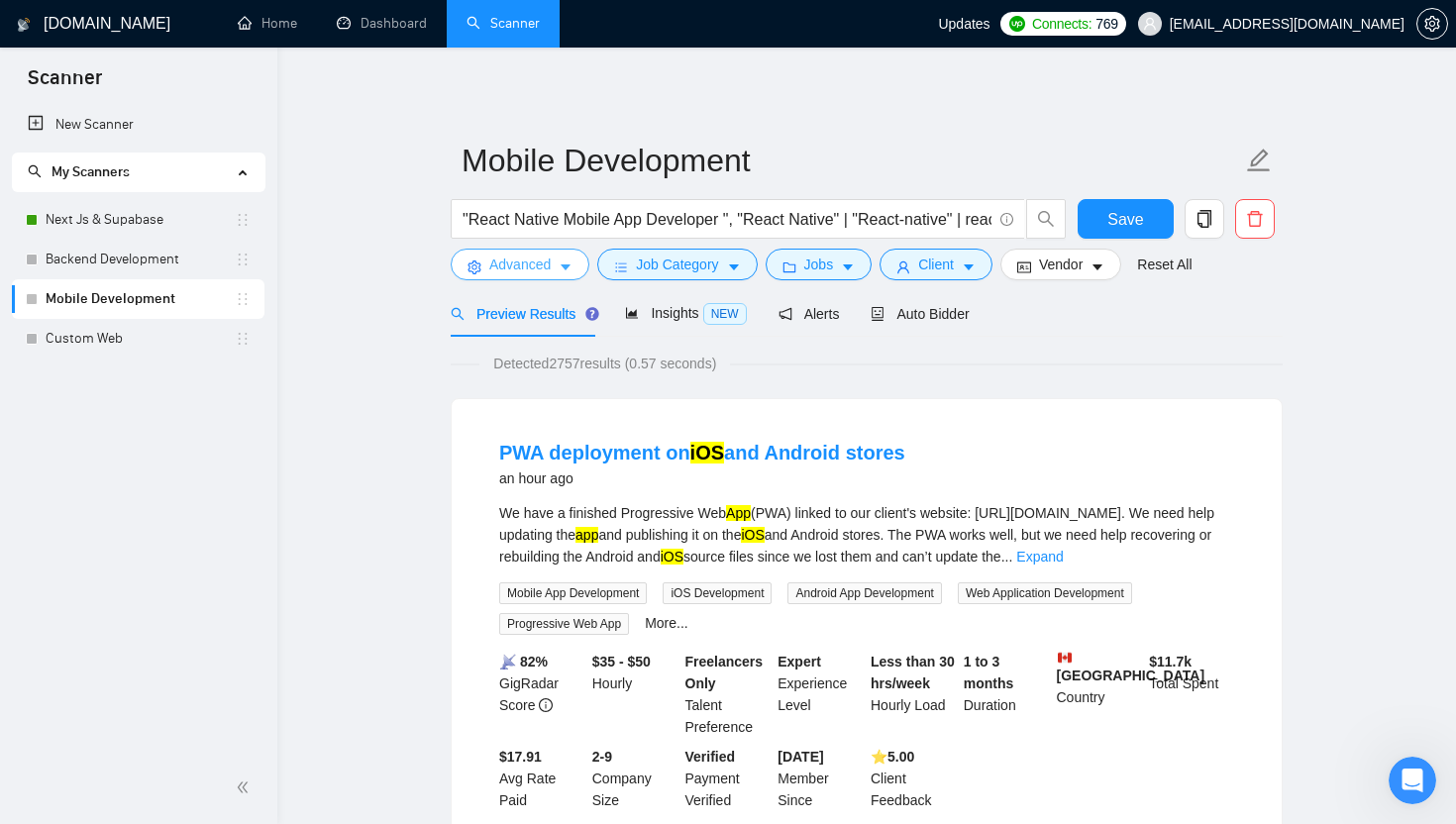 click on "Advanced" at bounding box center [520, 264] 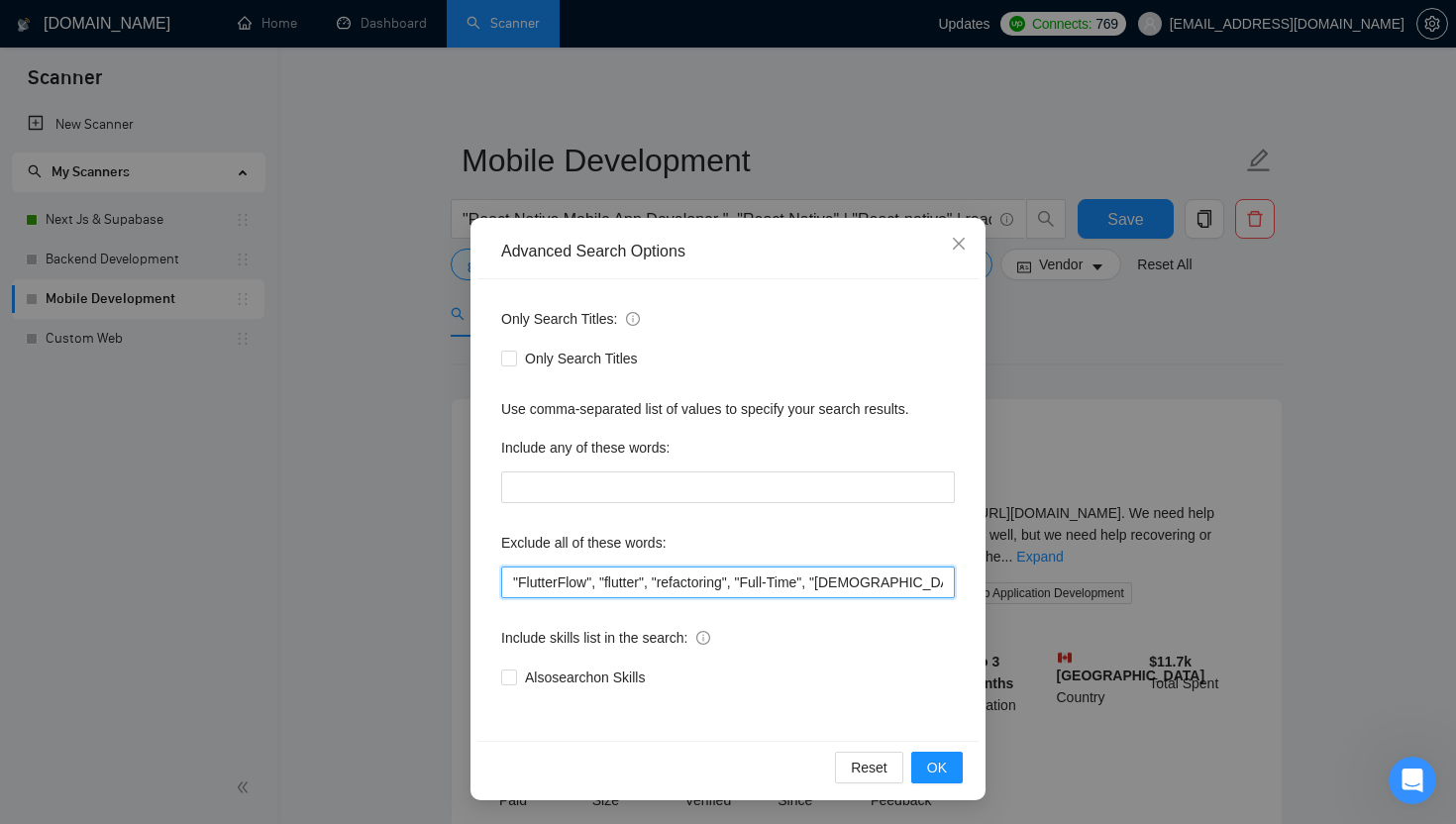 click on ""FlutterFlow", "flutter", "refactoring", "Full-Time", "[DEMOGRAPHIC_DATA]" , "this job is not open to teams", "this job is not open to agency", "this job is not open to companies", "NO AGENCY", "Freelancers Only", "NOT AGENCY", "no agency", "no agencies", "individual only", "freelancers only", "No Agencies!", "independent contractors only", "***Freelancers Only," "/Freelancers Only", ".Freelancers Only", ",Freelancers Only.", "Smart Contracts", "smart contracts", "Smart contract", "on-site", "on site"" at bounding box center (728, 582) 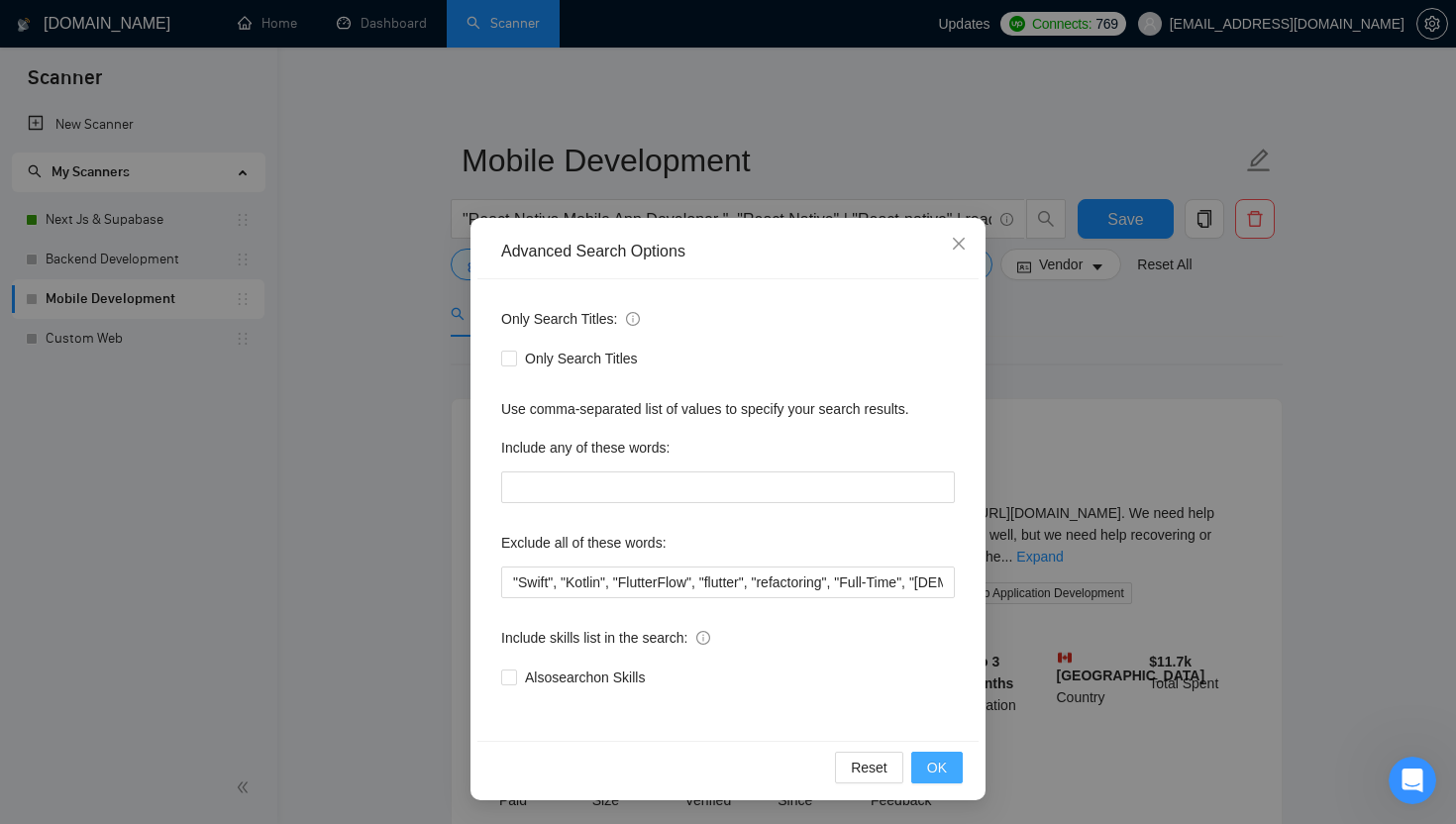 click on "OK" at bounding box center [937, 768] 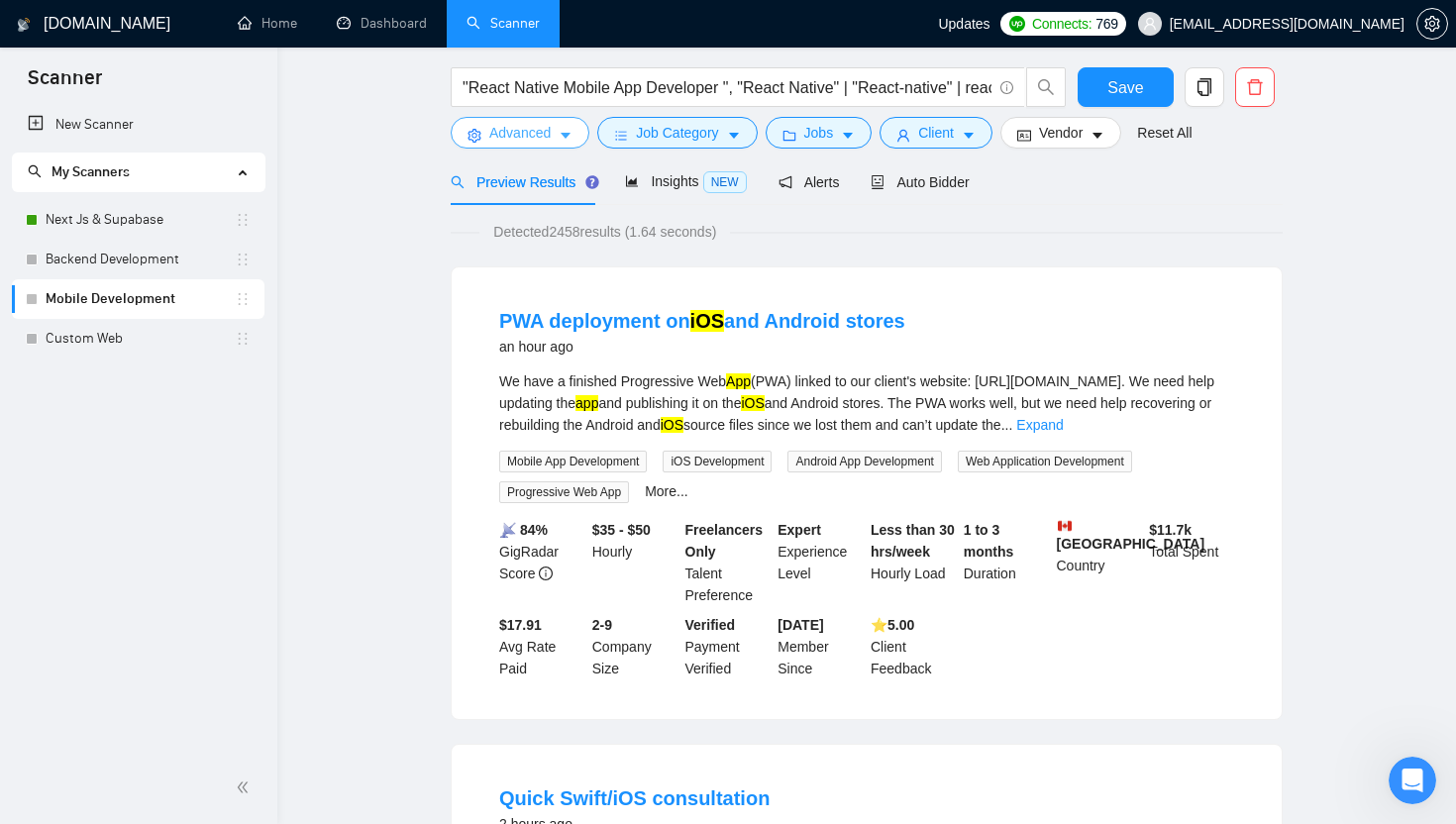 scroll, scrollTop: 0, scrollLeft: 0, axis: both 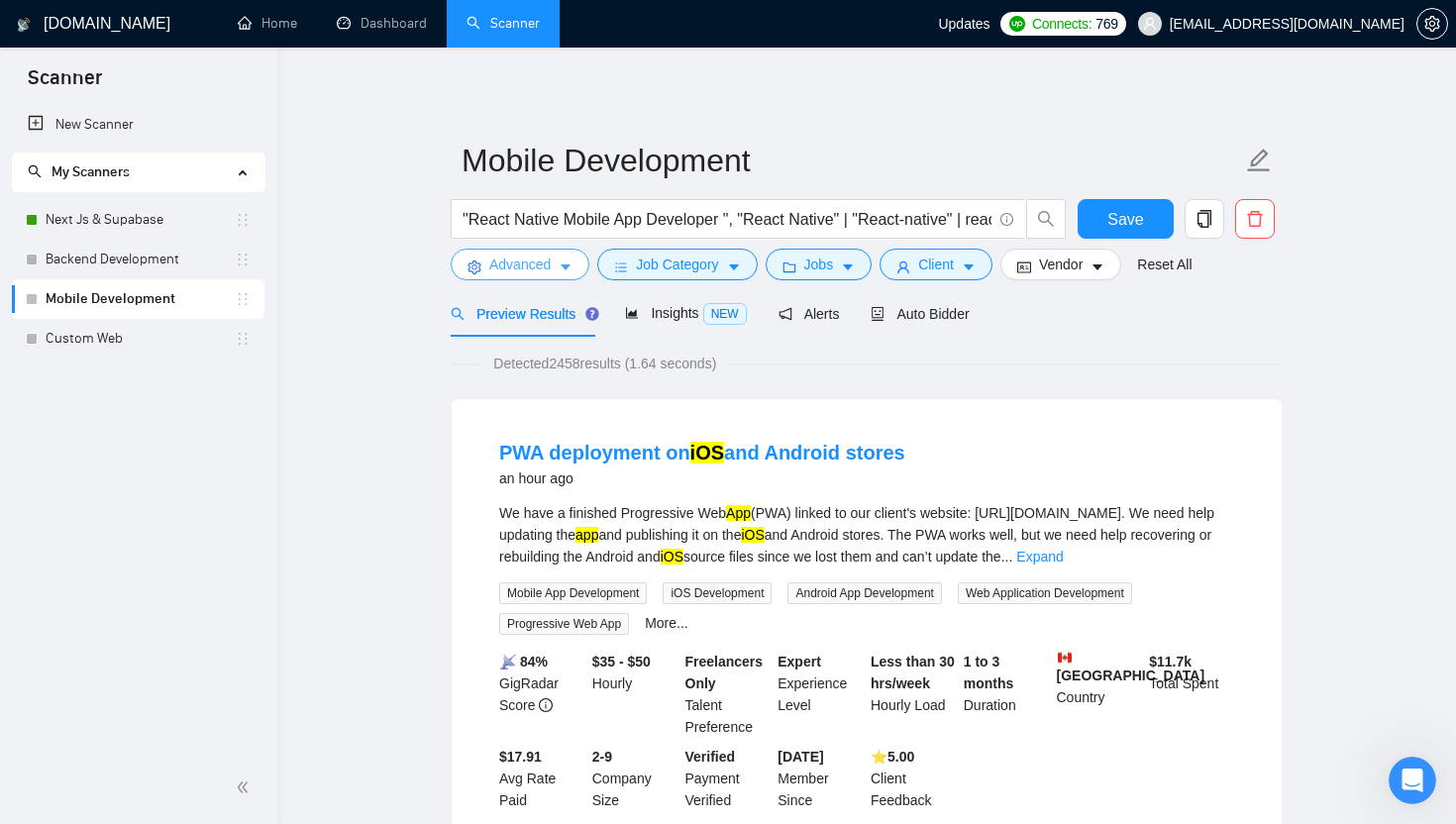 click on "Advanced" at bounding box center (520, 264) 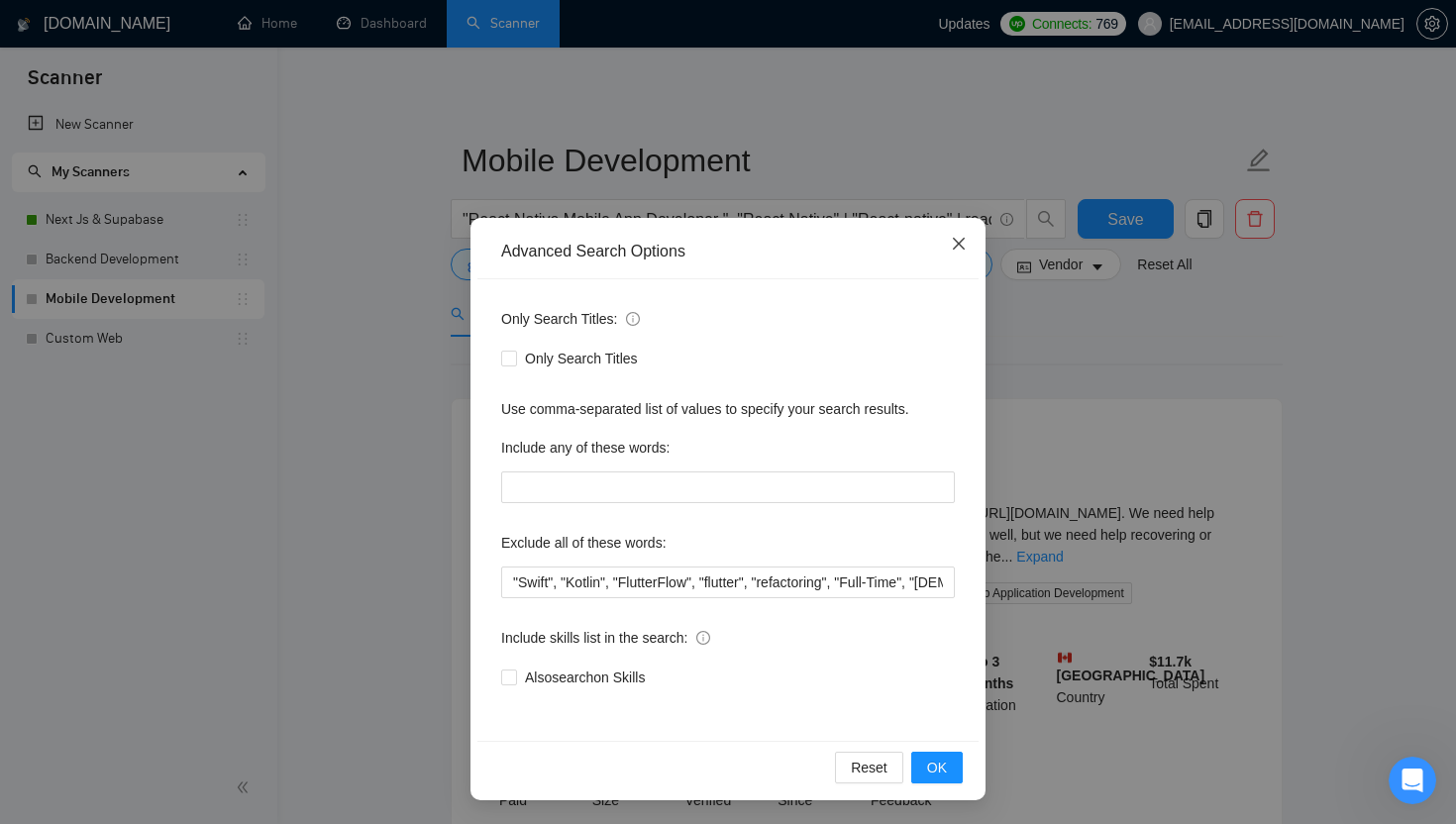 click 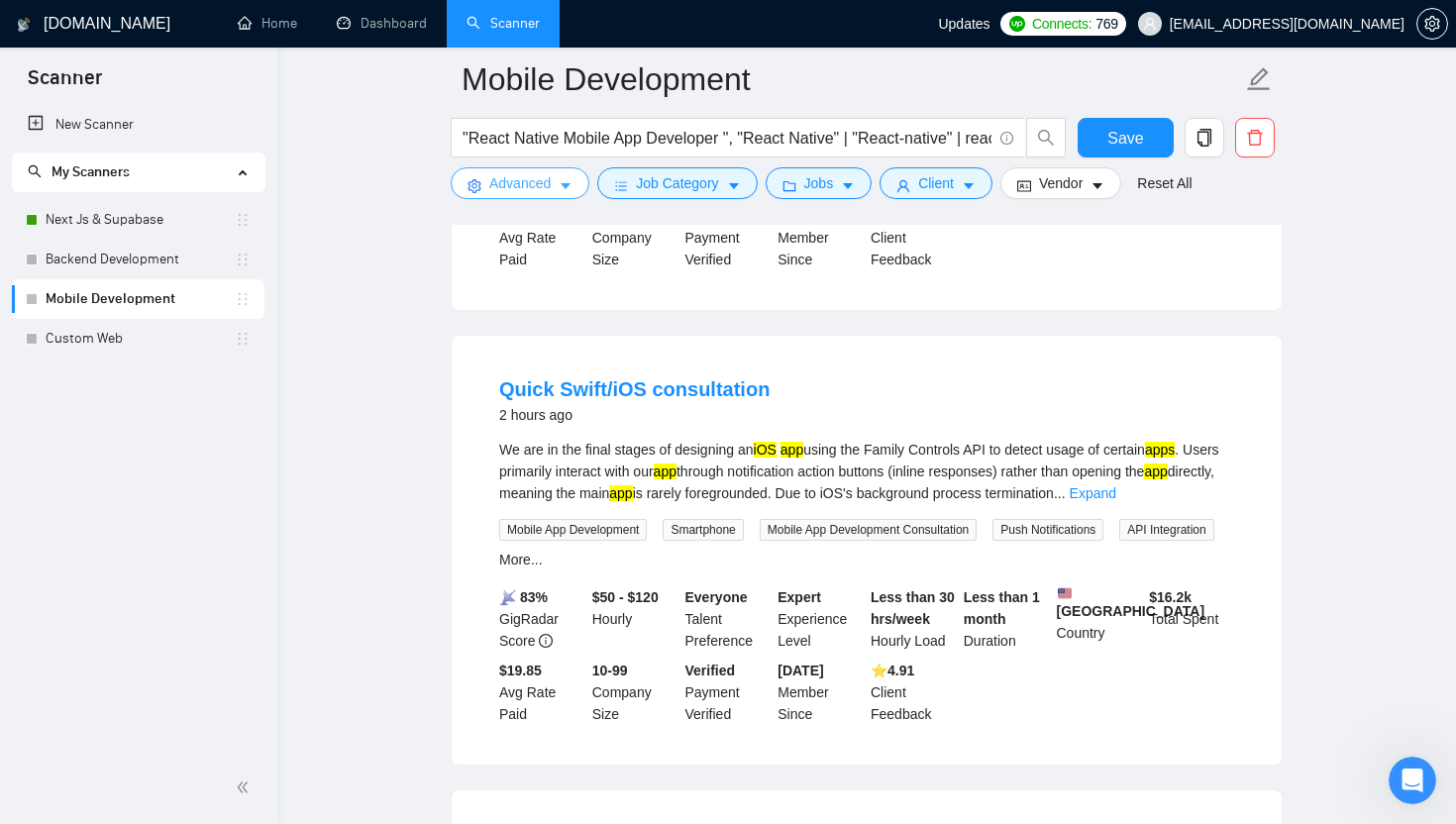 scroll, scrollTop: 0, scrollLeft: 0, axis: both 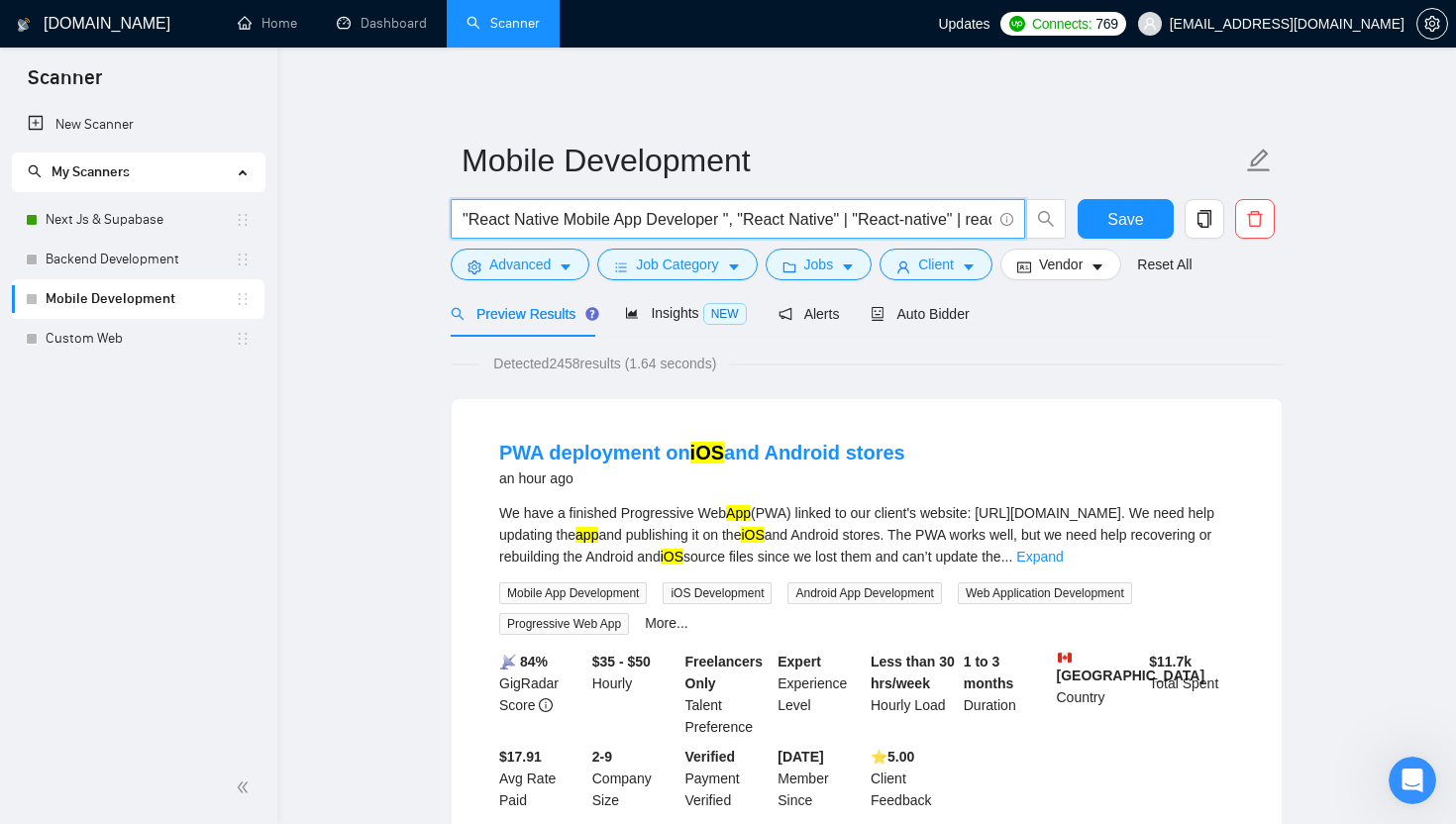 click on ""React Native Mobile App Developer ", "React Native" | "React-native" | reactnative | ios ((dev* | app*) | "Mobile App" | "mobile application"" at bounding box center (727, 219) 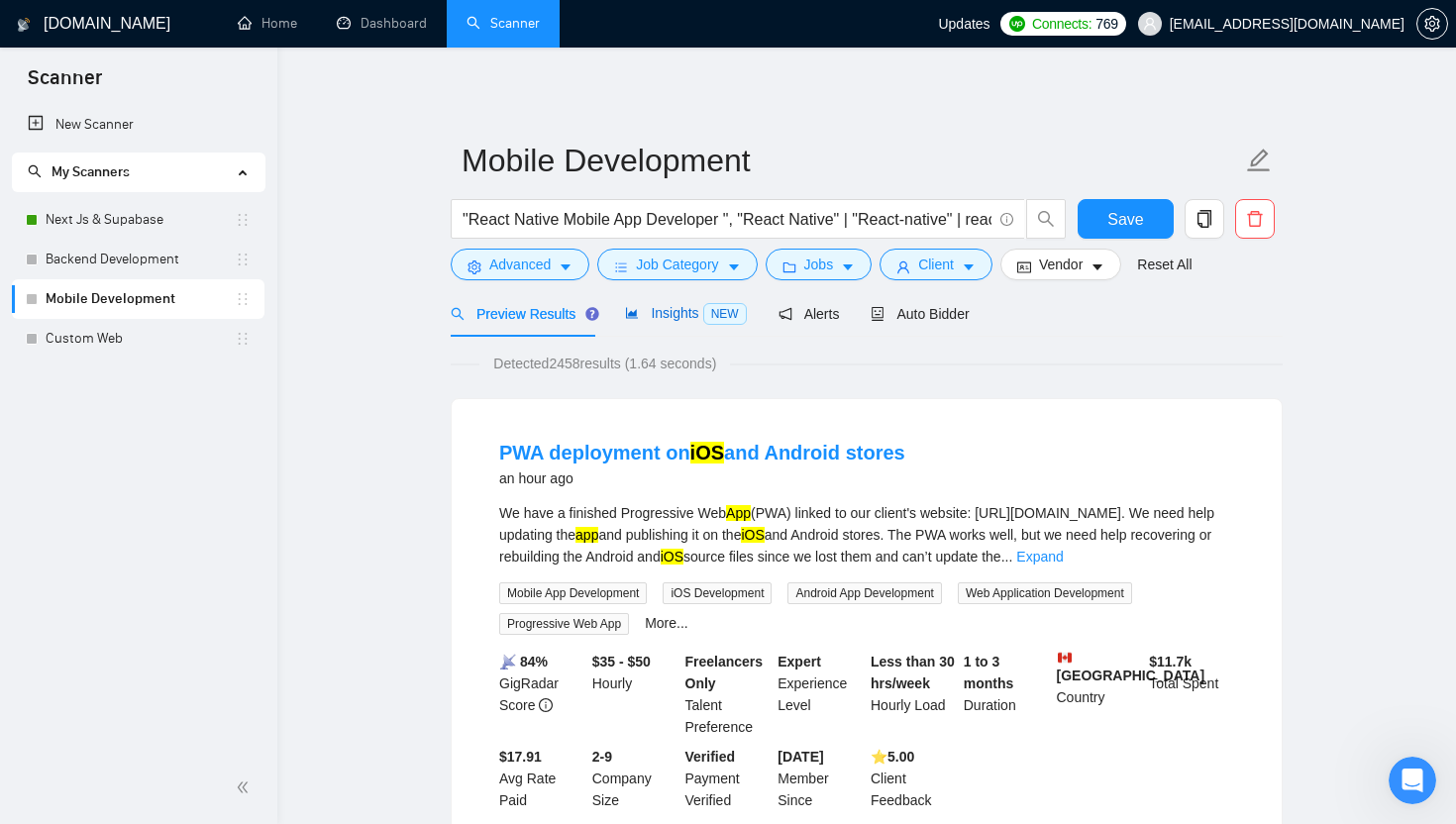 click on "Insights NEW" at bounding box center (685, 313) 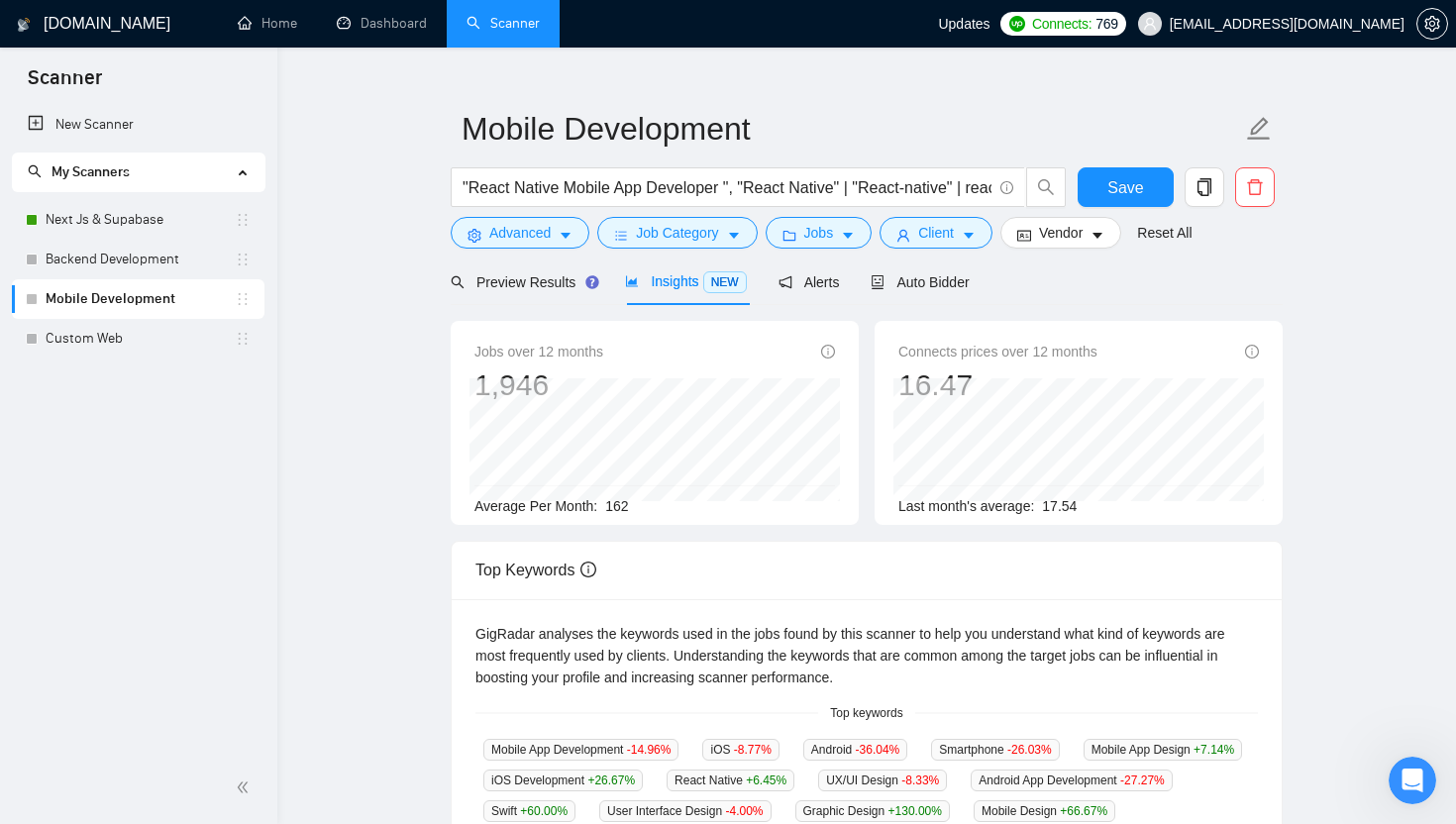 scroll, scrollTop: 0, scrollLeft: 0, axis: both 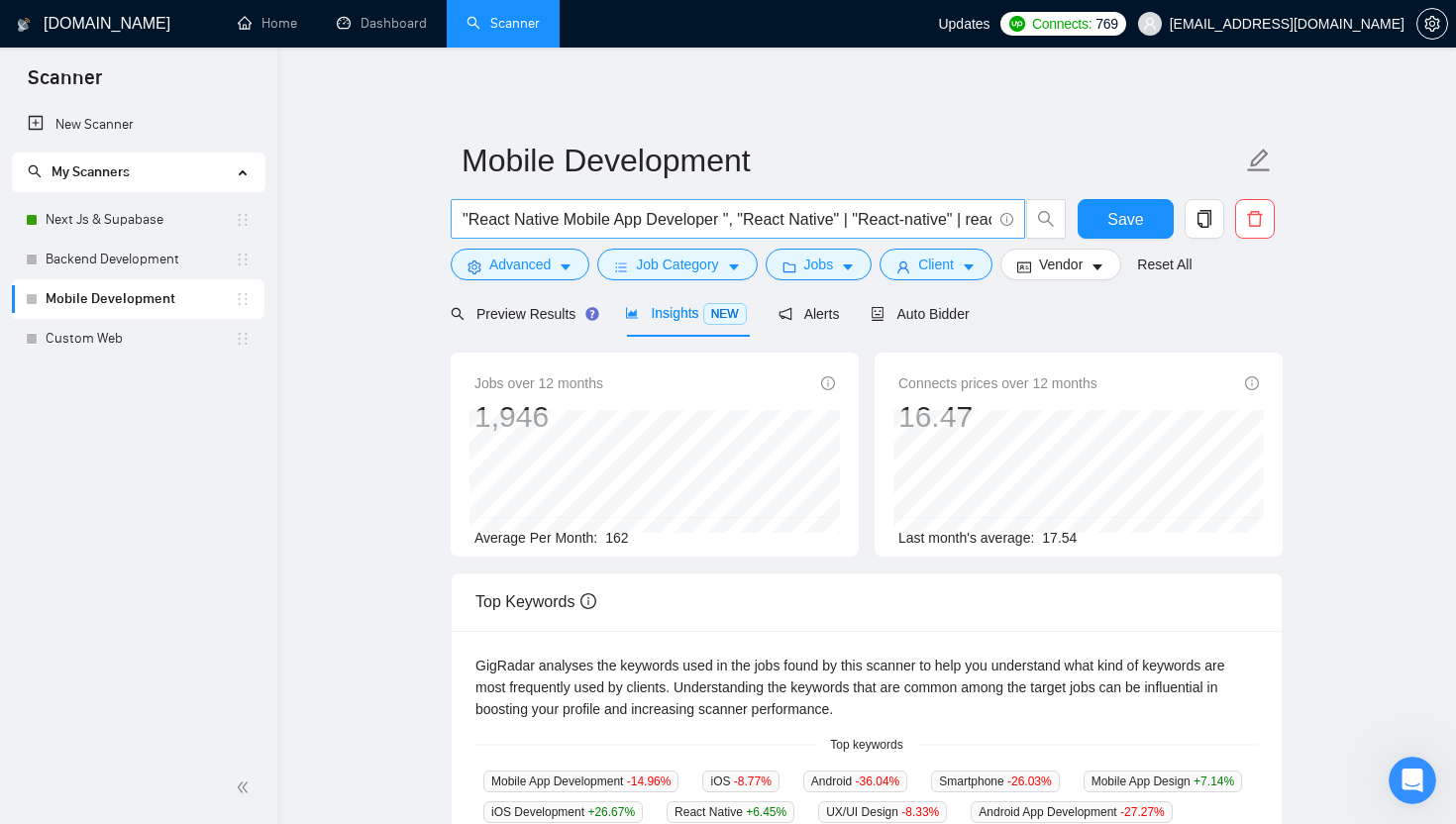 click on ""React Native Mobile App Developer ", "React Native" | "React-native" | reactnative | ios ((dev* | app*) | "Mobile App" | "mobile application"" at bounding box center (727, 219) 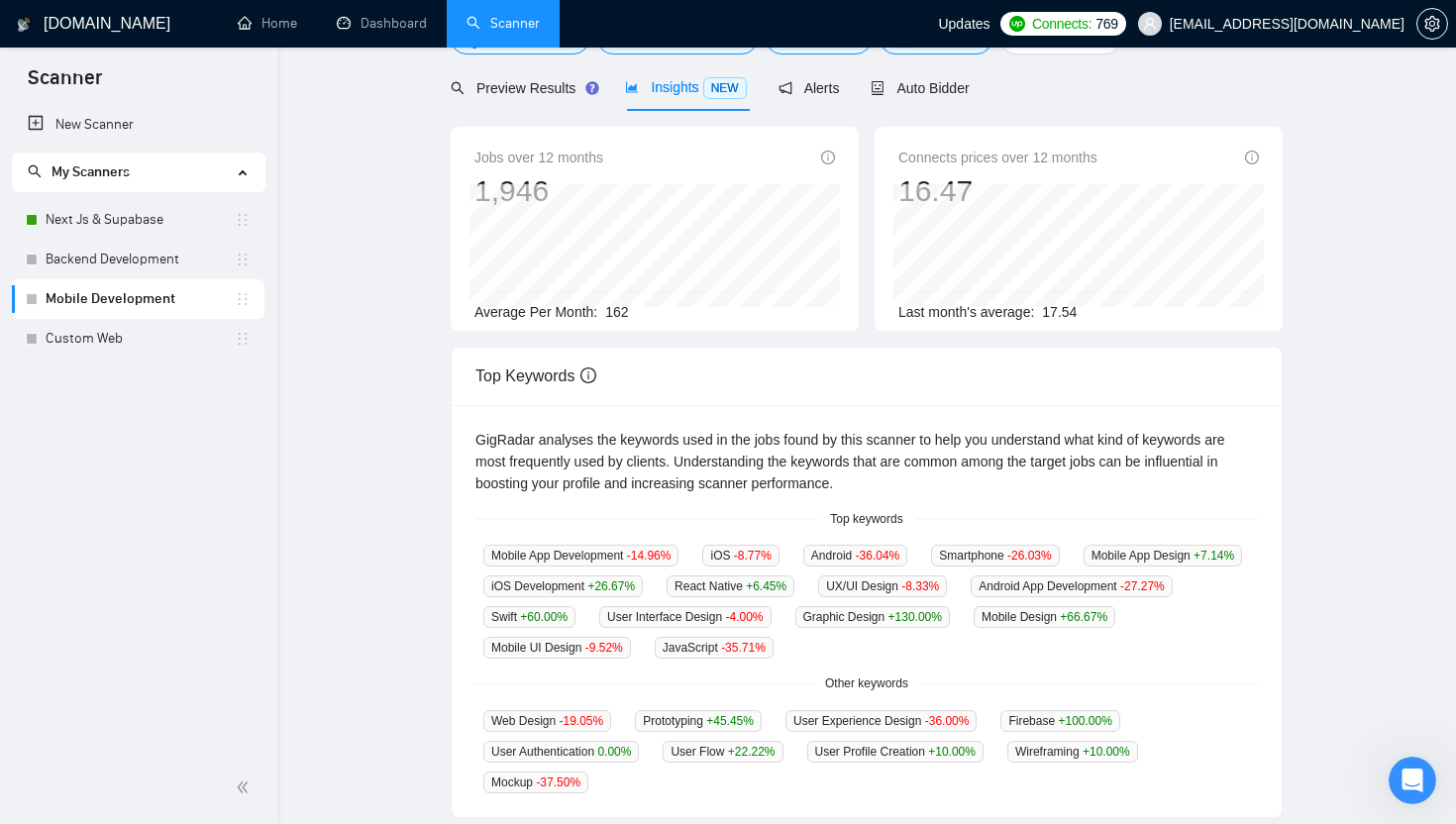 scroll, scrollTop: 0, scrollLeft: 0, axis: both 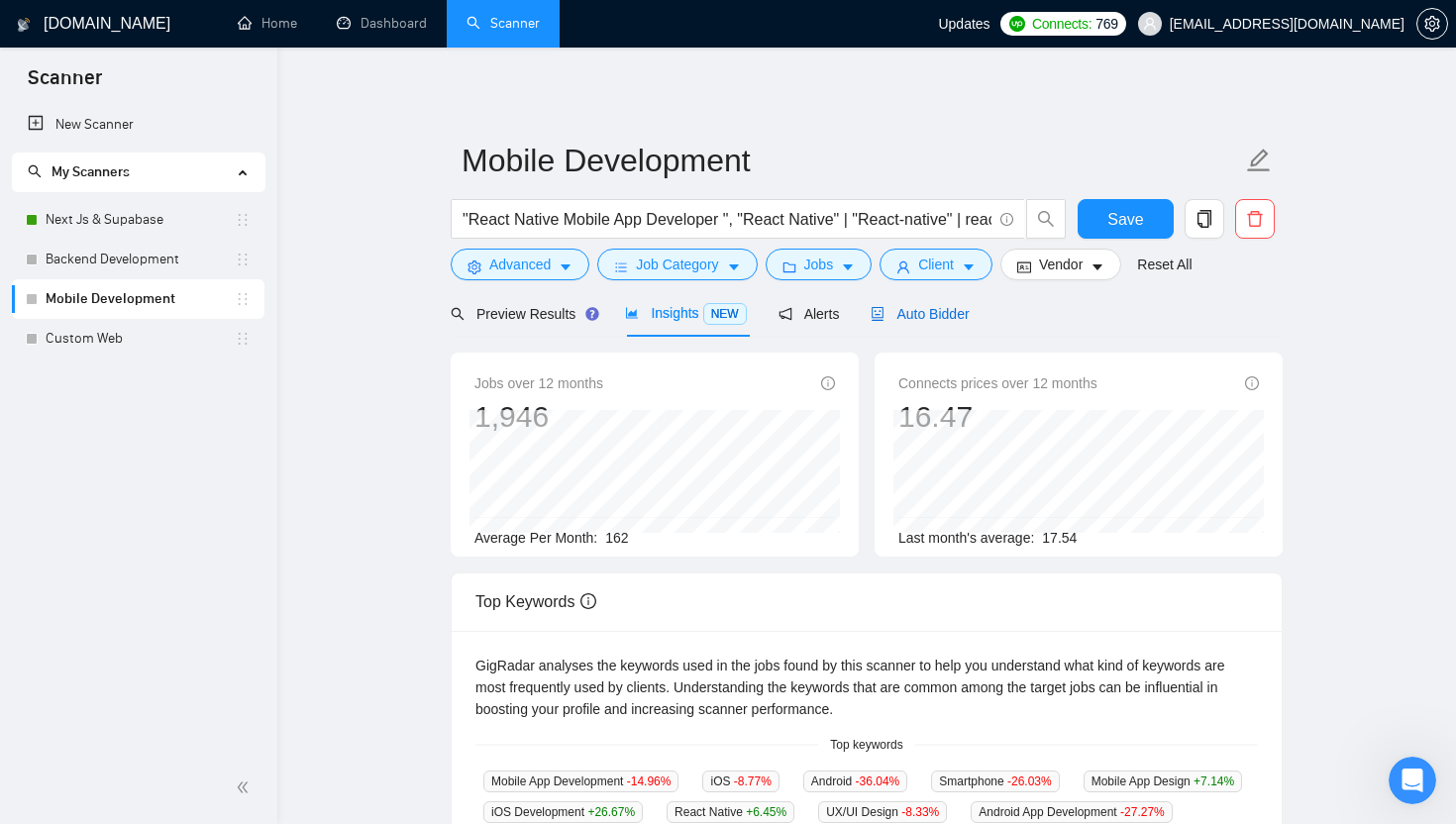 click on "Auto Bidder" at bounding box center (919, 314) 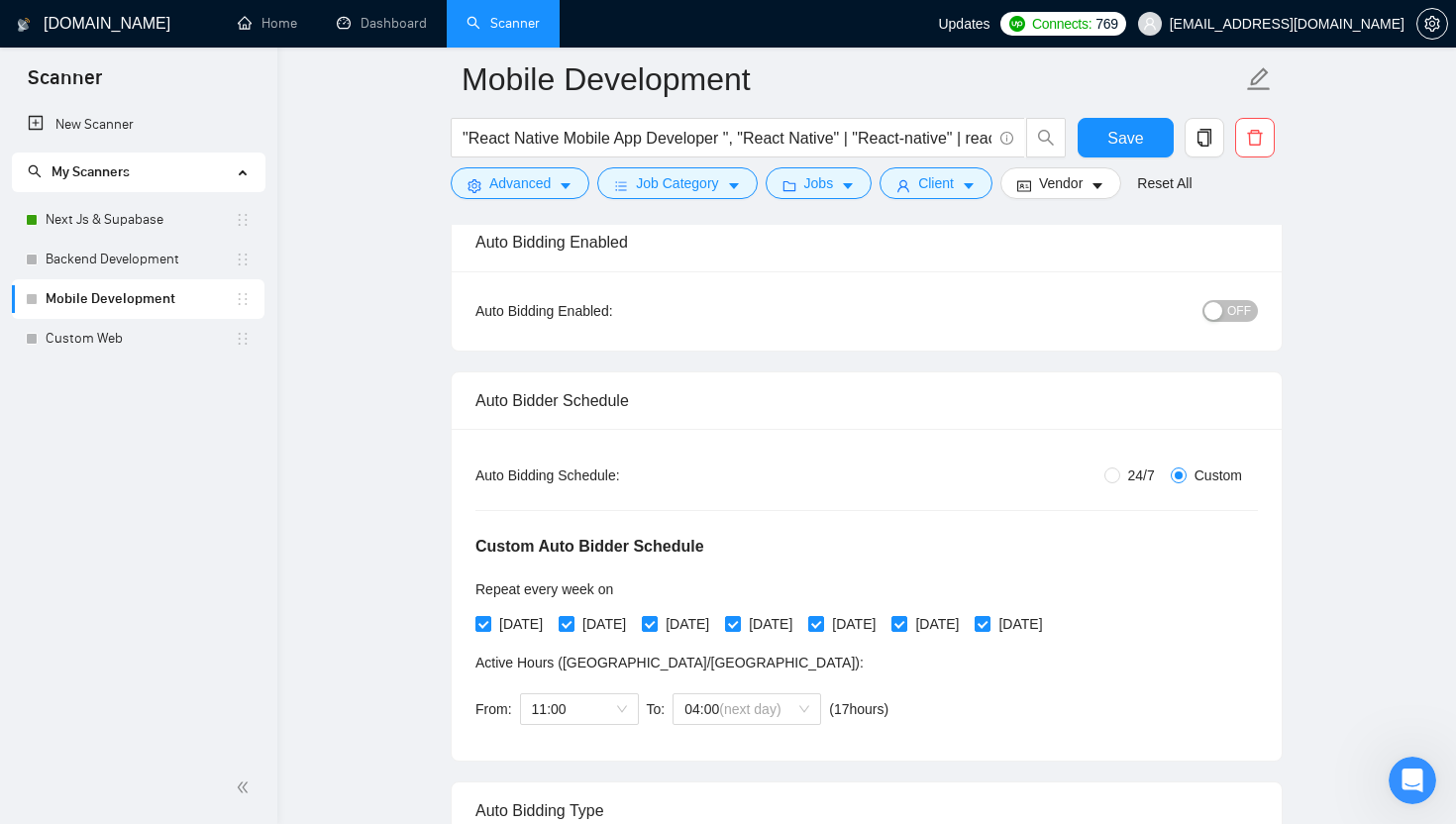 scroll, scrollTop: 0, scrollLeft: 0, axis: both 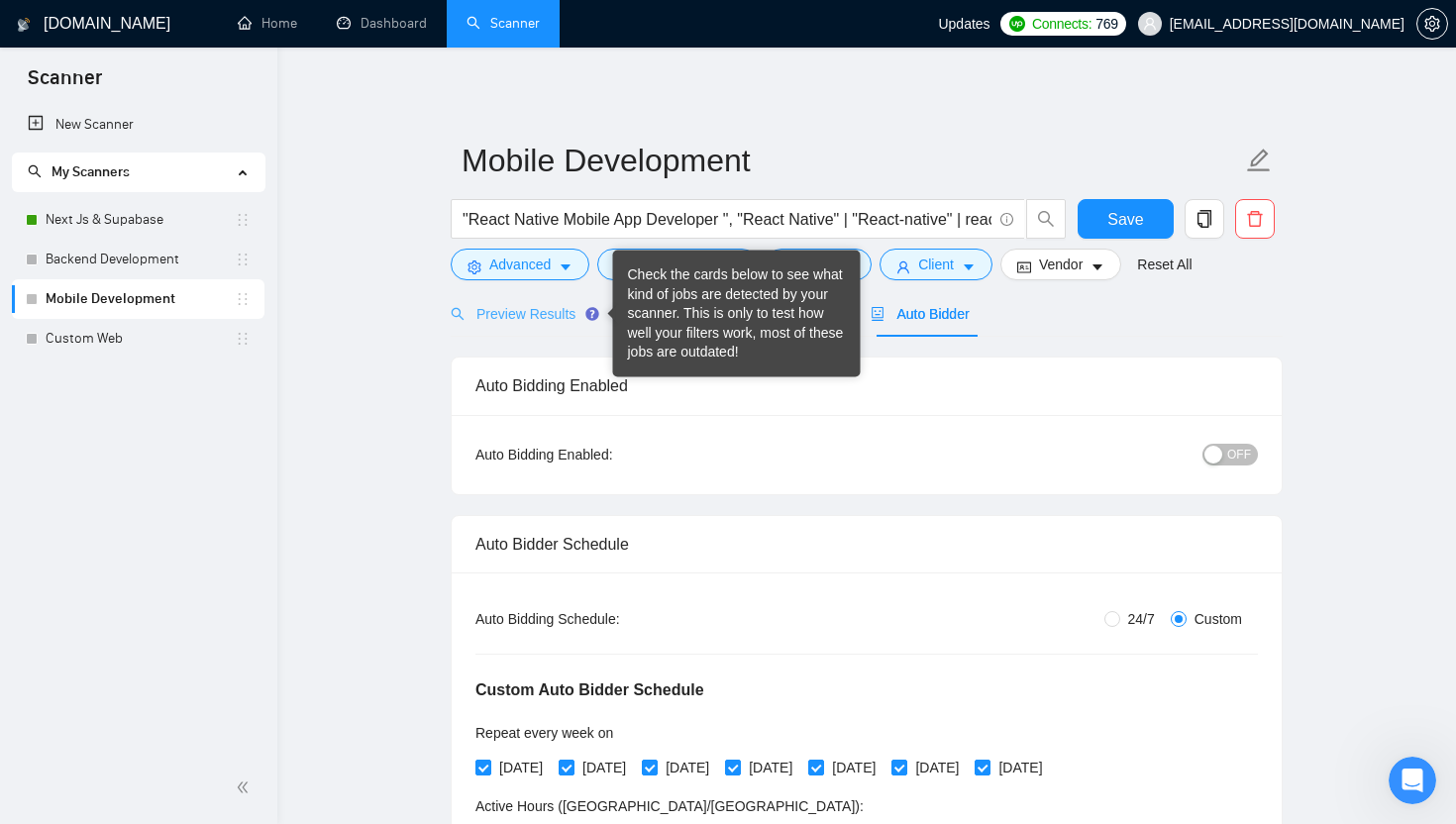 click on "Preview Results" at bounding box center [522, 313] 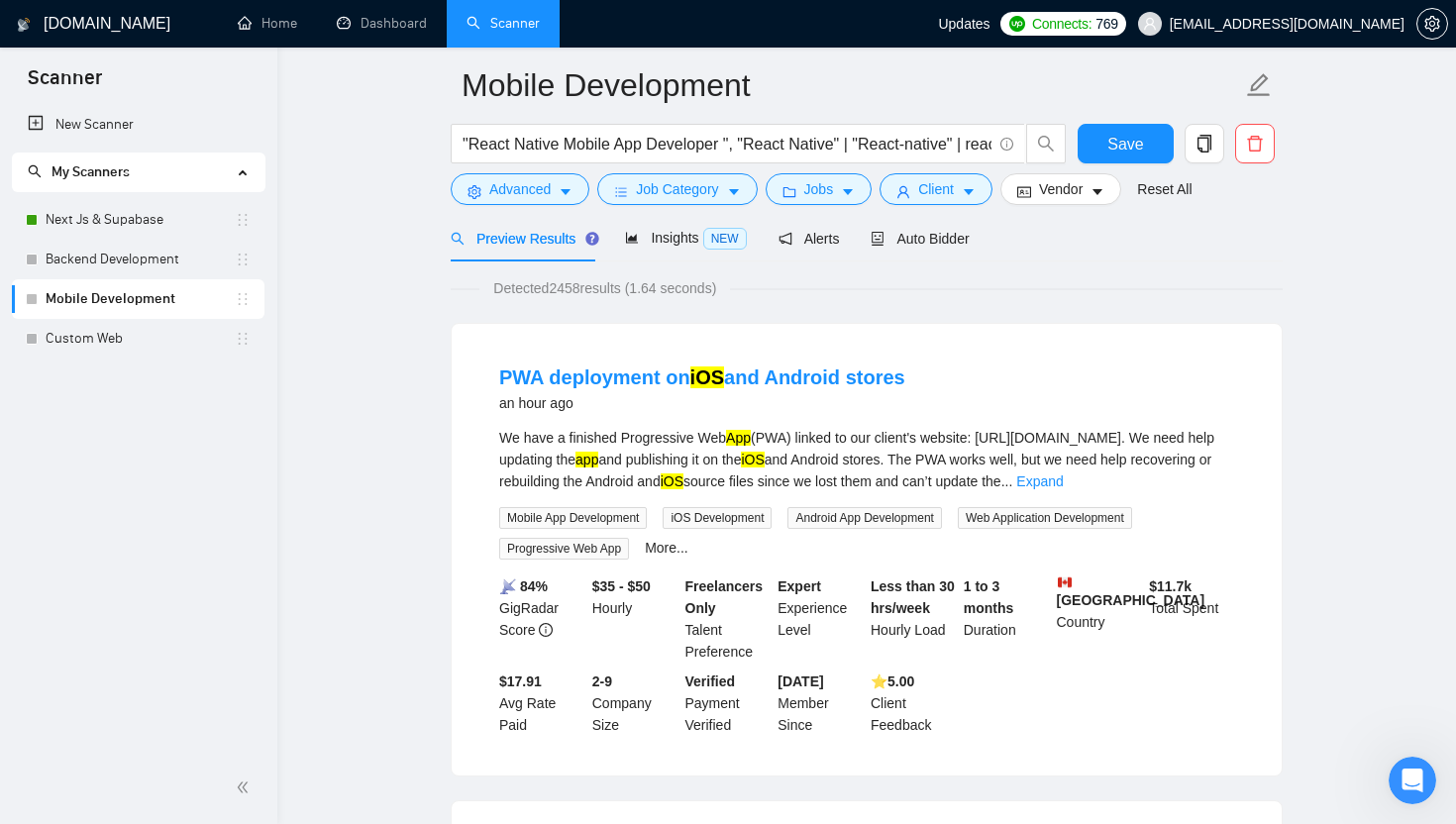 scroll, scrollTop: 0, scrollLeft: 0, axis: both 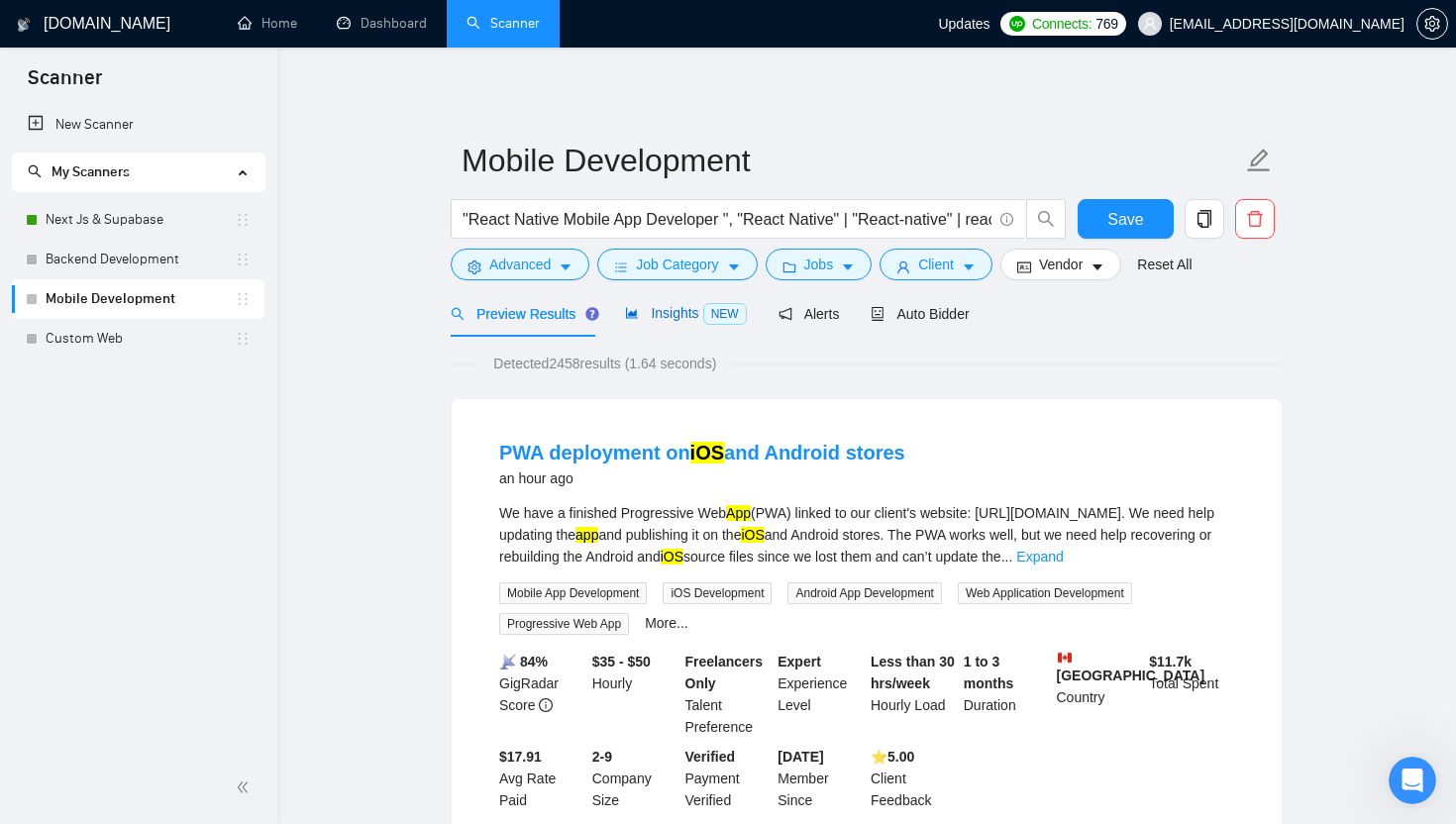 click on "Insights NEW" at bounding box center [685, 313] 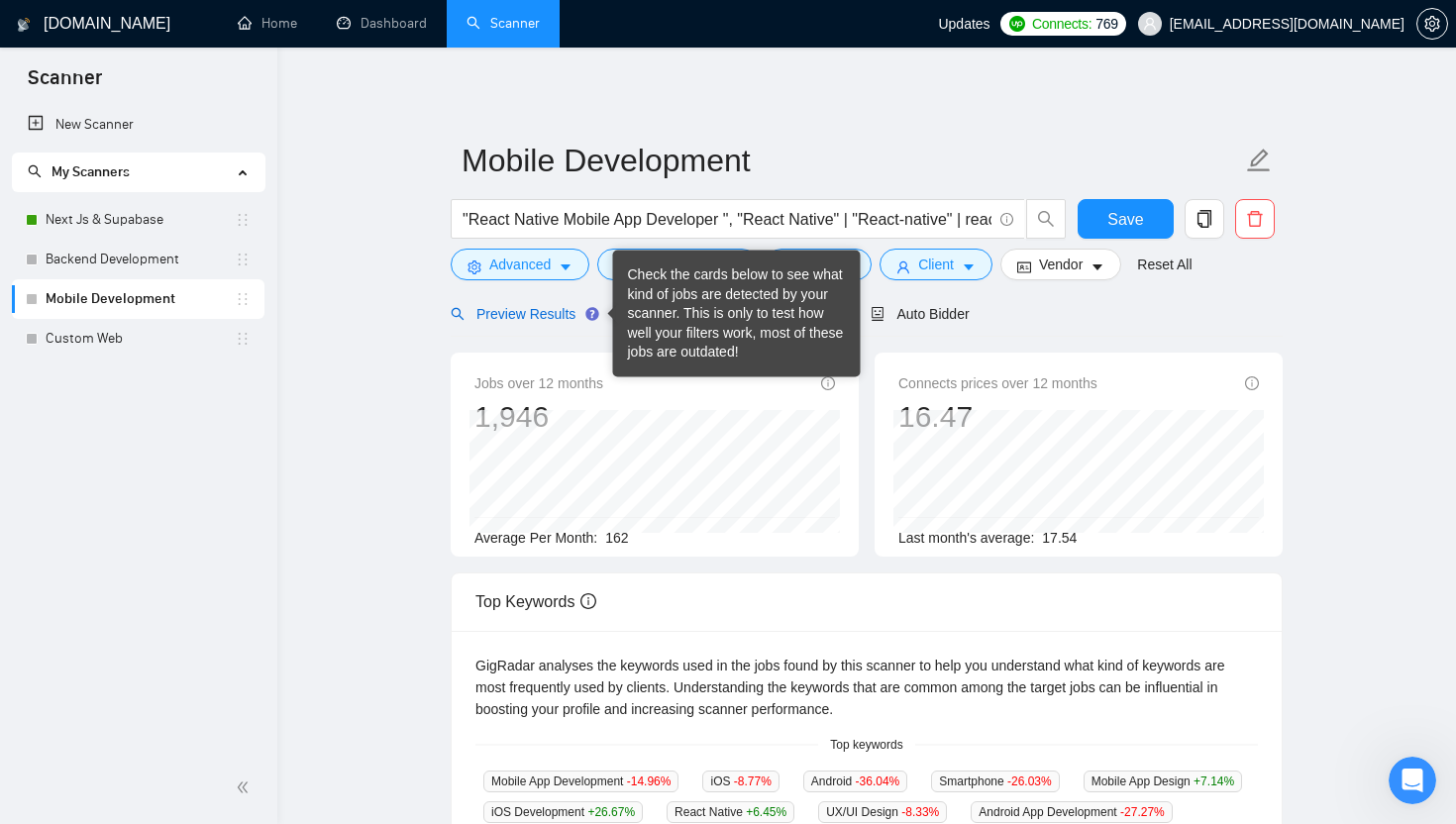 click on "Preview Results" at bounding box center (522, 314) 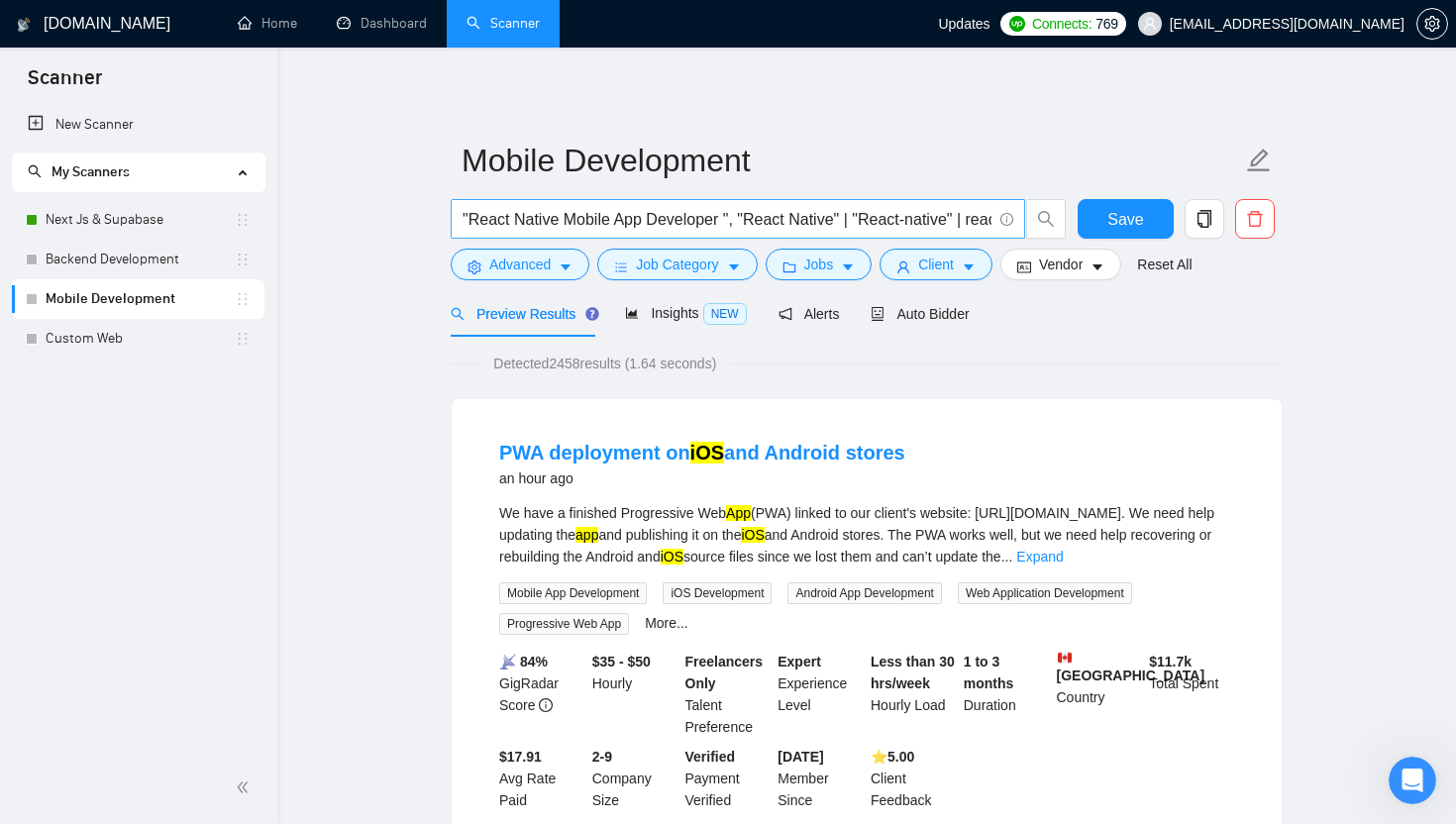 click on ""React Native Mobile App Developer ", "React Native" | "React-native" | reactnative | ios ((dev* | app*) | "Mobile App" | "mobile application"" at bounding box center (727, 219) 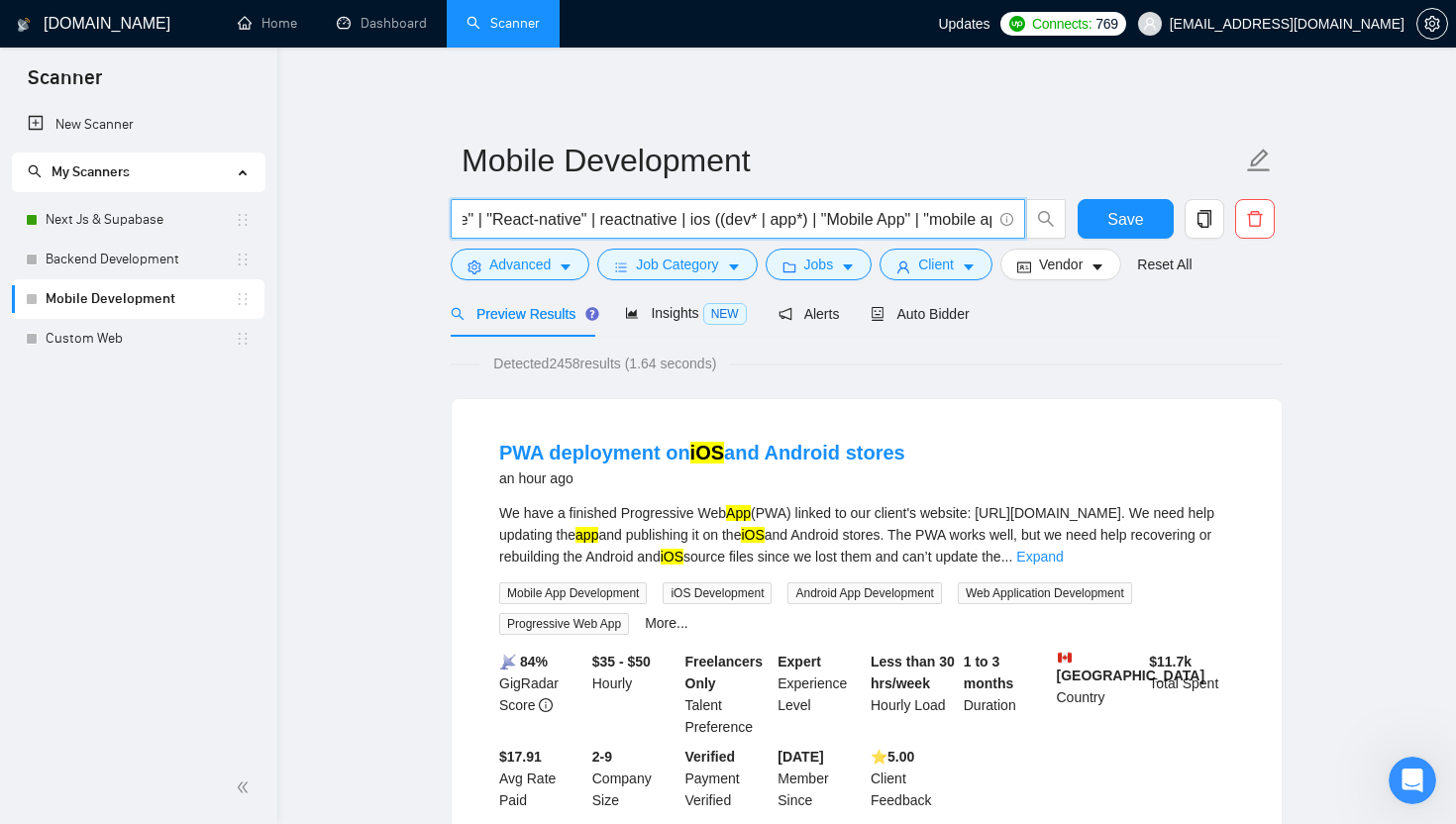 scroll, scrollTop: 0, scrollLeft: 438, axis: horizontal 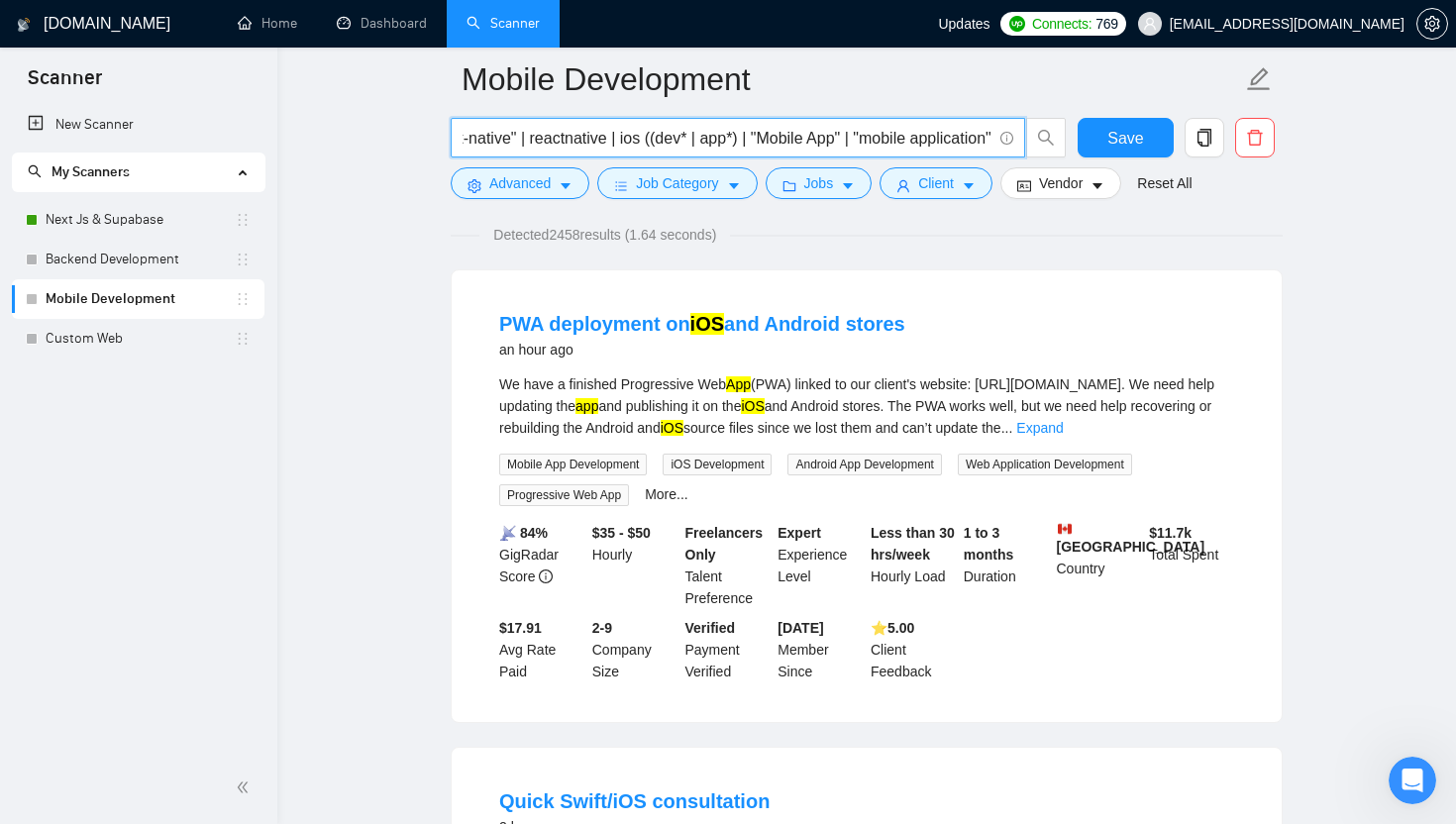 click on ""React Native Mobile App Developer ", "React Native" | "React-native" | reactnative | ios ((dev* | app*) | "Mobile App" | "mobile application"" at bounding box center [727, 138] 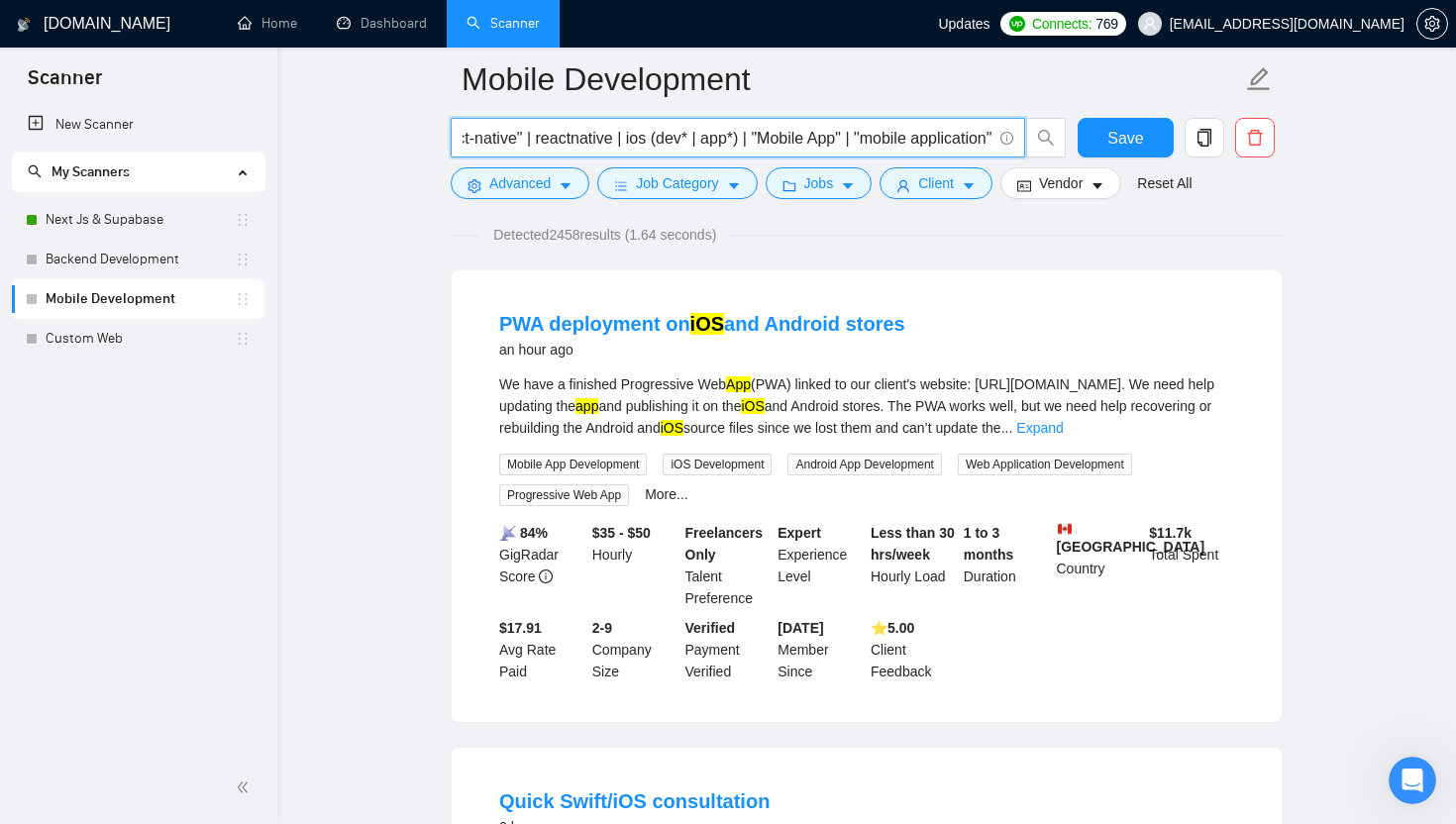 scroll, scrollTop: 0, scrollLeft: 459, axis: horizontal 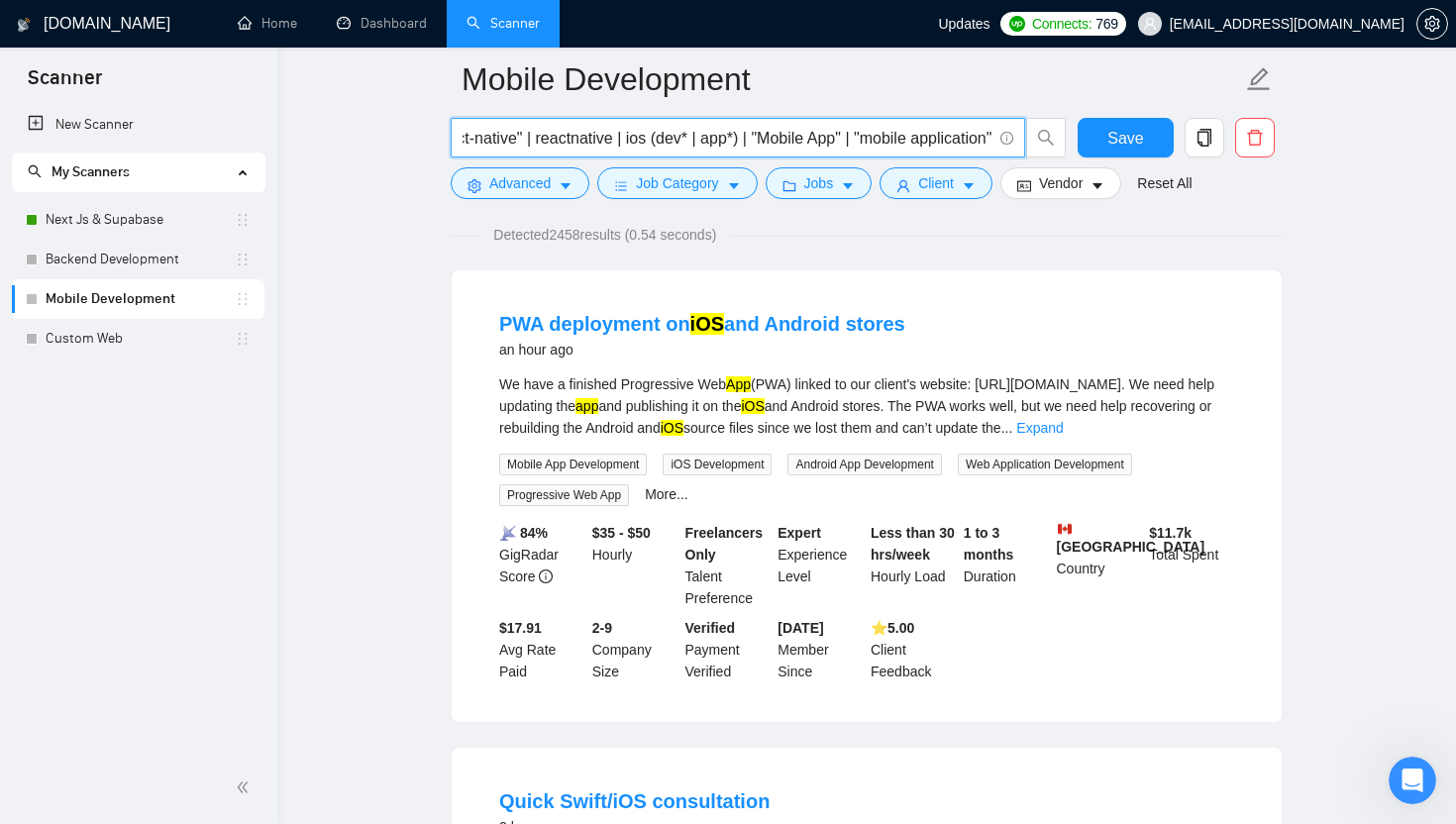 click on ""React Native Mobile App Developer ", "React Native" | "React-native" | reactnative | ios (dev* | app*) | "Mobile App" | "mobile application"" at bounding box center [727, 138] 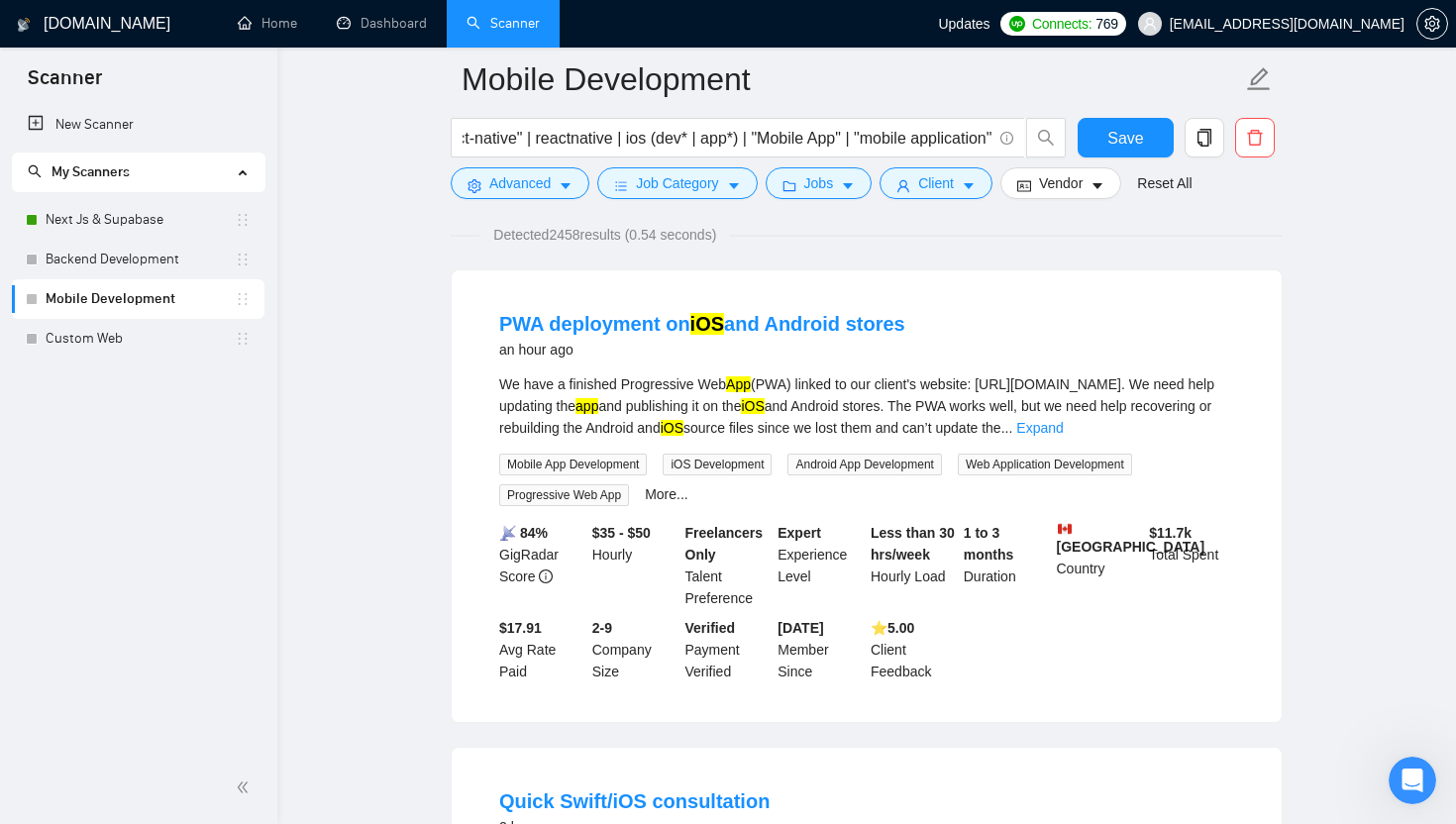 click 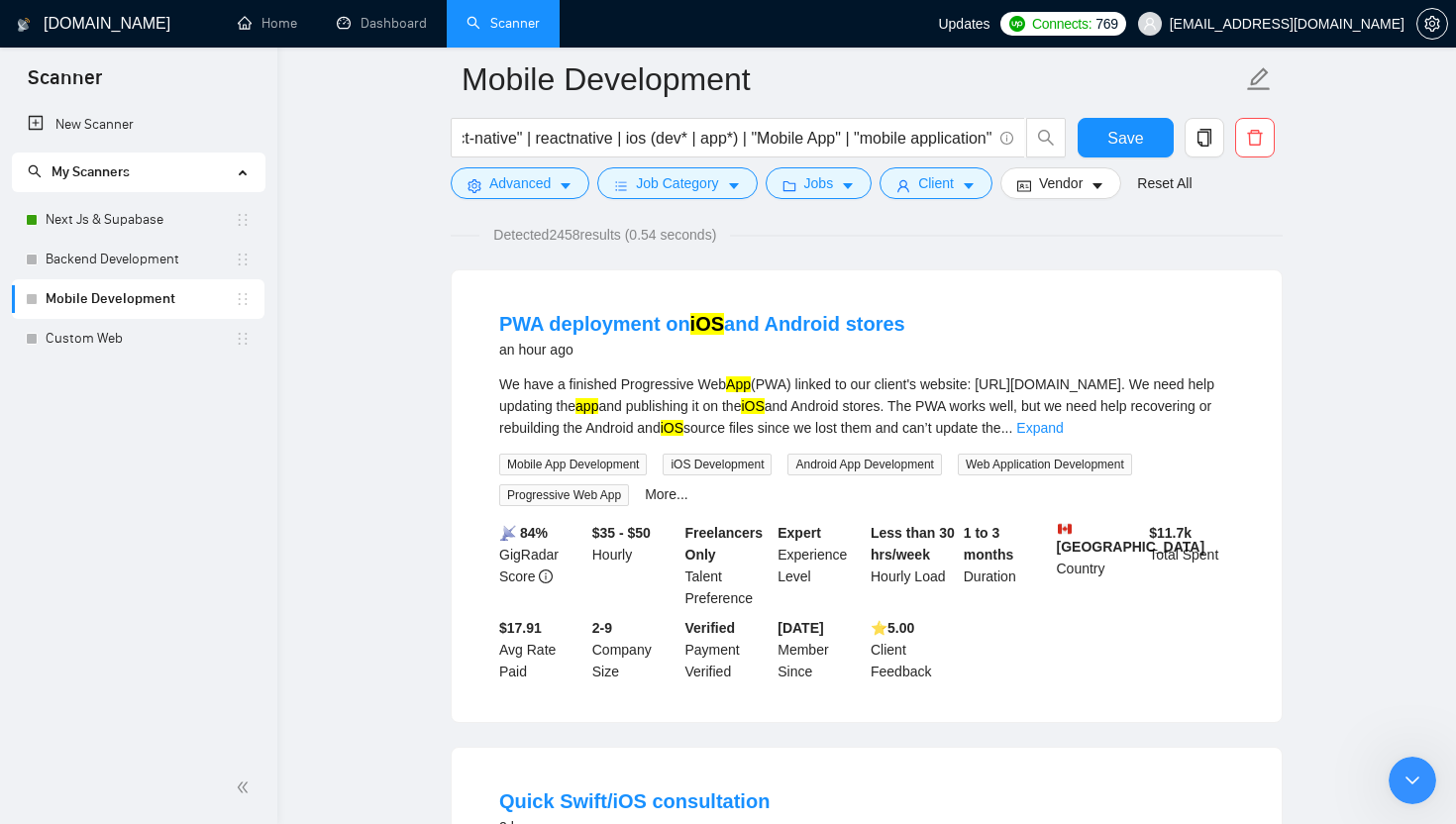 scroll, scrollTop: 0, scrollLeft: 0, axis: both 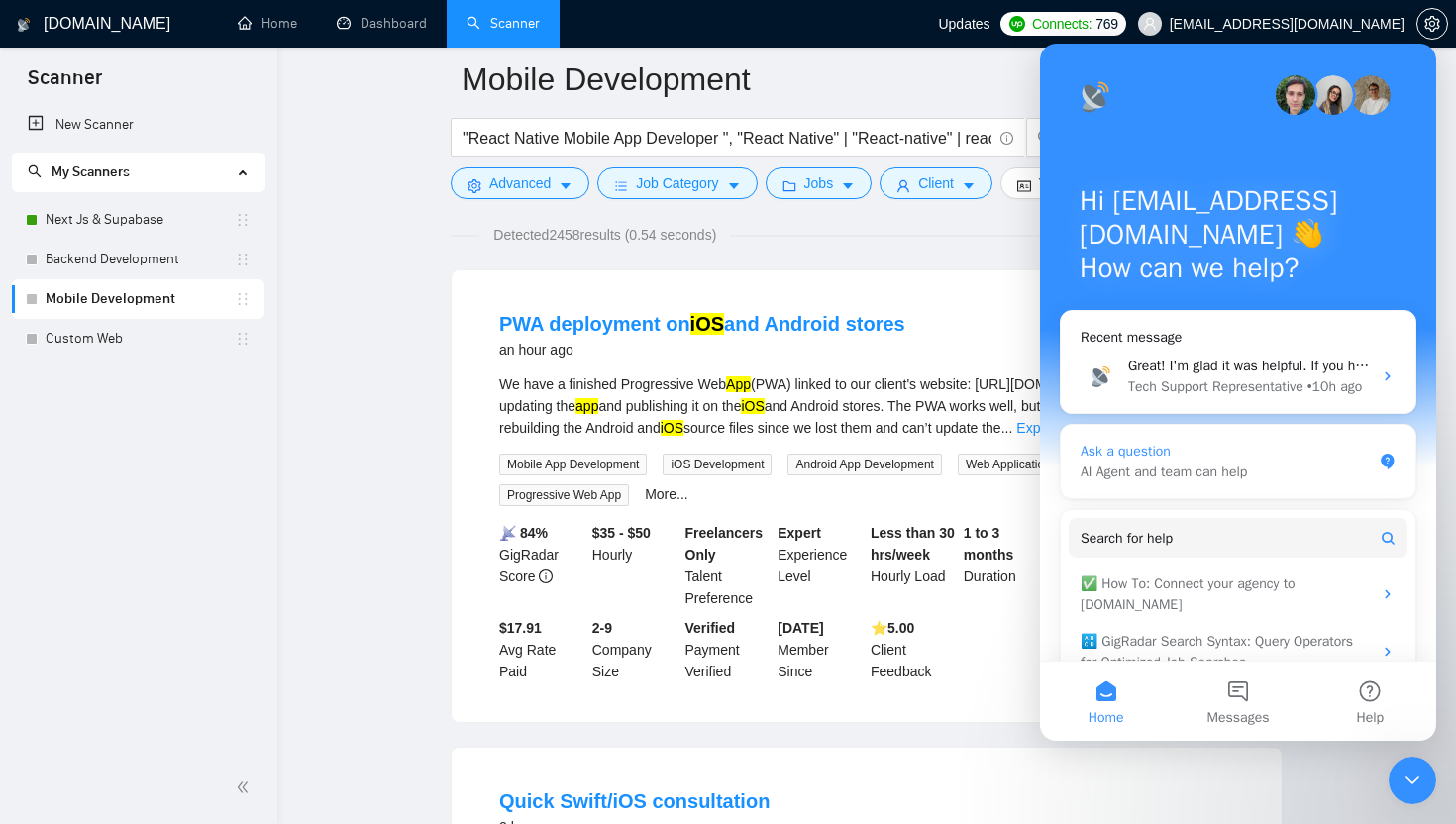 click on "Ask a question" at bounding box center [1226, 451] 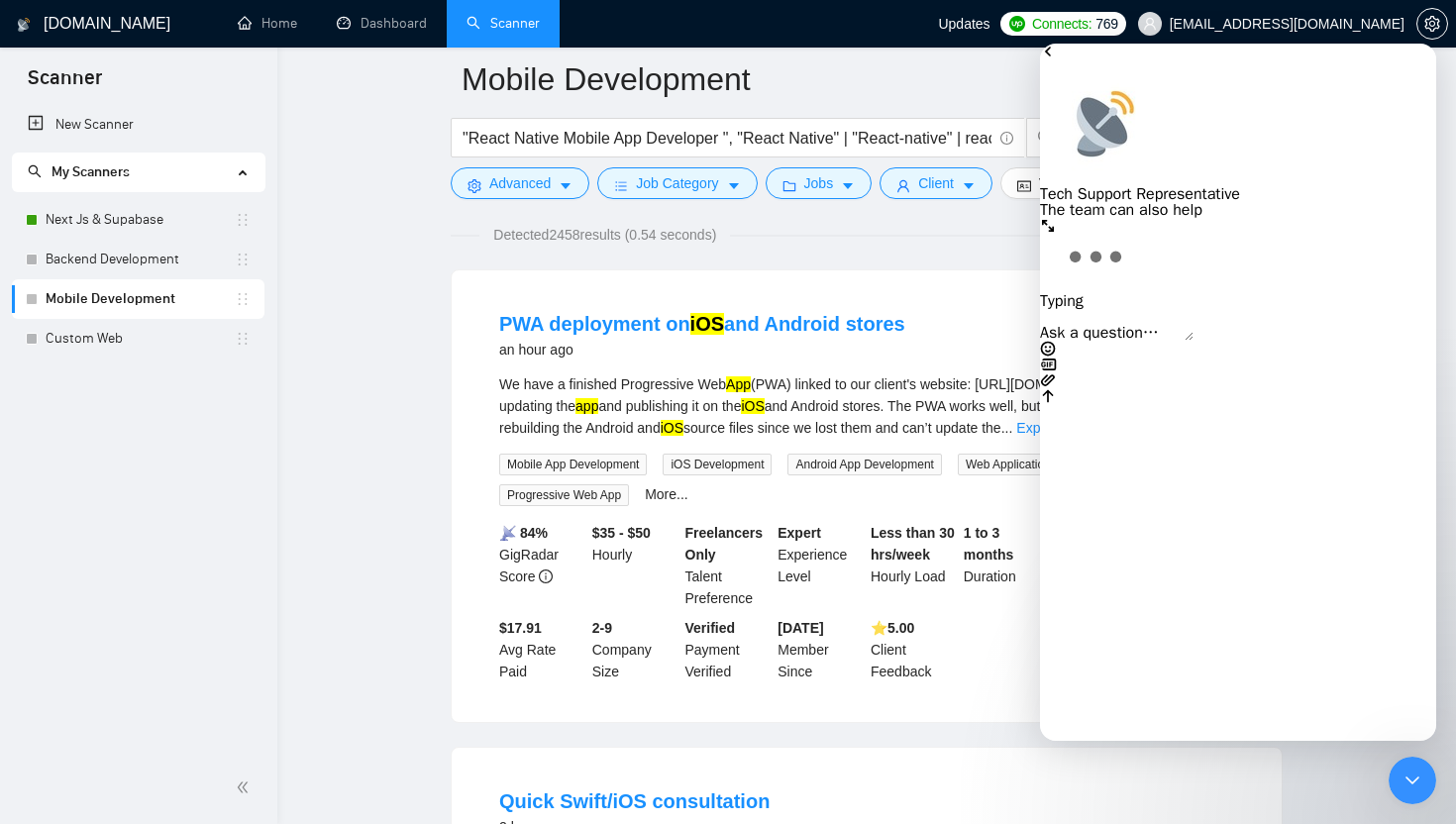 click at bounding box center (1116, 333) 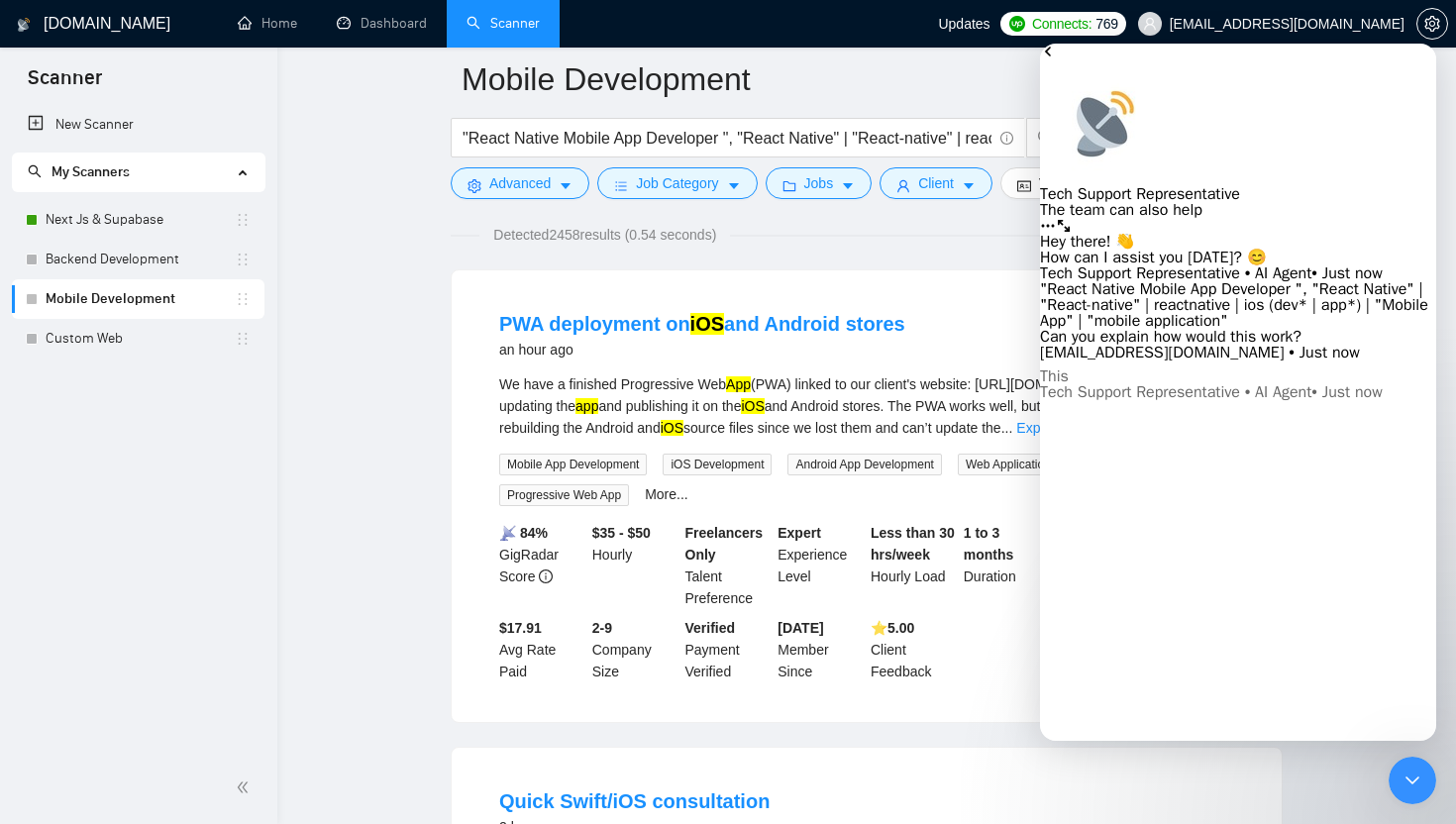 scroll, scrollTop: 3, scrollLeft: 0, axis: vertical 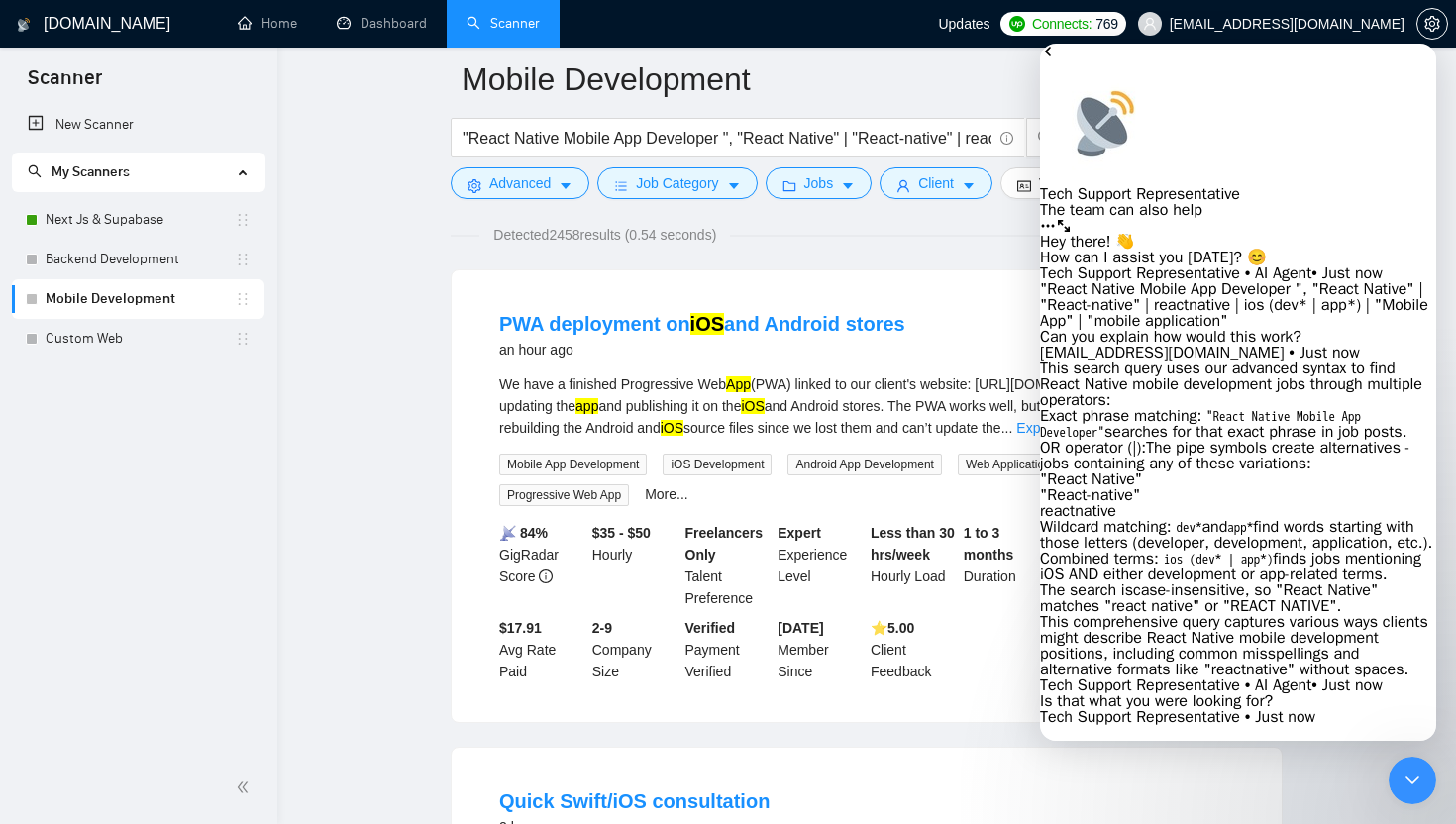 click at bounding box center (1238, 942) 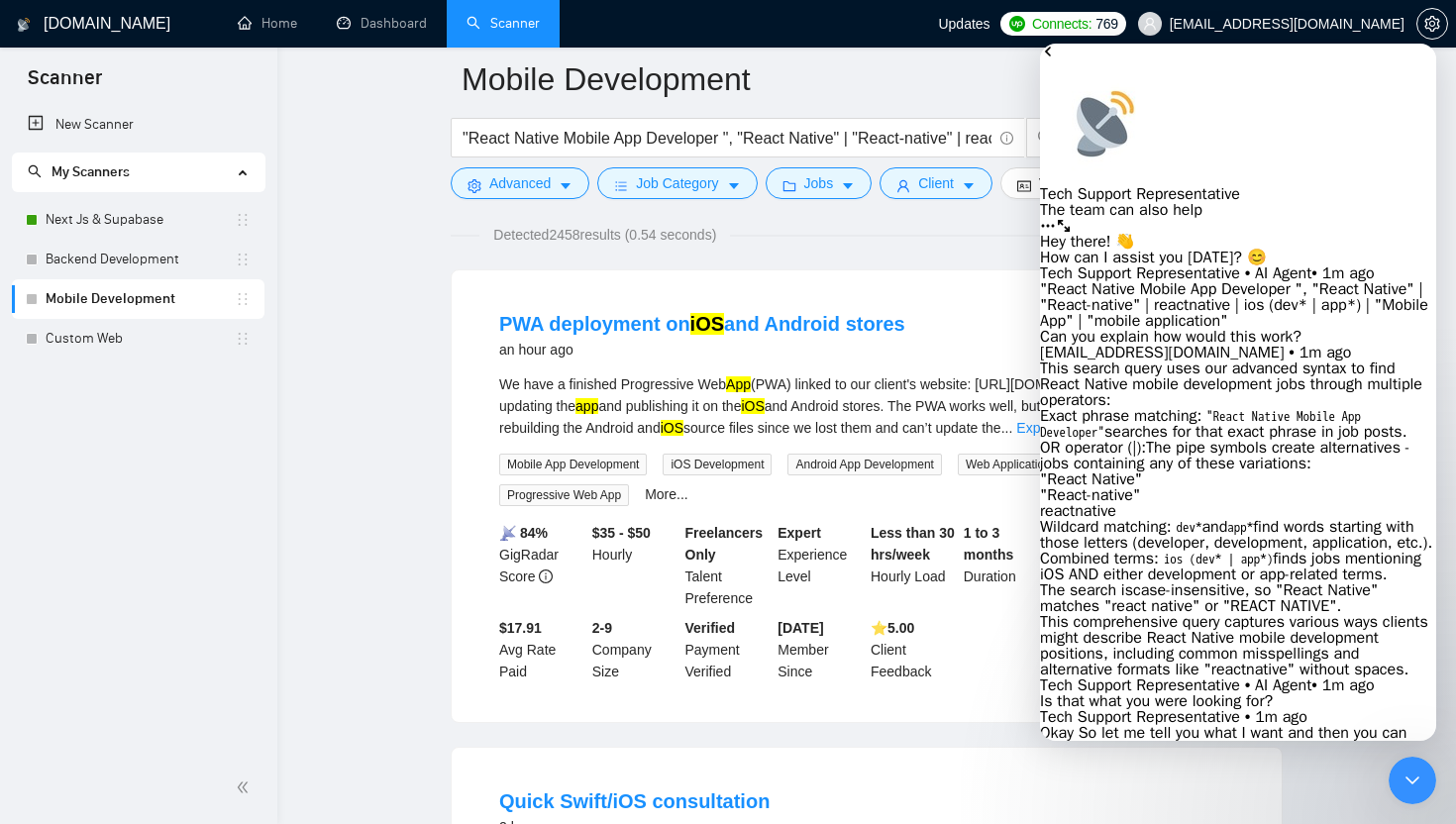 scroll, scrollTop: 903, scrollLeft: 0, axis: vertical 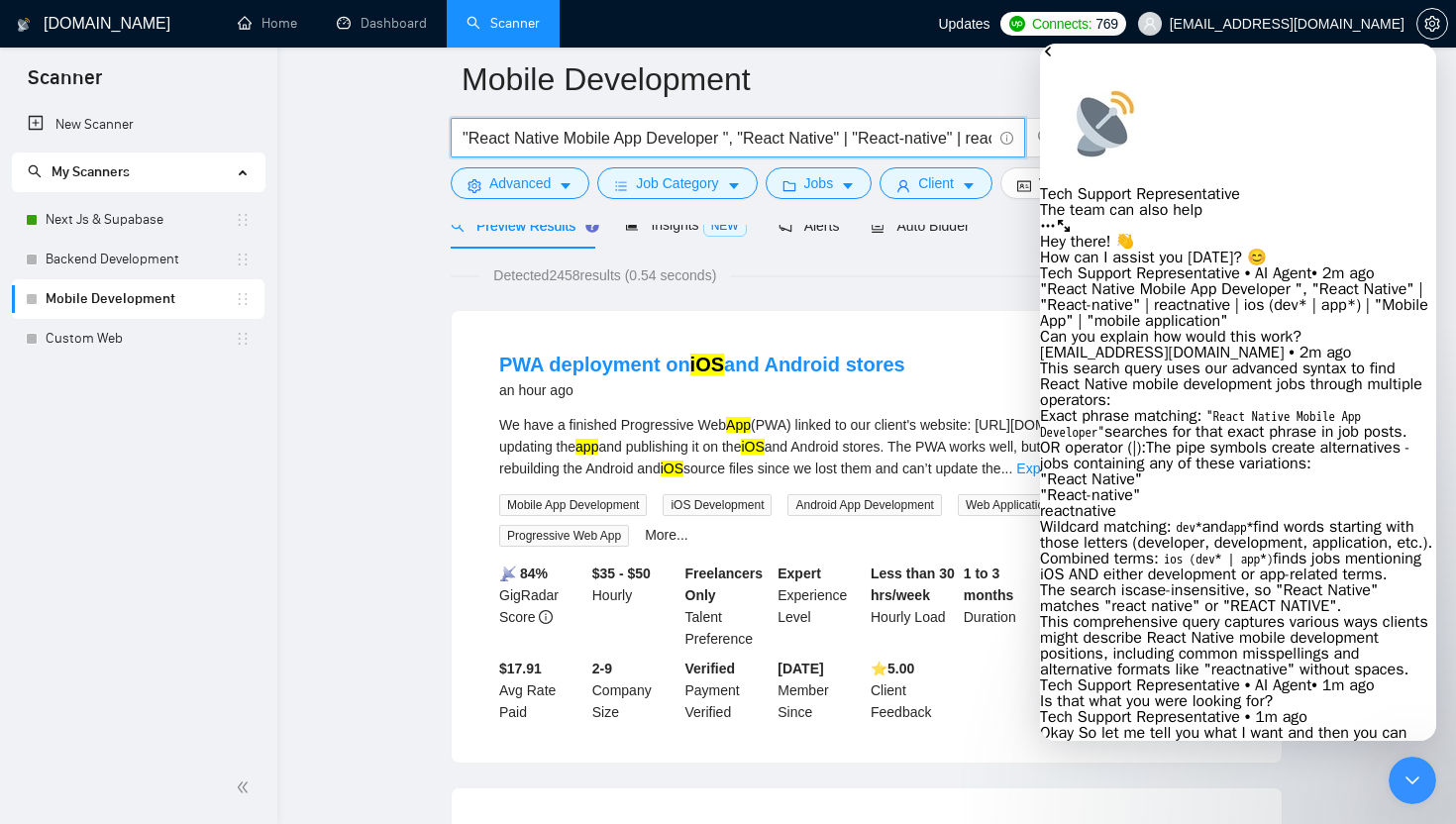 click on ""React Native Mobile App Developer ", "React Native" | "React-native" | reactnative | ios (dev* | app*) | "Mobile App" | "mobile application"" at bounding box center (727, 138) 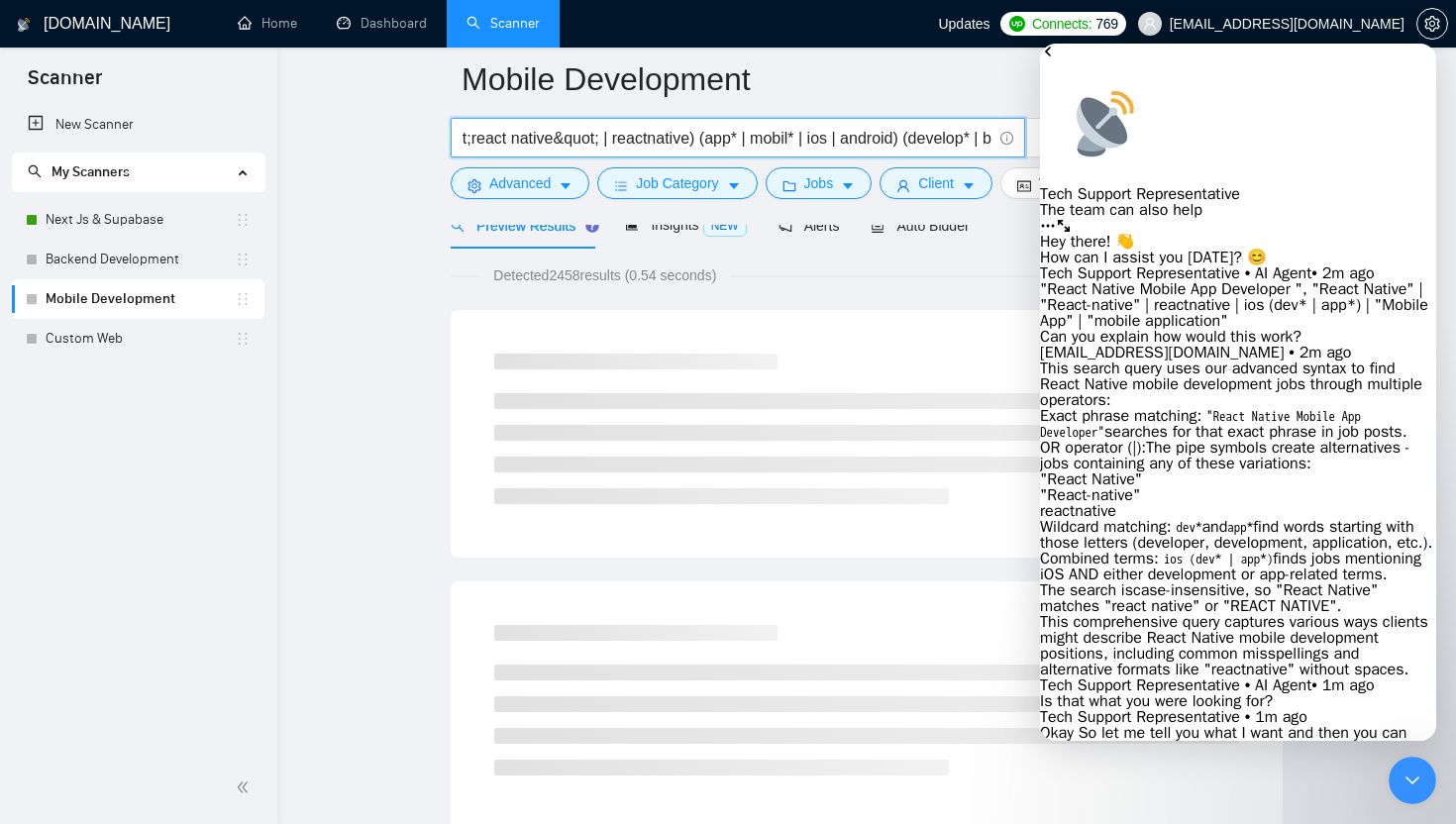 scroll, scrollTop: 0, scrollLeft: 0, axis: both 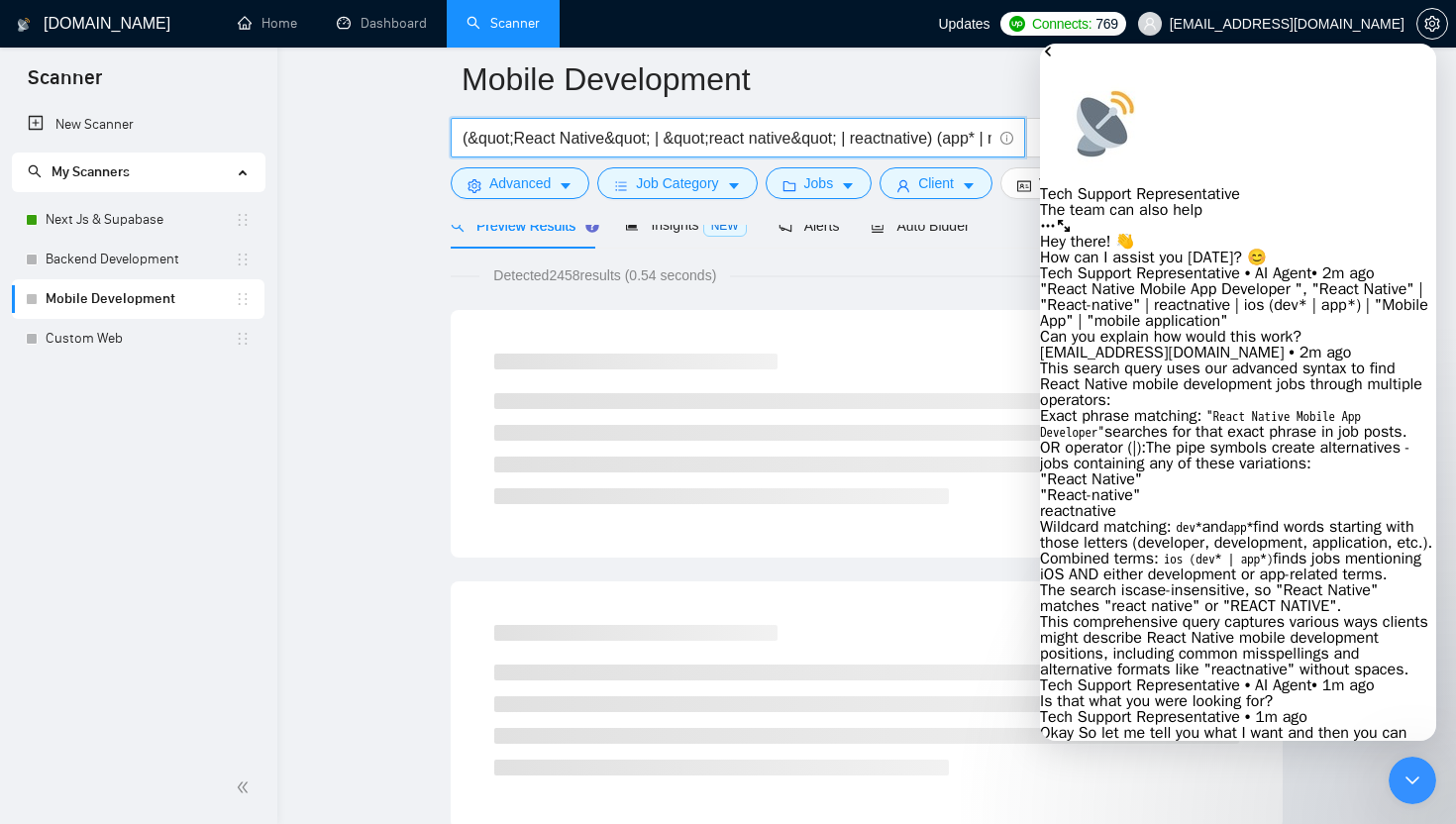 click on "(&quot;React Native&quot; | &quot;react native&quot; | reactnative) (app* | mobil* | ios | android) (develop* | build* | creat*)" at bounding box center [727, 138] 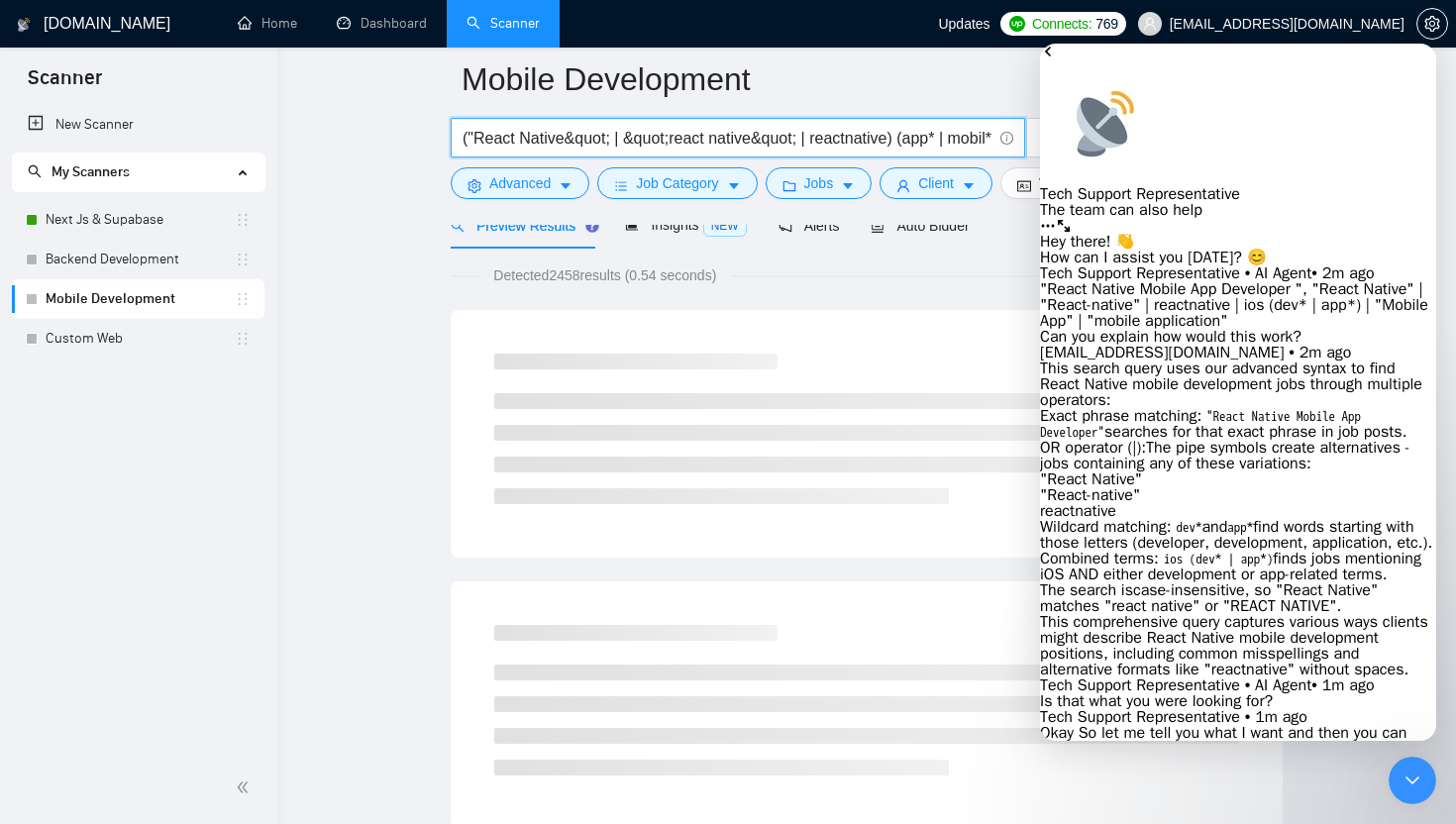 drag, startPoint x: 570, startPoint y: 142, endPoint x: 612, endPoint y: 145, distance: 42.107007 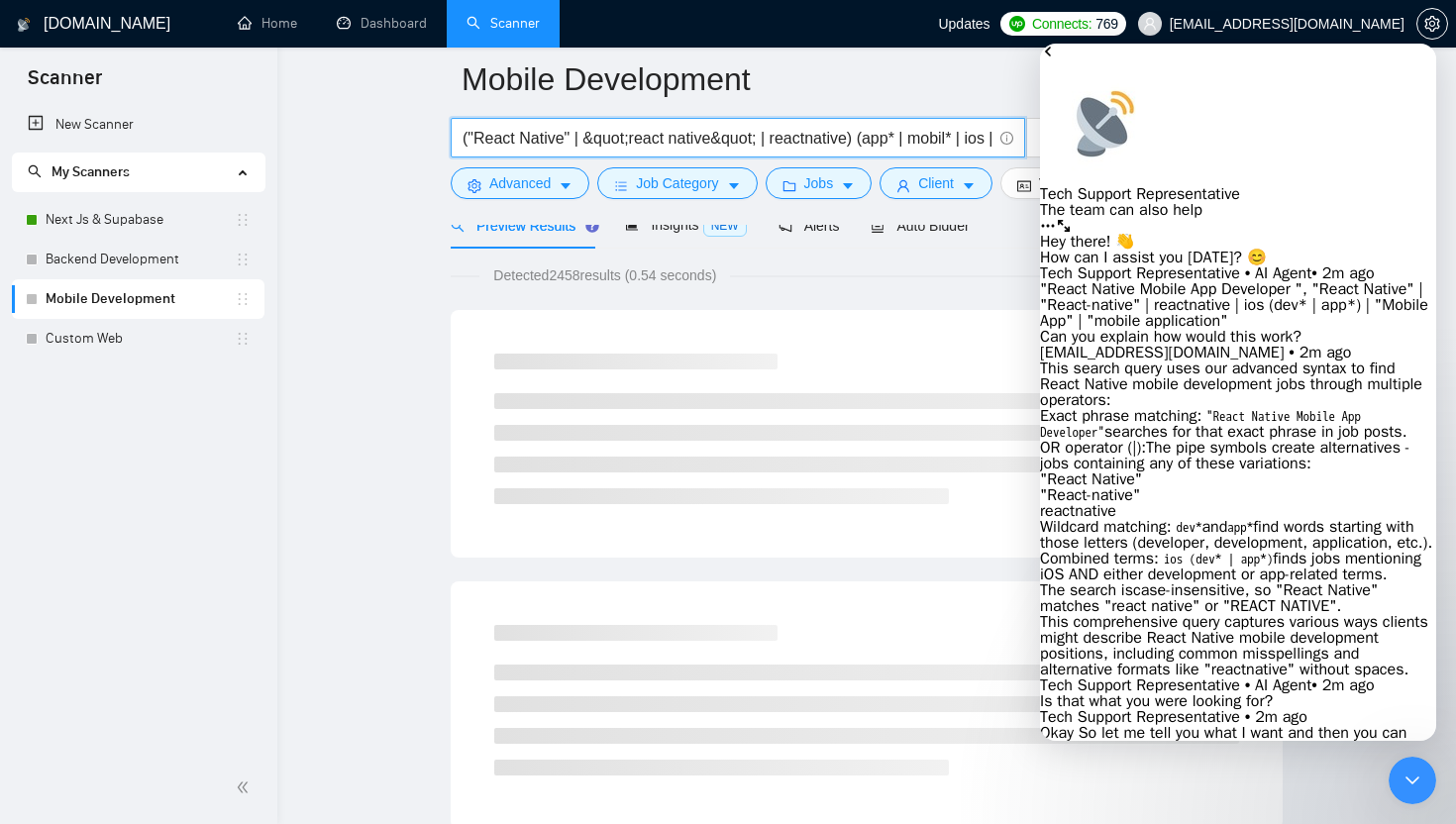 drag, startPoint x: 588, startPoint y: 141, endPoint x: 635, endPoint y: 142, distance: 47.010637 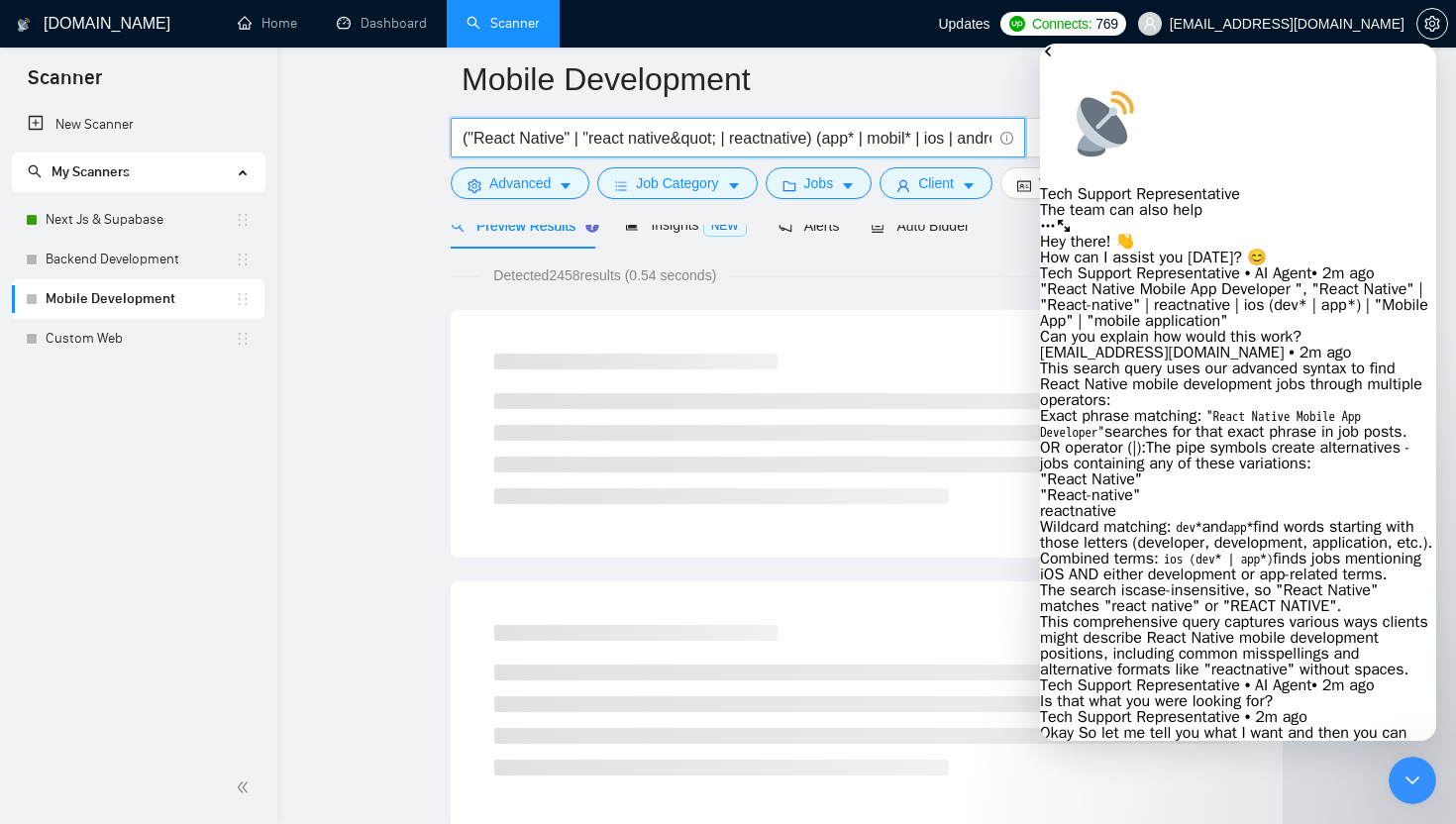 drag, startPoint x: 680, startPoint y: 136, endPoint x: 723, endPoint y: 140, distance: 43.185646 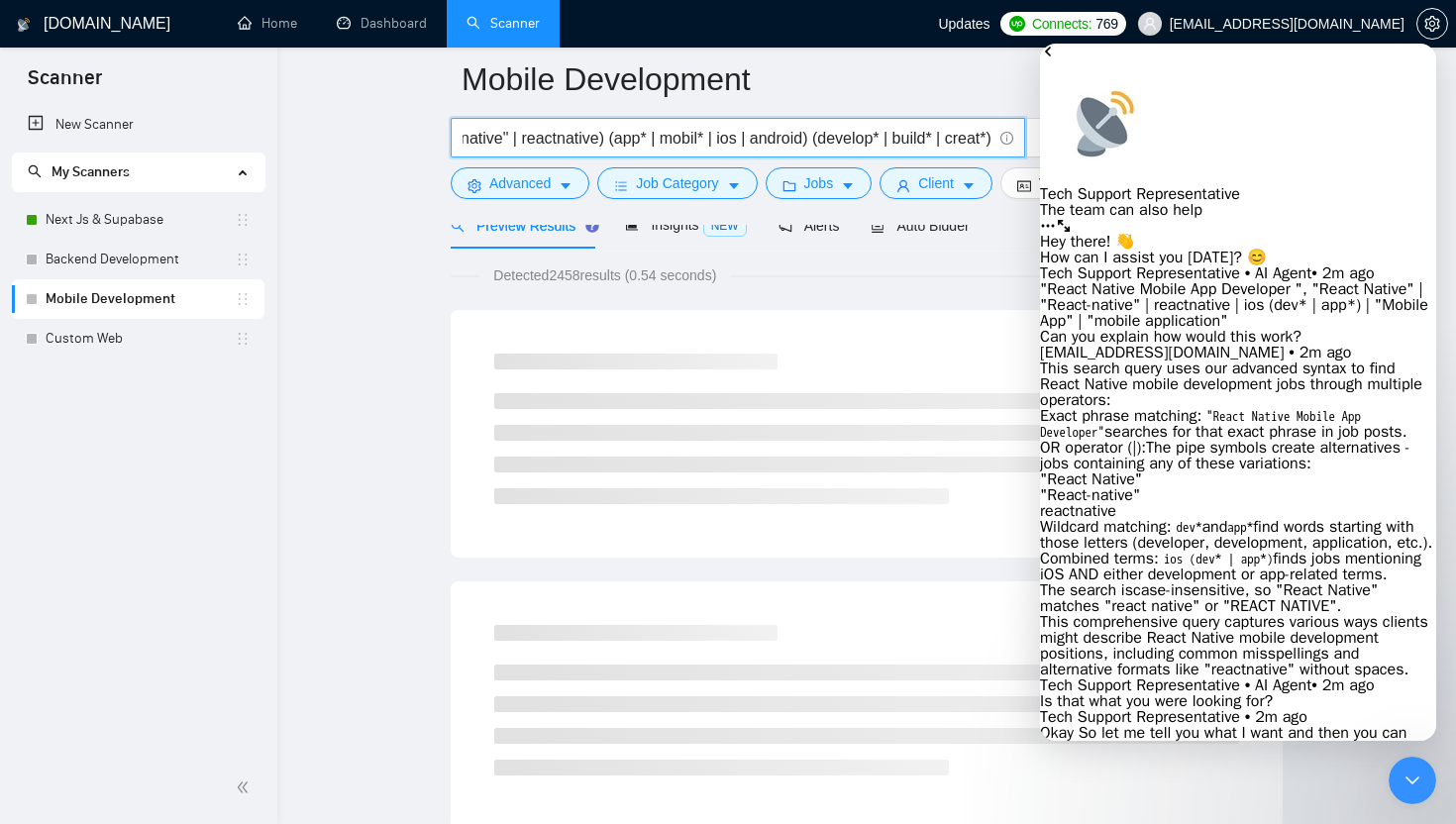 scroll, scrollTop: 0, scrollLeft: 188, axis: horizontal 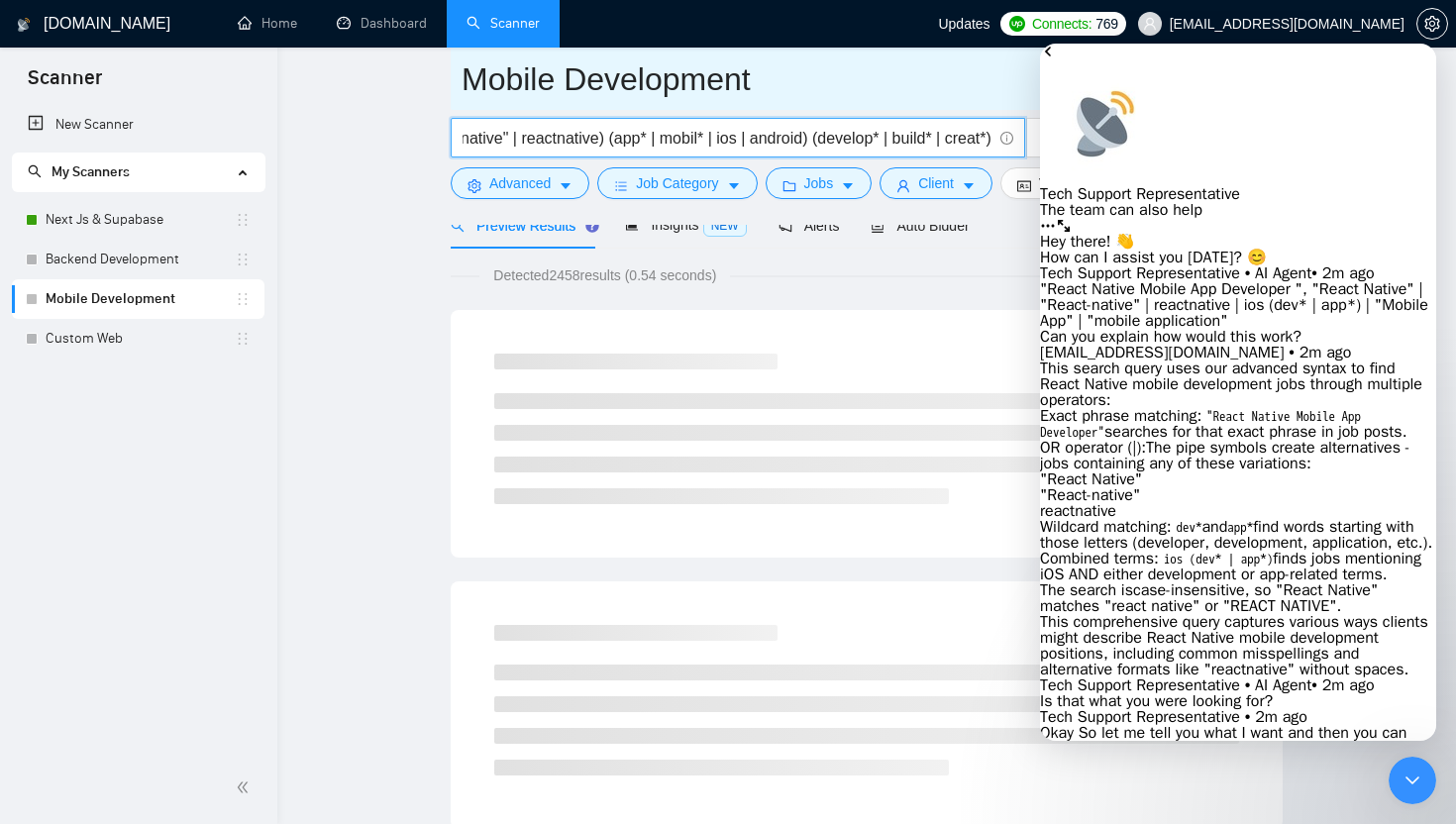 click on "Mobile Development" at bounding box center (852, 79) 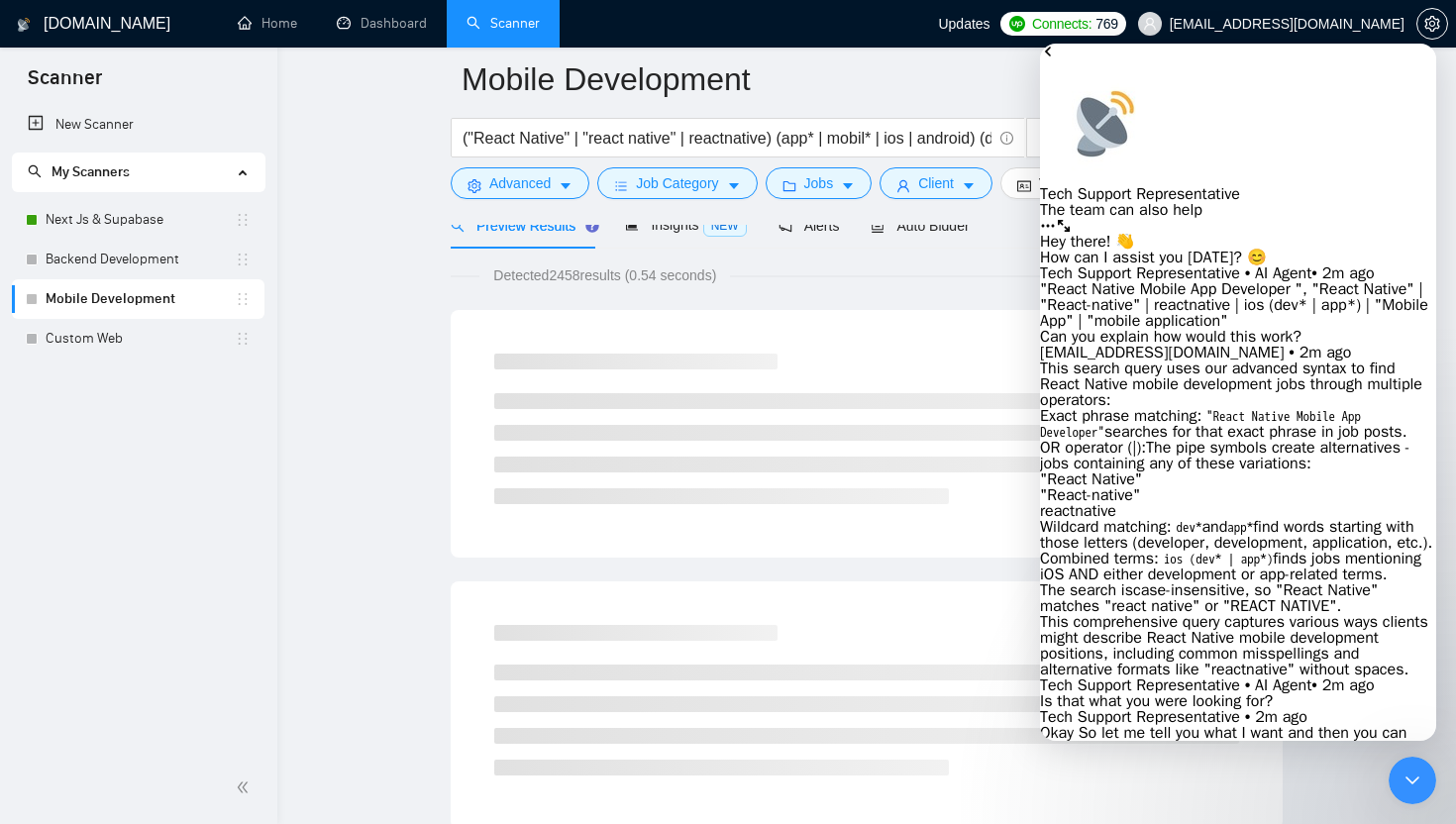 click at bounding box center [1116, 1700] 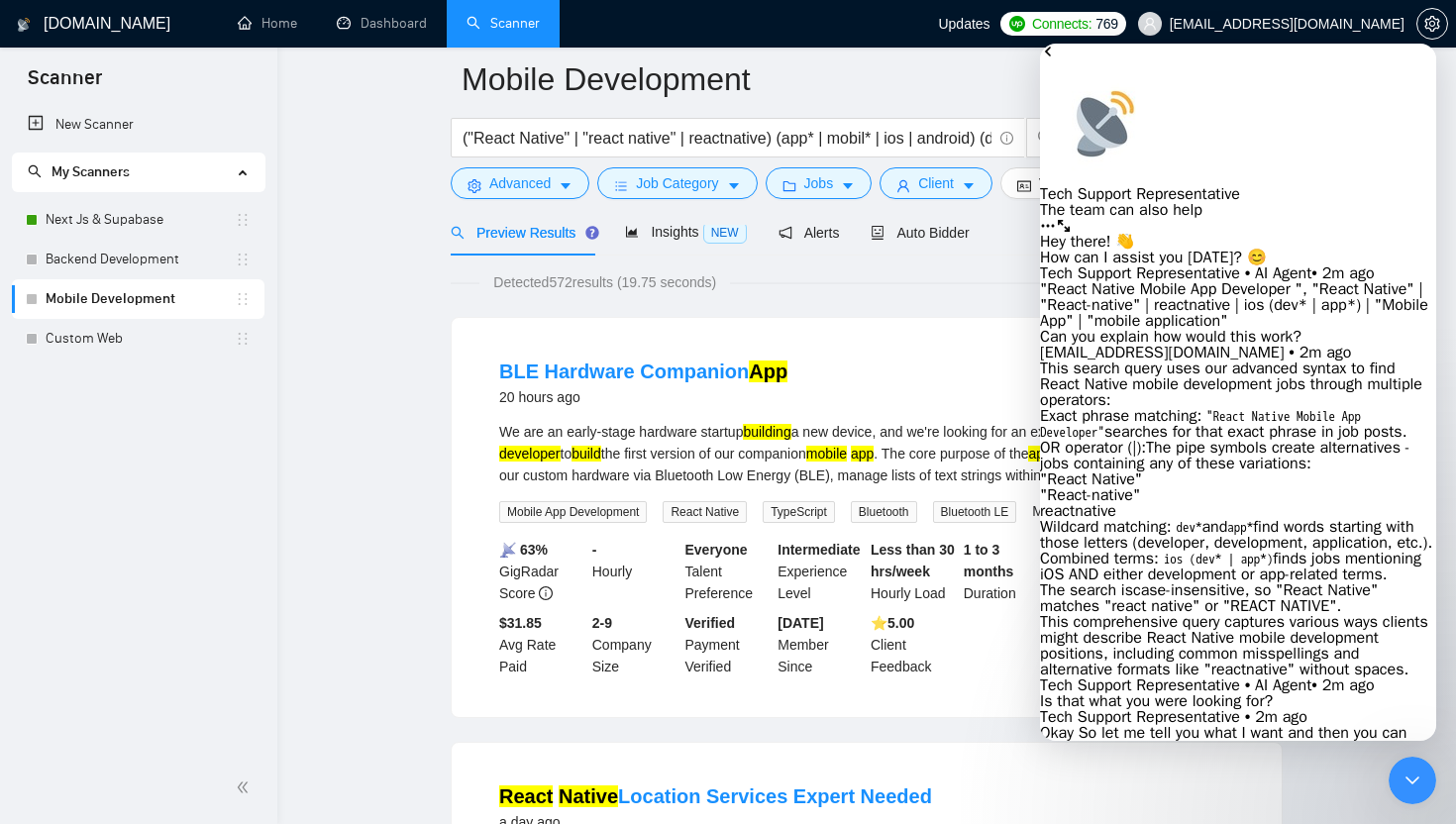 scroll, scrollTop: 0, scrollLeft: 0, axis: both 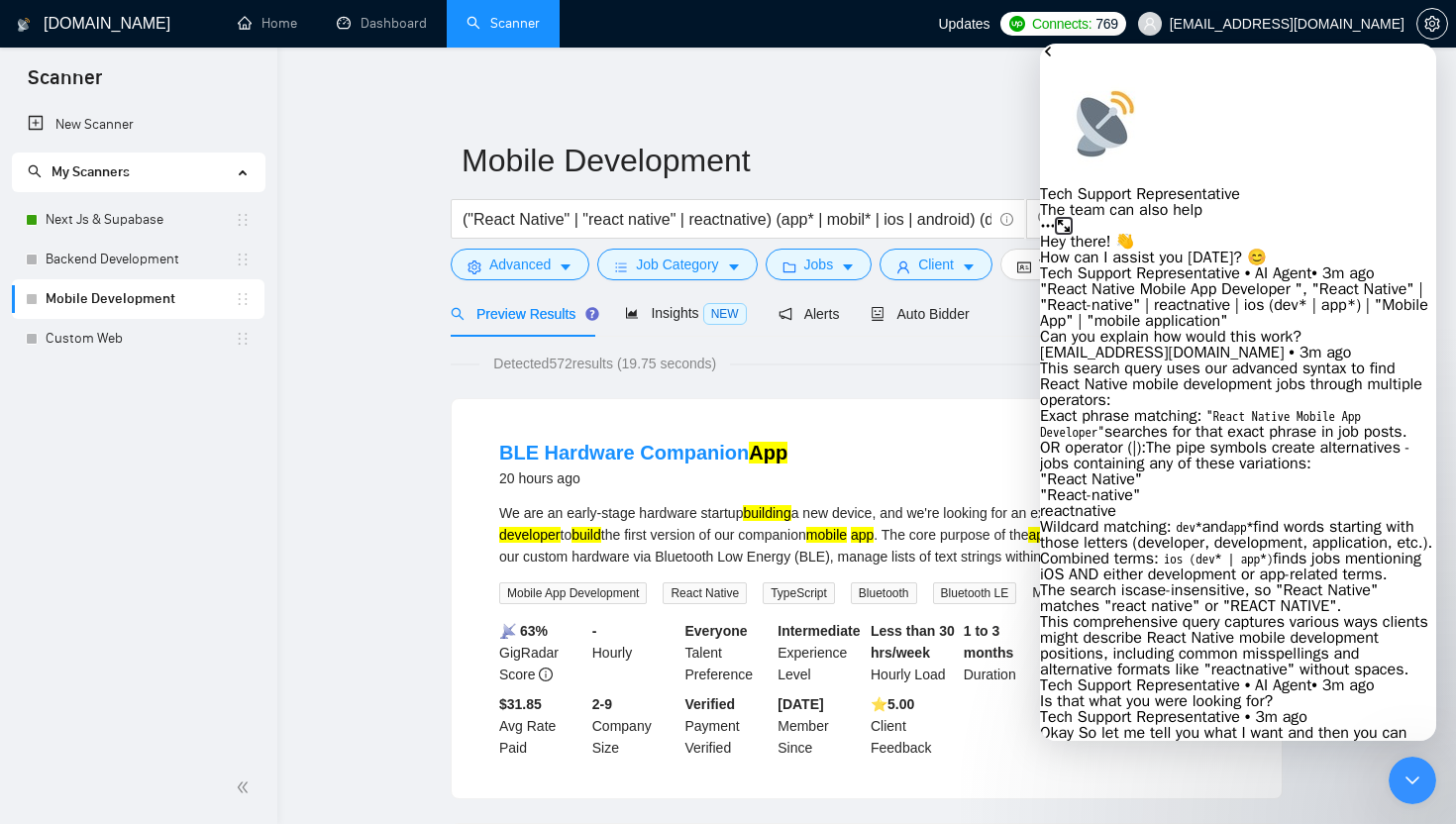 click 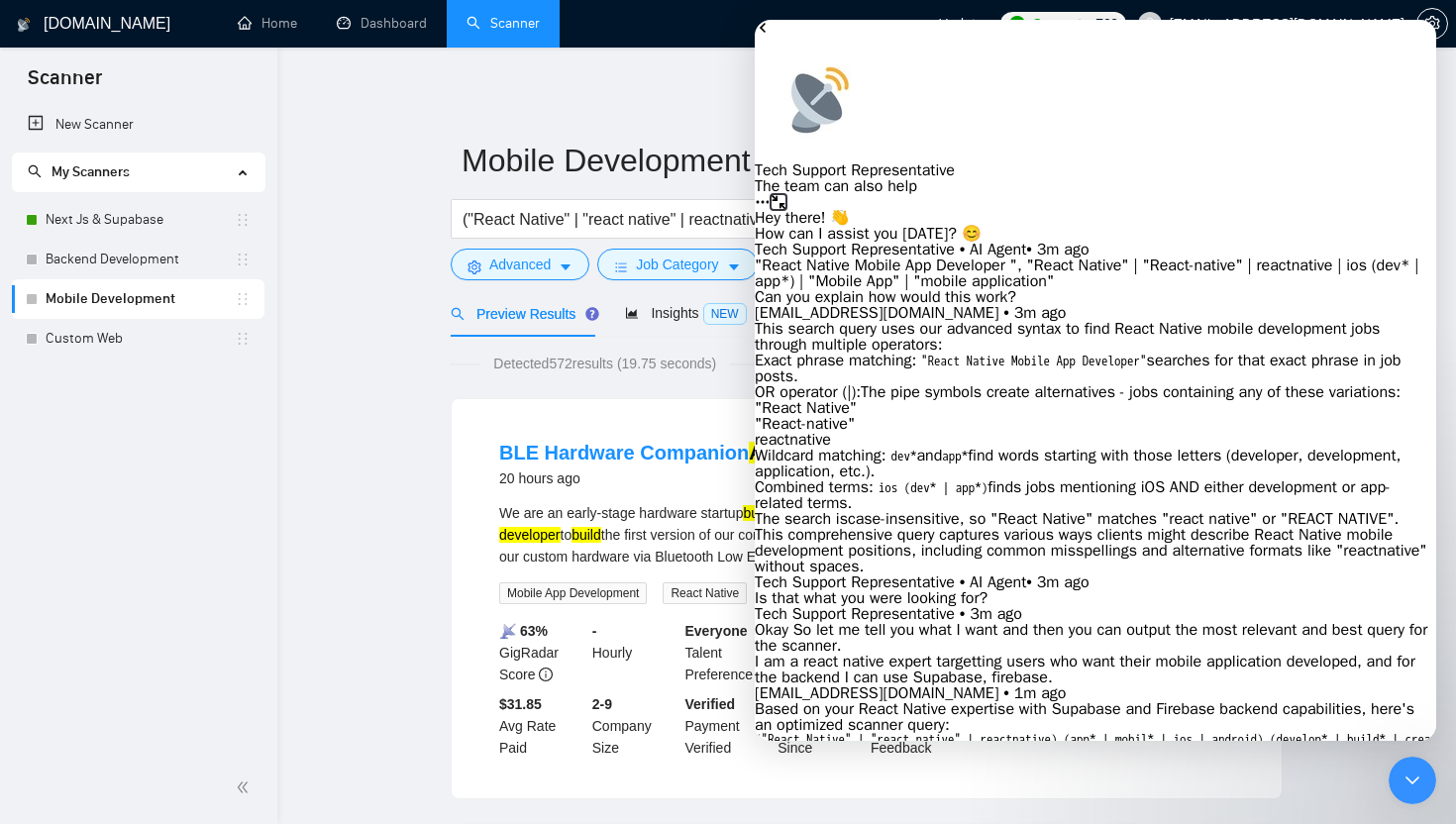 scroll, scrollTop: 1301, scrollLeft: 0, axis: vertical 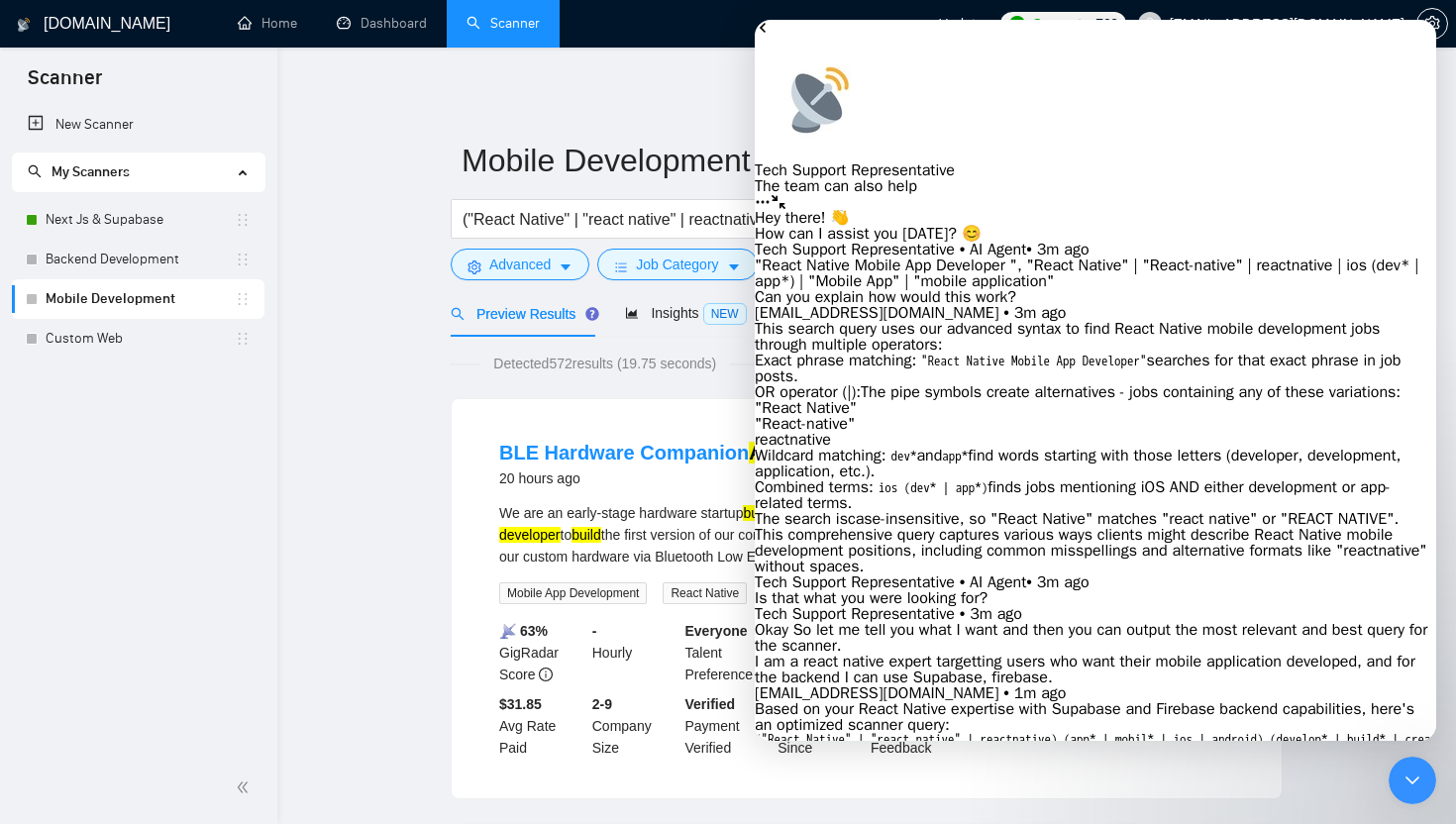 drag, startPoint x: 1029, startPoint y: 419, endPoint x: 845, endPoint y: 265, distance: 239.94166 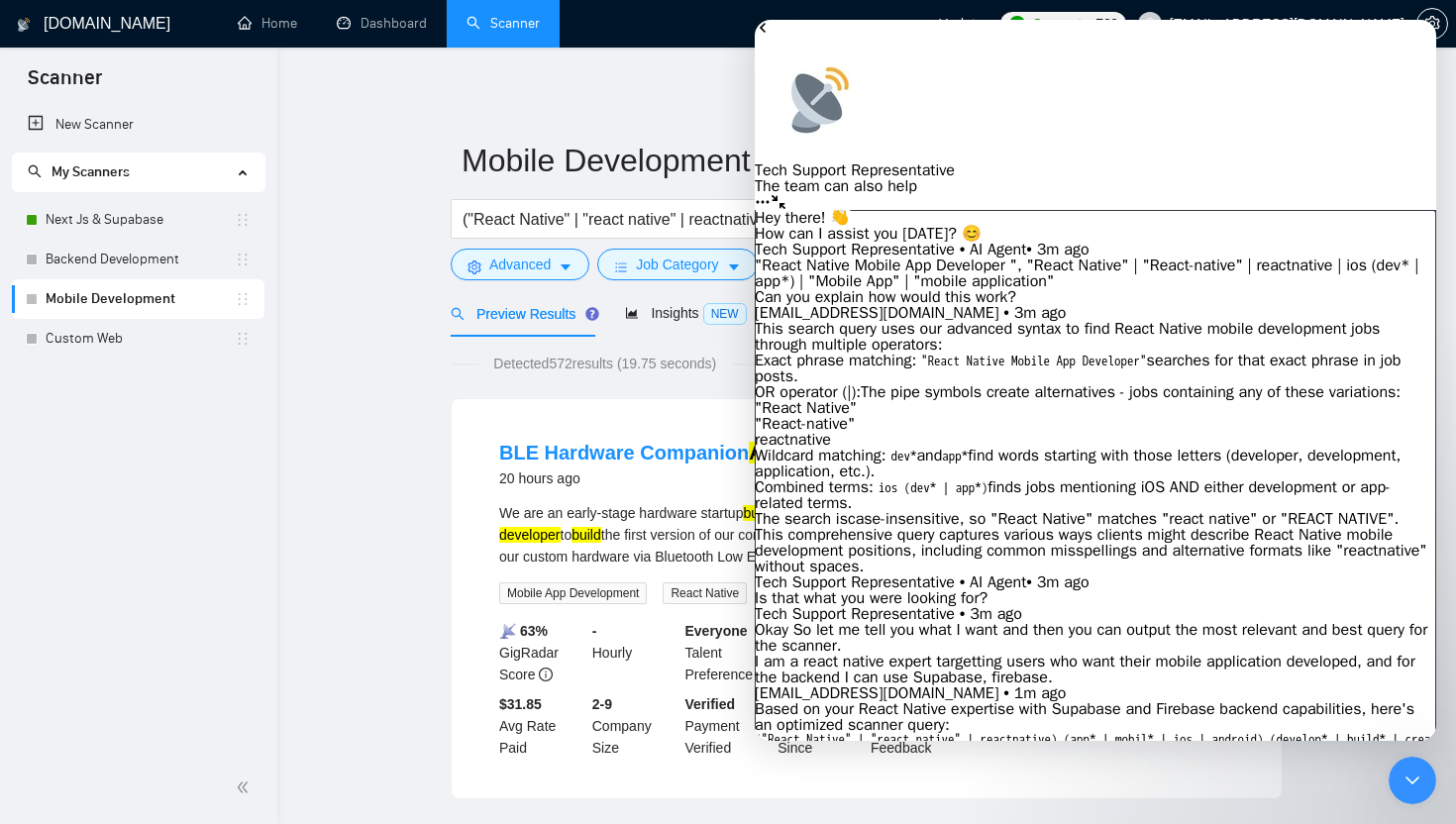 click on "Hey there! 👋  How can I assist you [DATE]? 😊 Tech Support Representative   • AI Agent  •   3m ago "React Native Mobile App Developer ", "React Native" | "React-native" | reactnative | ios (dev* | app*) | "Mobile App" | "mobile application" Can you explain how would this work? [EMAIL_ADDRESS][DOMAIN_NAME]    •   3m ago This search query uses our advanced syntax to find React Native mobile development jobs through multiple operators: Exact phrase matching:   "React Native Mobile App Developer"  searches for that exact phrase in job posts. OR operator (|):  The pipe symbols create alternatives - jobs containing any of these variations: "React Native" "React-native" reactnative Wildcard matching:   dev*  and  app*  find words starting with those letters (developer, development, application, etc.). Combined terms:   ios (dev* | app*)  finds jobs mentioning iOS AND either development or app-related terms. The search is  case-insensitive , so "React Native" matches "react native" or "REACT NATIVE".    •" at bounding box center [1095, 1145] 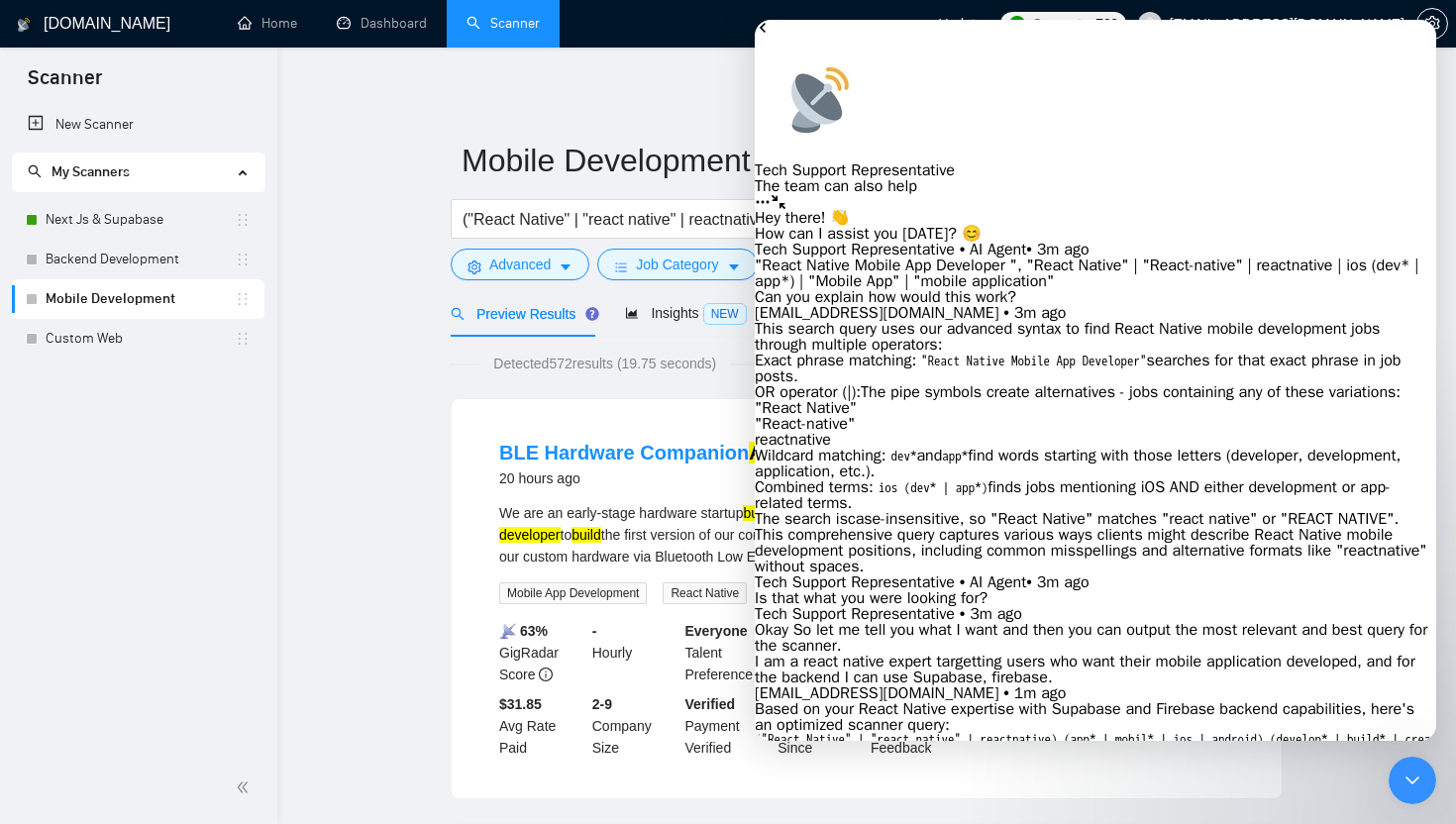 drag, startPoint x: 802, startPoint y: 287, endPoint x: 1239, endPoint y: 282, distance: 437.0286 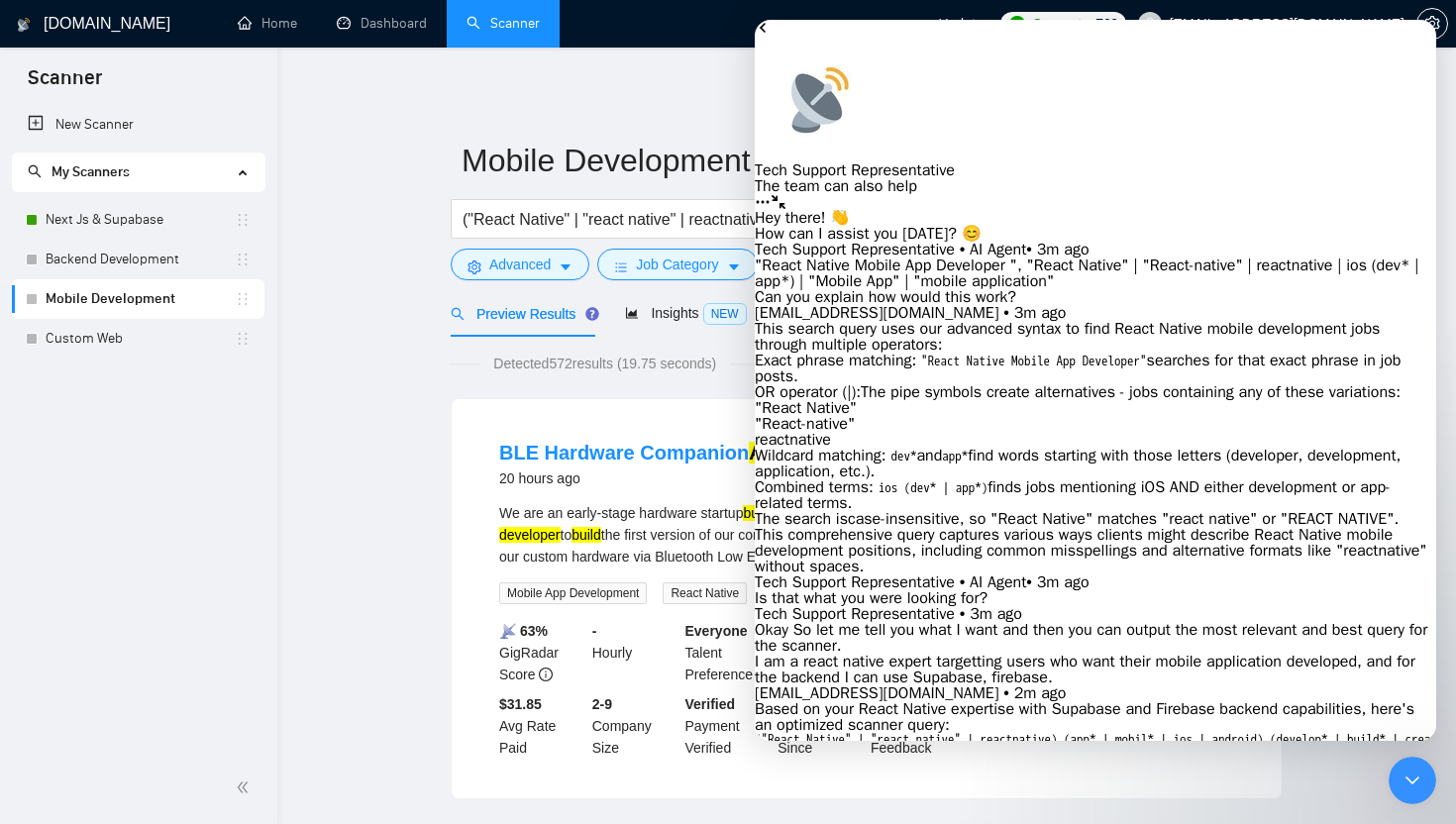 click on "Mobile Development ("React Native" | "react native" | reactnative) (app* | mobil* | ios | android) (develop* | build* | creat*) Save Advanced   Job Category   Jobs   Client   Vendor   Reset All Preview Results Insights NEW Alerts Auto Bidder Detected   572  results   (19.75 seconds) BLE Hardware Companion  App 20 hours ago We are an early-stage hardware startup  building  a new device, and we're looking for an experienced  React   [DEMOGRAPHIC_DATA]   developer  to  build  the first version of our companion  mobile   app .
The core purpose of the  app  is to allow users to connect to our custom hardware via Bluetooth Low Energy (BLE), manage lists of text strings within the  ... Expand Mobile App Development React Native TypeScript Bluetooth Bluetooth LE More... 📡   63% GigRadar Score   - Hourly Everyone Talent Preference Intermediate Experience Level Less than 30 hrs/week Hourly Load 1 to 3 months Duration   [GEOGRAPHIC_DATA] Country $ 4.8k Total Spent $31.85 Avg Rate Paid 2-9 Company Size Verified Payment Verified 5.00" at bounding box center (867, 2382) 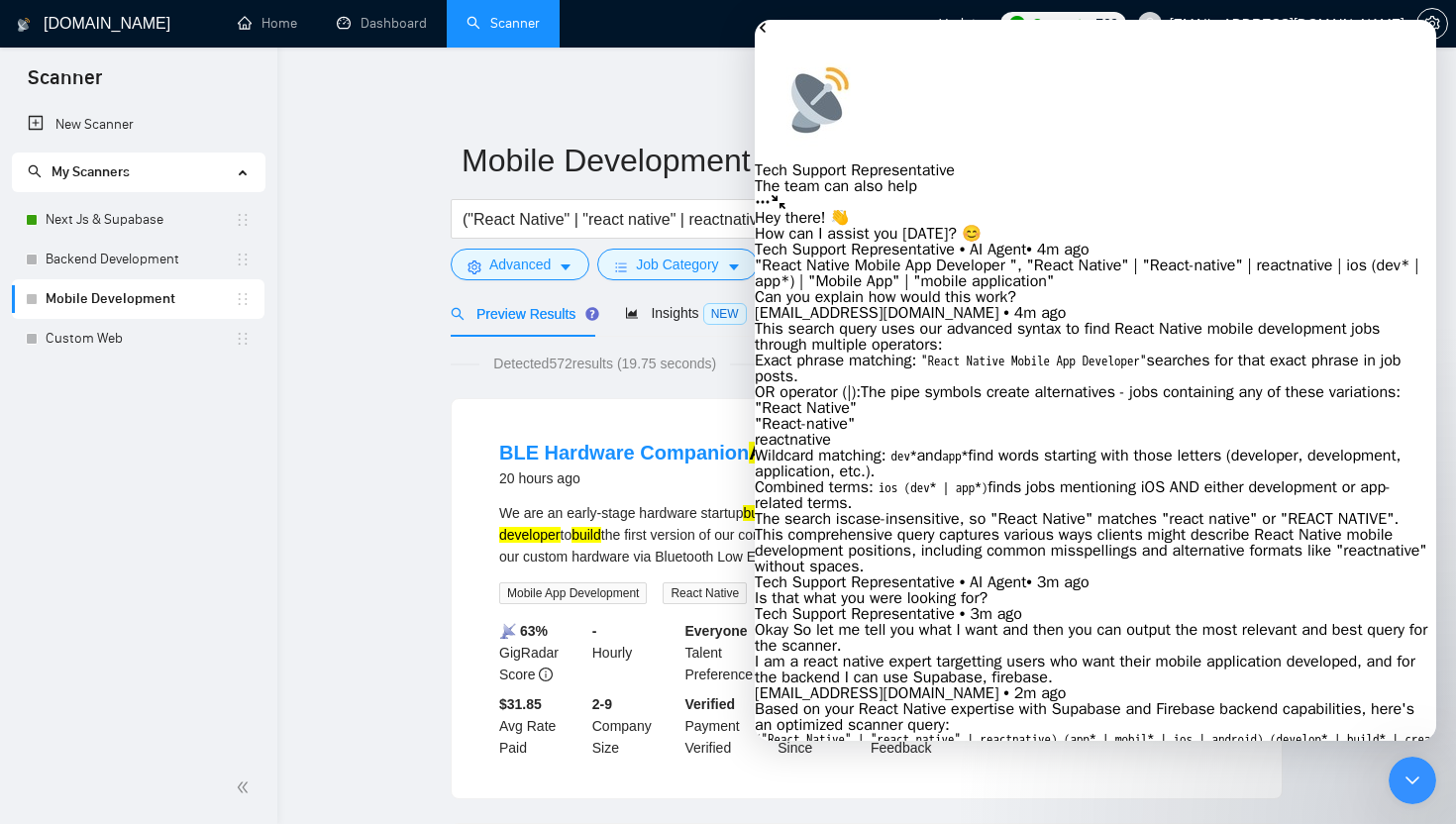 scroll, scrollTop: 1314, scrollLeft: 0, axis: vertical 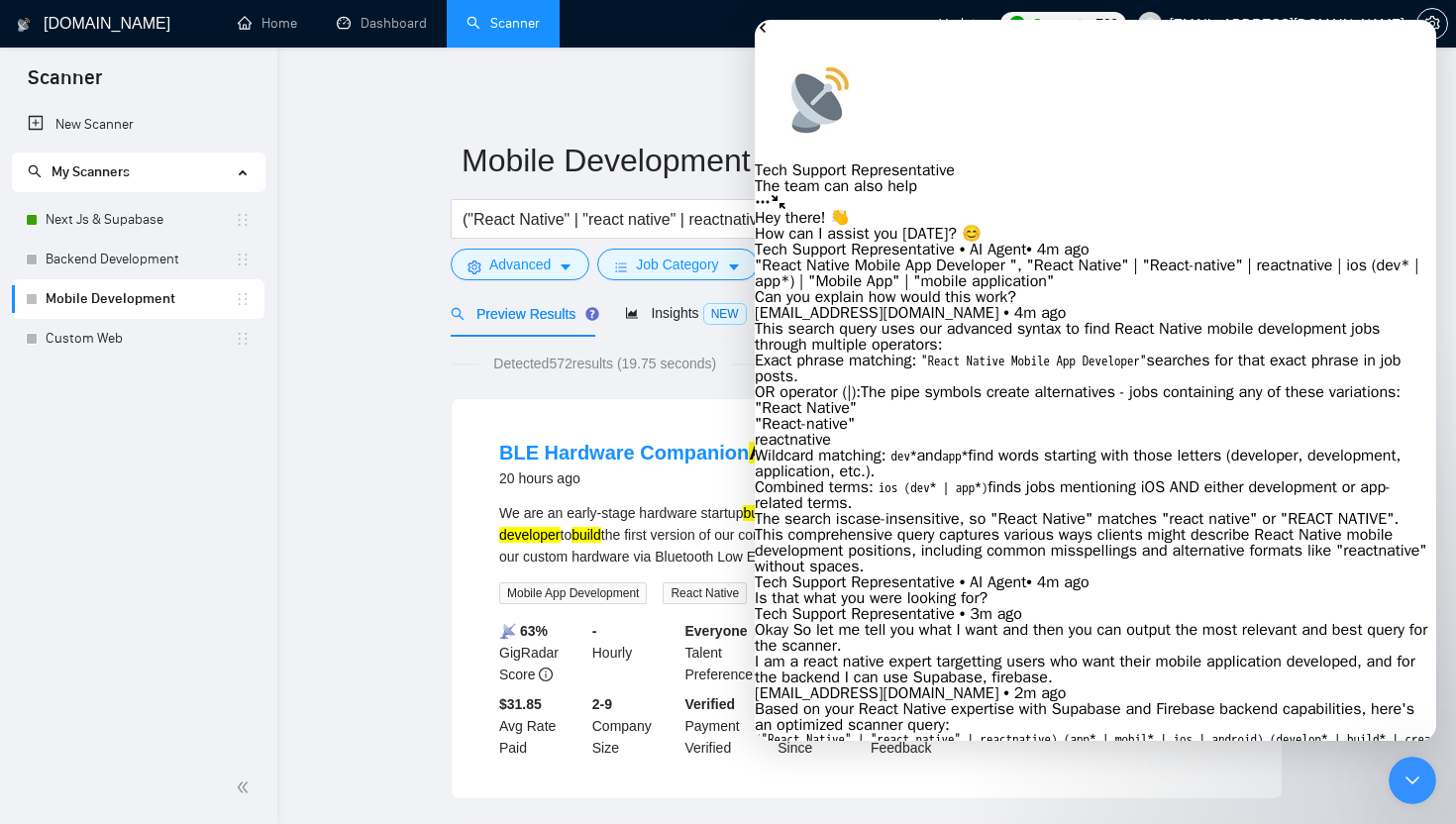 click on "One more scanner I would like to have is for the design to next.js code or react native code conversion for the clients." at bounding box center (831, 2085) 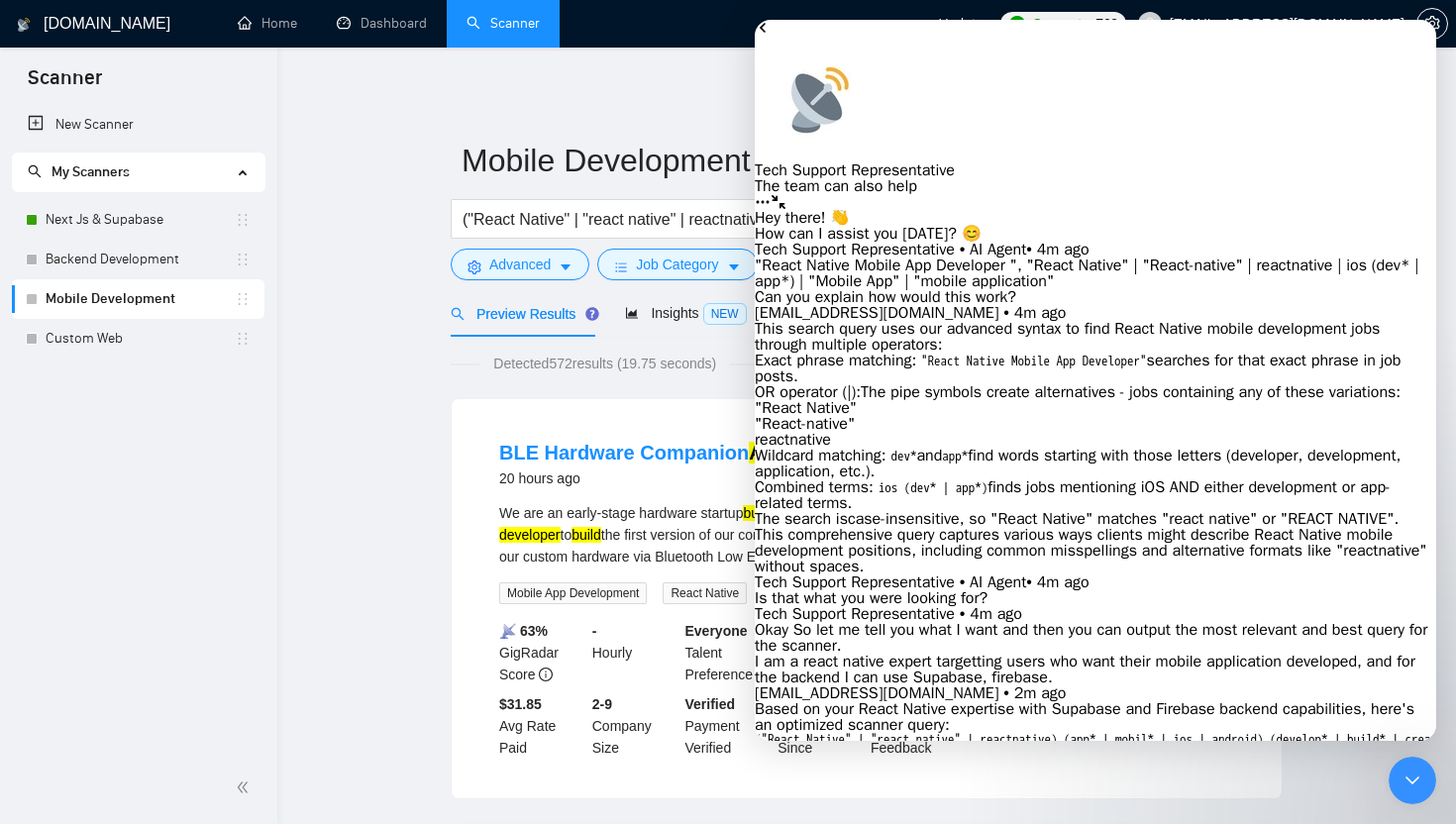 click 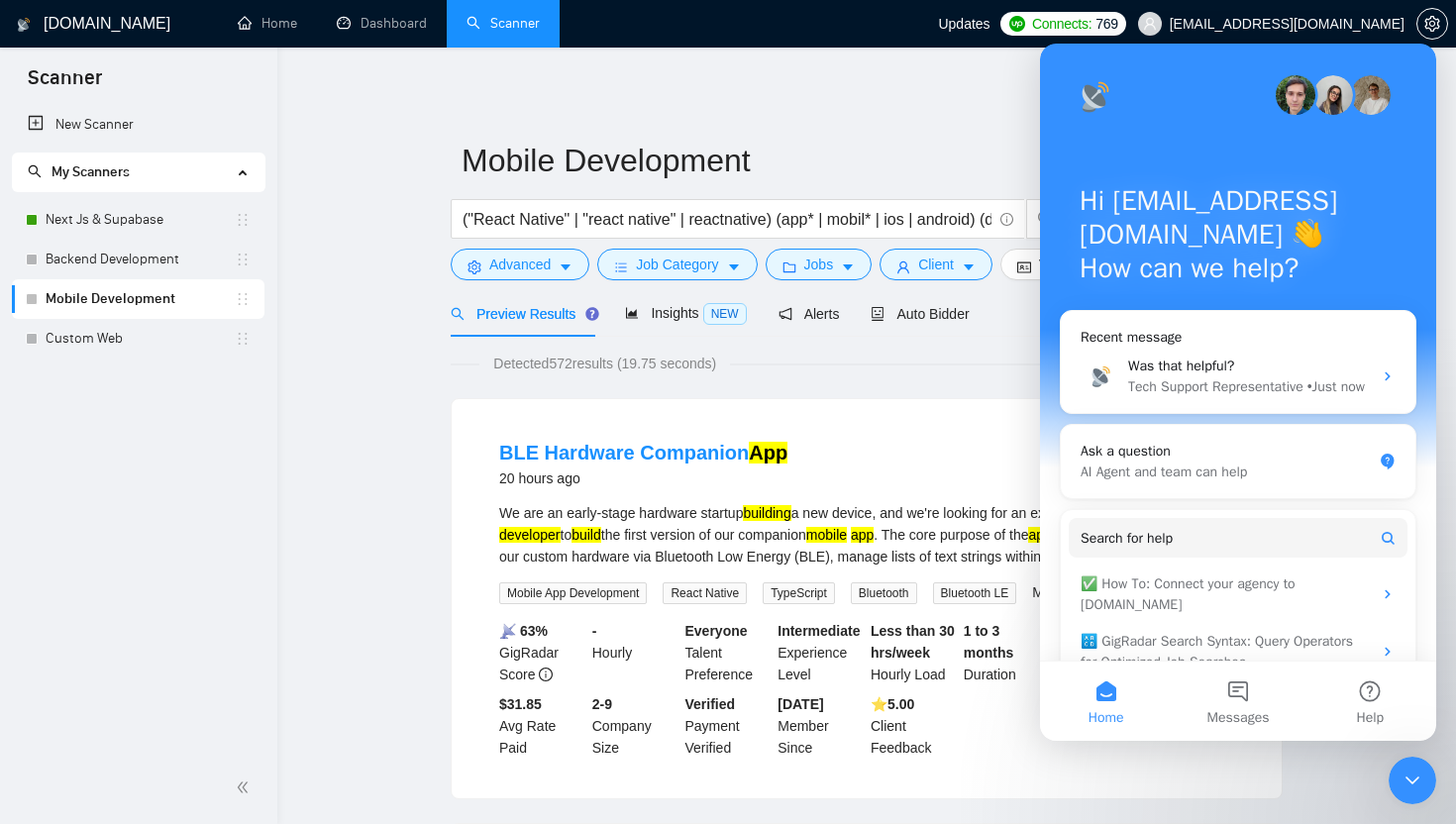 click 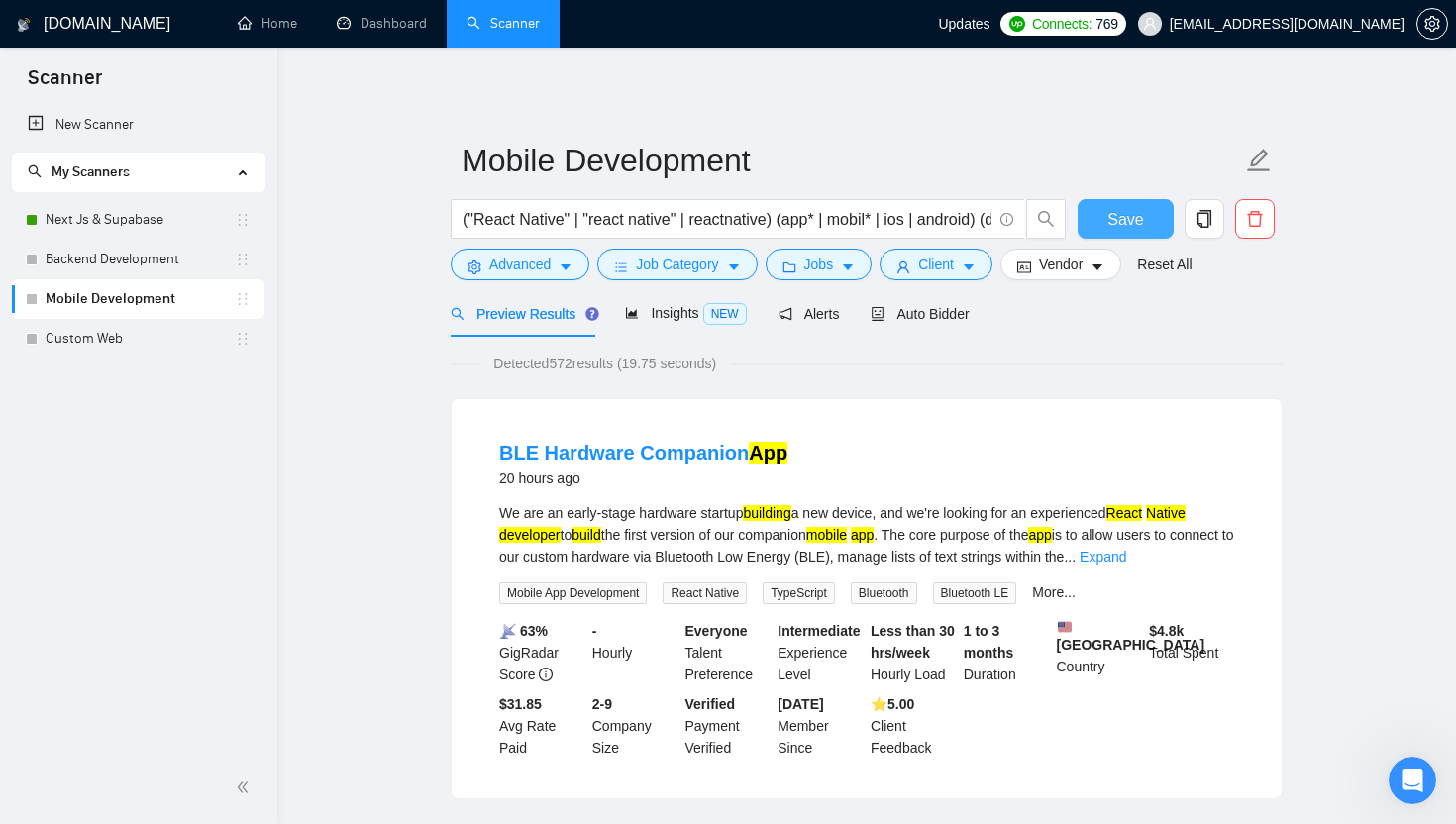 click on "Save" at bounding box center (1125, 219) 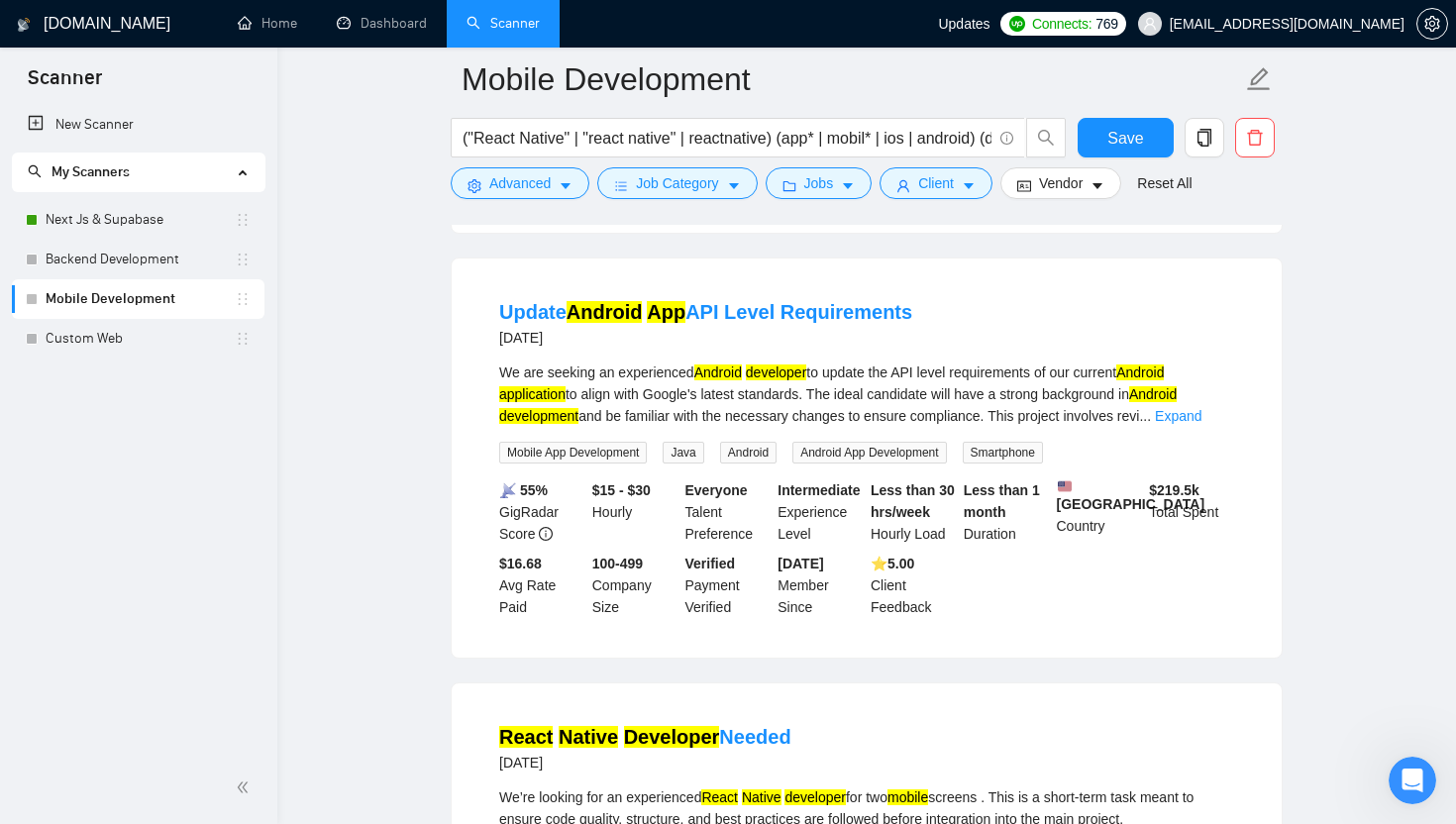 scroll, scrollTop: 2276, scrollLeft: 0, axis: vertical 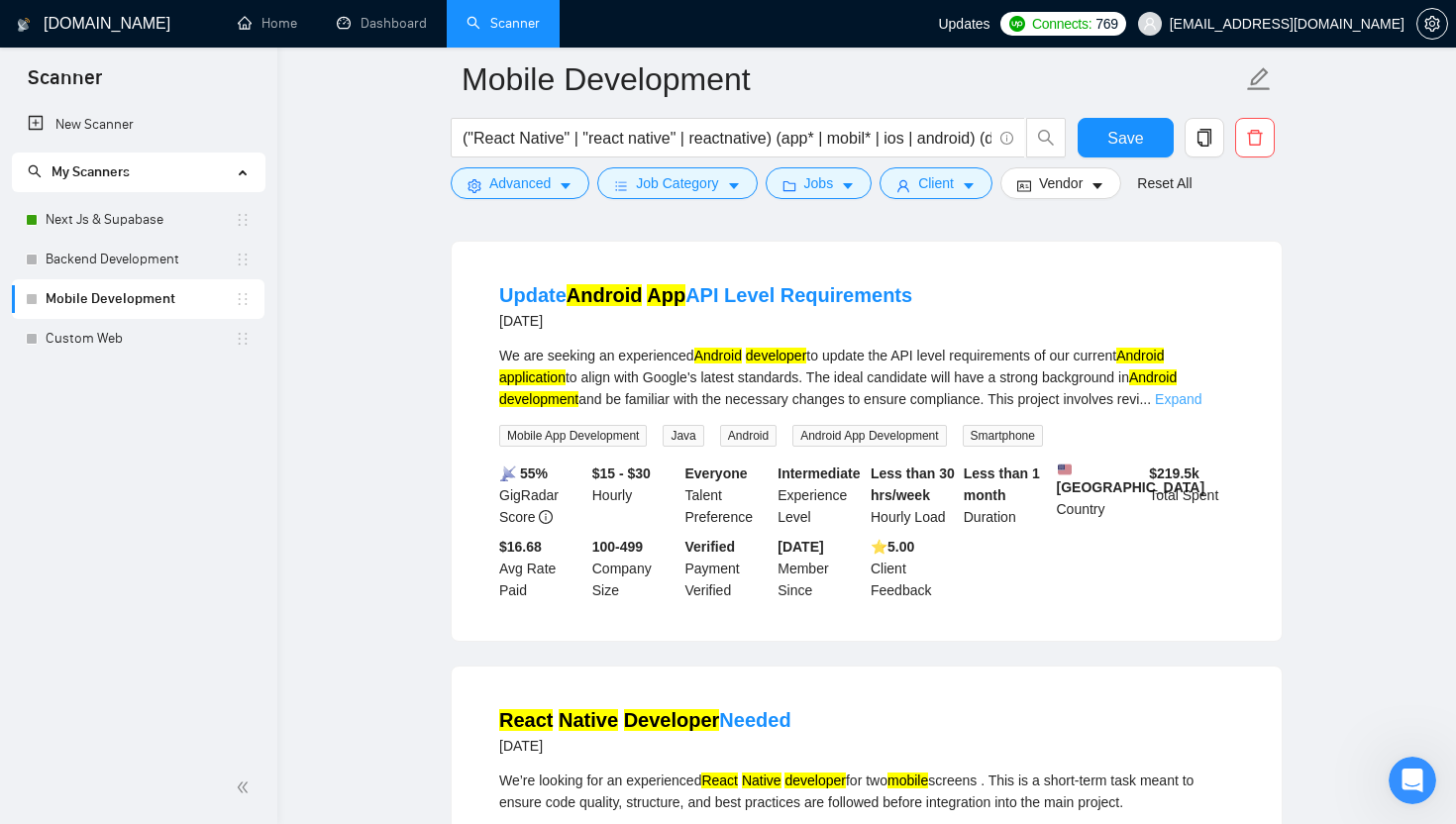 click on "Expand" at bounding box center [1178, 399] 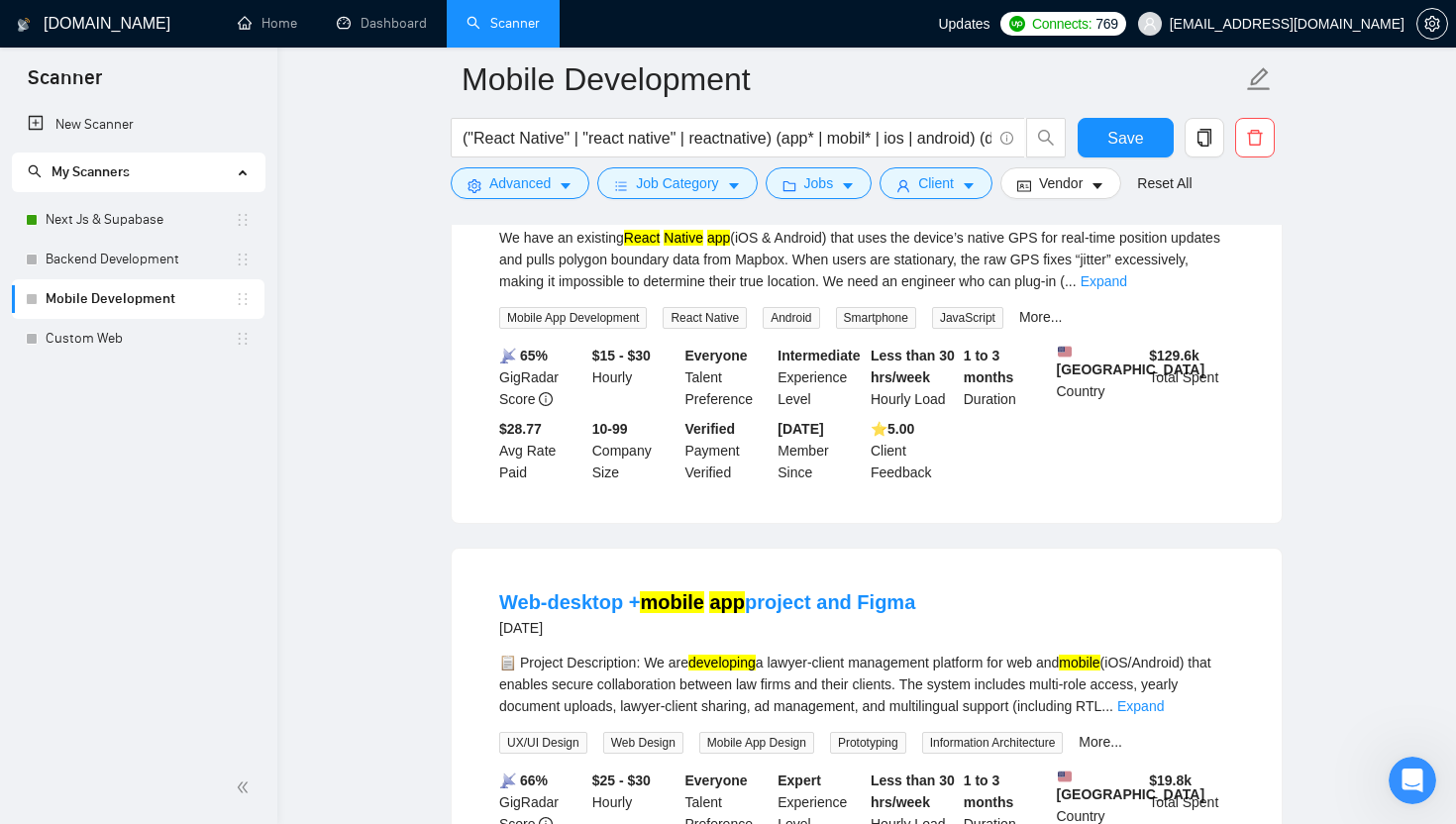 scroll, scrollTop: 0, scrollLeft: 0, axis: both 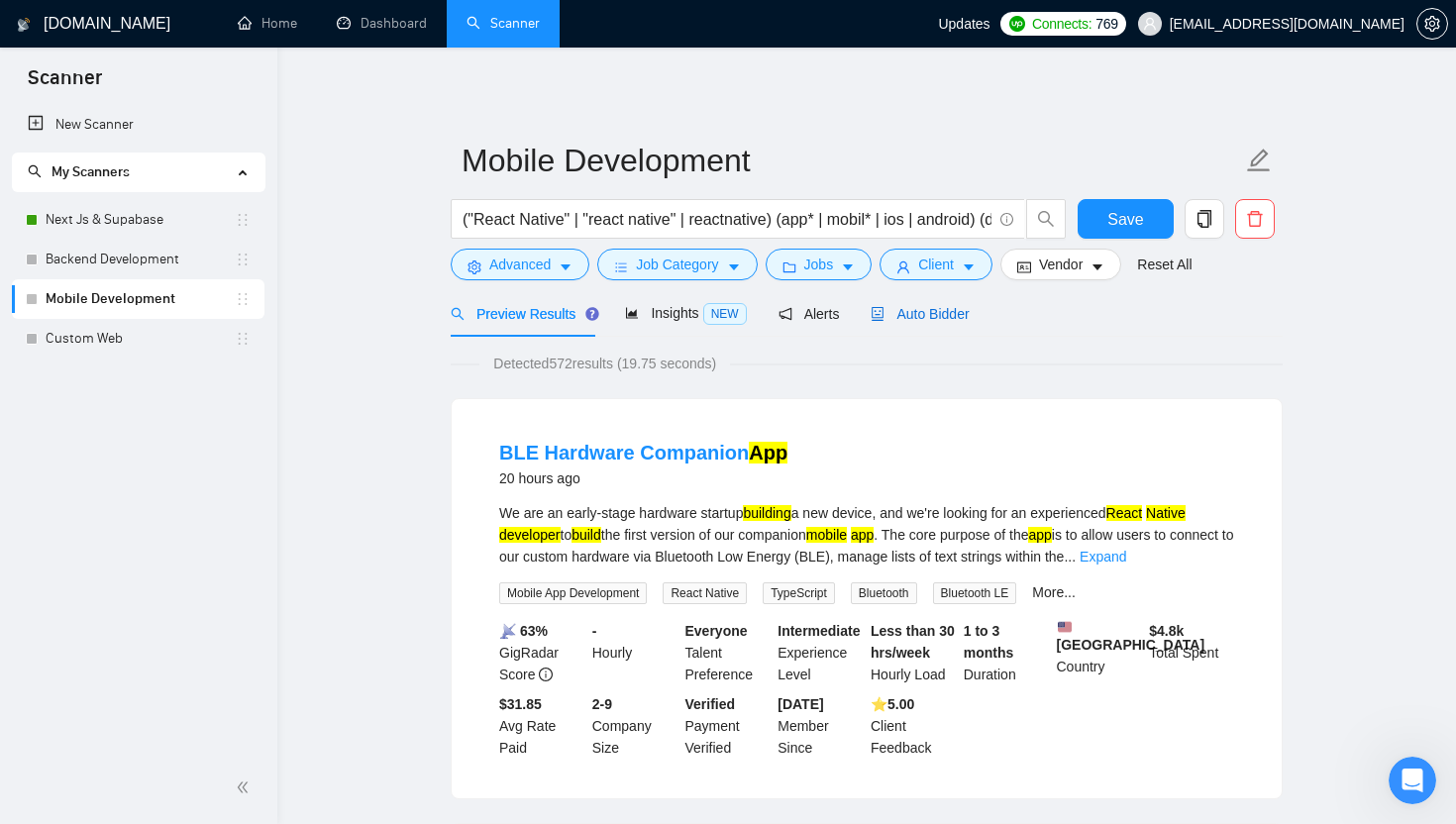 click on "Auto Bidder" at bounding box center [919, 314] 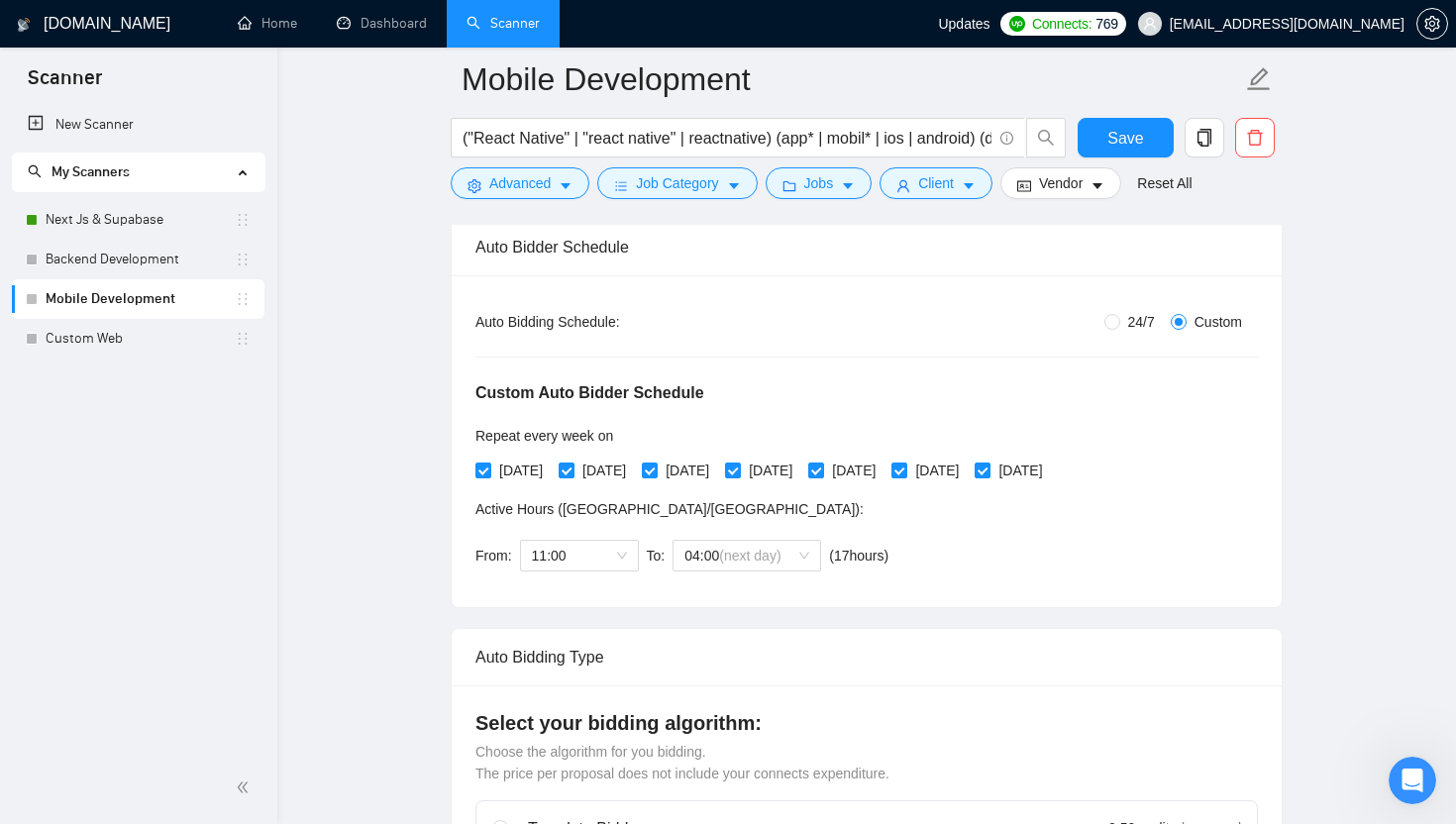 scroll, scrollTop: 0, scrollLeft: 0, axis: both 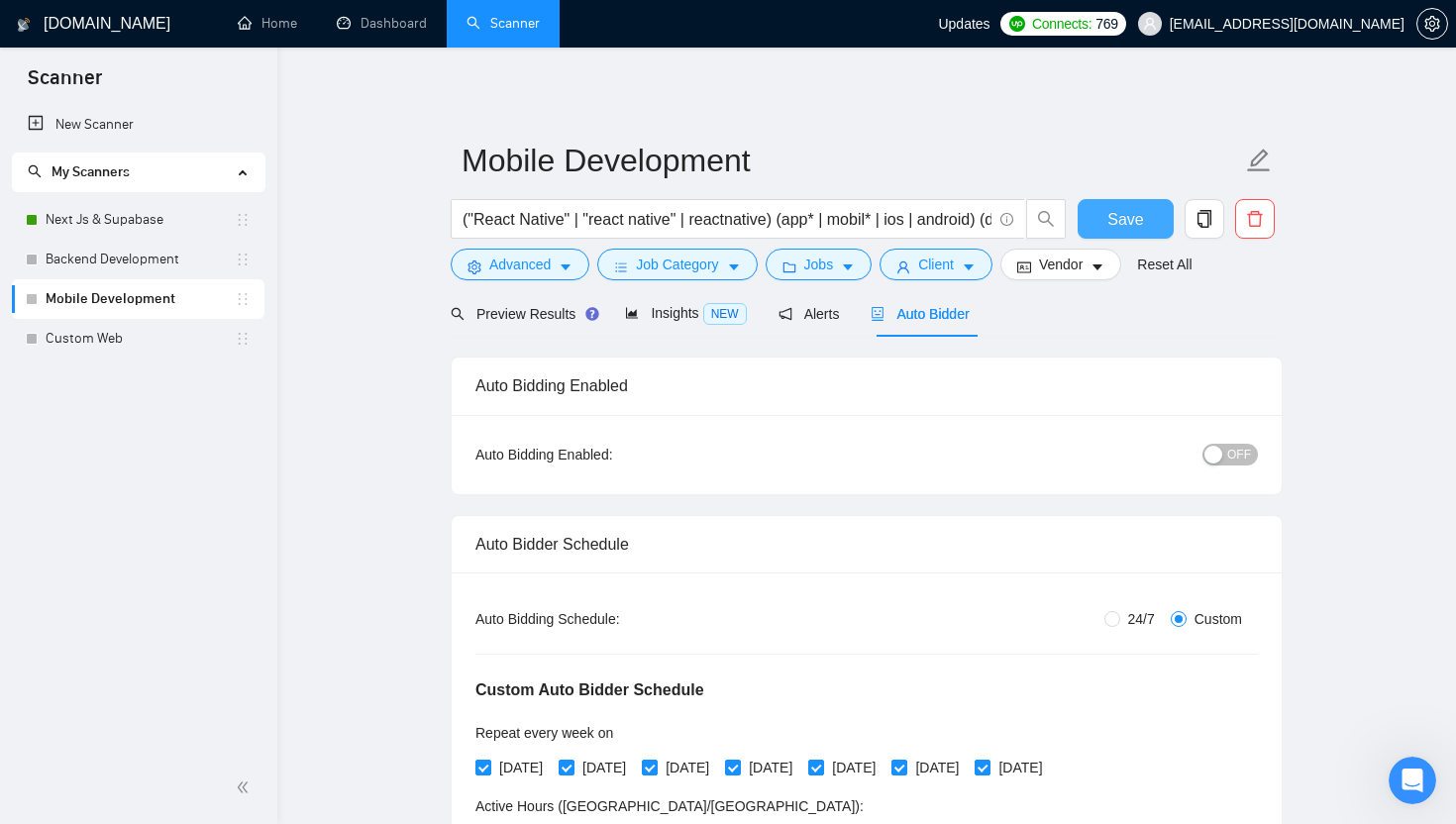 click on "Save" at bounding box center (1125, 219) 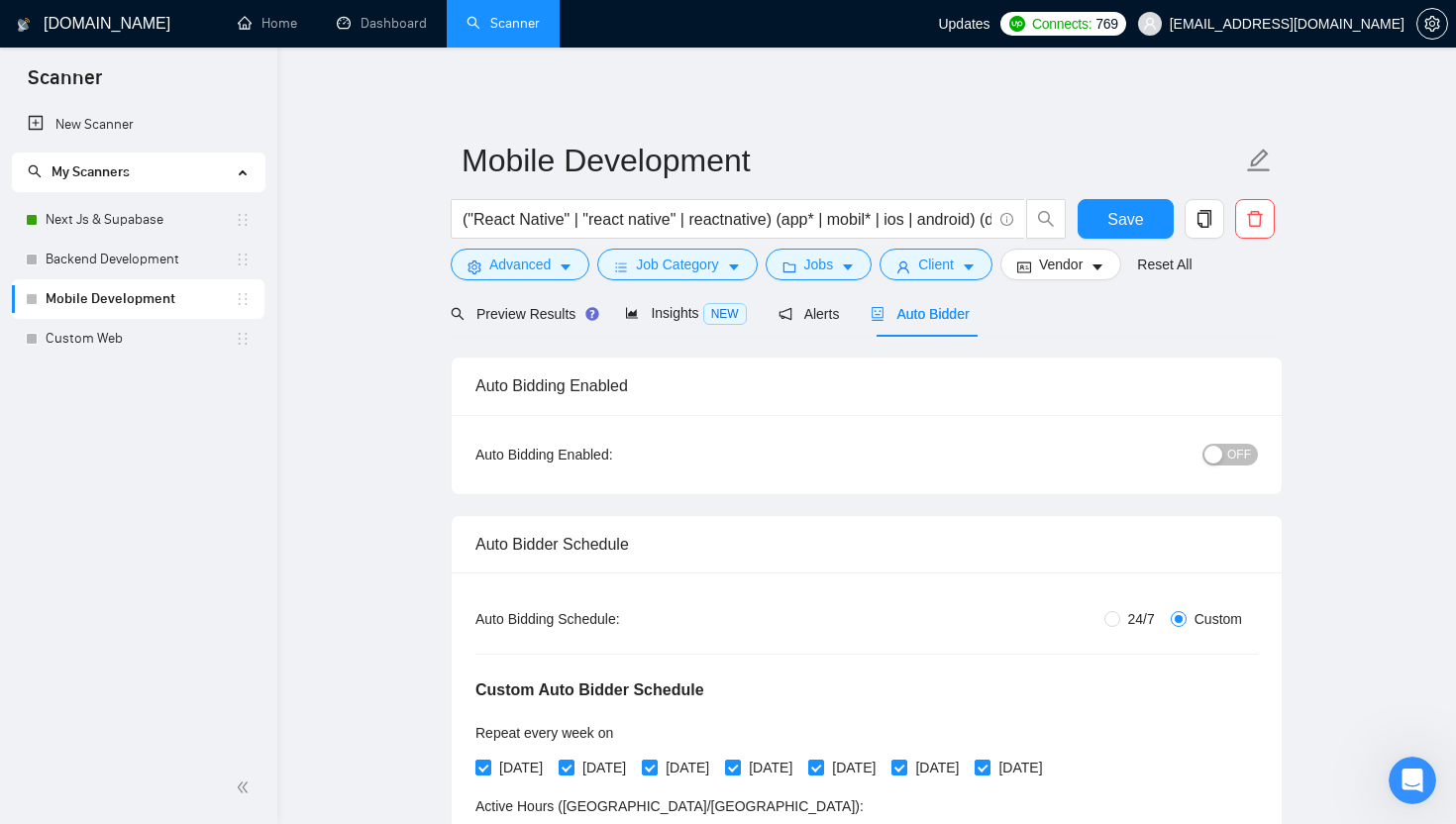 click on "OFF" at bounding box center [1239, 455] 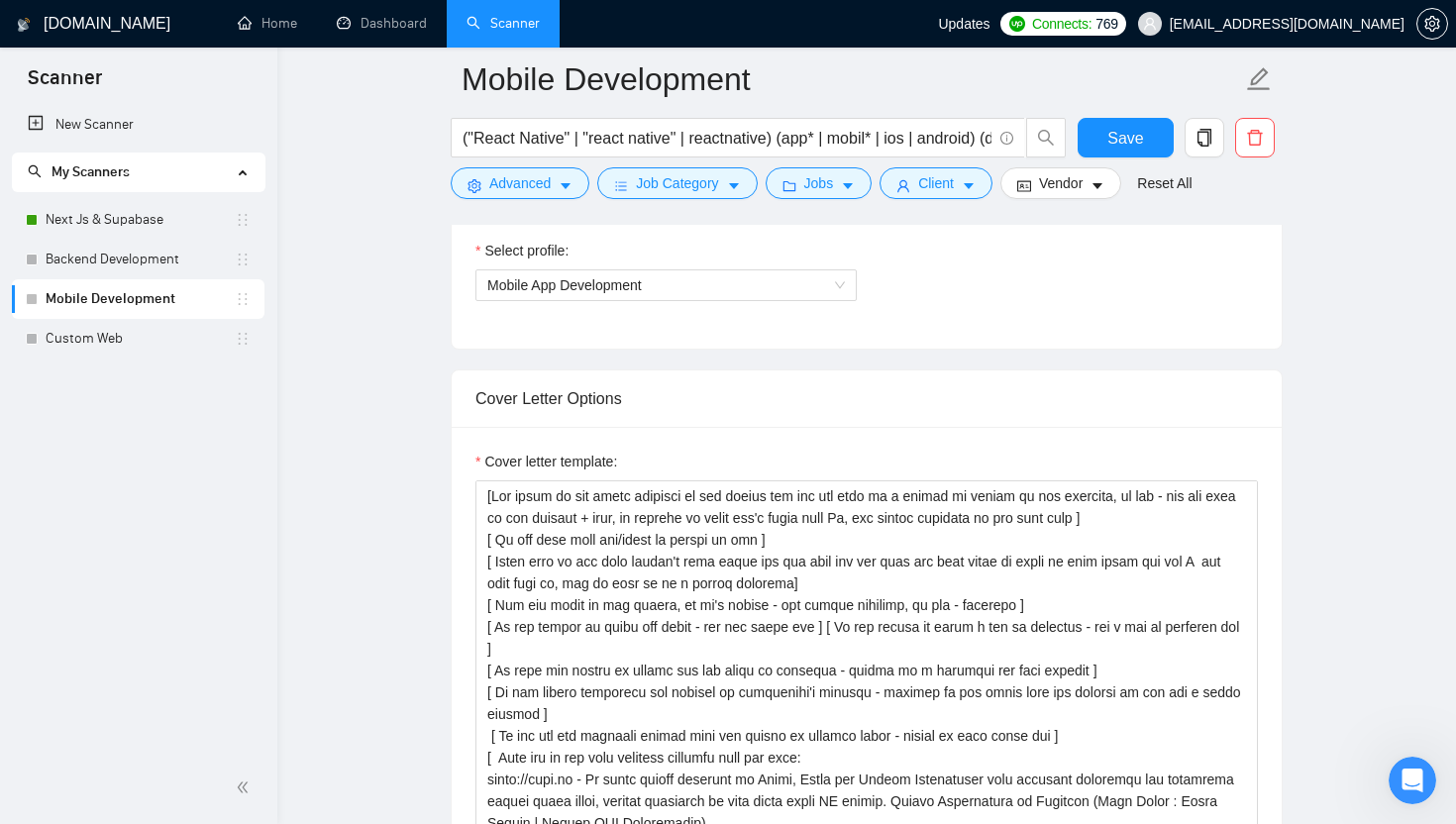 scroll, scrollTop: 1479, scrollLeft: 0, axis: vertical 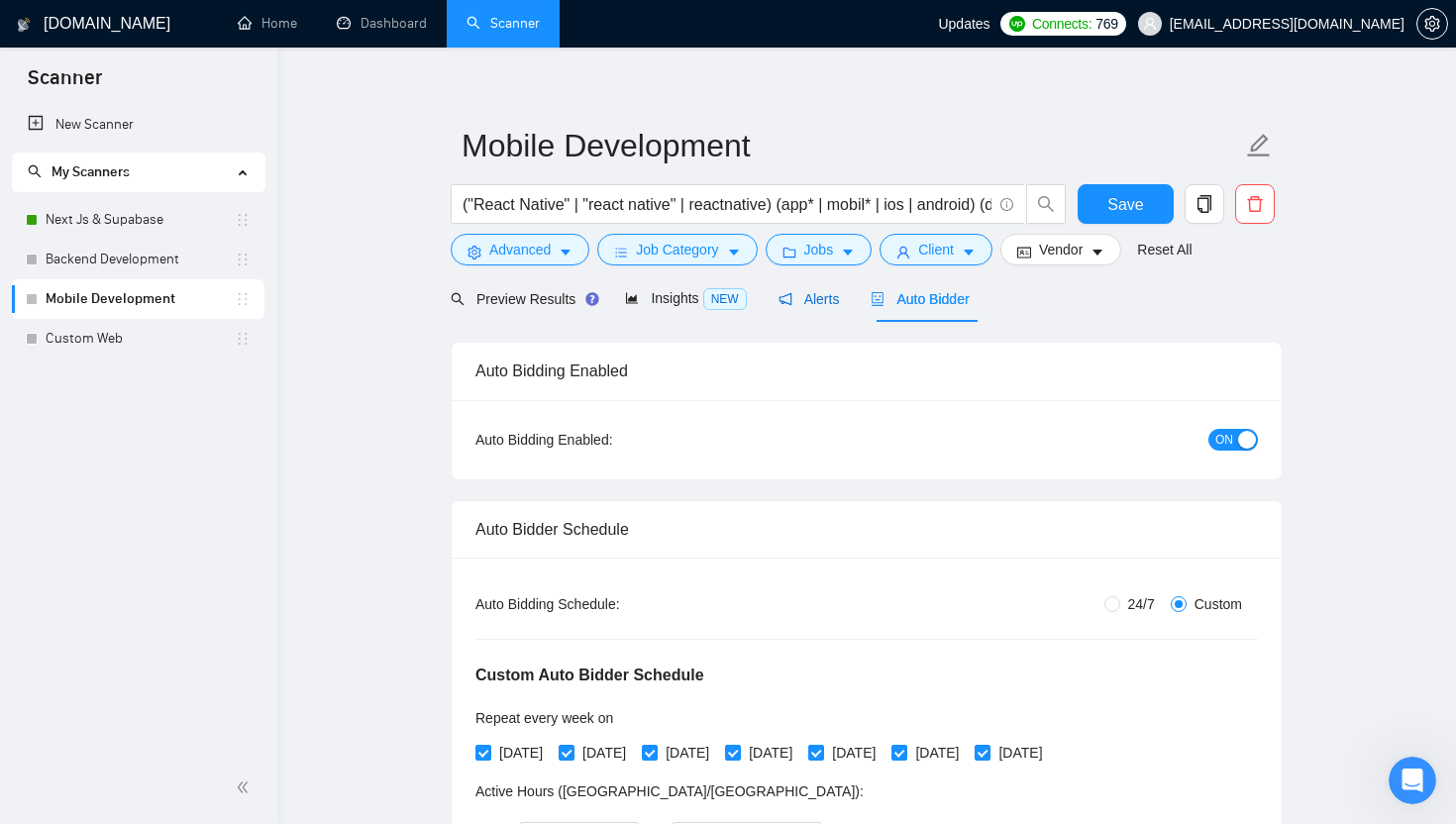 click on "Alerts" at bounding box center (809, 299) 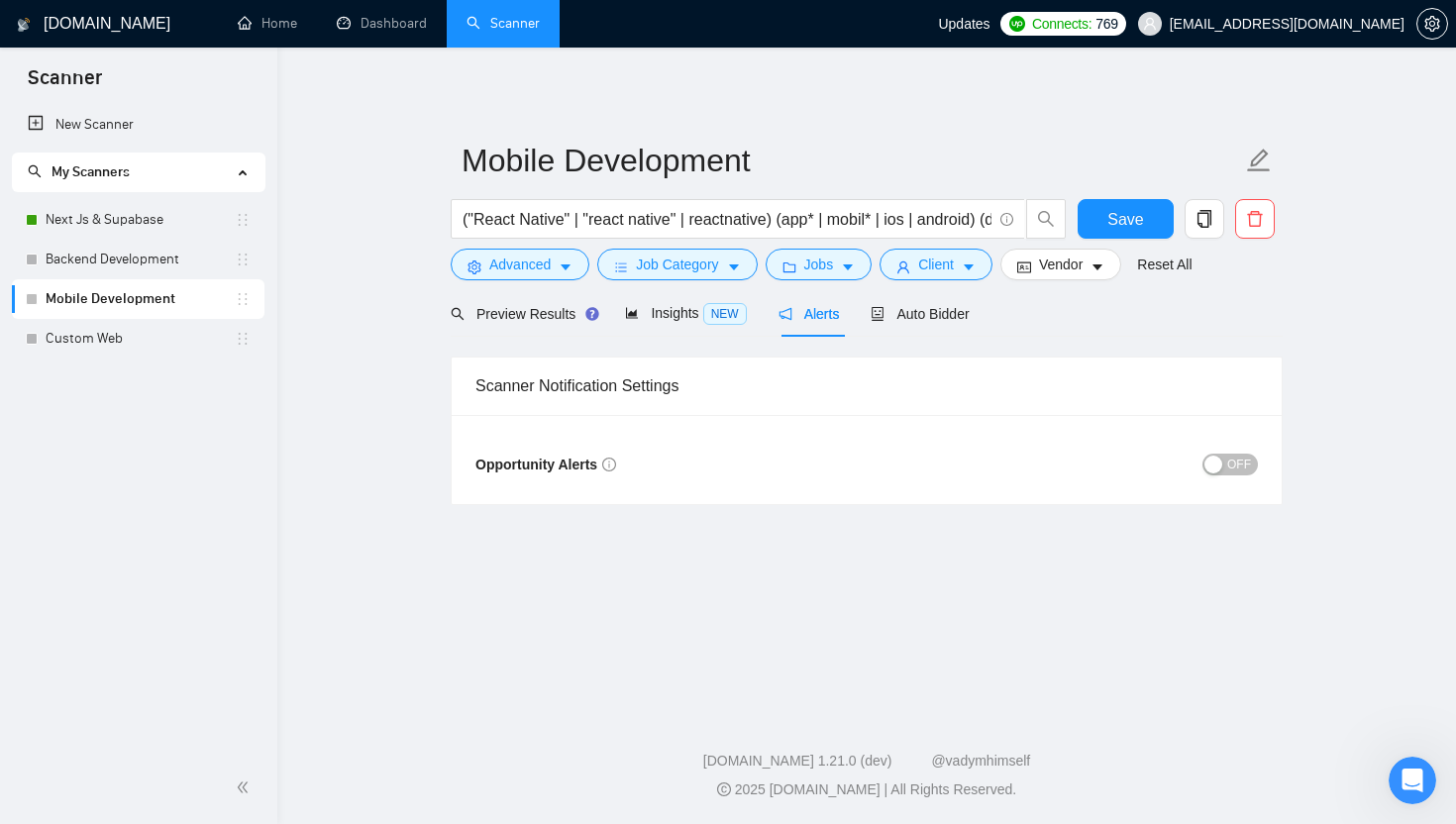 scroll, scrollTop: 0, scrollLeft: 0, axis: both 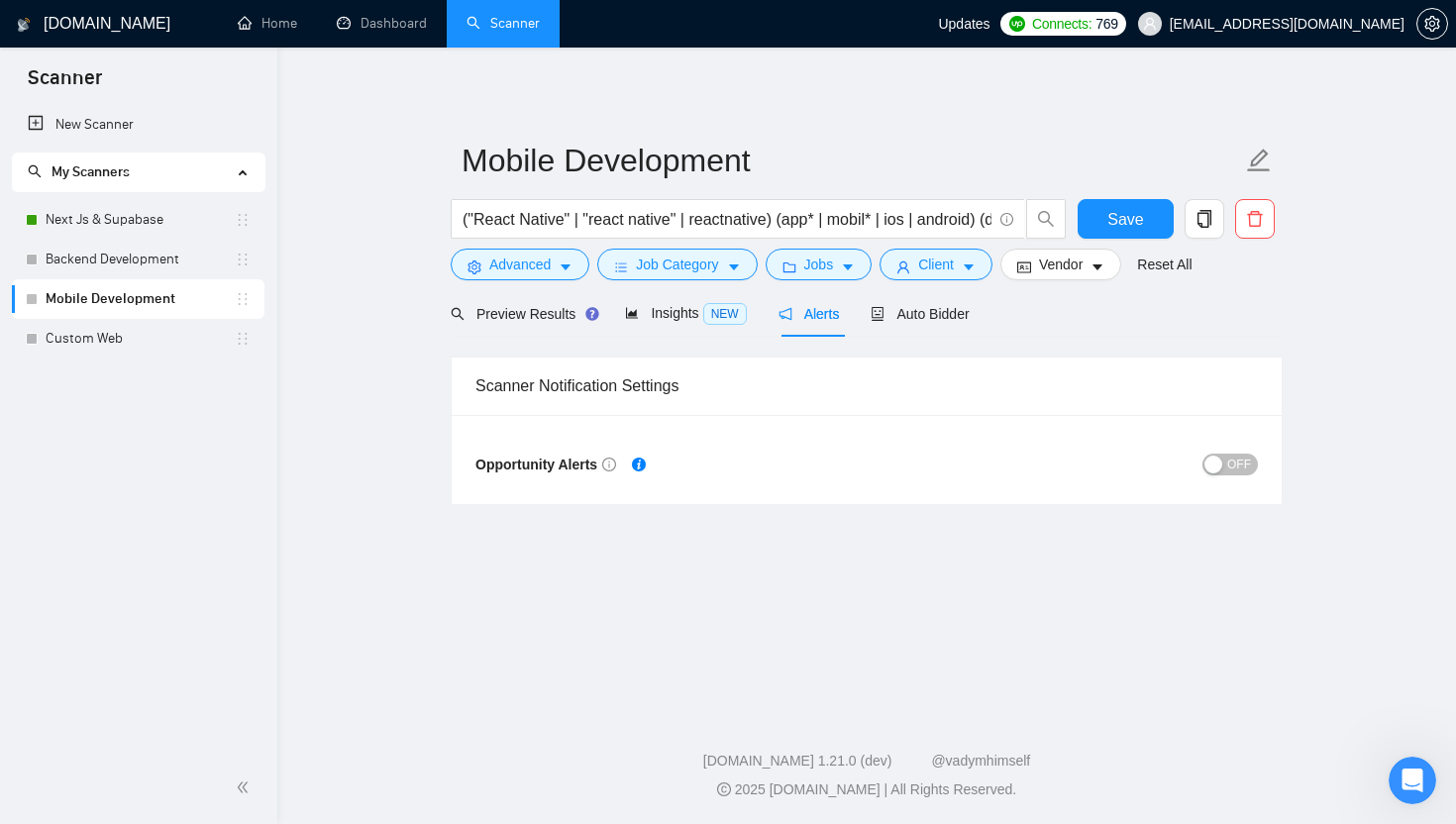 click on "OFF" at bounding box center (1239, 464) 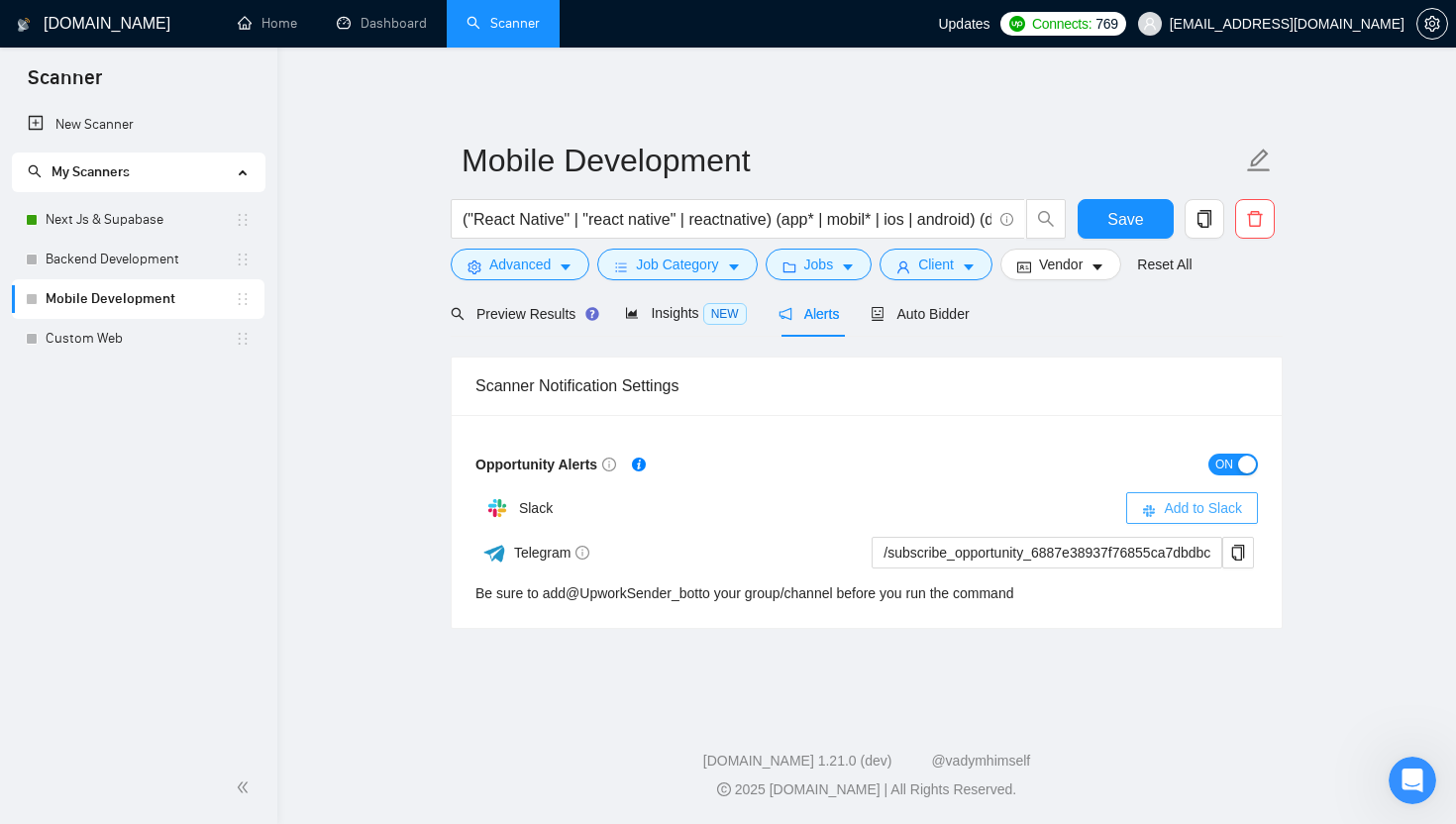 click on "Add to Slack" at bounding box center [1202, 508] 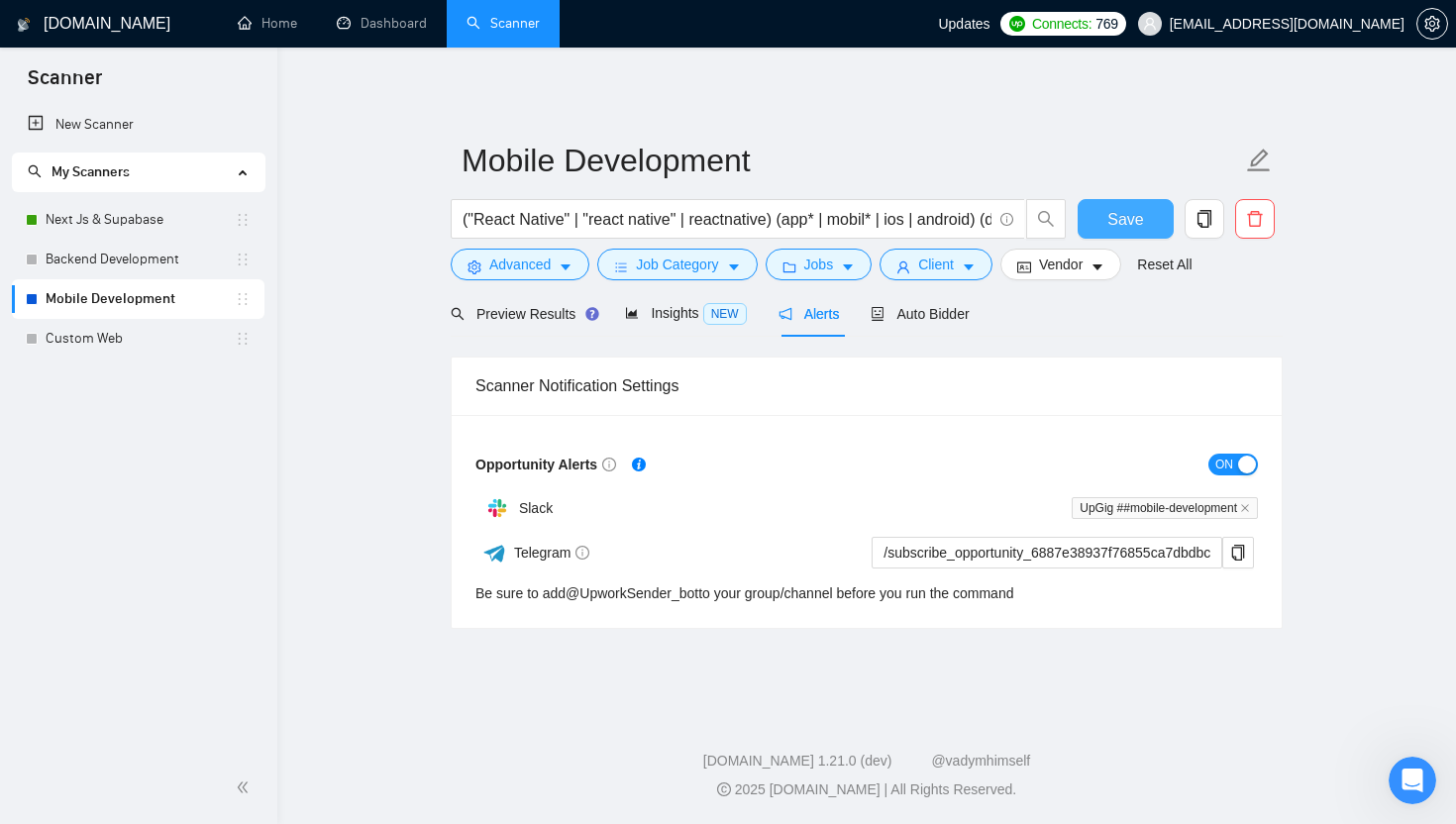 click on "Save" at bounding box center [1125, 219] 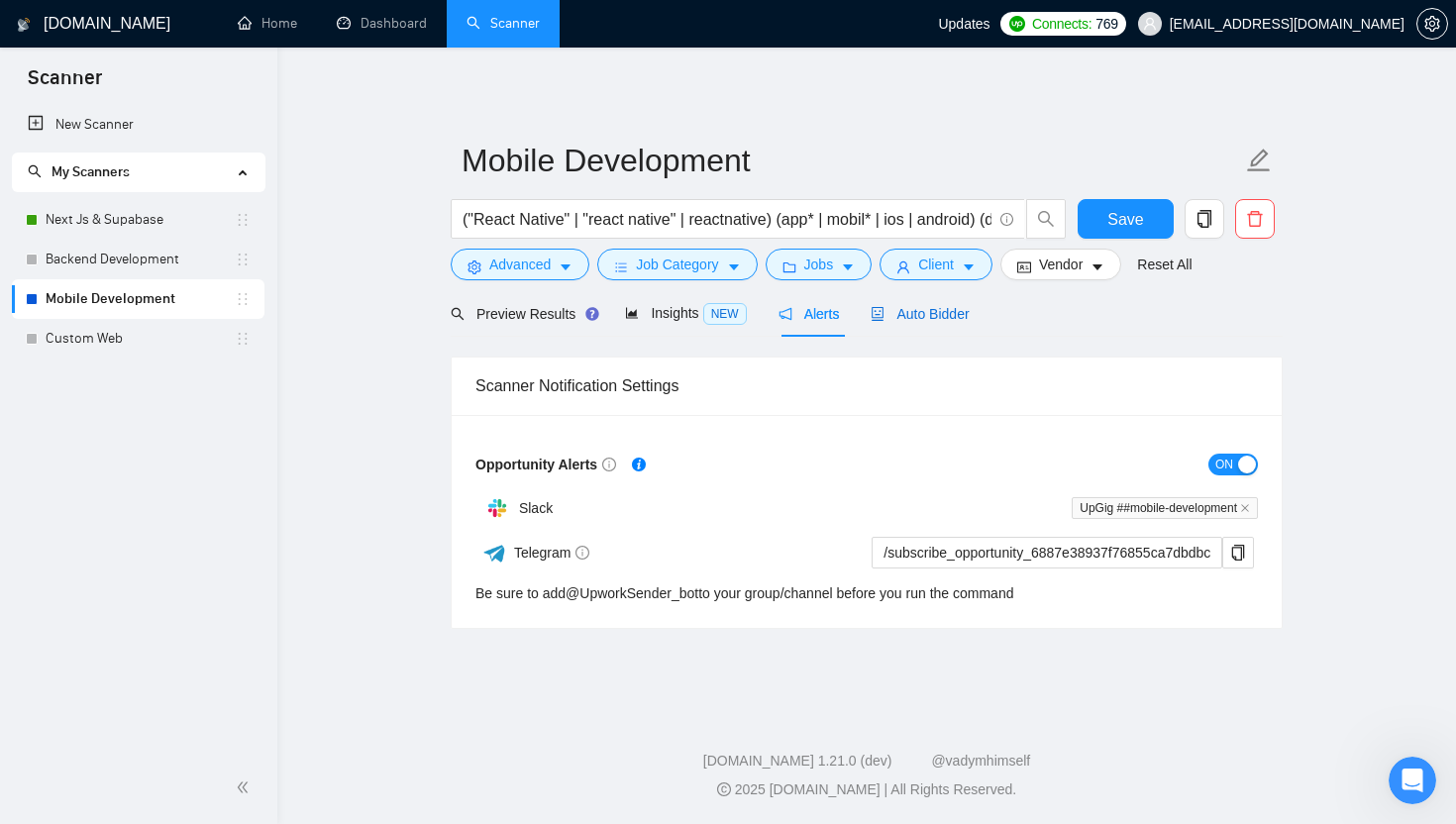 click on "Auto Bidder" at bounding box center [919, 314] 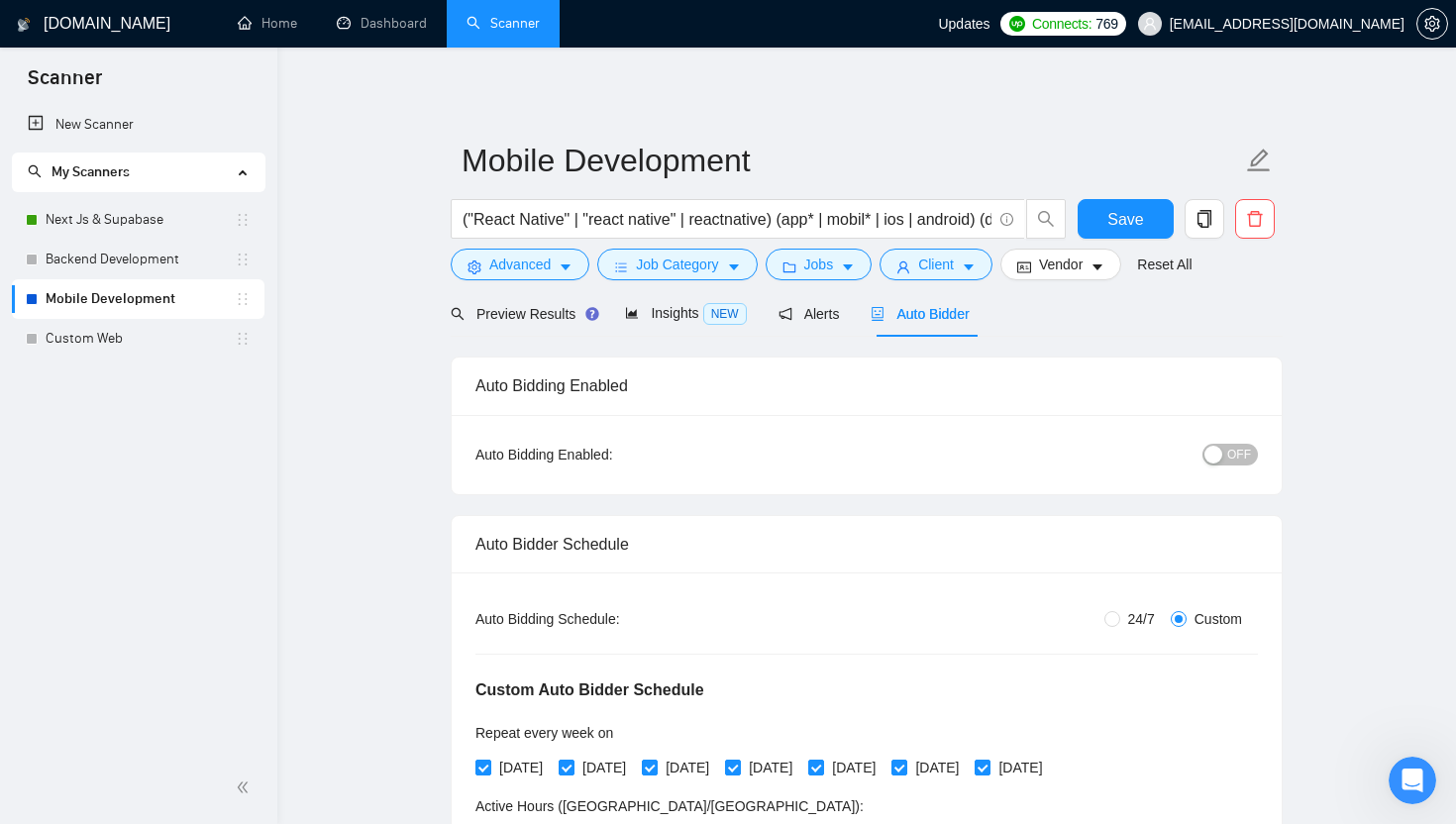 click on "OFF" at bounding box center [1239, 455] 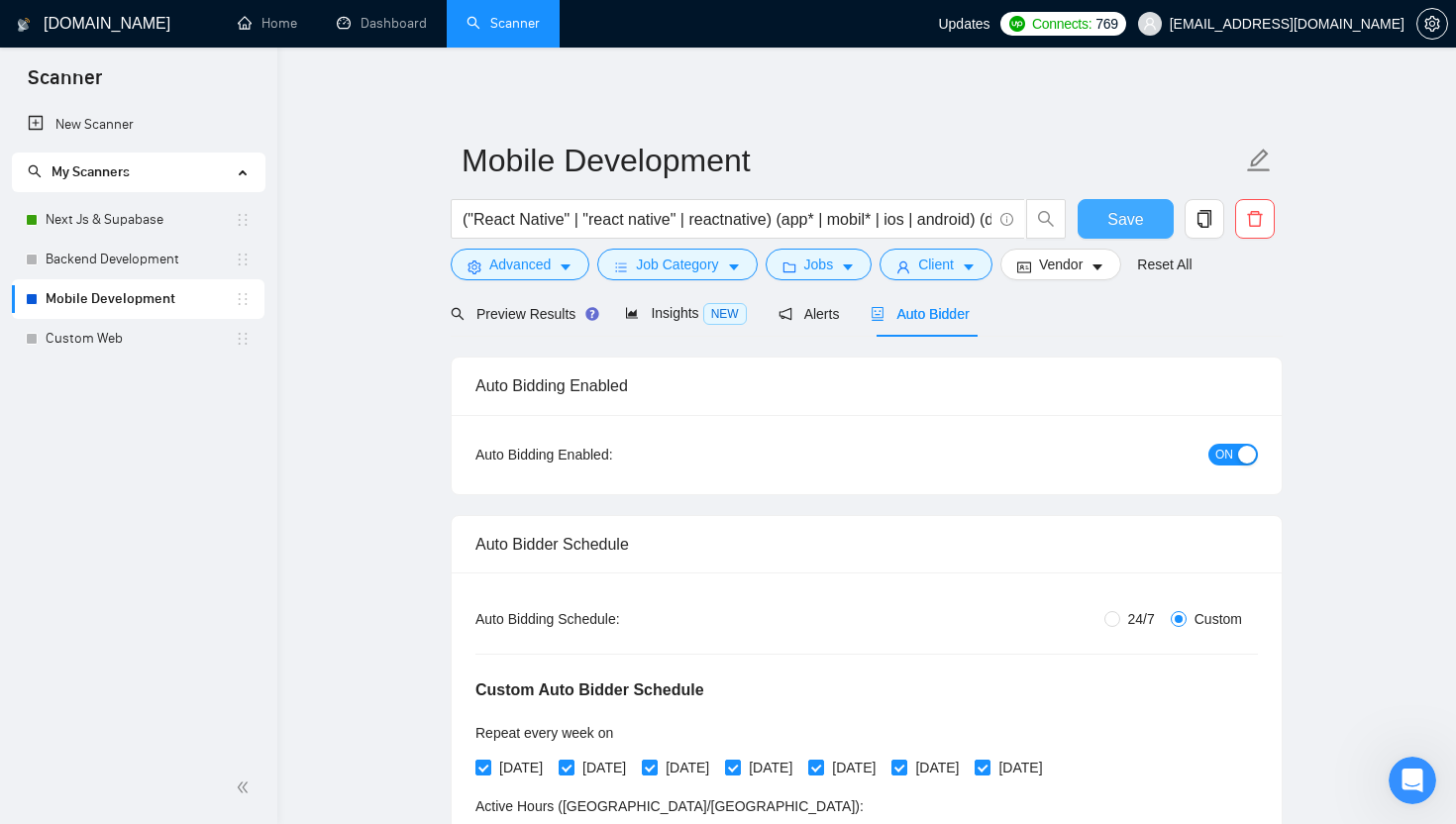 click on "Save" at bounding box center (1125, 219) 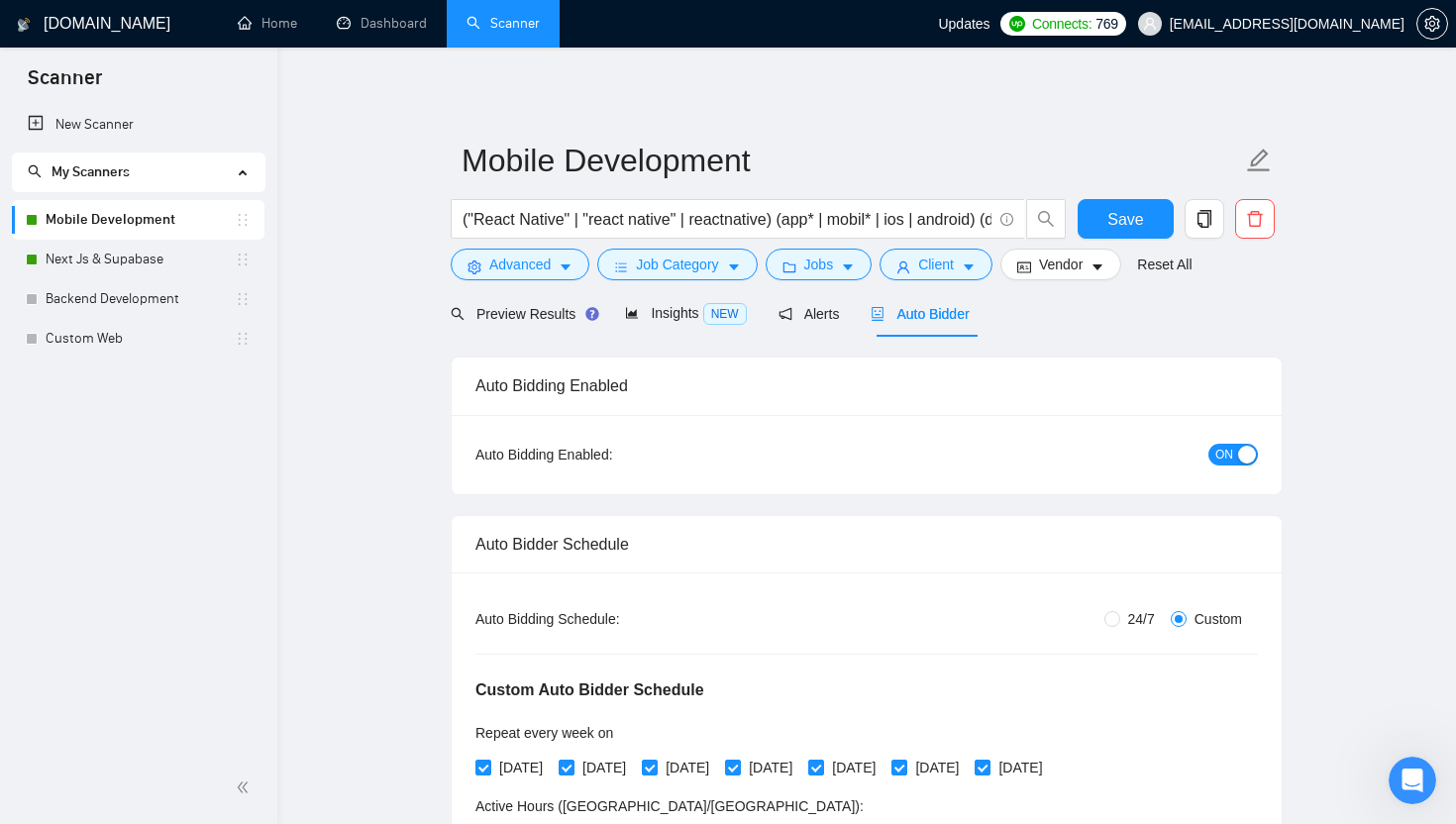click on "Mobile Development ("React Native" | "react native" | reactnative) (app* | mobil* | ios | android) (develop* | build* | creat*) Save Advanced   Job Category   Jobs   Client   Vendor   Reset All Preview Results Insights NEW Alerts Auto Bidder Auto Bidding Enabled Auto Bidding Enabled: ON Auto Bidder Schedule Auto Bidding Type: Automated (recommended) Semi-automated Auto Bidding Schedule: 24/7 Custom Custom Auto Bidder Schedule Repeat every week [DATE] [DATE] [DATE] [DATE] [DATE] [DATE] [DATE] Active Hours ( [GEOGRAPHIC_DATA]/[GEOGRAPHIC_DATA] ): From: 11:00 To: 04:00  (next day) ( 17  hours) [GEOGRAPHIC_DATA]/[GEOGRAPHIC_DATA] Auto Bidding Type Select your bidding algorithm: Choose the algorithm for you bidding. The price per proposal does not include your connects expenditure. Template Bidder Works great for narrow segments and short cover letters that don't change. 0.50  credits / proposal Sardor AI 🤖 Personalise your cover letter with ai [placeholders] 1.00  credits / proposal Experimental Laziza AI  👑   NEW   Learn more 2.00  credits" at bounding box center (867, 2432) 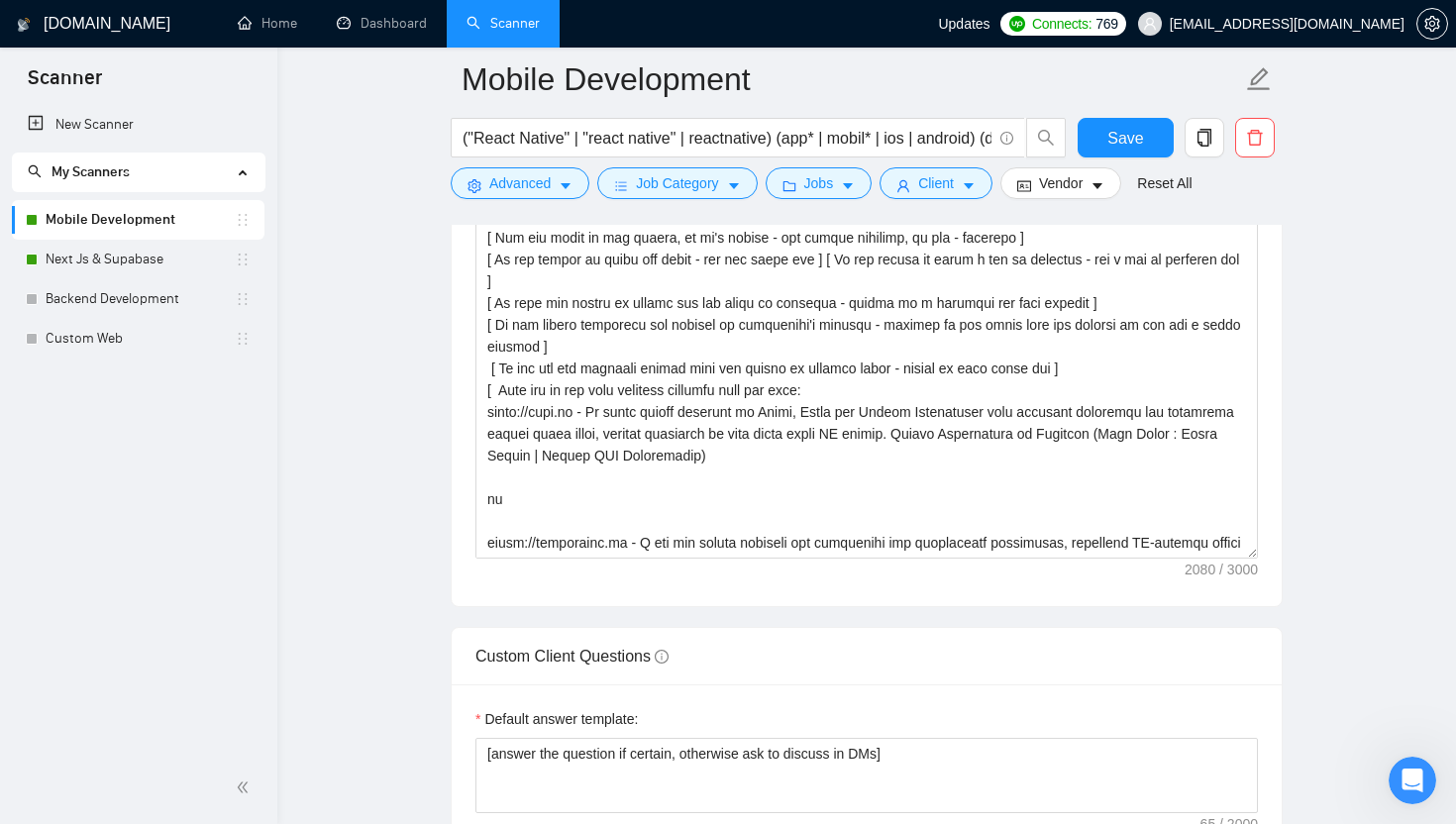 scroll, scrollTop: 1823, scrollLeft: 0, axis: vertical 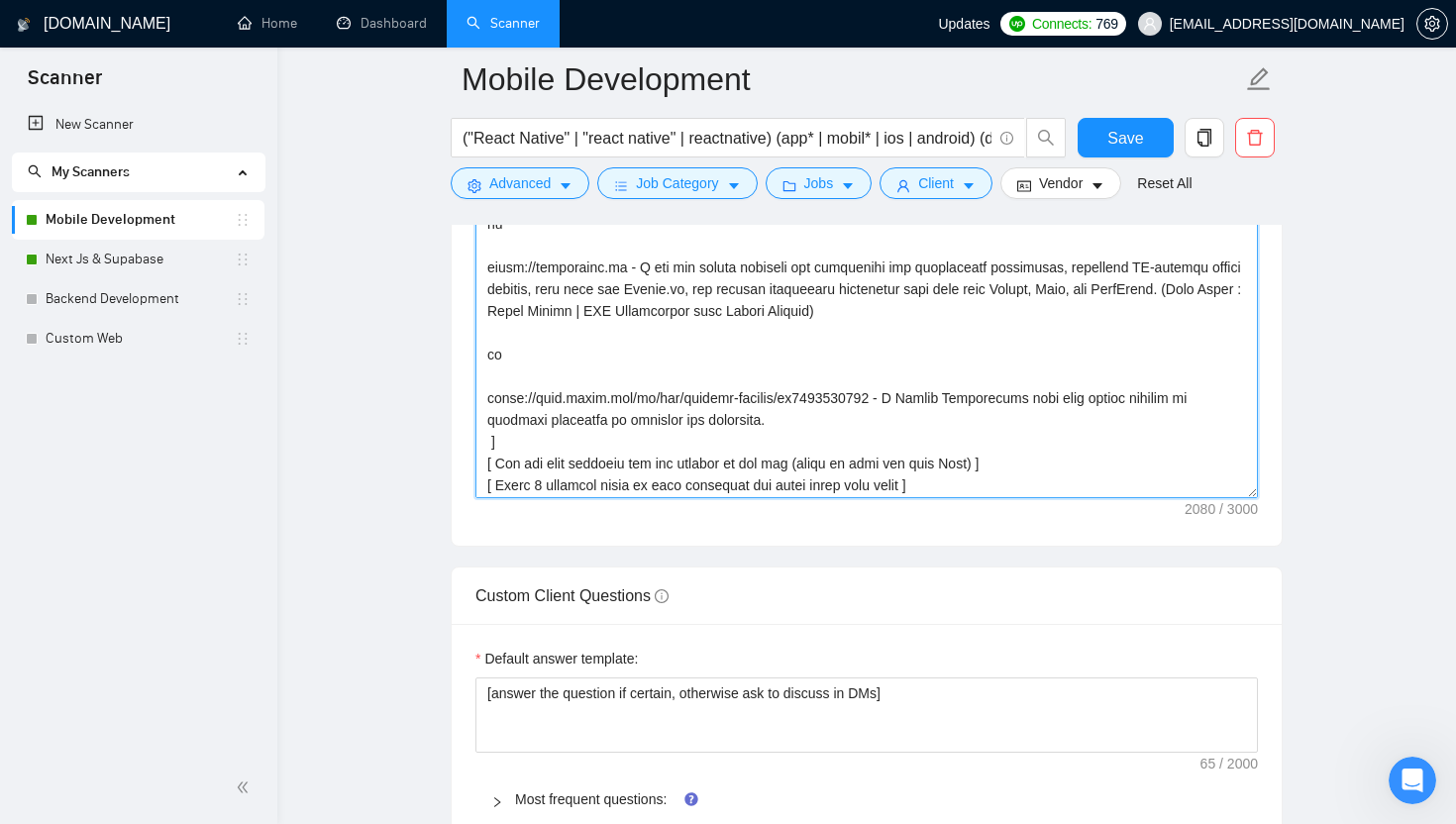 click on "Cover letter template:" at bounding box center (867, 275) 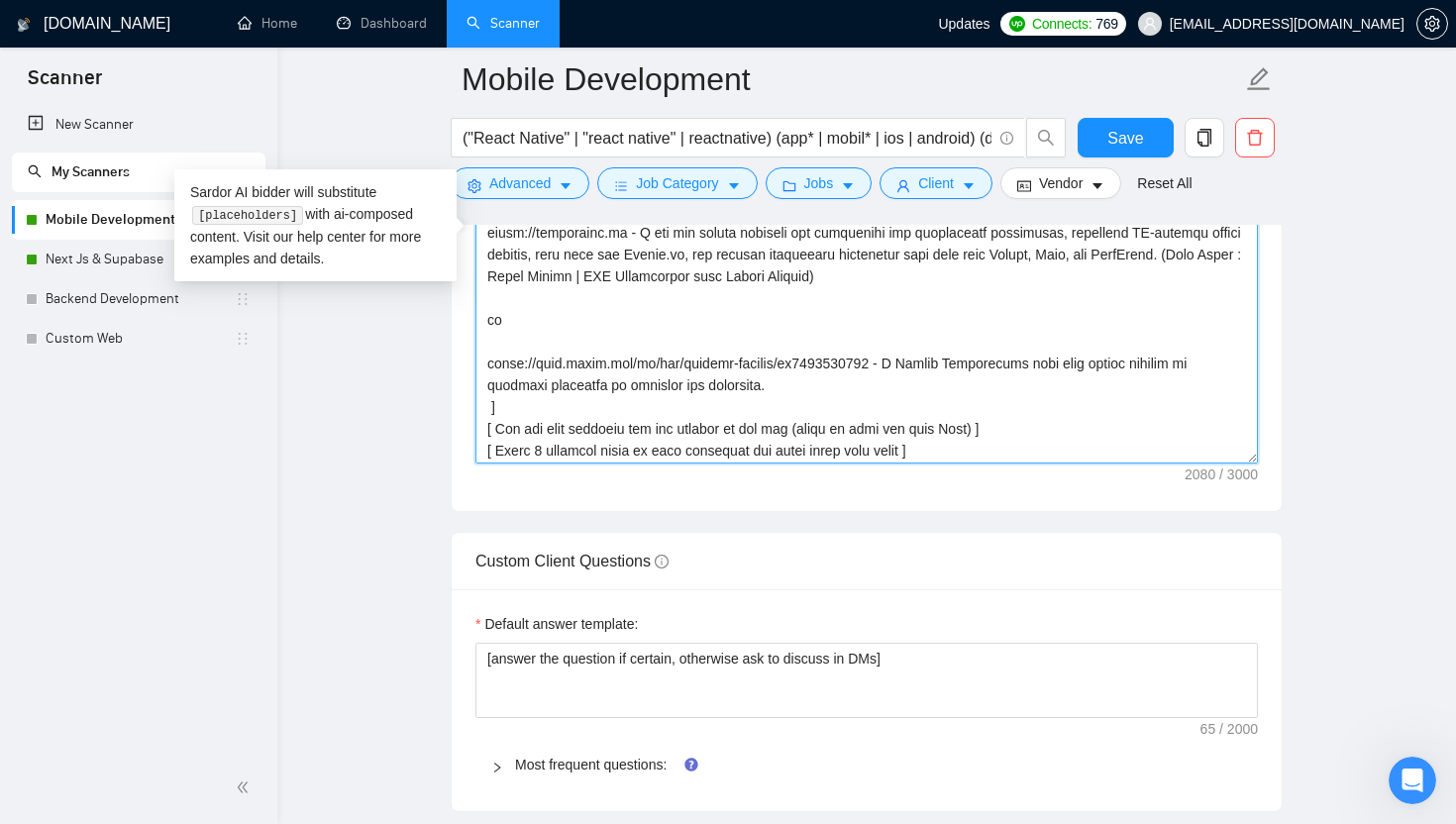scroll, scrollTop: 1860, scrollLeft: 0, axis: vertical 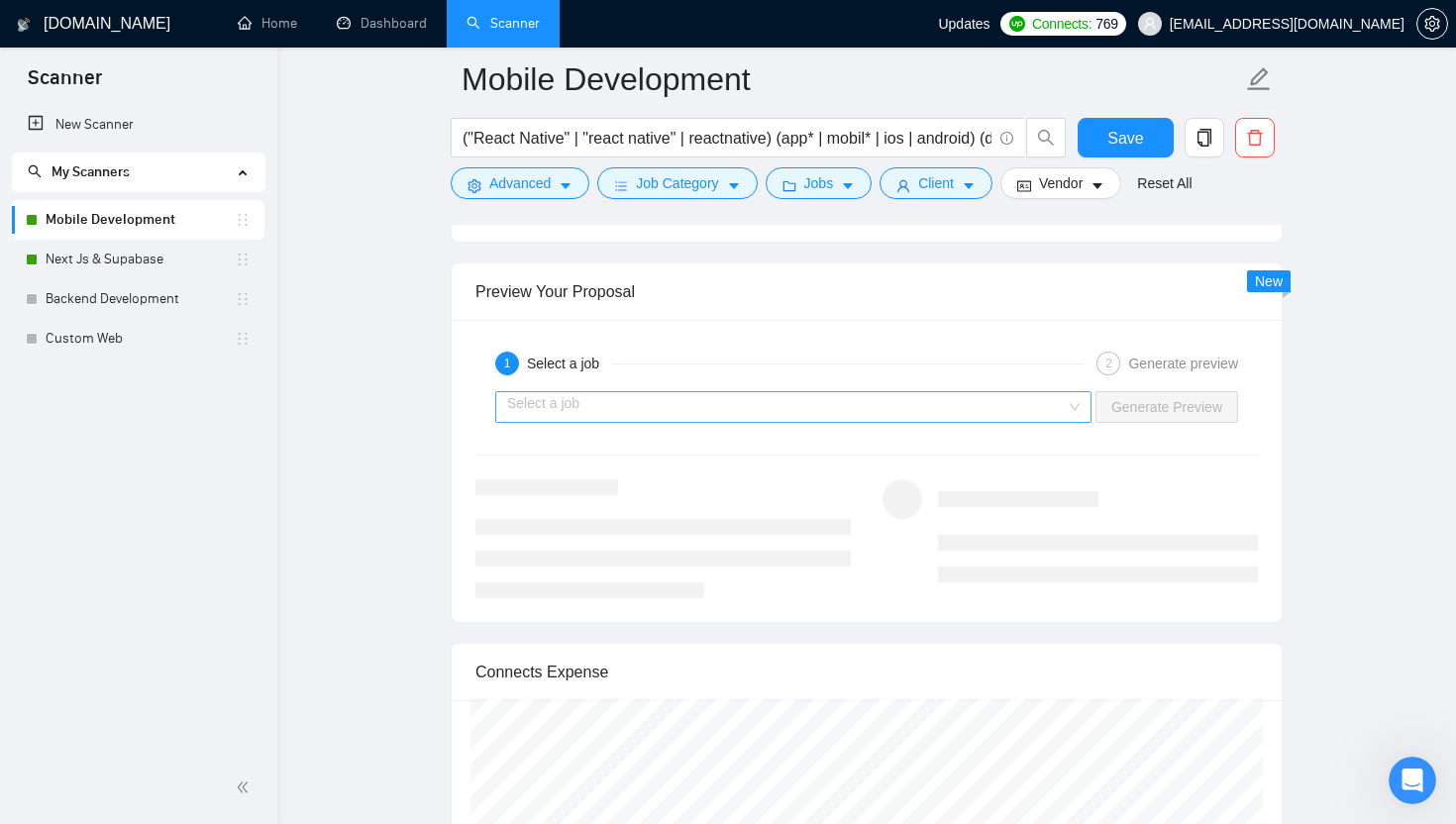 click at bounding box center [786, 407] 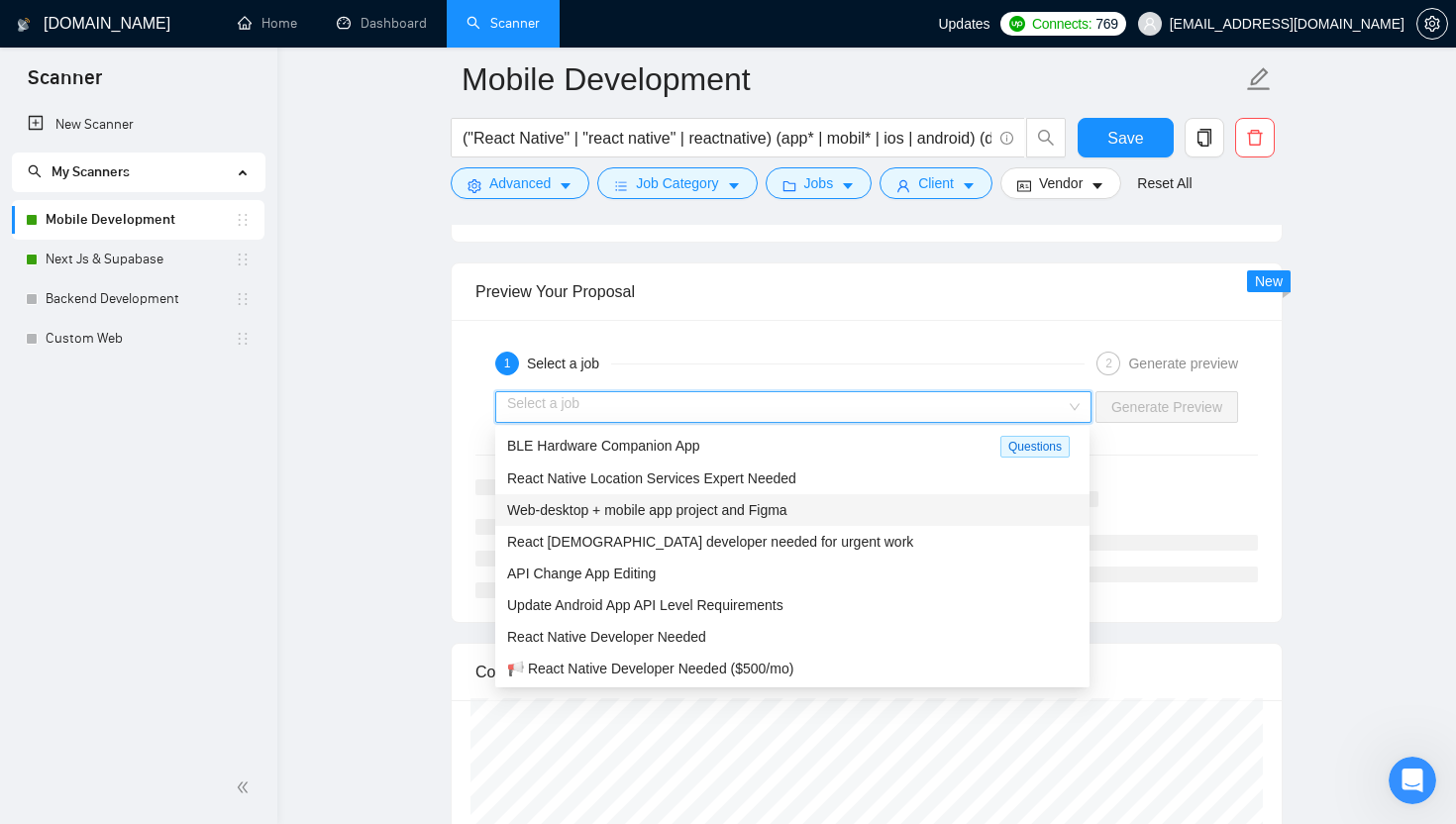 click on "Web-desktop + mobile app project and Figma" at bounding box center [792, 510] 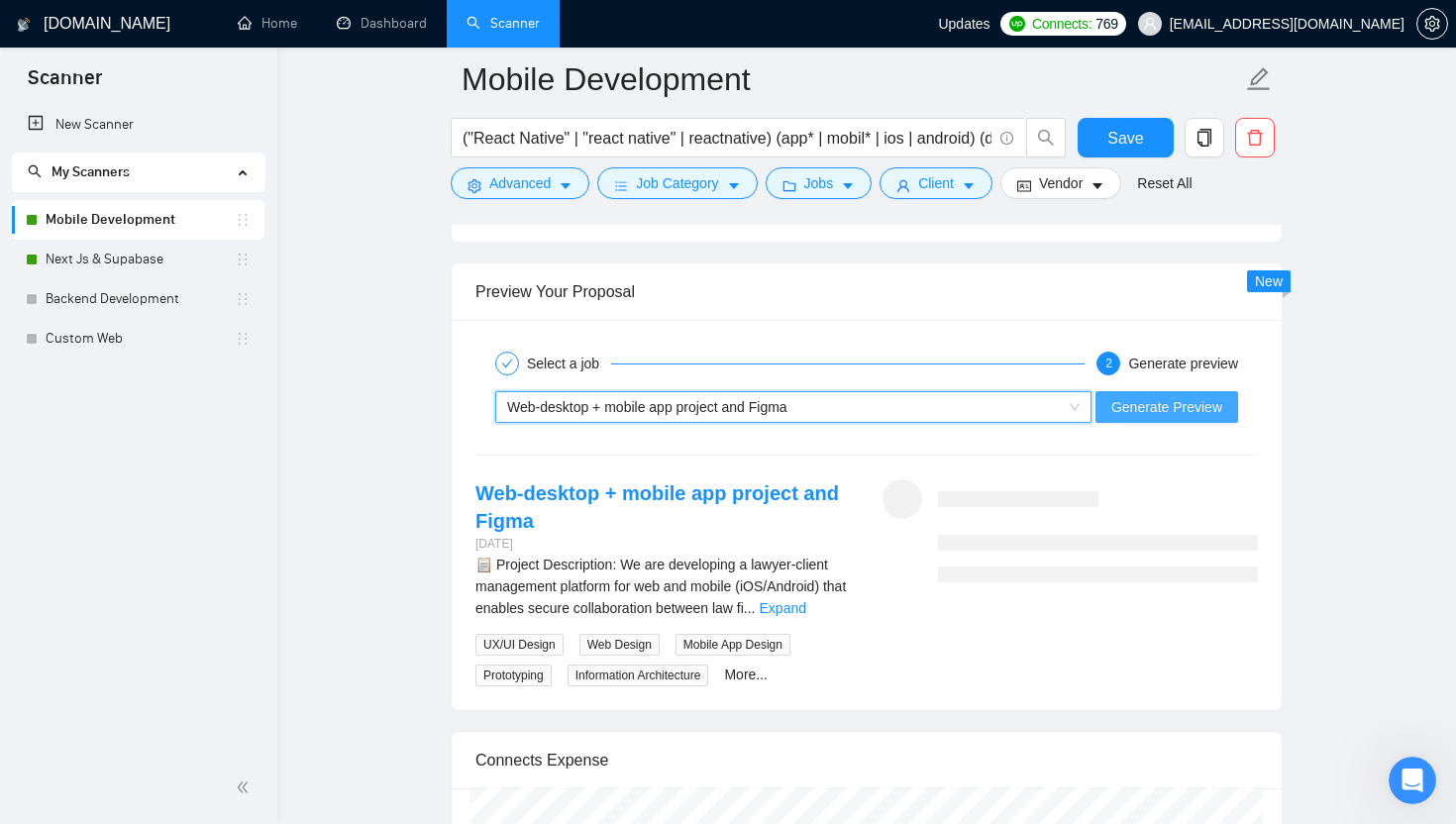click on "Generate Preview" at bounding box center [1167, 407] 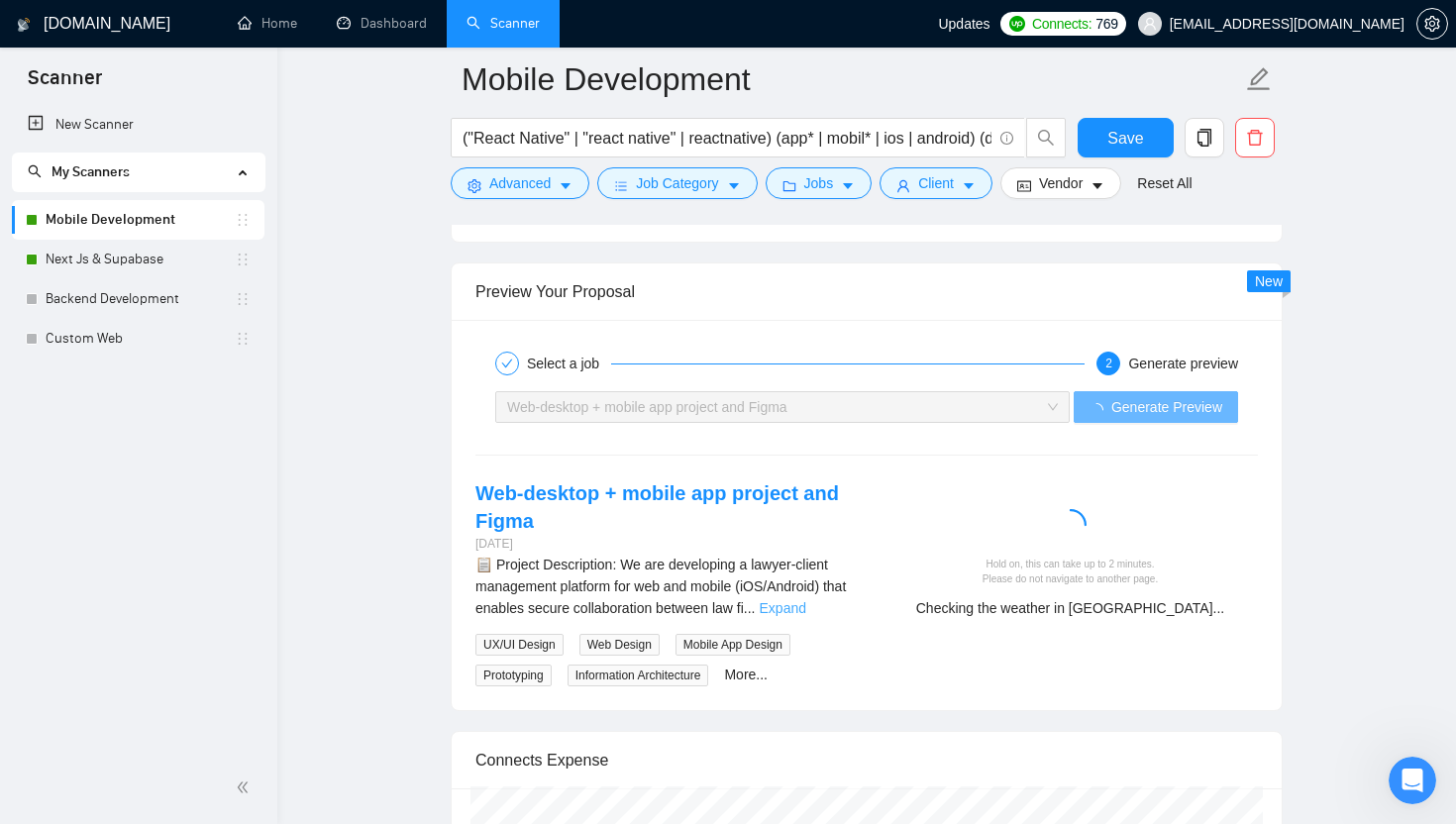 click on "Expand" at bounding box center [782, 608] 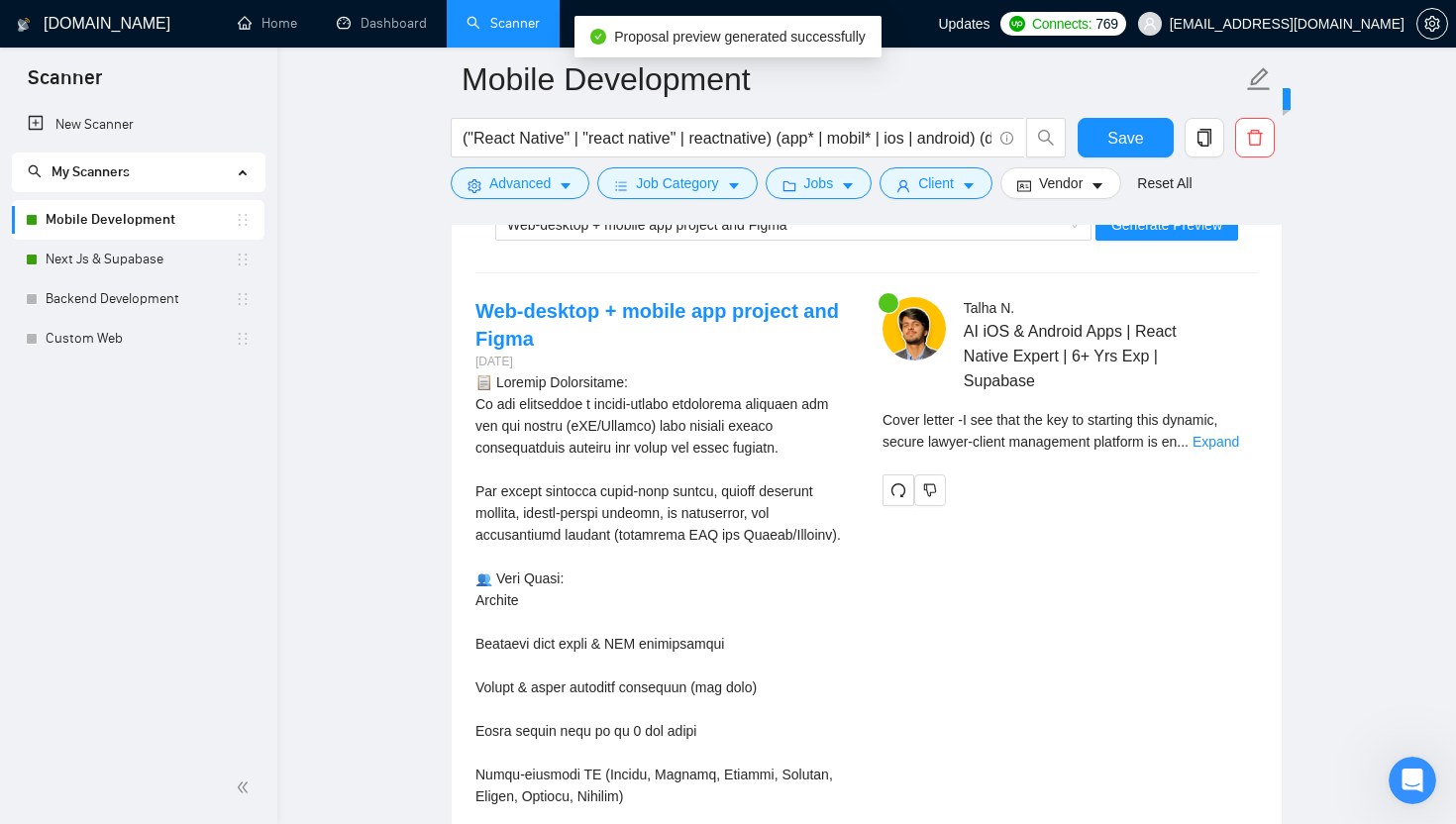scroll, scrollTop: 3258, scrollLeft: 0, axis: vertical 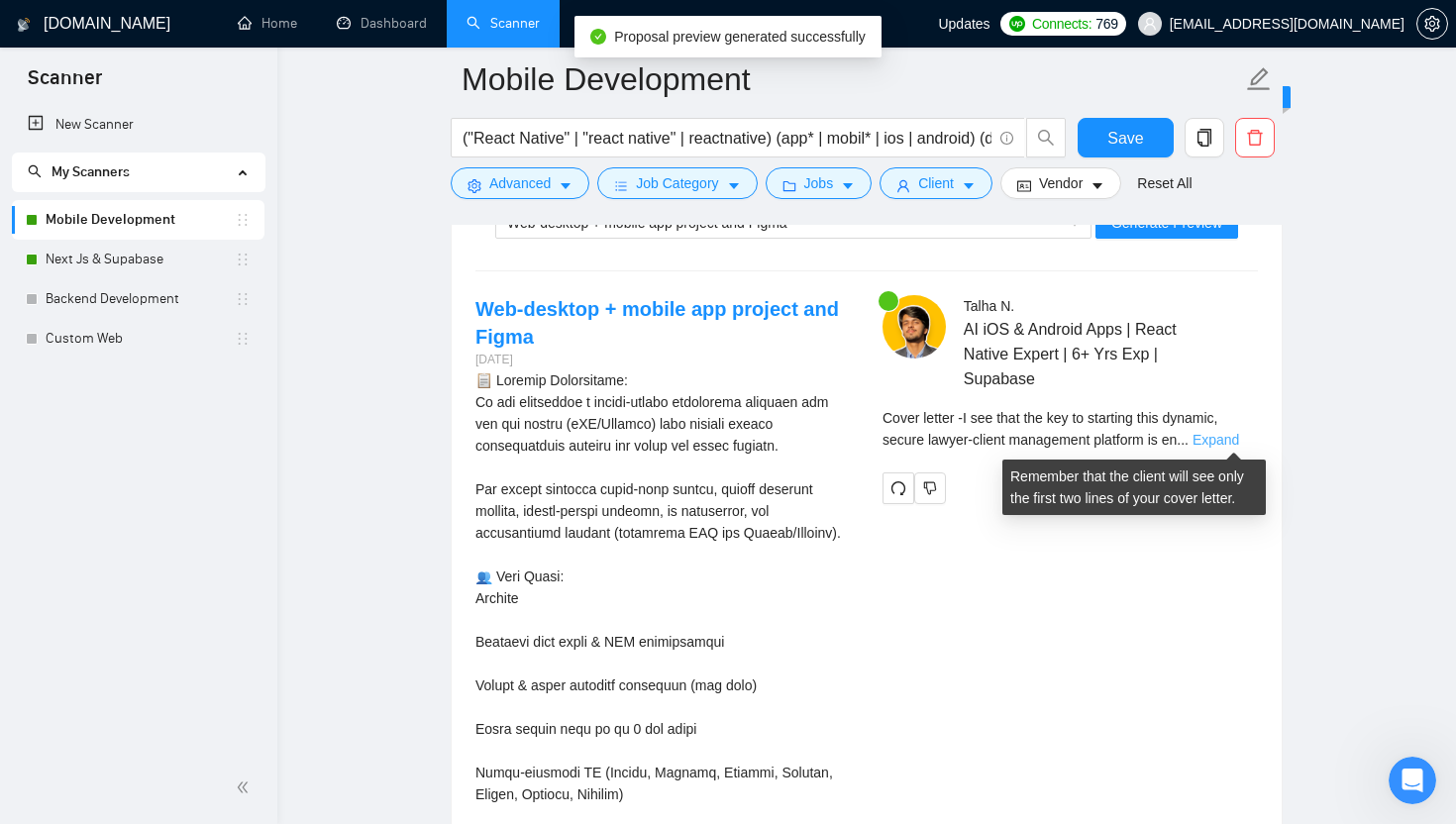 click on "Expand" at bounding box center [1215, 440] 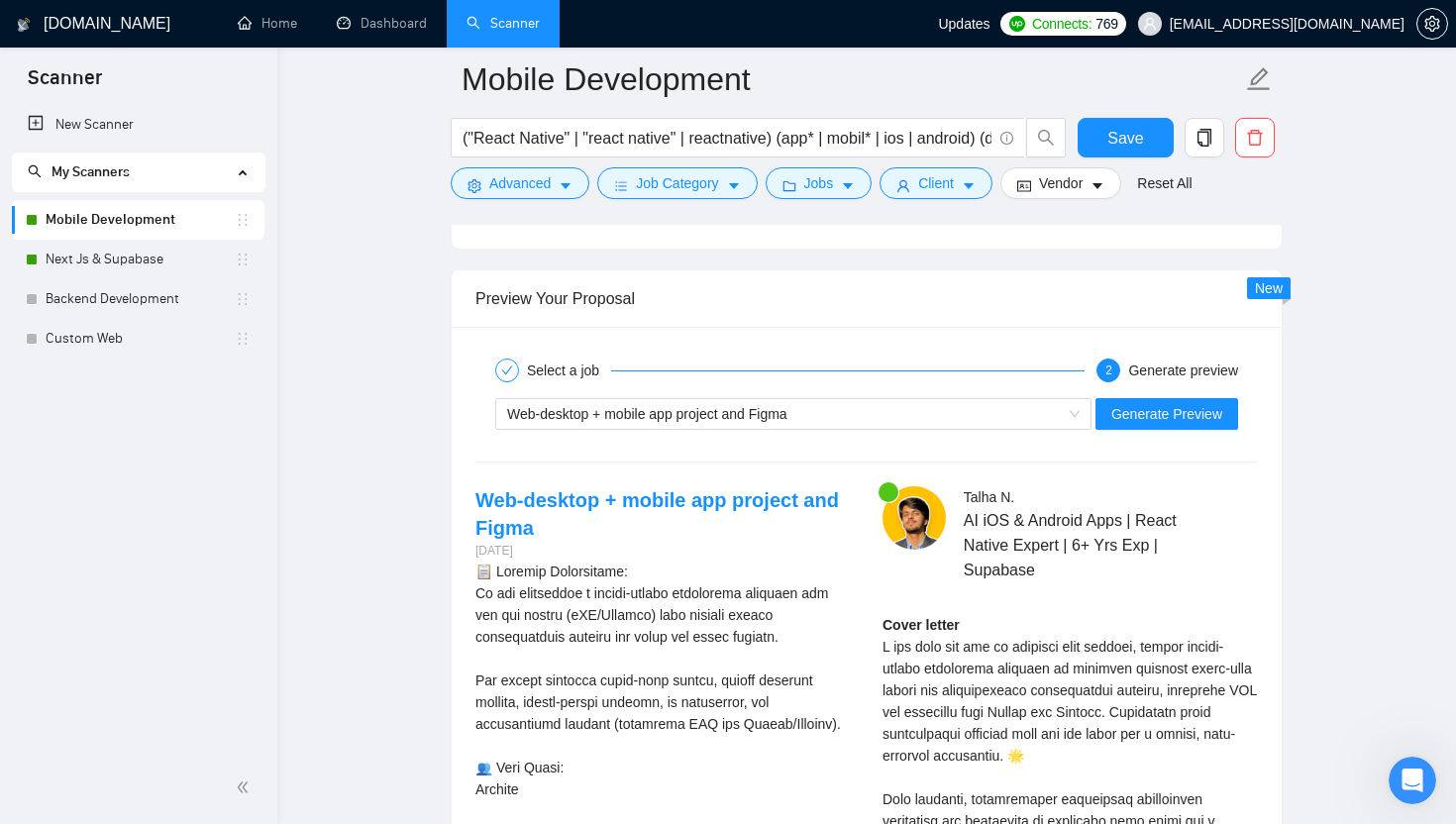 scroll, scrollTop: 3141, scrollLeft: 0, axis: vertical 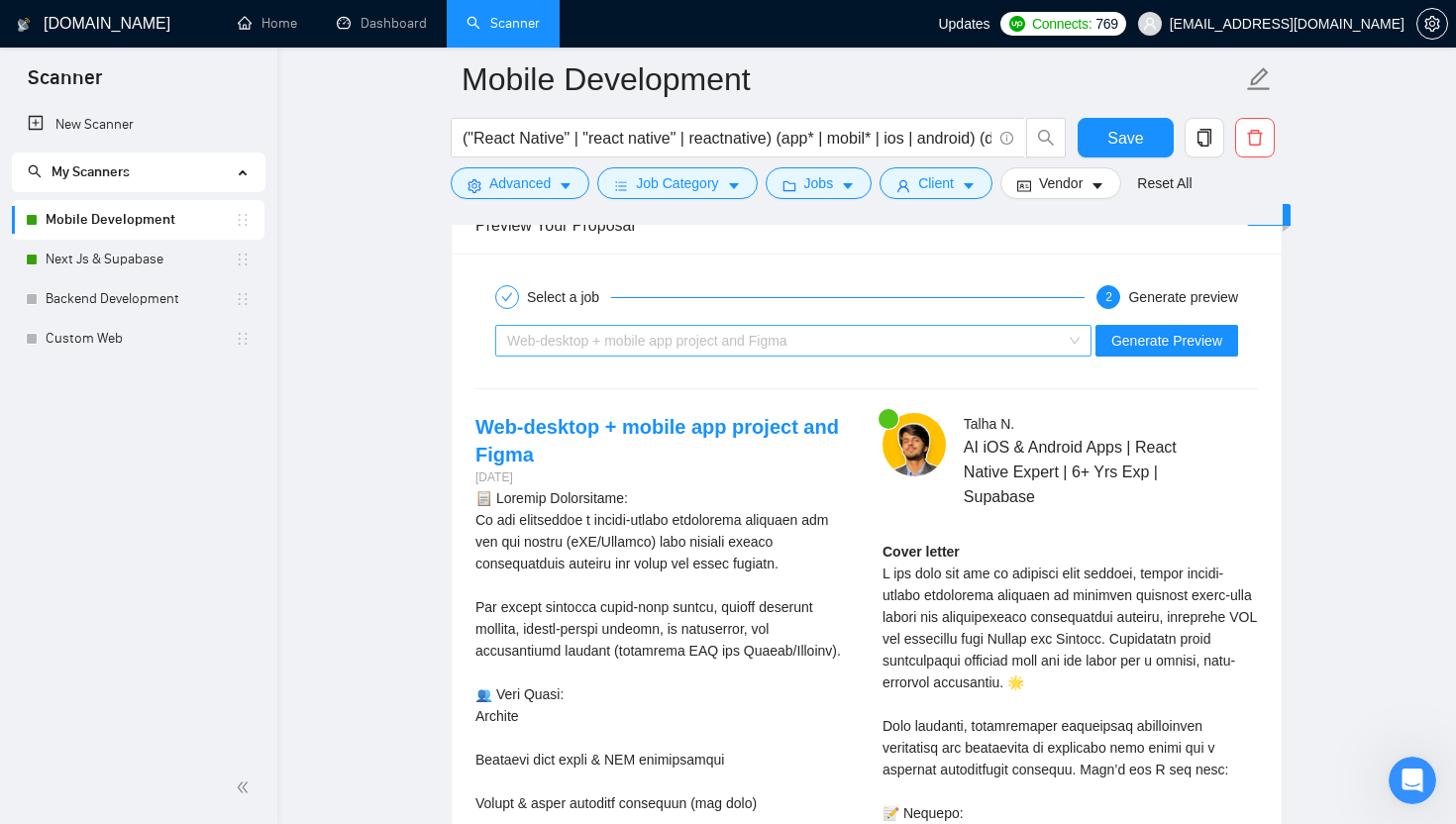 click on "Web-desktop + mobile app project and Figma" at bounding box center [784, 341] 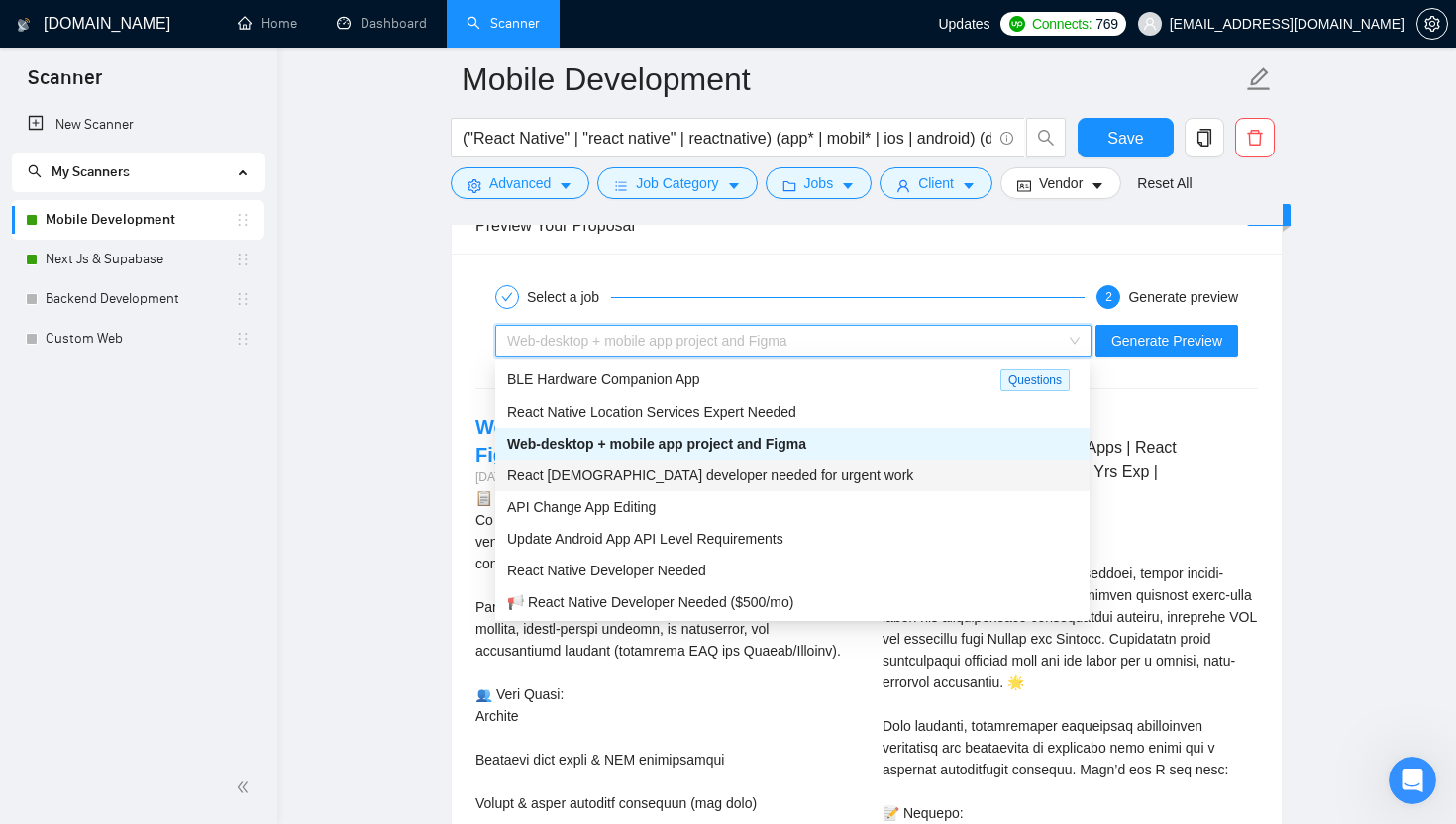 click on "React [DEMOGRAPHIC_DATA] developer needed for urgent work" at bounding box center [710, 475] 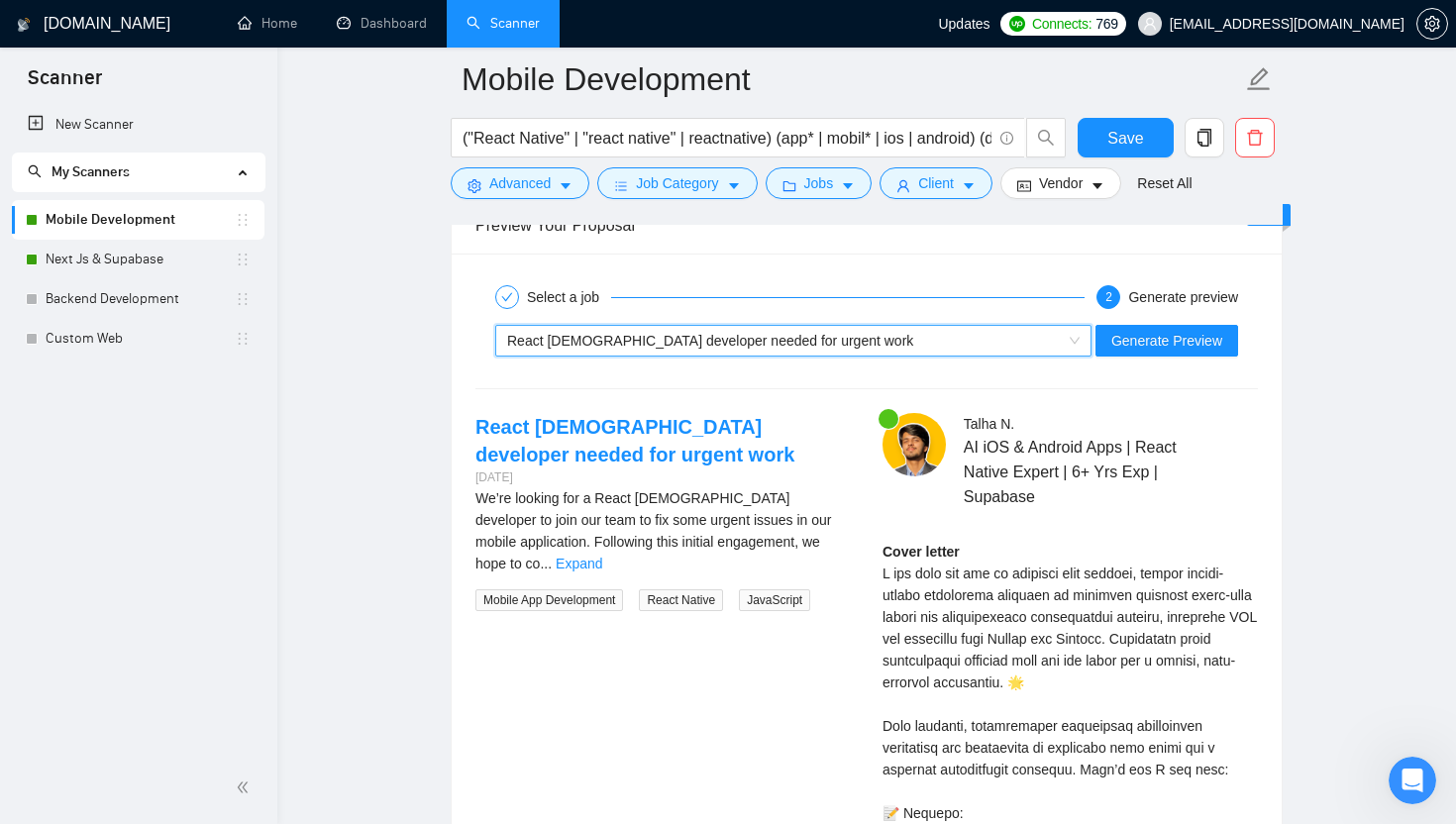 scroll, scrollTop: 3121, scrollLeft: 0, axis: vertical 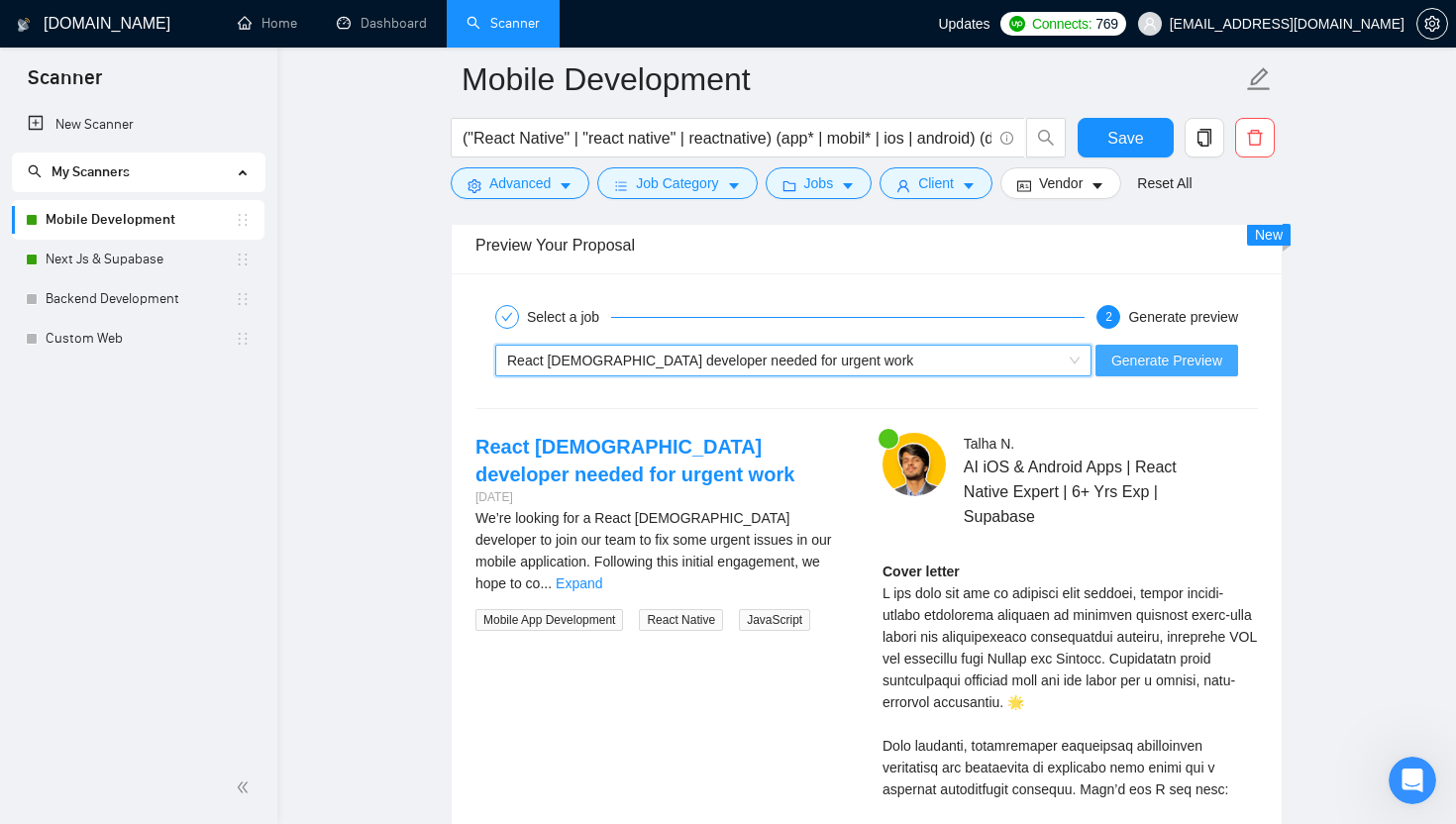 click on "Generate Preview" at bounding box center [1167, 360] 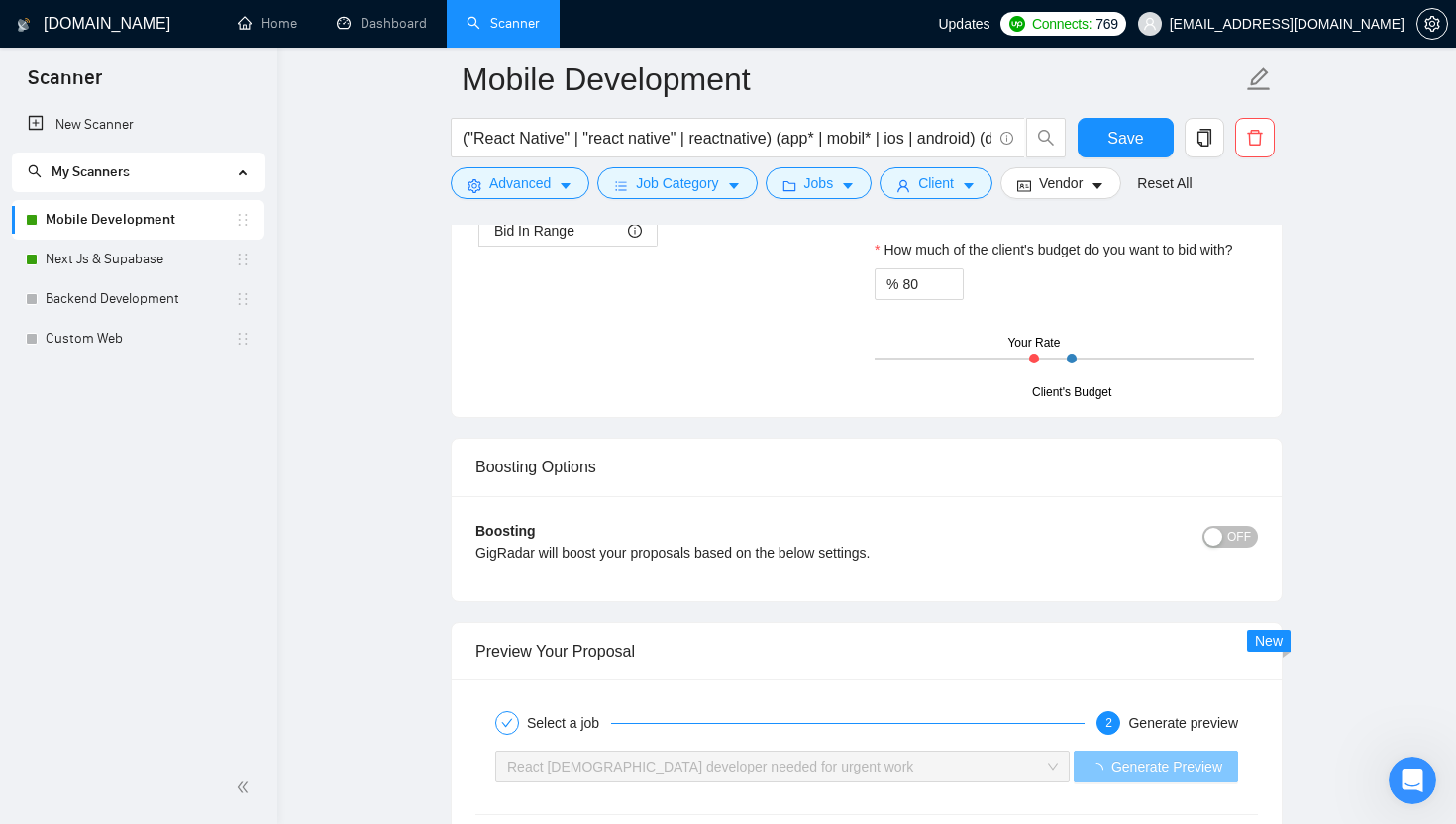 scroll, scrollTop: 2729, scrollLeft: 0, axis: vertical 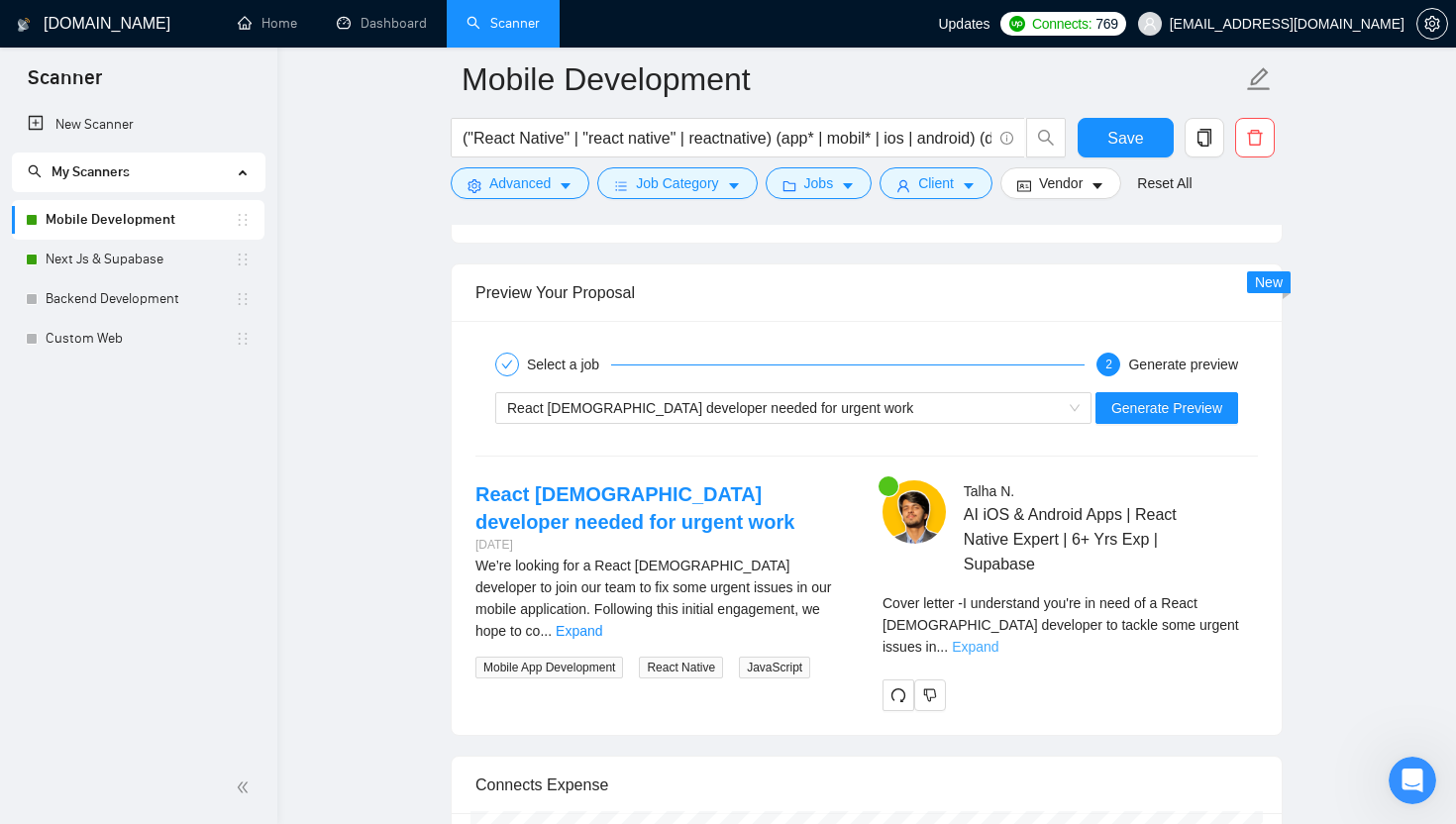 click on "Expand" at bounding box center (975, 647) 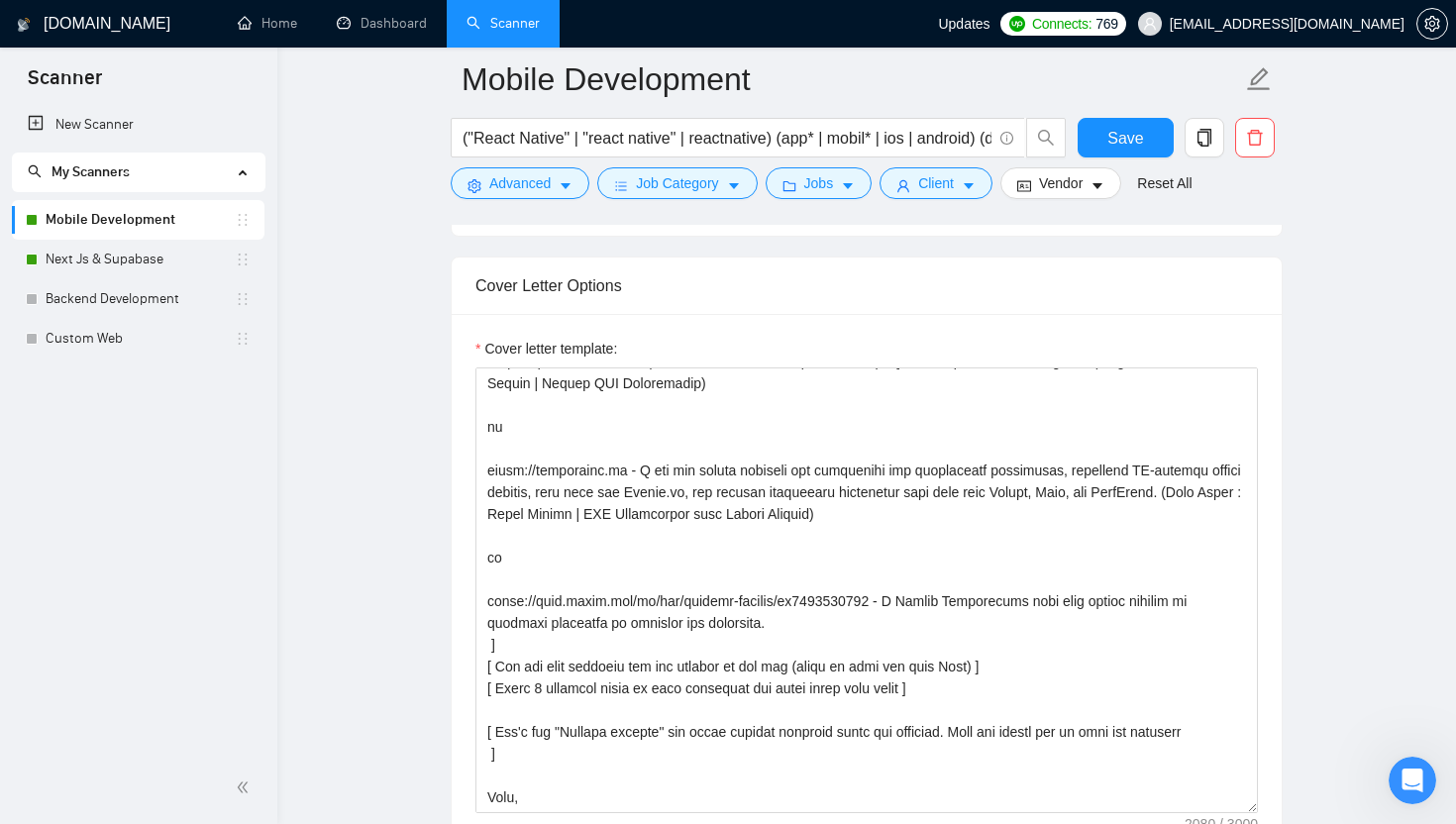 scroll, scrollTop: 1359, scrollLeft: 0, axis: vertical 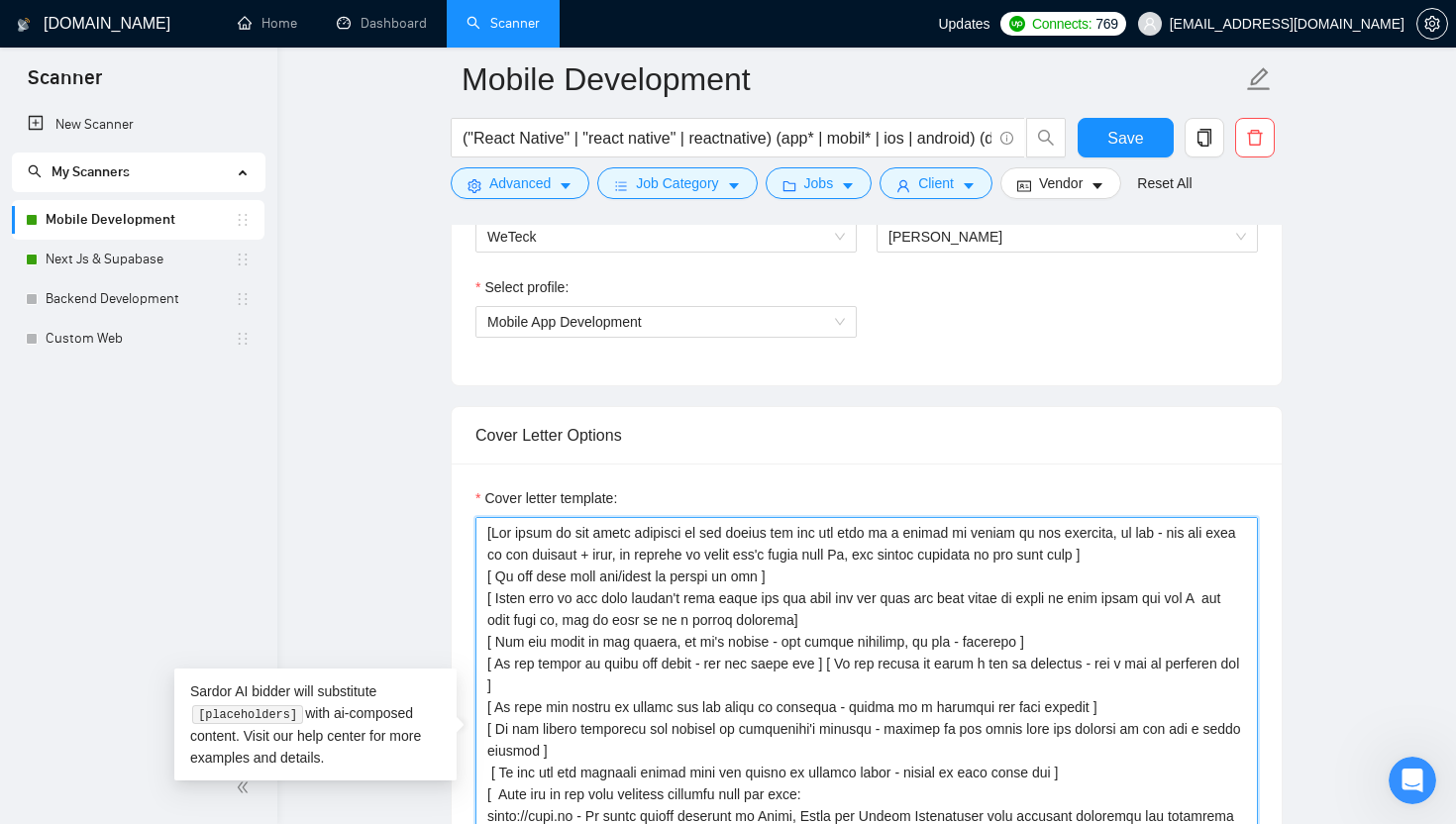 drag, startPoint x: 798, startPoint y: 556, endPoint x: 849, endPoint y: 556, distance: 51 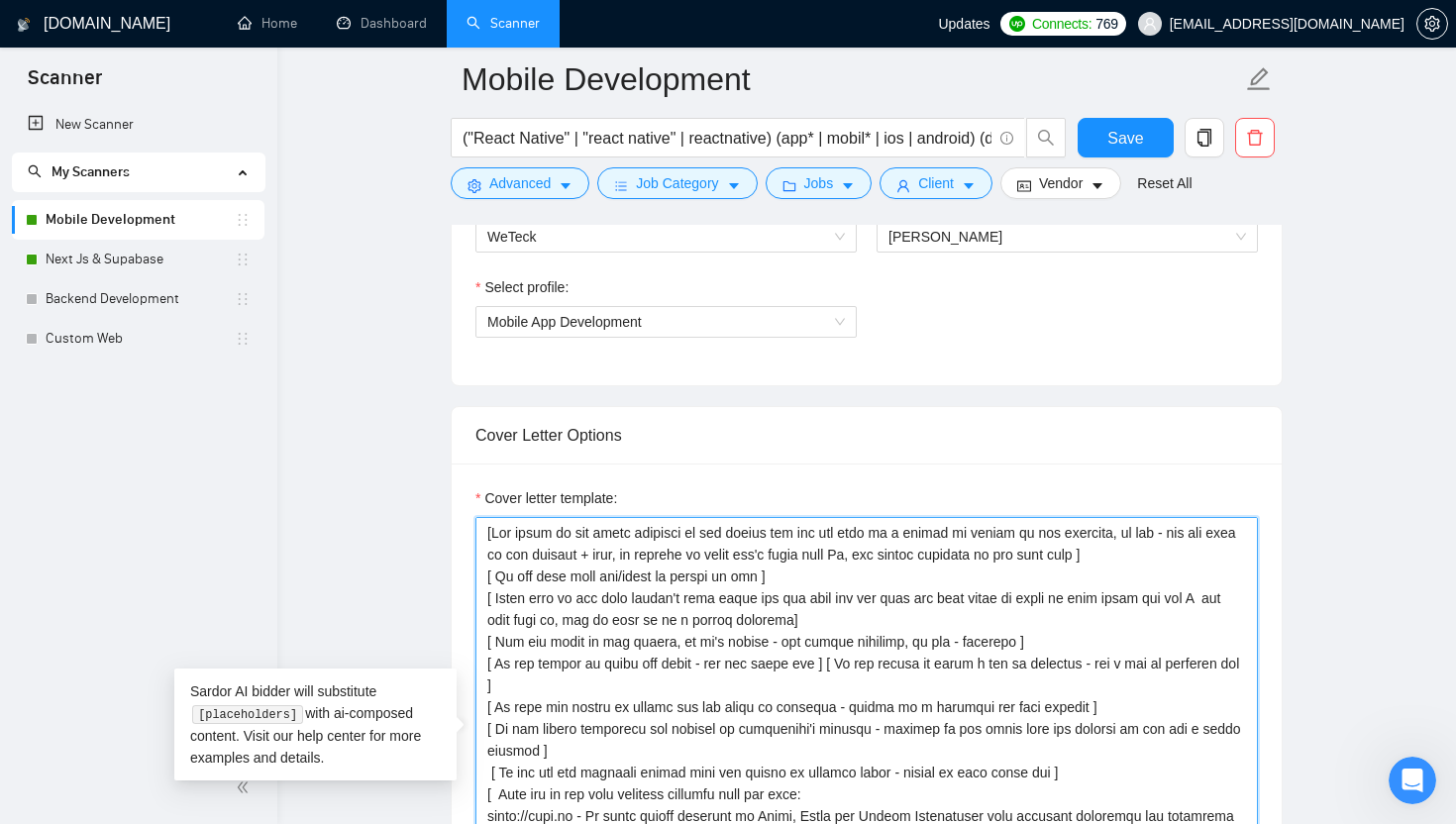 click on "Cover letter template:" at bounding box center (867, 740) 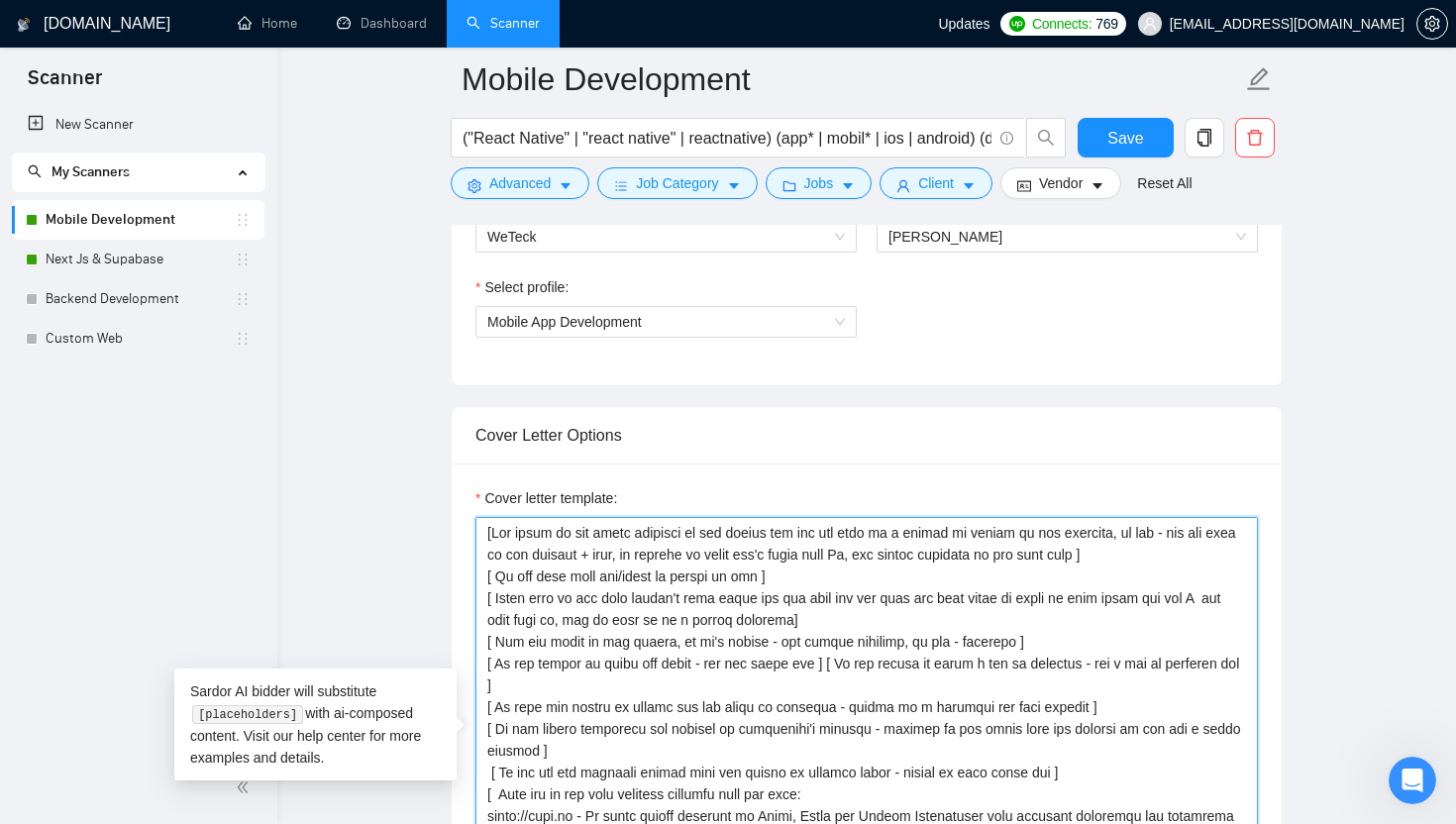 click on "Cover letter template:" at bounding box center (867, 740) 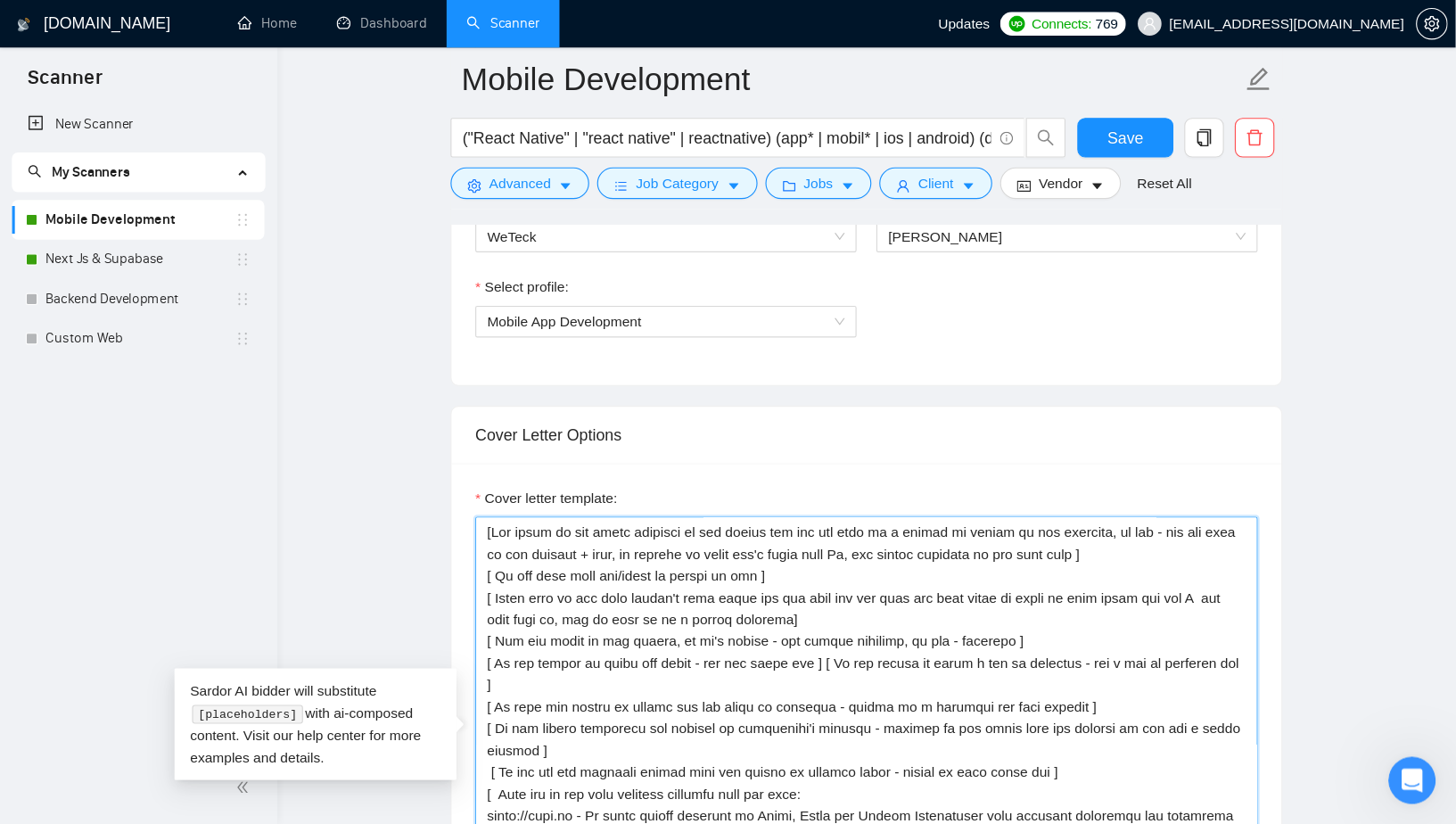 scroll, scrollTop: 1224, scrollLeft: 0, axis: vertical 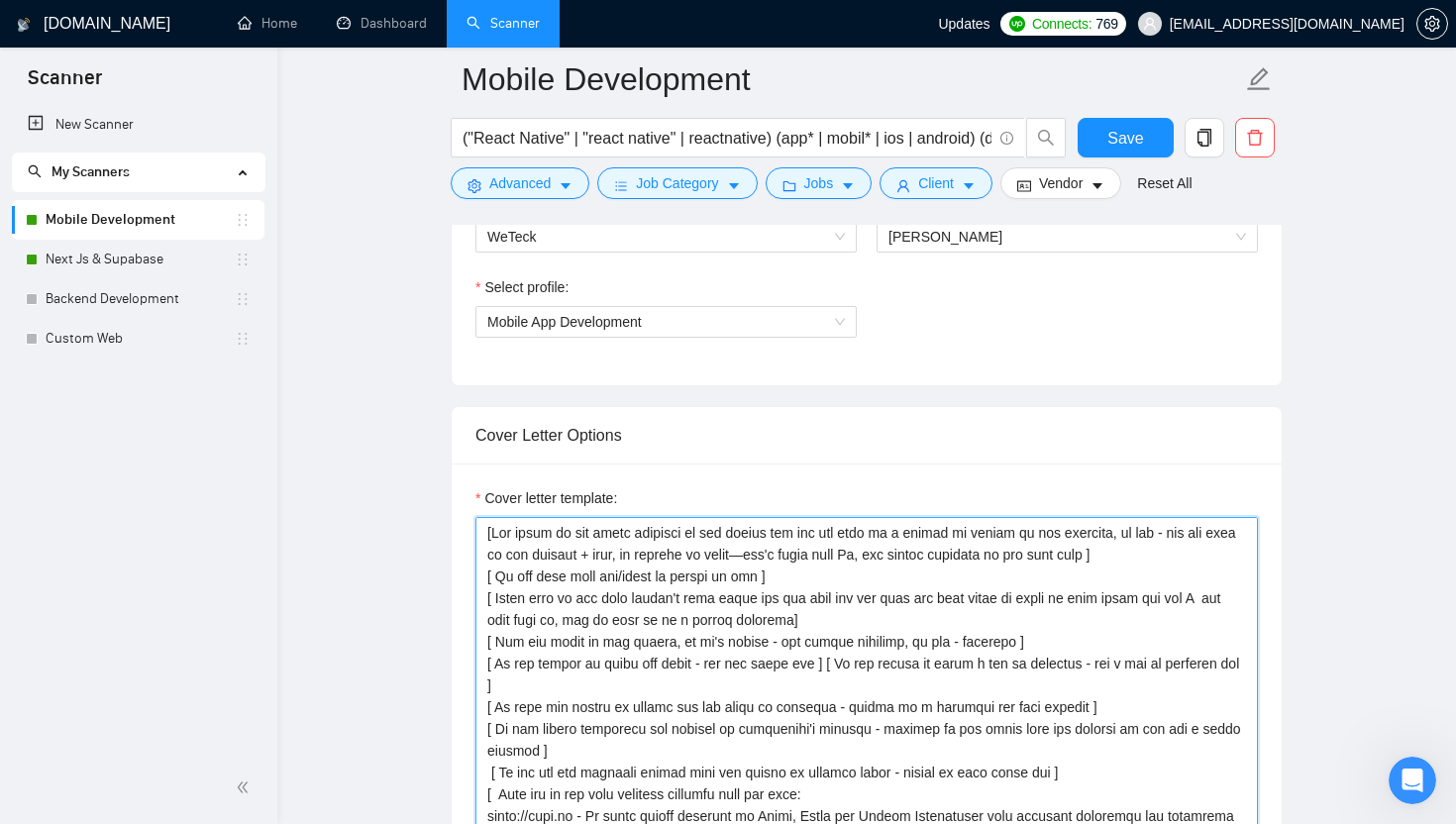 click on "Cover letter template:" at bounding box center [867, 740] 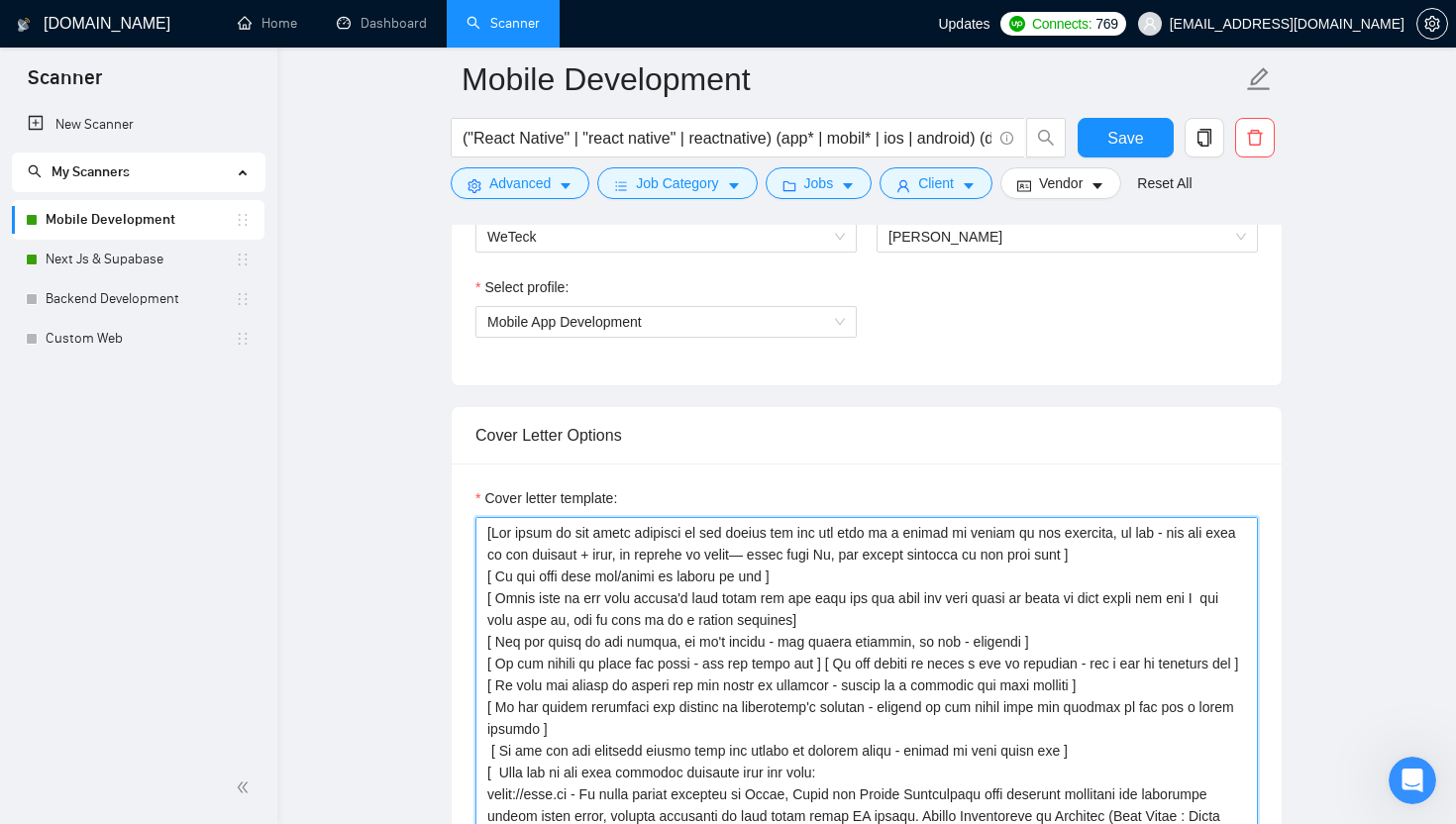 click on "Cover letter template:" at bounding box center [867, 740] 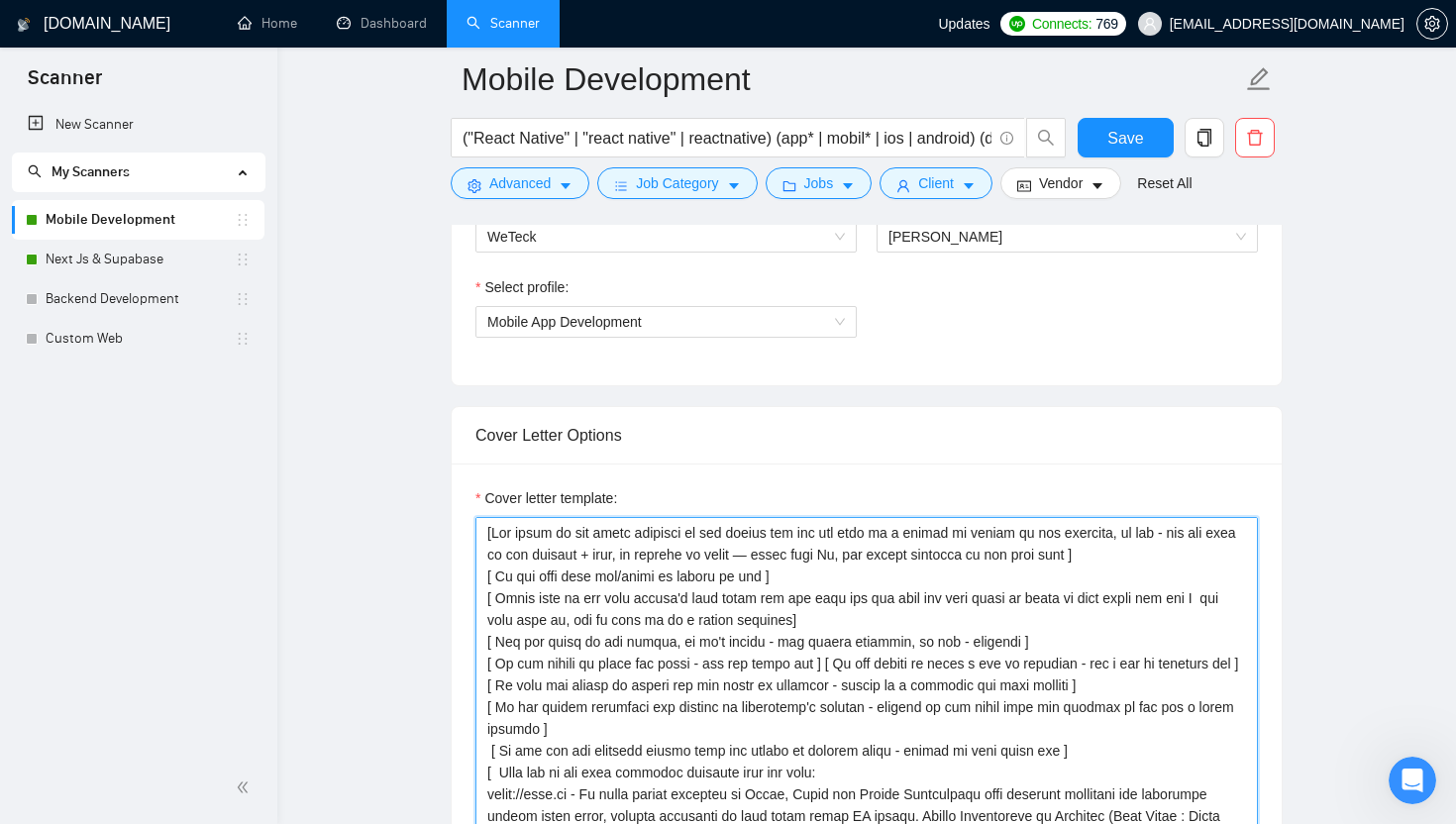 click on "Cover letter template:" at bounding box center [867, 740] 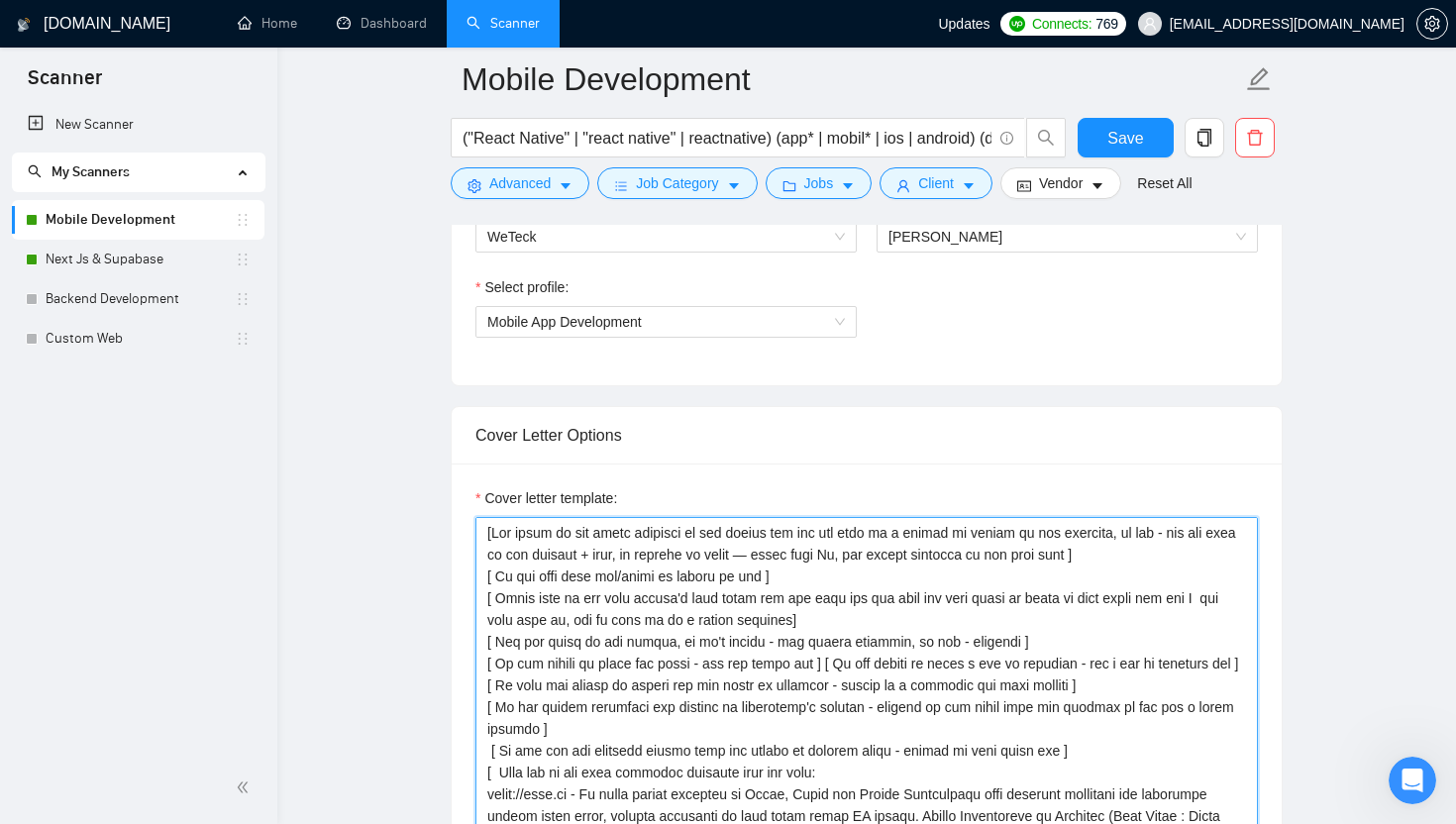 click on "Cover letter template:" at bounding box center (867, 740) 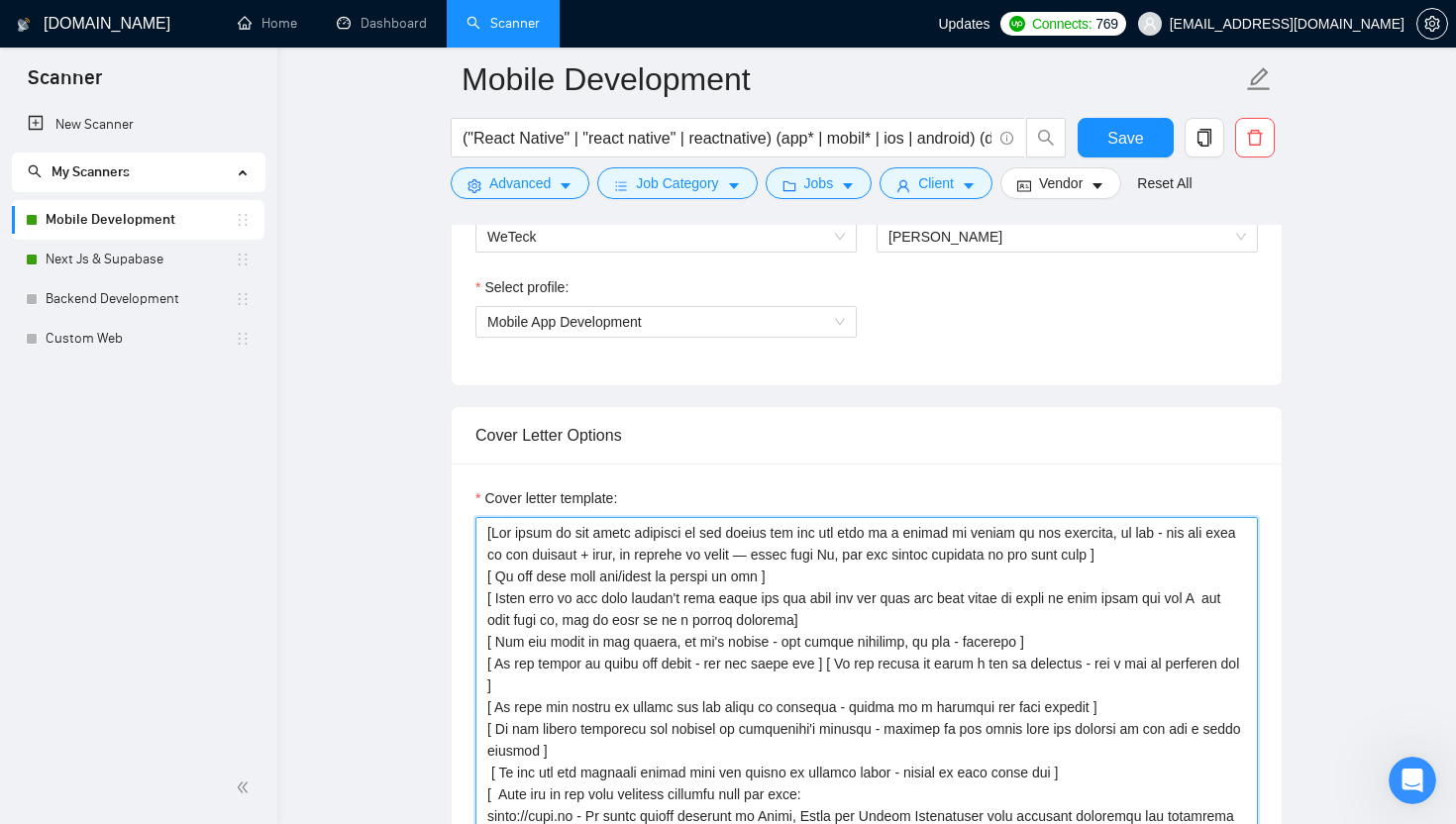 click on "Cover letter template:" at bounding box center [867, 740] 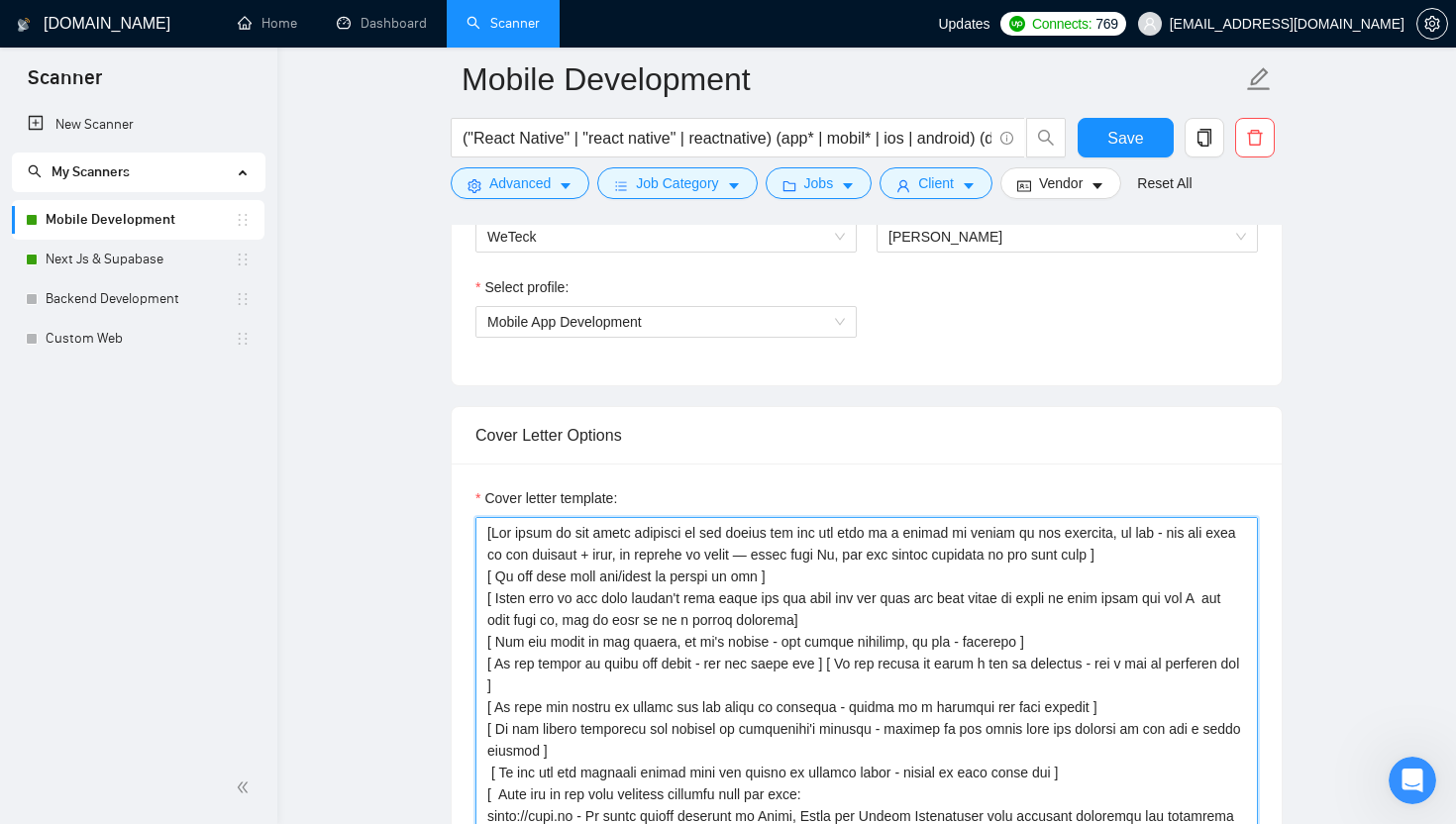 click on "Cover letter template:" at bounding box center [867, 740] 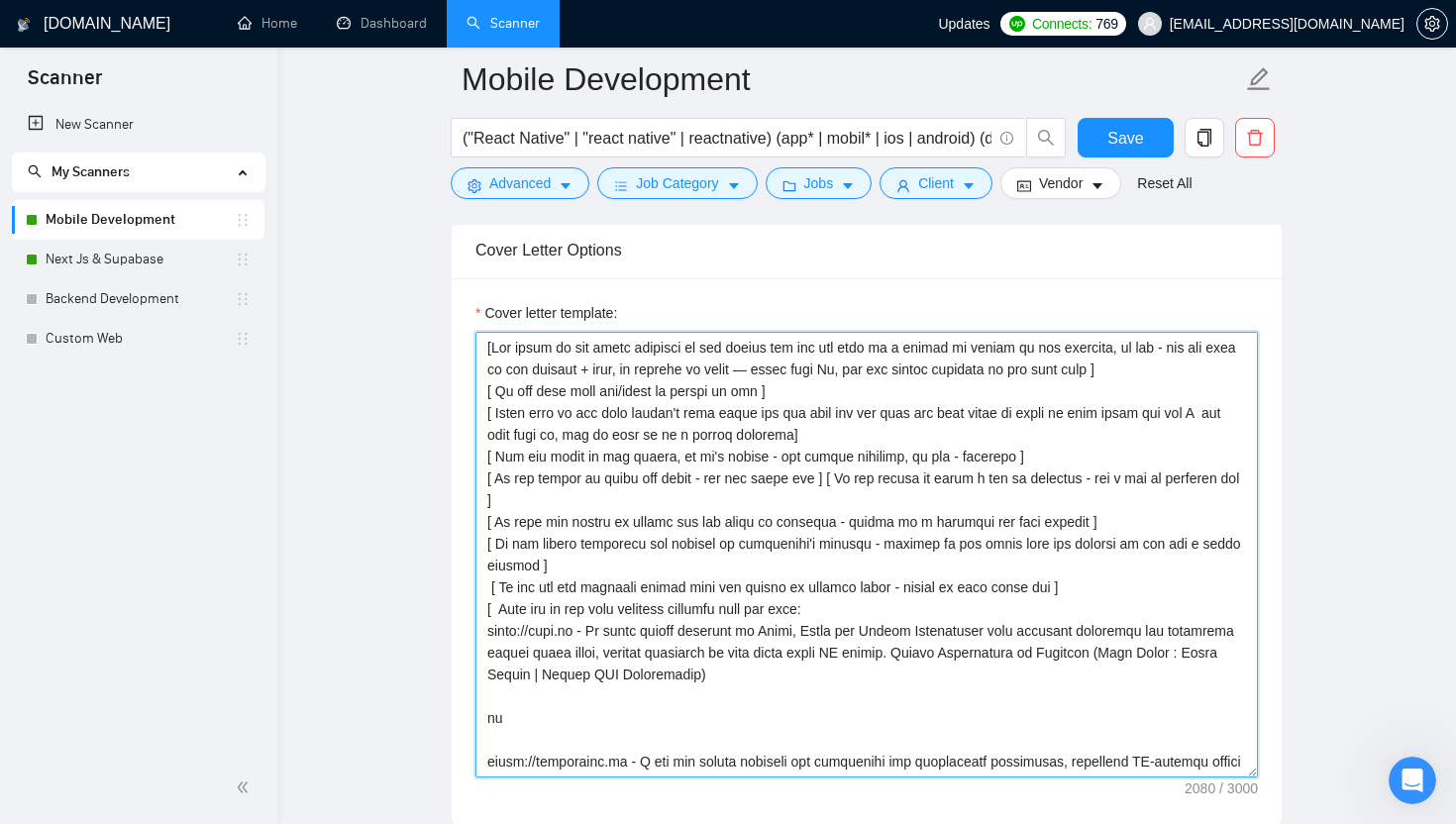 scroll, scrollTop: 1513, scrollLeft: 0, axis: vertical 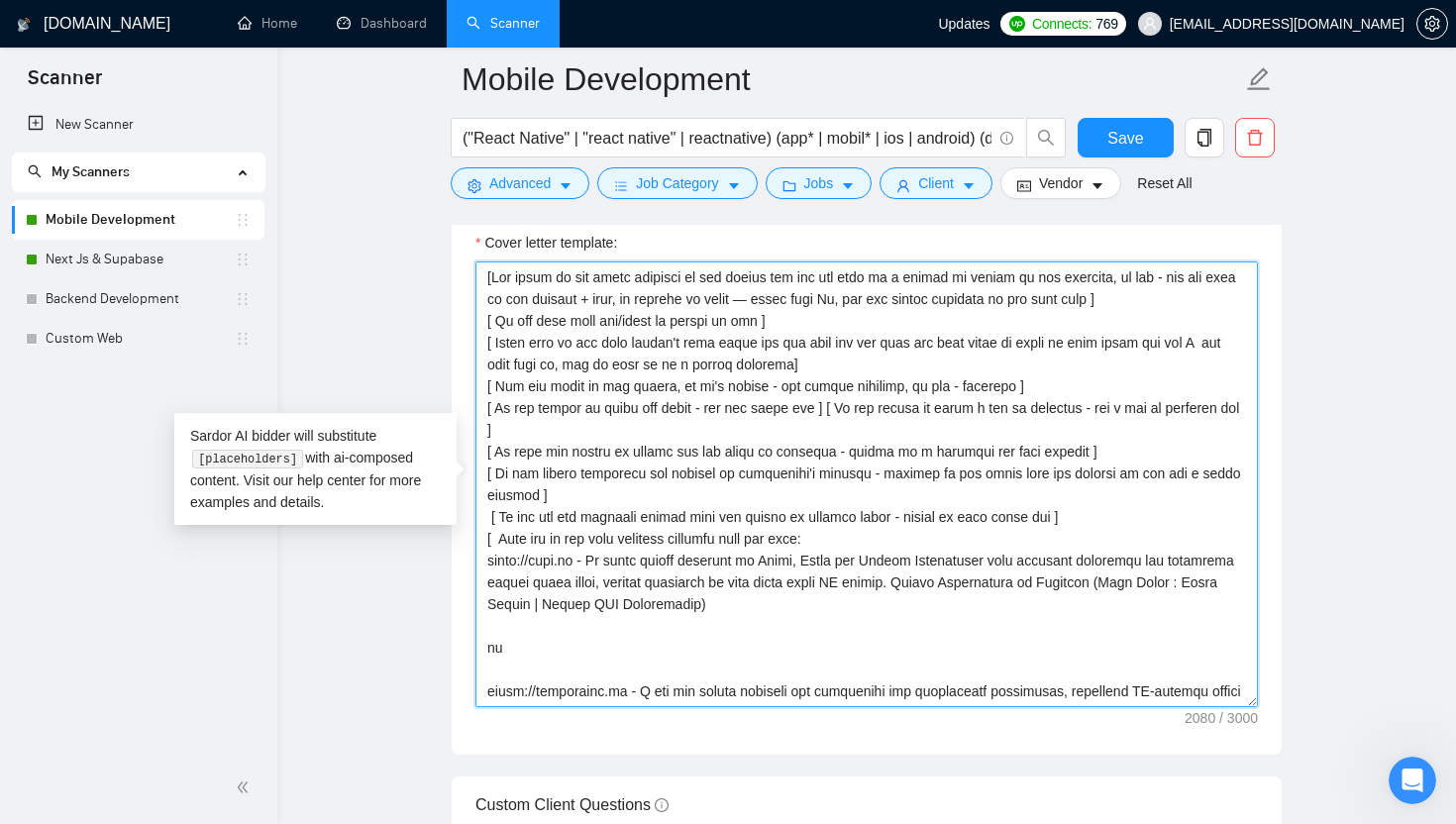 drag, startPoint x: 1182, startPoint y: 299, endPoint x: 476, endPoint y: 275, distance: 706.40781 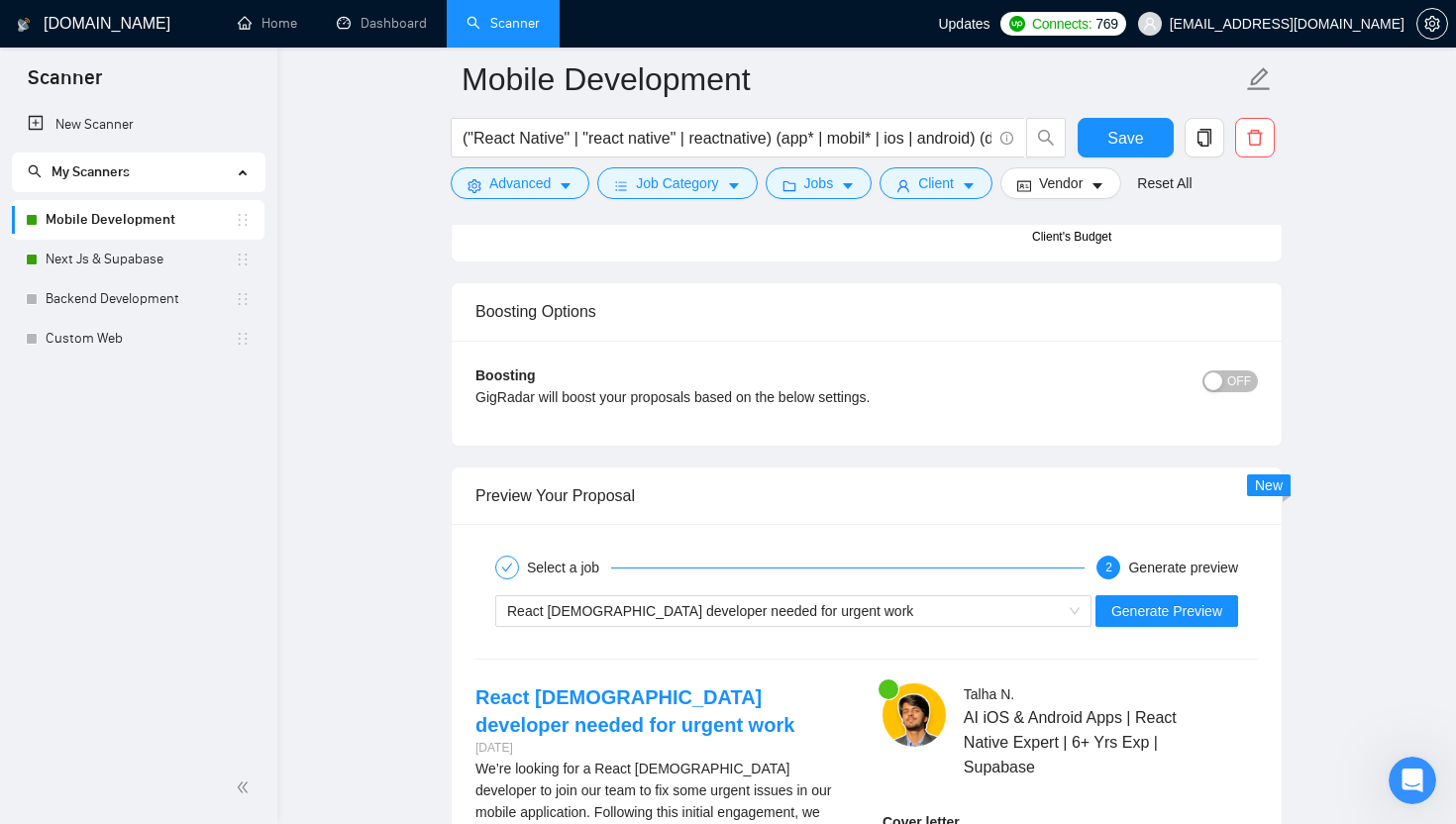 scroll, scrollTop: 2851, scrollLeft: 0, axis: vertical 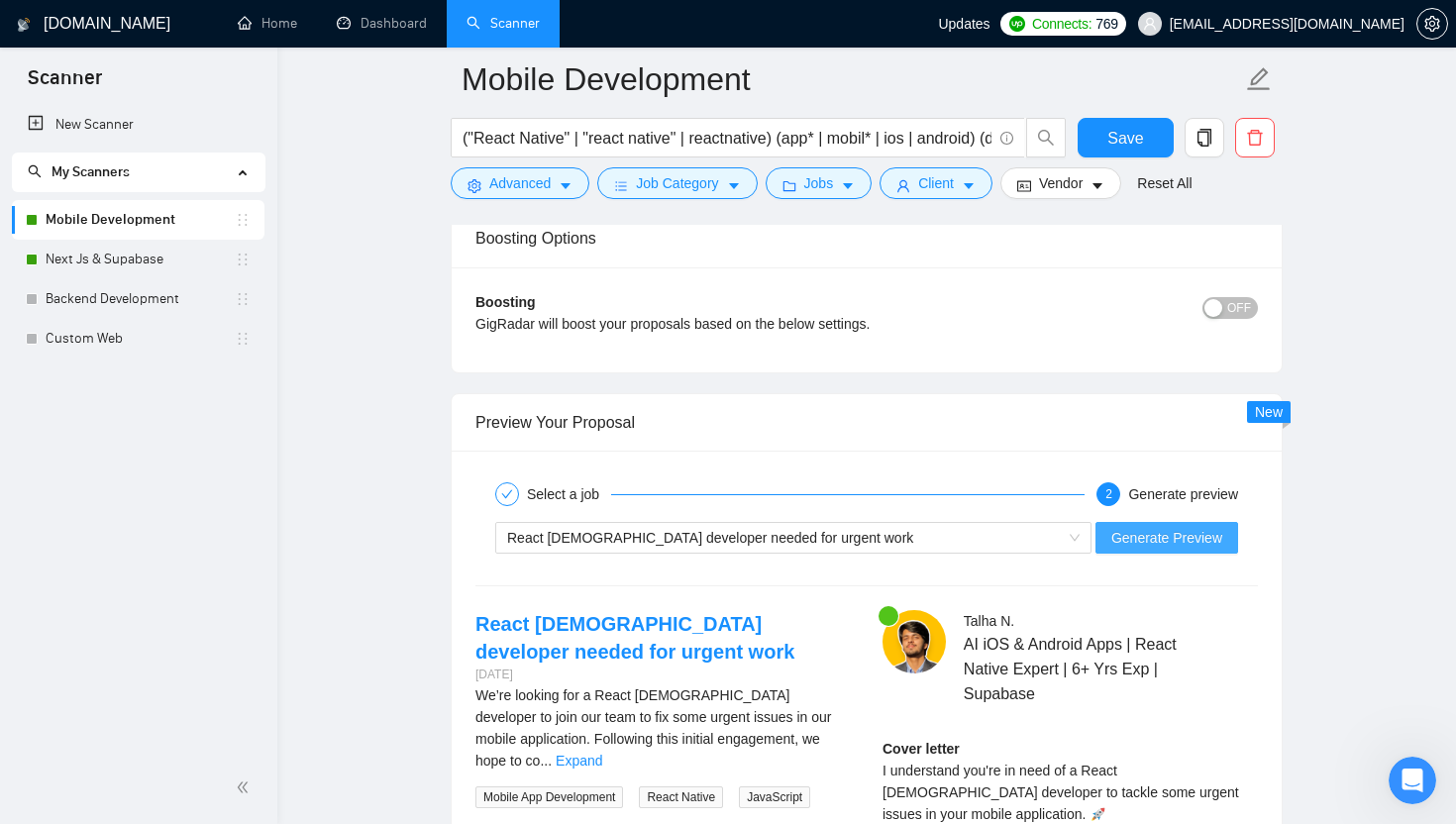 click on "Generate Preview" at bounding box center (1167, 538) 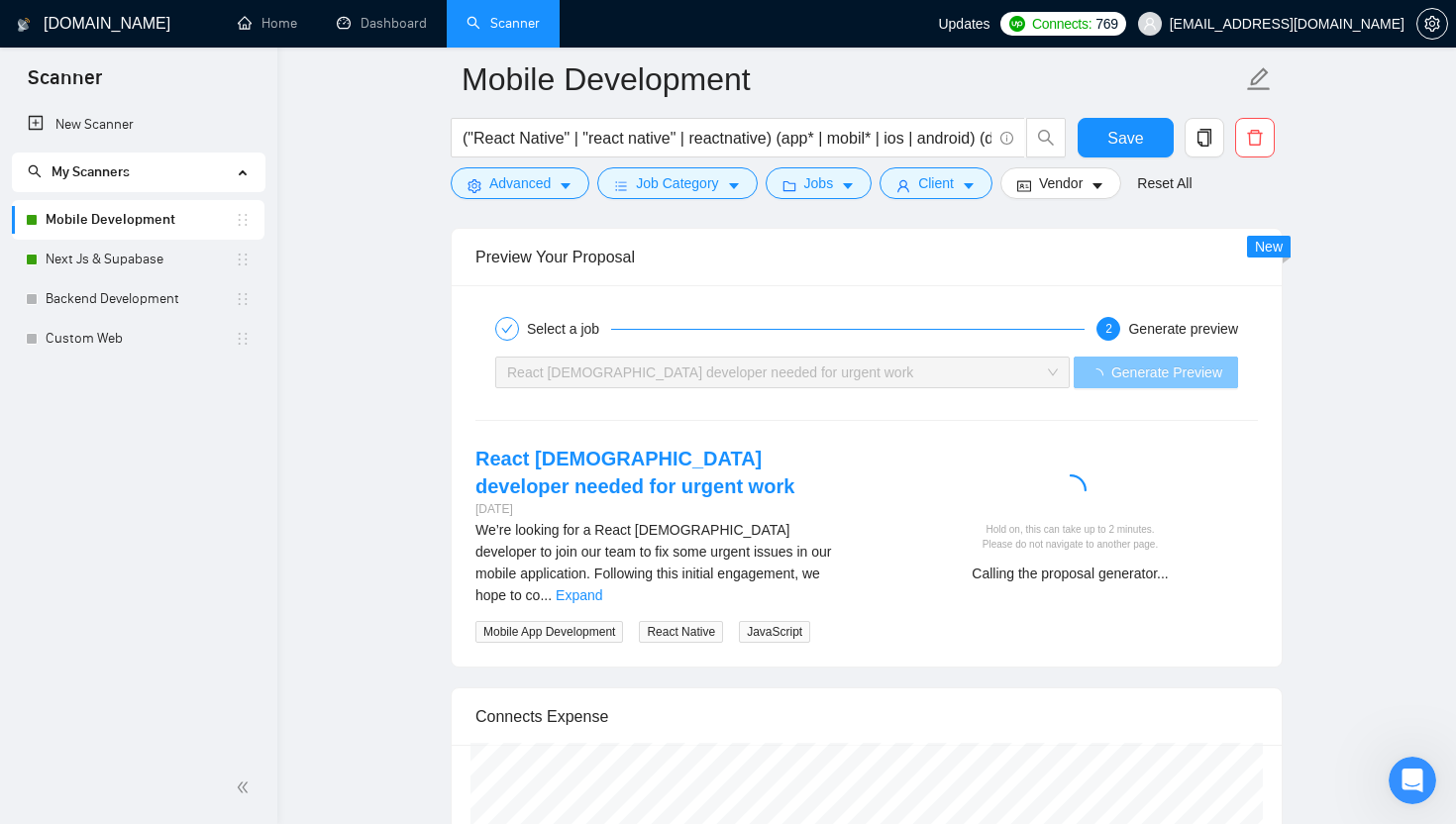scroll, scrollTop: 3110, scrollLeft: 0, axis: vertical 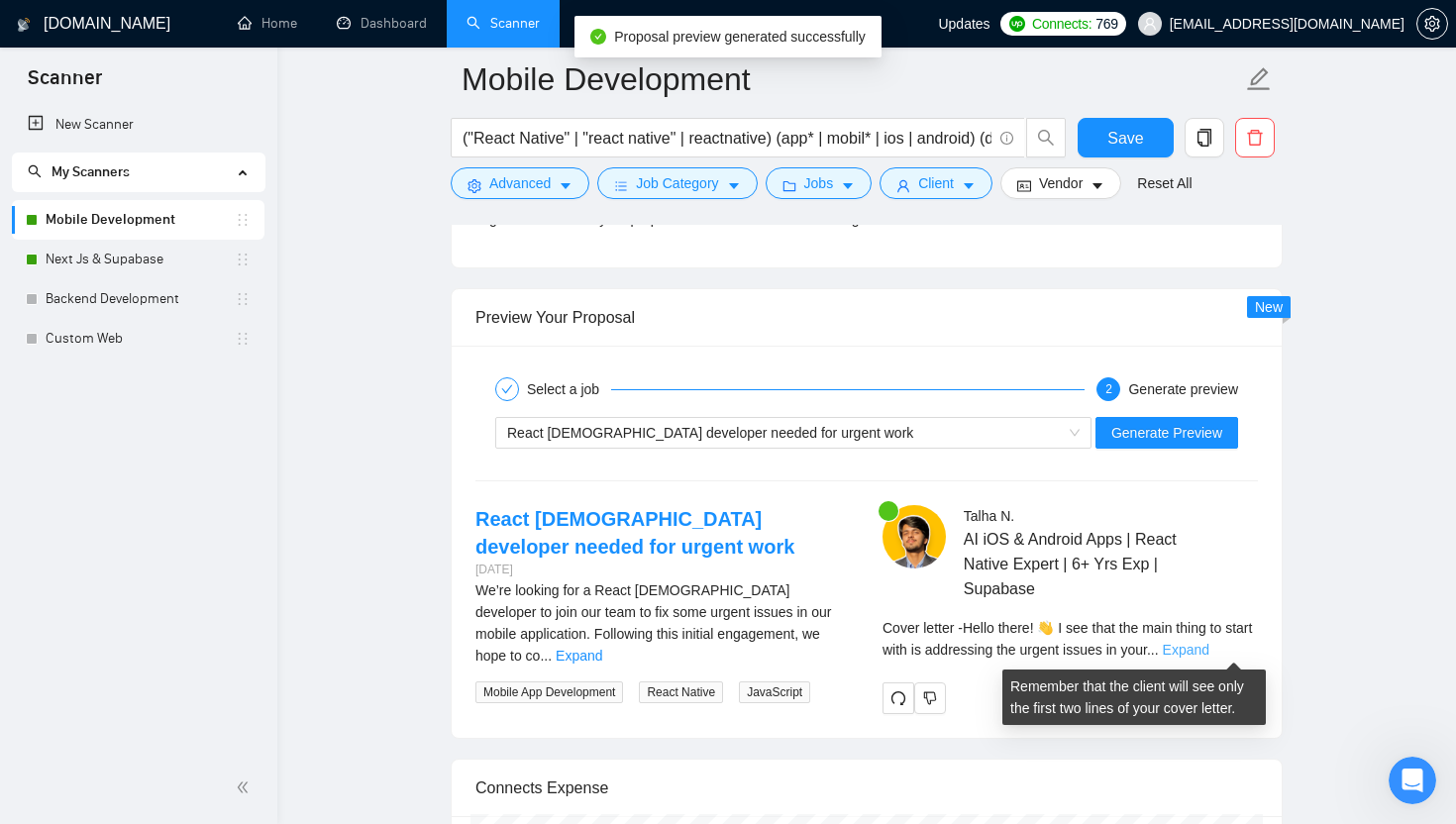 click on "Expand" at bounding box center [1186, 650] 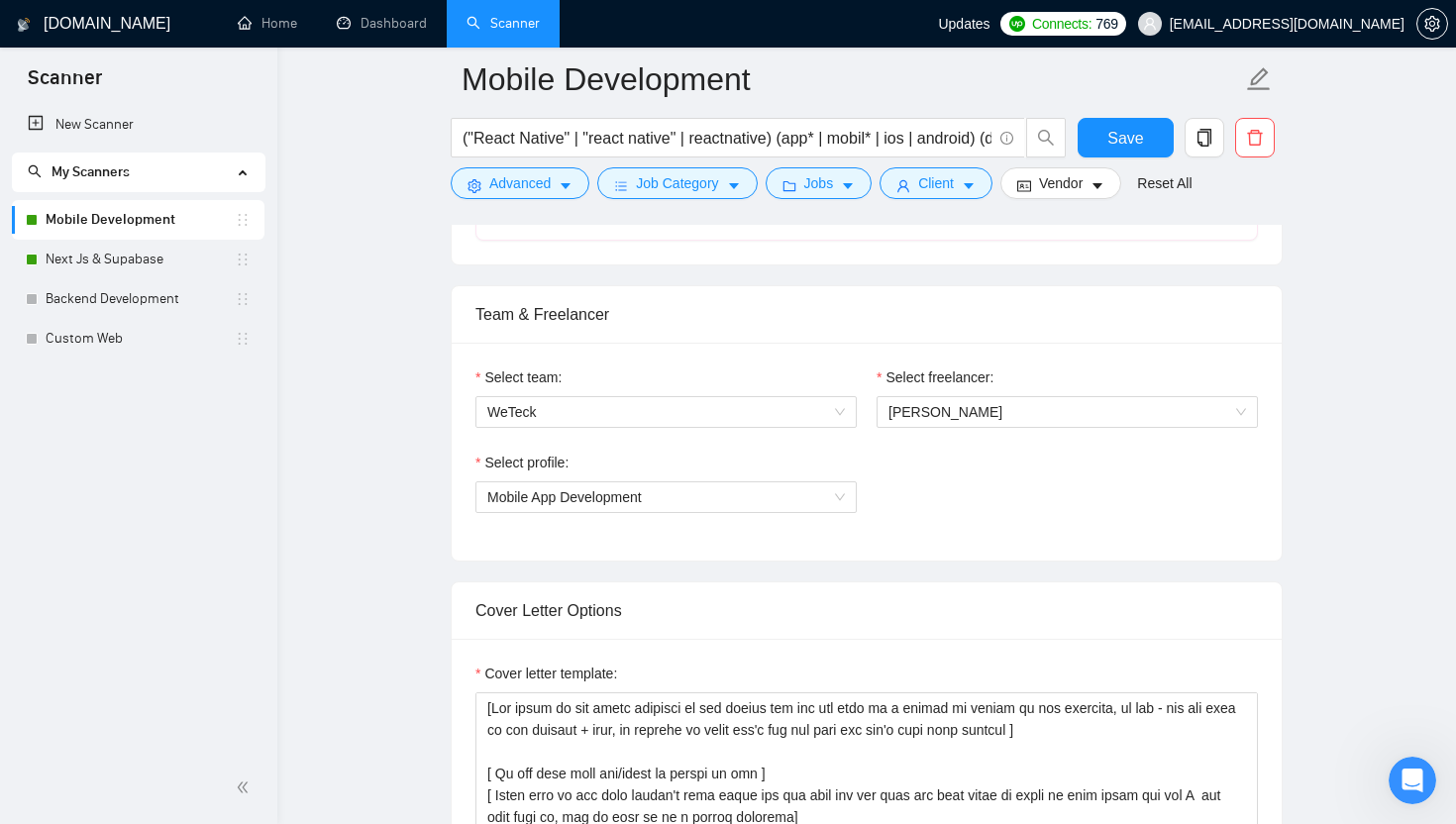 scroll, scrollTop: 1215, scrollLeft: 0, axis: vertical 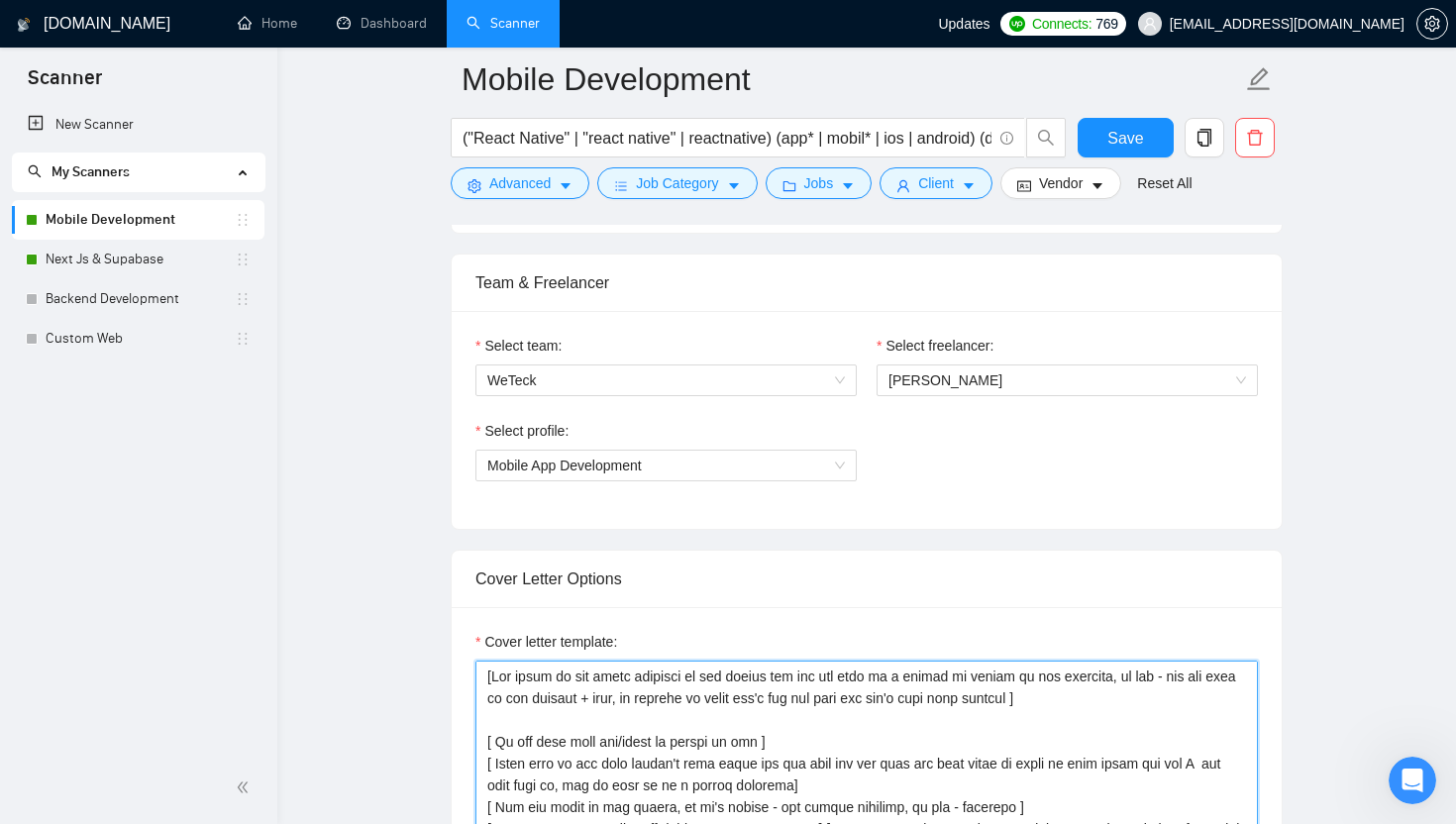 click on "Cover letter template:" at bounding box center [867, 883] 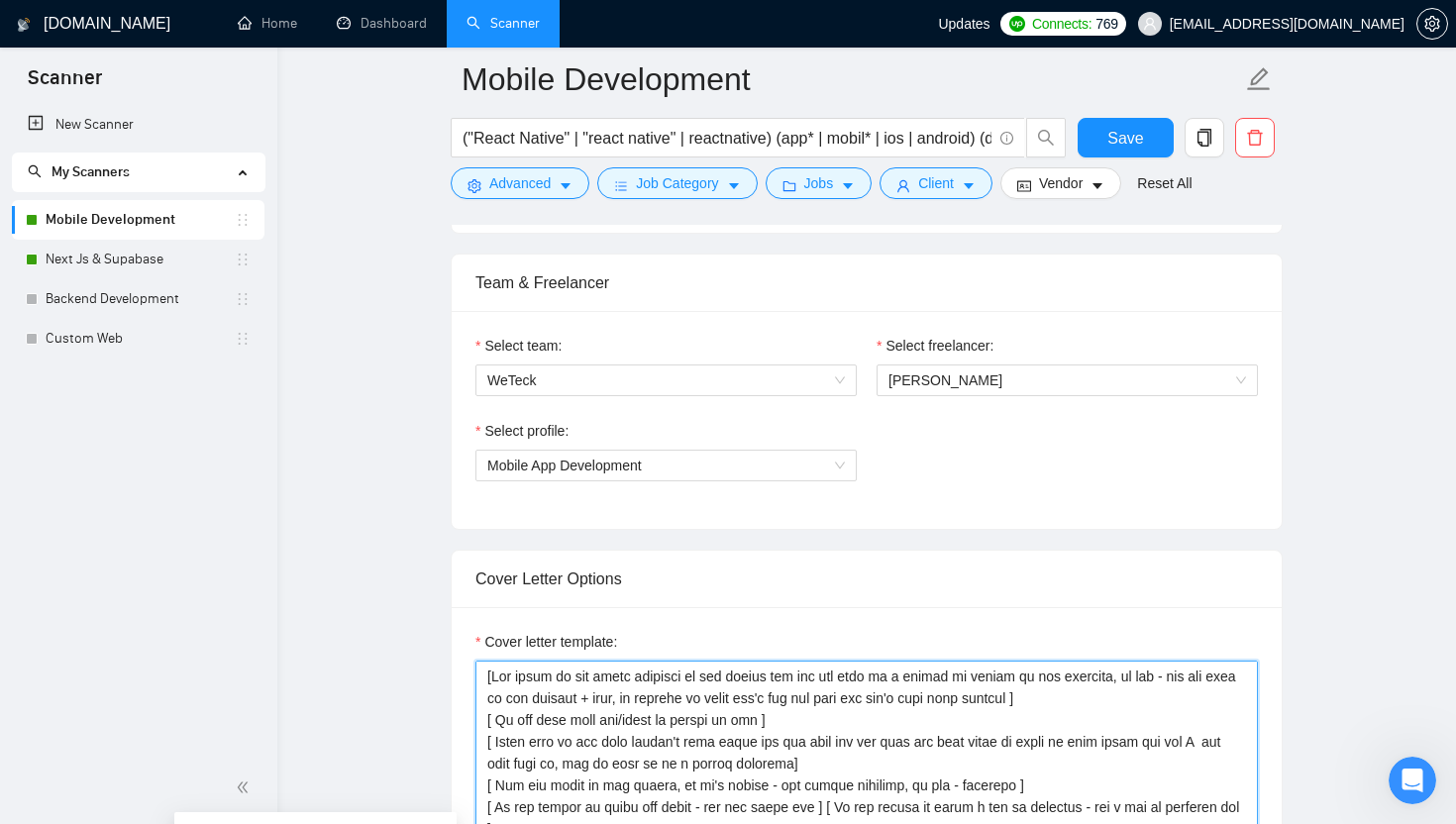 click on "Cover letter template:" at bounding box center [867, 883] 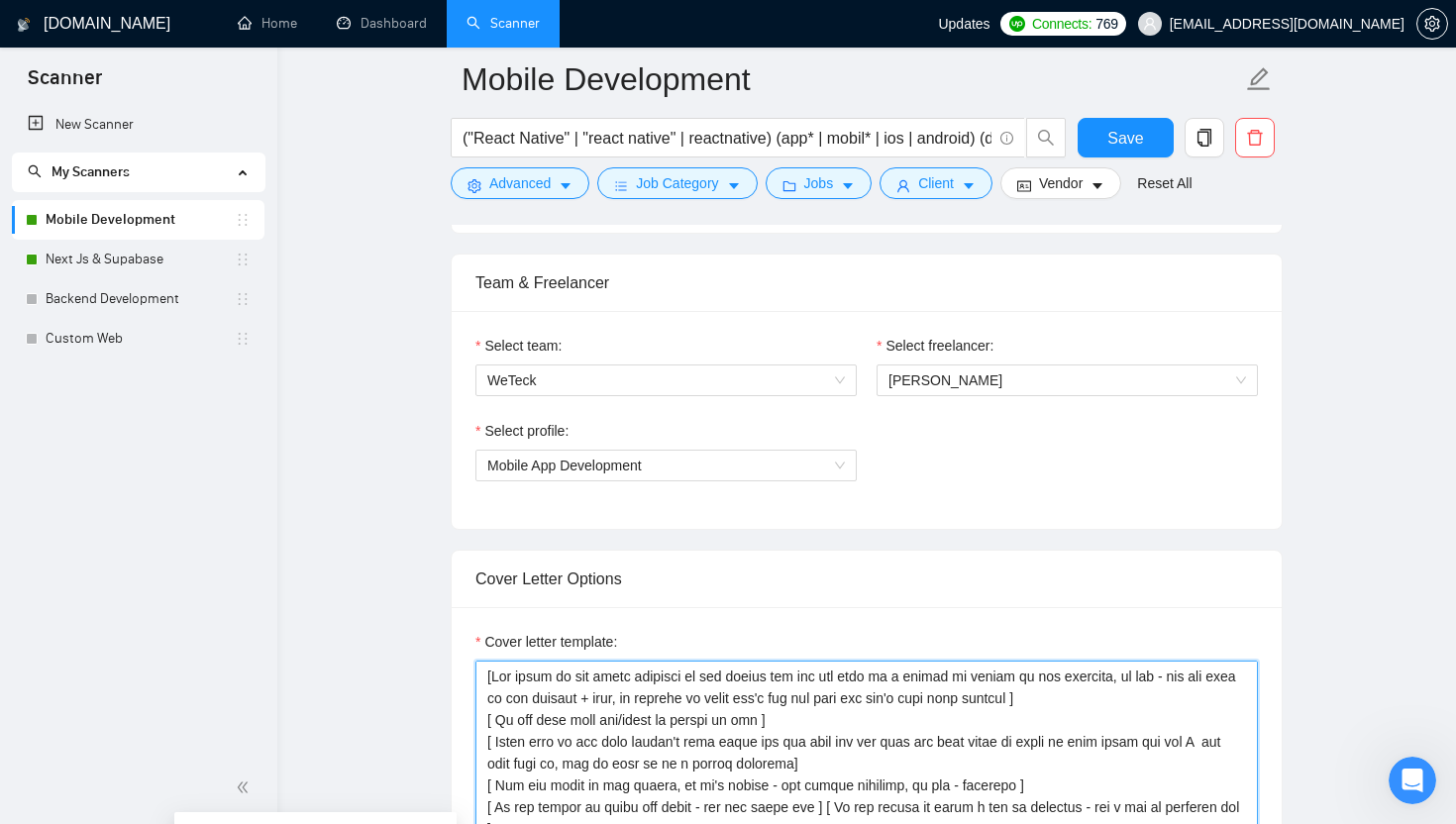 click on "Cover letter template:" at bounding box center [867, 883] 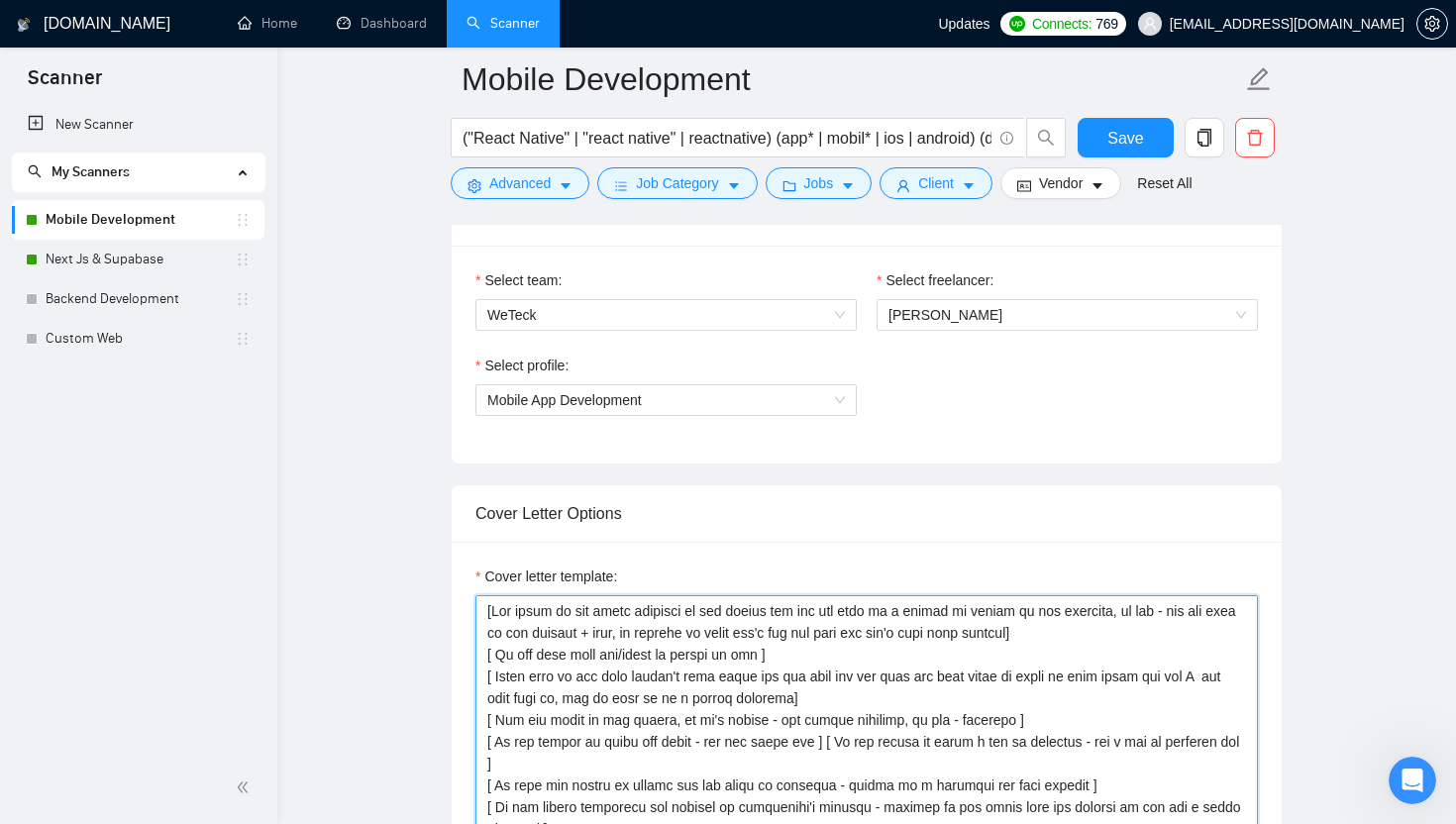 scroll, scrollTop: 1340, scrollLeft: 0, axis: vertical 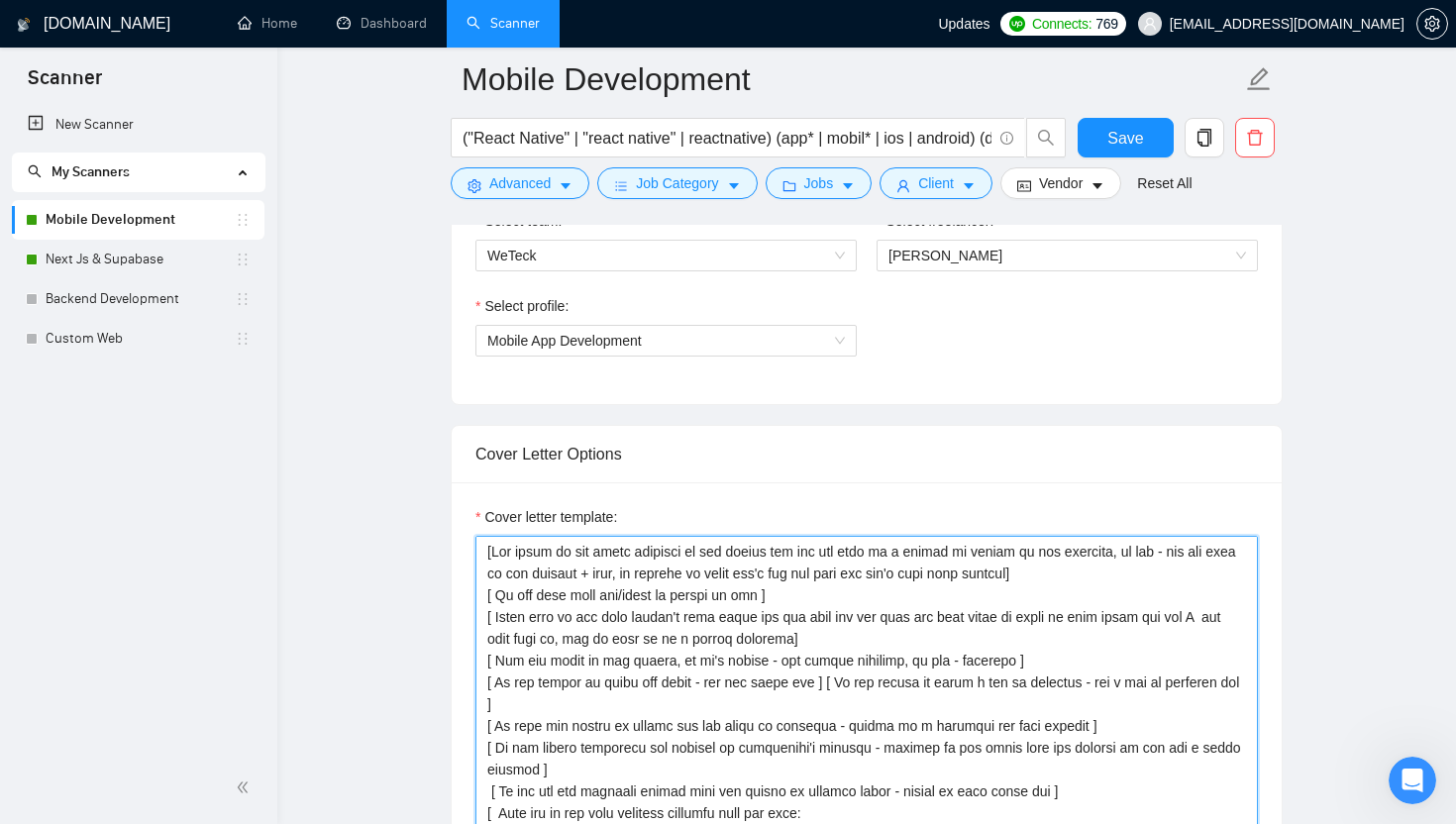 drag, startPoint x: 1138, startPoint y: 566, endPoint x: 463, endPoint y: 540, distance: 675.5006 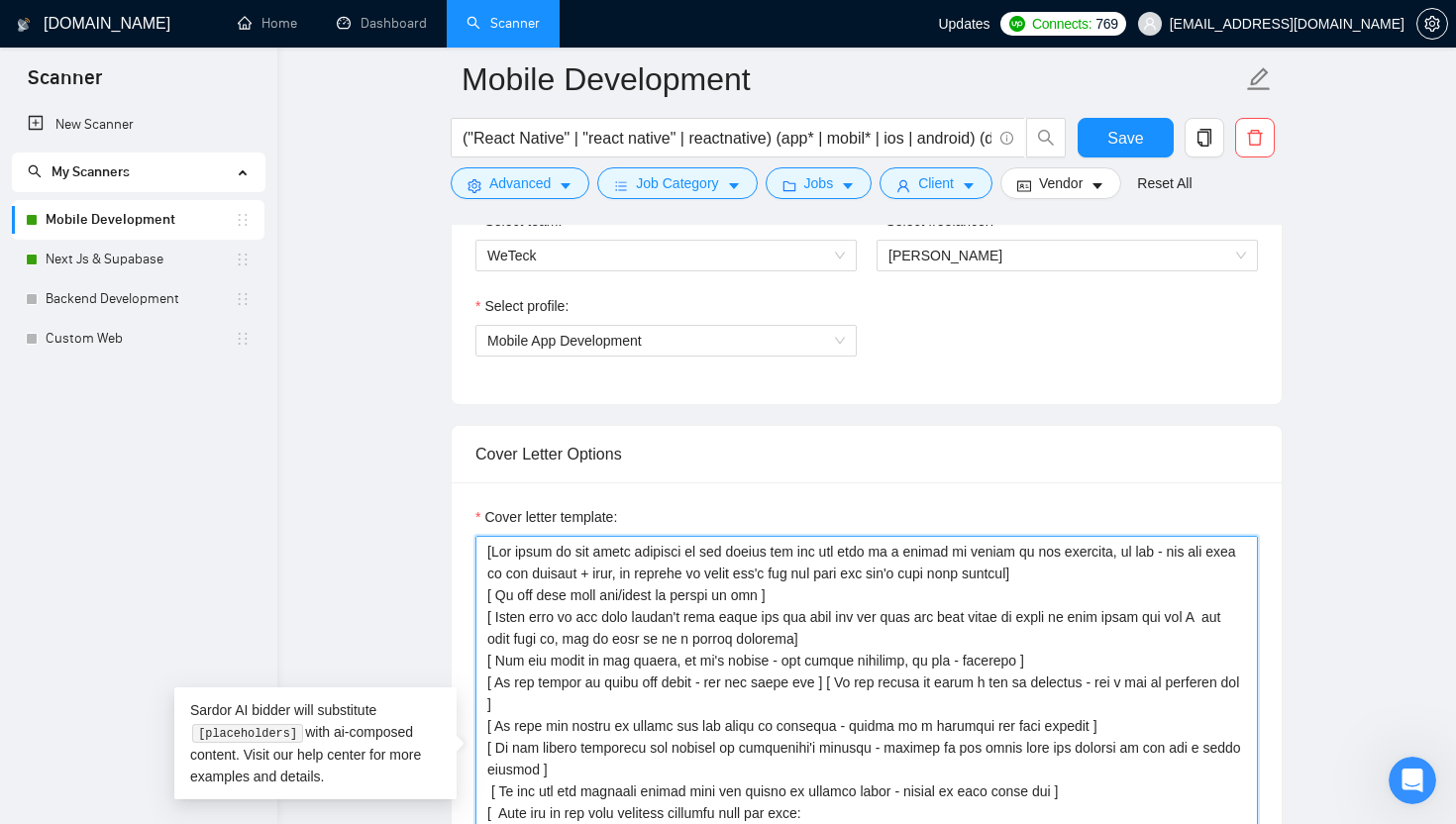 click on "Cover letter template:" at bounding box center [867, 759] 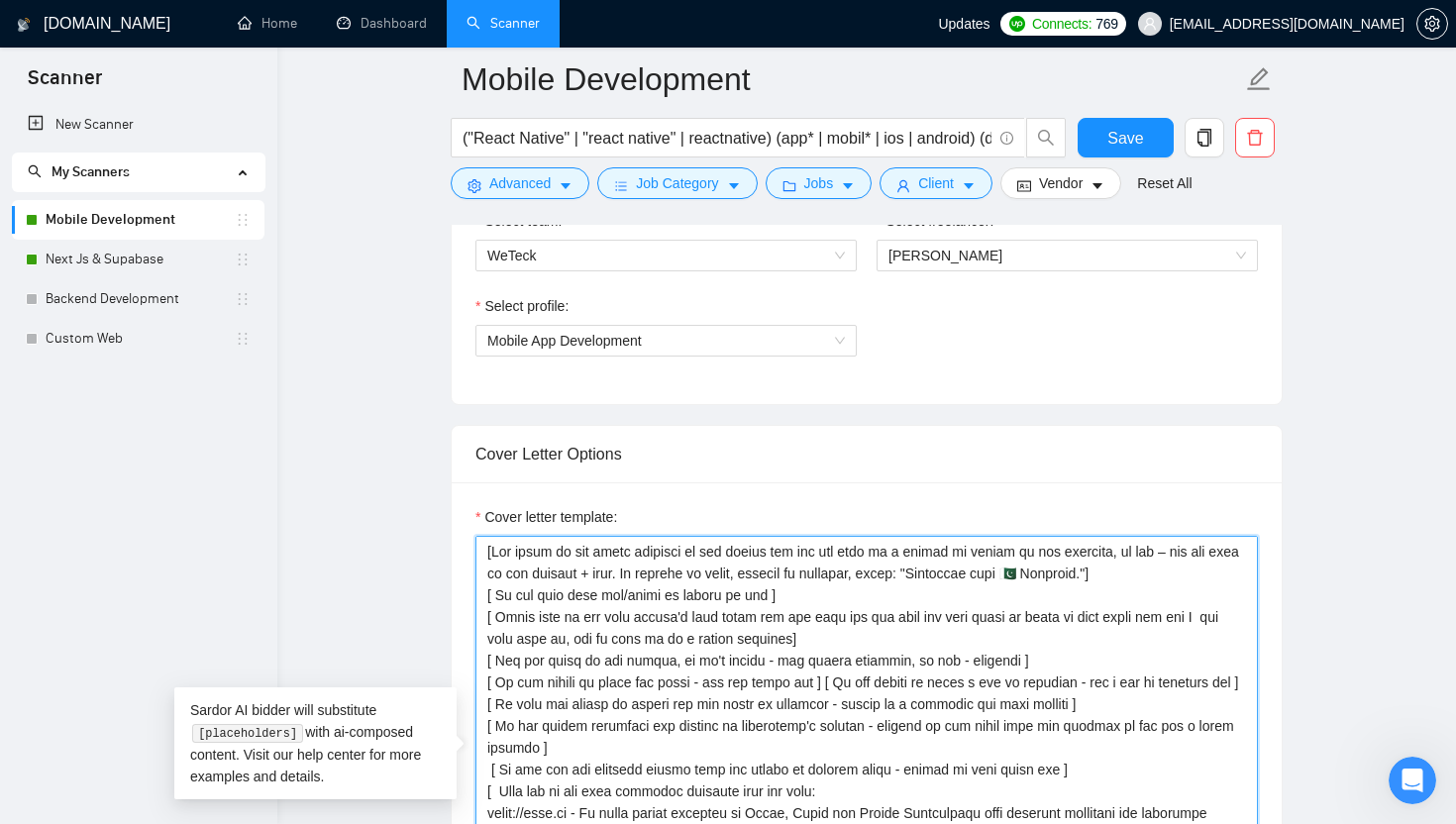 click on "Cover letter template:" at bounding box center [867, 759] 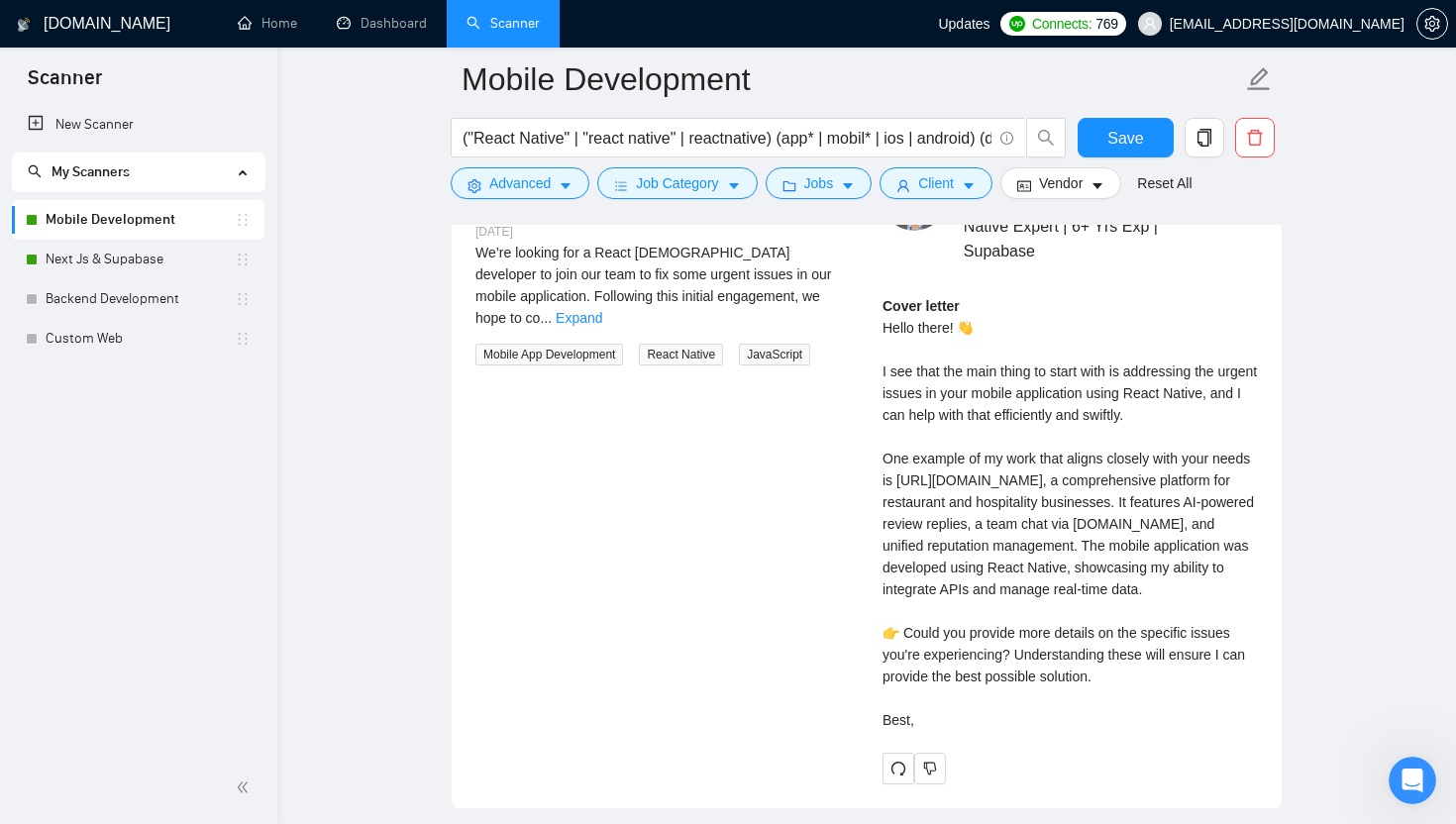scroll, scrollTop: 3203, scrollLeft: 0, axis: vertical 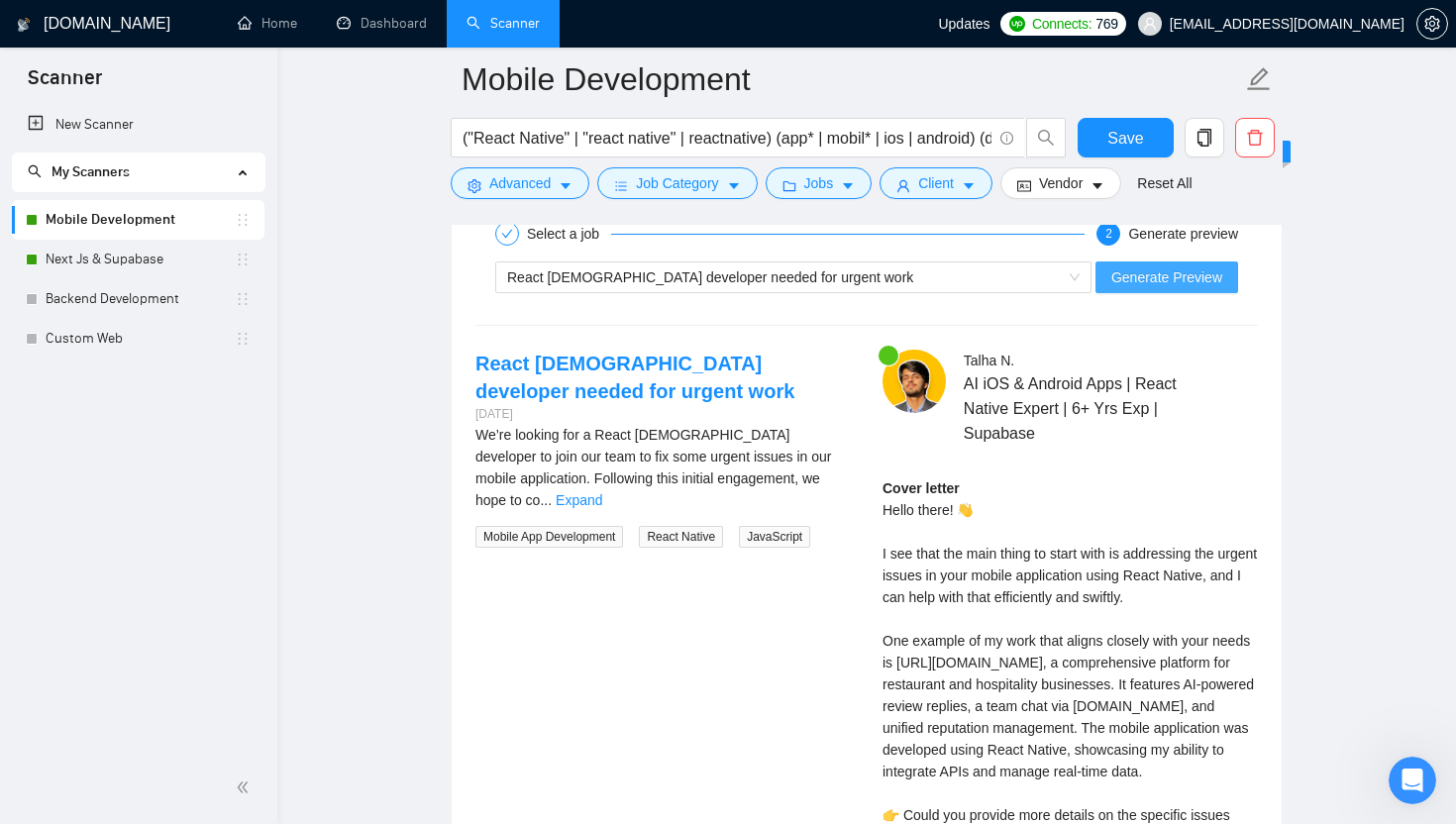 click on "Generate Preview" at bounding box center (1167, 277) 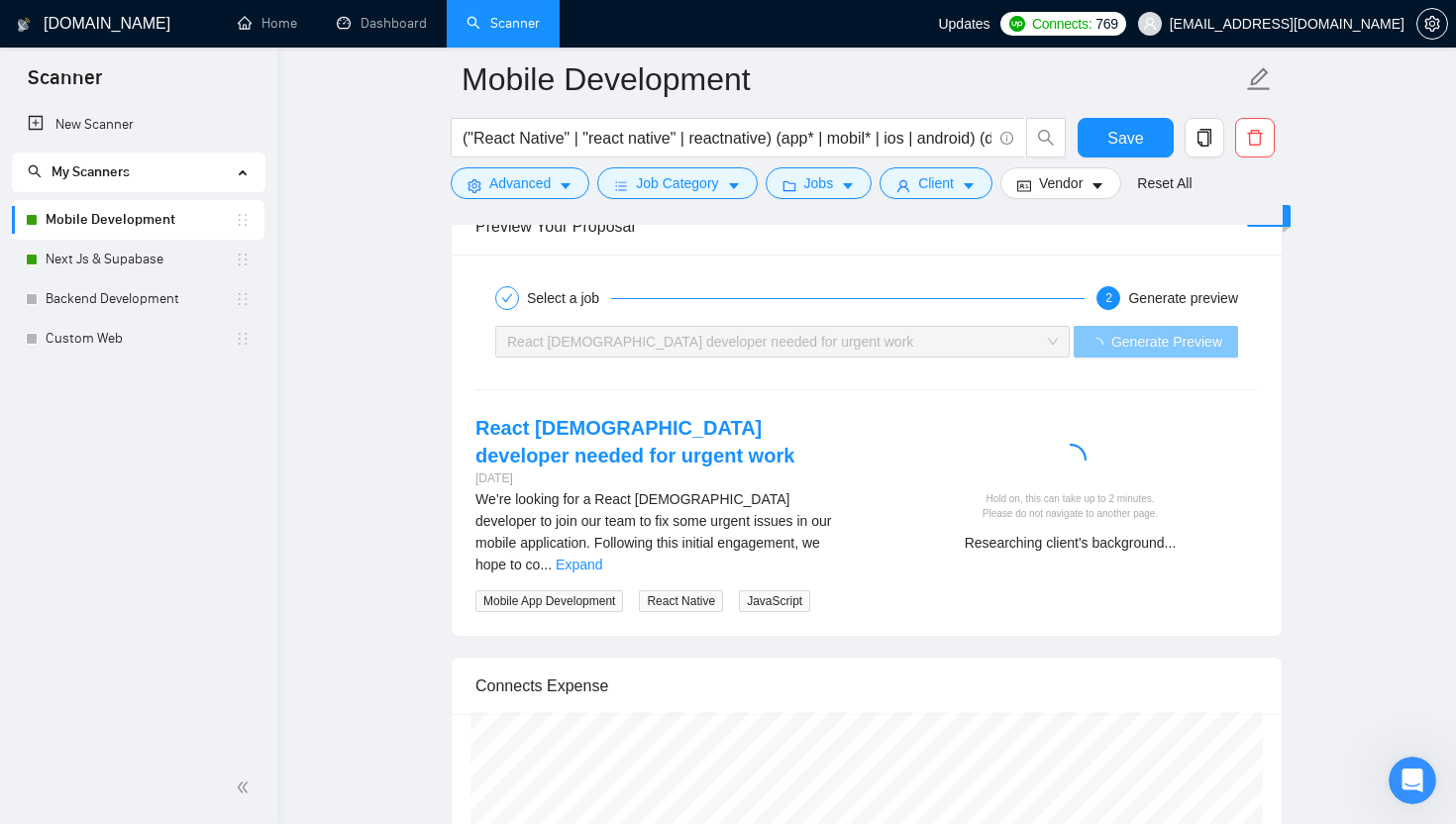 scroll, scrollTop: 3137, scrollLeft: 0, axis: vertical 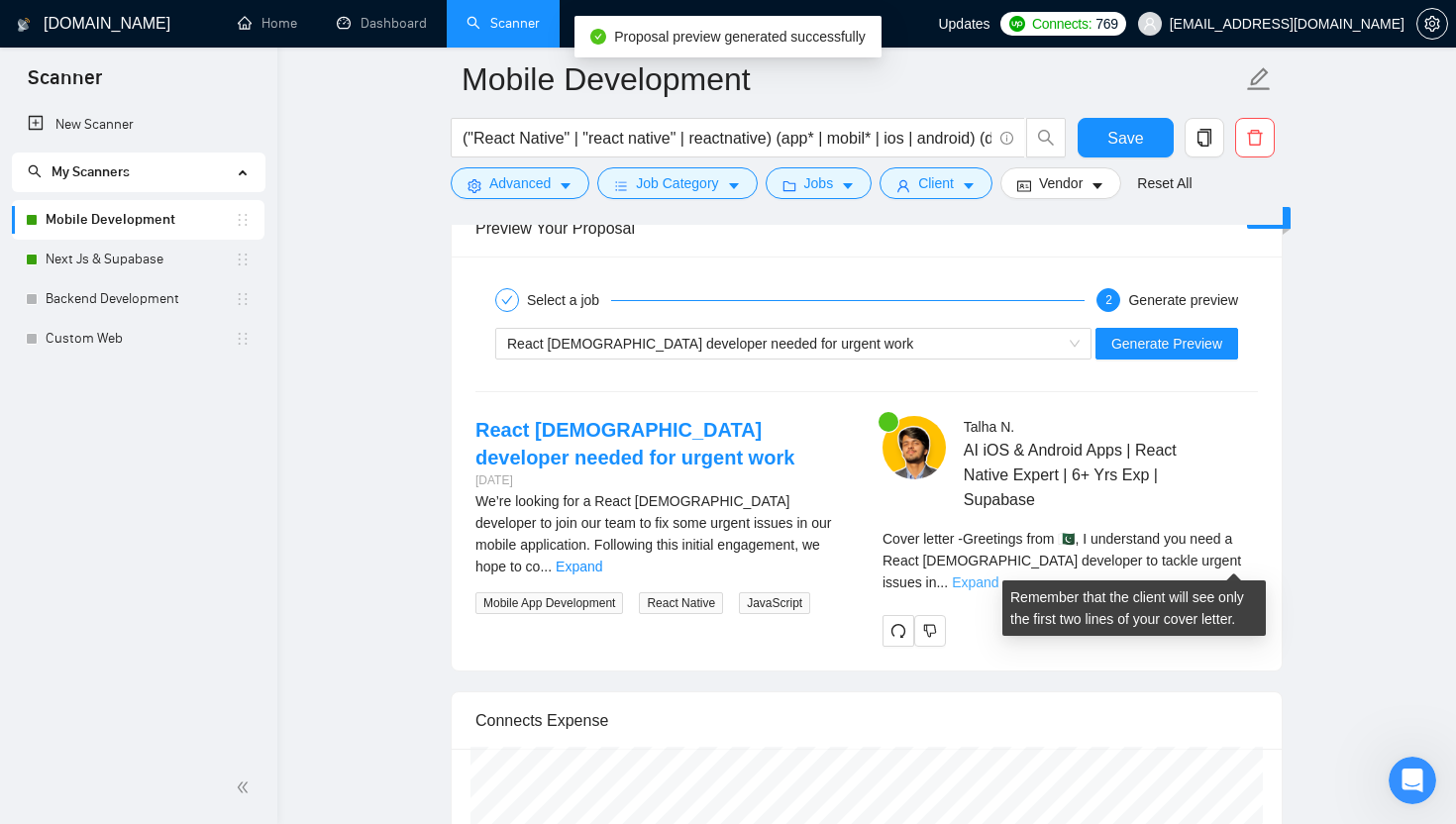 click on "Expand" at bounding box center (975, 582) 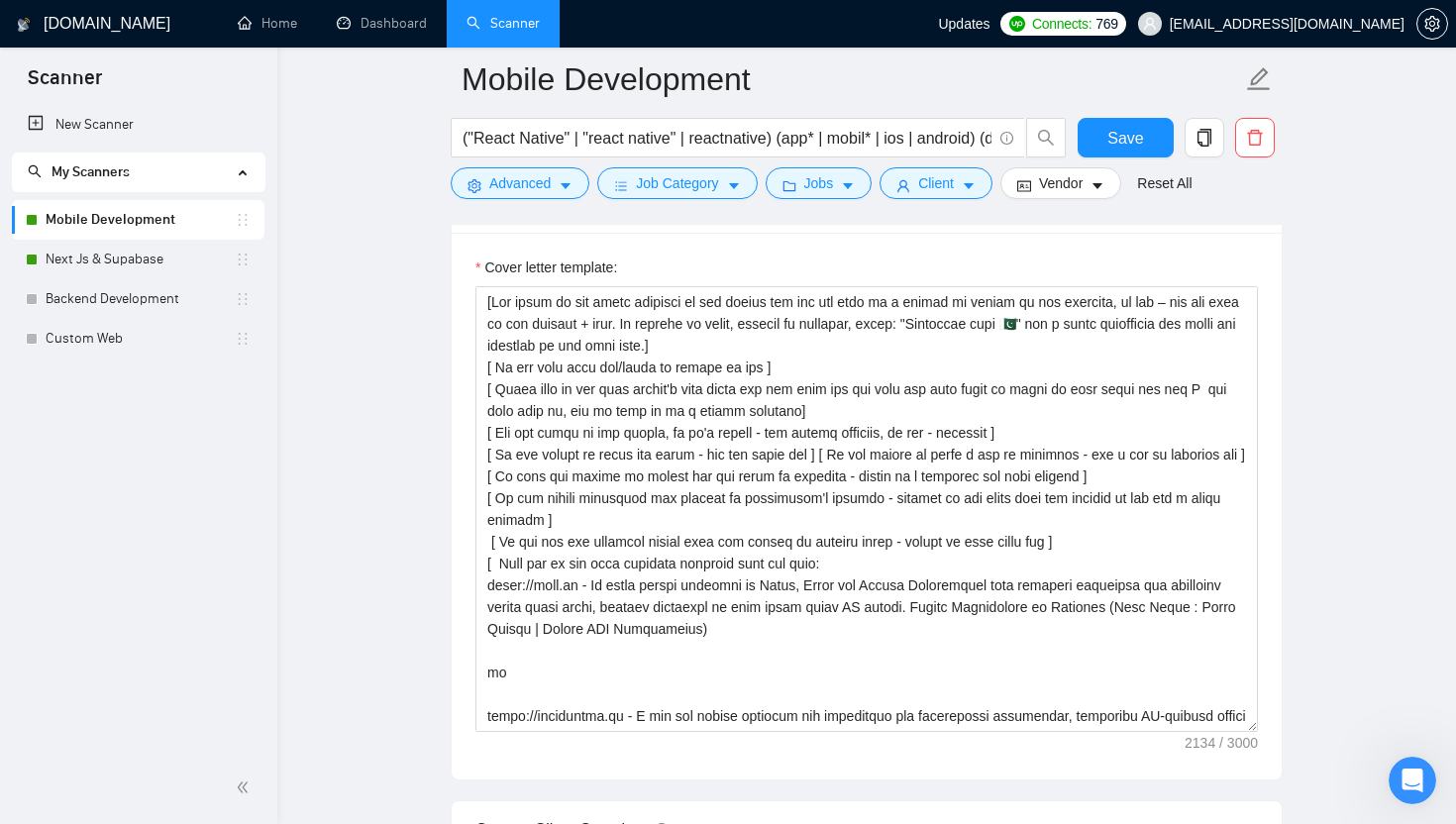 scroll, scrollTop: 1543, scrollLeft: 0, axis: vertical 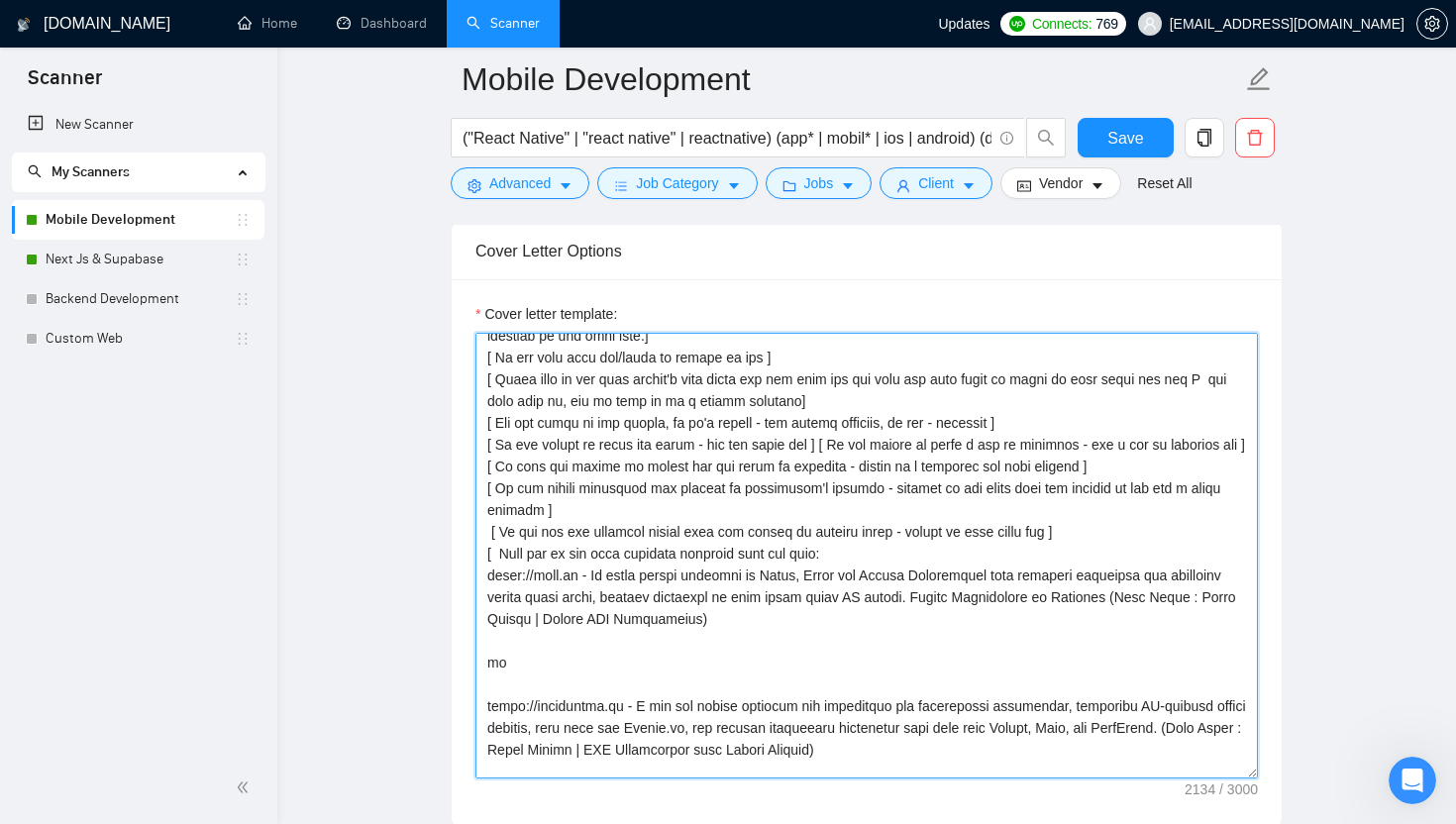 click on "Cover letter template:" at bounding box center (867, 556) 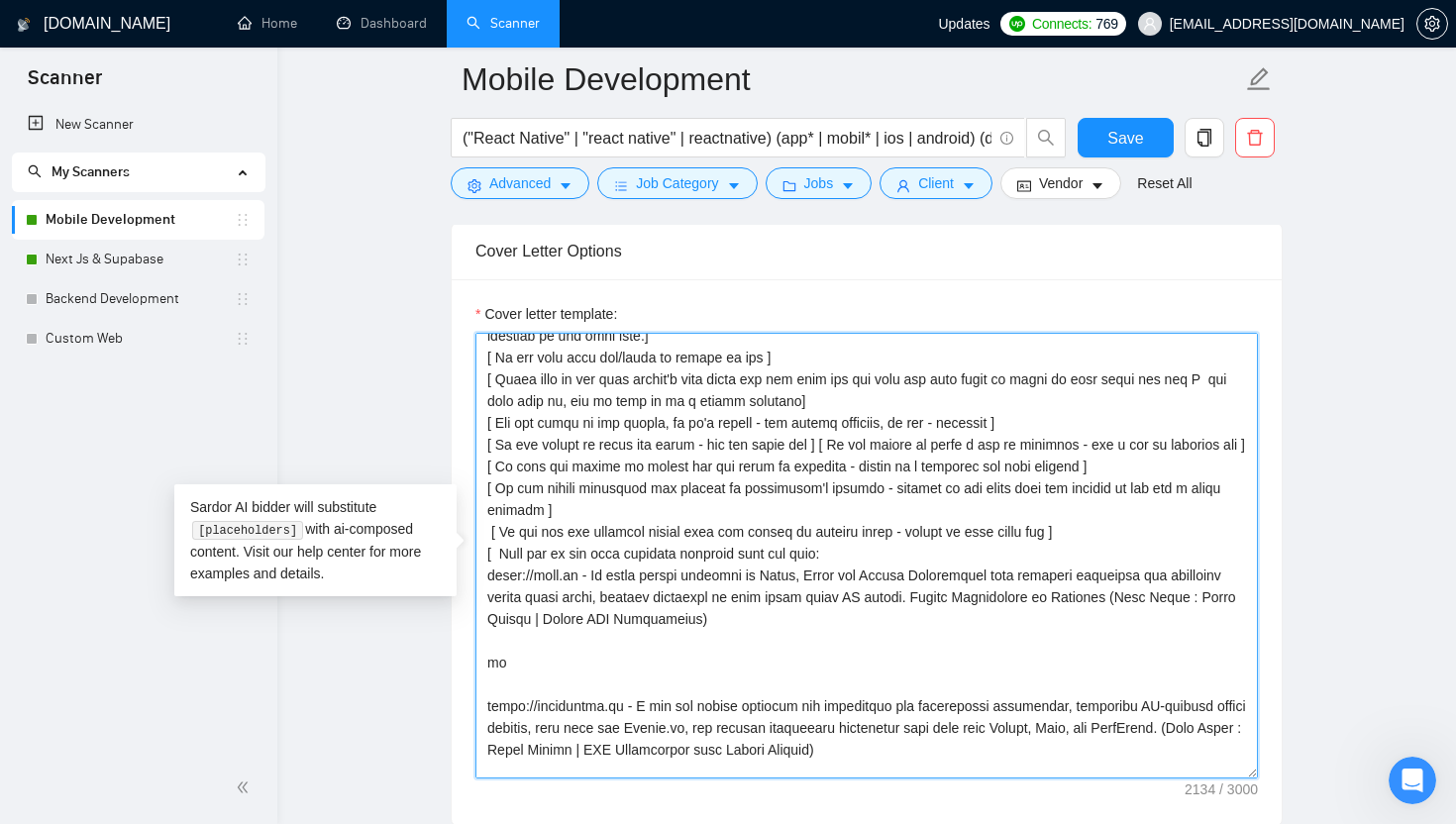 scroll, scrollTop: 0, scrollLeft: 0, axis: both 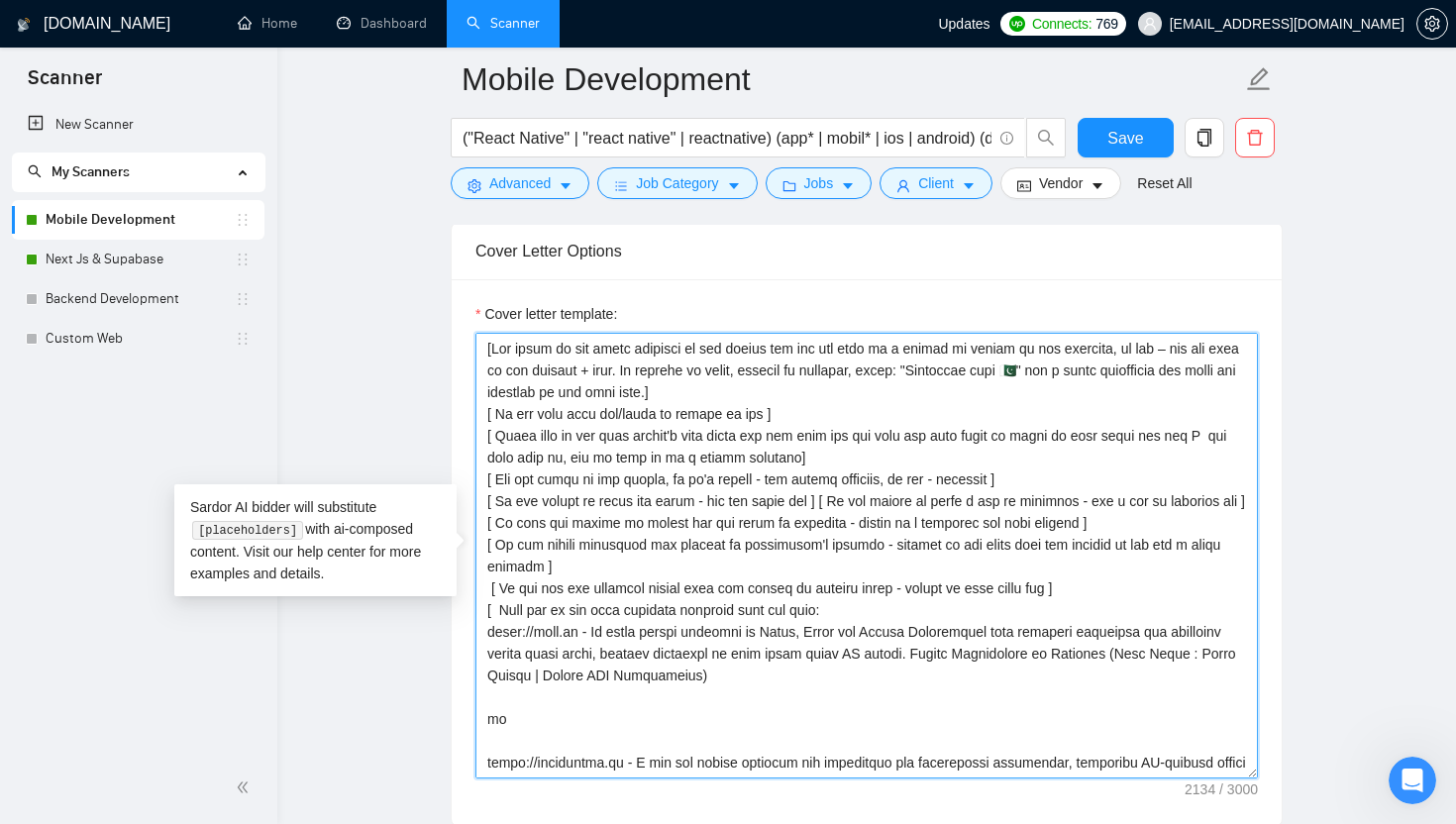 click on "Cover letter template:" at bounding box center (867, 556) 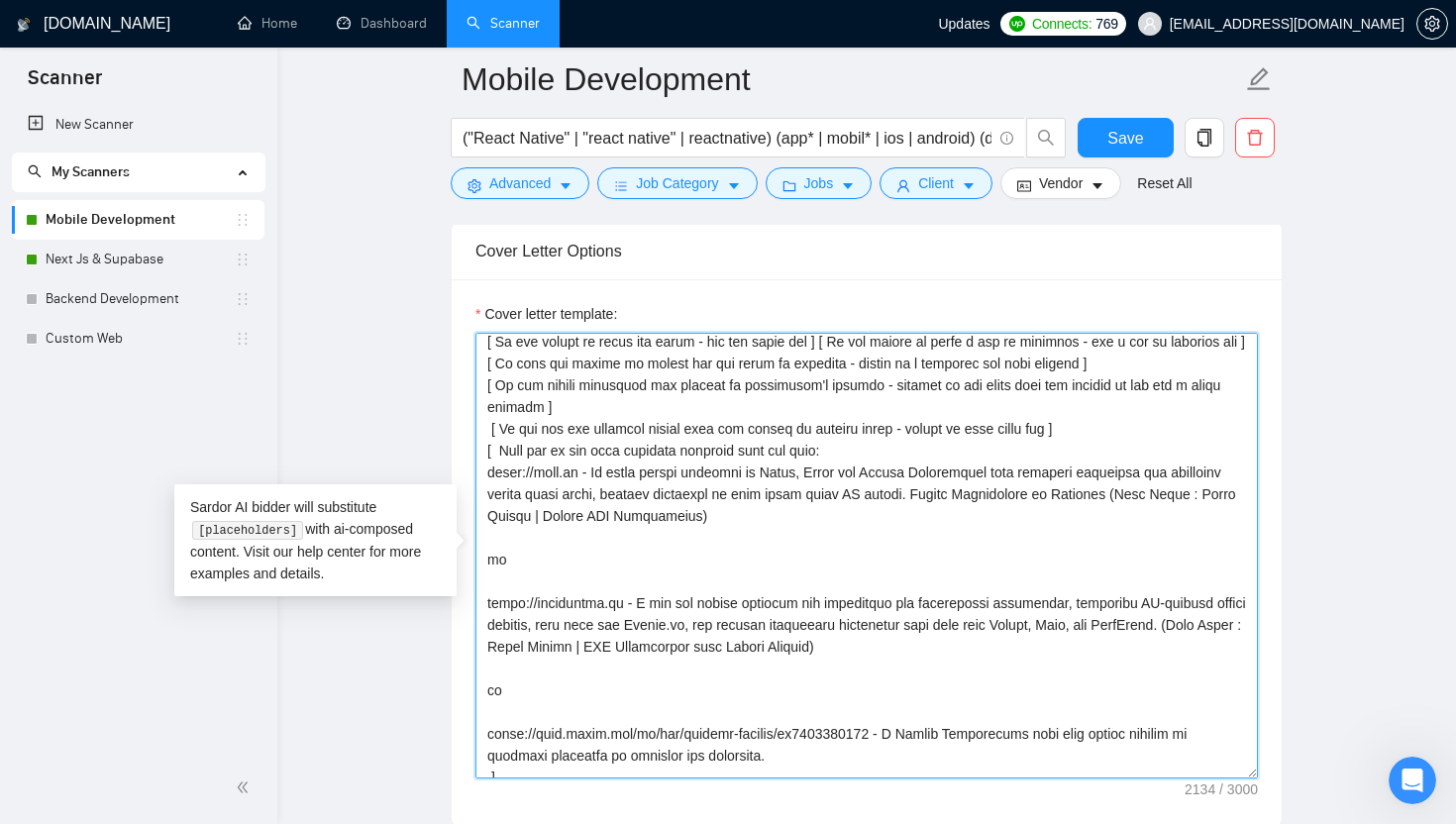 scroll, scrollTop: 136, scrollLeft: 0, axis: vertical 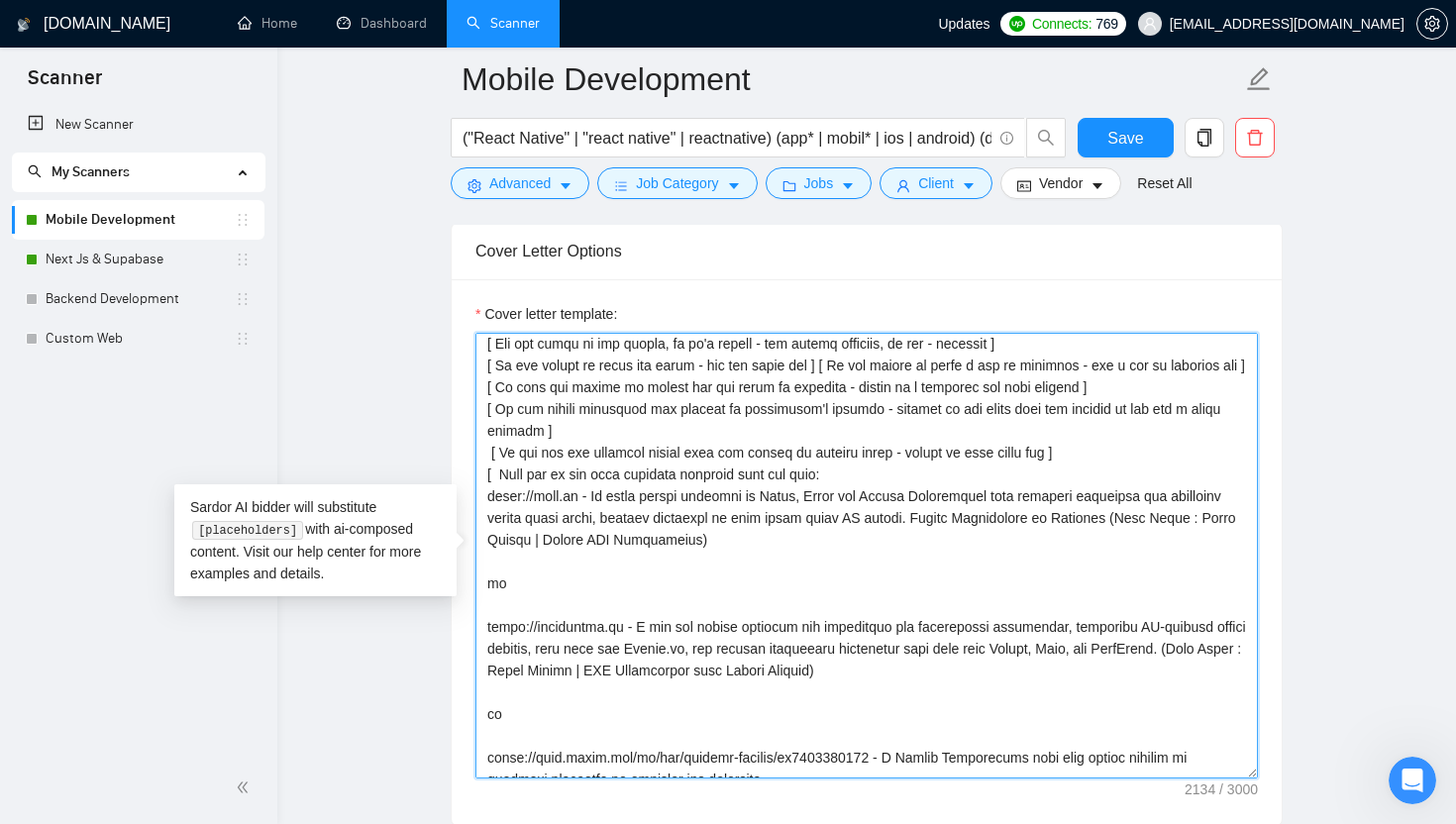 click on "Cover letter template:" at bounding box center [867, 556] 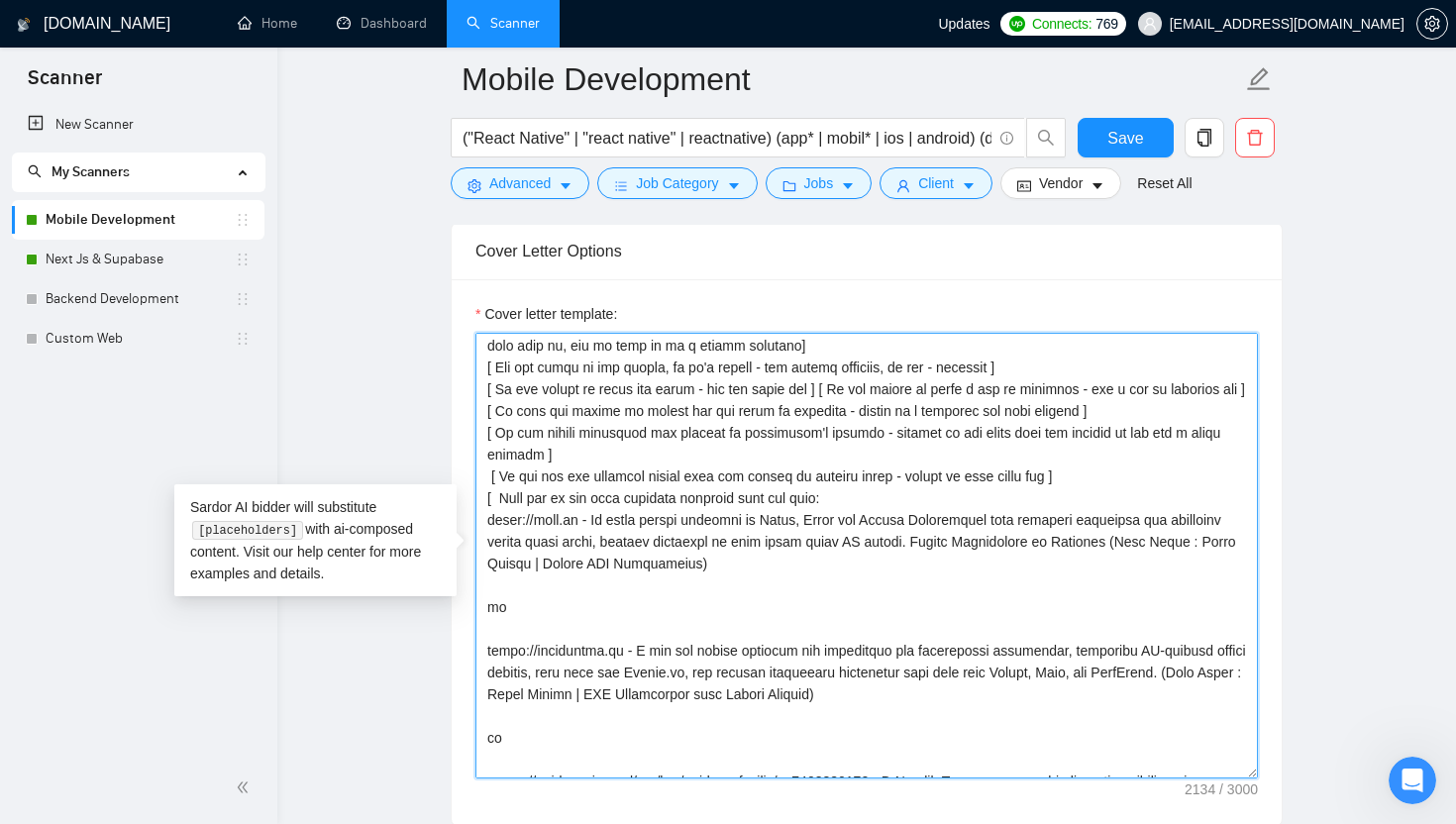scroll, scrollTop: 110, scrollLeft: 0, axis: vertical 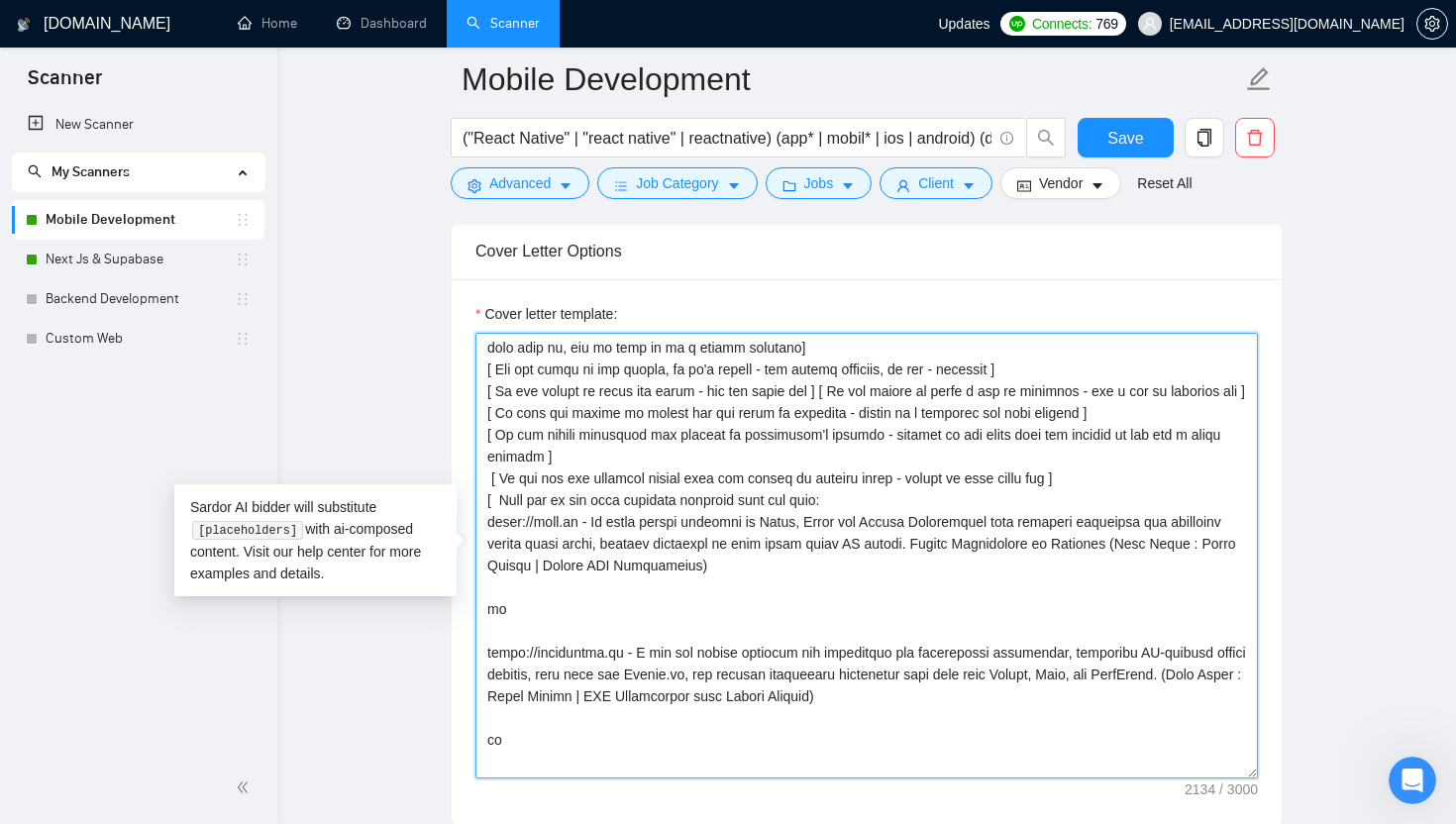 click on "Cover letter template:" at bounding box center [867, 556] 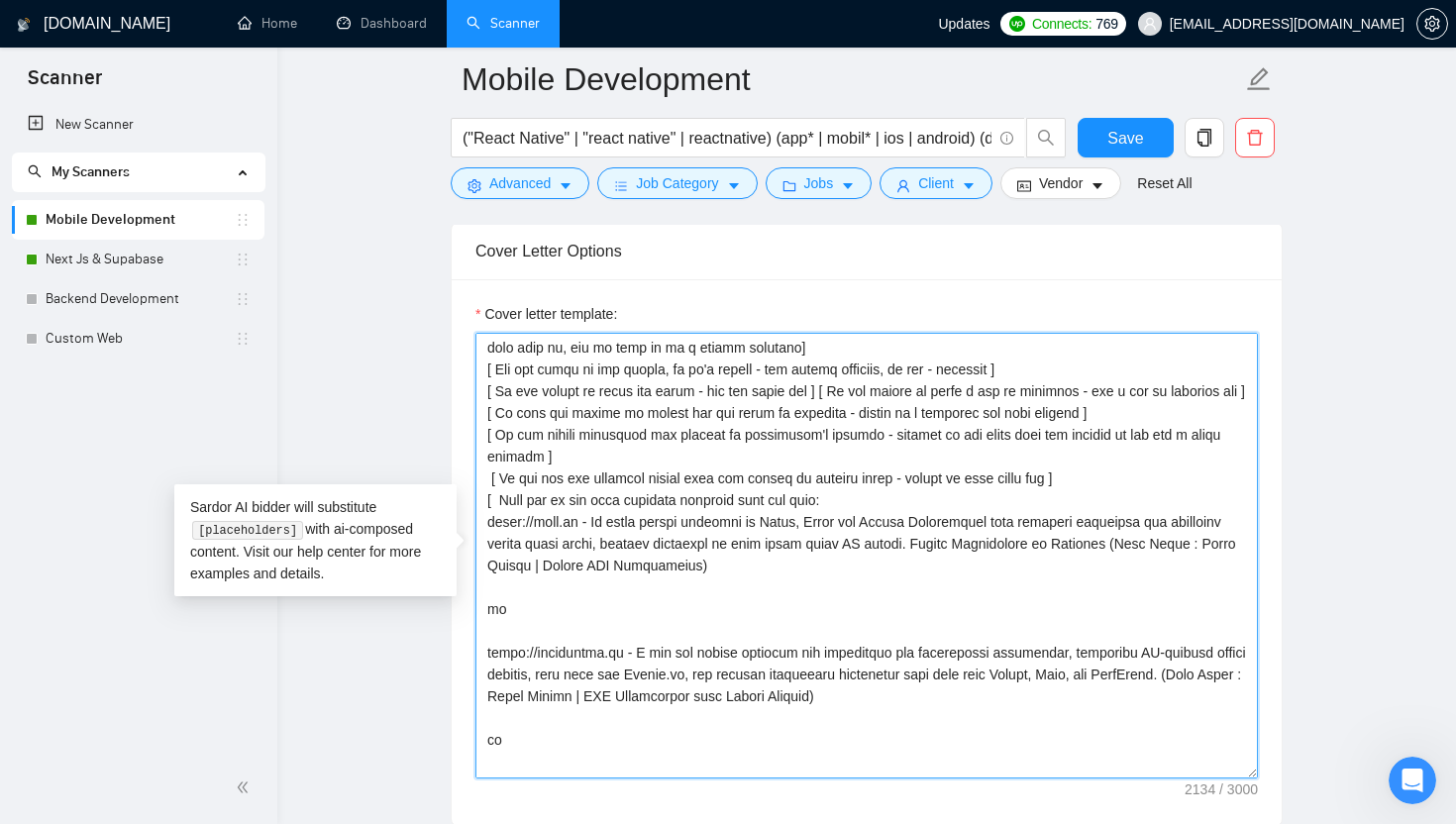 click on "Cover letter template:" at bounding box center (867, 556) 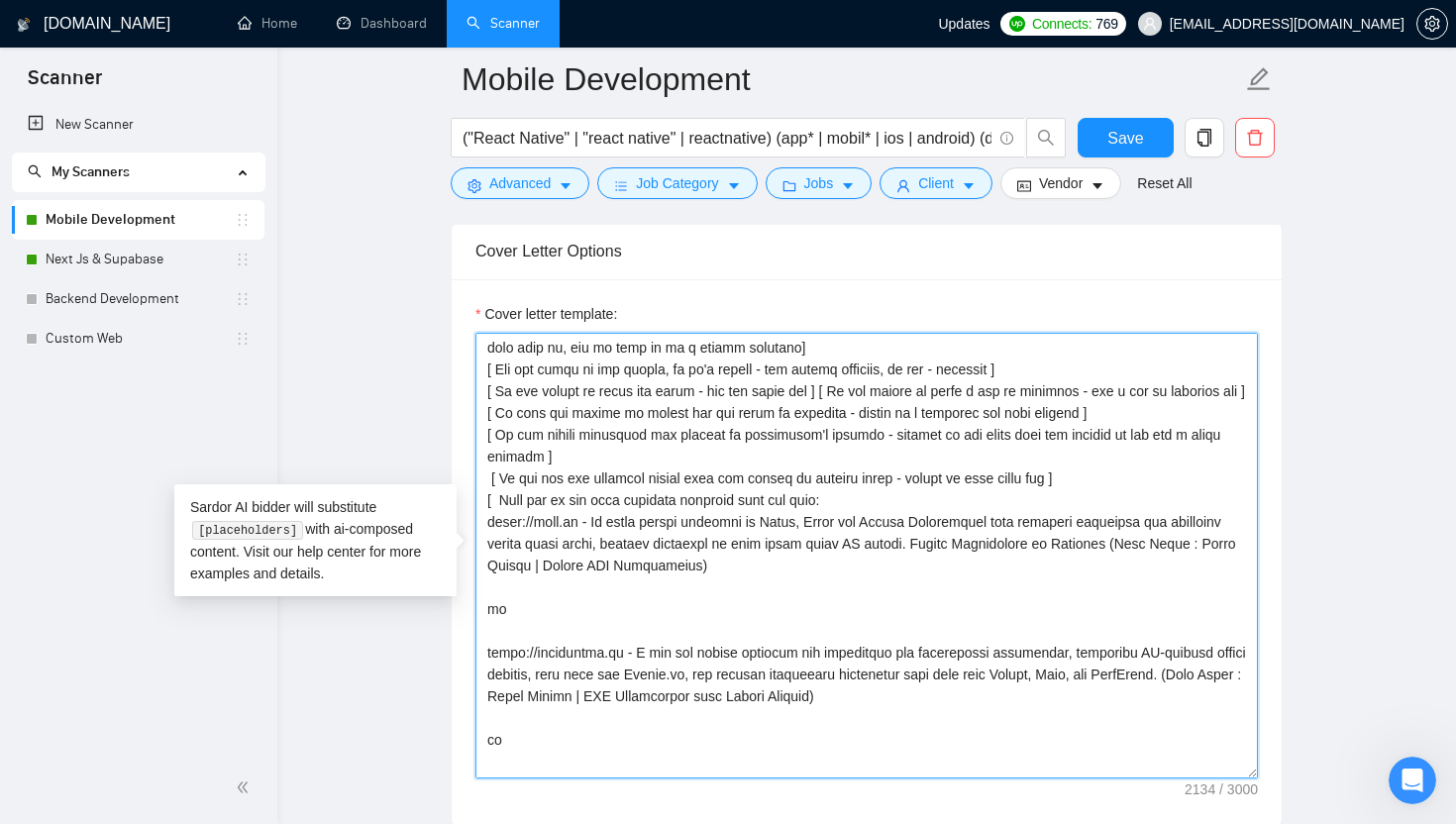 click on "Cover letter template:" at bounding box center [867, 556] 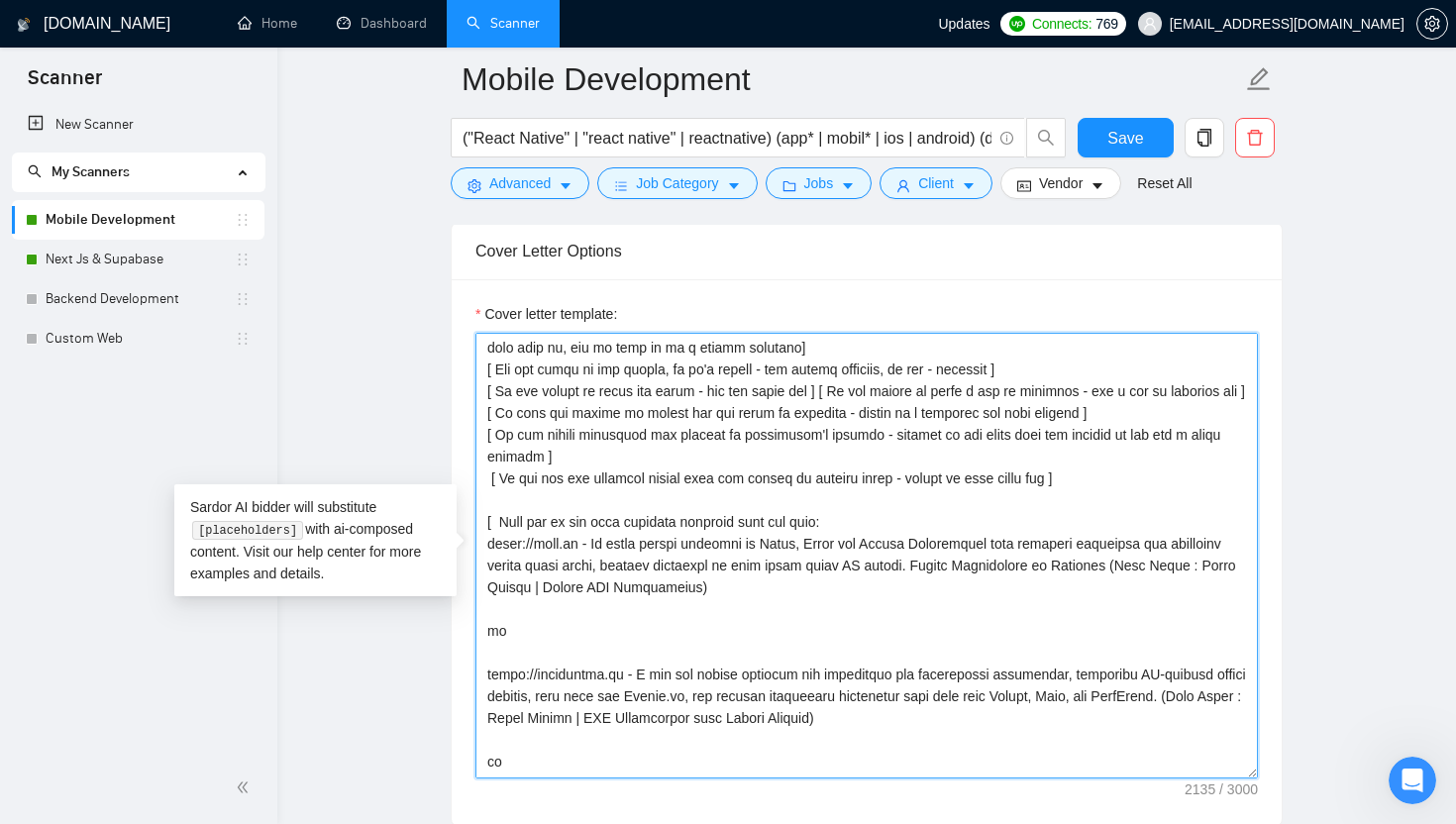 type on "[Say hello in the local language of the person and use the name of a person if listed in his proposal, if not – use the name of the company + team. If nothing is found, instead of skipping, write: "Greetings from 🇵🇰" add a comma afterwards and start the proposal in the same line.]
[ Do not call them sir/madam or client at all ]
[ Check what is the main client's pain point and say that you see that the main thing to start is this point and how I  can help with it, try to make it as a second sentence]
[ Use the style of the client, if it's formal - use formal language, if not - informal ]
[ If the client is using the lists - use the lists too ] [ If the client is using a lot of epithets - use a lot of epithets too ]
[ In case the client is asking for the quote or estimate - answer as a question for more details ]
[ If the client mentioned his website or competitor's website - mention at the start that you checked it and add a small summary ]
[ If you see any personal moment that the client is talking about ..." 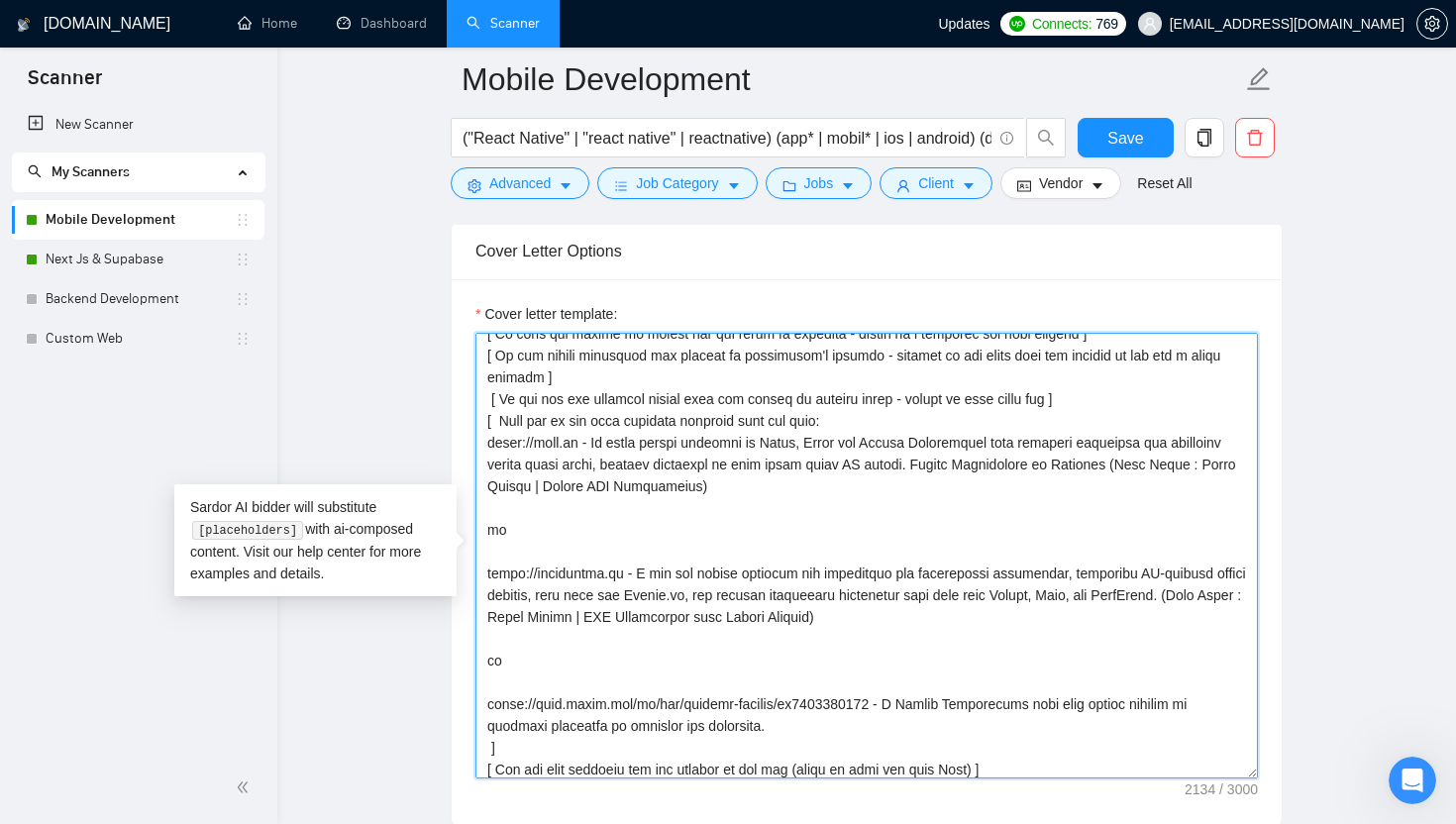 scroll, scrollTop: 128, scrollLeft: 0, axis: vertical 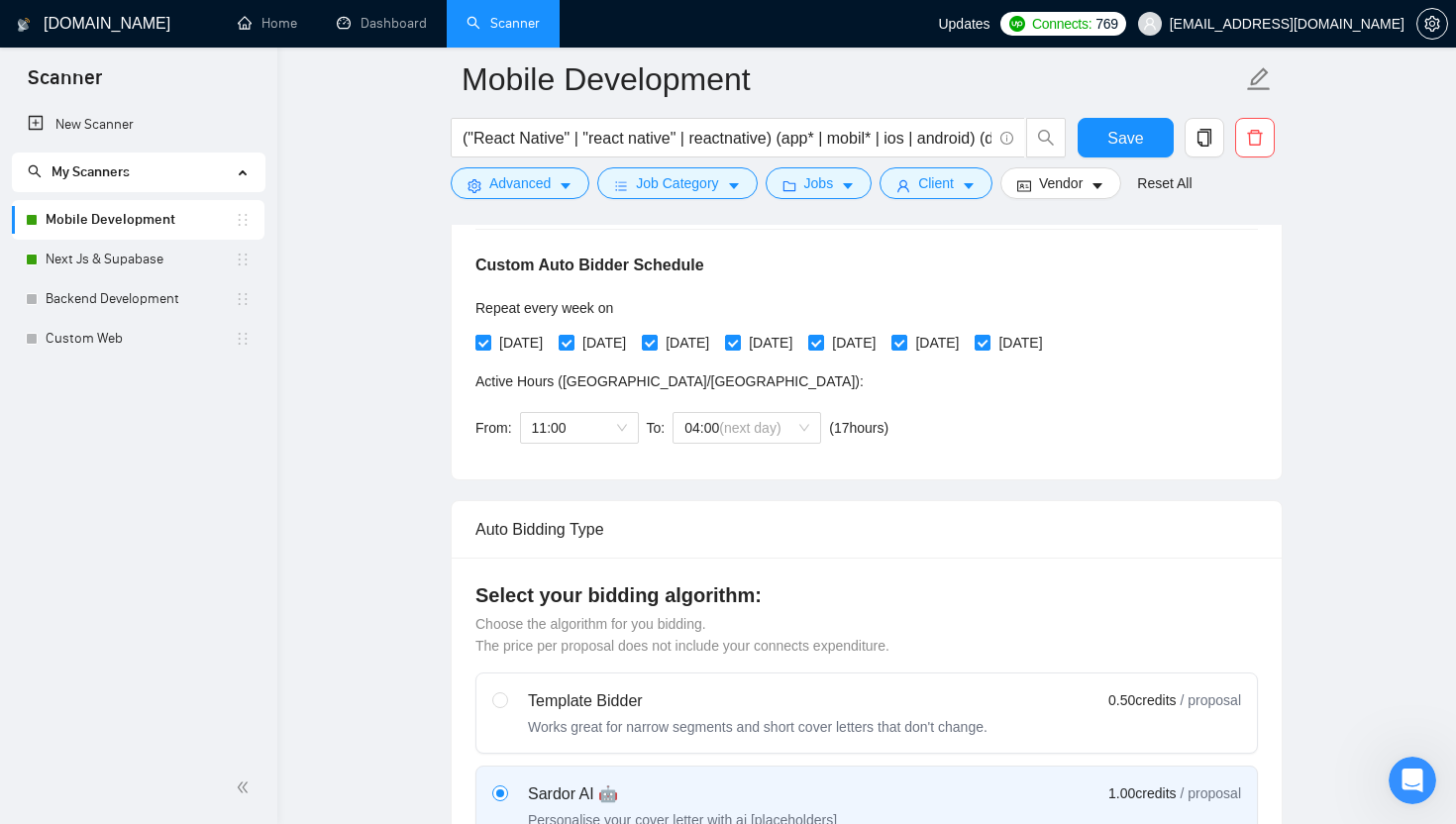 click on "Mobile Development ("React Native" | "react native" | reactnative) (app* | mobil* | ios | android) (develop* | build* | creat*) Save Advanced   Job Category   Jobs   Client   Vendor   Reset All" at bounding box center [867, 128] 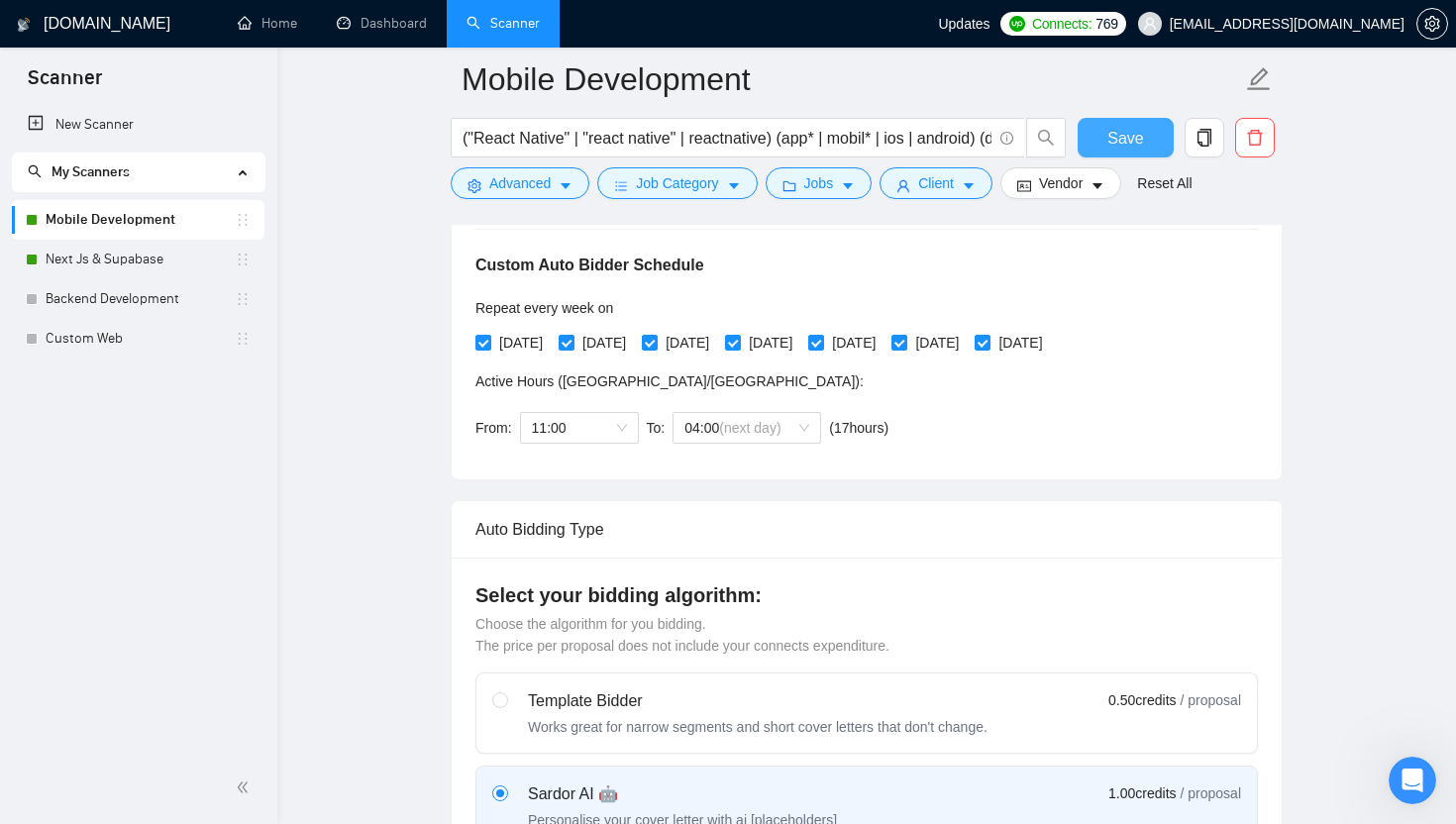 click on "Save" at bounding box center (1125, 138) 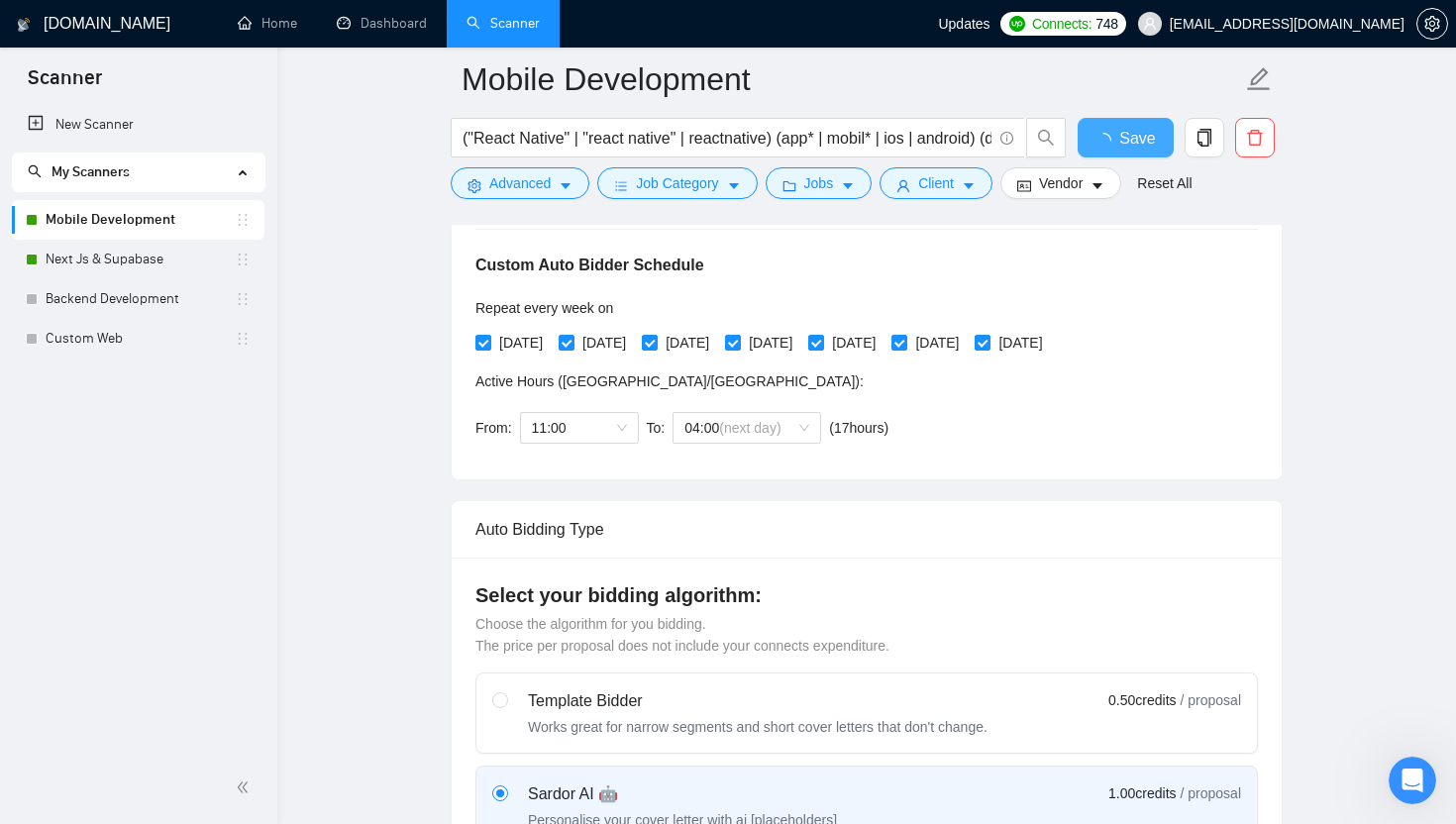 type 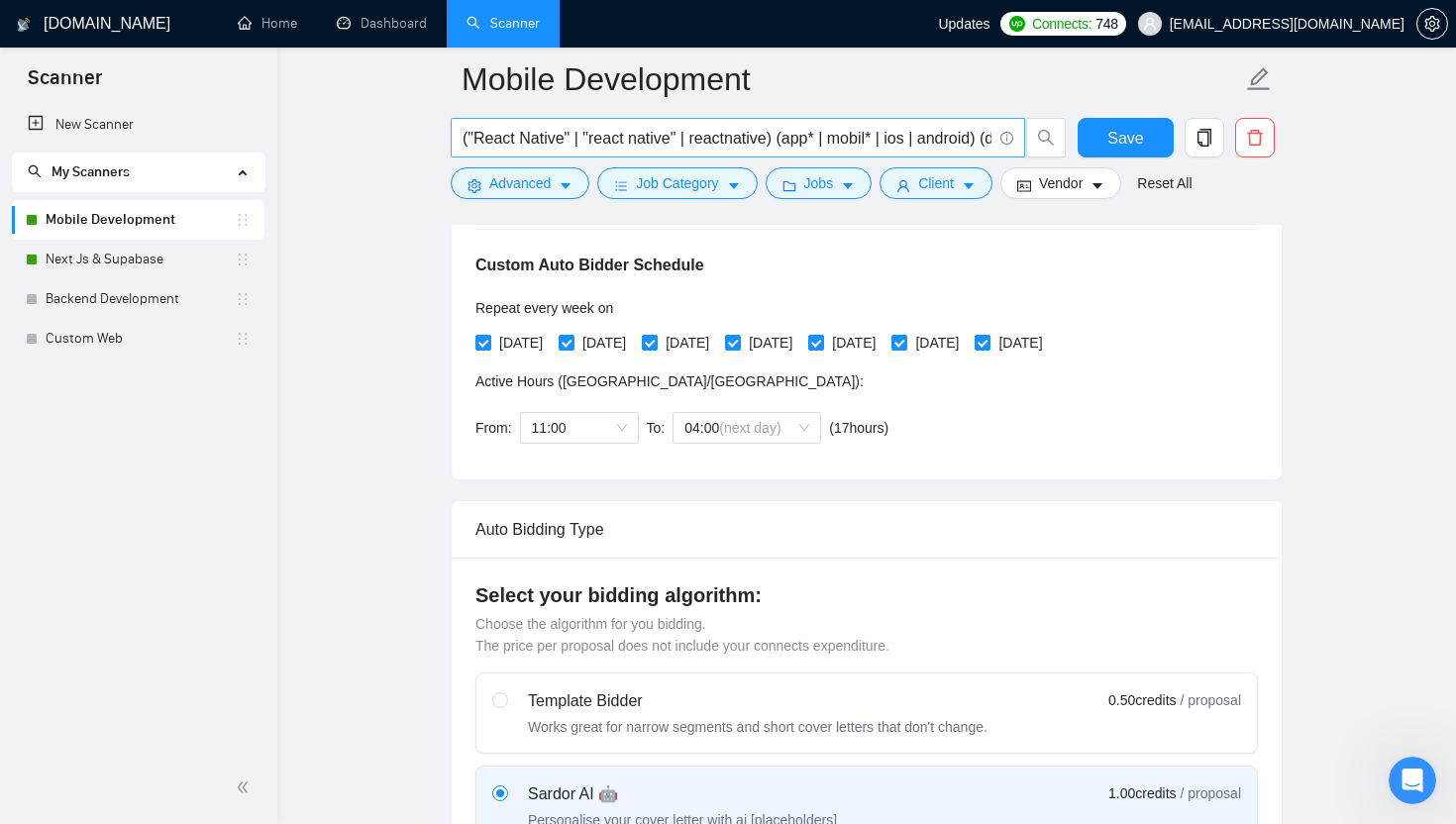 click on "("React Native" | "react native" | reactnative) (app* | mobil* | ios | android) (develop* | build* | creat*)" at bounding box center [727, 138] 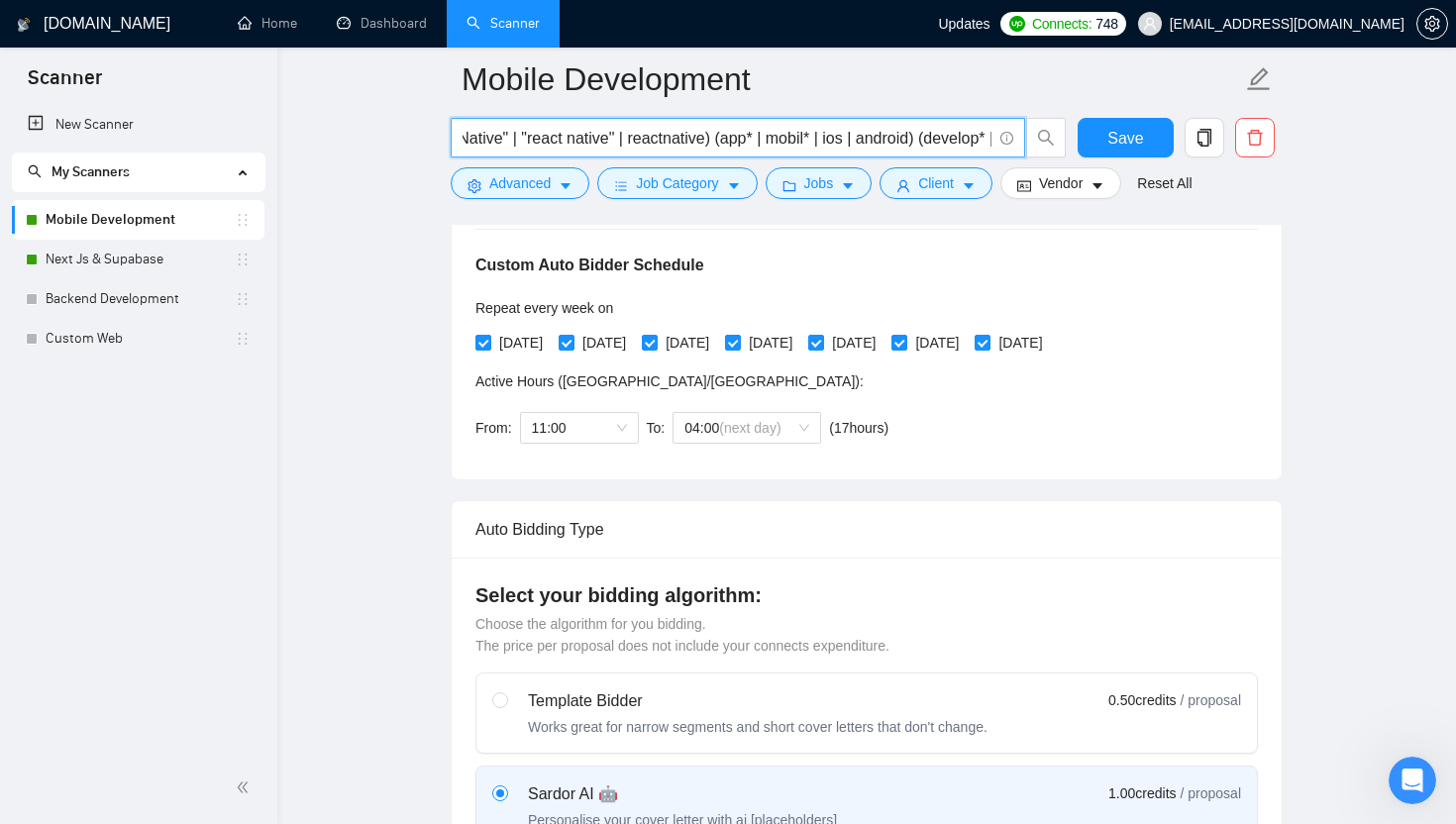 scroll, scrollTop: 0, scrollLeft: 0, axis: both 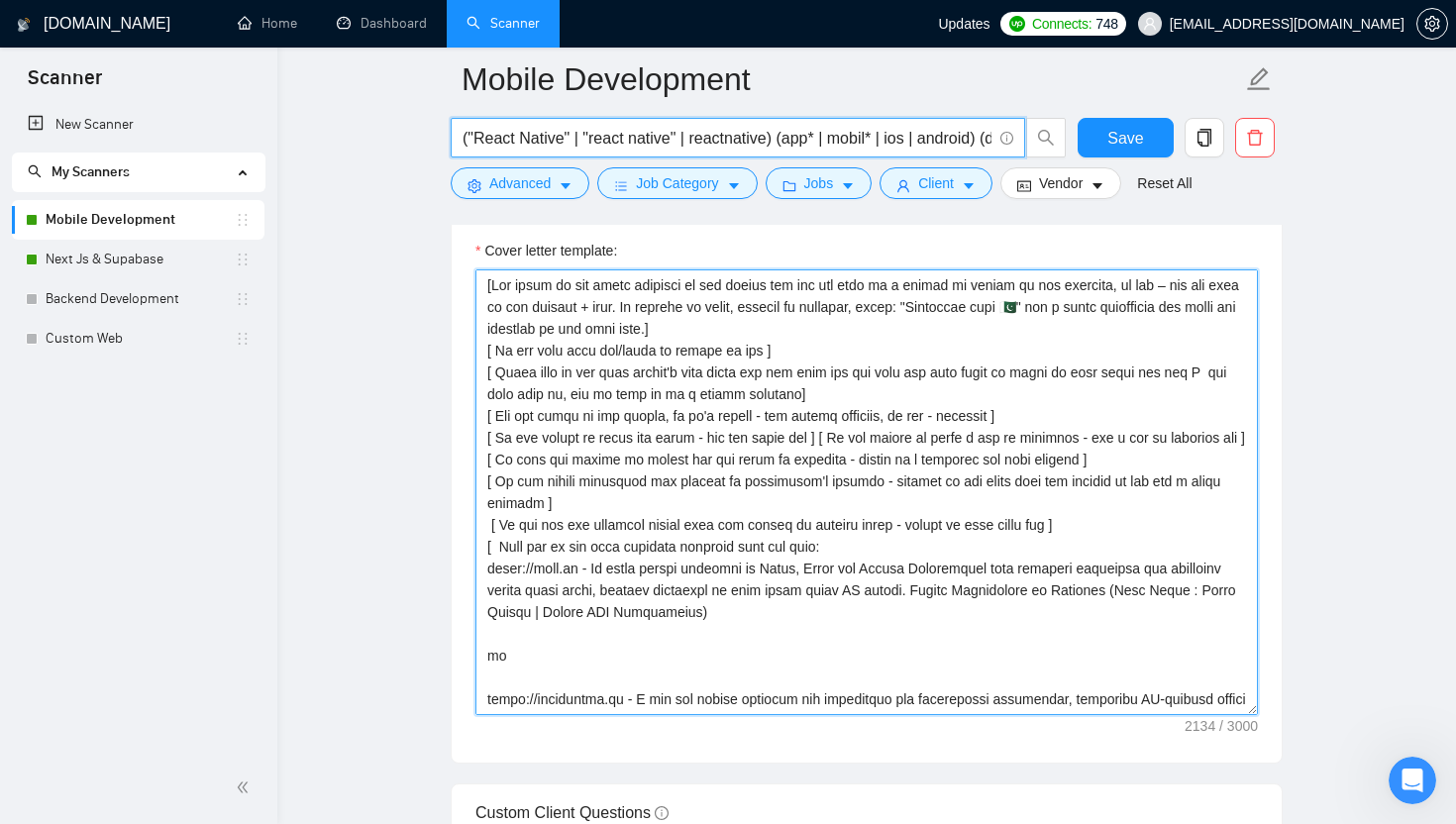 click on "Cover letter template:" at bounding box center [867, 492] 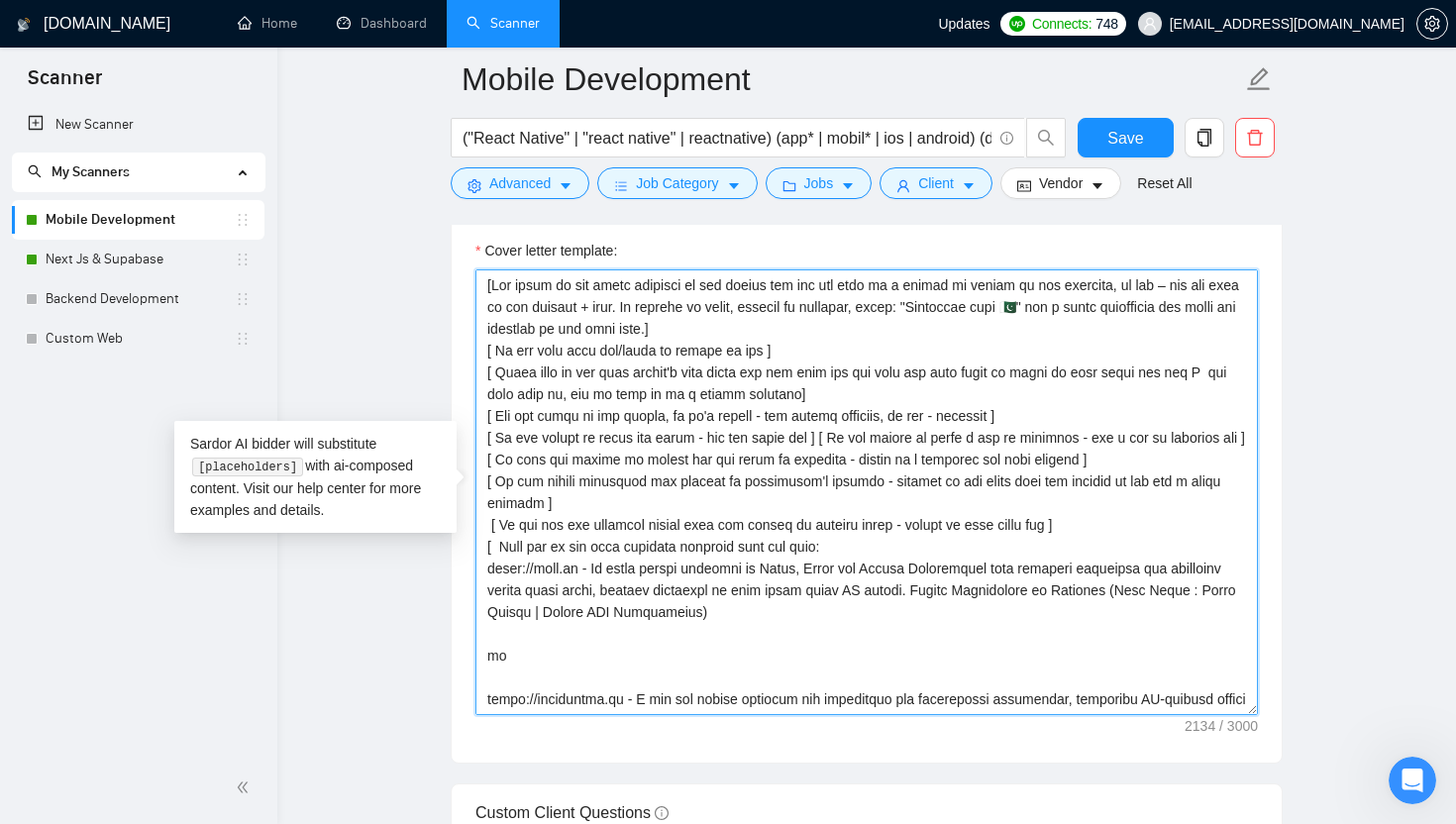 click on "Cover letter template:" at bounding box center [867, 492] 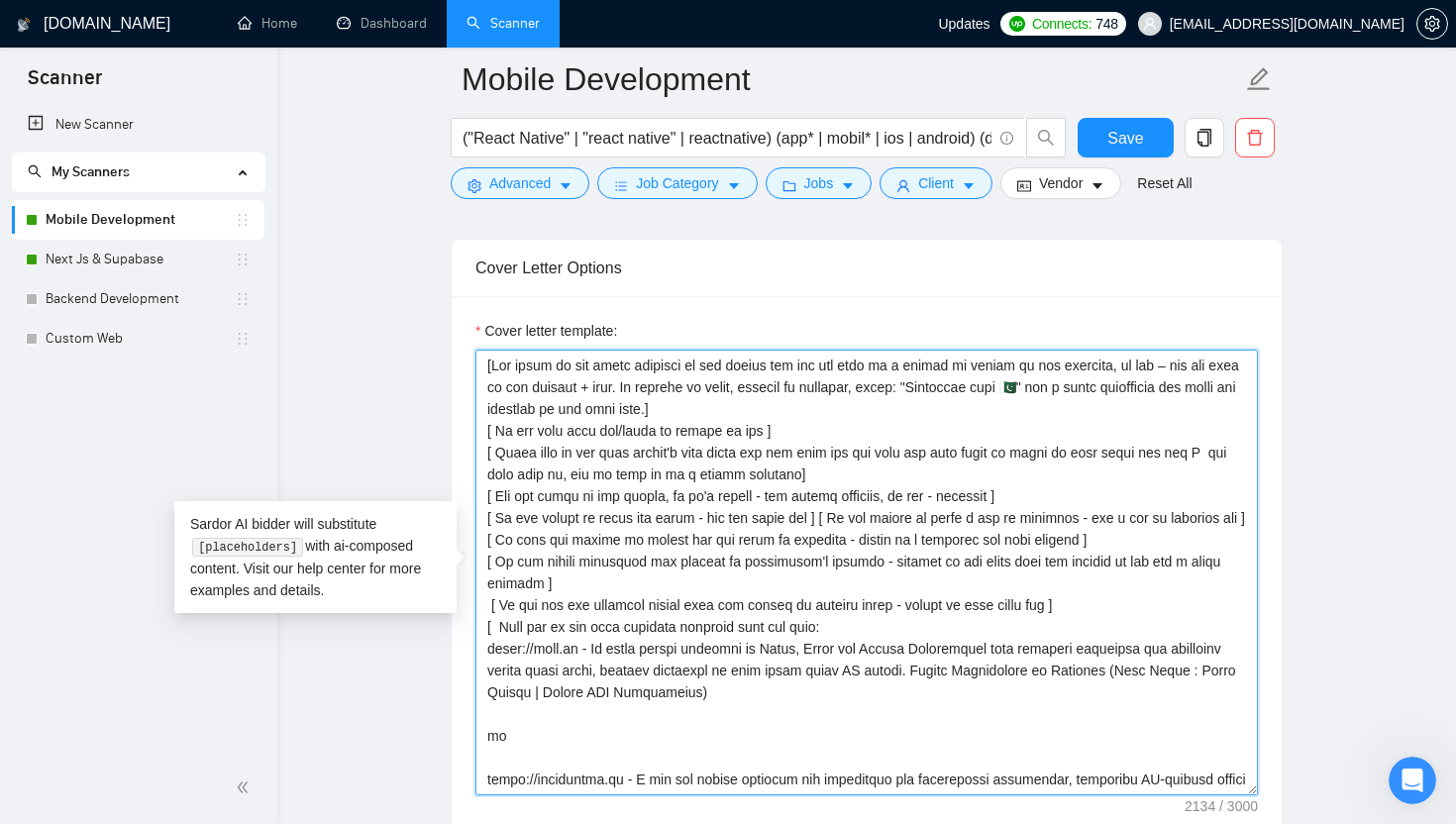 scroll, scrollTop: 1528, scrollLeft: 0, axis: vertical 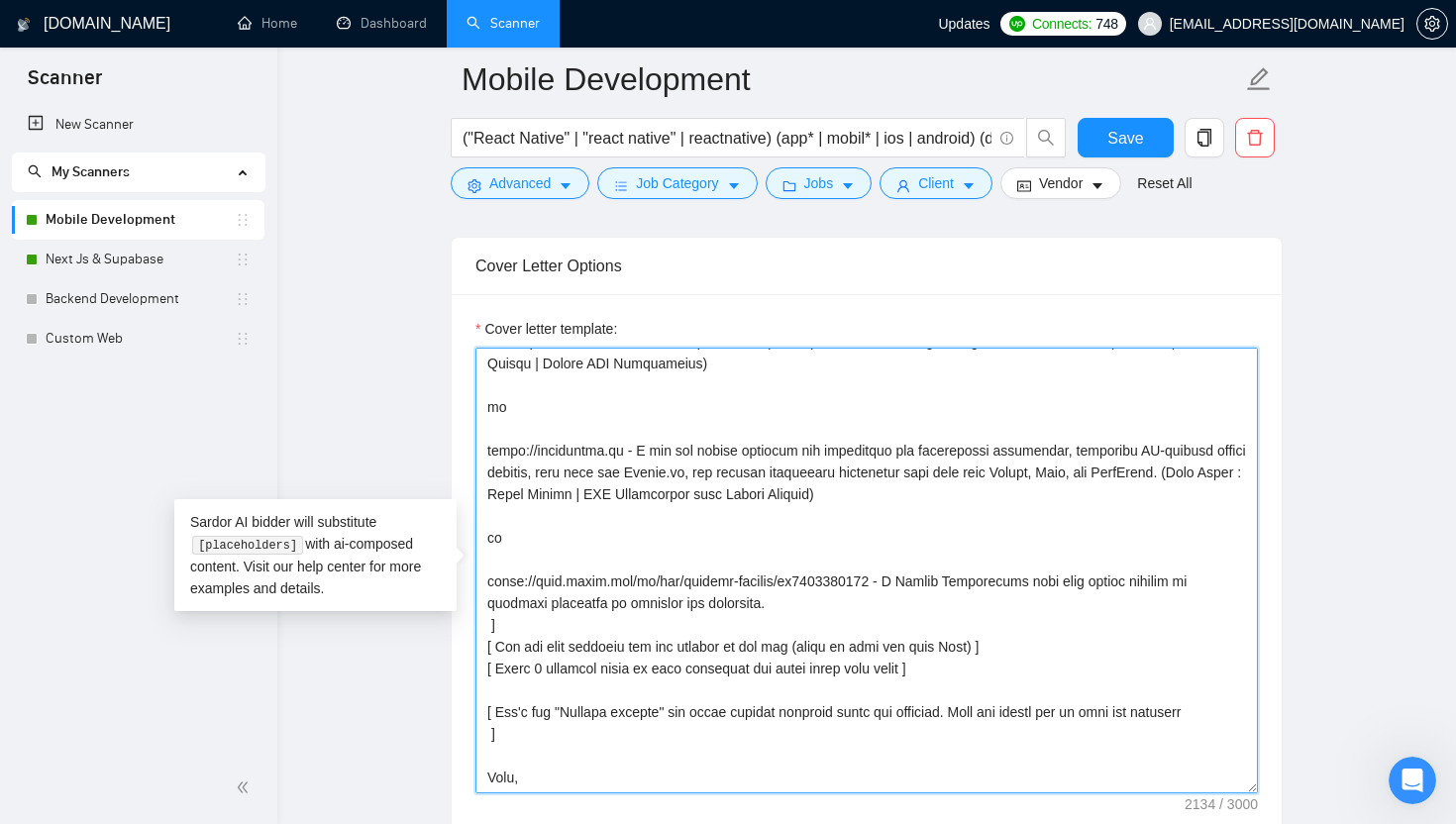click on "Cover letter template:" at bounding box center (867, 570) 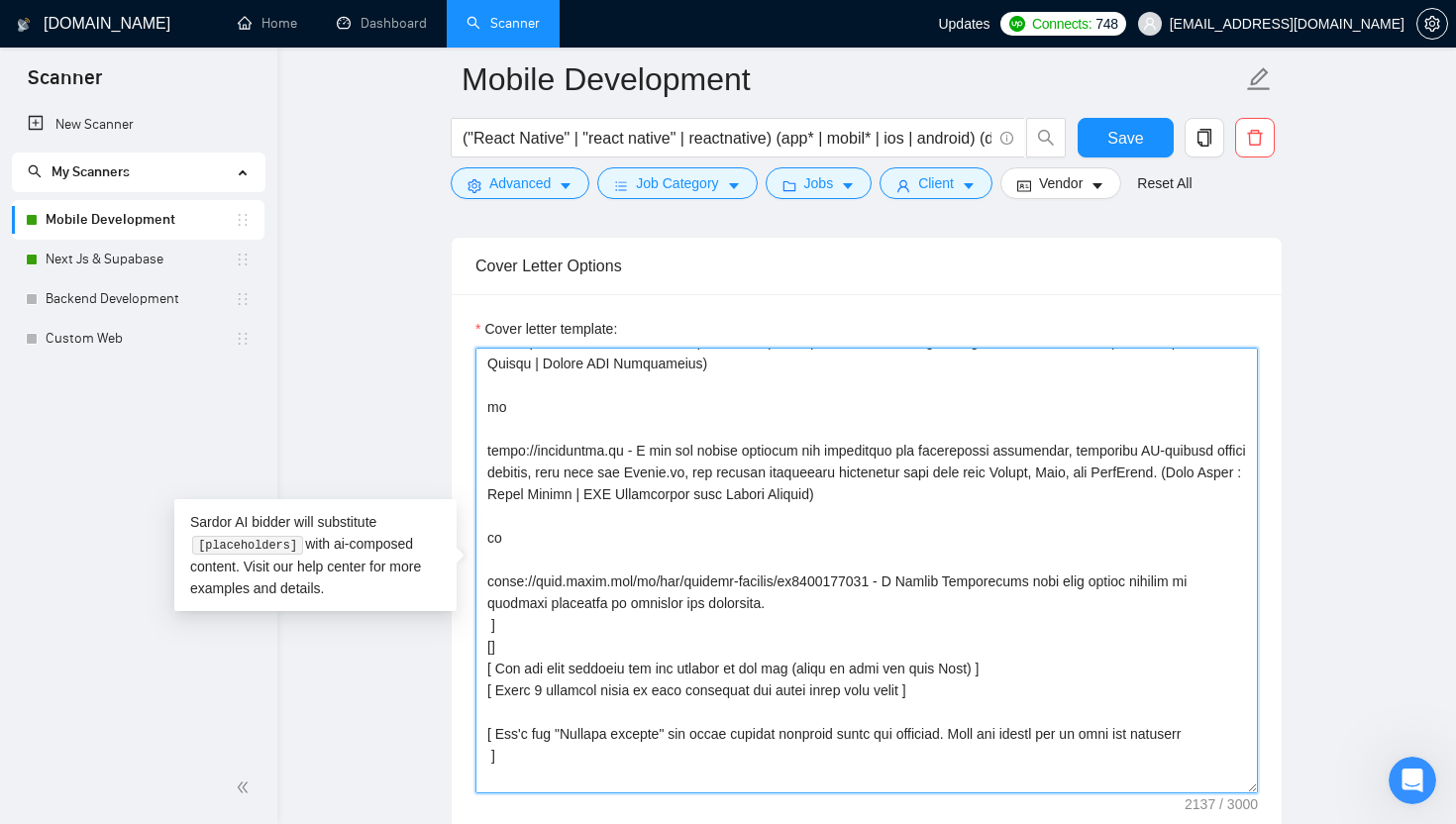 drag, startPoint x: 896, startPoint y: 583, endPoint x: 485, endPoint y: 577, distance: 411.04379 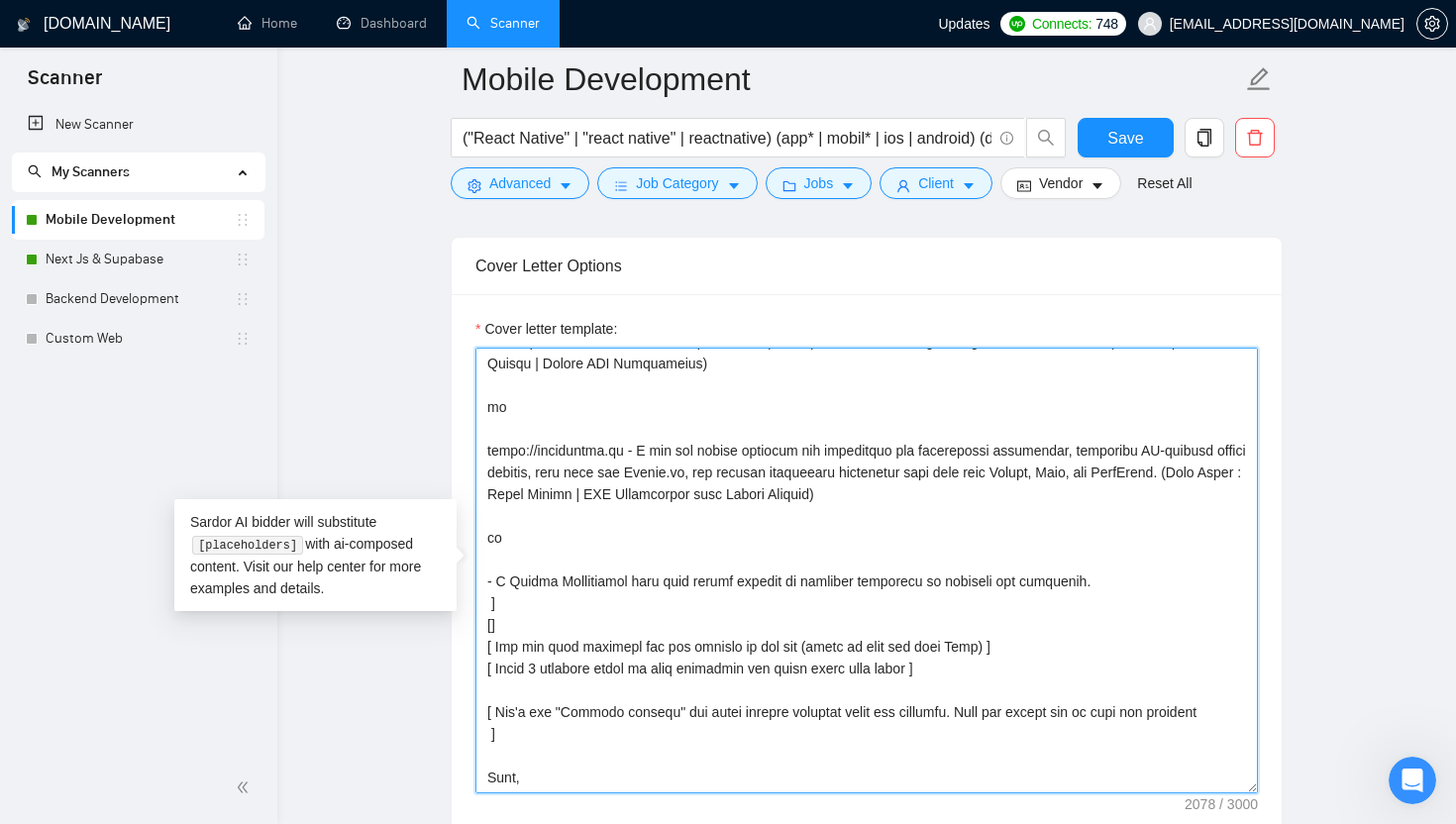 click on "Cover letter template:" at bounding box center [867, 570] 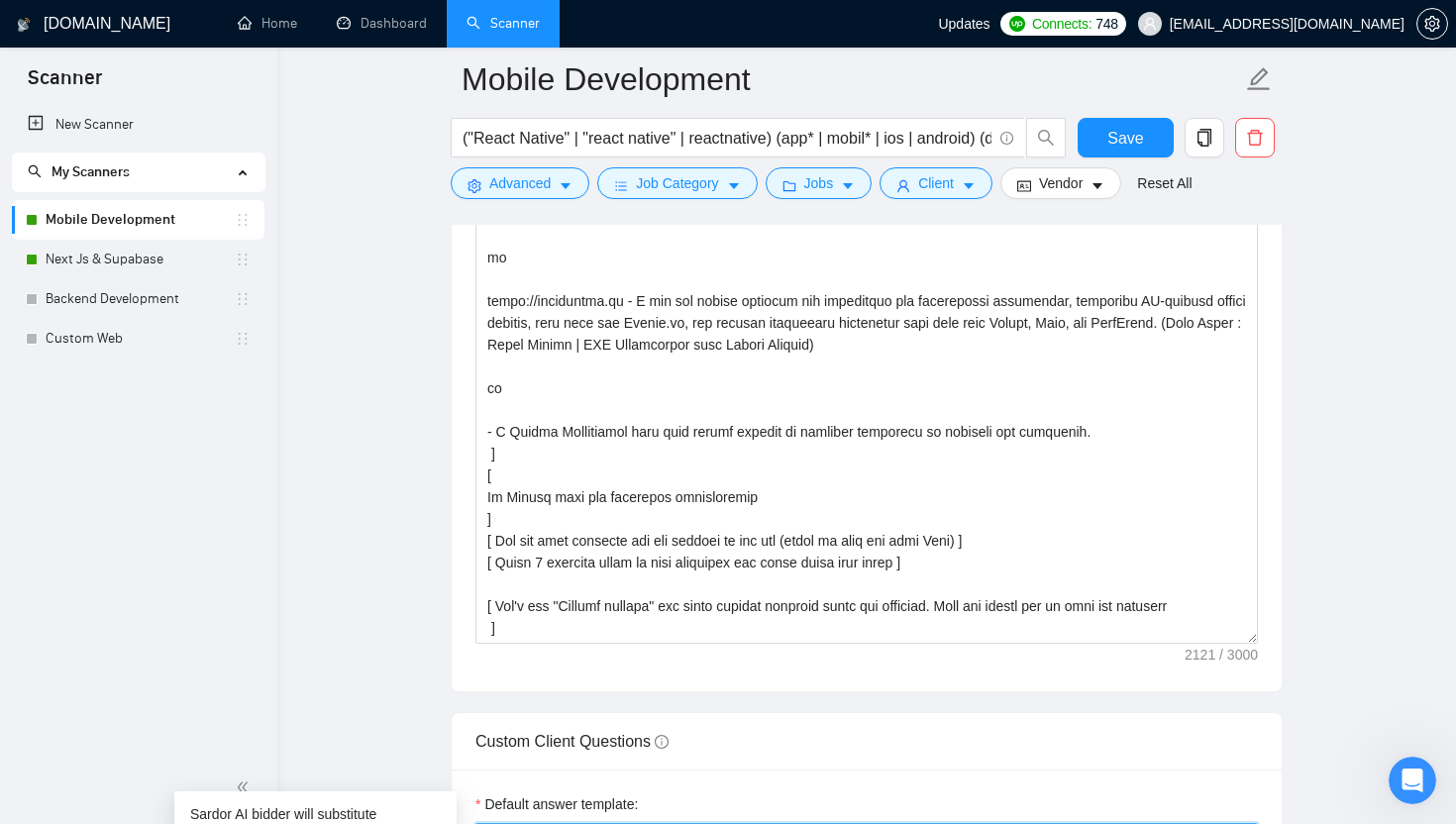 scroll, scrollTop: 1662, scrollLeft: 0, axis: vertical 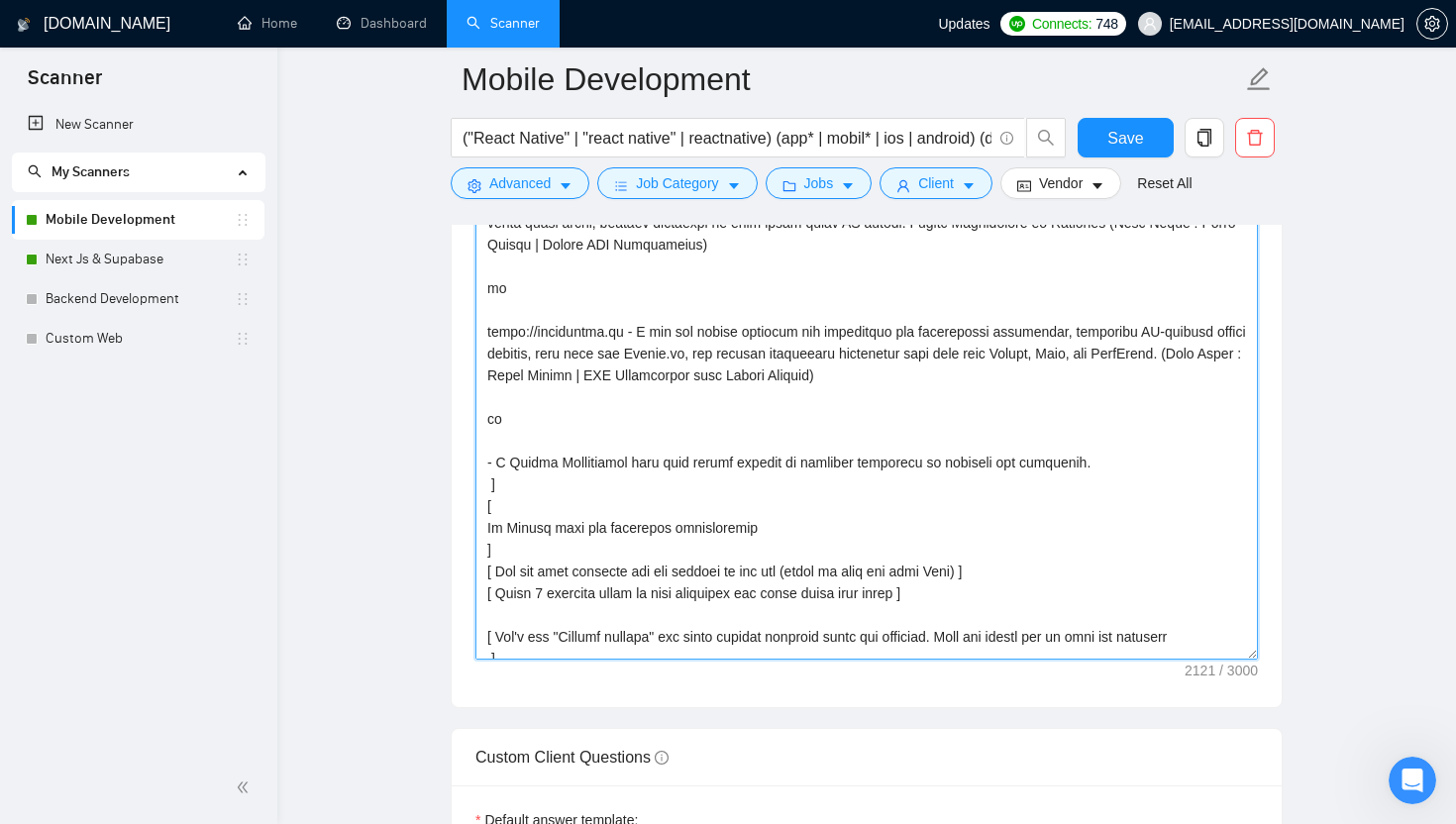 click on "Cover letter template:" at bounding box center (867, 437) 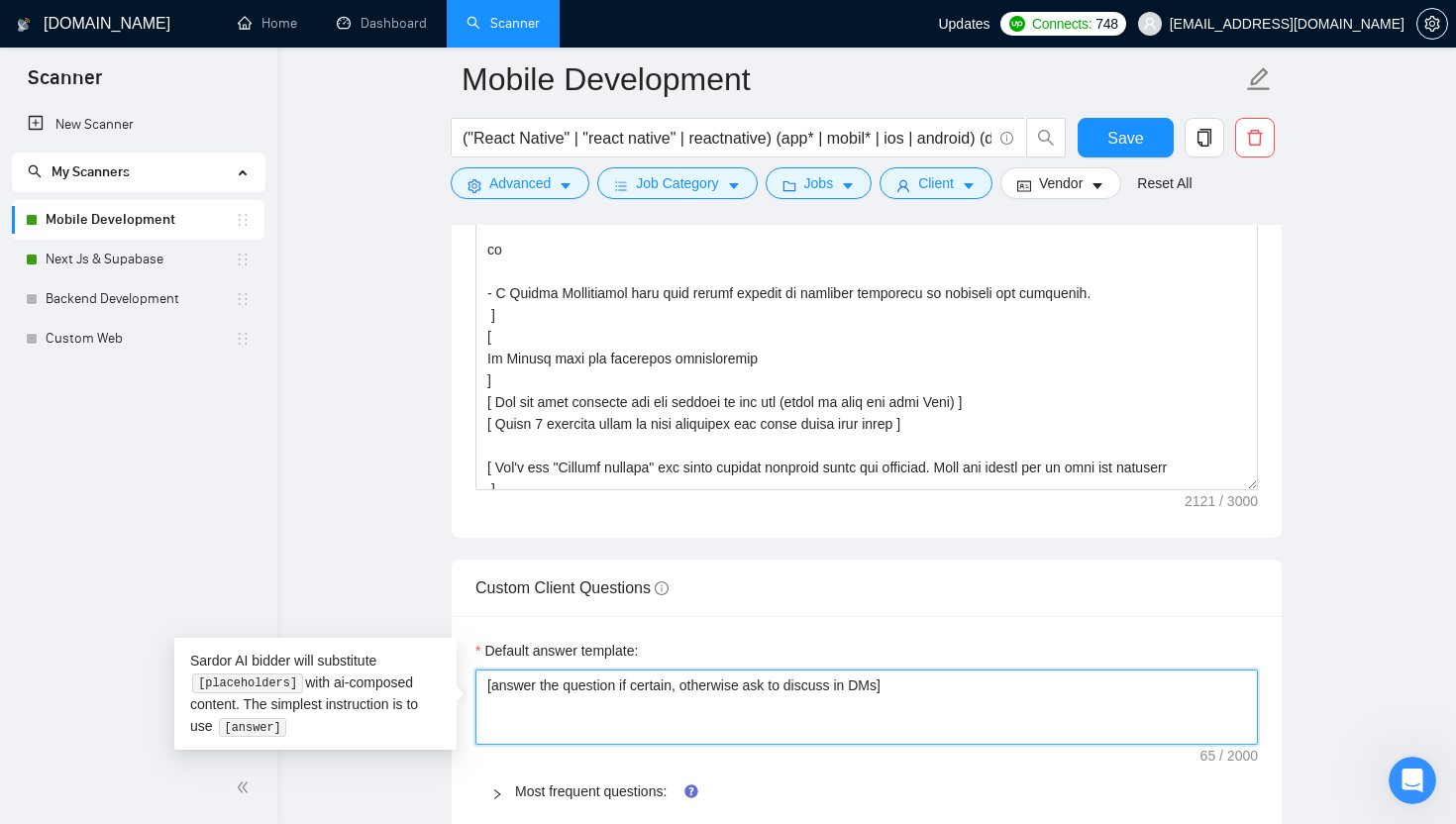scroll, scrollTop: 1743, scrollLeft: 0, axis: vertical 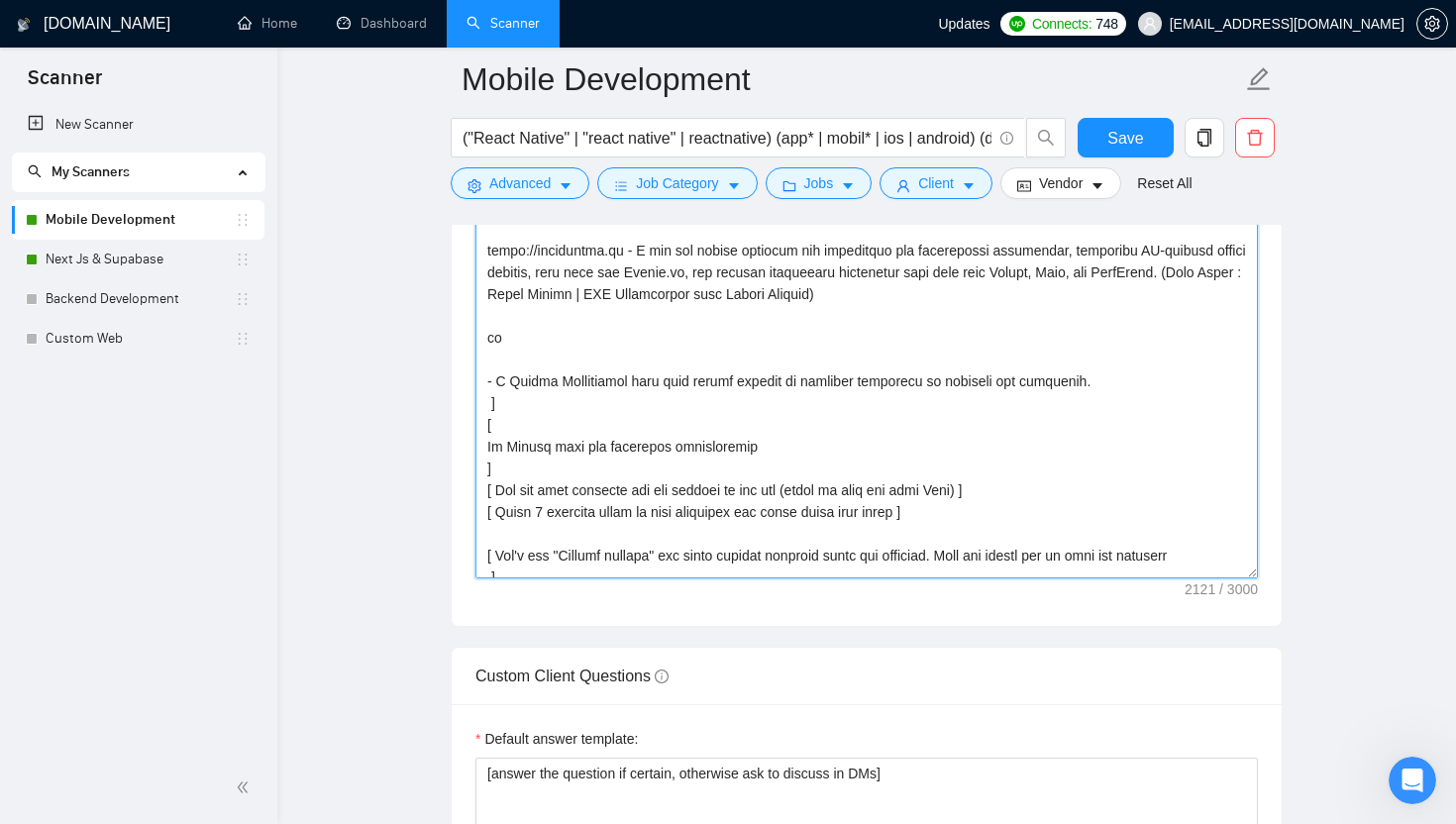 click on "Cover letter template:" at bounding box center [867, 356] 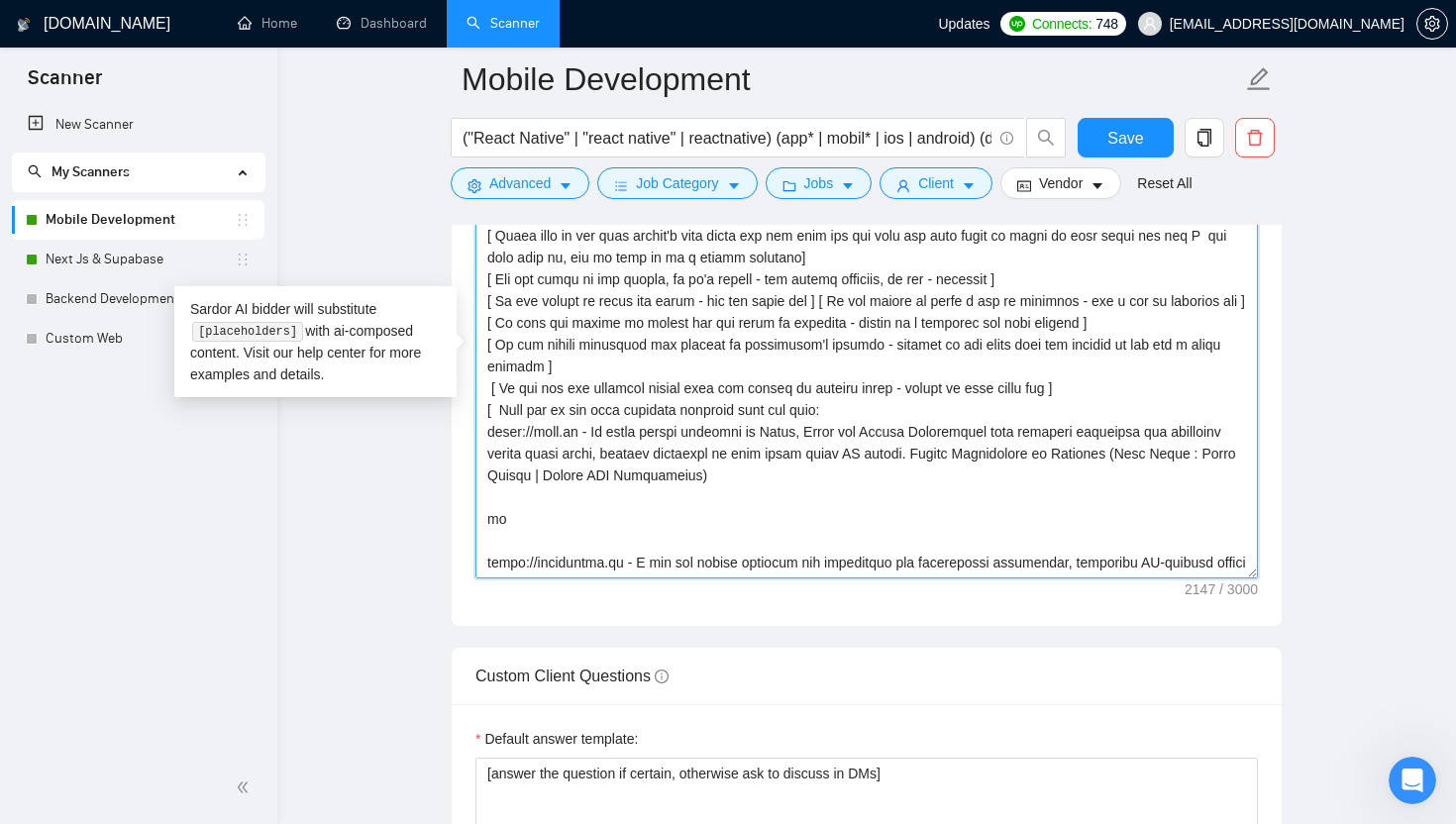 scroll, scrollTop: 392, scrollLeft: 0, axis: vertical 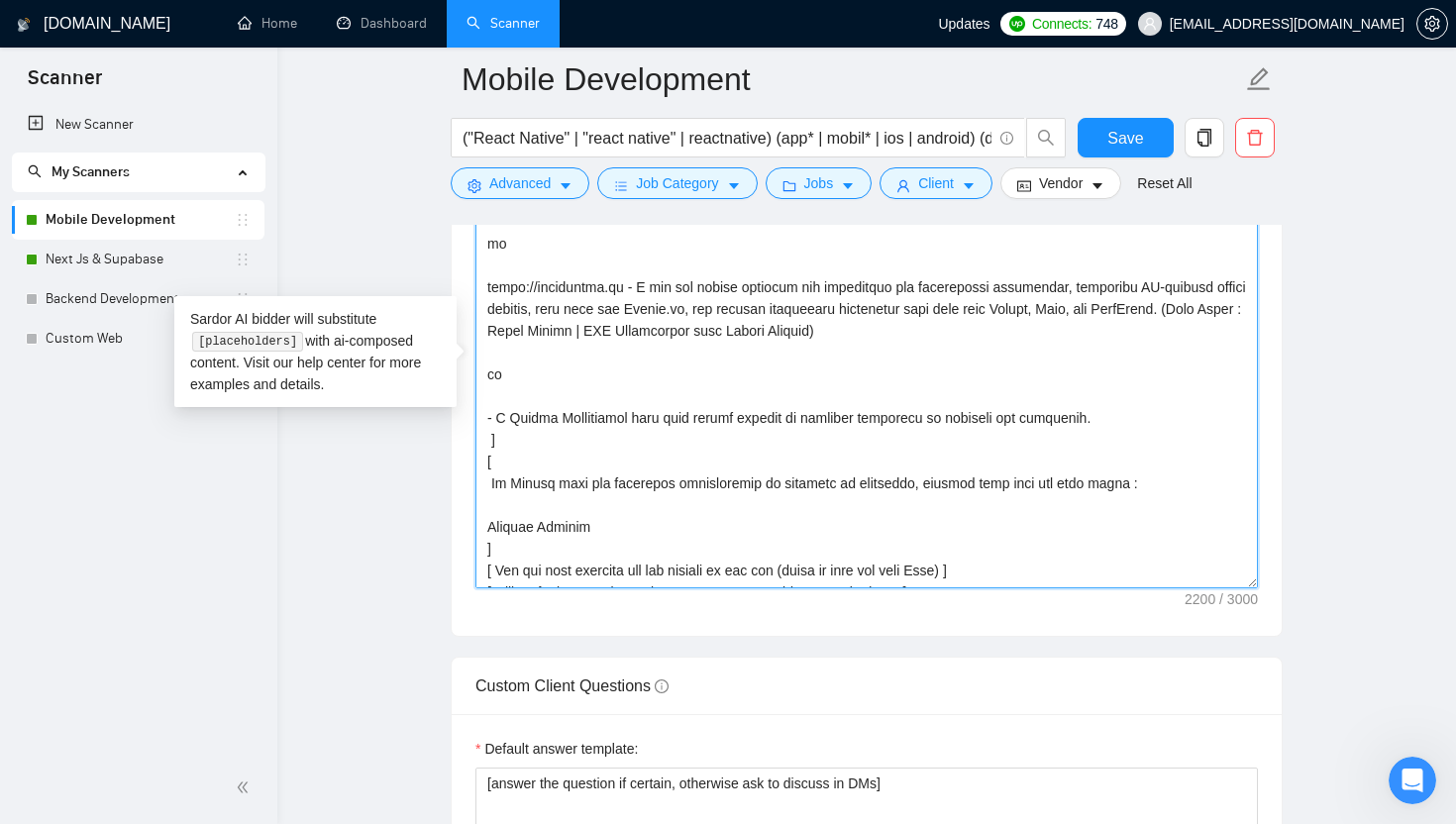 drag, startPoint x: 1152, startPoint y: 415, endPoint x: 467, endPoint y: 373, distance: 686.2864 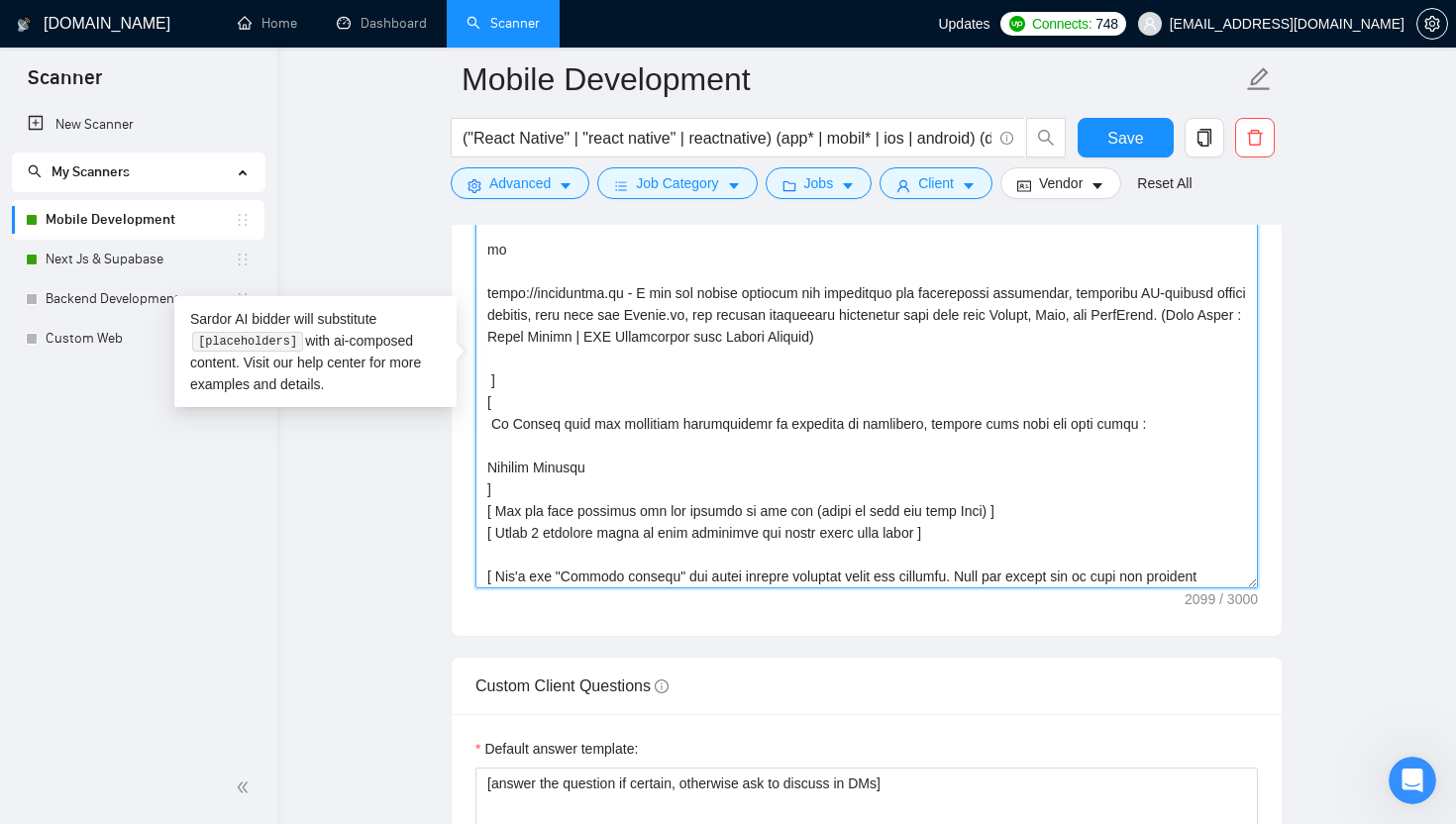 scroll, scrollTop: 281, scrollLeft: 0, axis: vertical 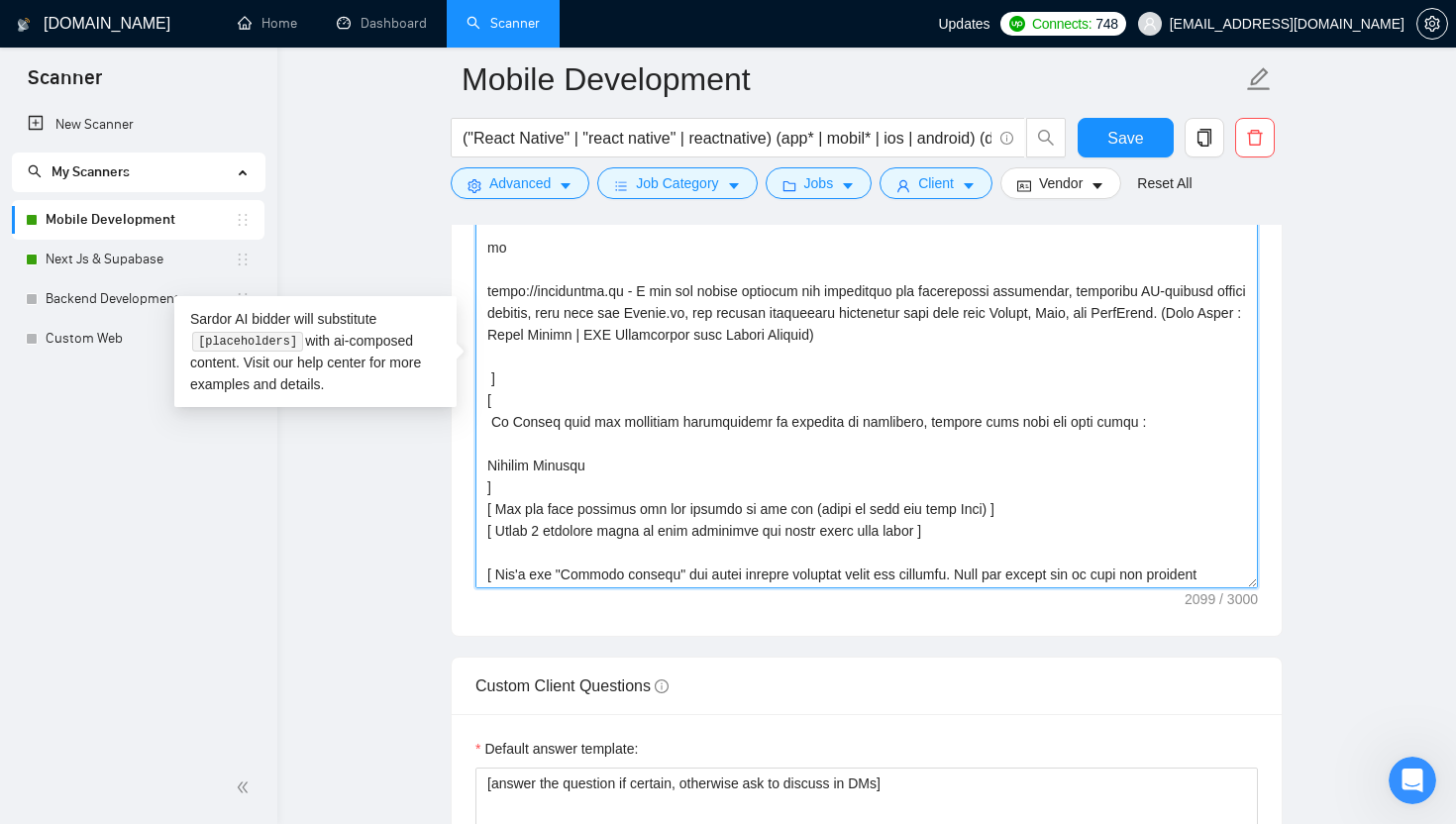 click on "Cover letter template:" at bounding box center [867, 365] 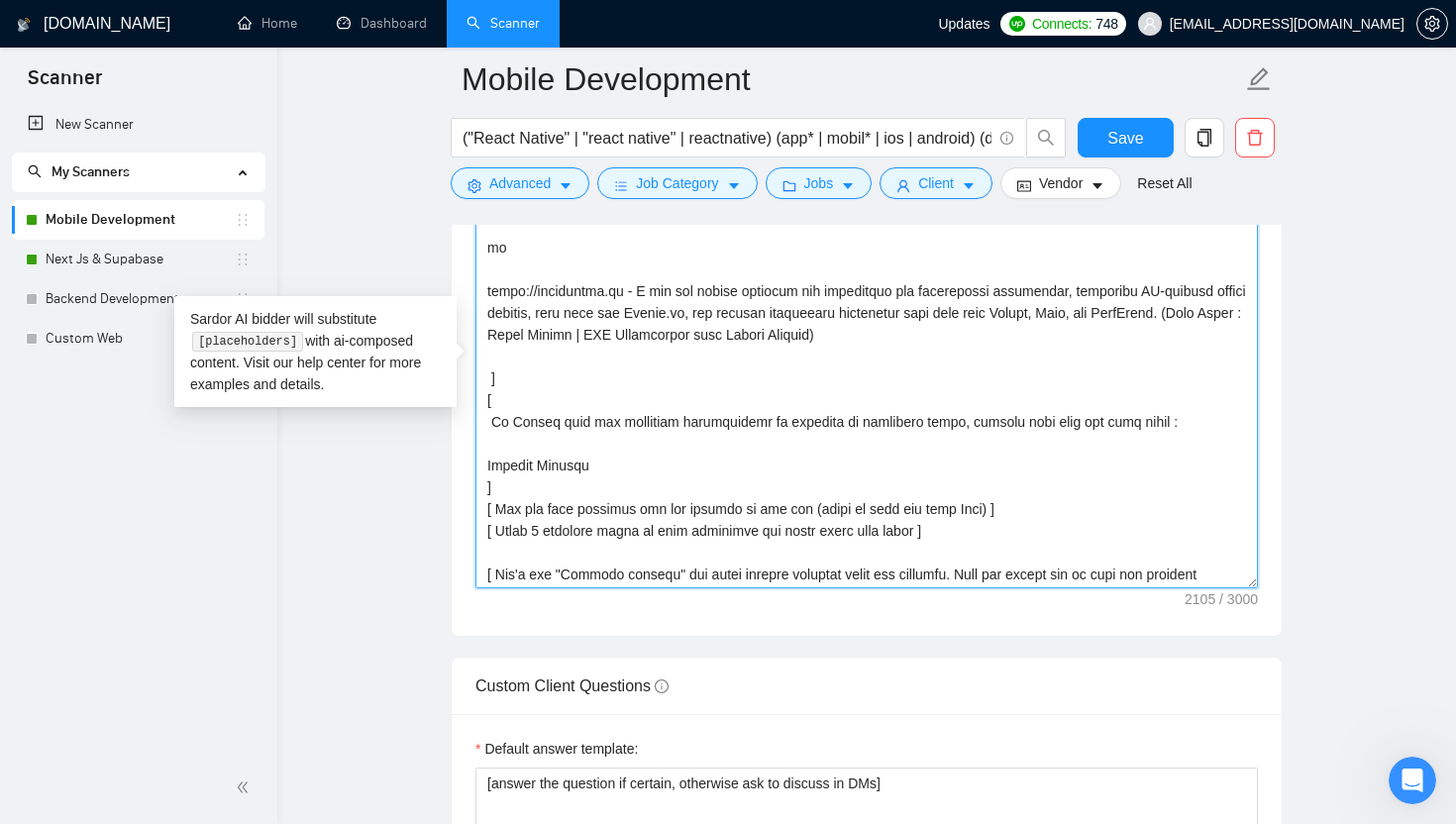 click on "Cover letter template:" at bounding box center (867, 365) 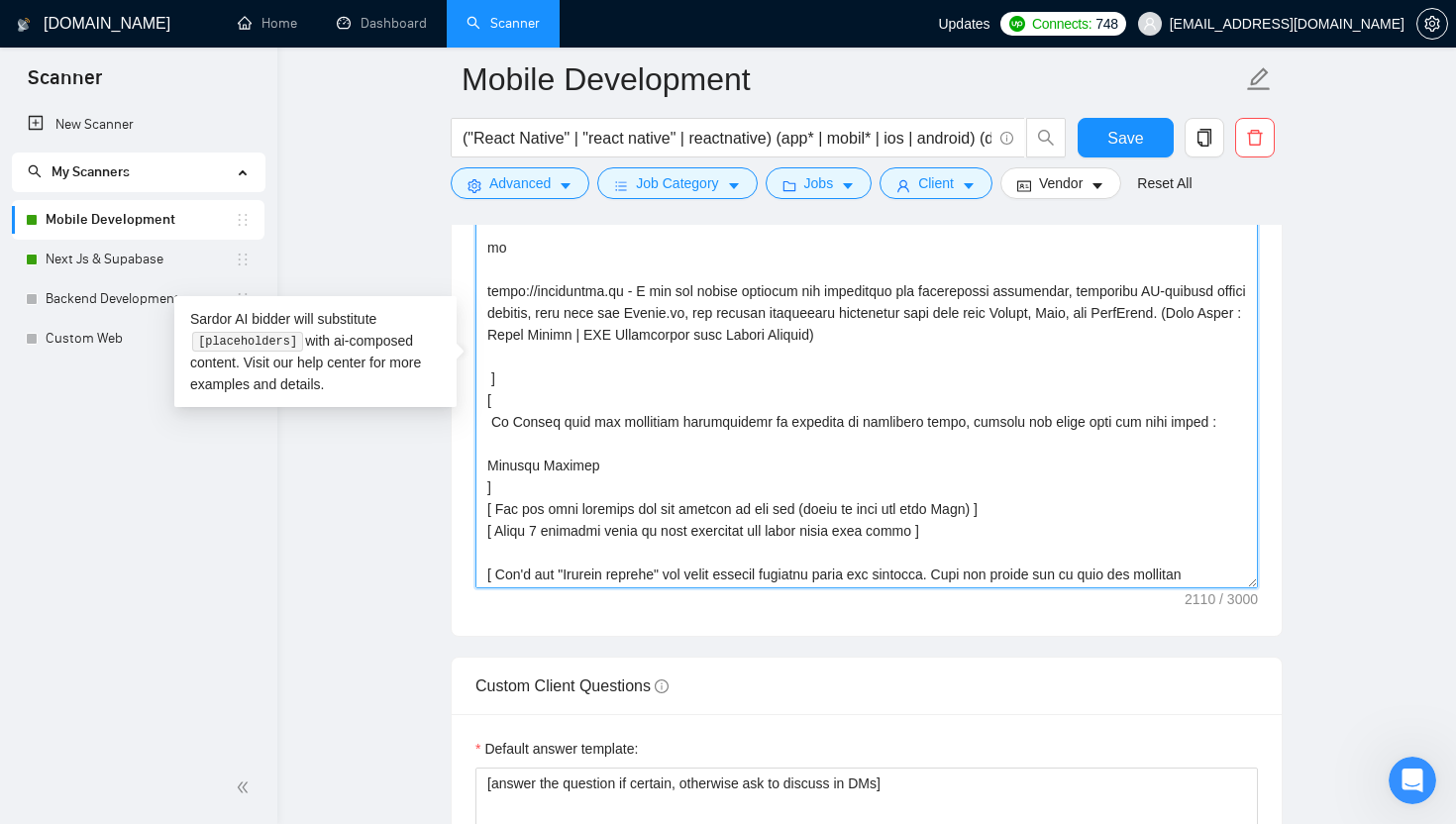 click on "Cover letter template:" at bounding box center [867, 365] 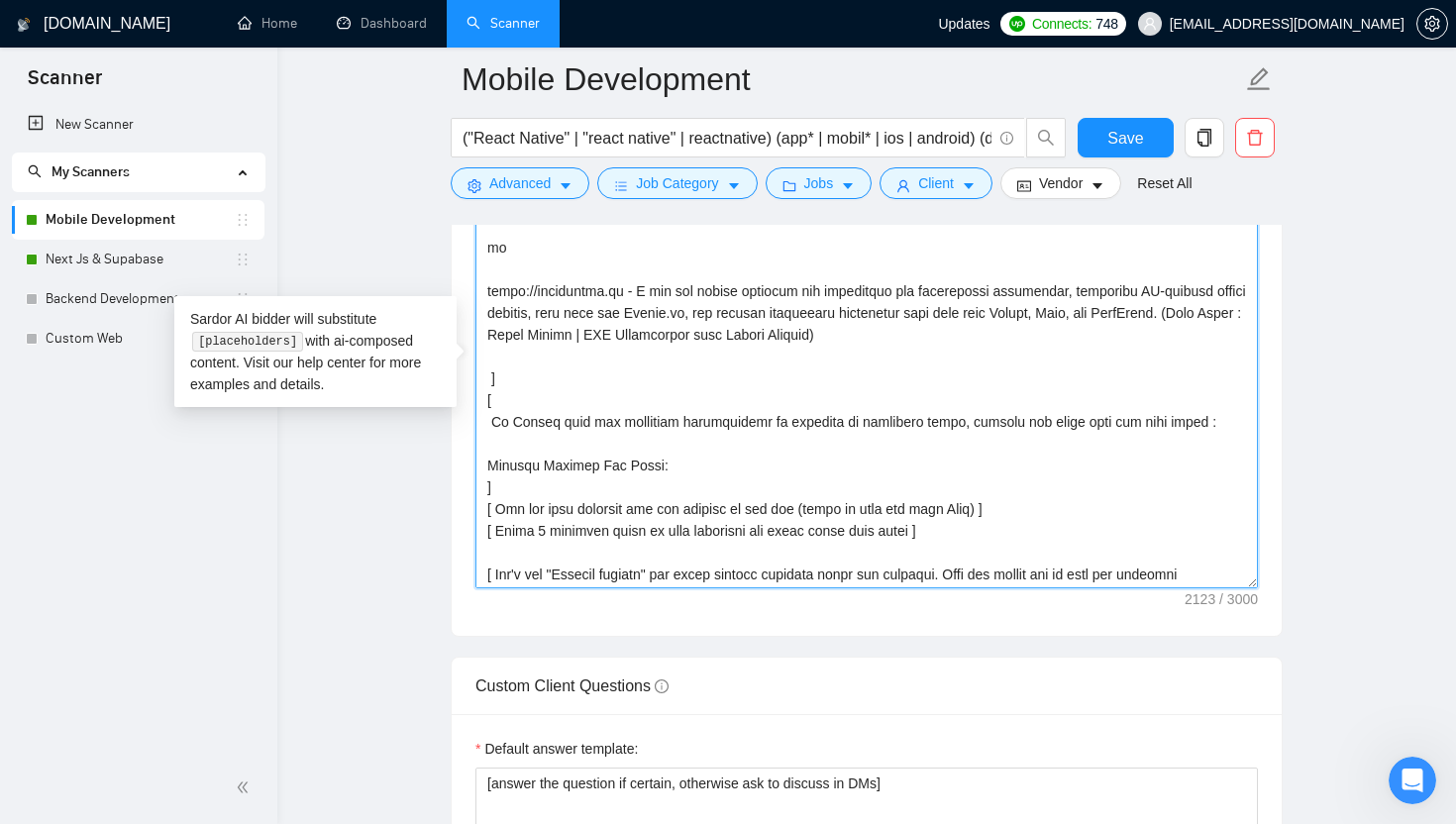 paste on "[URL][DOMAIN_NAME]" 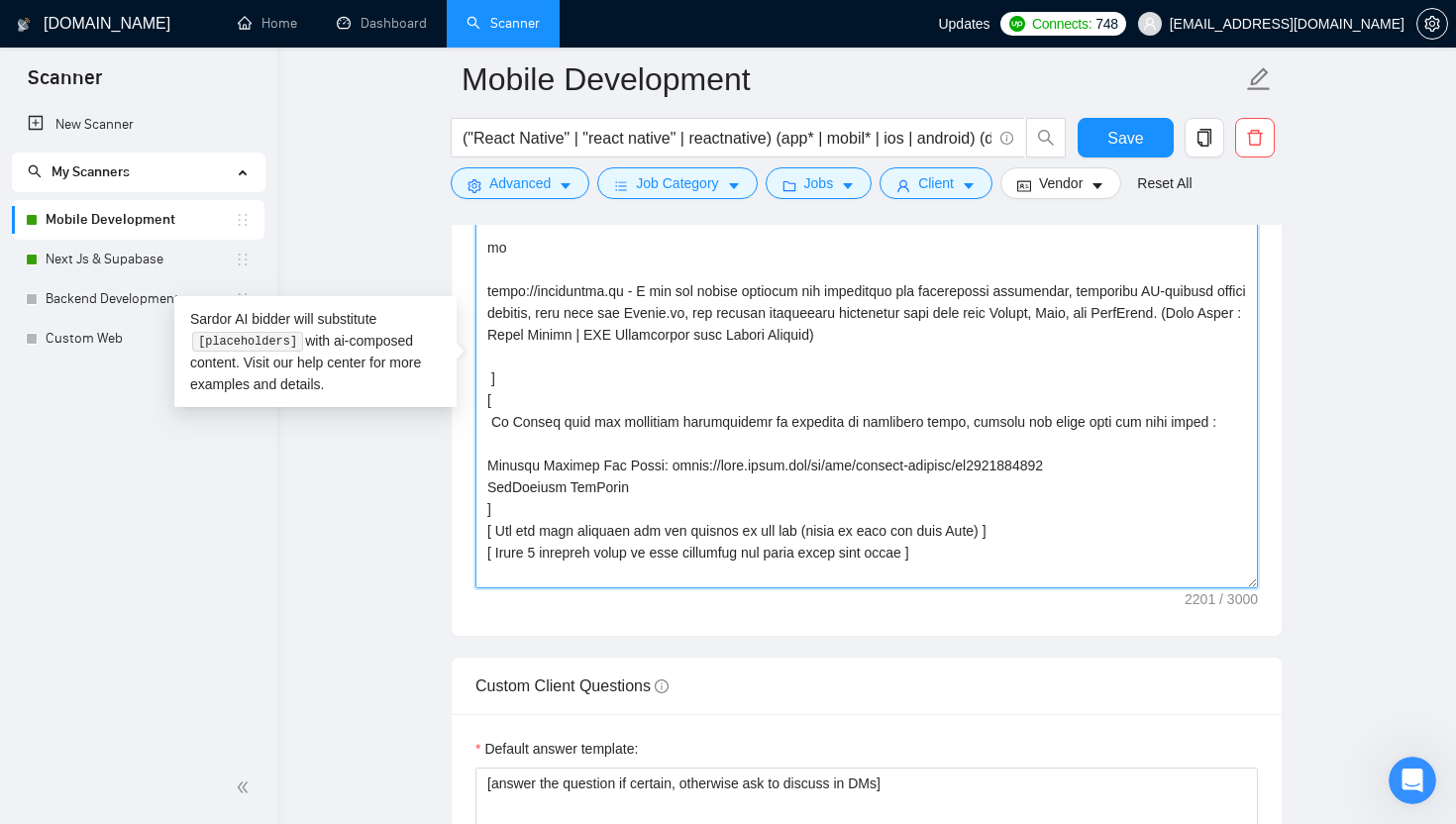 click on "Cover letter template:" at bounding box center (867, 365) 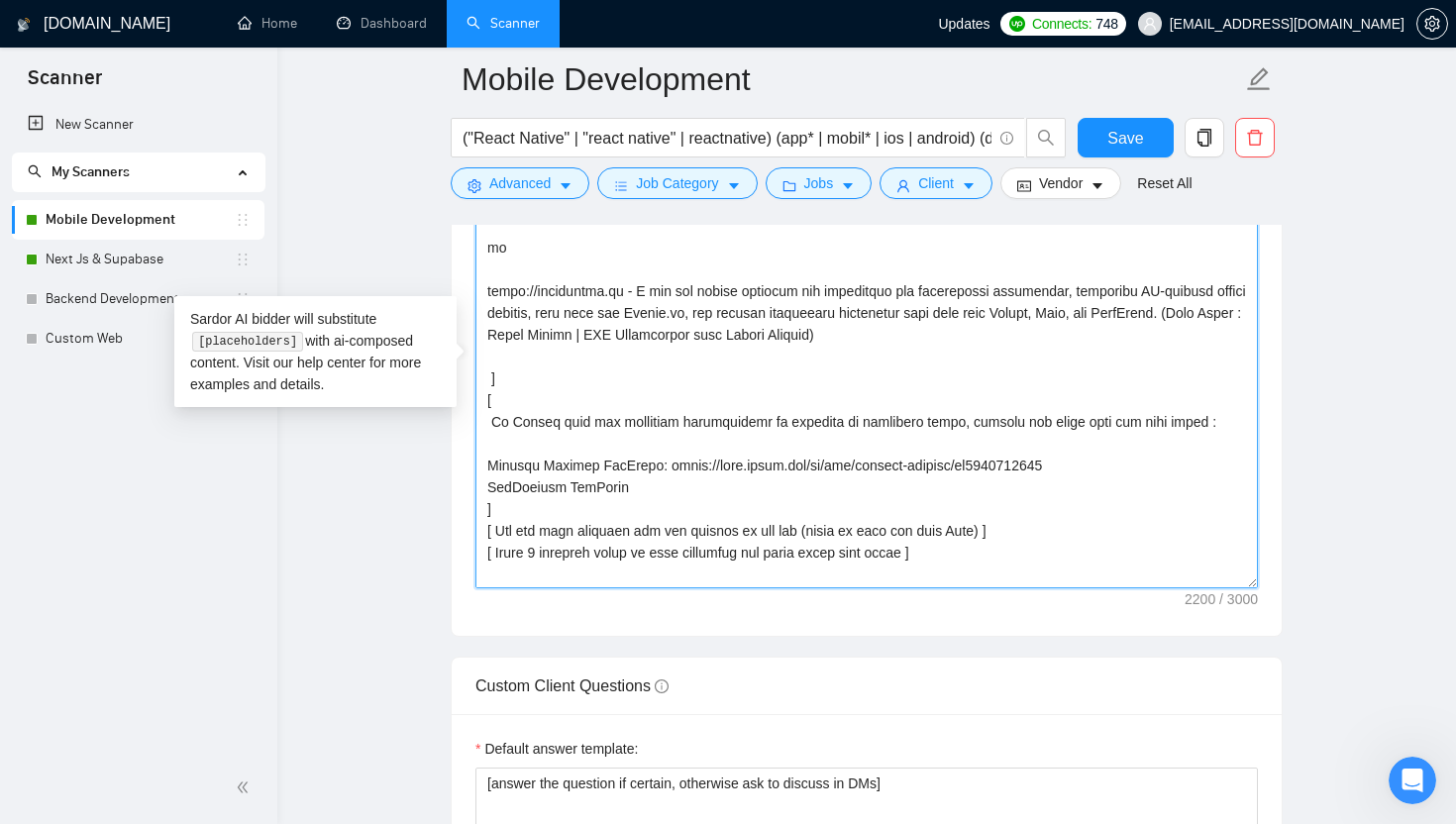 click on "Cover letter template:" at bounding box center (867, 365) 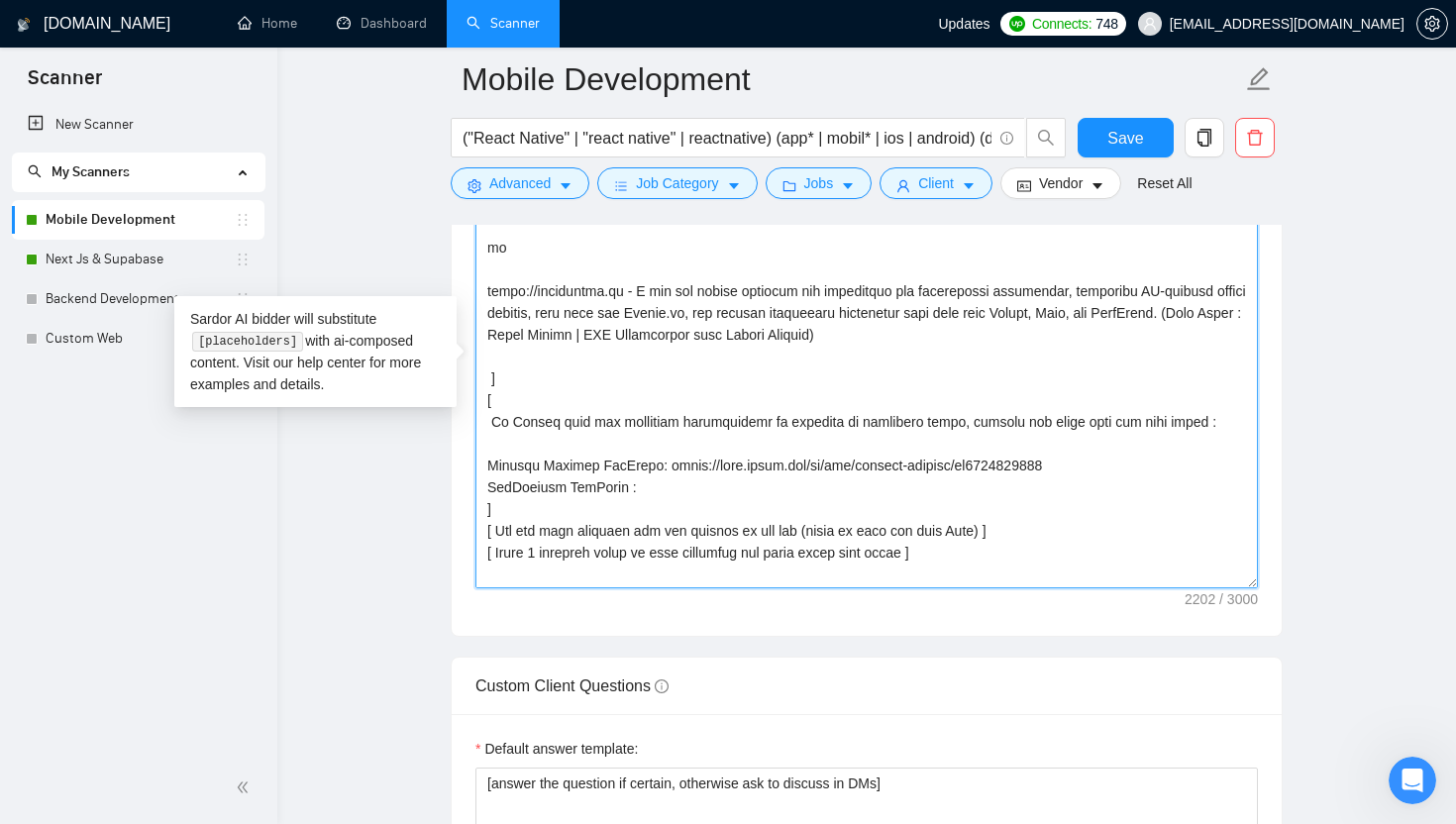 paste on "https://apps.apple.com/us/app/teaconnect-hospitality/id6608983142" 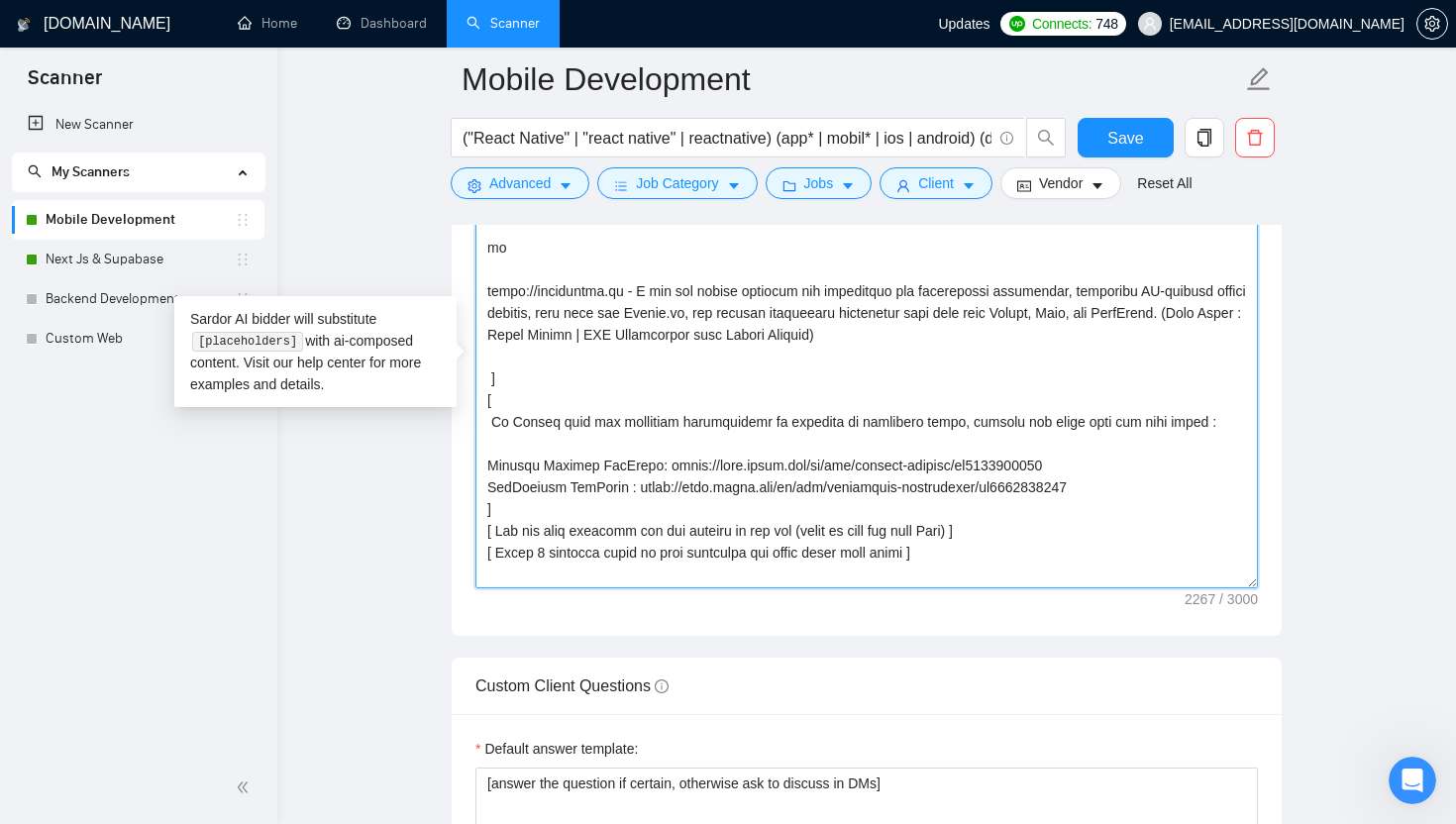 click on "Cover letter template:" at bounding box center (867, 365) 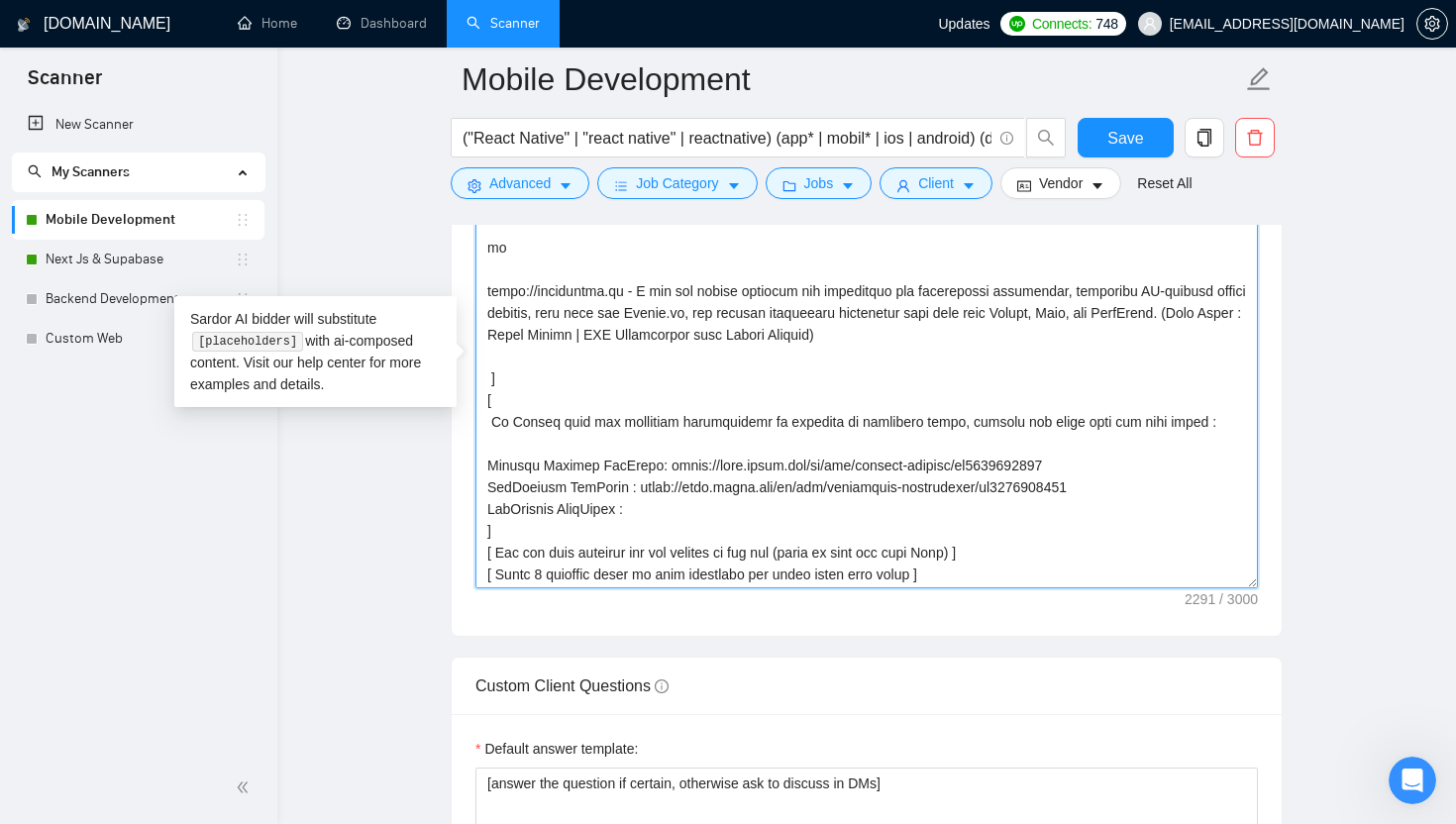 paste on "https://play.google.com/store/apps/details?id=com.teaconnect.teaconnect&pcampaignid=web_share" 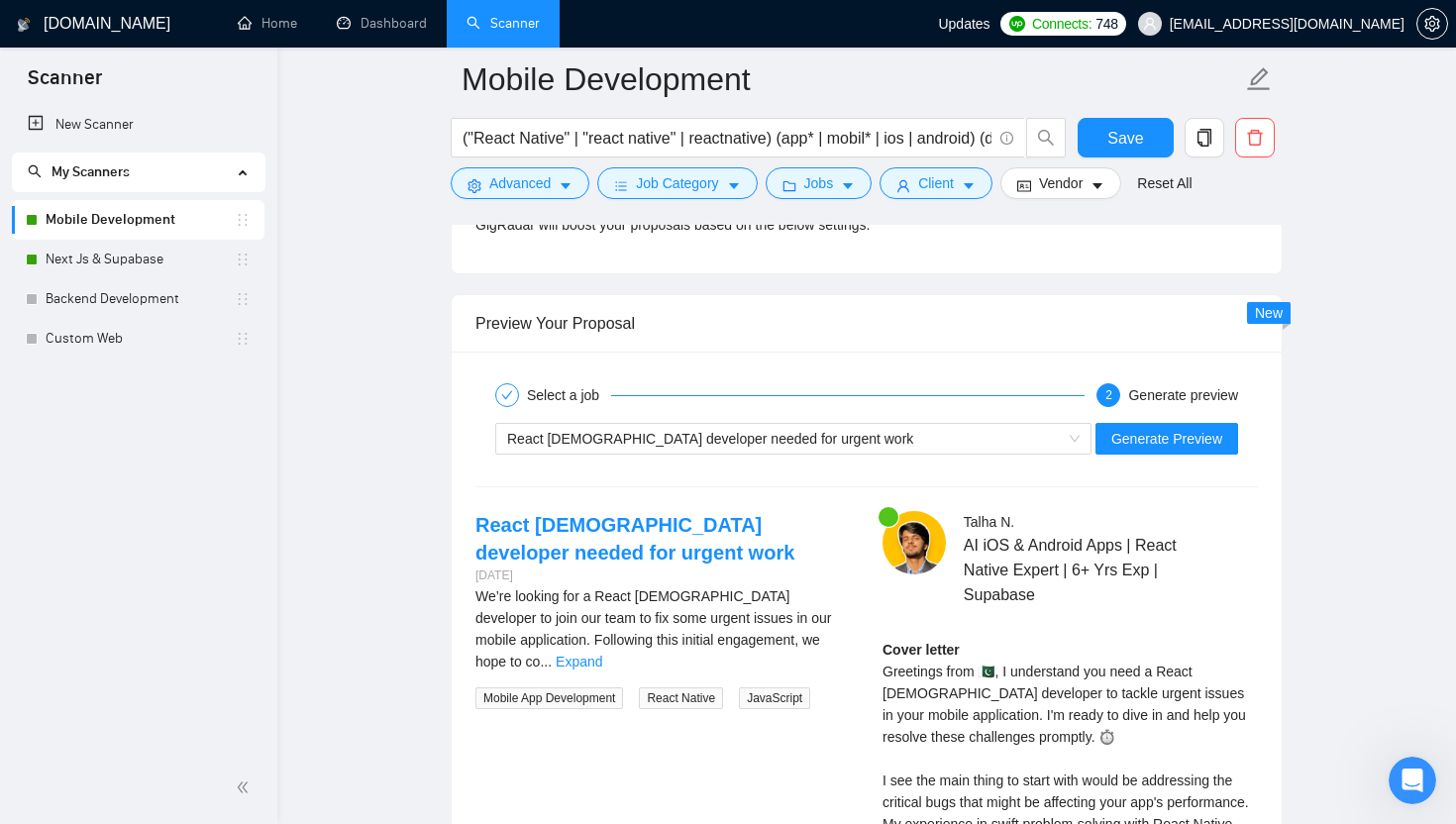 scroll, scrollTop: 3014, scrollLeft: 0, axis: vertical 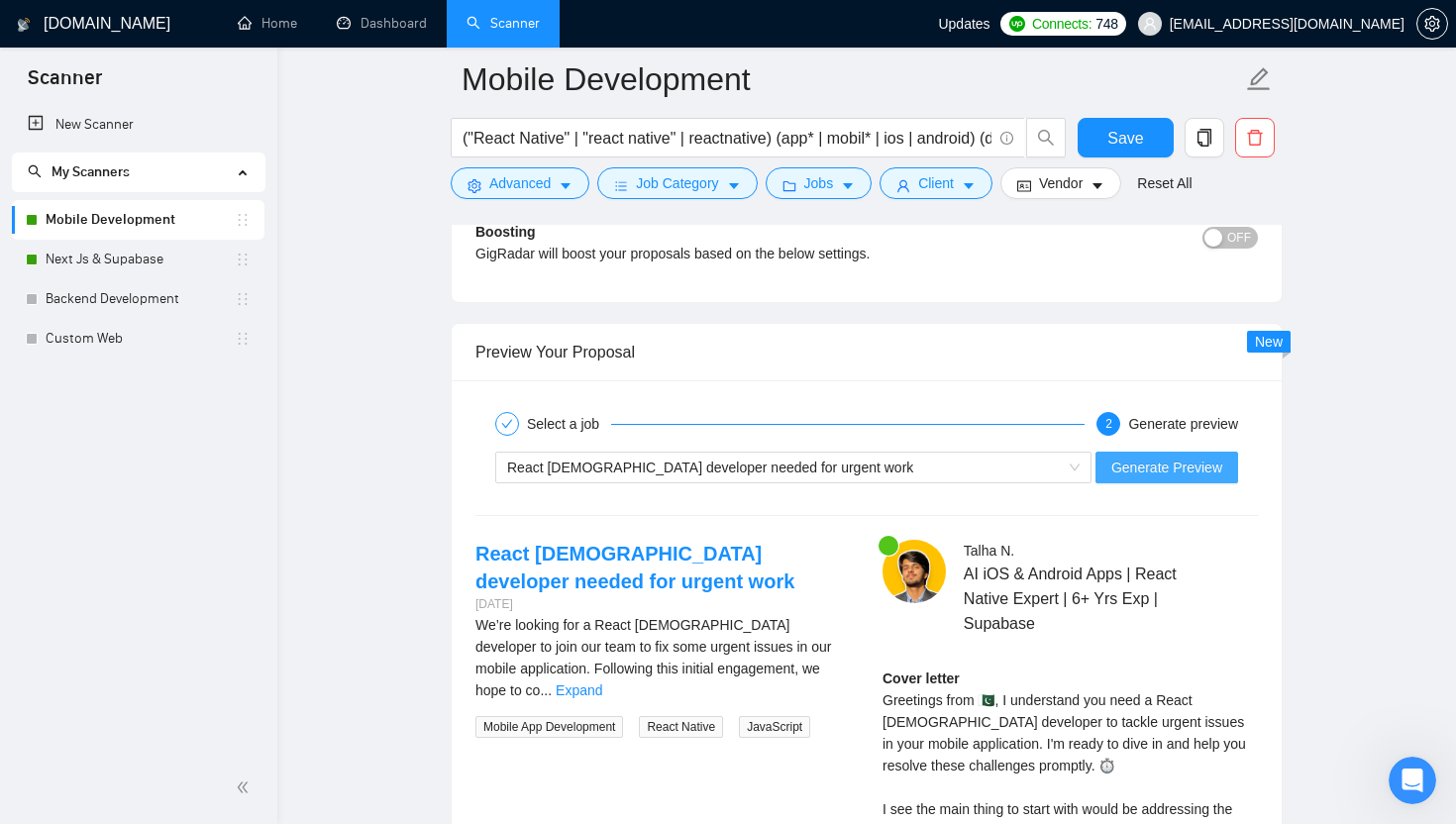 click on "Generate Preview" at bounding box center [1167, 467] 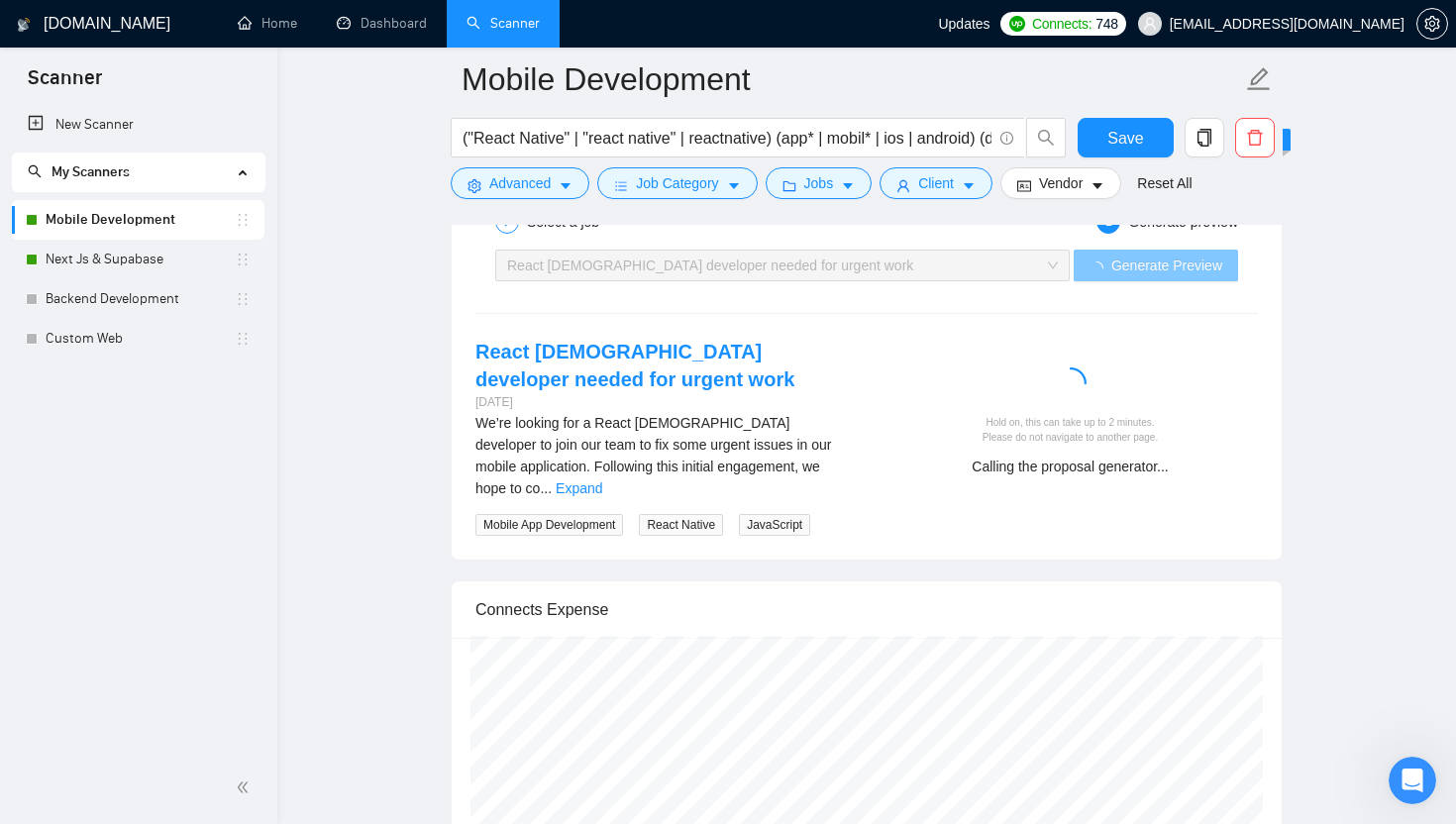 scroll, scrollTop: 3215, scrollLeft: 0, axis: vertical 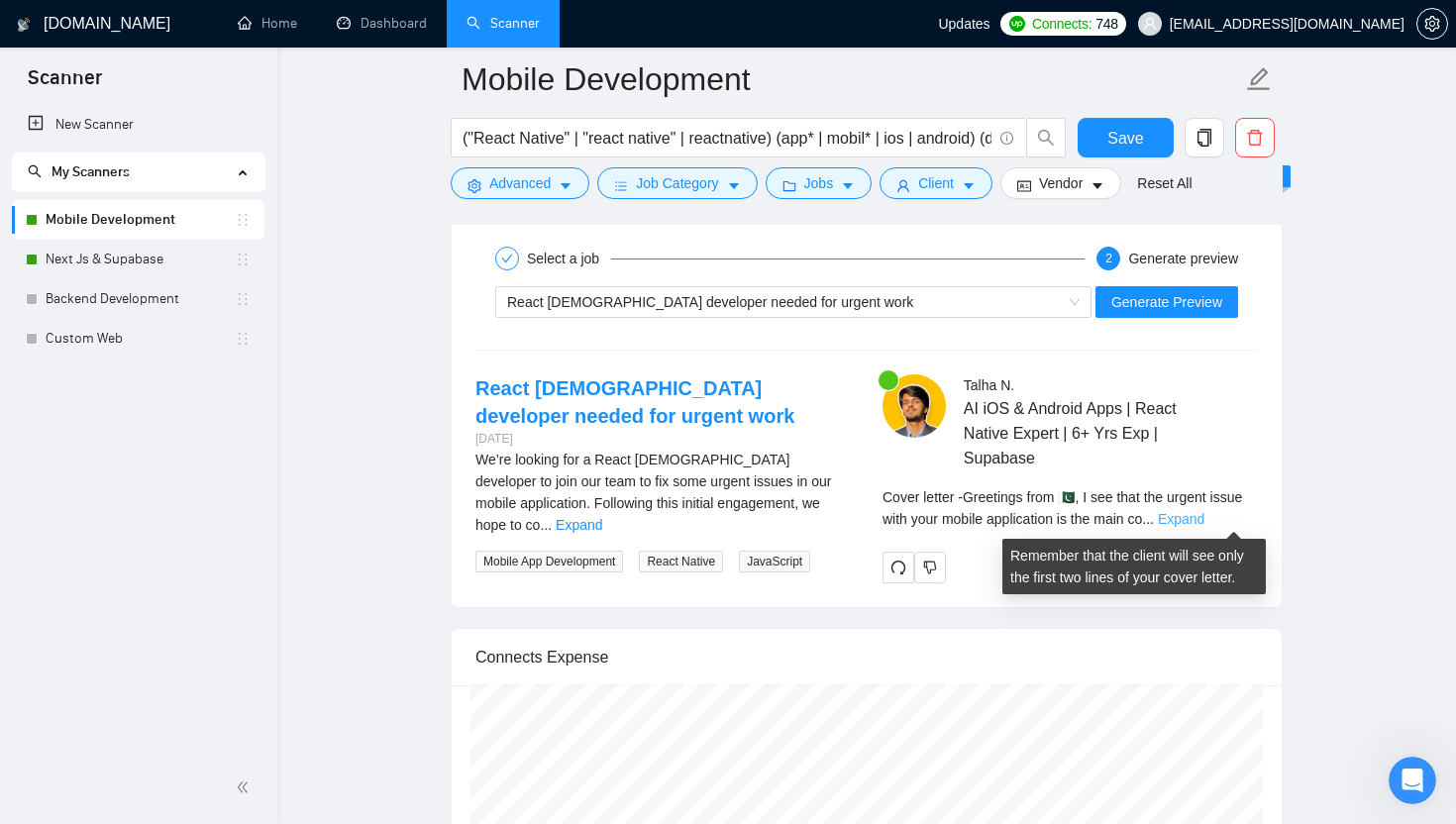 click on "Expand" at bounding box center [1181, 519] 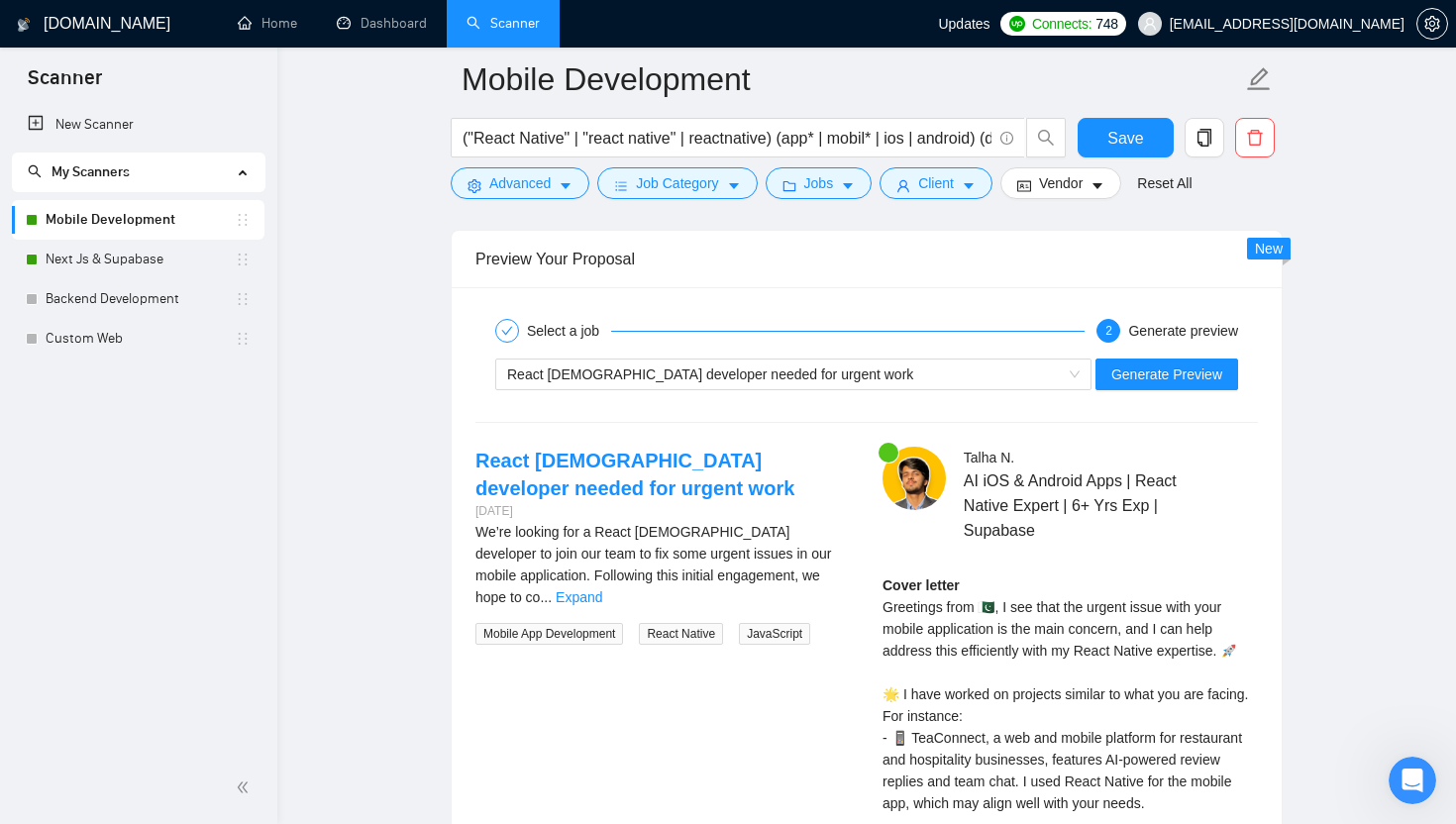 scroll, scrollTop: 3095, scrollLeft: 0, axis: vertical 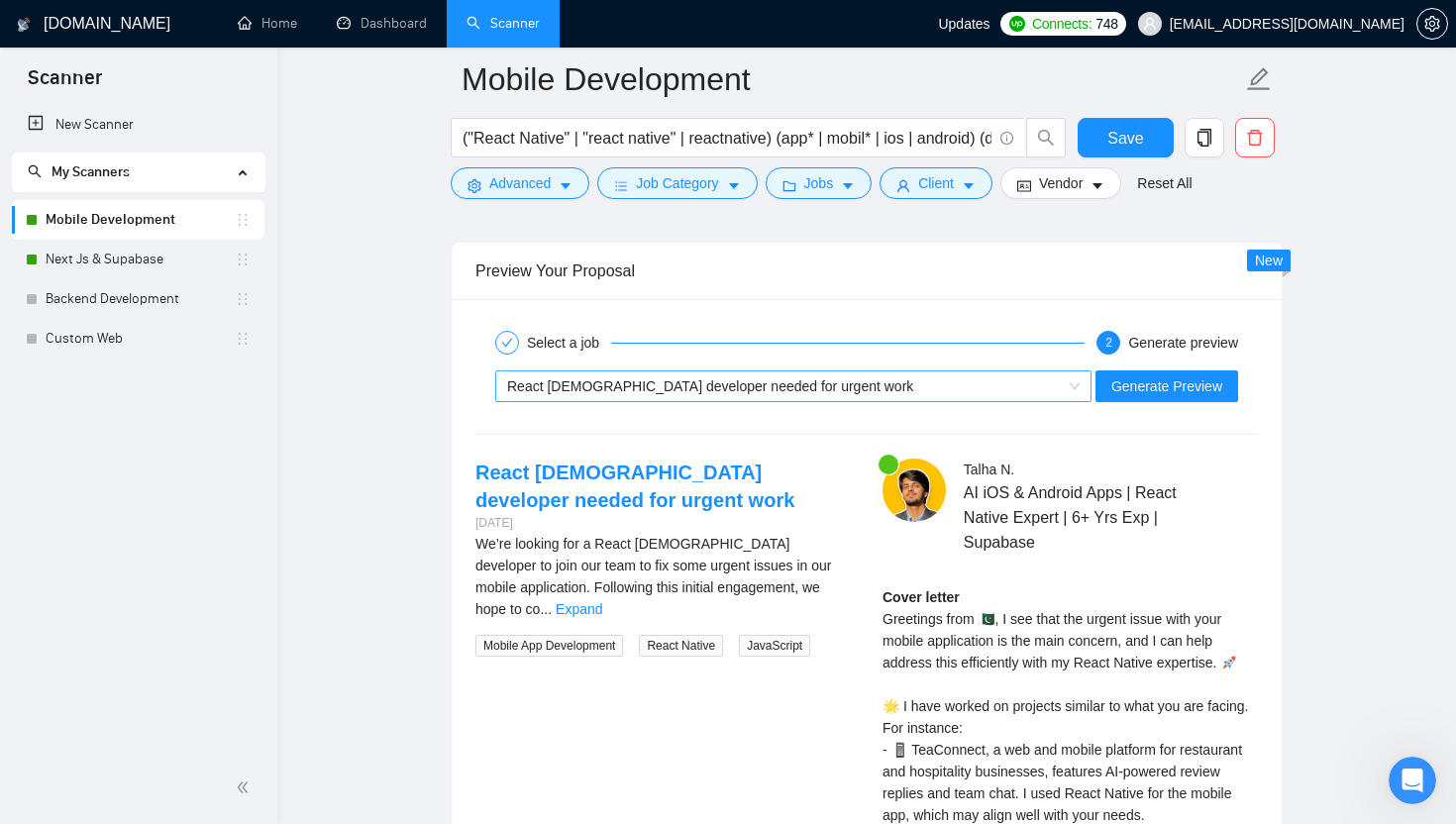 click on "React [DEMOGRAPHIC_DATA] developer needed for urgent work" at bounding box center (710, 386) 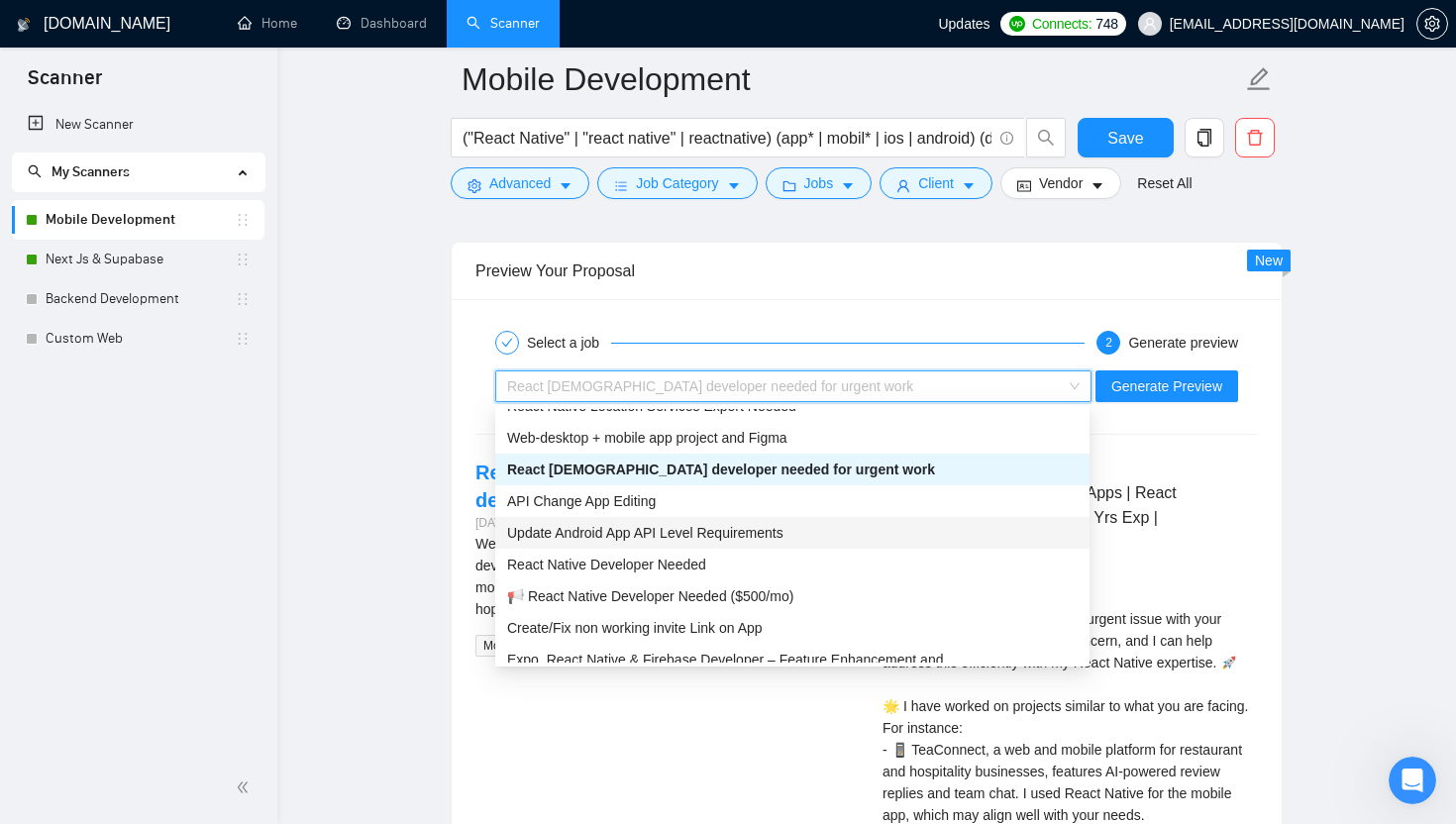 scroll, scrollTop: 63, scrollLeft: 0, axis: vertical 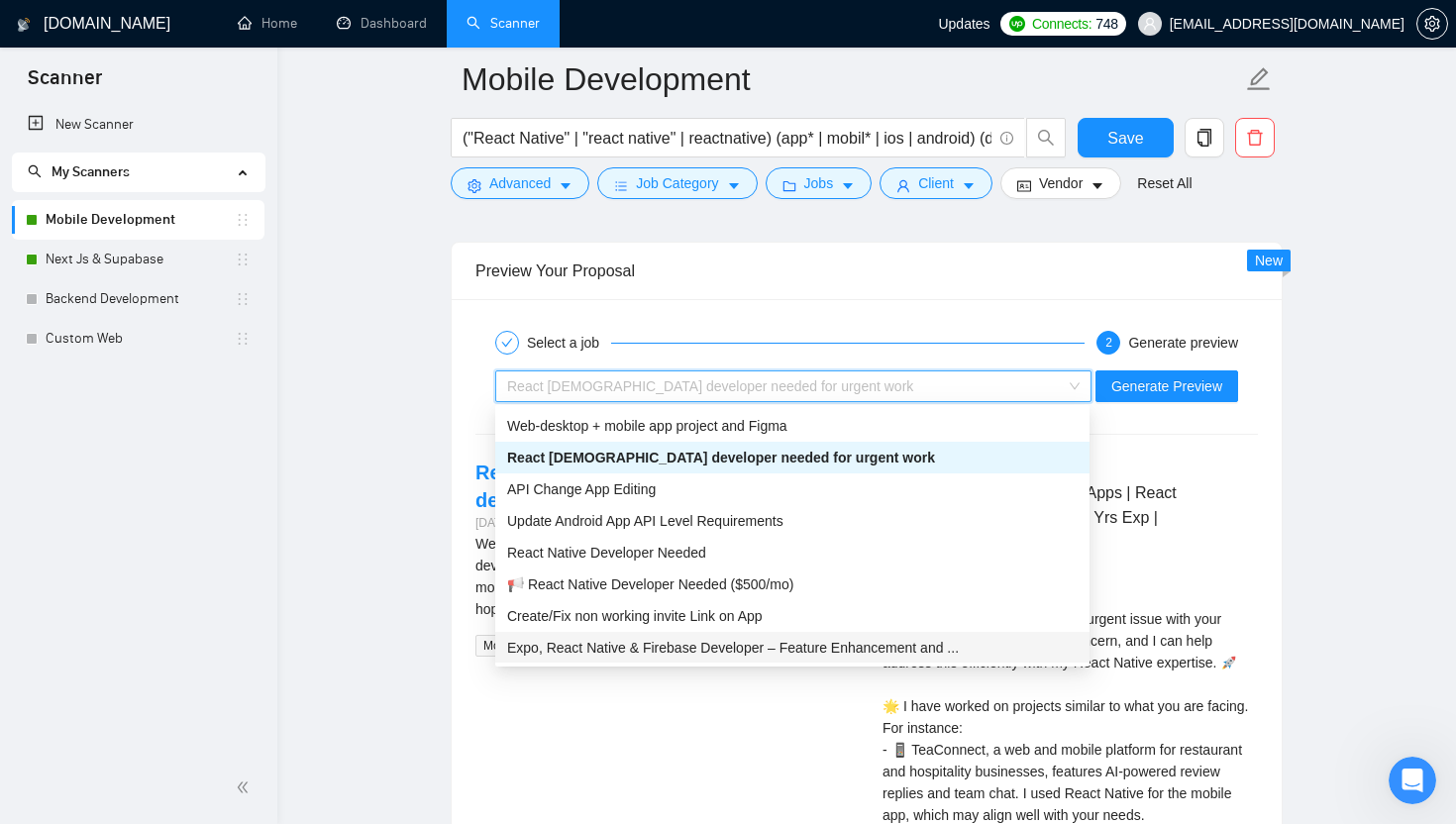 click on "Expo, React Native & Firebase Developer – Feature Enhancement and ..." at bounding box center (733, 648) 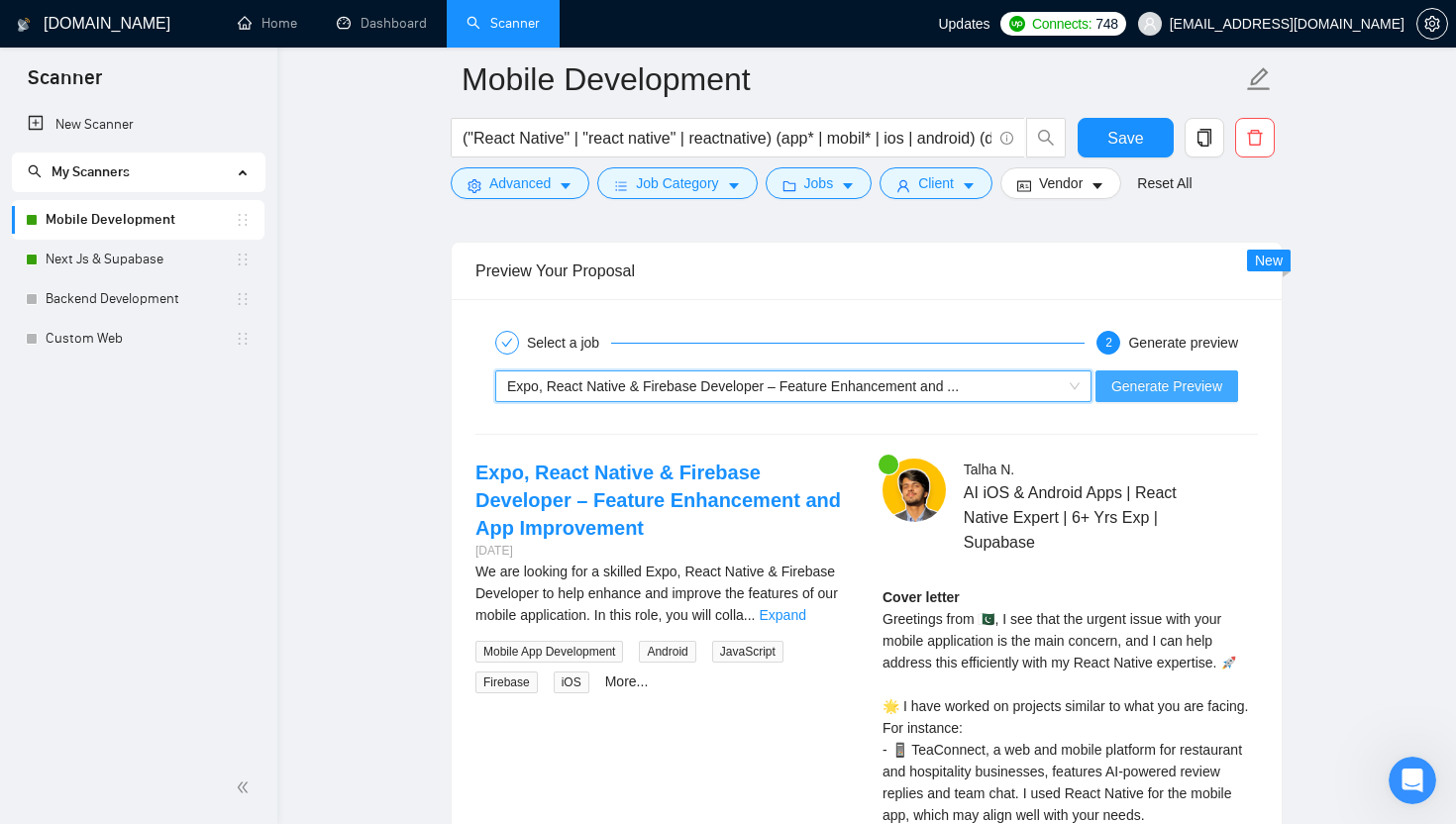 click on "Generate Preview" at bounding box center [1167, 386] 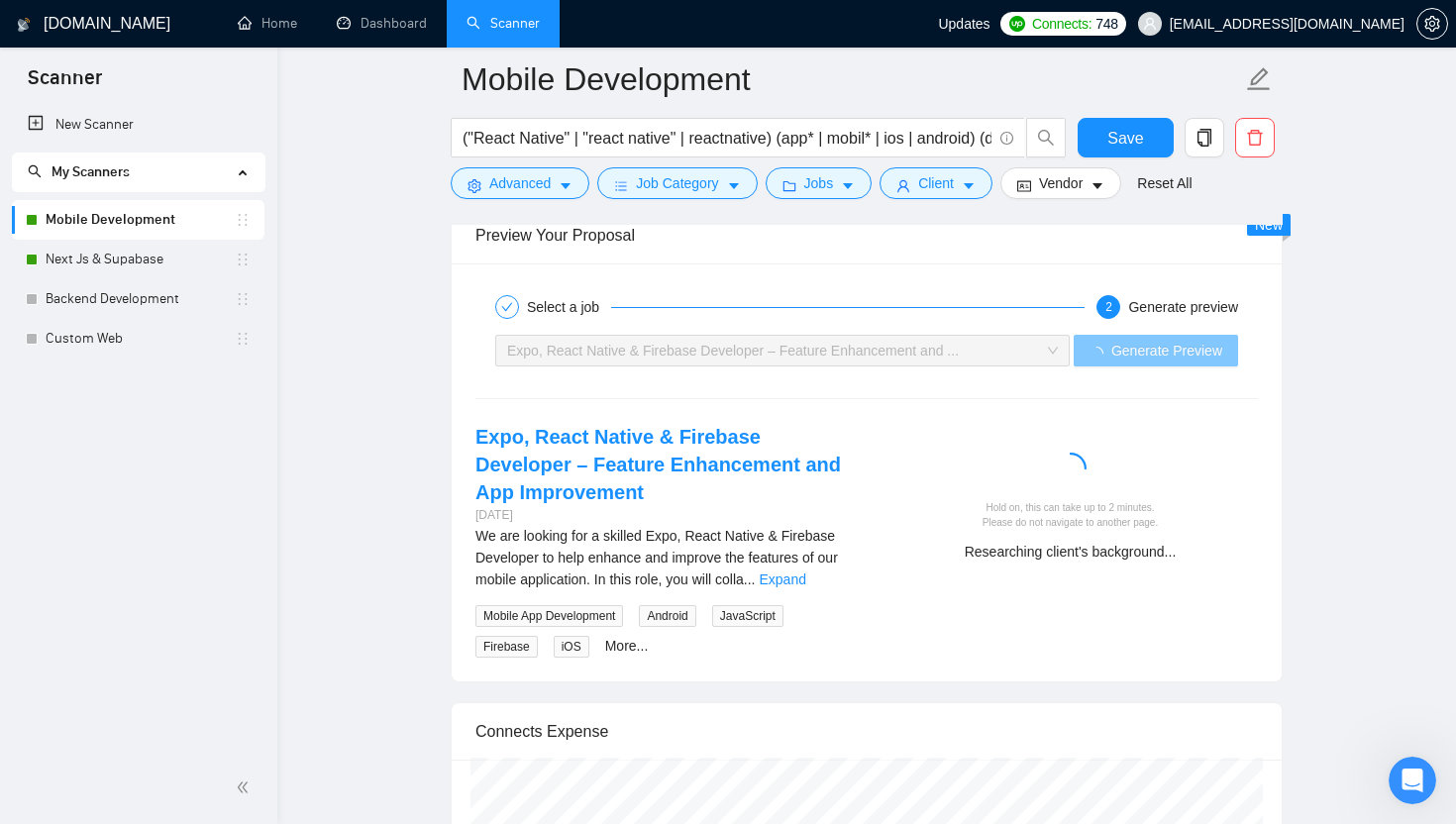 scroll, scrollTop: 3136, scrollLeft: 0, axis: vertical 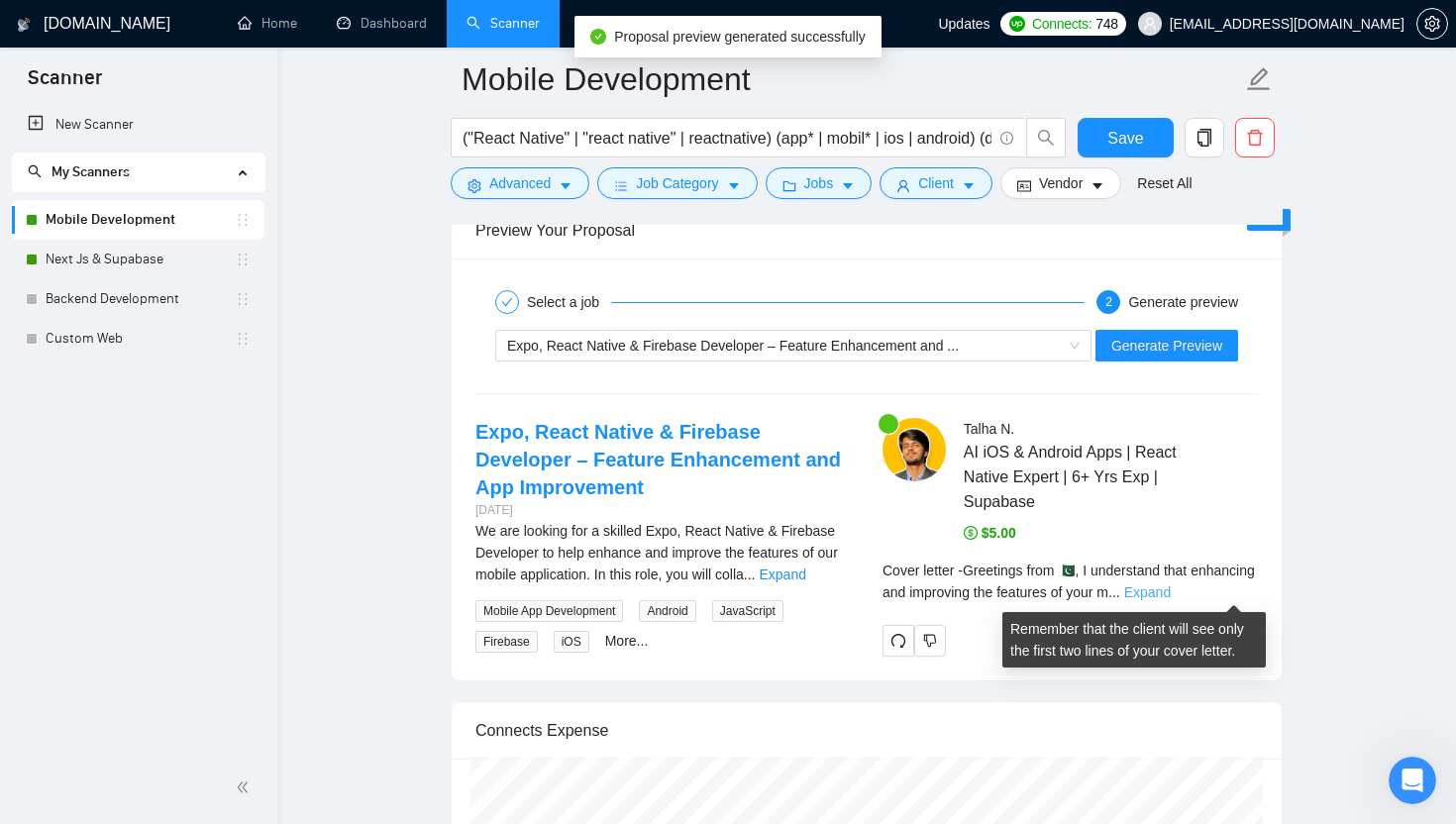 click on "Expand" at bounding box center [1147, 592] 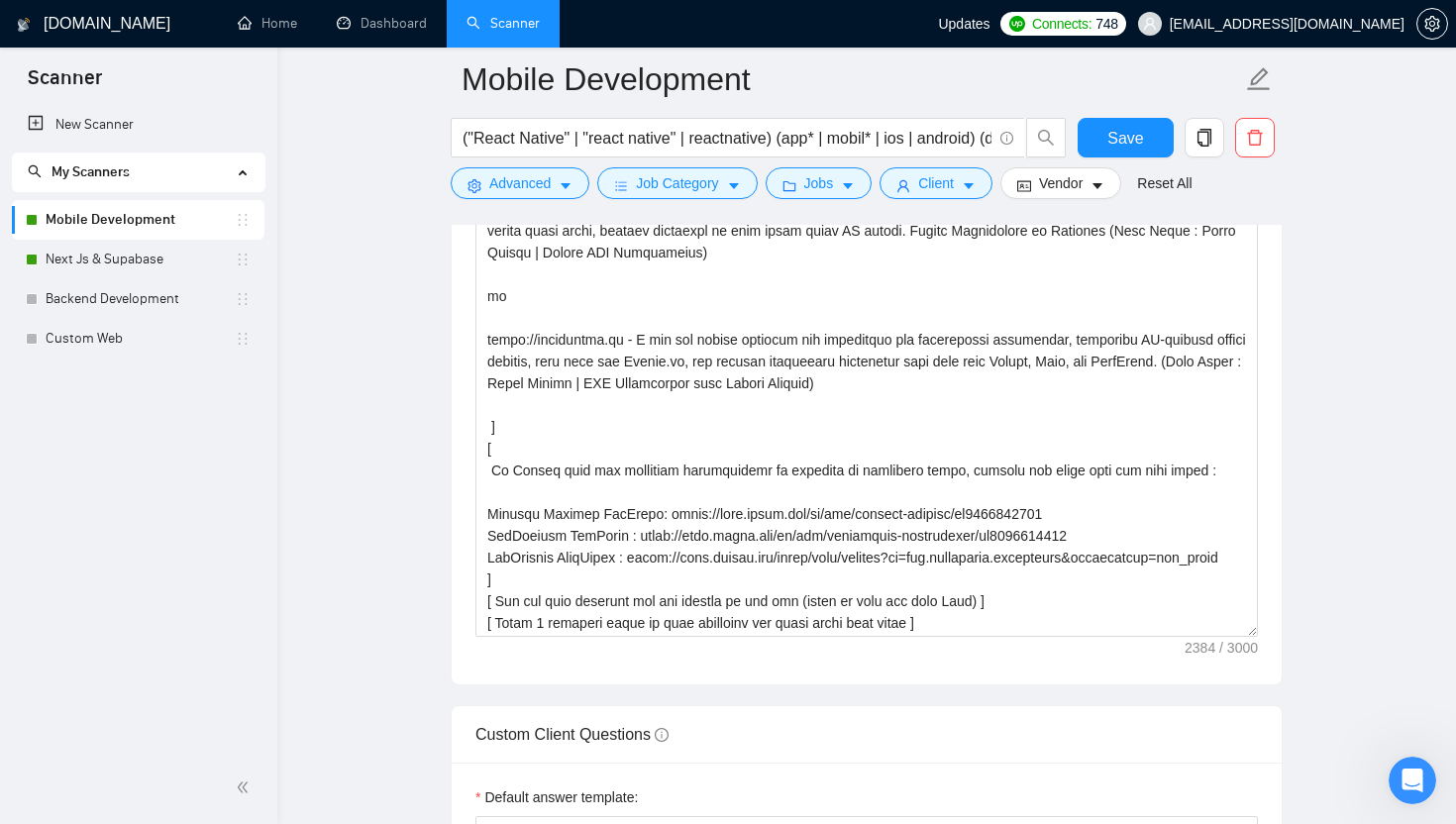 scroll, scrollTop: 1598, scrollLeft: 0, axis: vertical 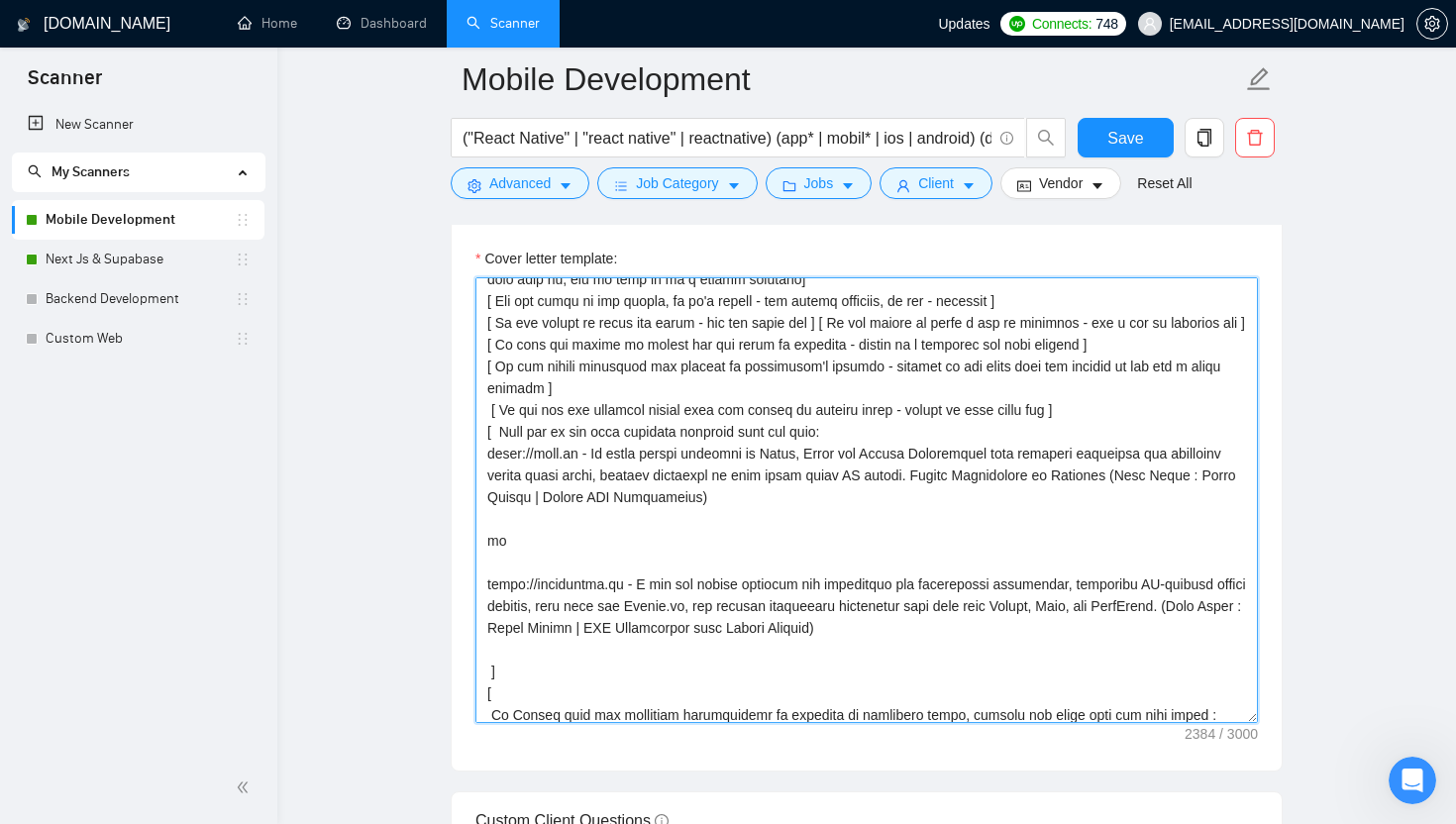 click on "Cover letter template:" at bounding box center [867, 500] 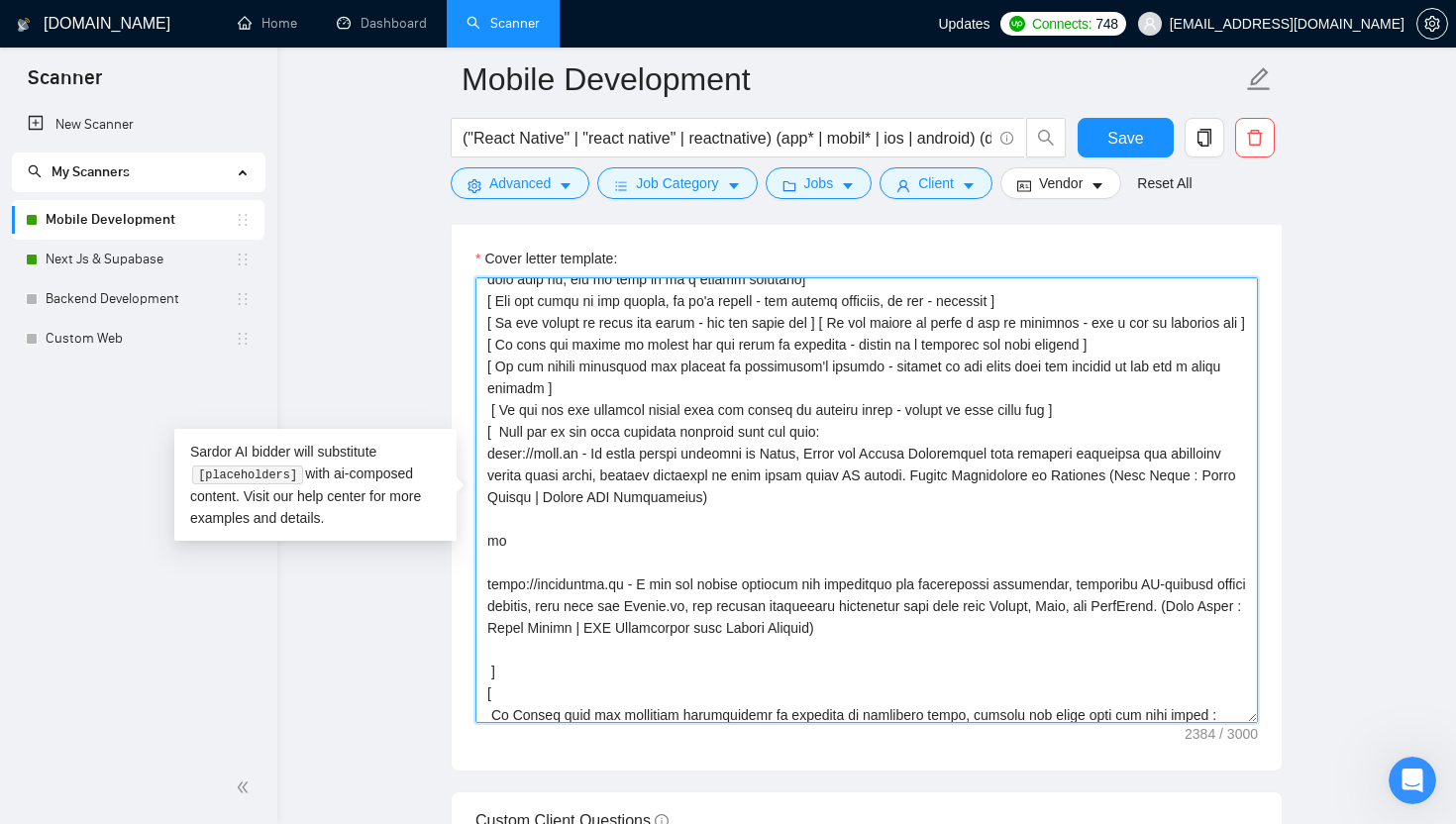 click on "Cover letter template:" at bounding box center [867, 500] 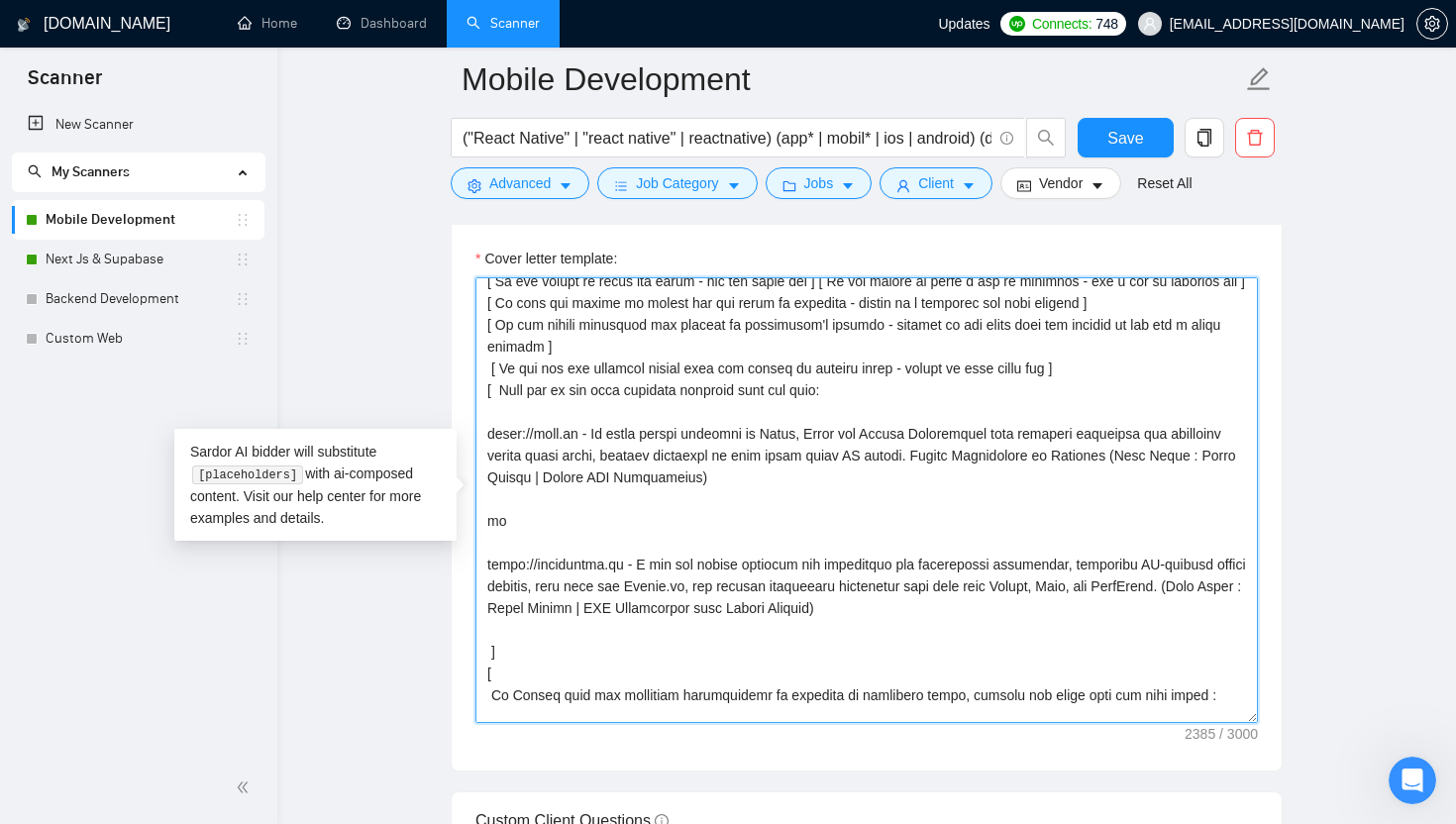 scroll, scrollTop: 180, scrollLeft: 0, axis: vertical 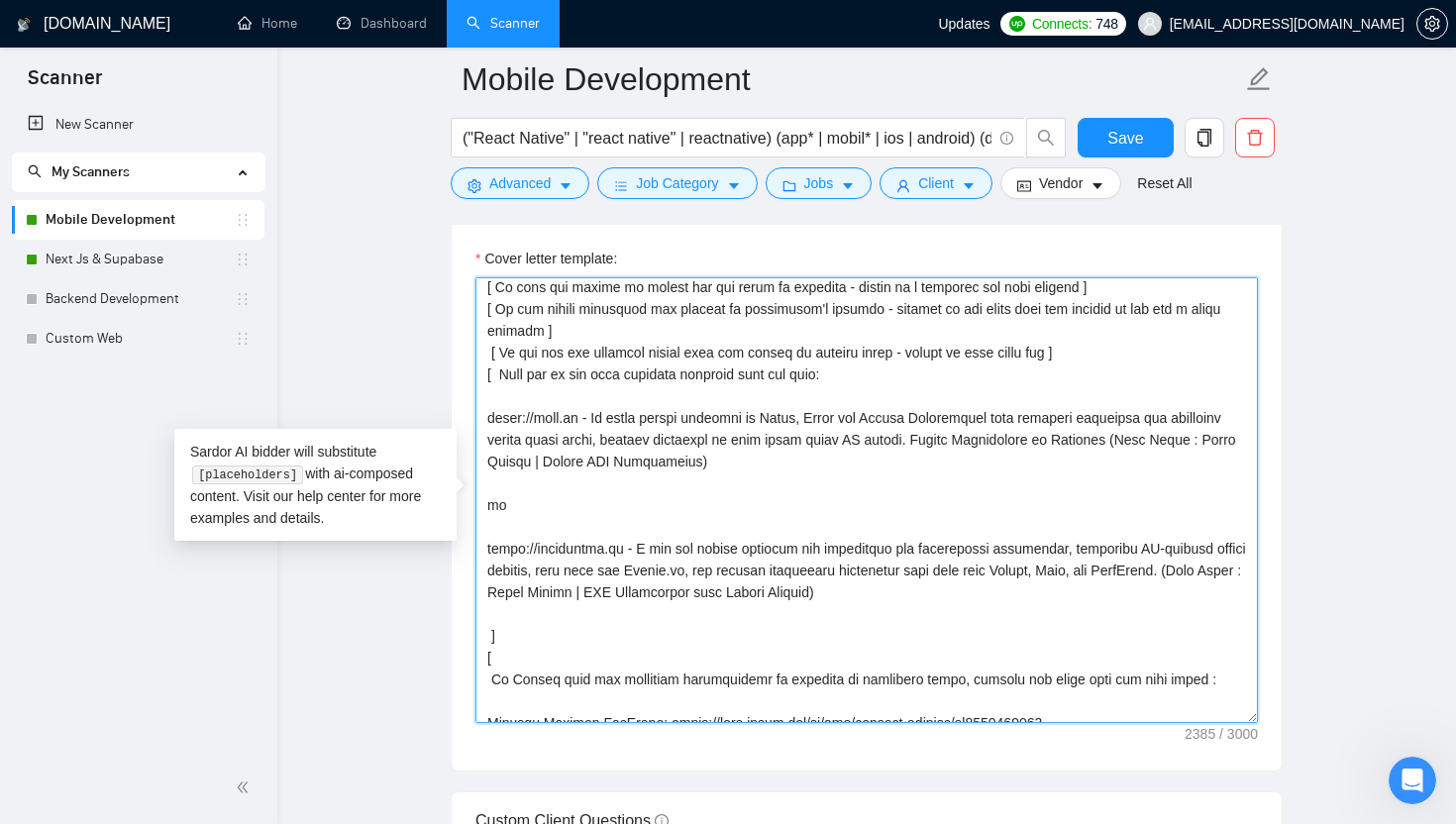 click on "Cover letter template:" at bounding box center [867, 500] 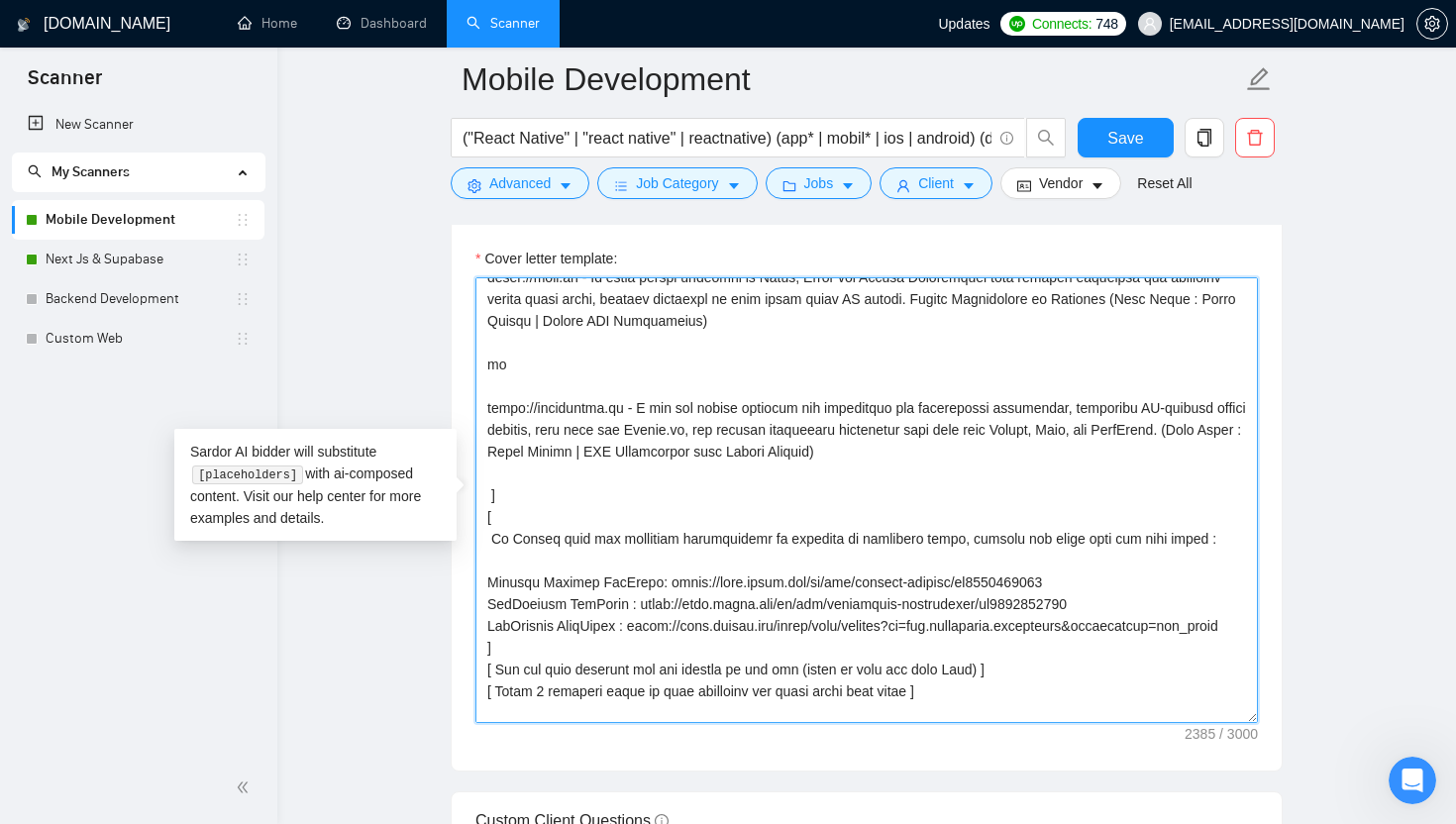 click on "Cover letter template:" at bounding box center (867, 500) 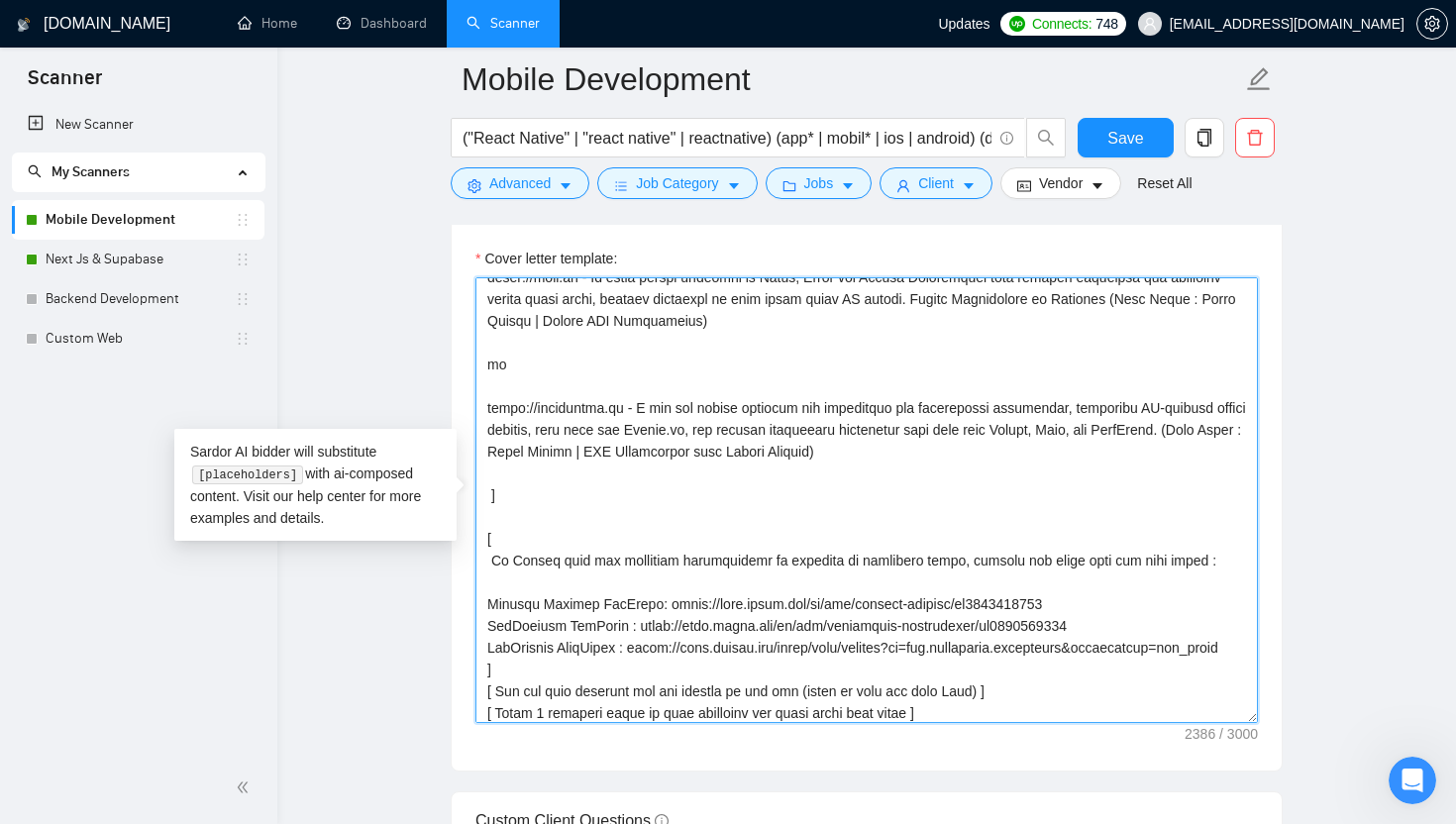 scroll, scrollTop: 309, scrollLeft: 0, axis: vertical 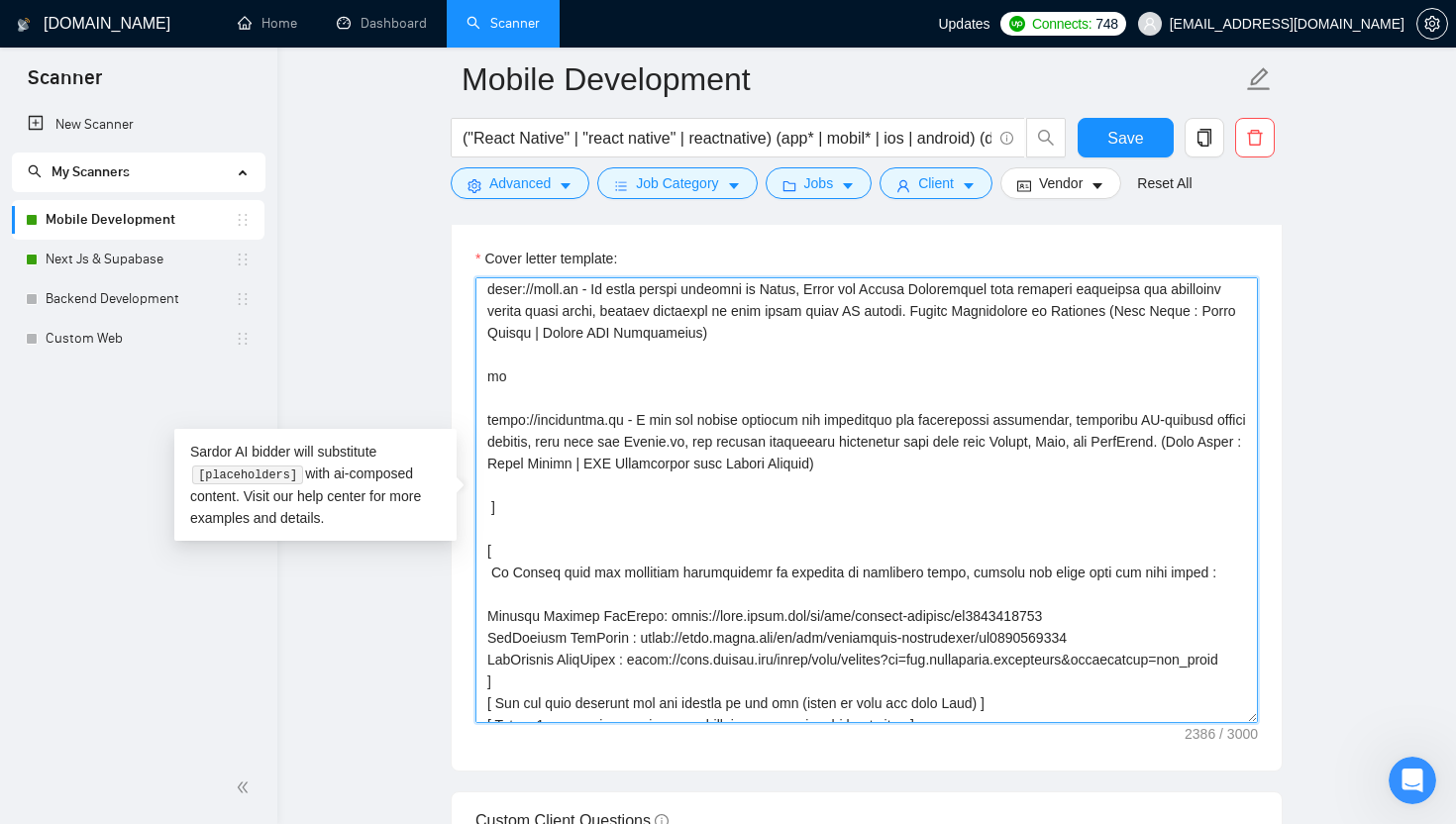 click on "Cover letter template:" at bounding box center (867, 500) 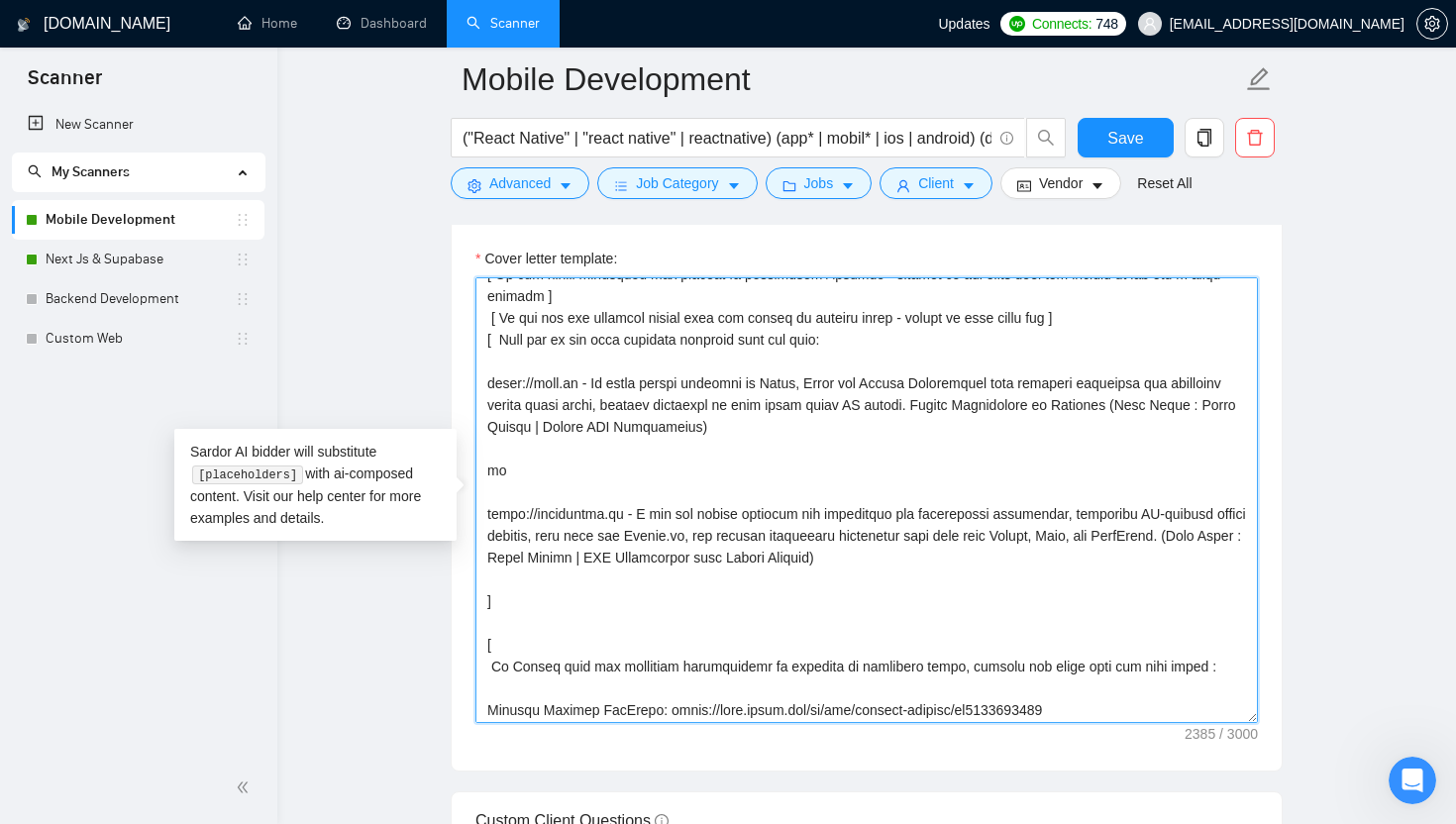 scroll, scrollTop: 217, scrollLeft: 0, axis: vertical 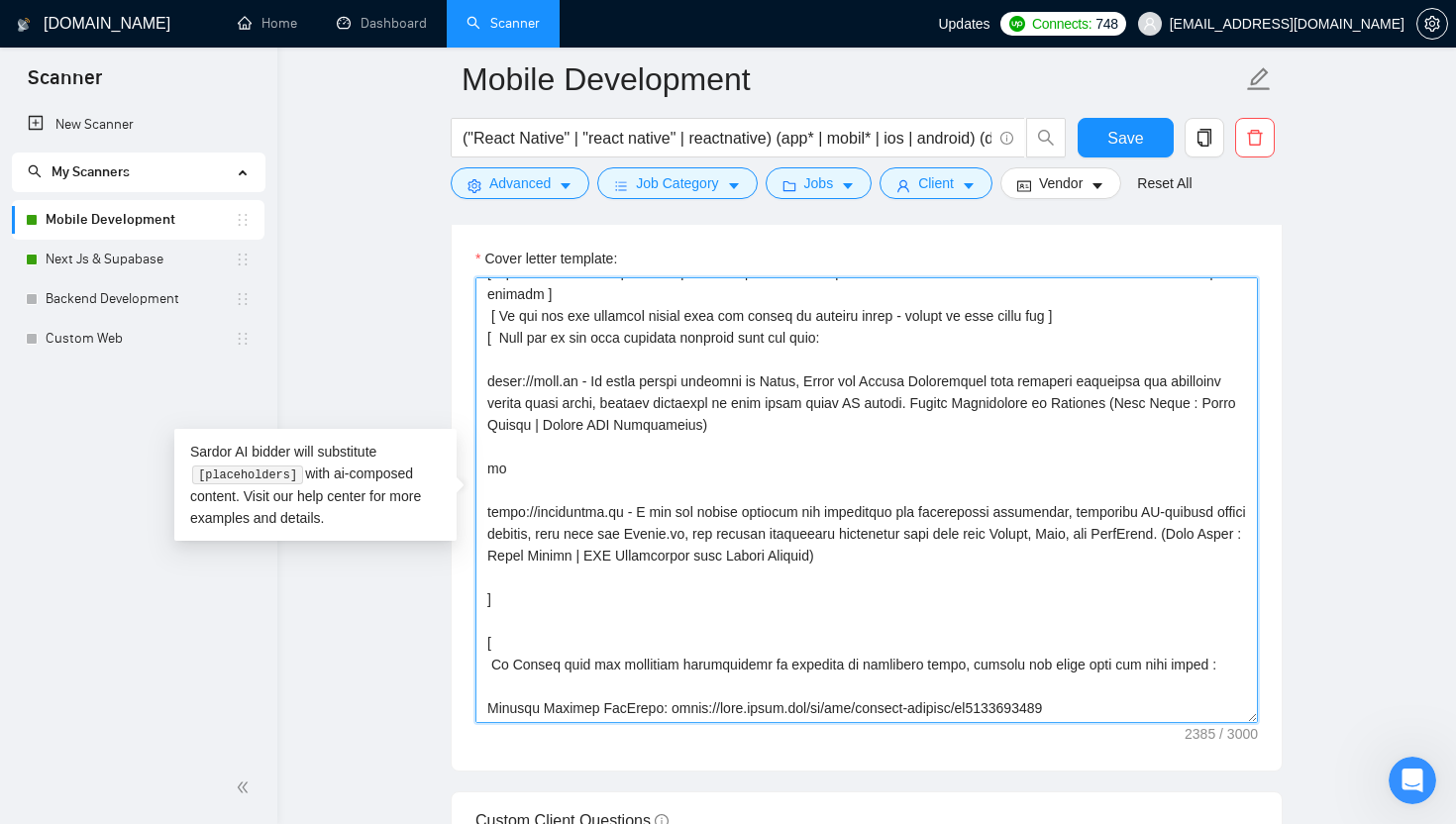 click on "Cover letter template:" at bounding box center (867, 500) 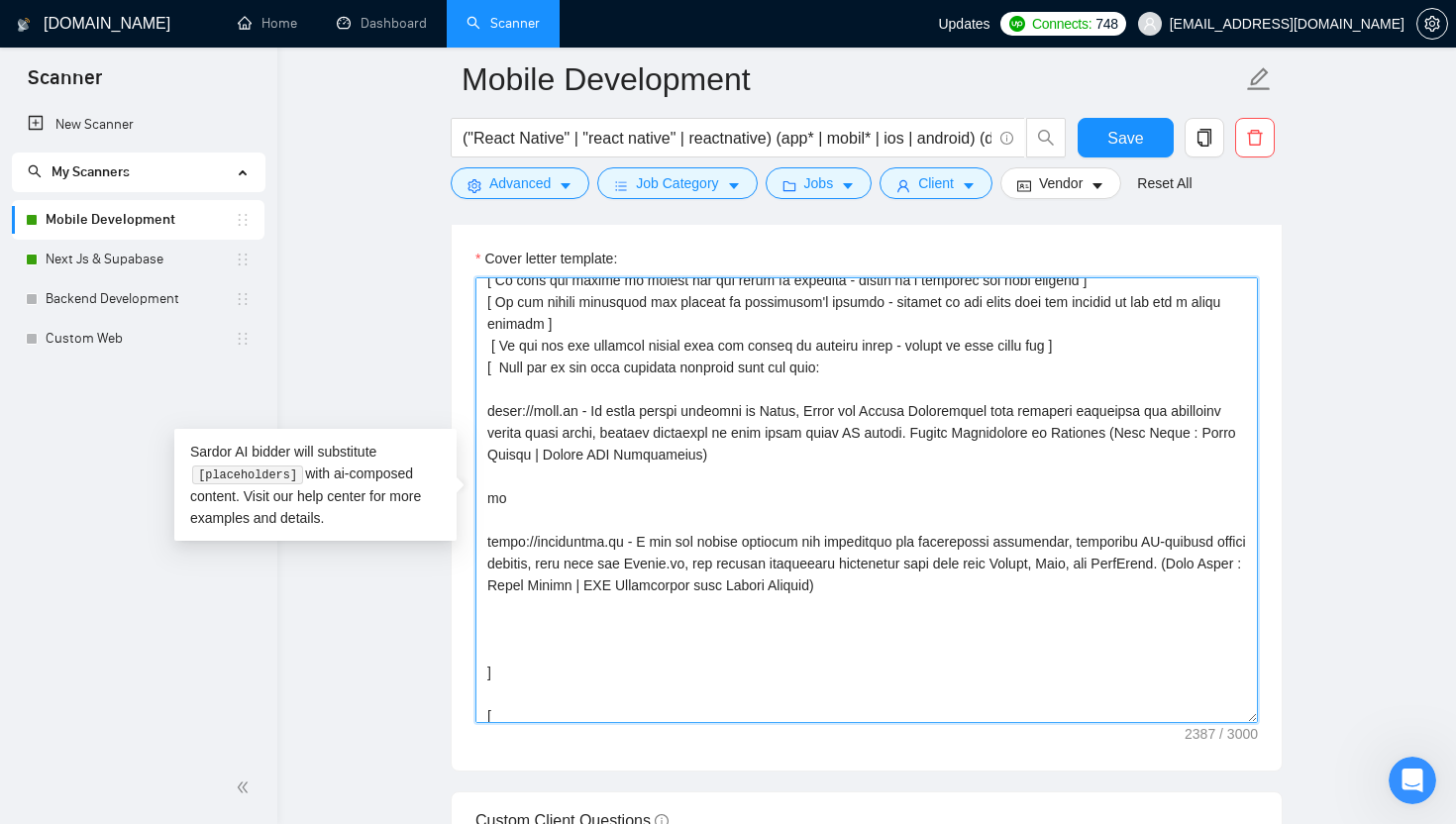 scroll, scrollTop: 178, scrollLeft: 0, axis: vertical 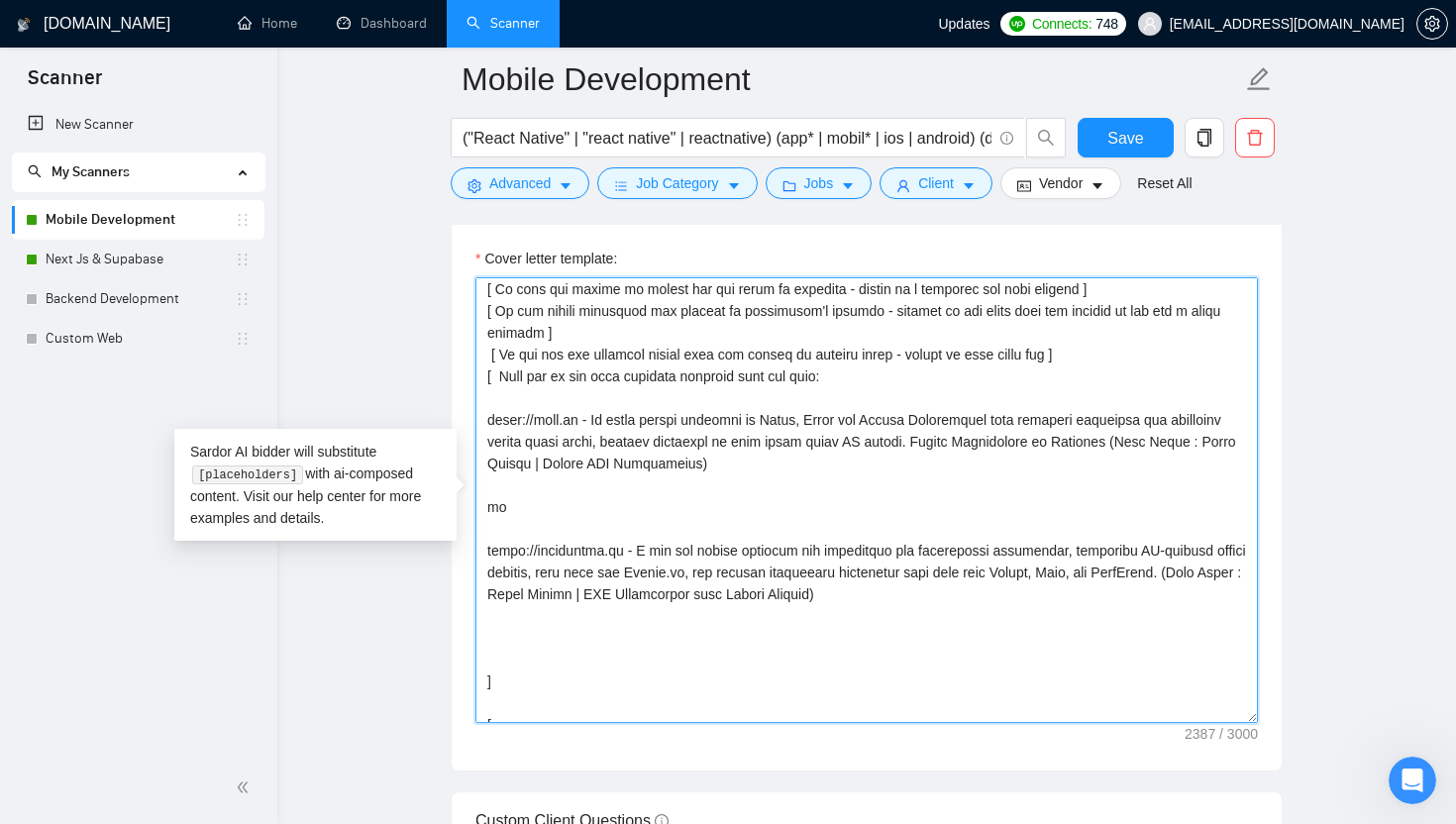 click on "Cover letter template:" at bounding box center (867, 500) 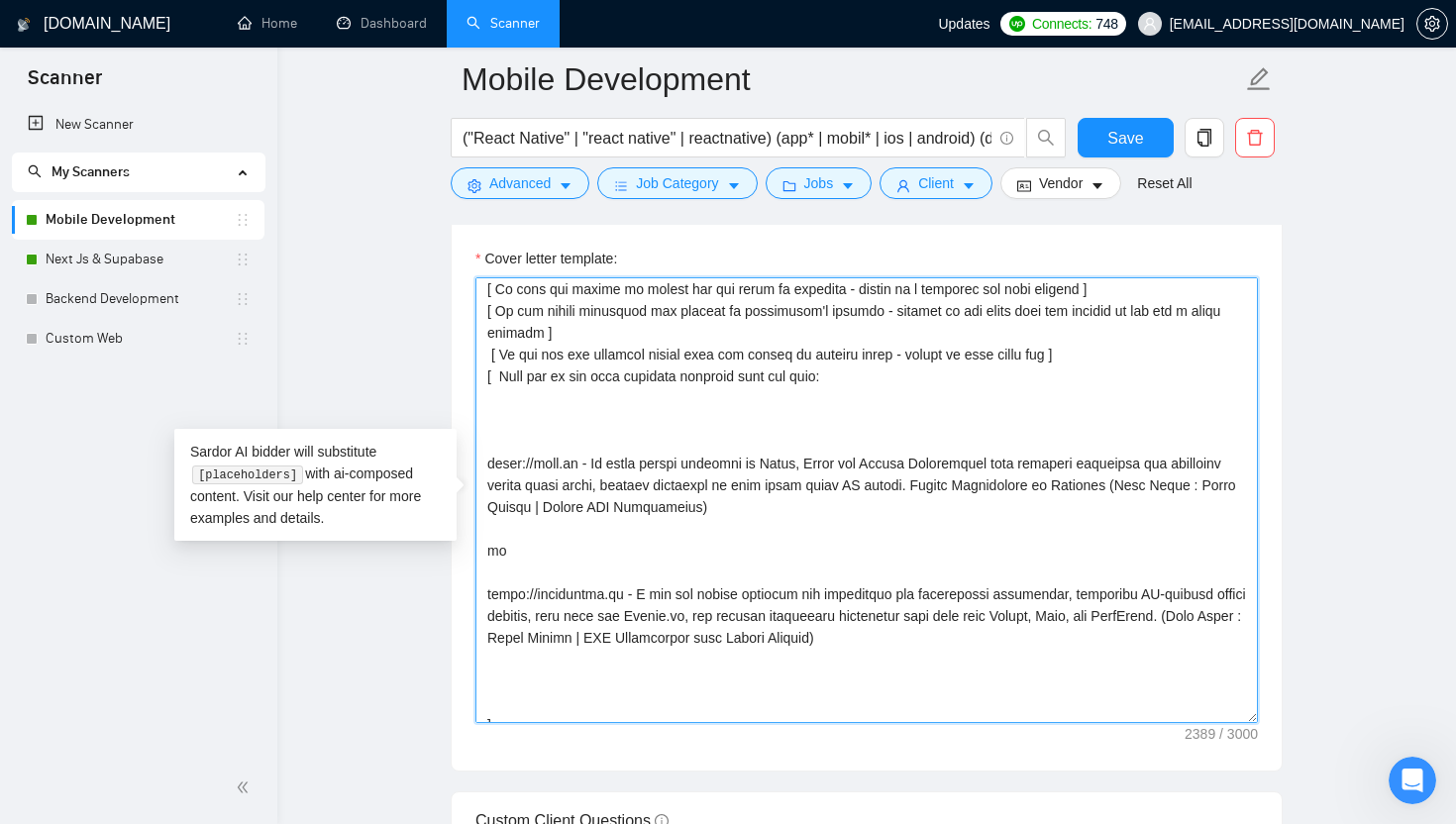 paste on "Algarve Connect" 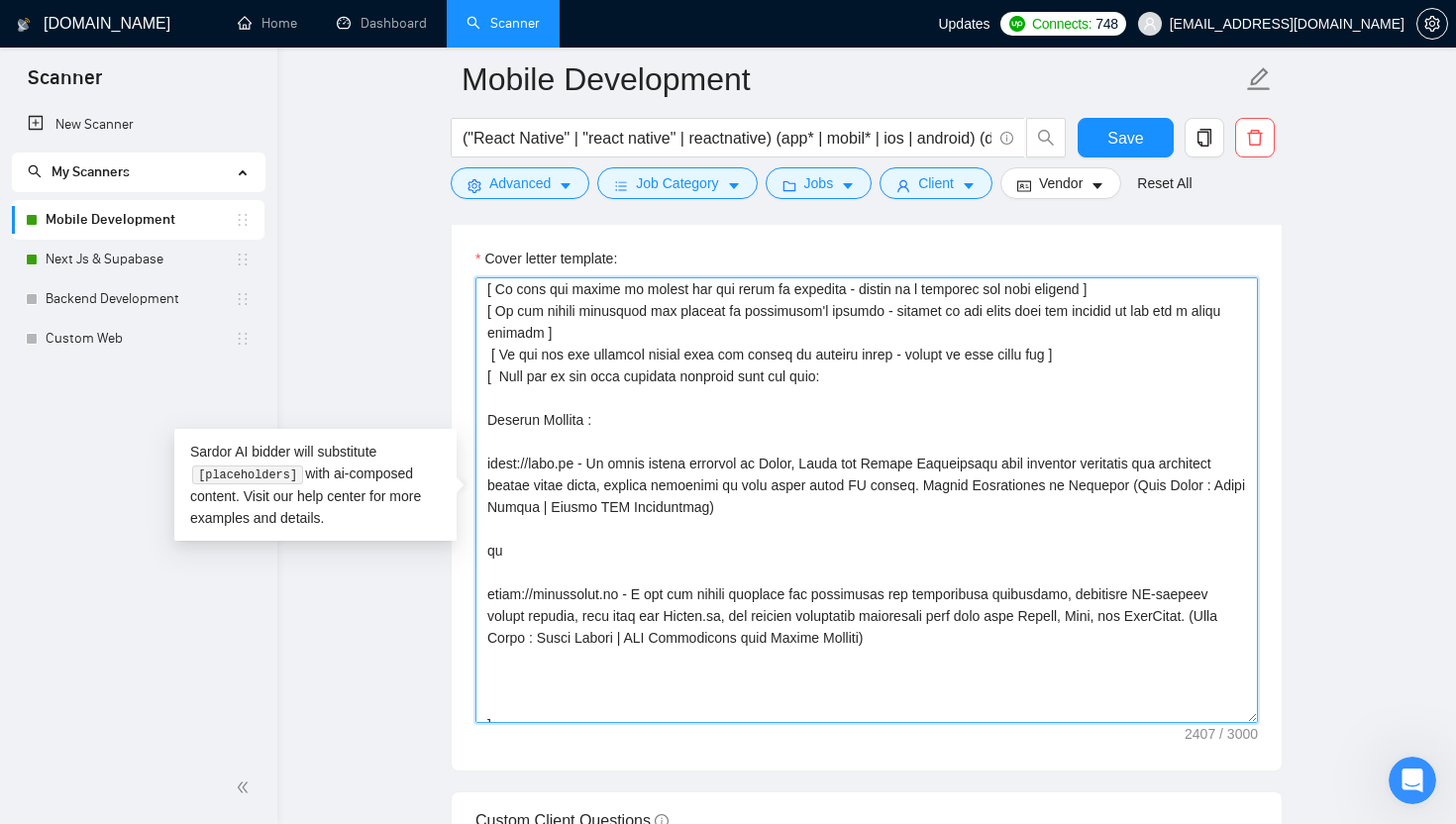 paste on "Your All-in-One Community App for the Algarve connecting locals and expats with businesses" 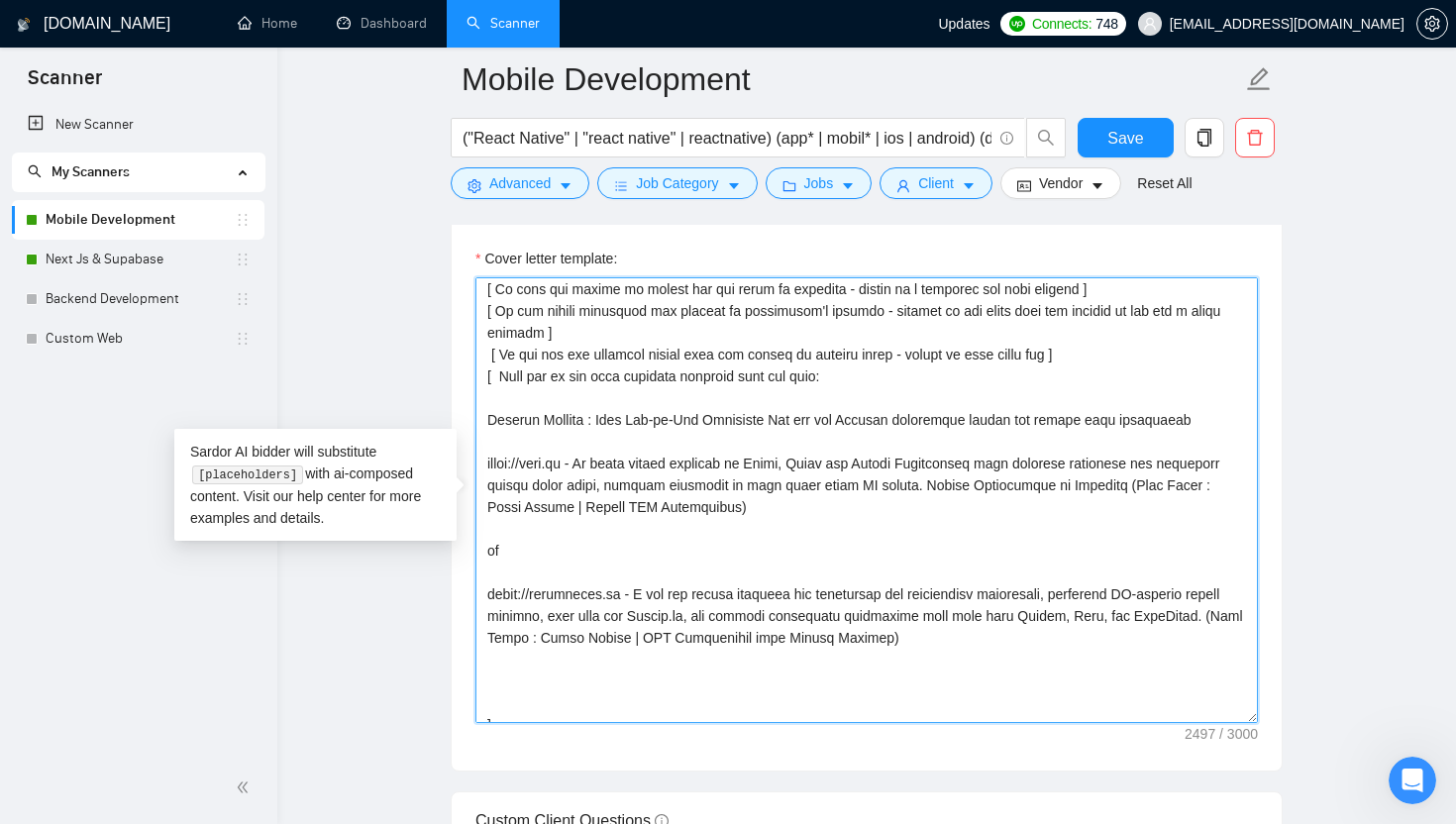 click on "Cover letter template:" at bounding box center [867, 500] 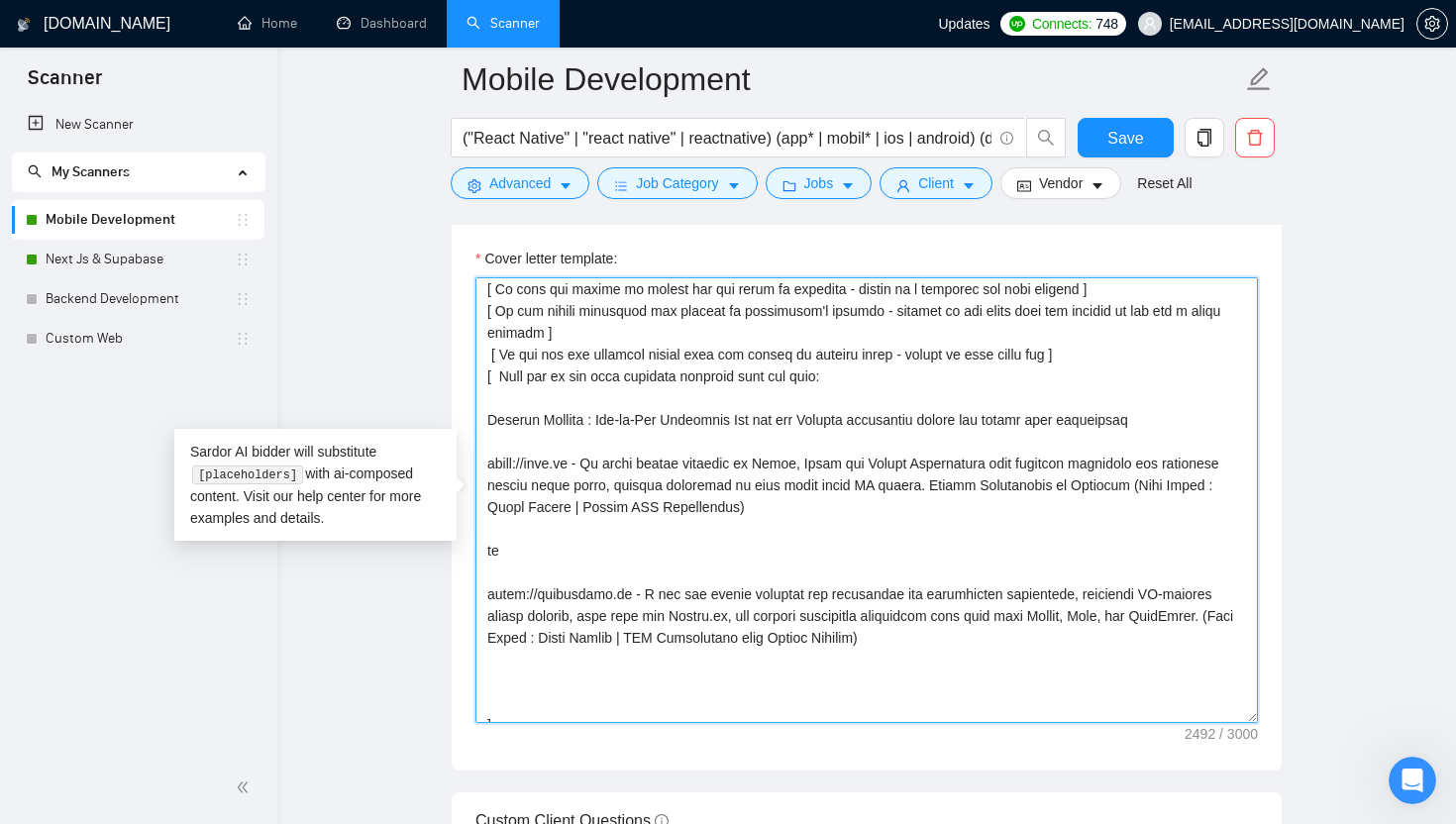 click on "Cover letter template:" at bounding box center (867, 500) 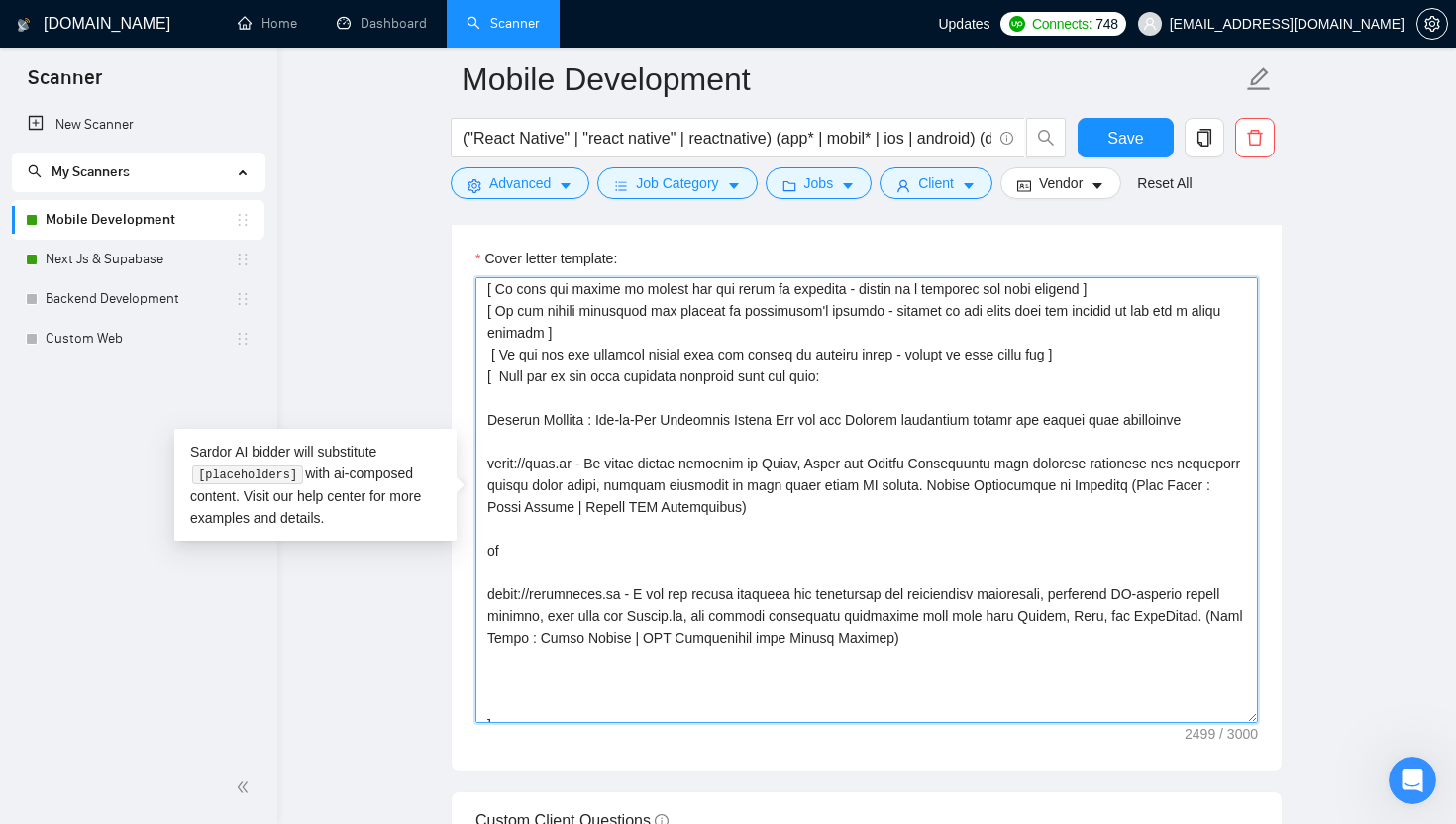 click on "Cover letter template:" at bounding box center (867, 500) 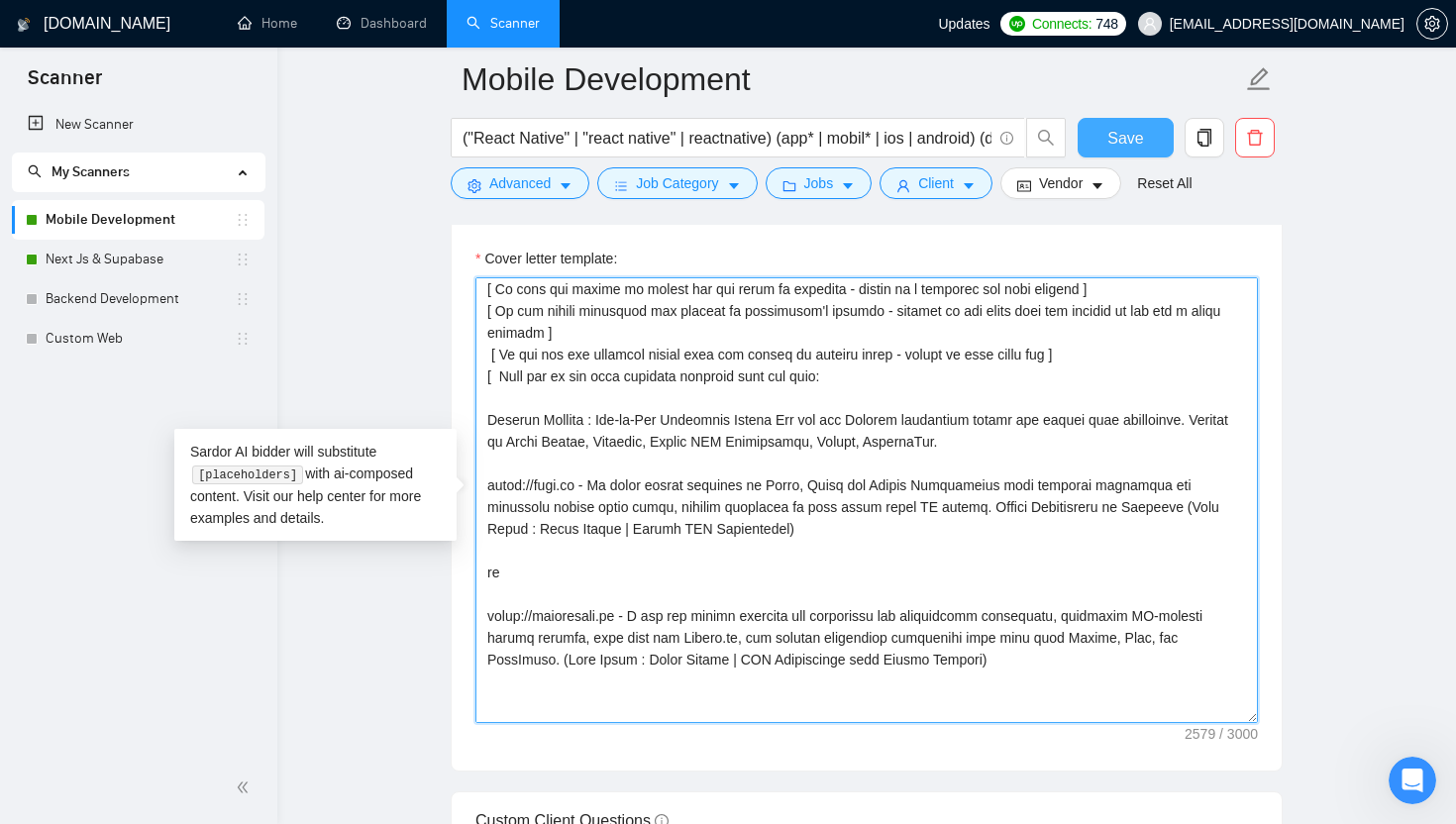 type on "[Say hello in the local language of the person and use the name of a person if listed in his proposal, if not – use the name of the company + team. If nothing is found, instead of skipping, write: "Greetings from 🇵🇰" add a comma afterwards and start the proposal in the same line.]
[ Do not call them sir/madam or client at all ]
[ Check what is the main client's pain point and say that you see that the main thing to start is this point and how I  can help with it, try to make it as a second sentence]
[ Use the style of the client, if it's formal - use formal language, if not - informal ]
[ If the client is using the lists - use the lists too ] [ If the client is using a lot of epithets - use a lot of epithets too ]
[ In case the client is asking for the quote or estimate - answer as a question for more details ]
[ If the client mentioned his website or competitor's website - mention at the start that you checked it and add a small summary ]
[ If you see any personal moment that the client is talking about ..." 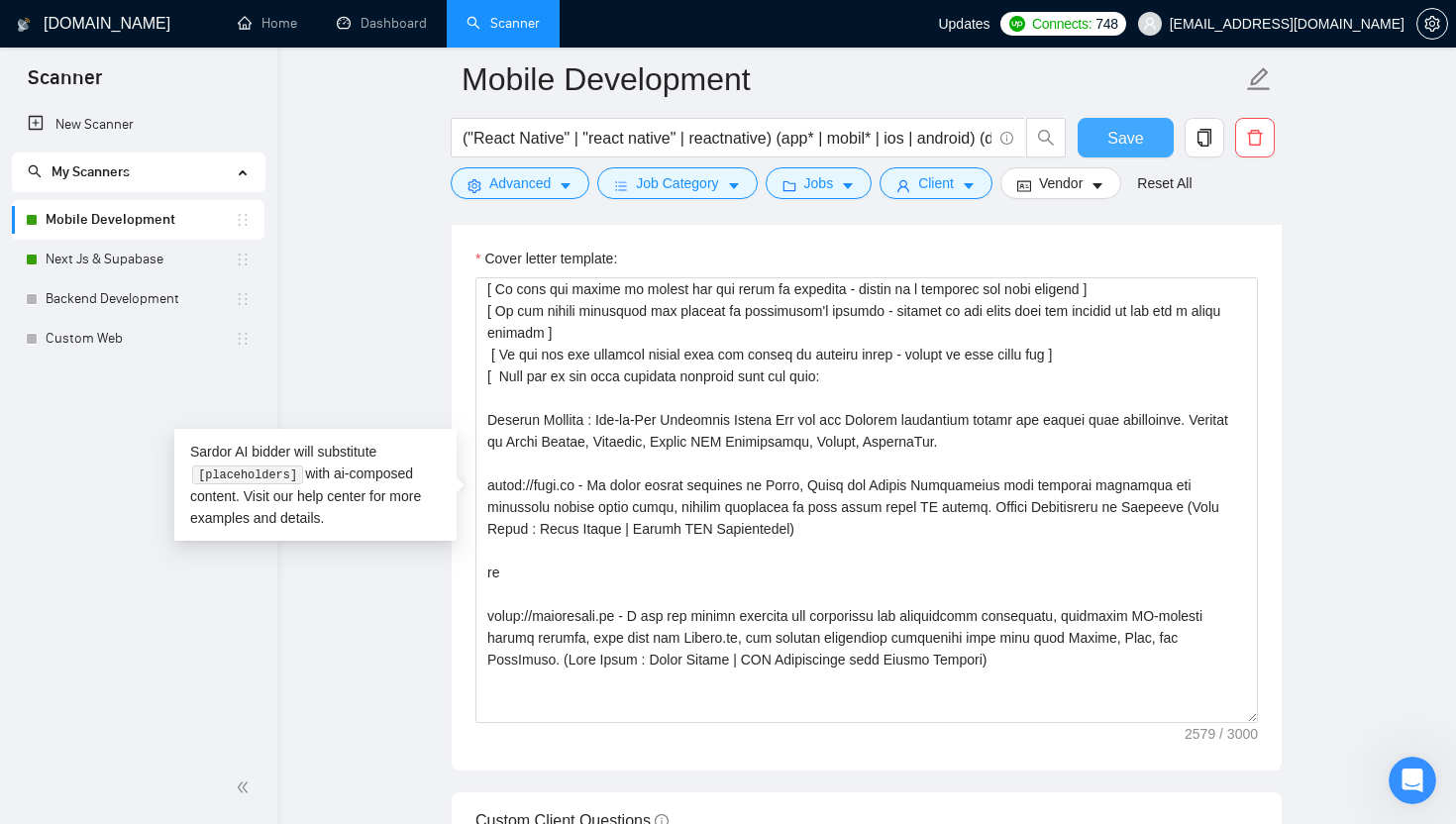 click on "Save" at bounding box center (1125, 138) 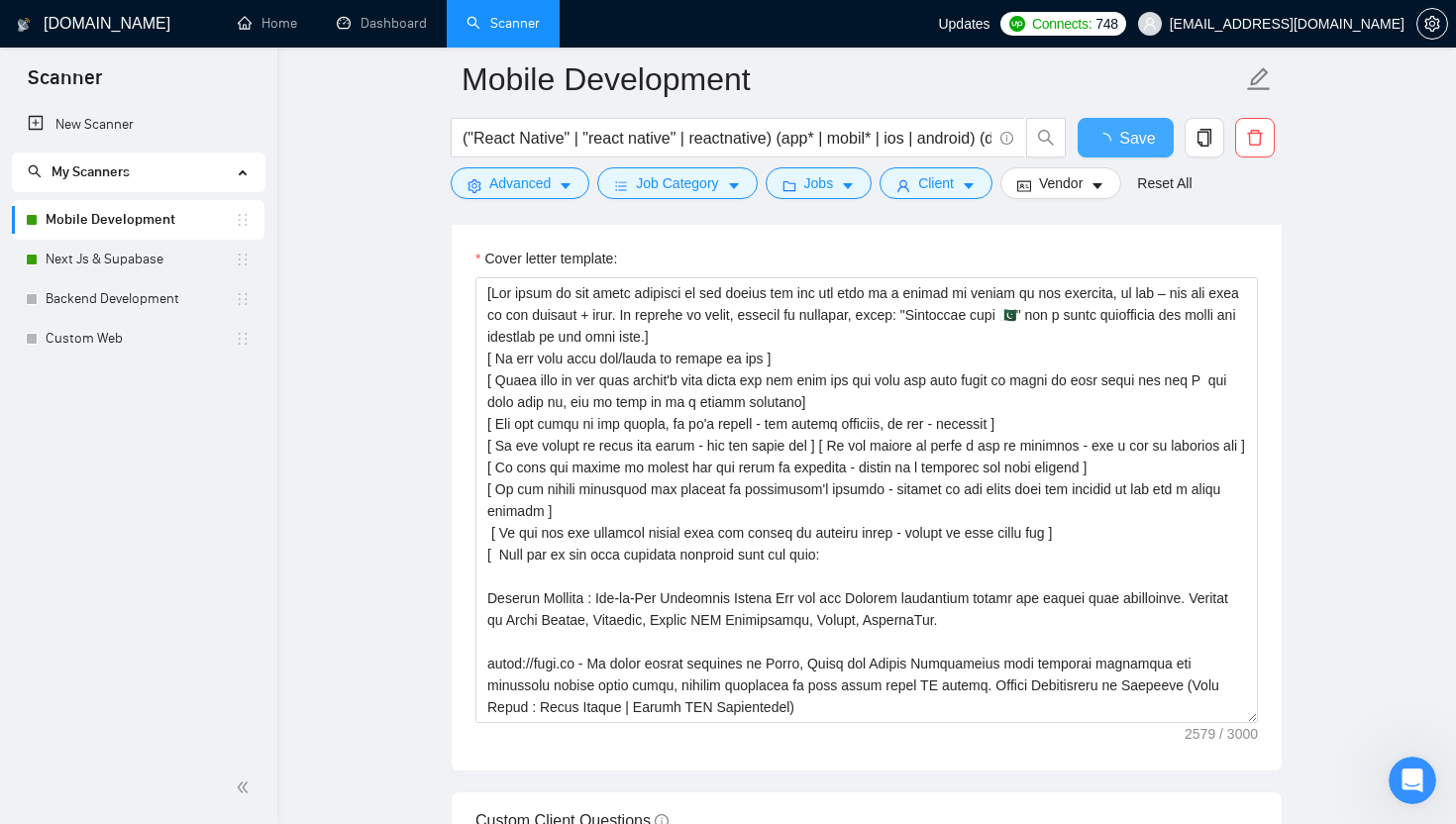 type 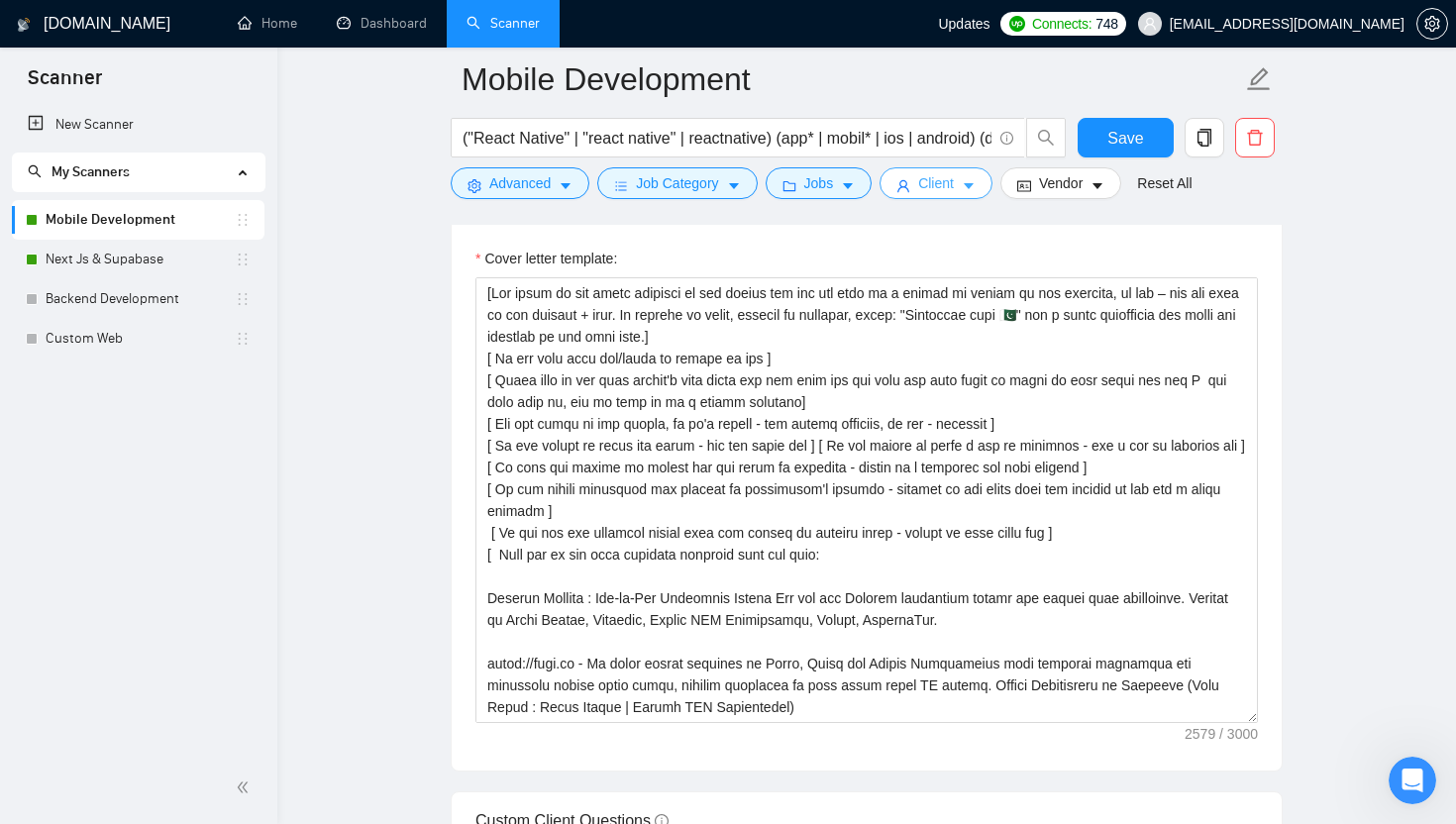 click on "Client" at bounding box center (936, 183) 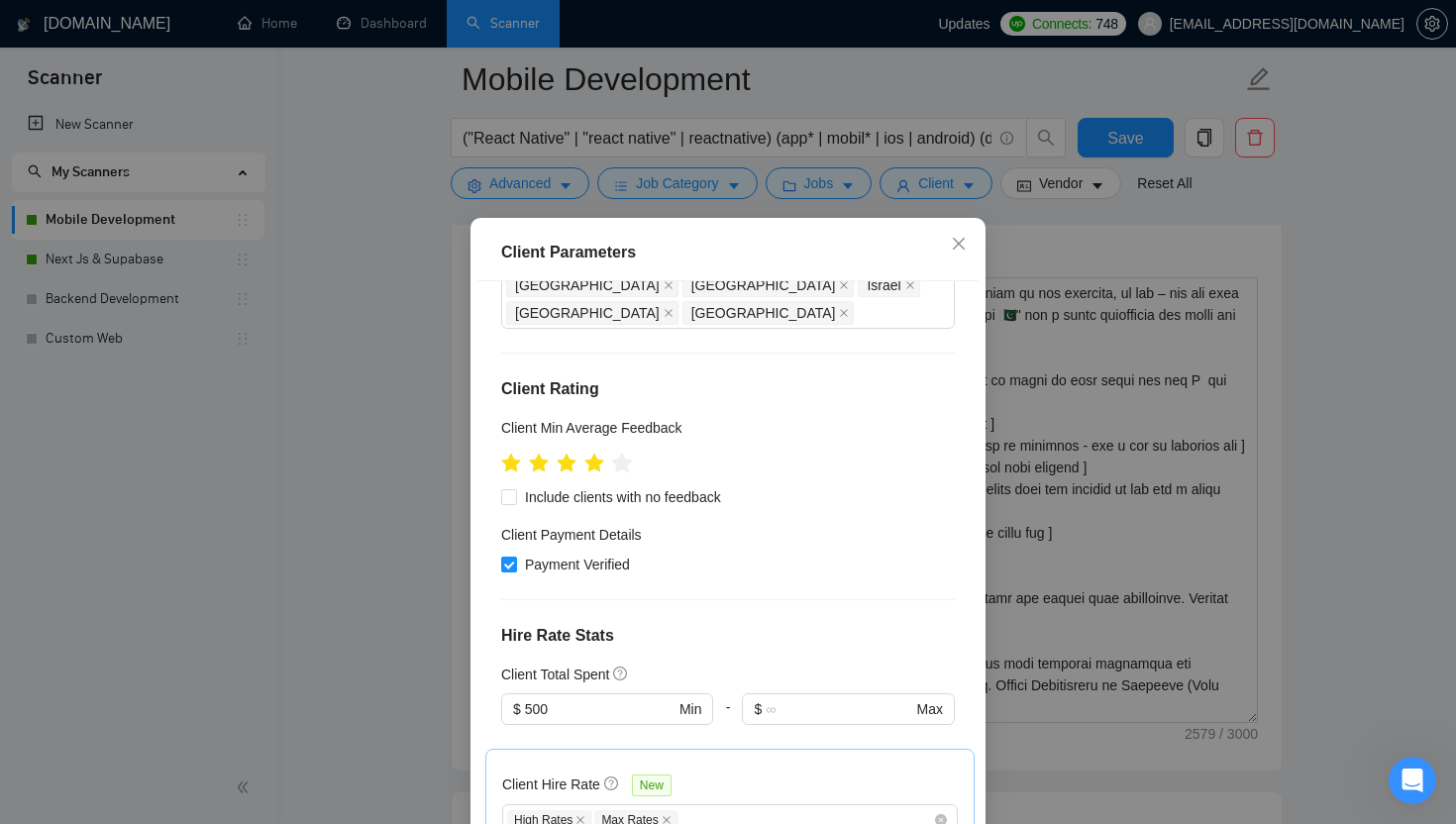 scroll, scrollTop: 186, scrollLeft: 0, axis: vertical 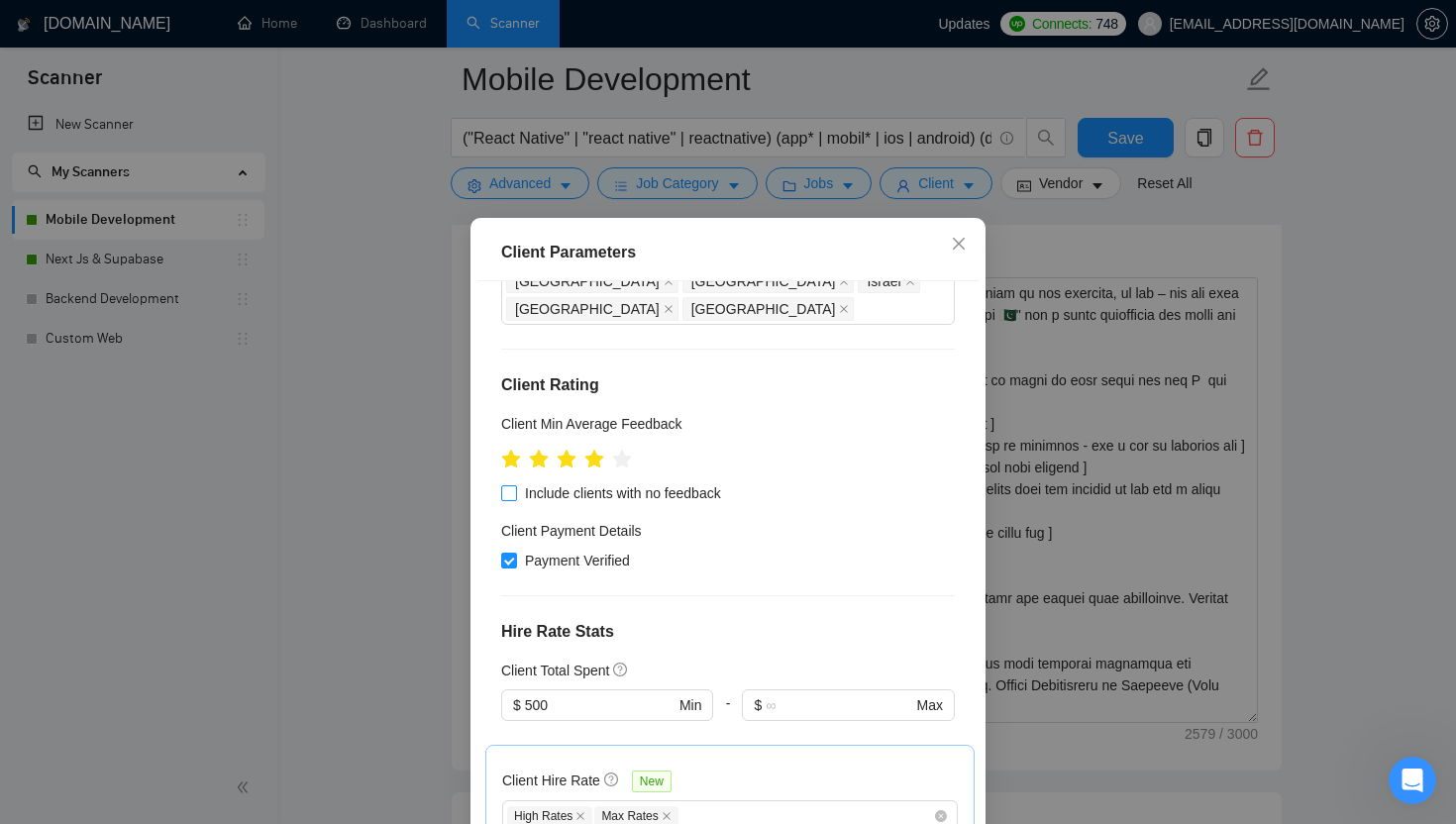 click on "Include clients with no feedback" at bounding box center (508, 492) 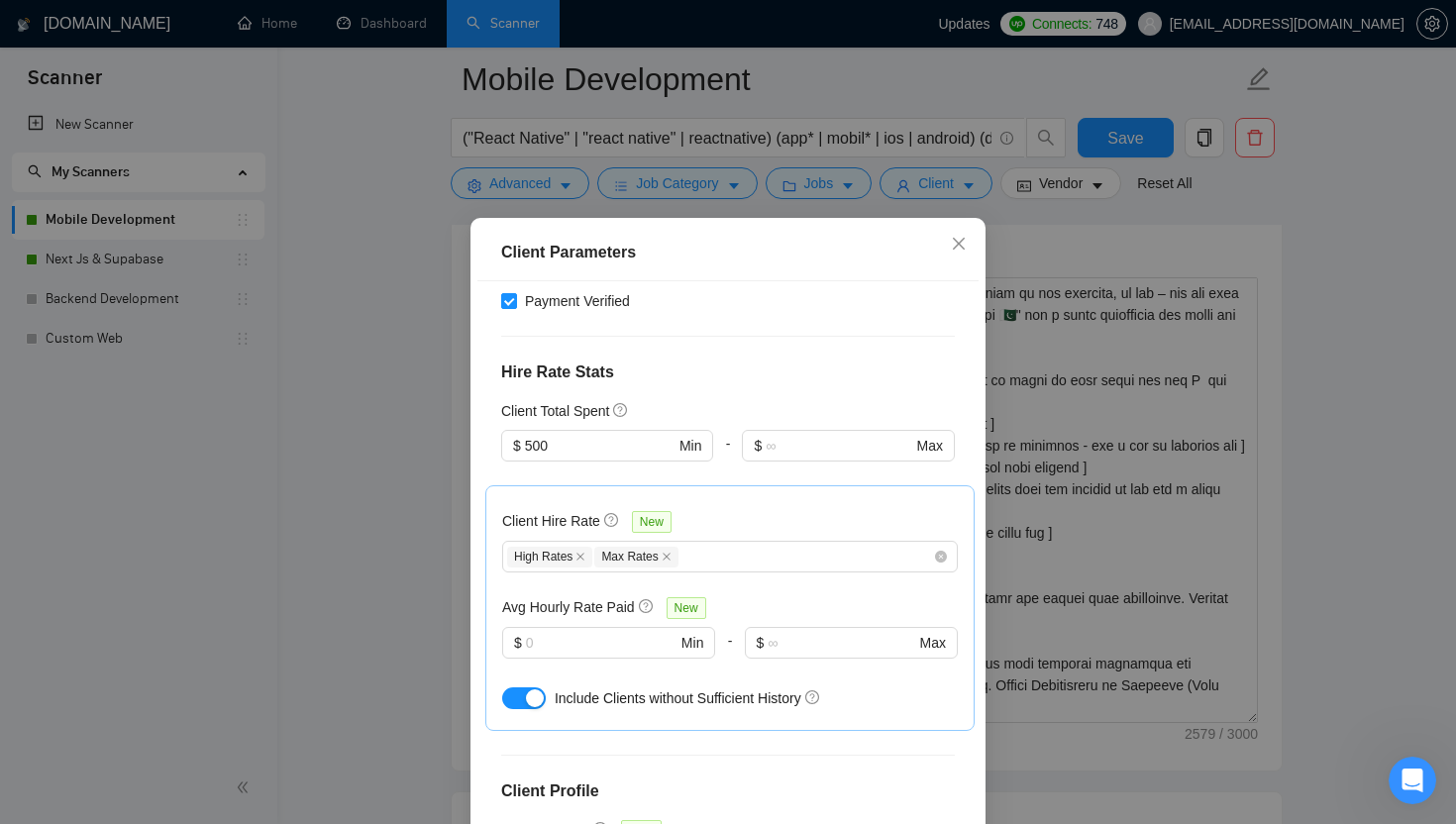 scroll, scrollTop: 685, scrollLeft: 0, axis: vertical 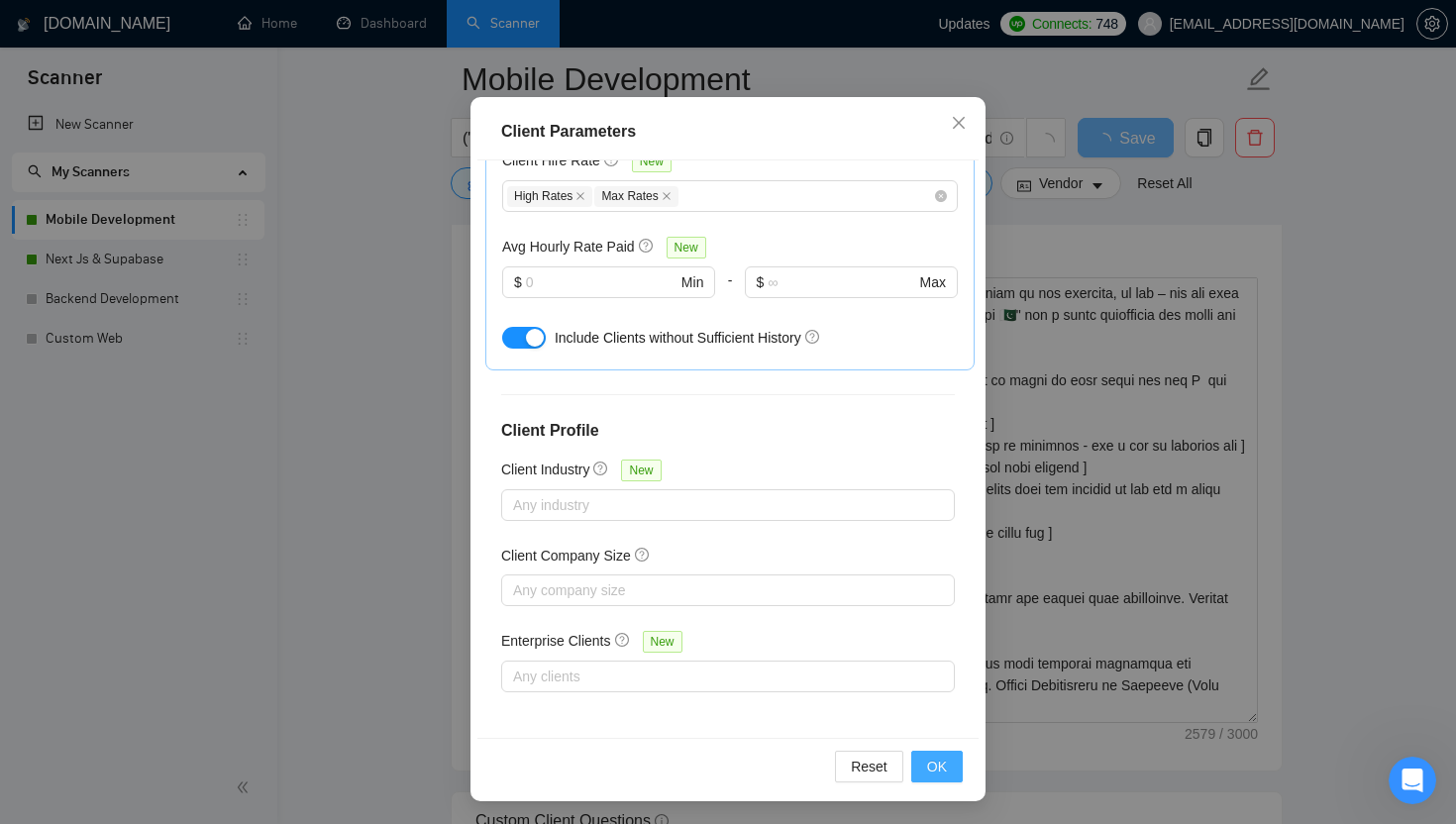 click on "OK" at bounding box center [937, 767] 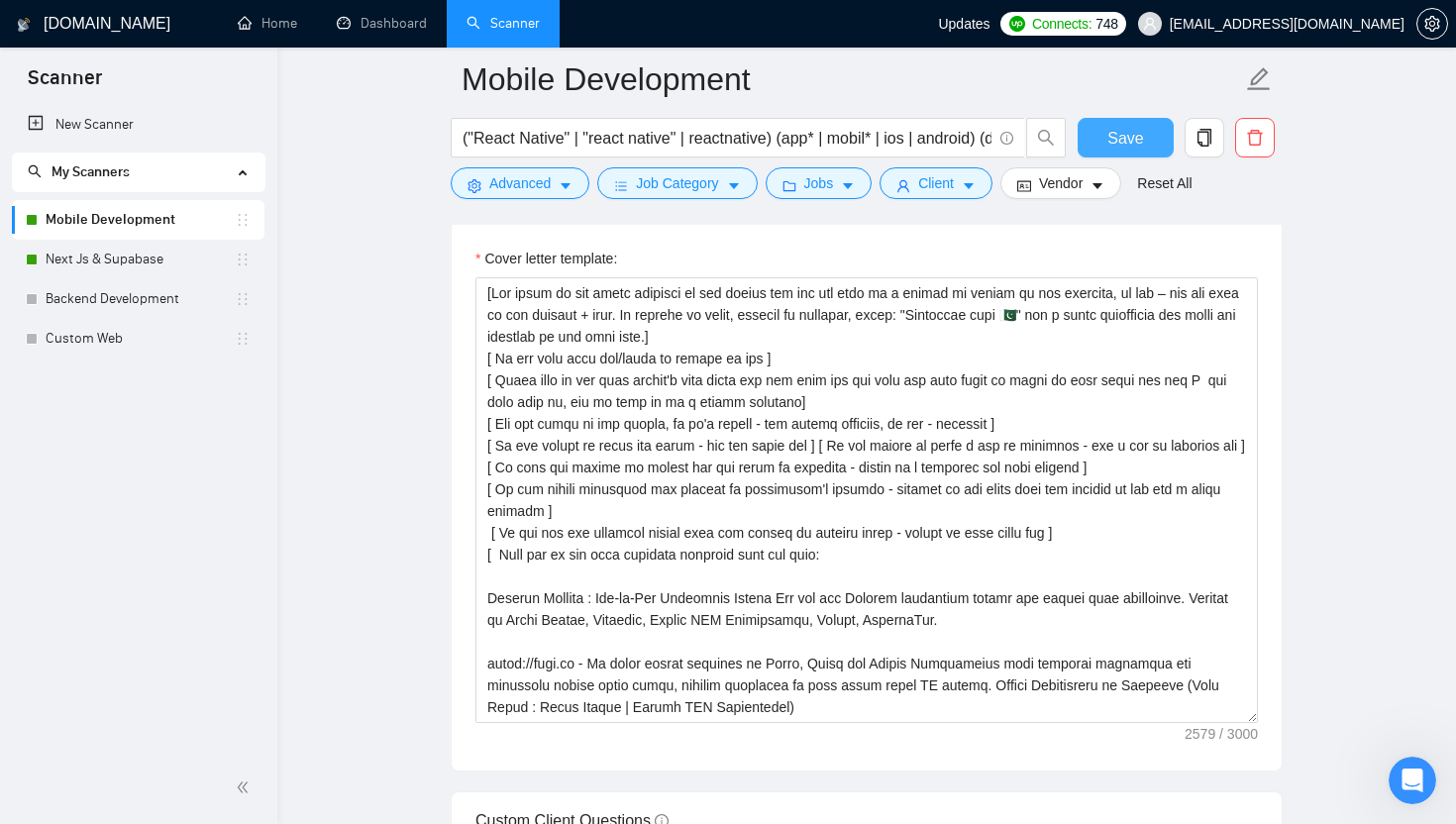 click on "Save" at bounding box center [1125, 138] 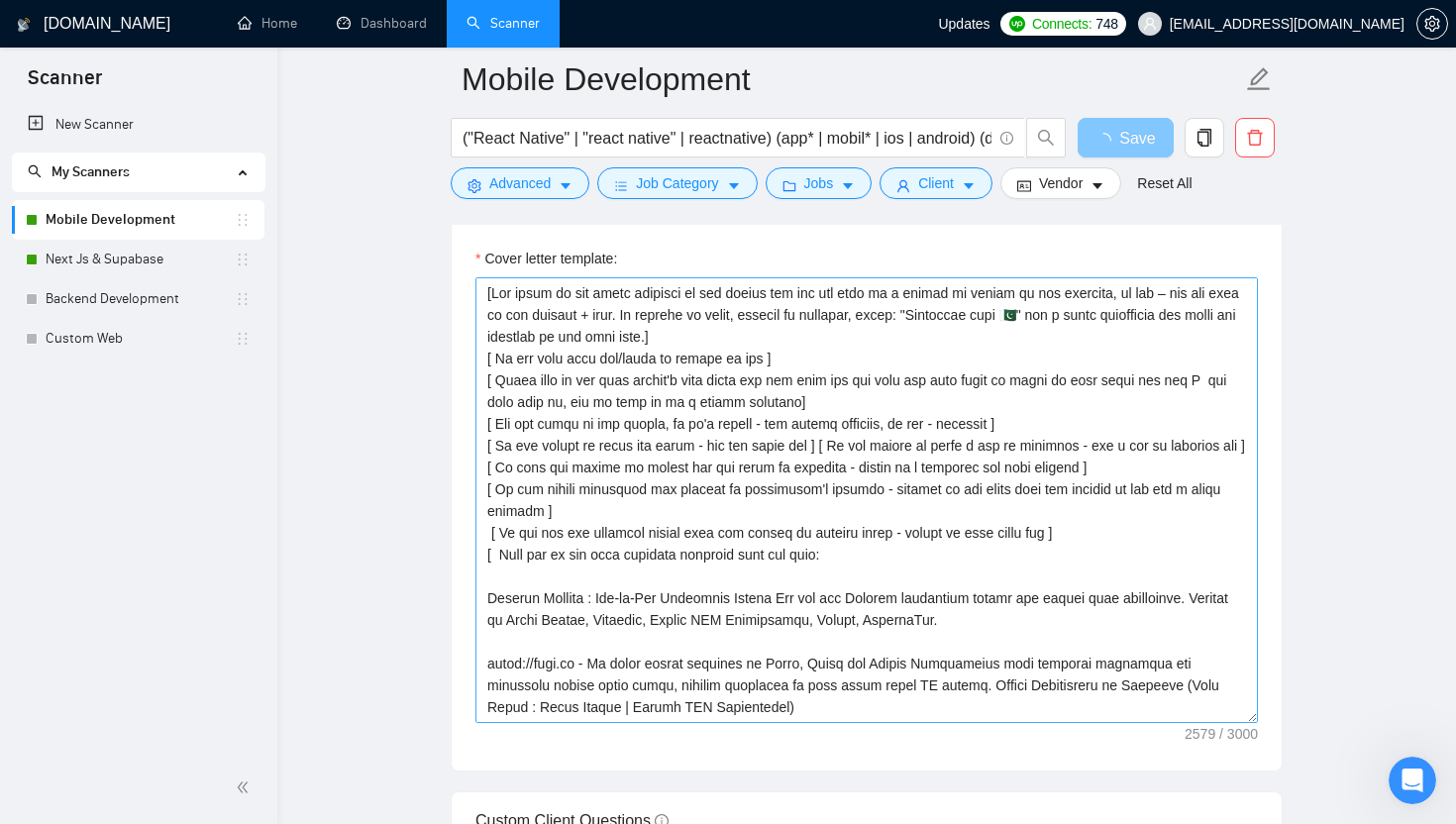 scroll, scrollTop: 588, scrollLeft: 0, axis: vertical 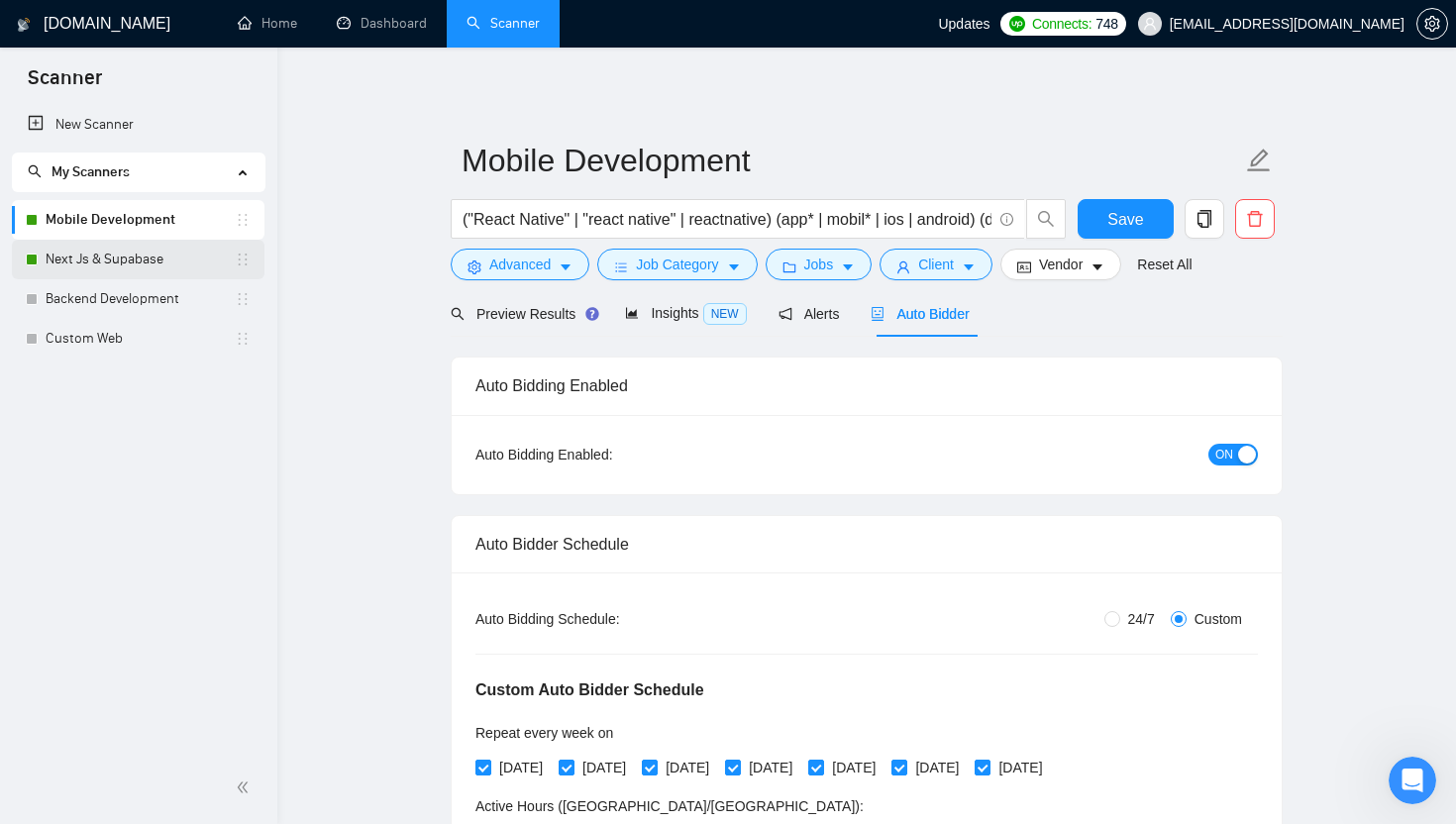 click on "Next Js & Supabase" at bounding box center (140, 259) 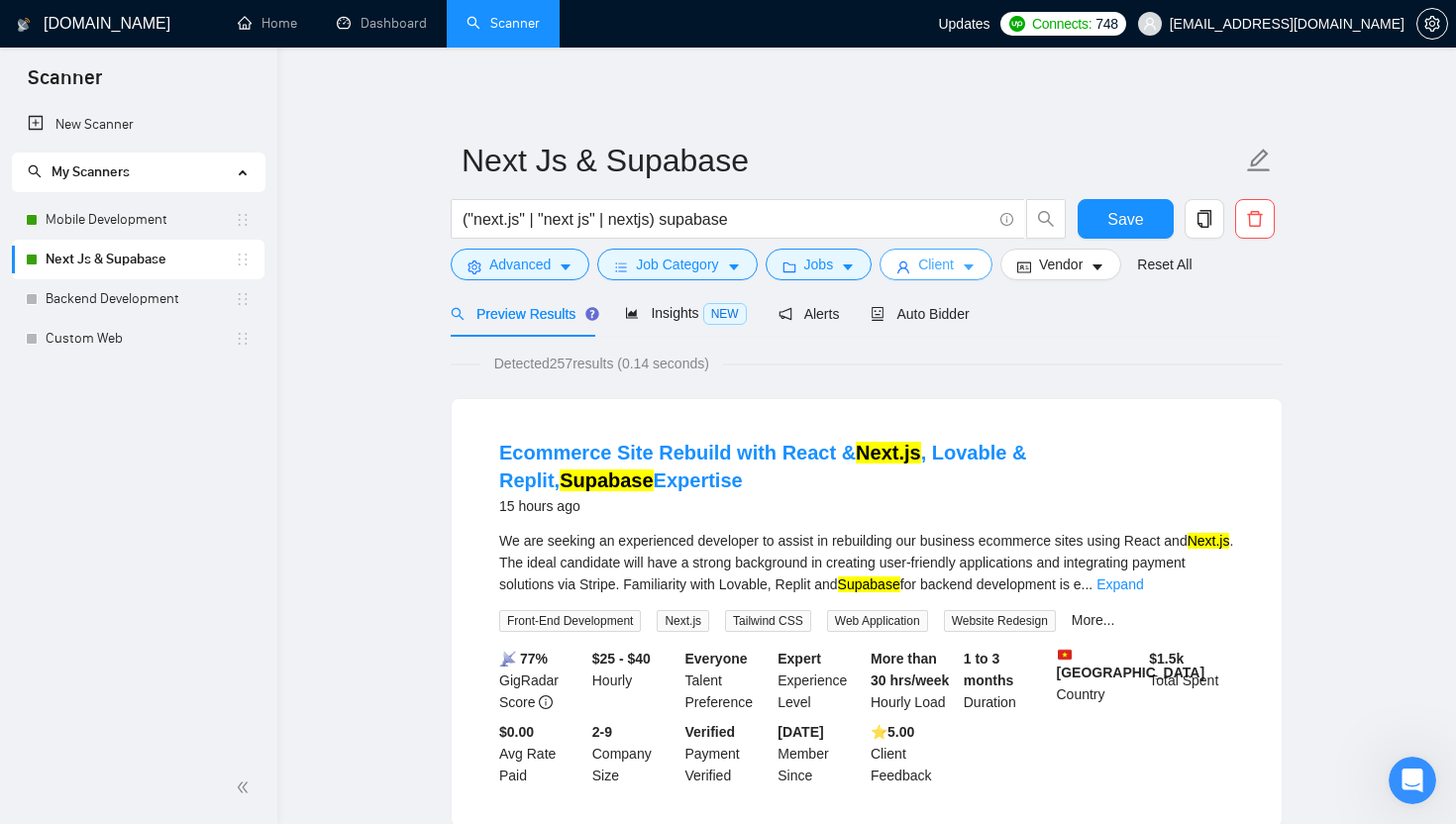 click on "Client" at bounding box center [936, 264] 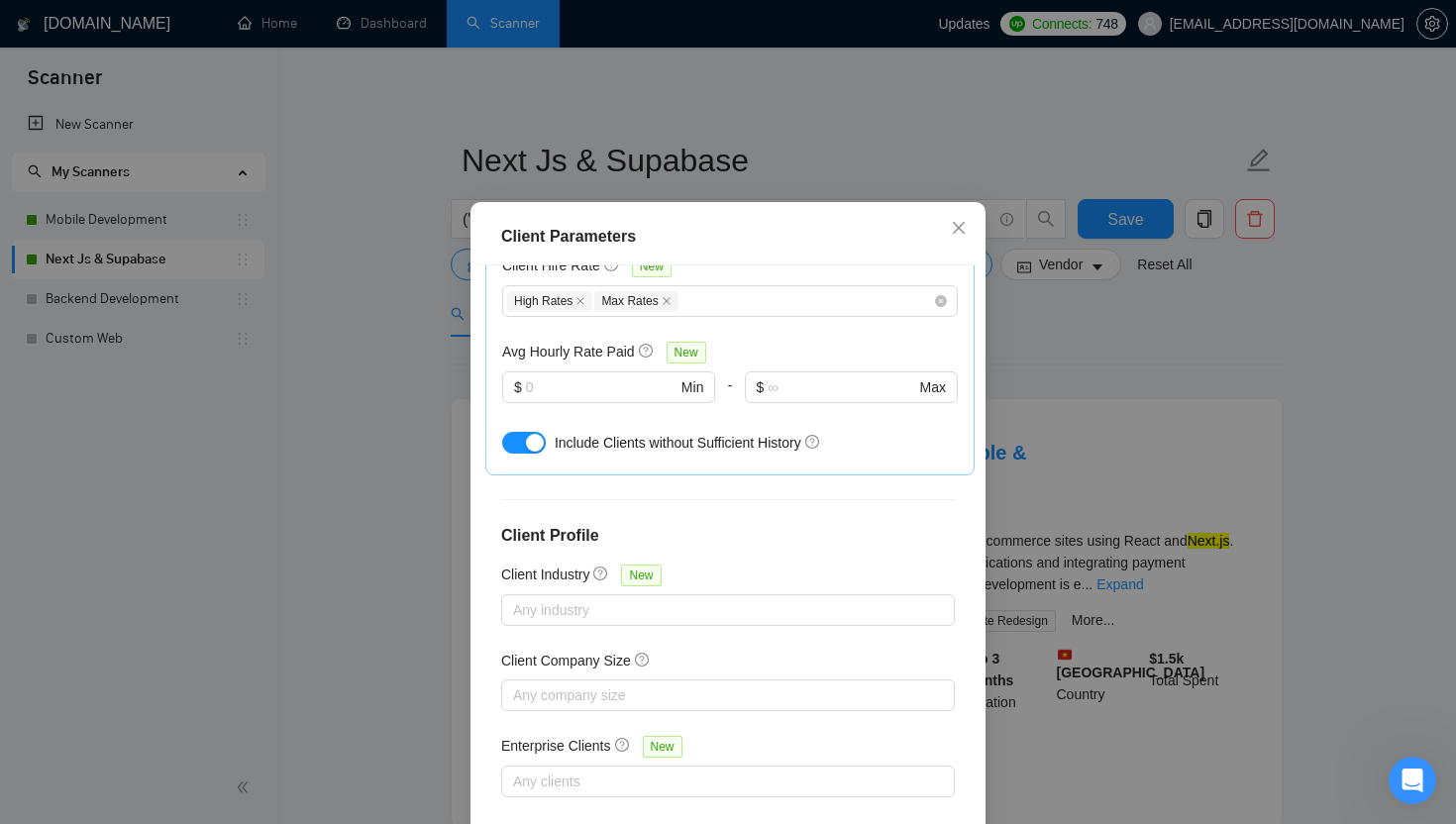 scroll, scrollTop: 0, scrollLeft: 0, axis: both 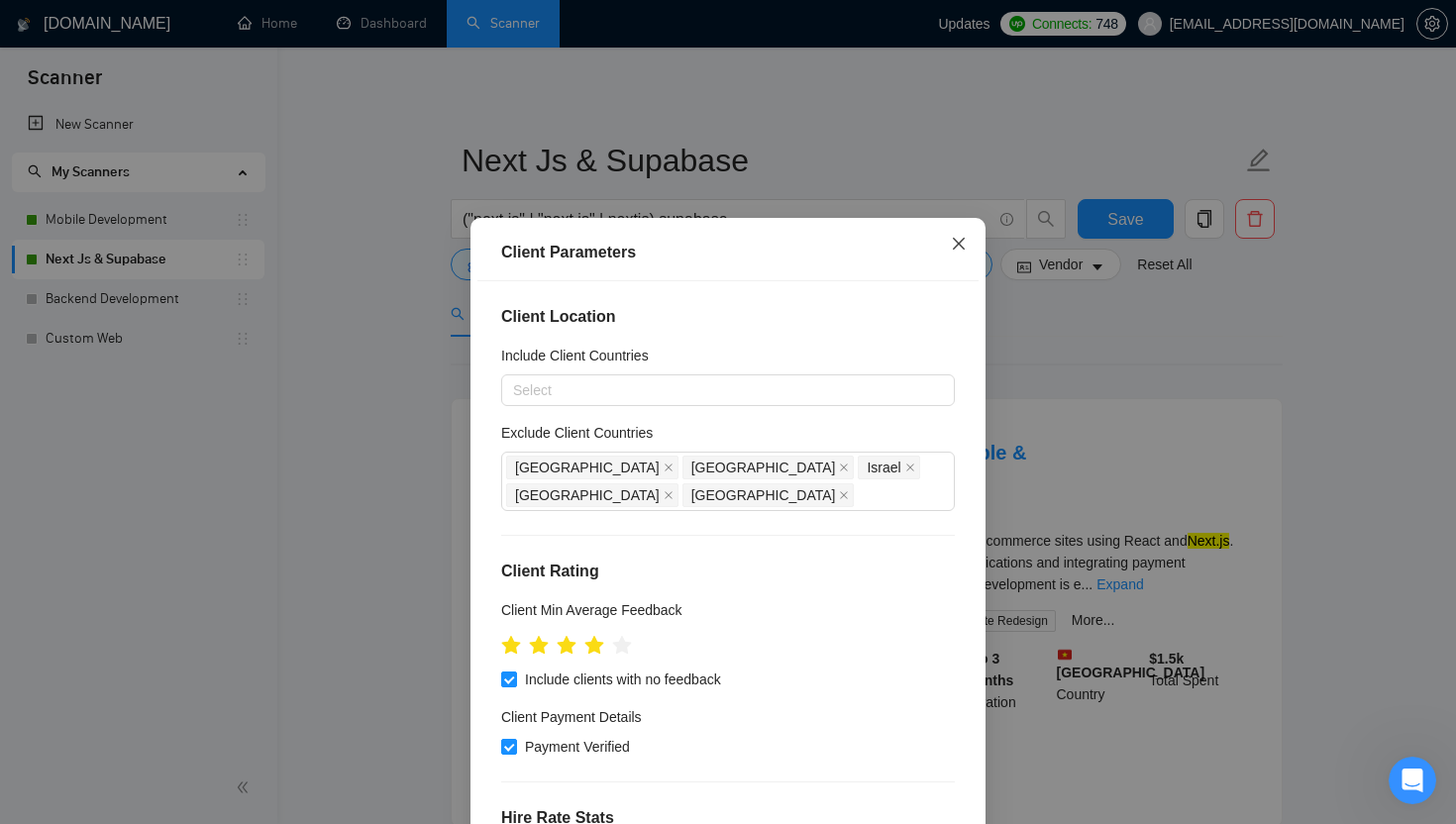 click 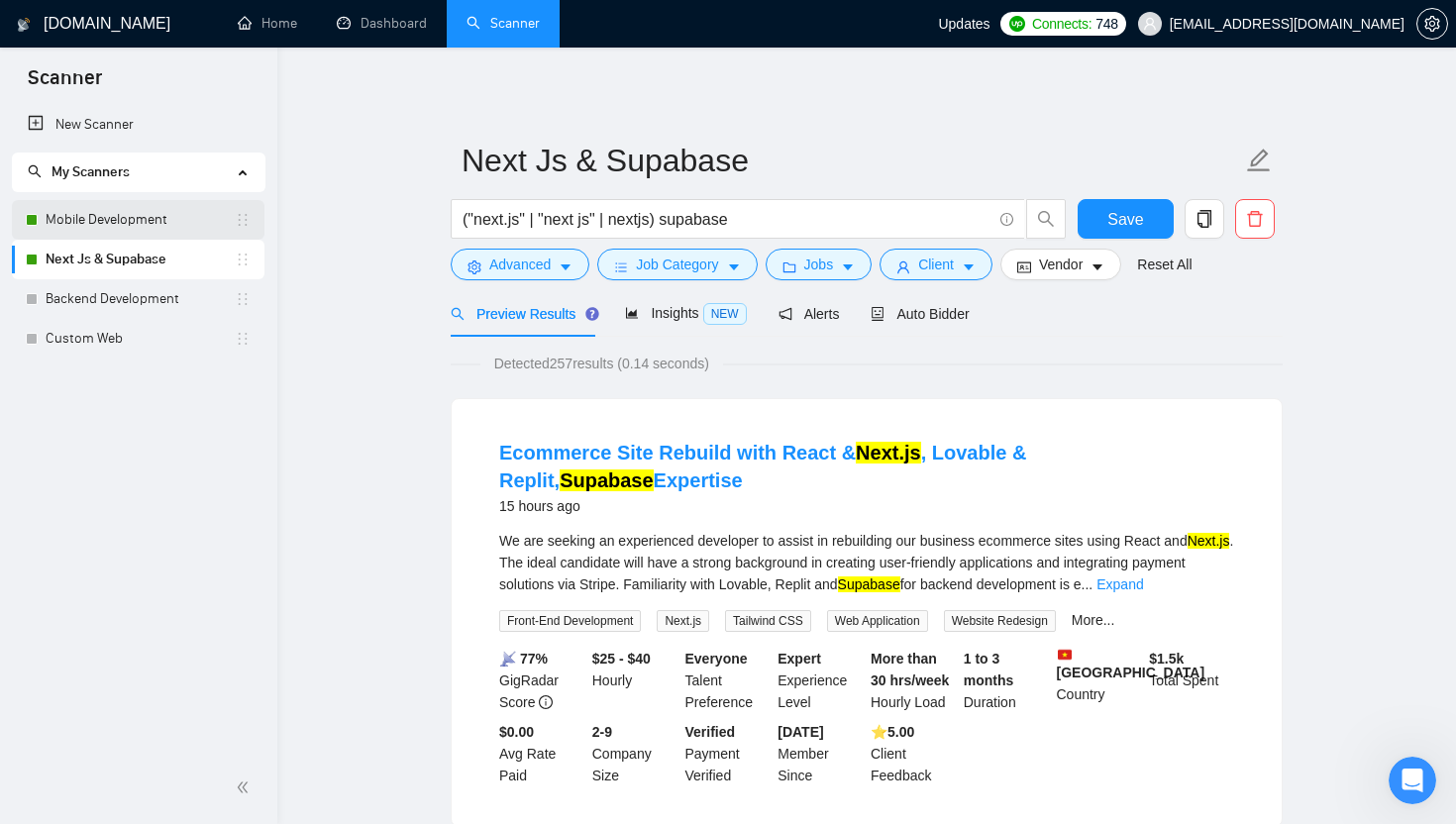 click on "Mobile Development" at bounding box center [140, 220] 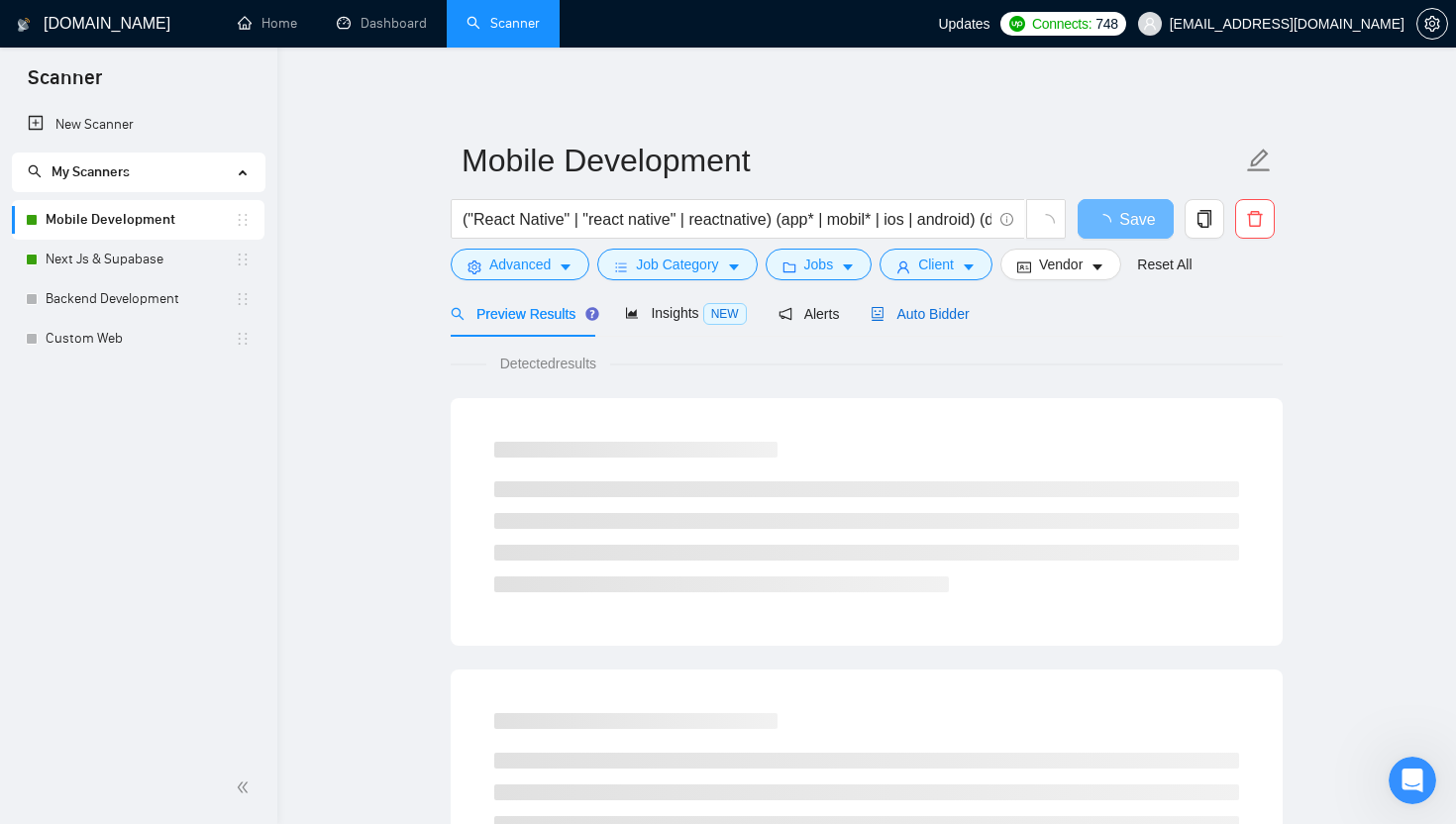 click on "Auto Bidder" at bounding box center [919, 314] 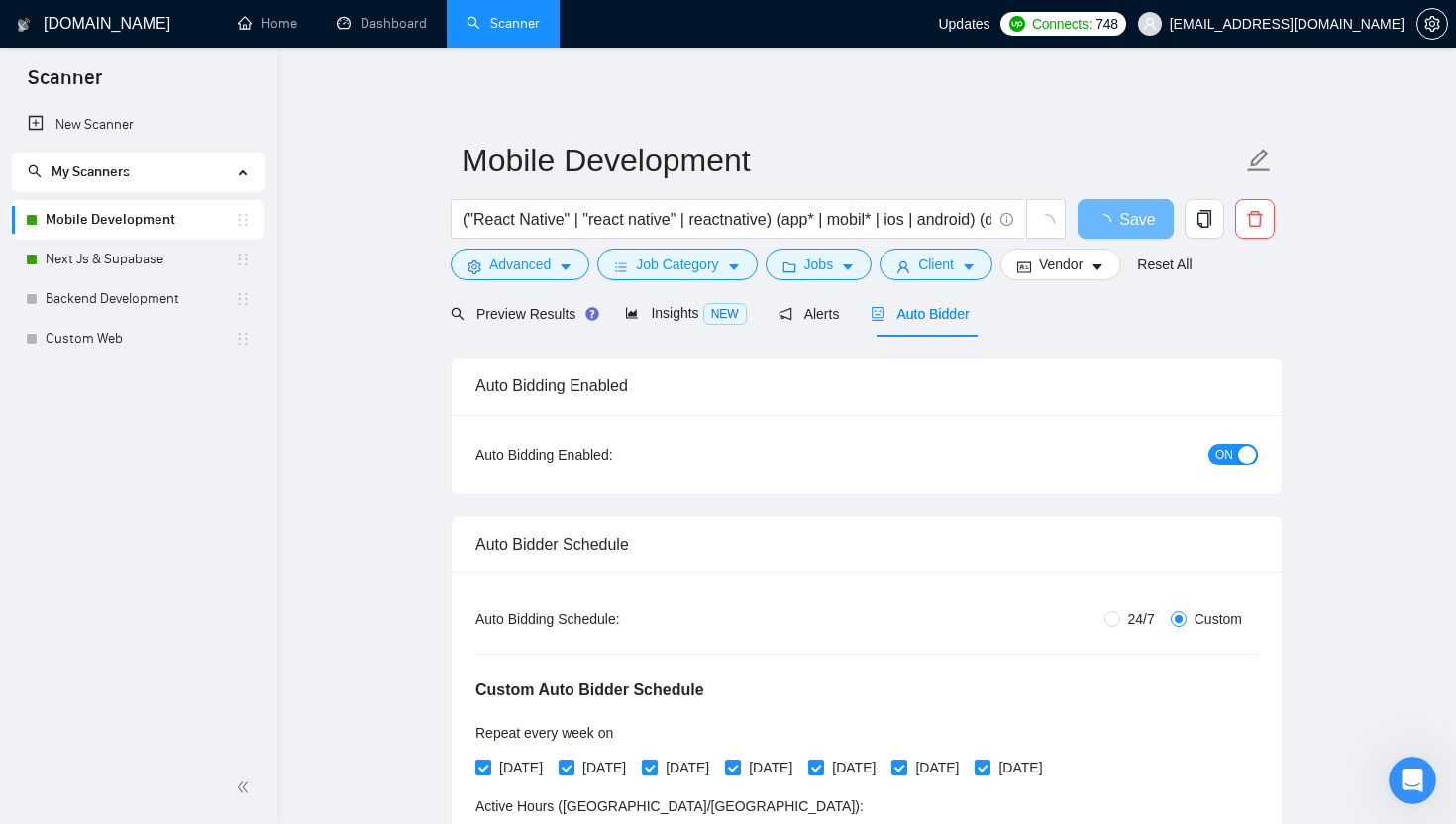 type 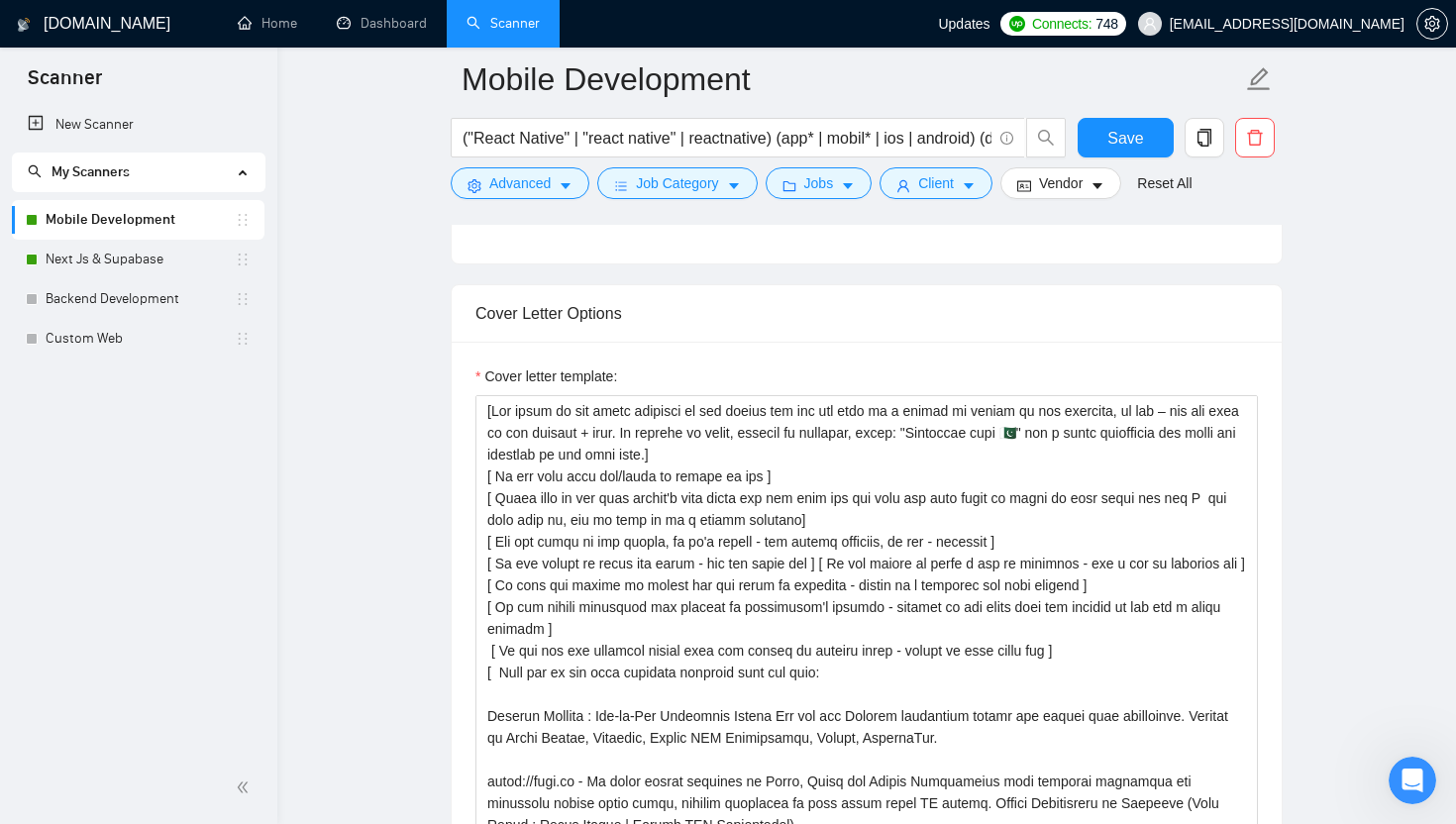 scroll, scrollTop: 1542, scrollLeft: 0, axis: vertical 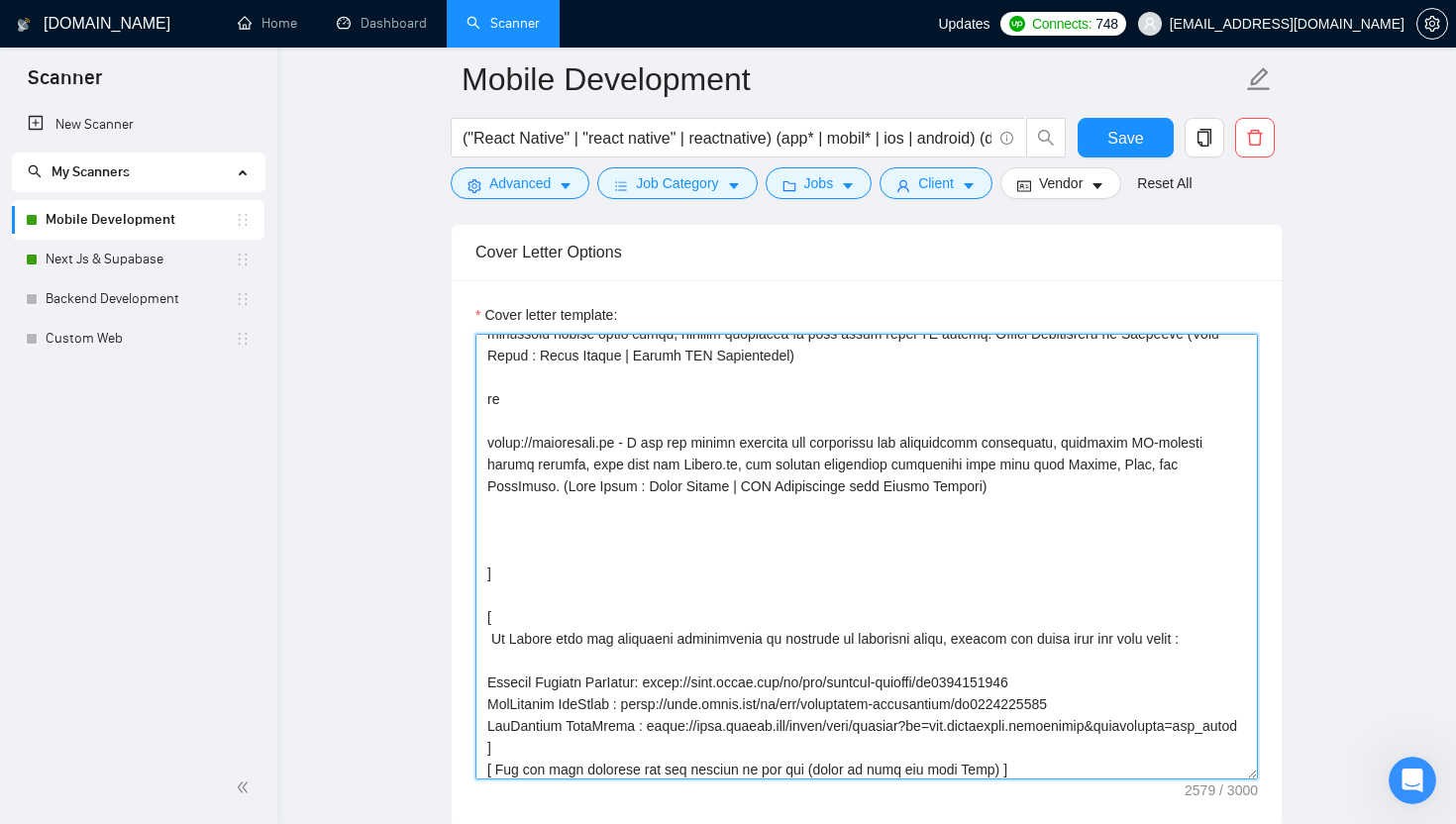 click on "Cover letter template:" at bounding box center [867, 557] 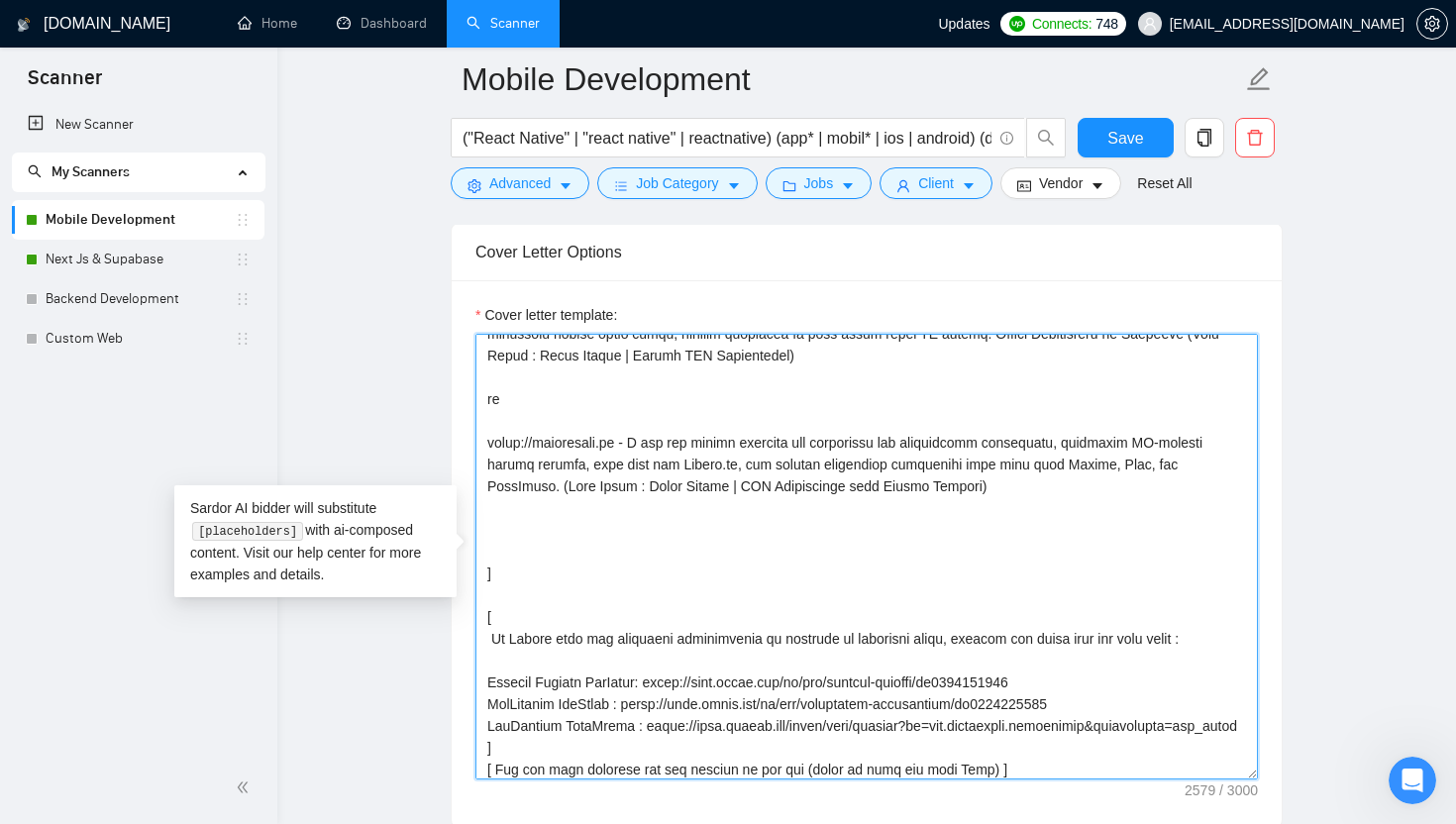 click on "Cover letter template:" at bounding box center [867, 557] 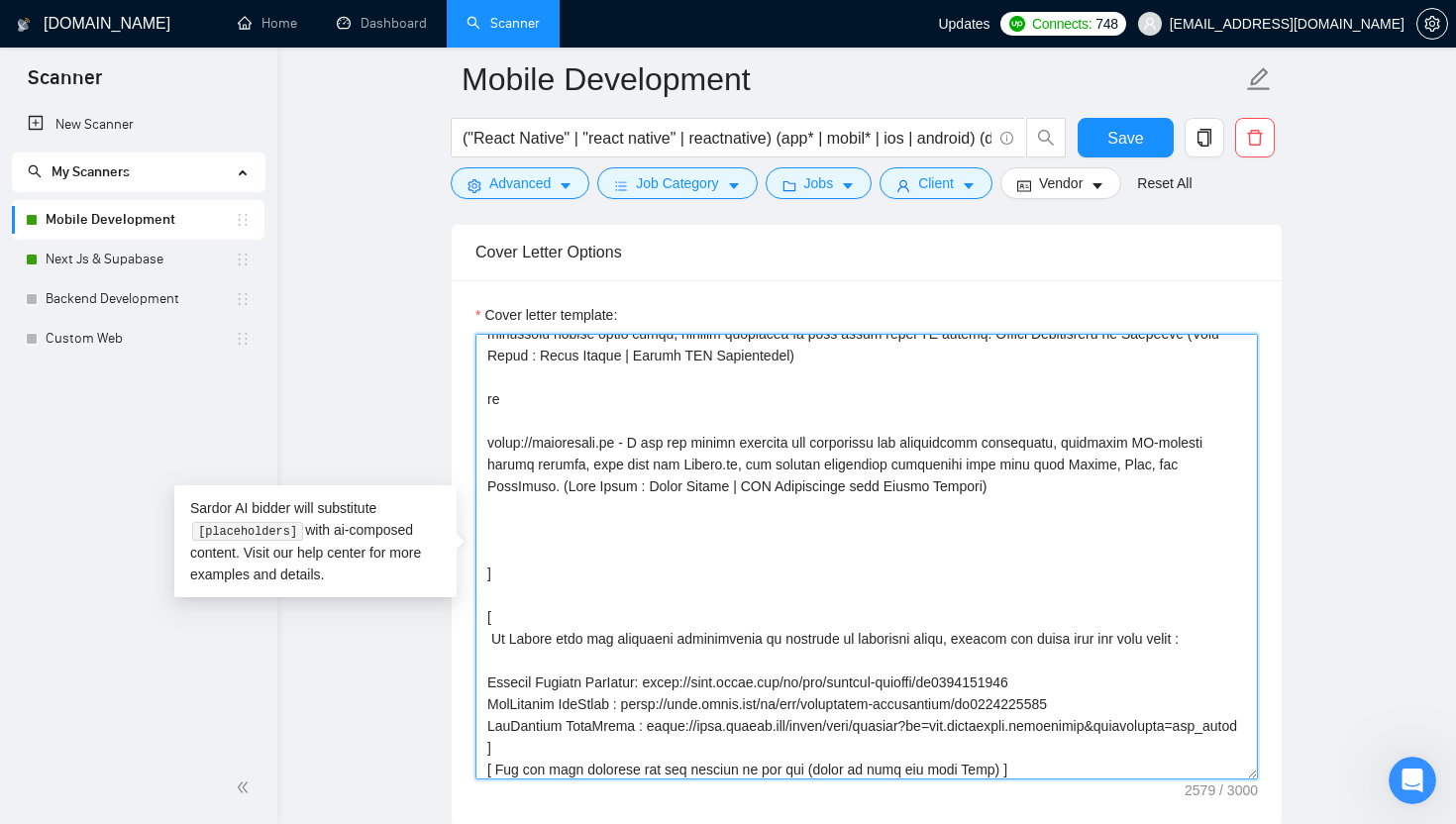 click on "Cover letter template:" at bounding box center (867, 557) 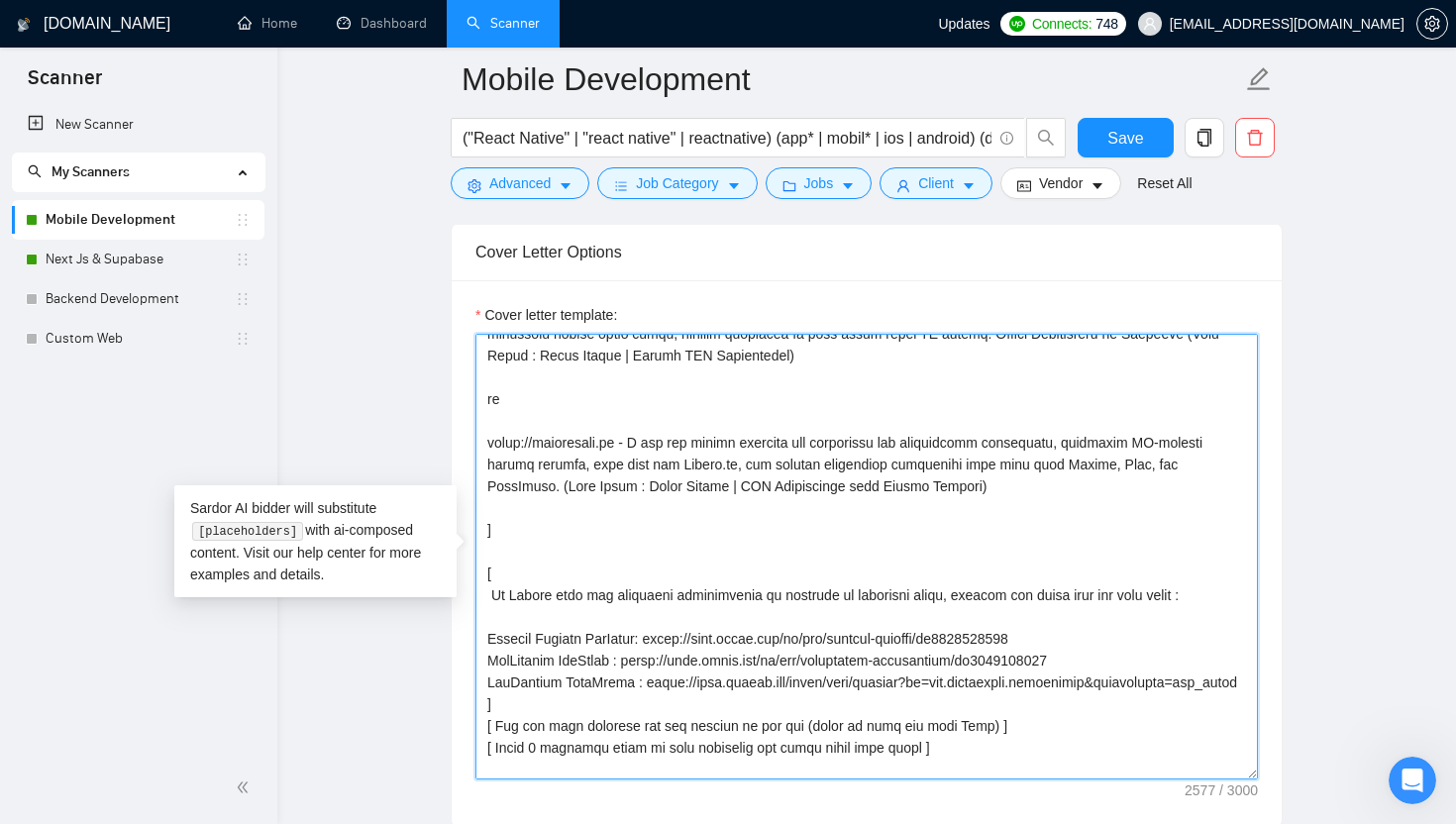 scroll, scrollTop: 545, scrollLeft: 0, axis: vertical 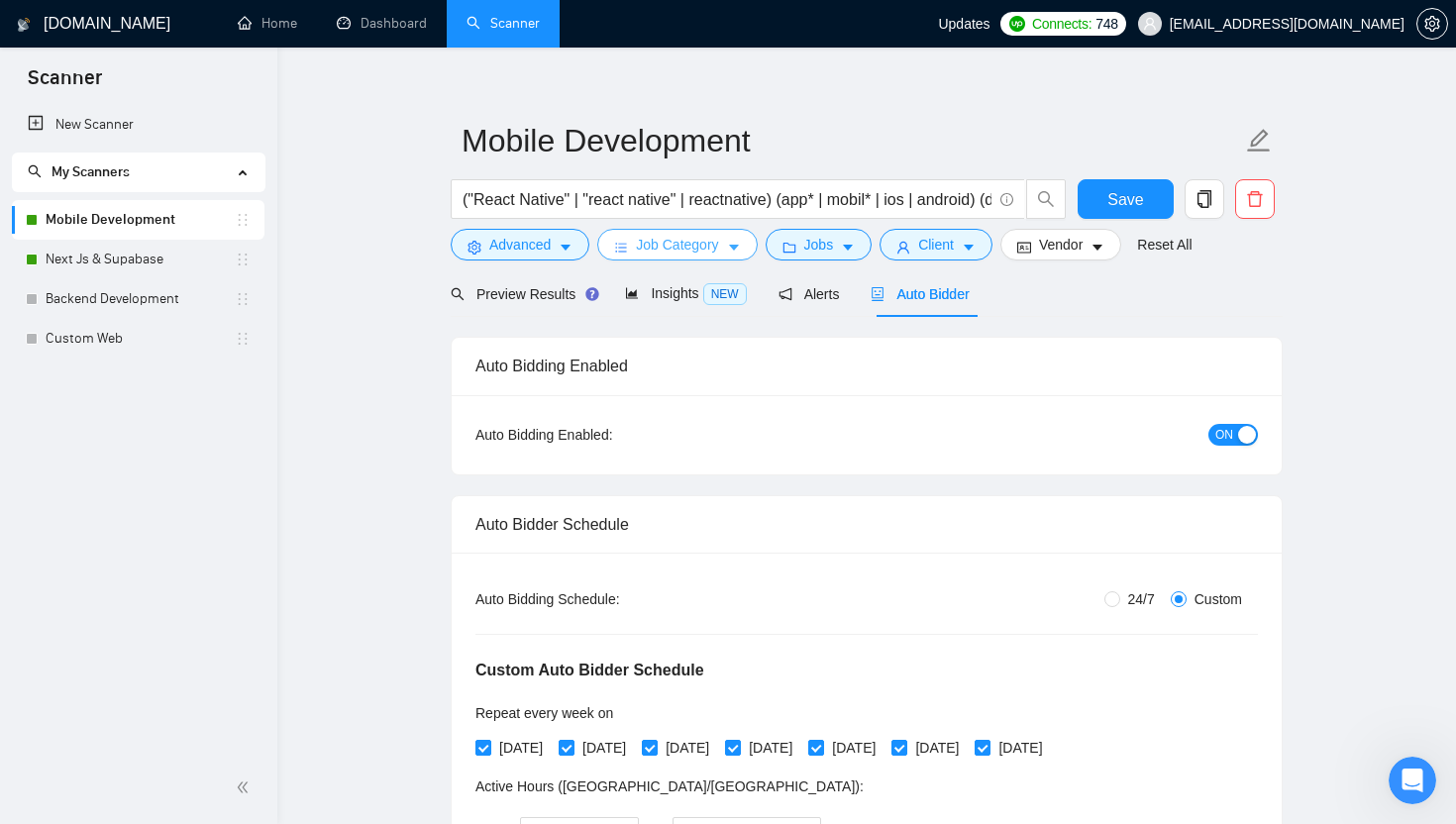 type on "[Say hello in the local language of the person and use the name of a person if listed in his proposal, if not – use the name of the company + team. If nothing is found, instead of skipping, write: "Greetings from 🇵🇰" add a comma afterwards and start the proposal in the same line.]
[ Do not call them sir/madam or client at all ]
[ Check what is the main client's pain point and say that you see that the main thing to start is this point and how I  can help with it, try to make it as a second sentence]
[ Use the style of the client, if it's formal - use formal language, if not - informal ]
[ If the client is using the lists - use the lists too ] [ If the client is using a lot of epithets - use a lot of epithets too ]
[ In case the client is asking for the quote or estimate - answer as a question for more details ]
[ If the client mentioned his website or competitor's website - mention at the start that you checked it and add a small summary ]
[ If you see any personal moment that the client is talking about ..." 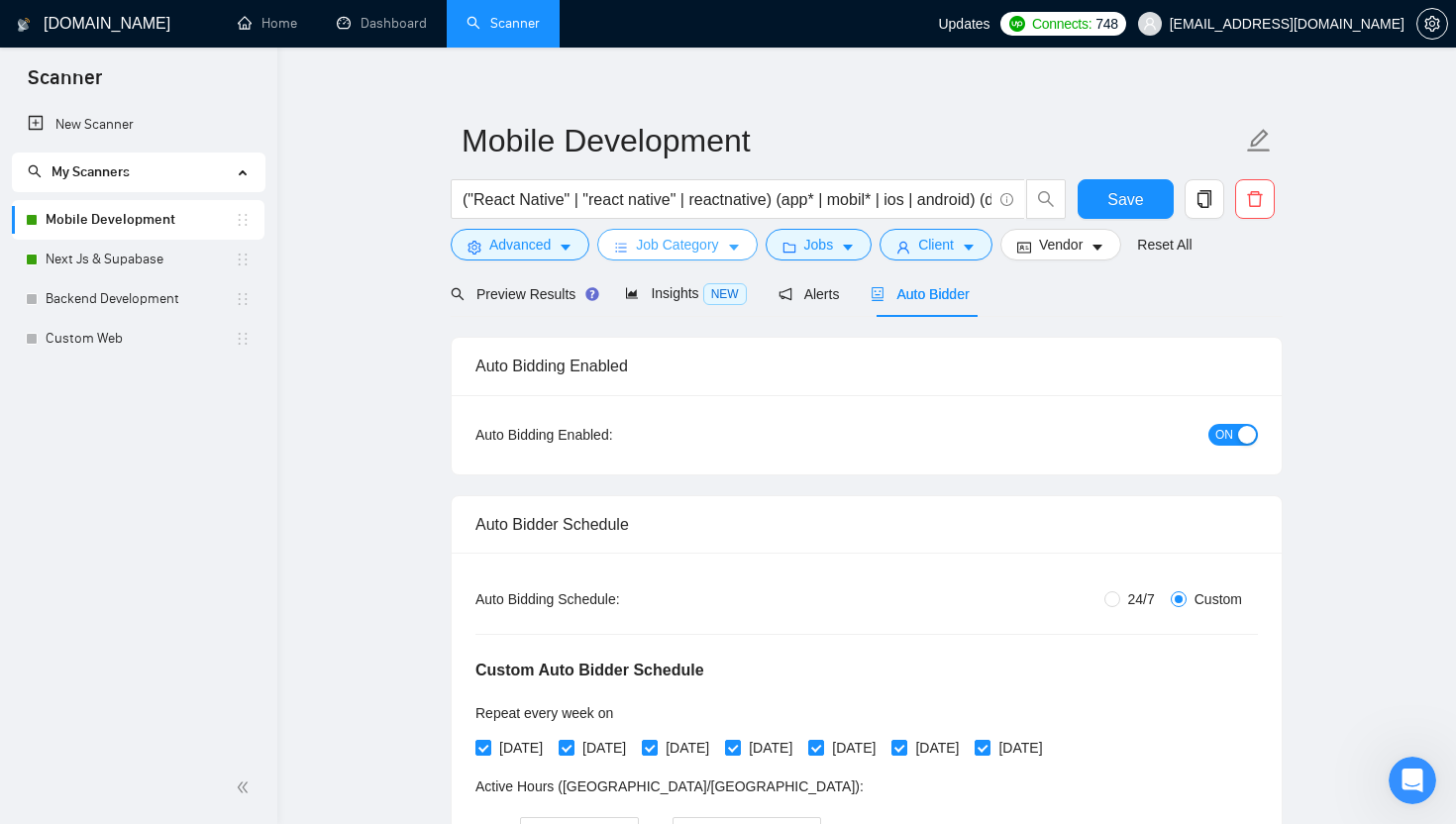 click on "Job Category" at bounding box center [676, 245] 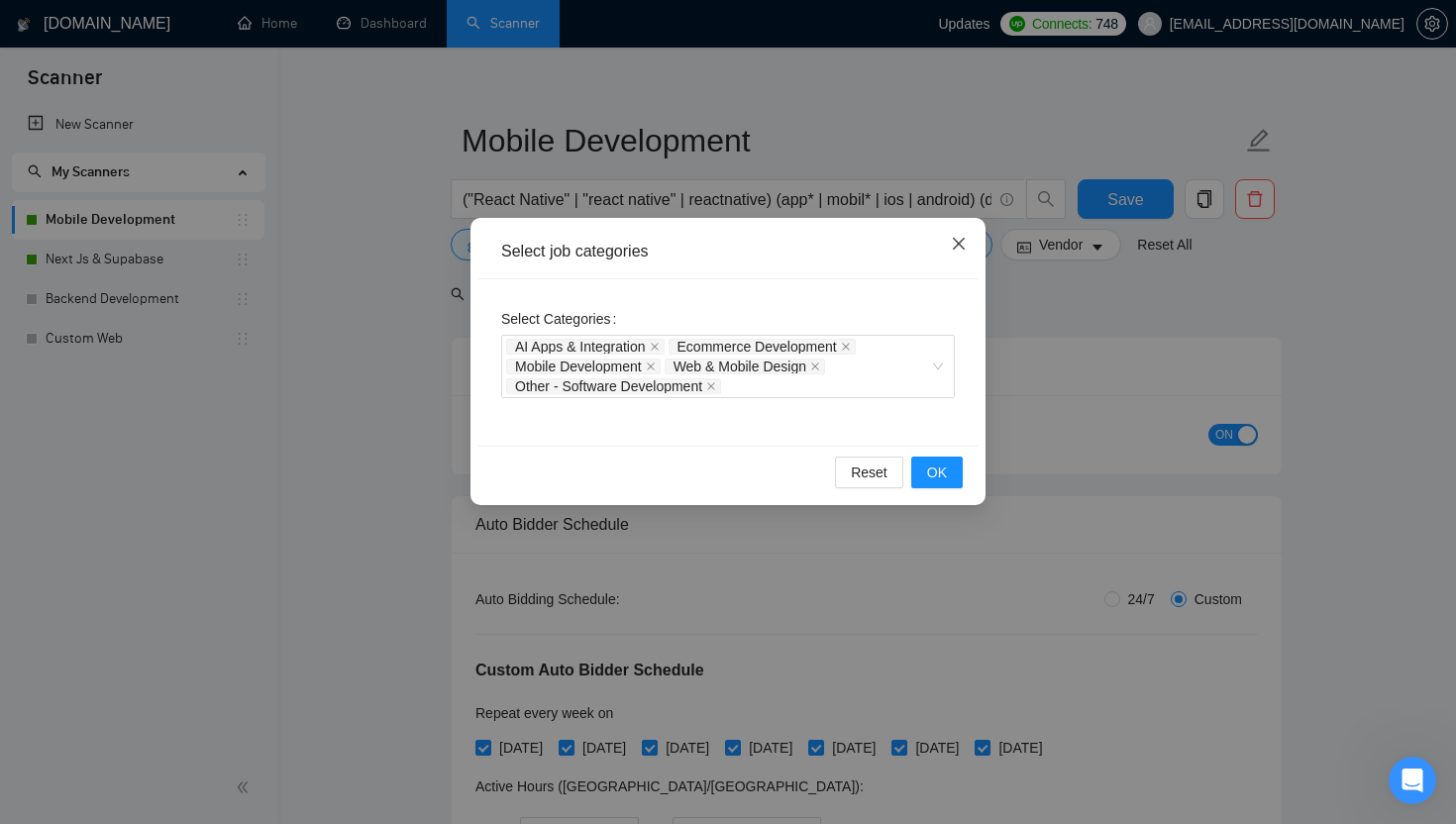 click 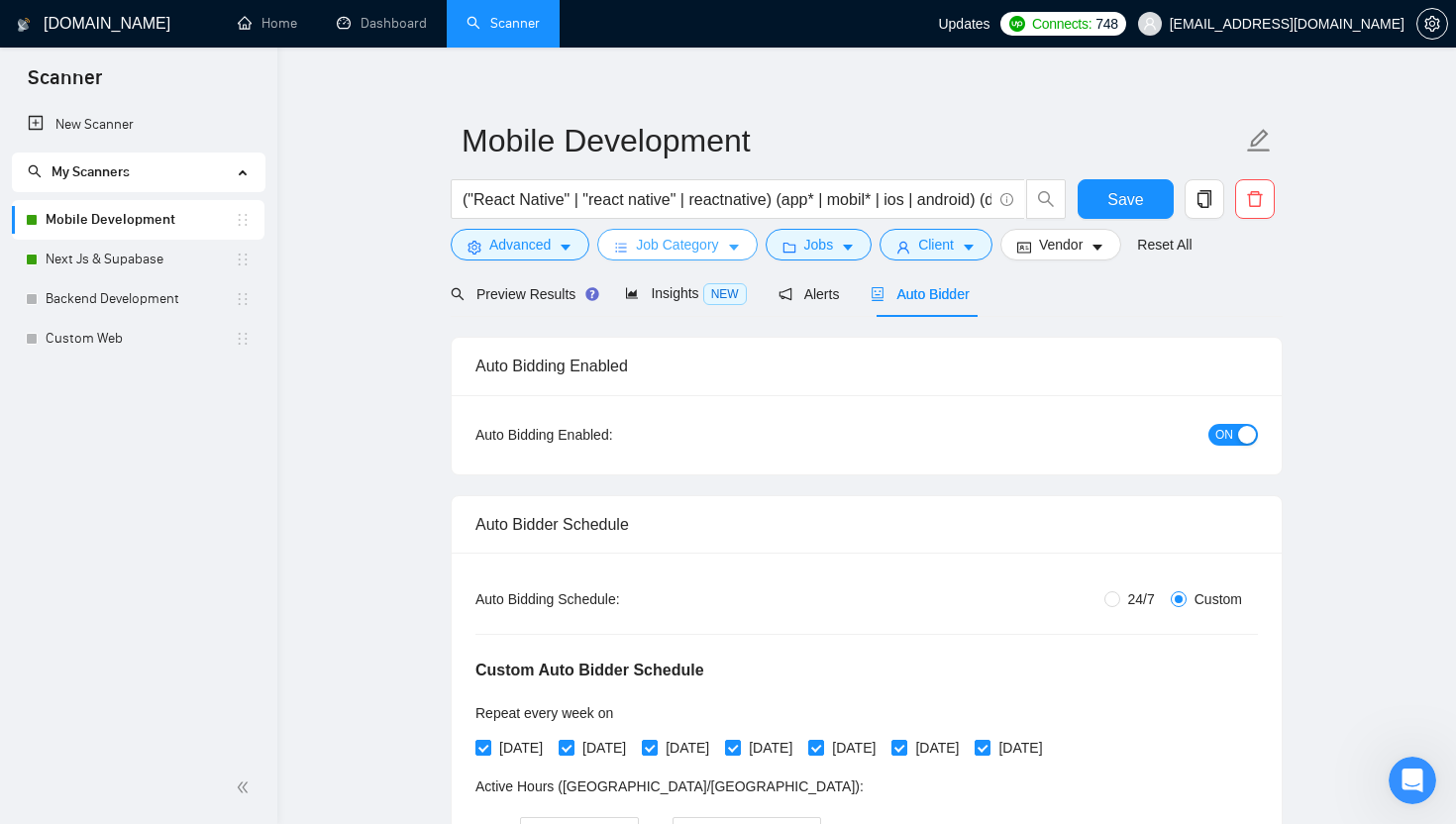 click on "Job Category" at bounding box center [676, 245] 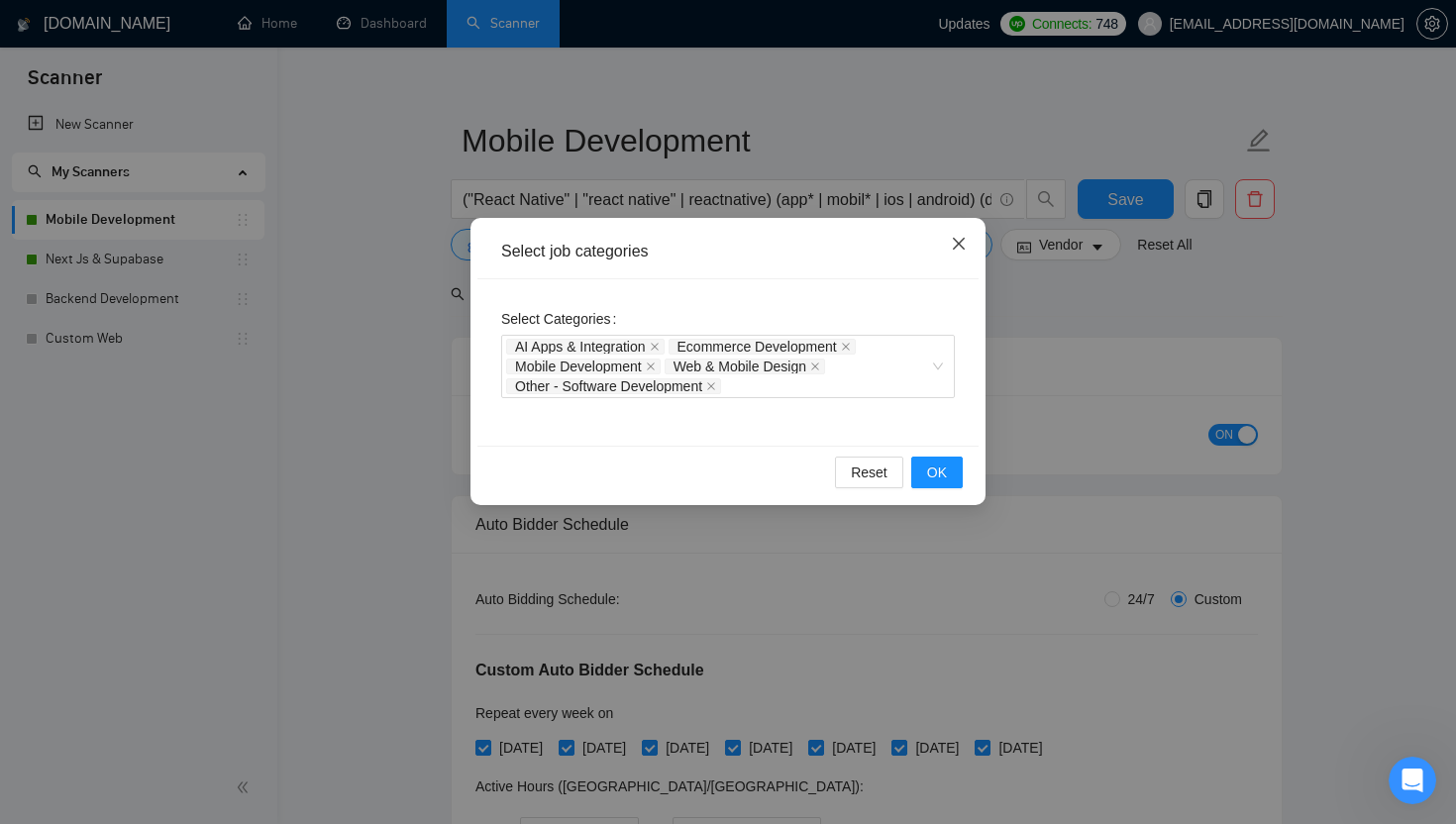 click 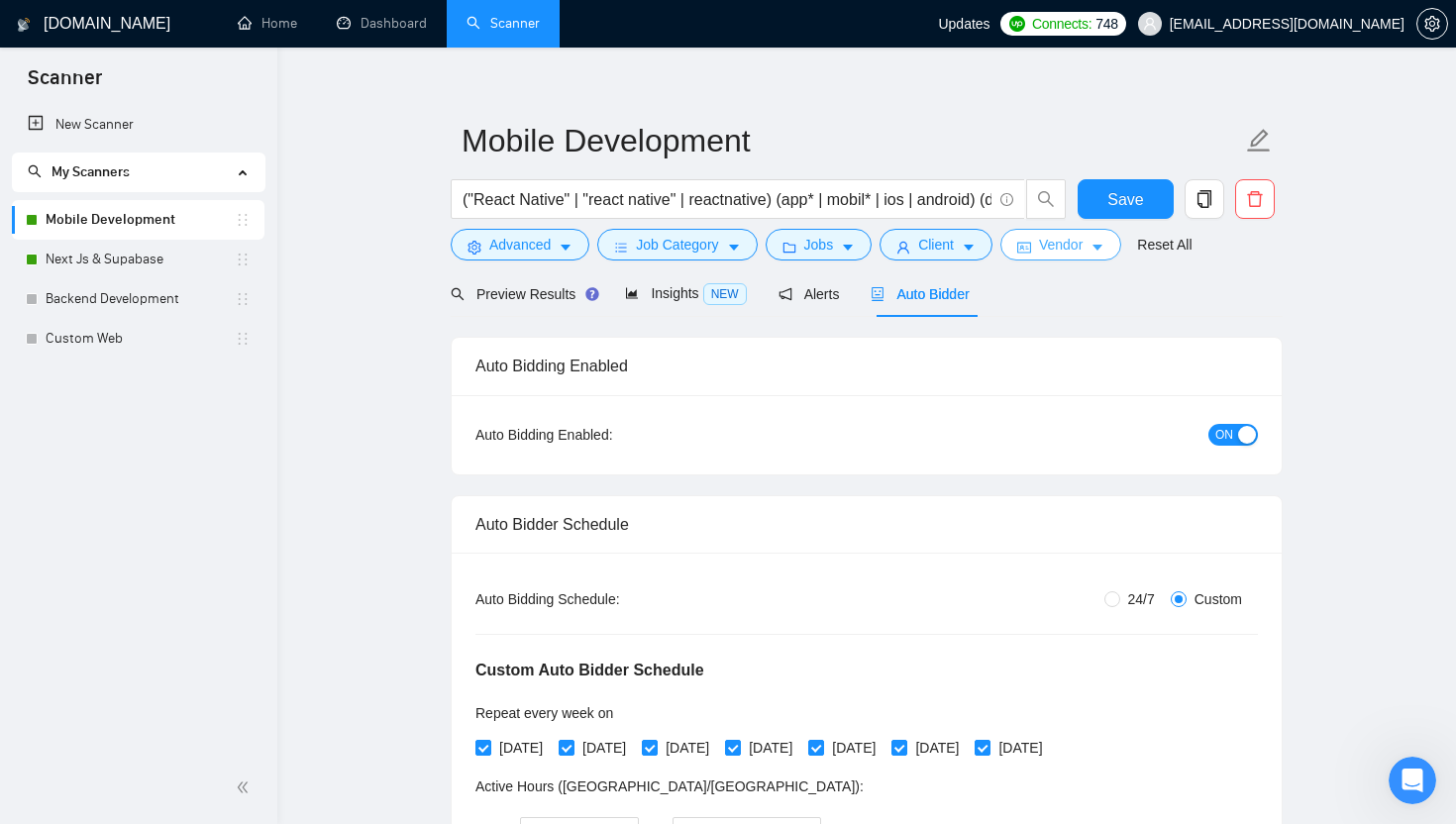 click on "Vendor" at bounding box center (1061, 245) 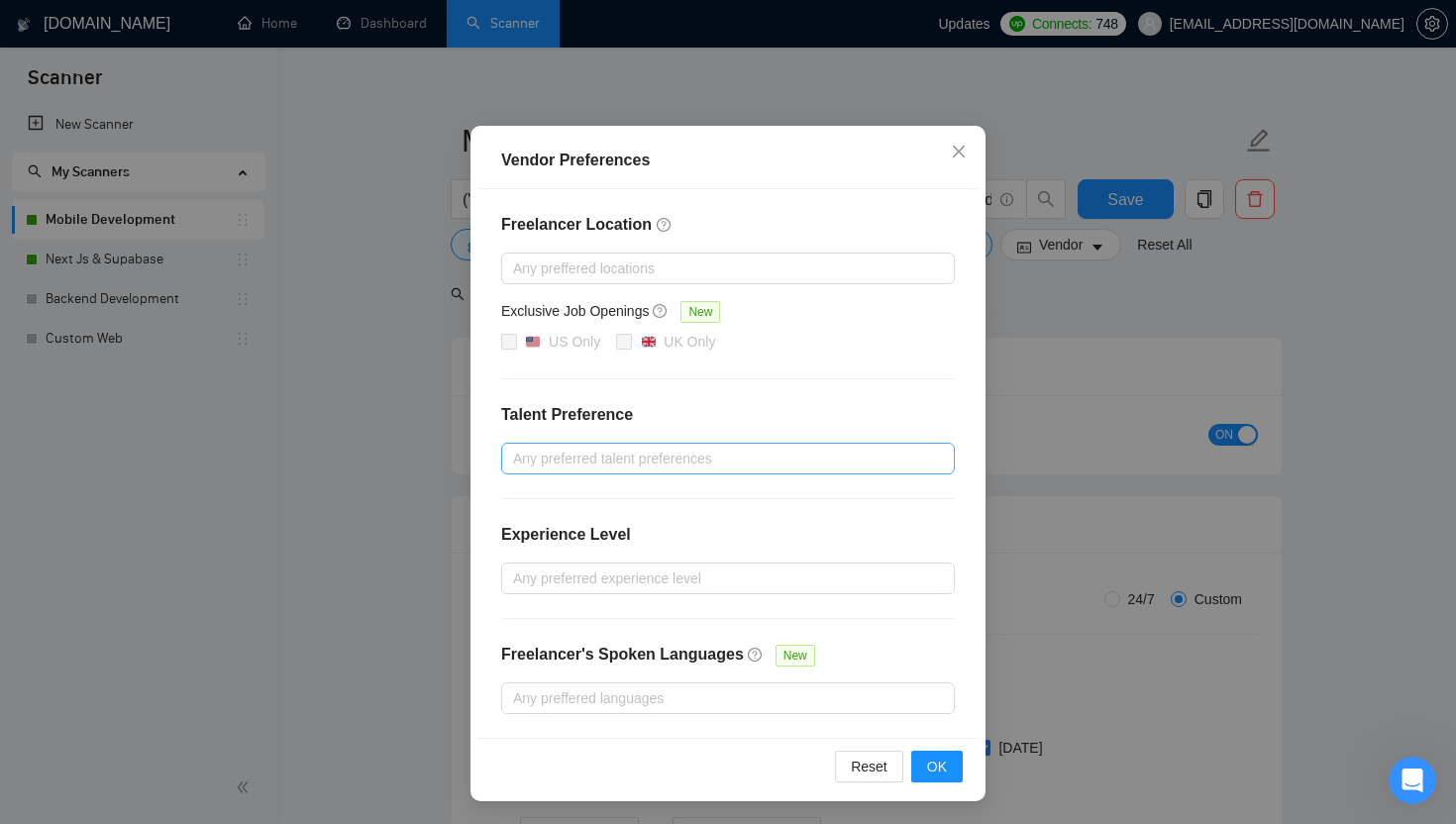 scroll, scrollTop: 89, scrollLeft: 0, axis: vertical 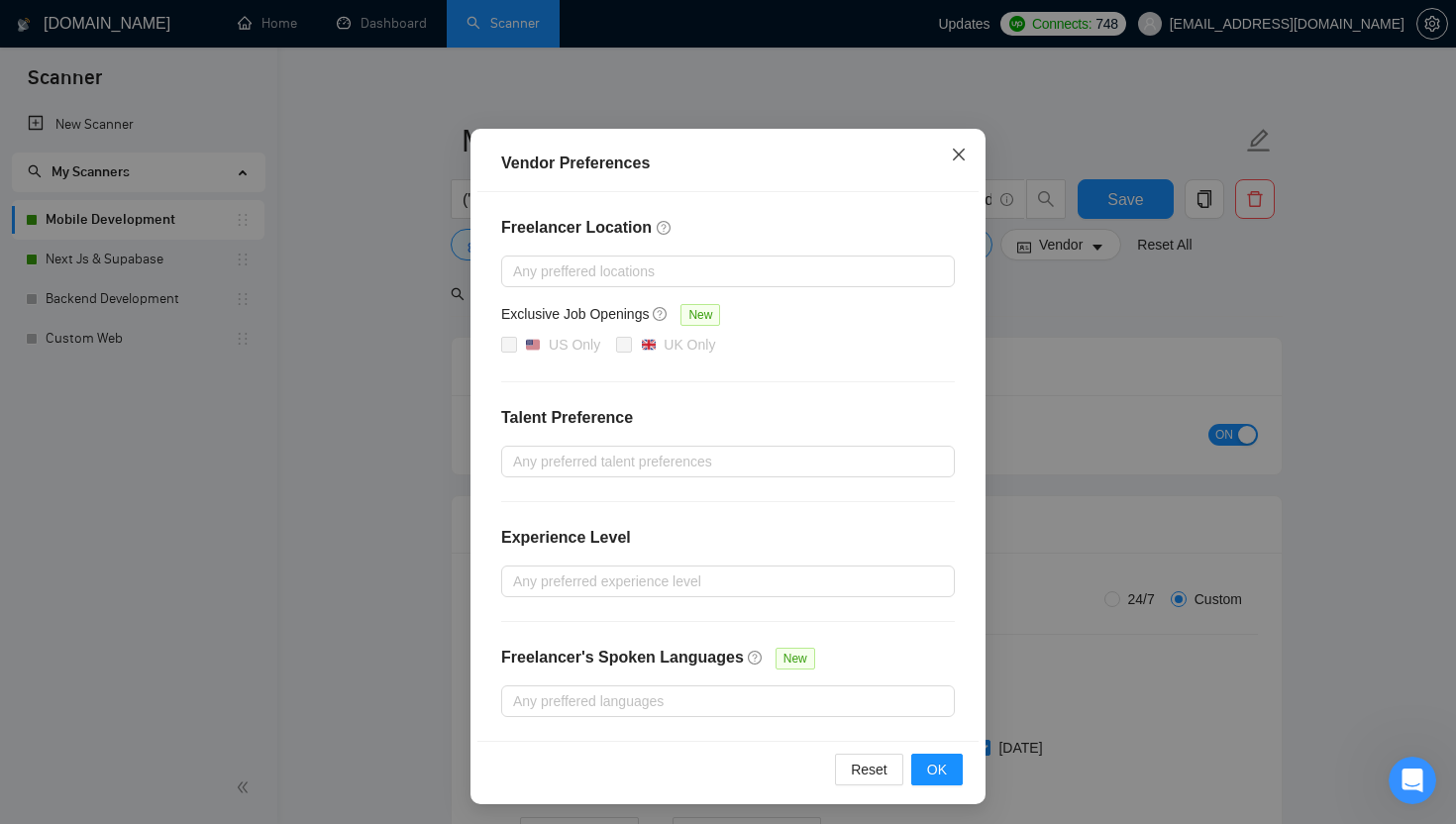 click at bounding box center [959, 155] 